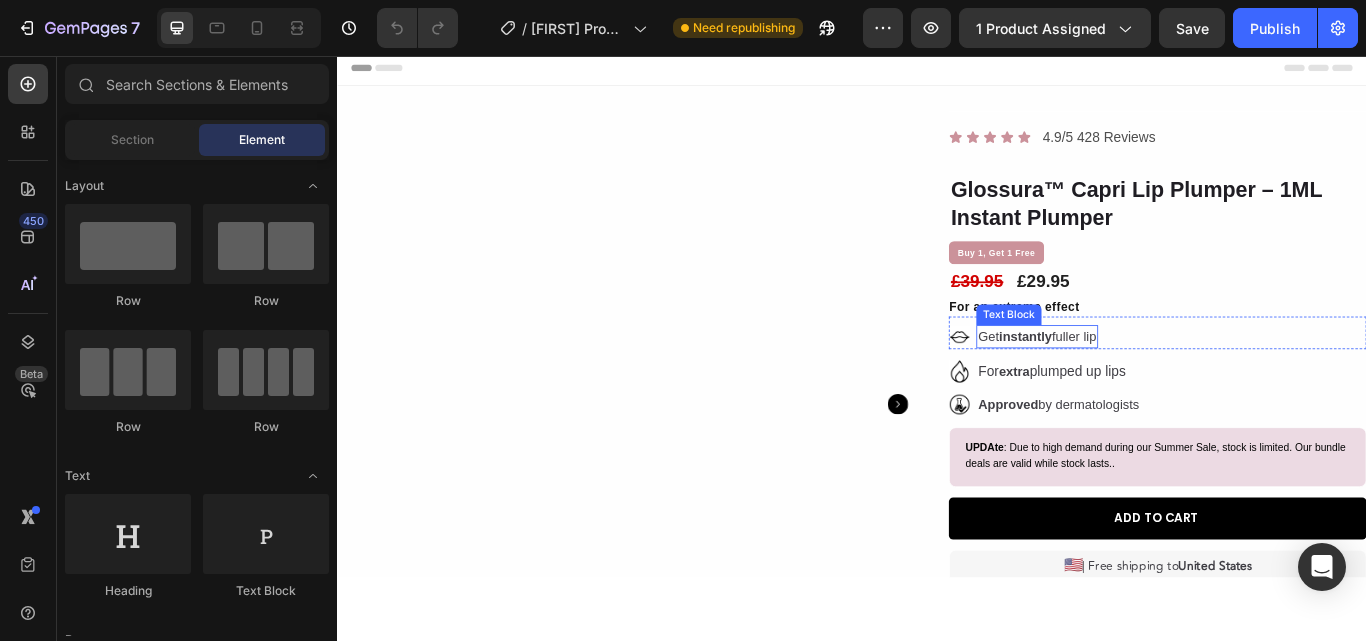 scroll, scrollTop: 0, scrollLeft: 0, axis: both 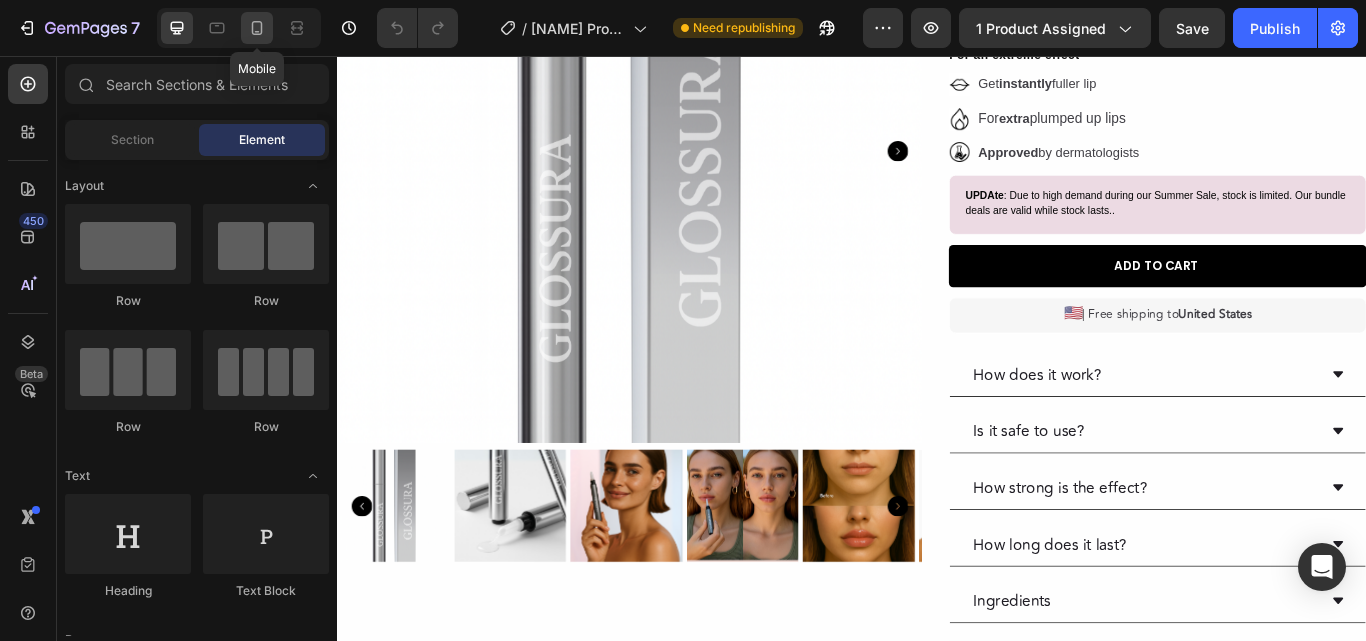 click 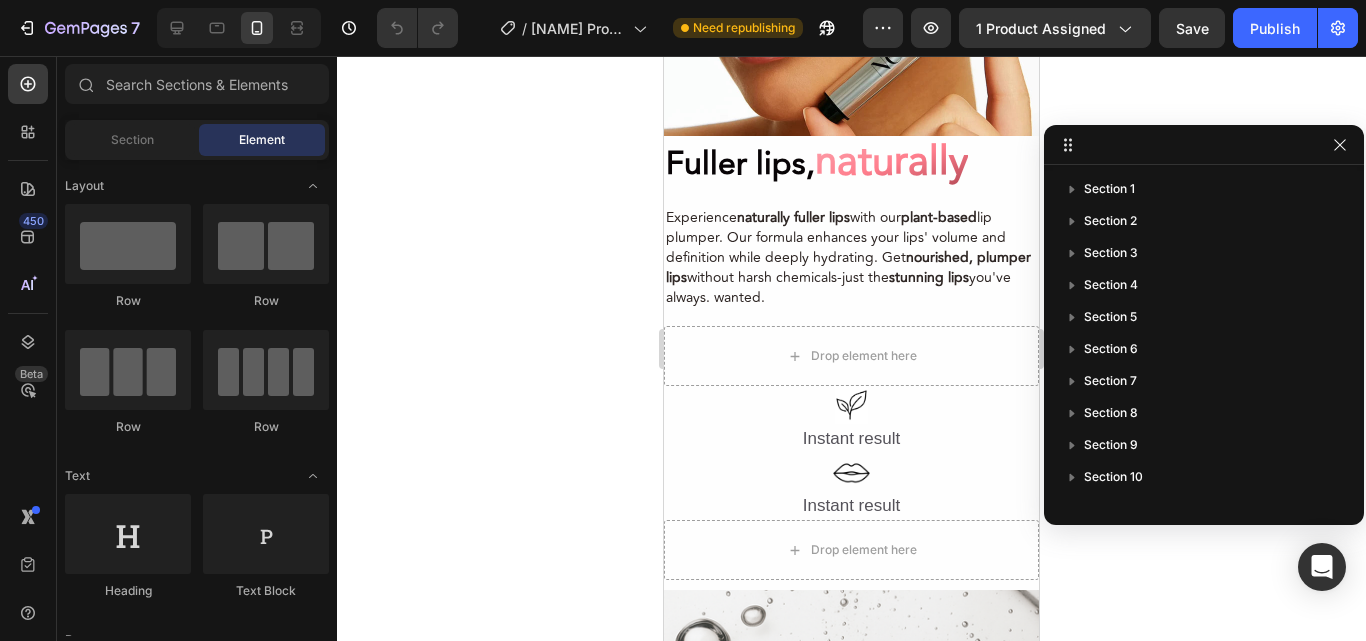 scroll, scrollTop: 4100, scrollLeft: 0, axis: vertical 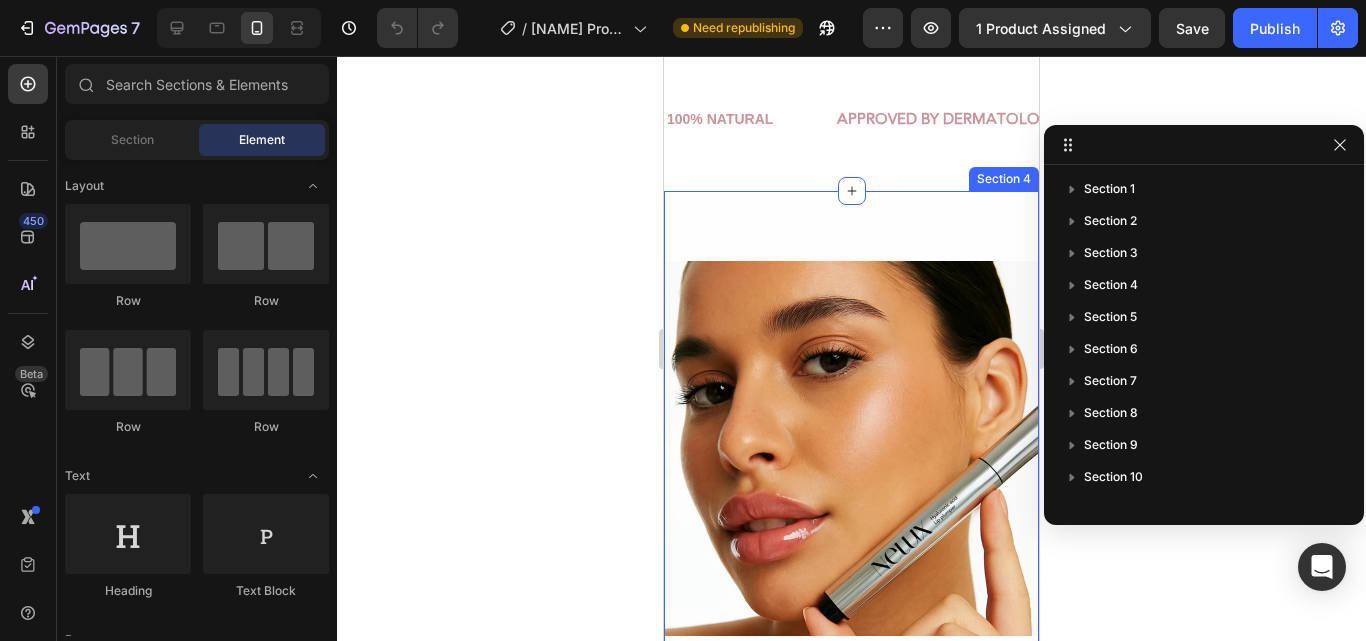 click on "Image Fuller lips,  naturally Heading Experience  naturally fuller lips  with our  plant-based  lip plumper. Our formula enhances your lips' volume and definition while deeply hydrating. Get  nourished, plumper lips  without harsh chemicals-just the  stunning lips  you've always. wanted. Text Block Row
Drop element here Image Instant result Text Block Image Instant result Text Block
Drop element here Row Row Row Section 4" at bounding box center (851, 640) 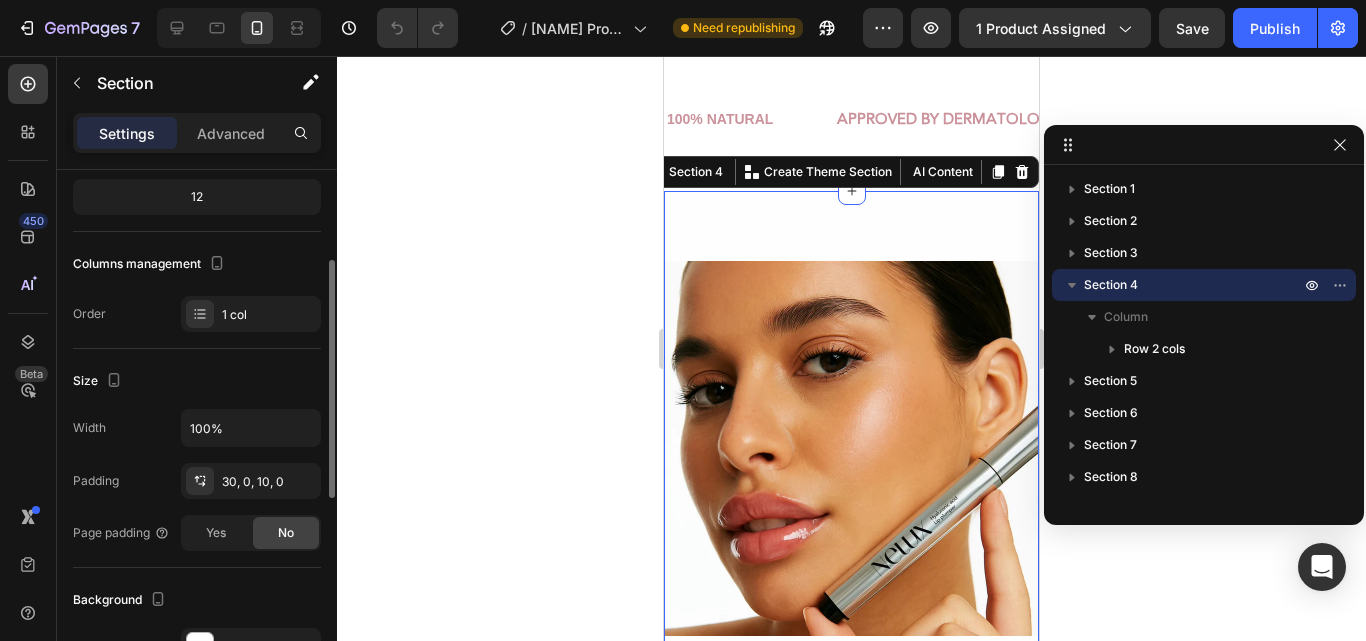 scroll, scrollTop: 300, scrollLeft: 0, axis: vertical 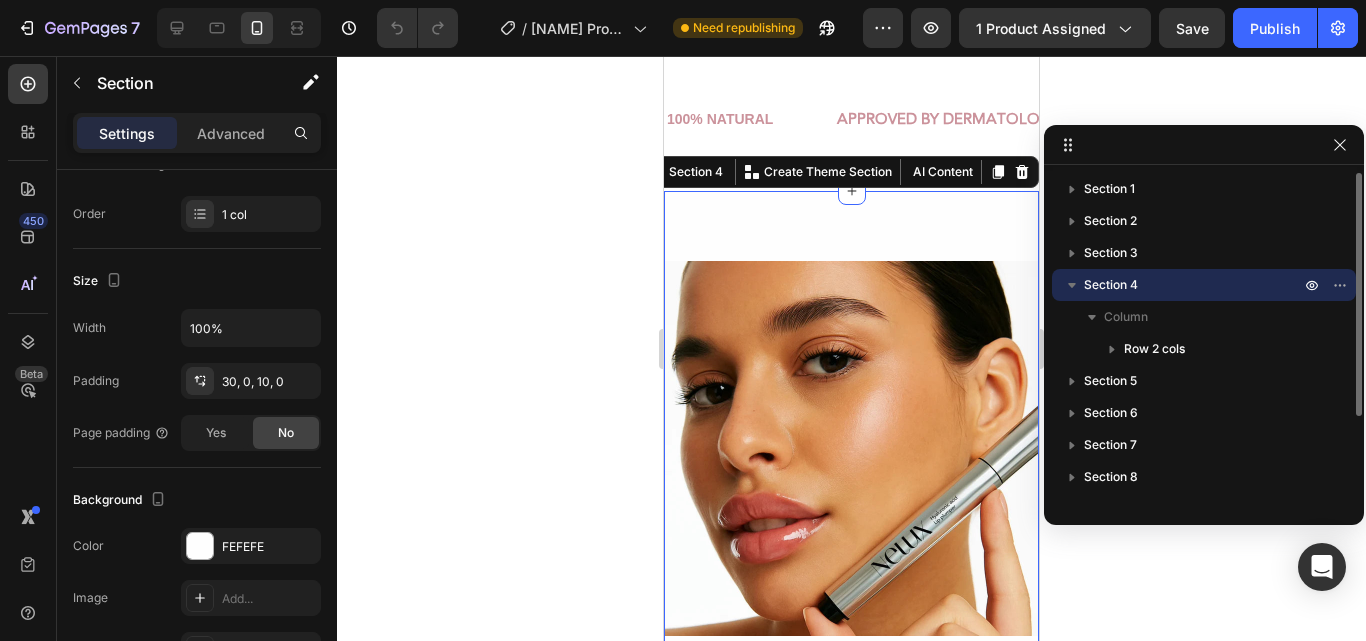 click on "Section 4" at bounding box center [1111, 285] 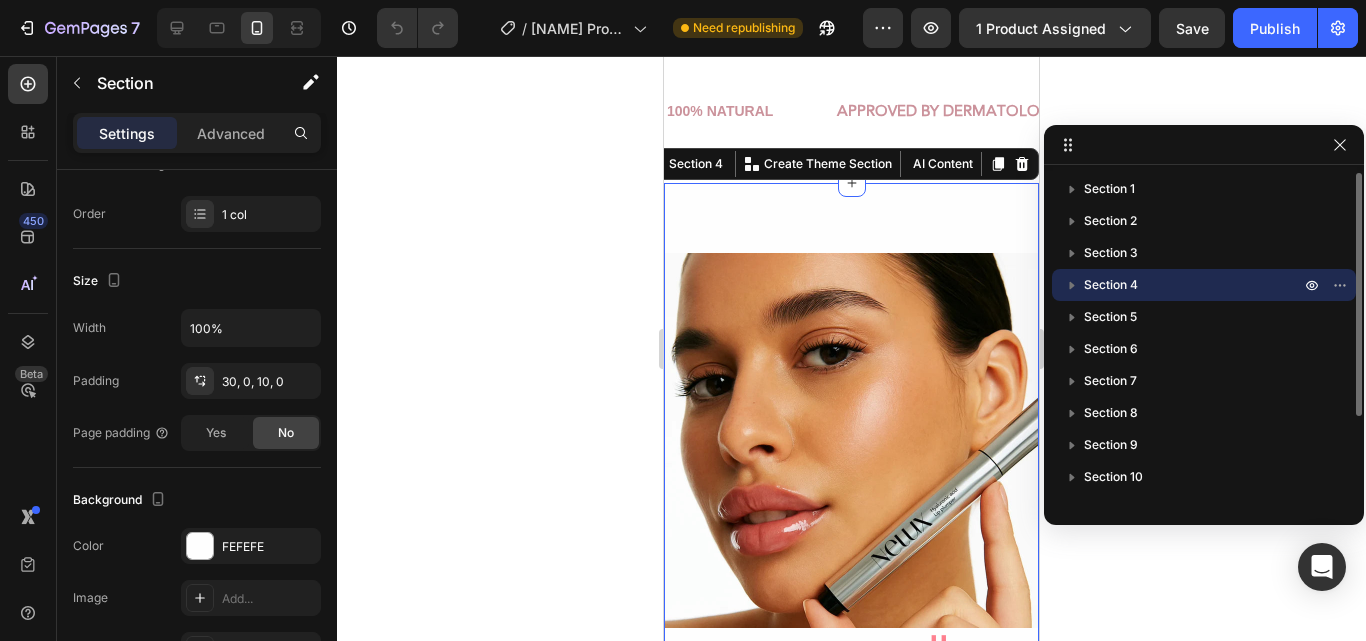 scroll, scrollTop: 4165, scrollLeft: 0, axis: vertical 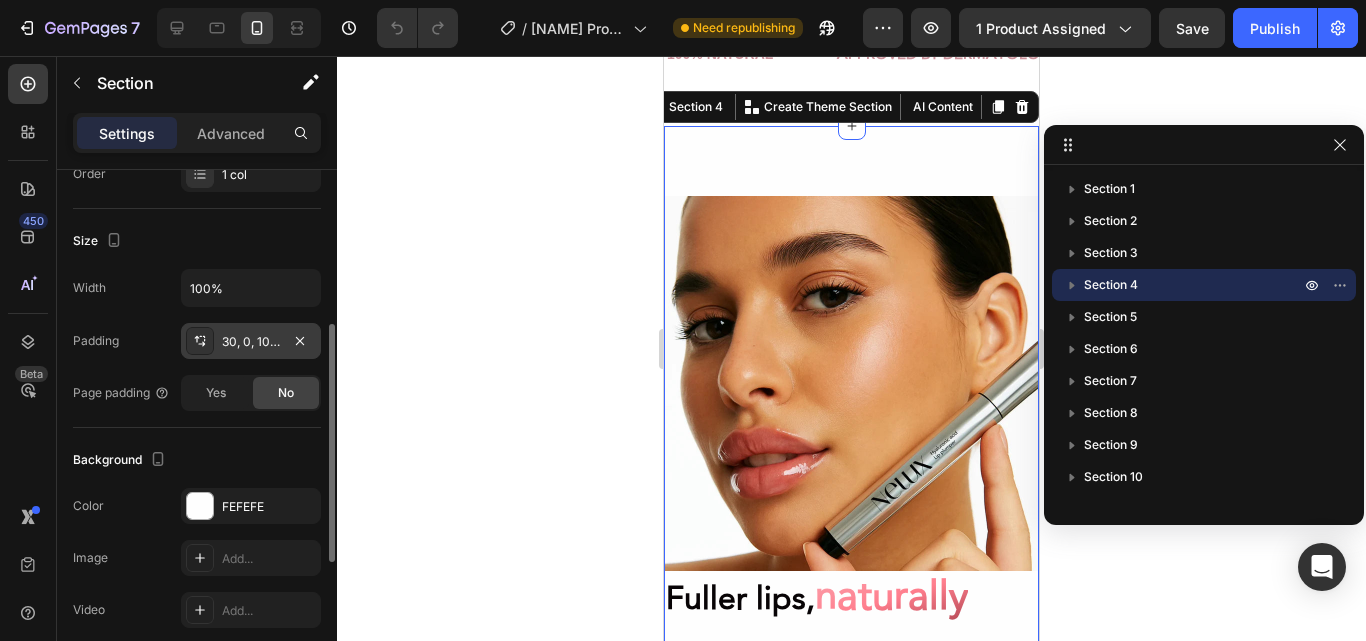 click on "30, 0, 10, 0" at bounding box center (251, 342) 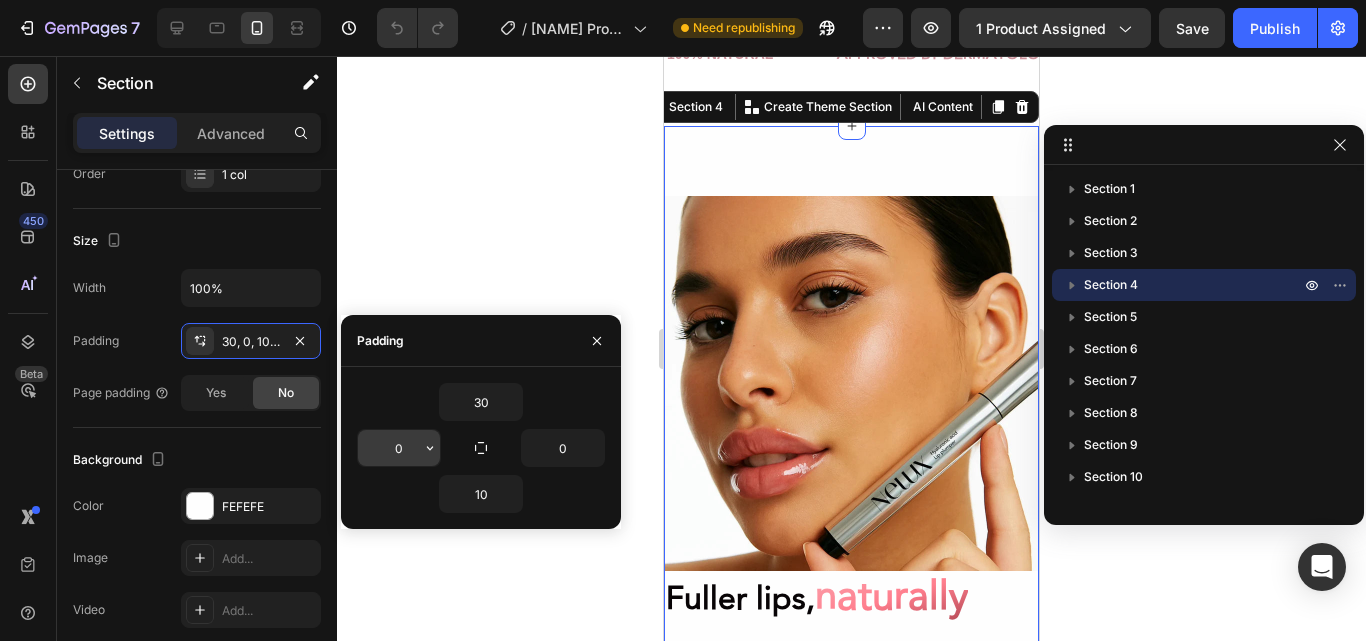 click on "0" at bounding box center (399, 448) 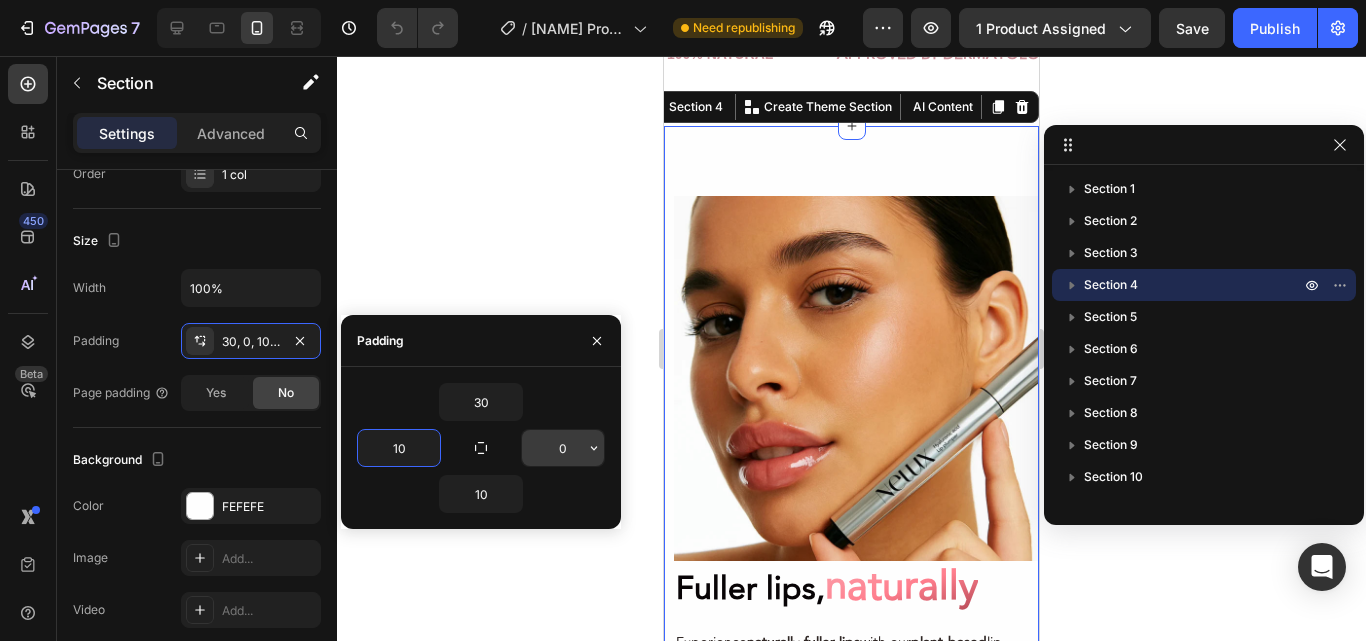 type on "10" 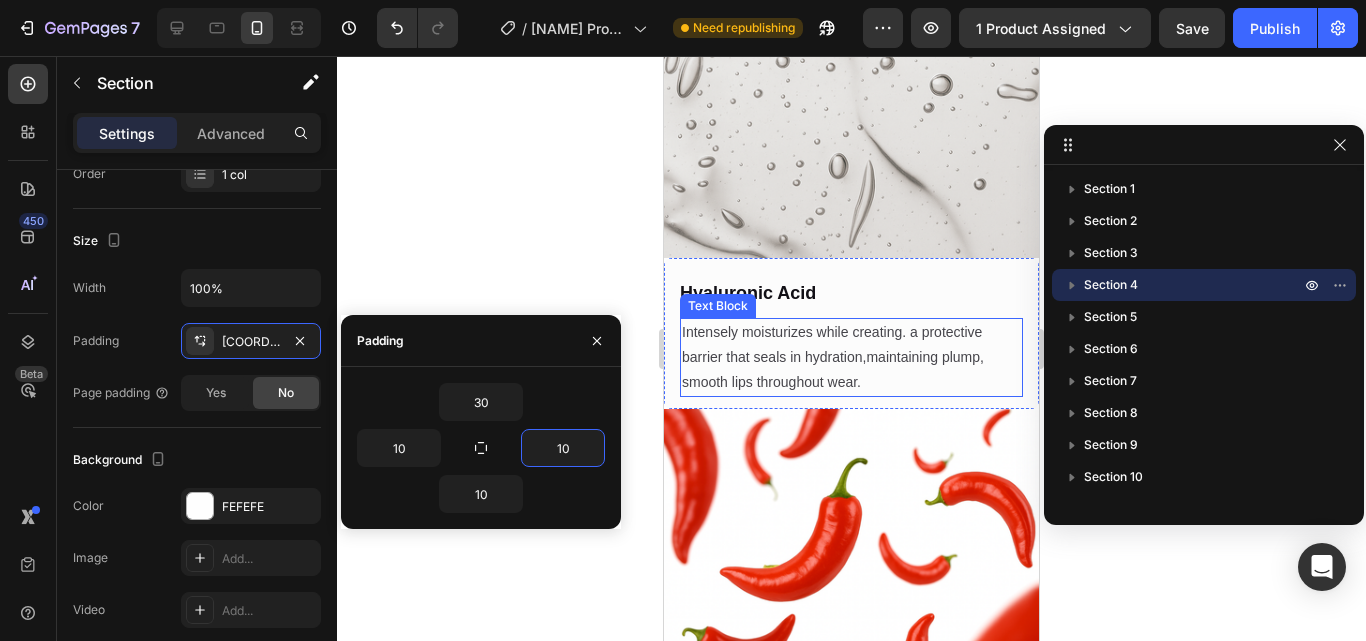 scroll, scrollTop: 5665, scrollLeft: 0, axis: vertical 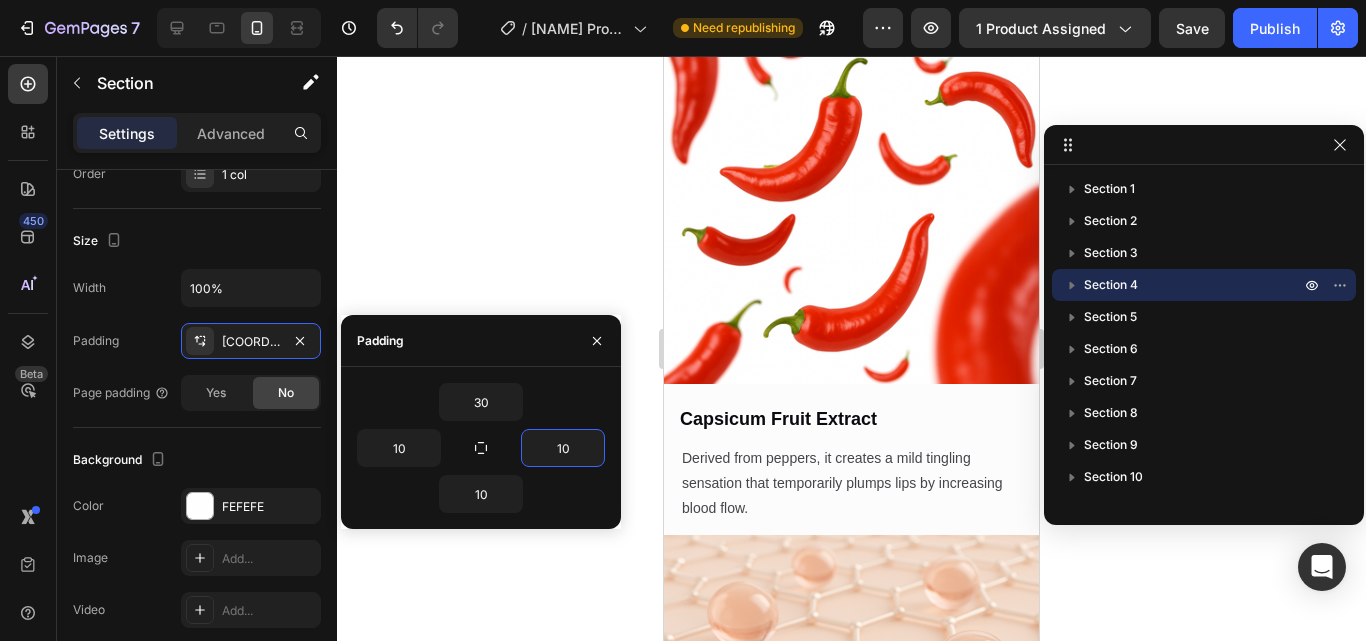 type on "10" 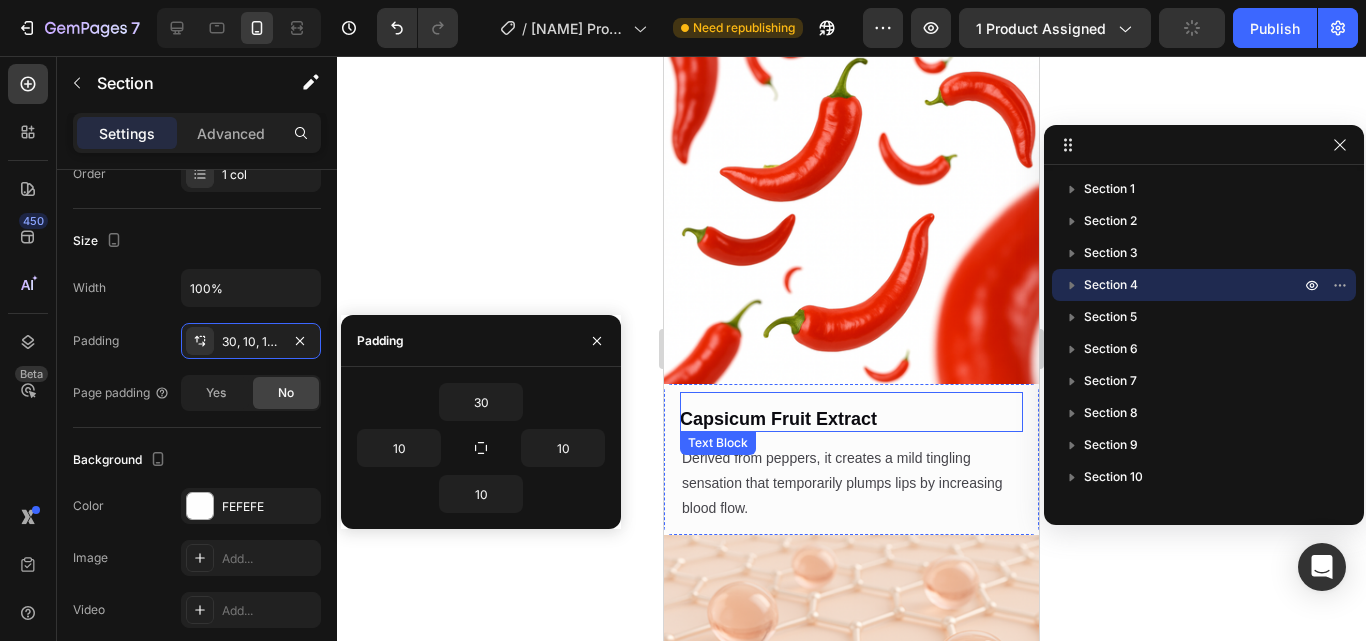 scroll, scrollTop: 6165, scrollLeft: 0, axis: vertical 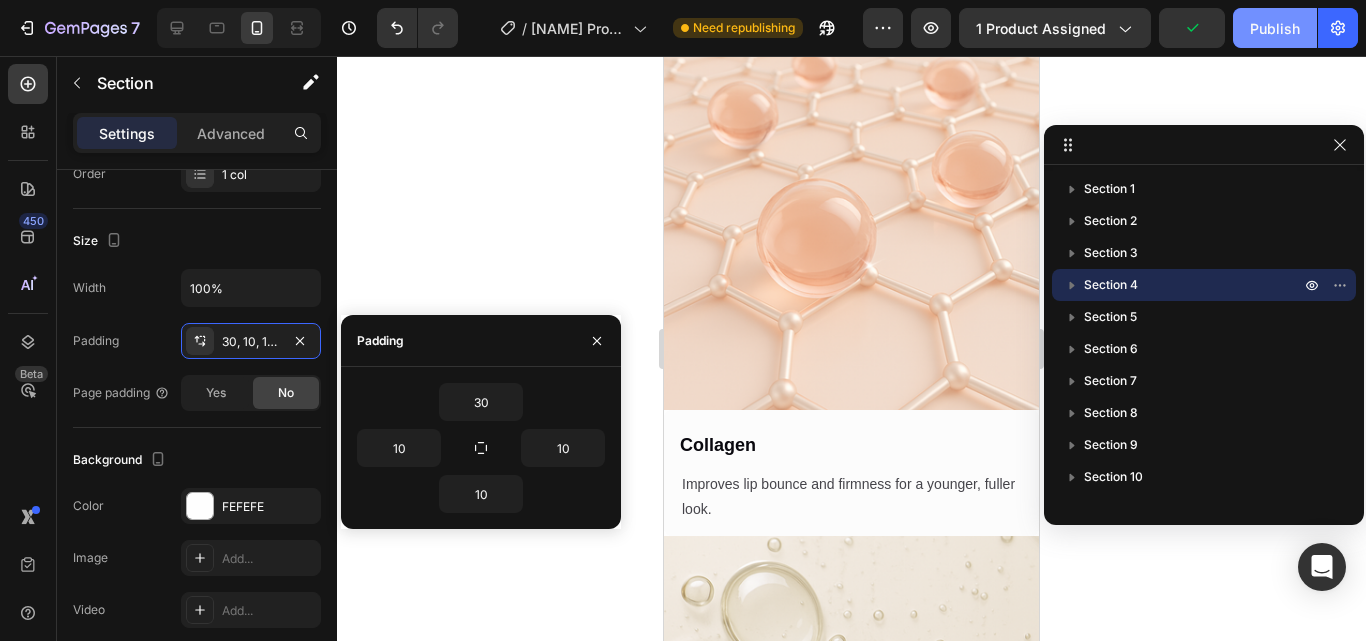 click on "Publish" at bounding box center (1275, 28) 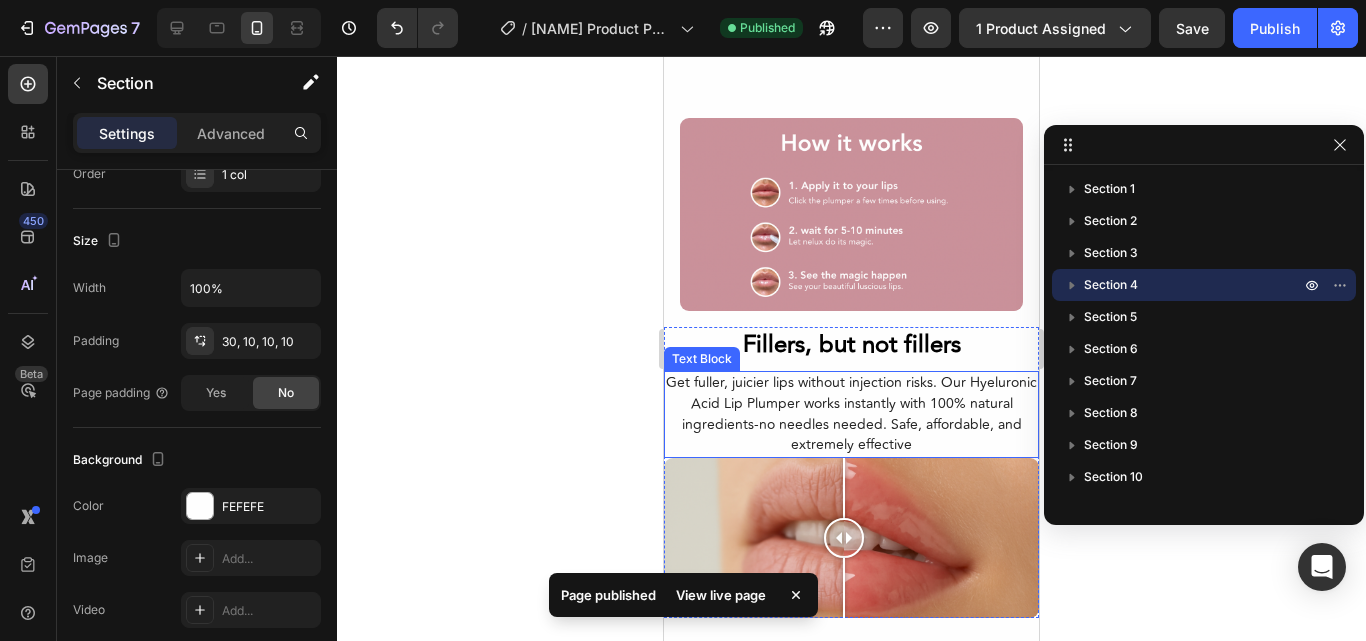 scroll, scrollTop: 7265, scrollLeft: 0, axis: vertical 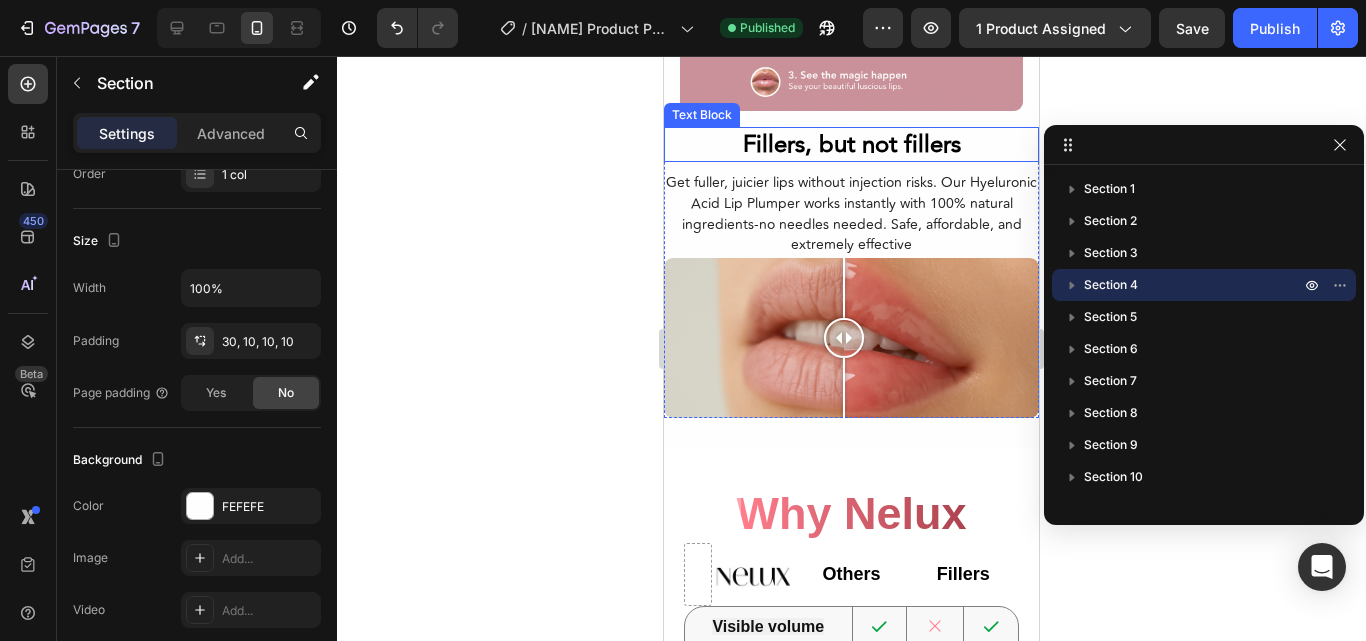 click on "Fillers, but not fillers" at bounding box center [851, 144] 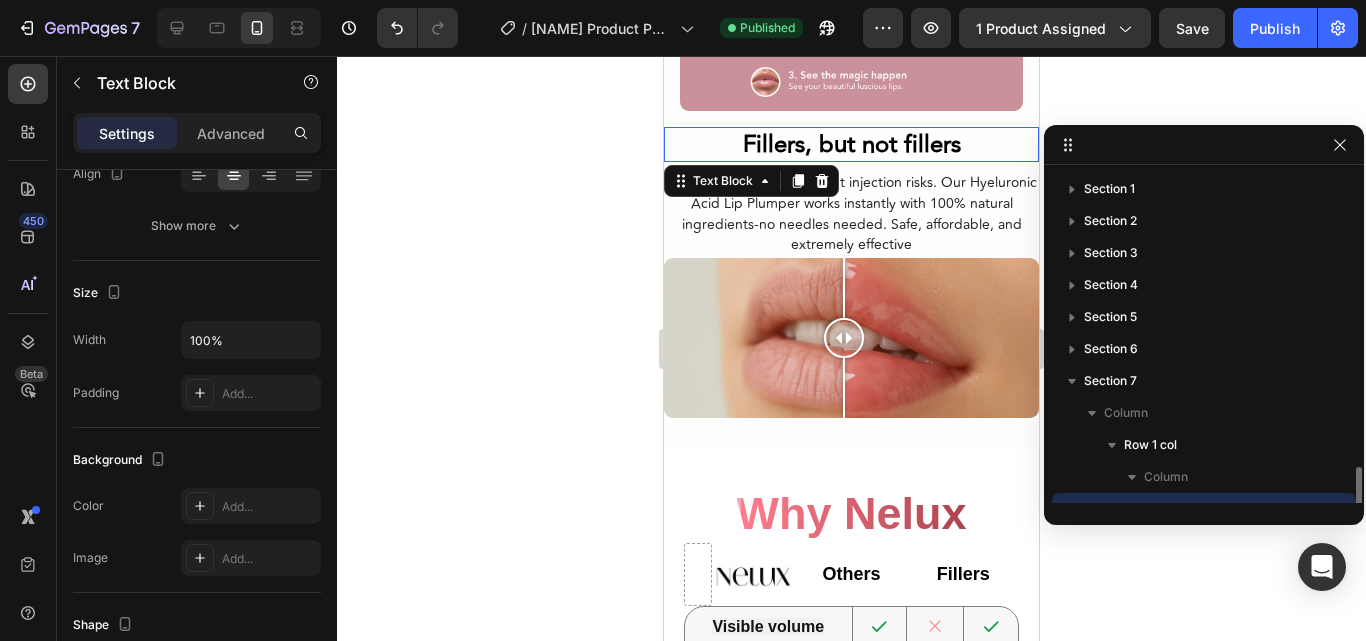 scroll, scrollTop: 187, scrollLeft: 0, axis: vertical 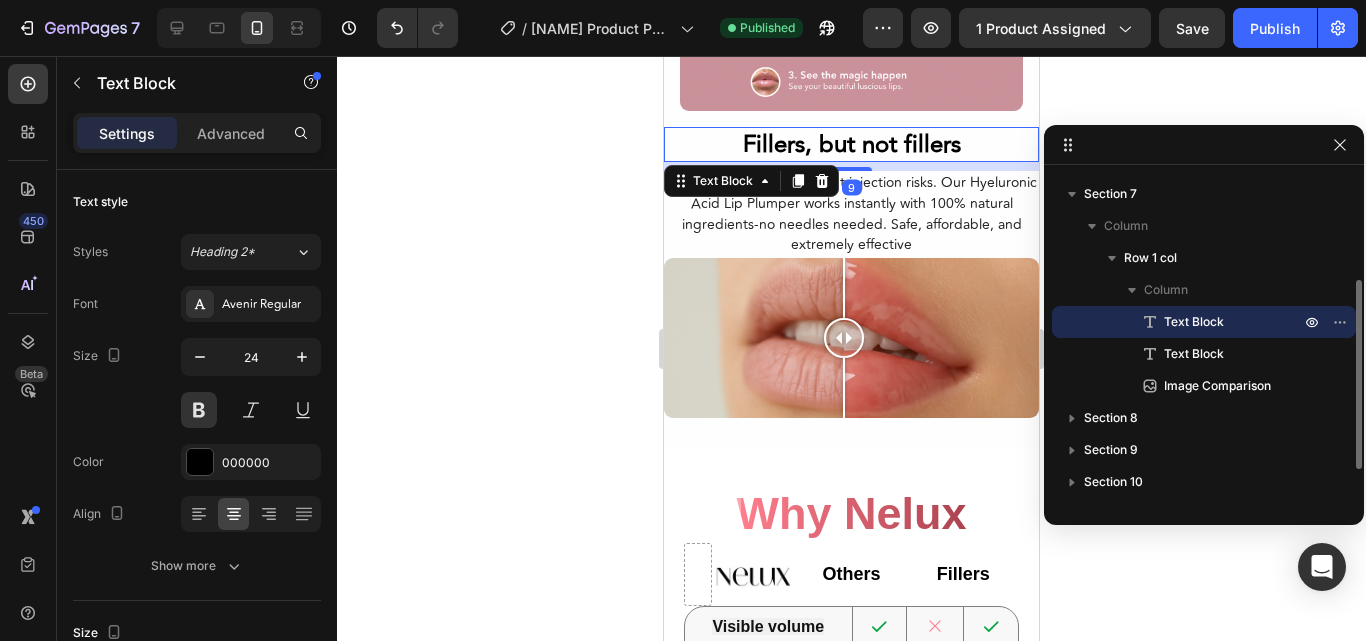 click on "Text Block" at bounding box center [1210, 322] 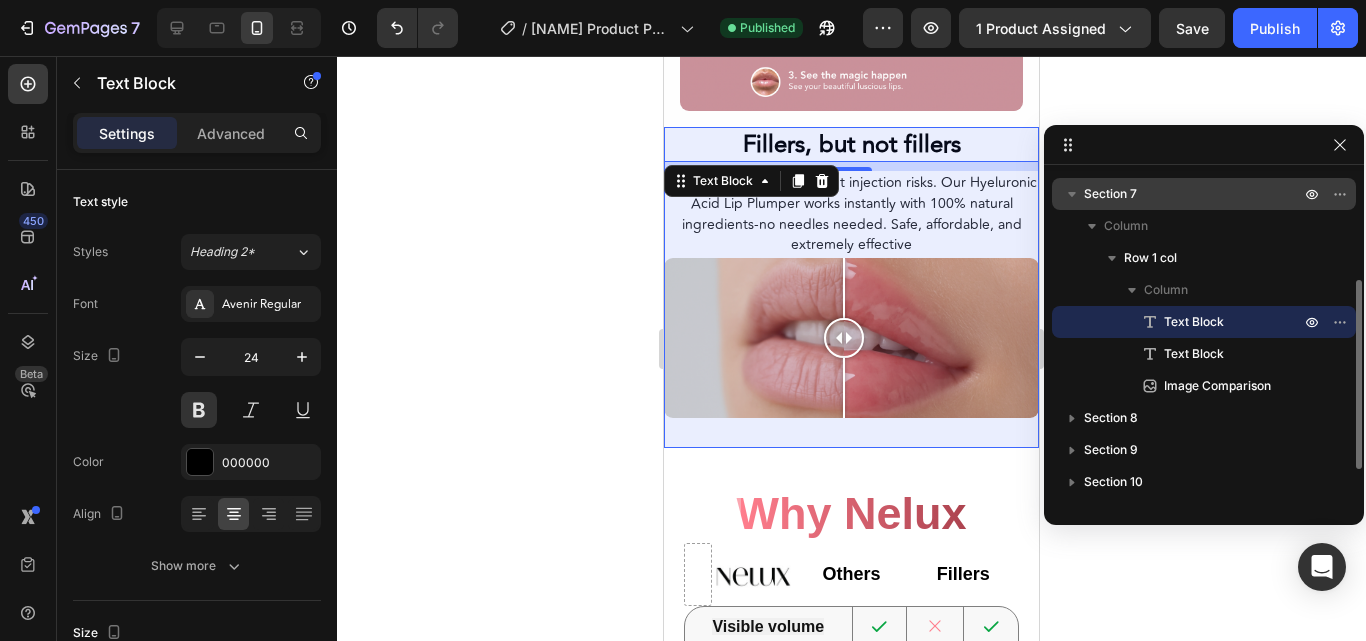 click on "Section 7" at bounding box center (1194, 194) 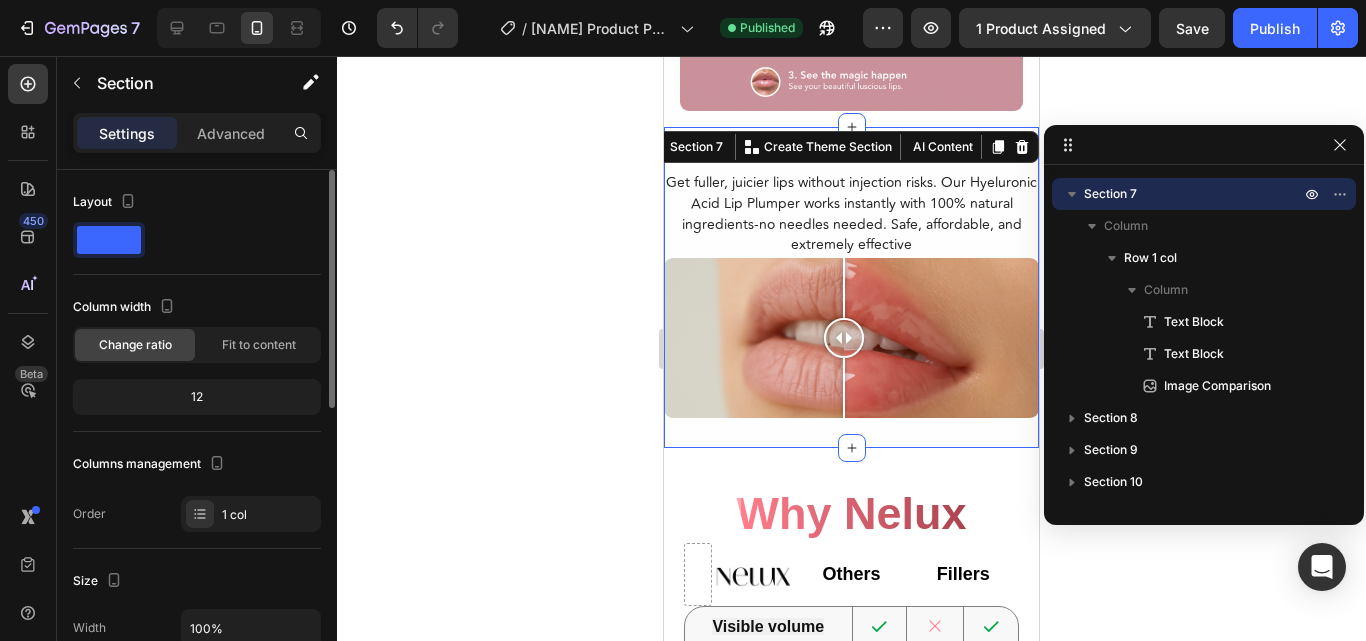 scroll, scrollTop: 200, scrollLeft: 0, axis: vertical 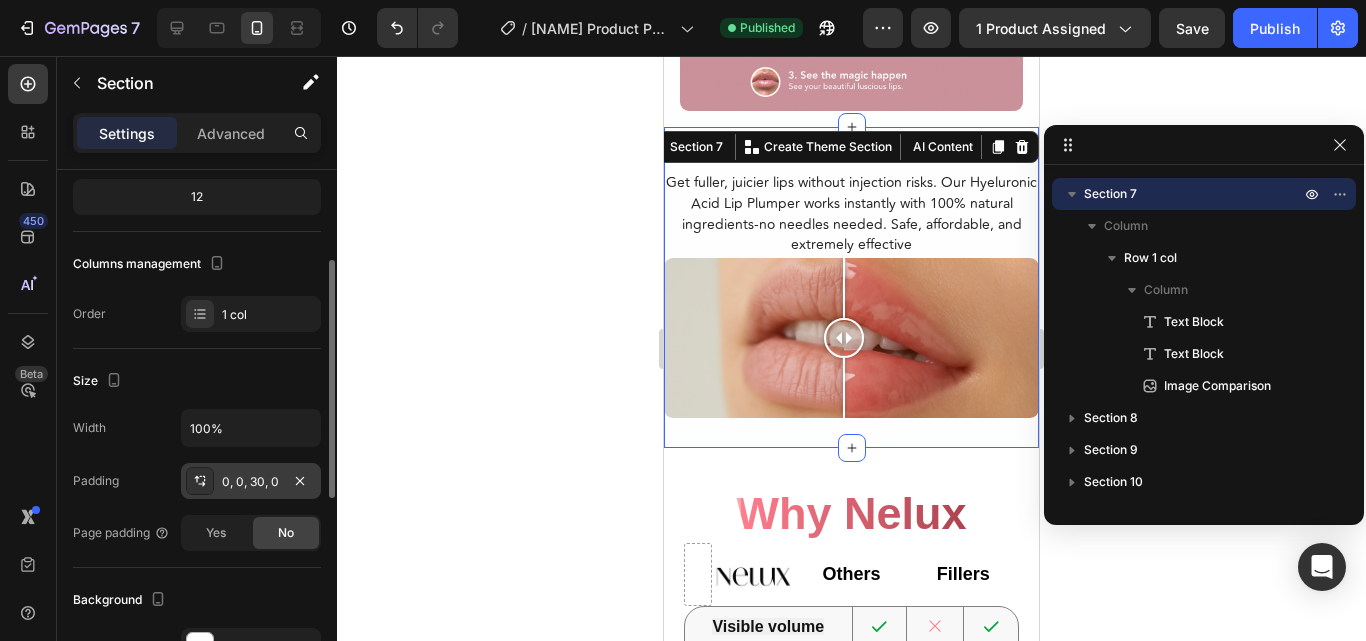 click on "0, 0, 30, 0" at bounding box center (251, 482) 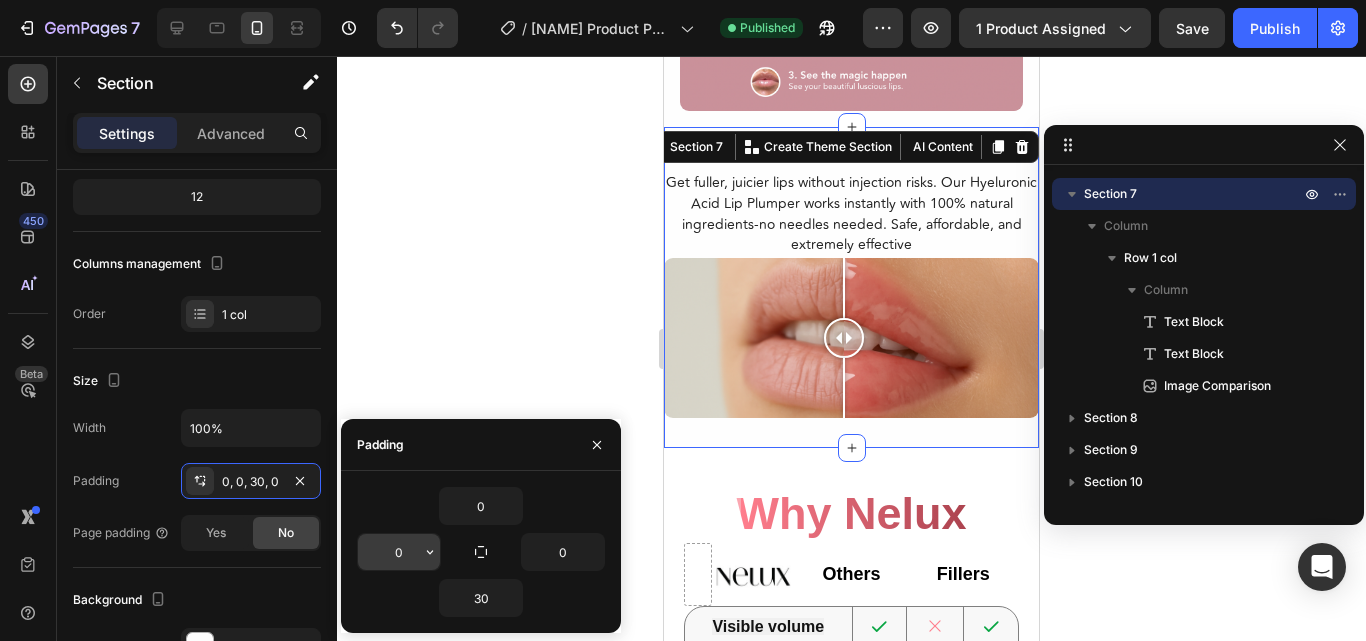 click on "0" at bounding box center [399, 552] 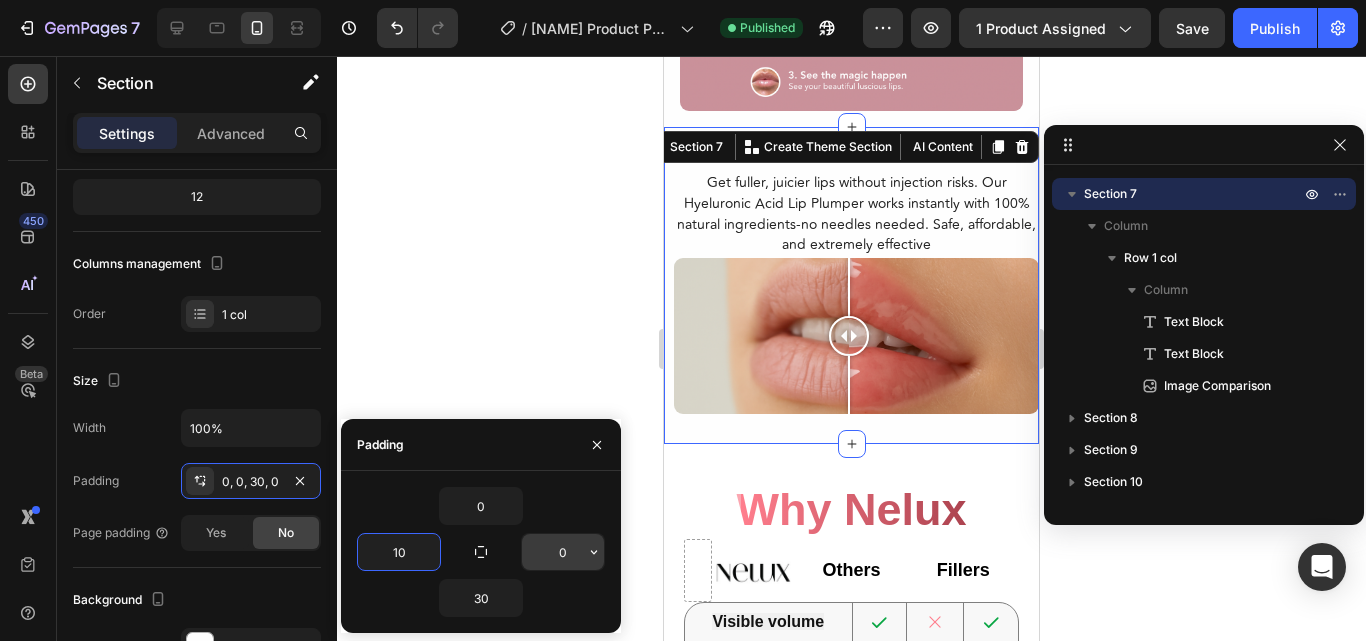 type on "10" 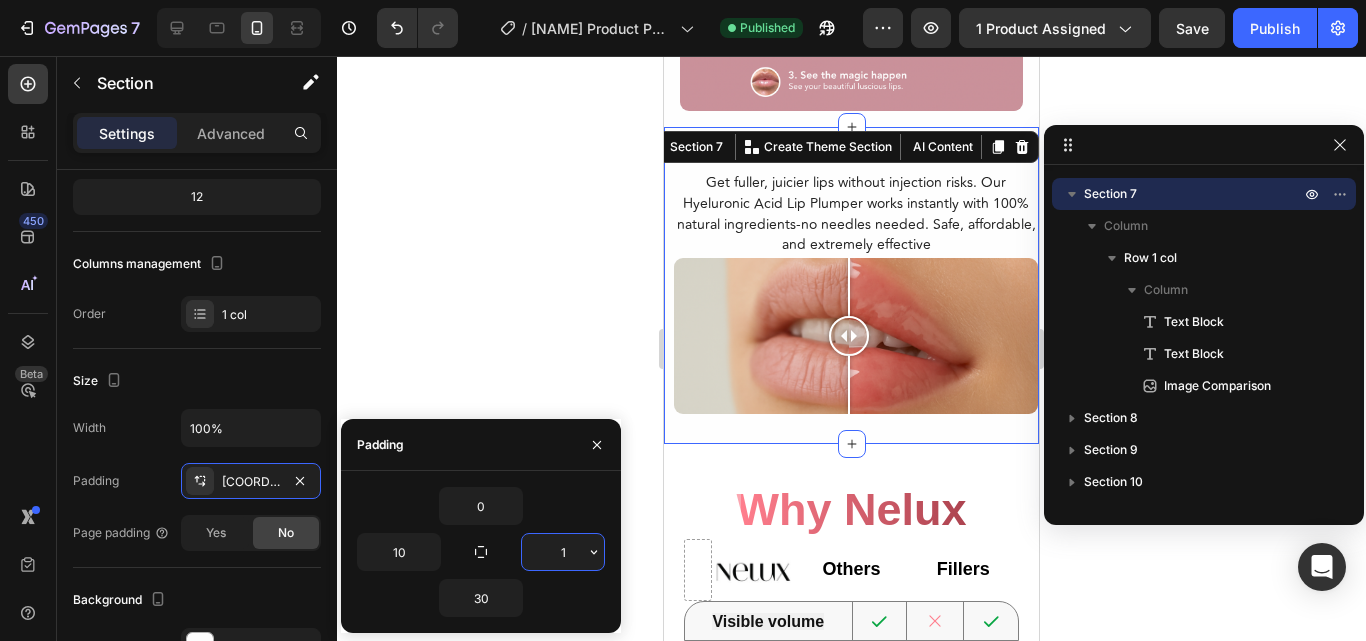 type on "10" 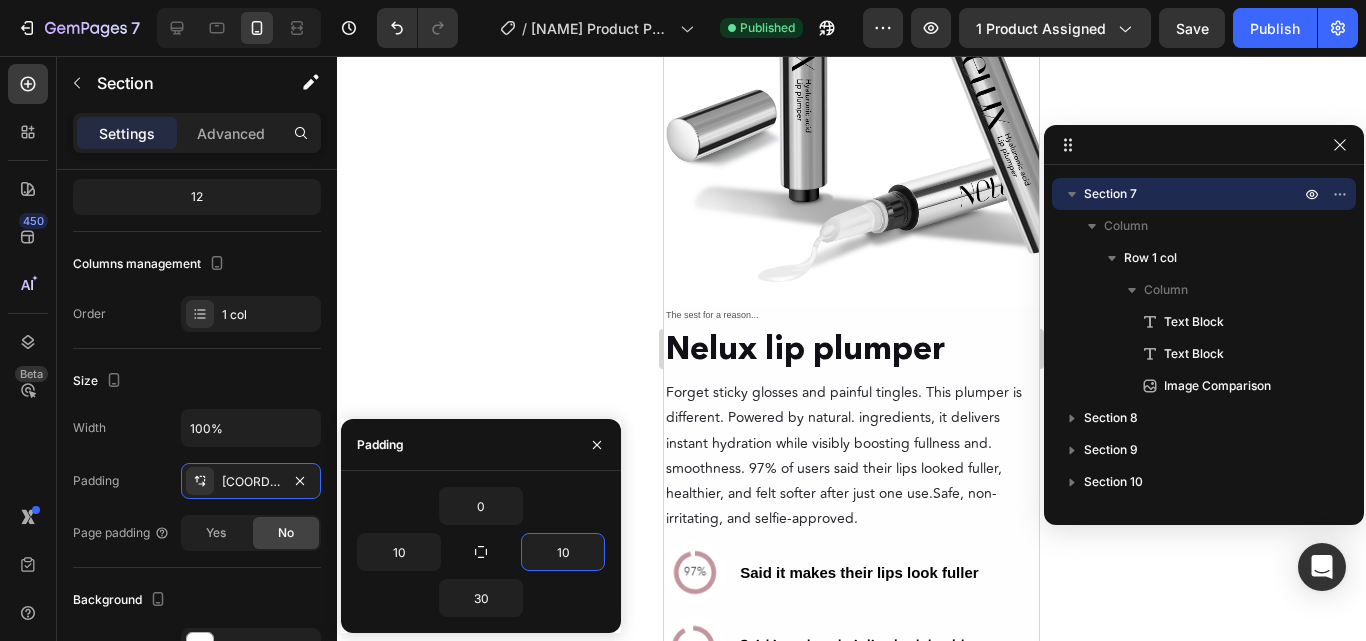 scroll, scrollTop: 7769, scrollLeft: 0, axis: vertical 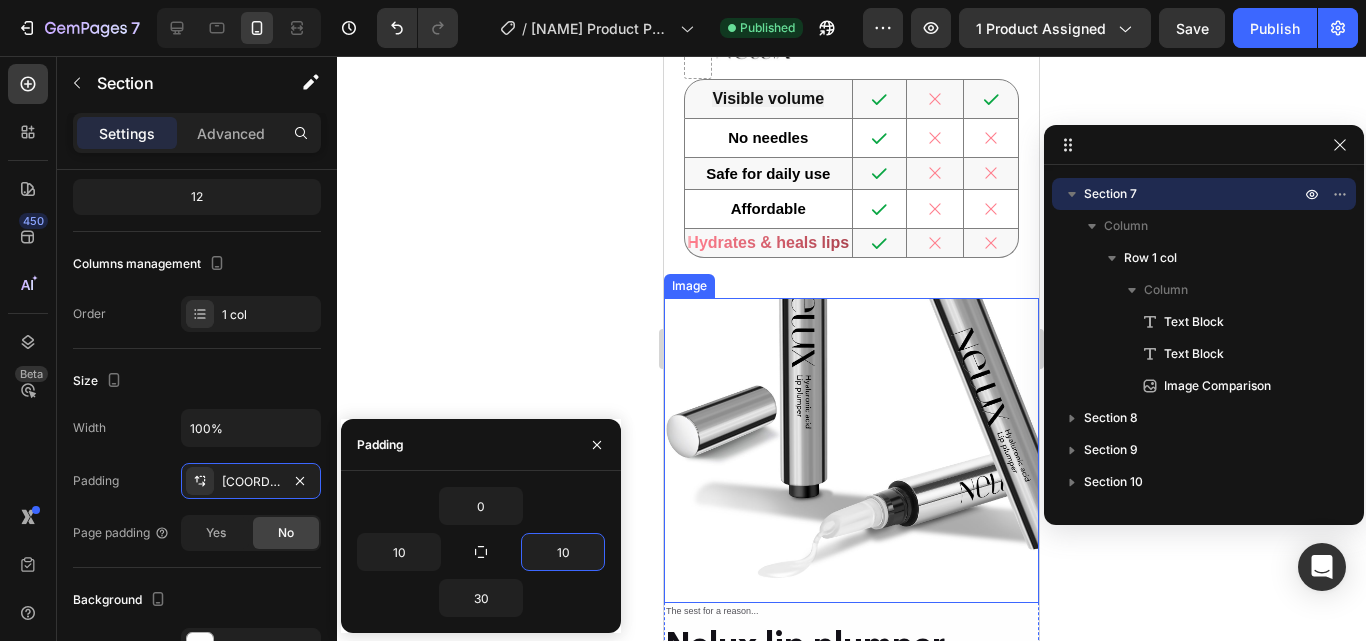 click at bounding box center (851, 450) 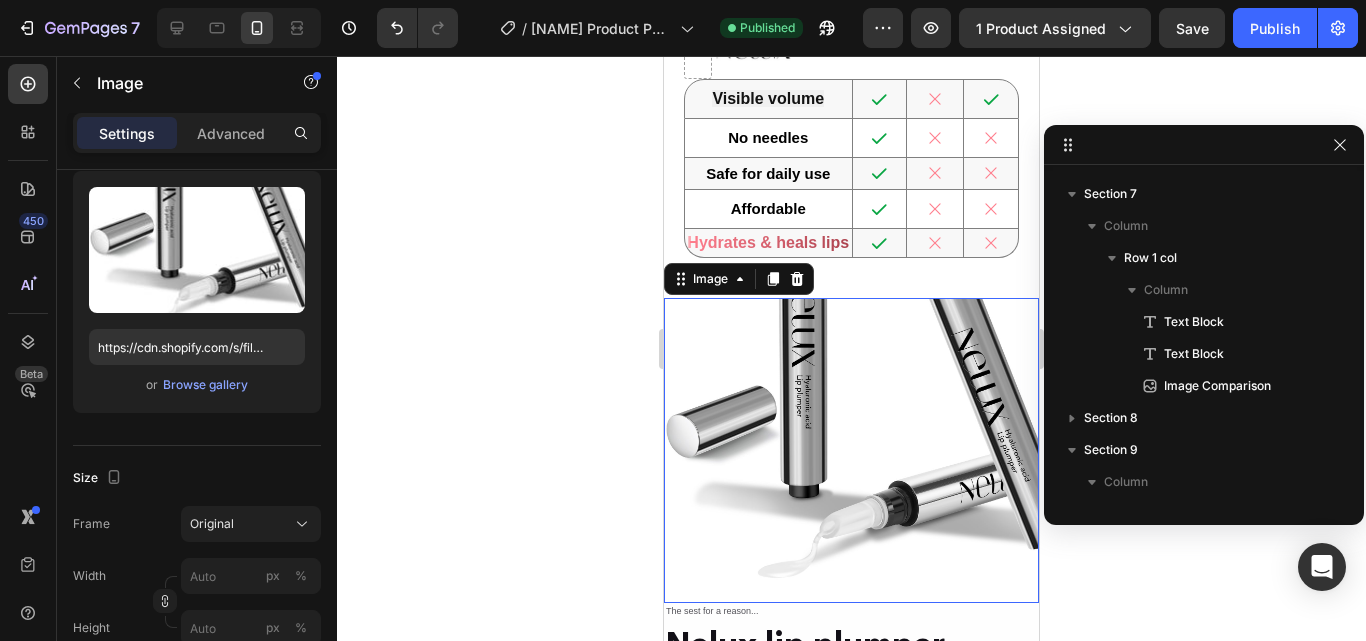 scroll, scrollTop: 507, scrollLeft: 0, axis: vertical 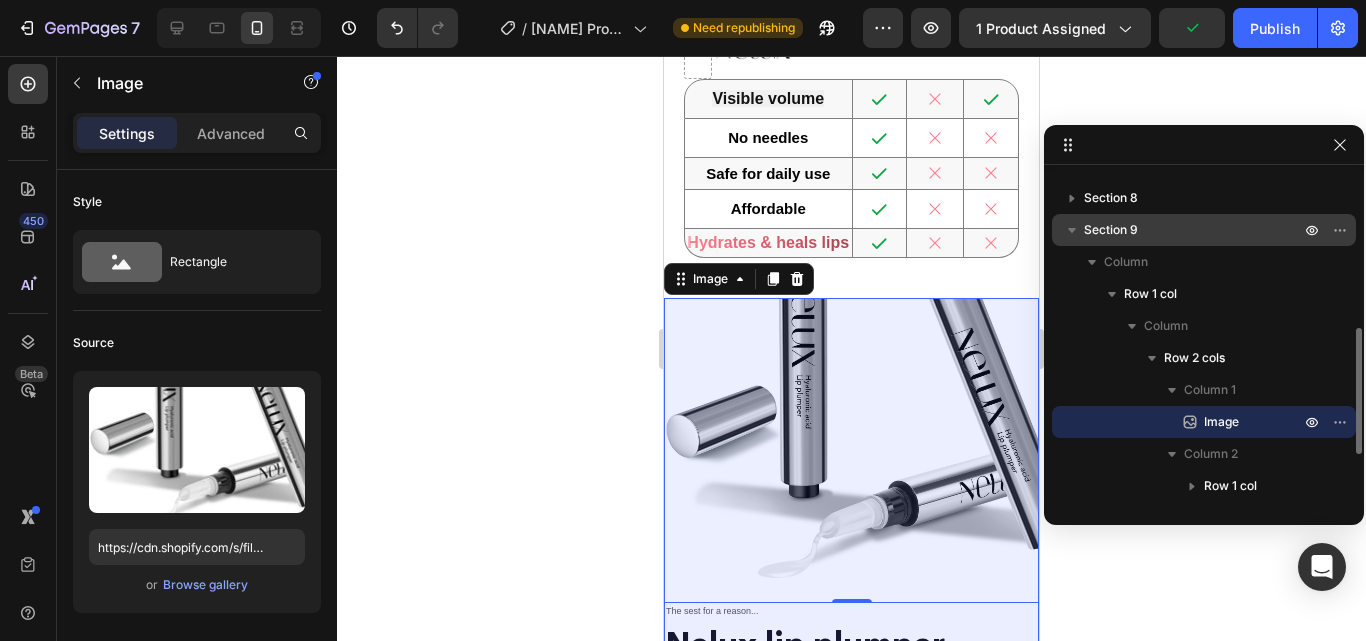 click on "Section 9" at bounding box center [1194, 230] 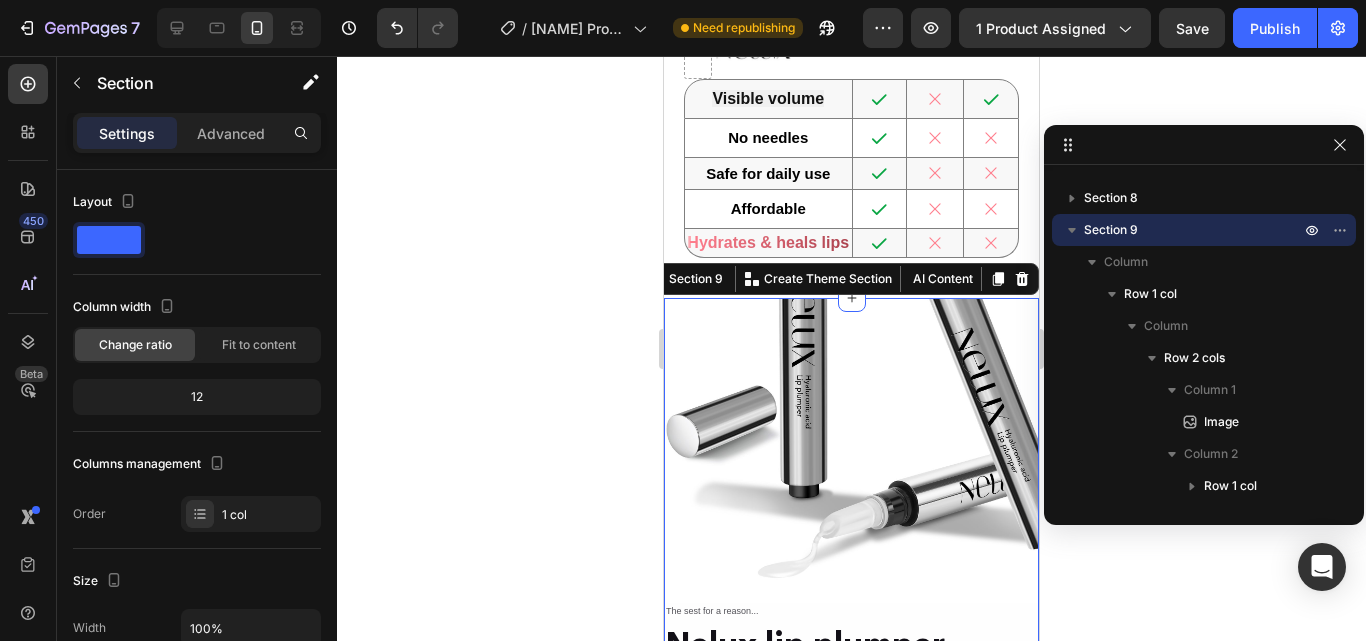 scroll, scrollTop: 7962, scrollLeft: 0, axis: vertical 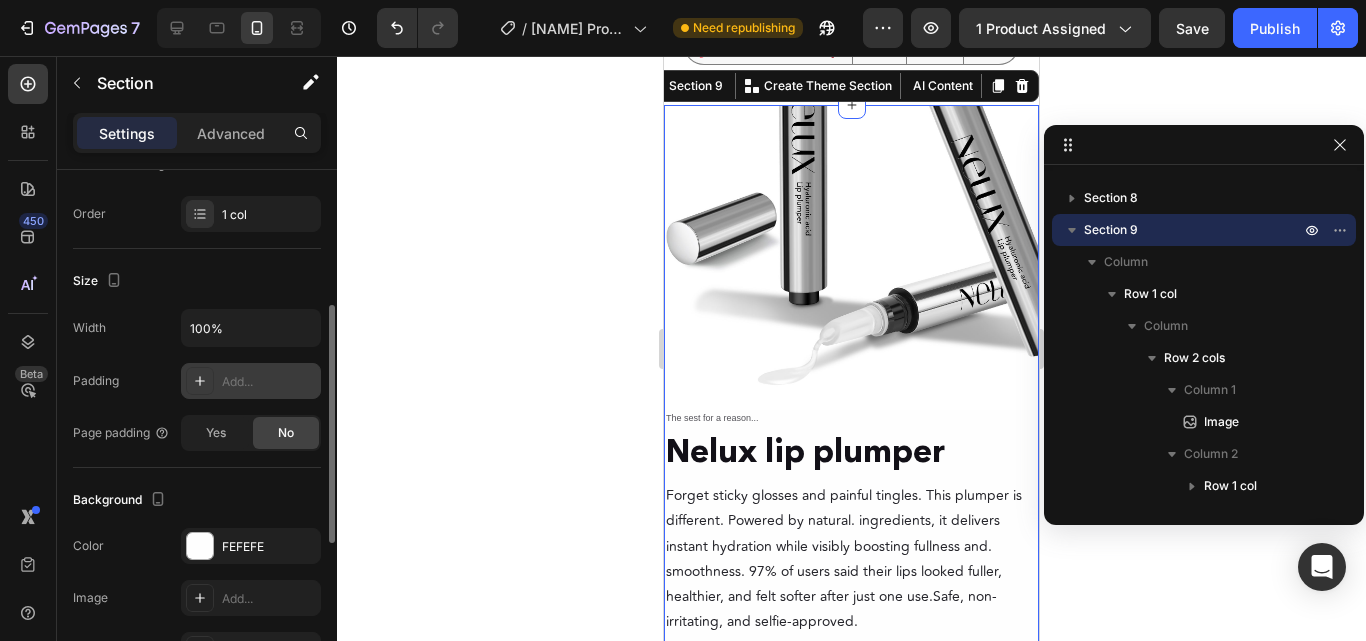 click on "Add..." at bounding box center [269, 382] 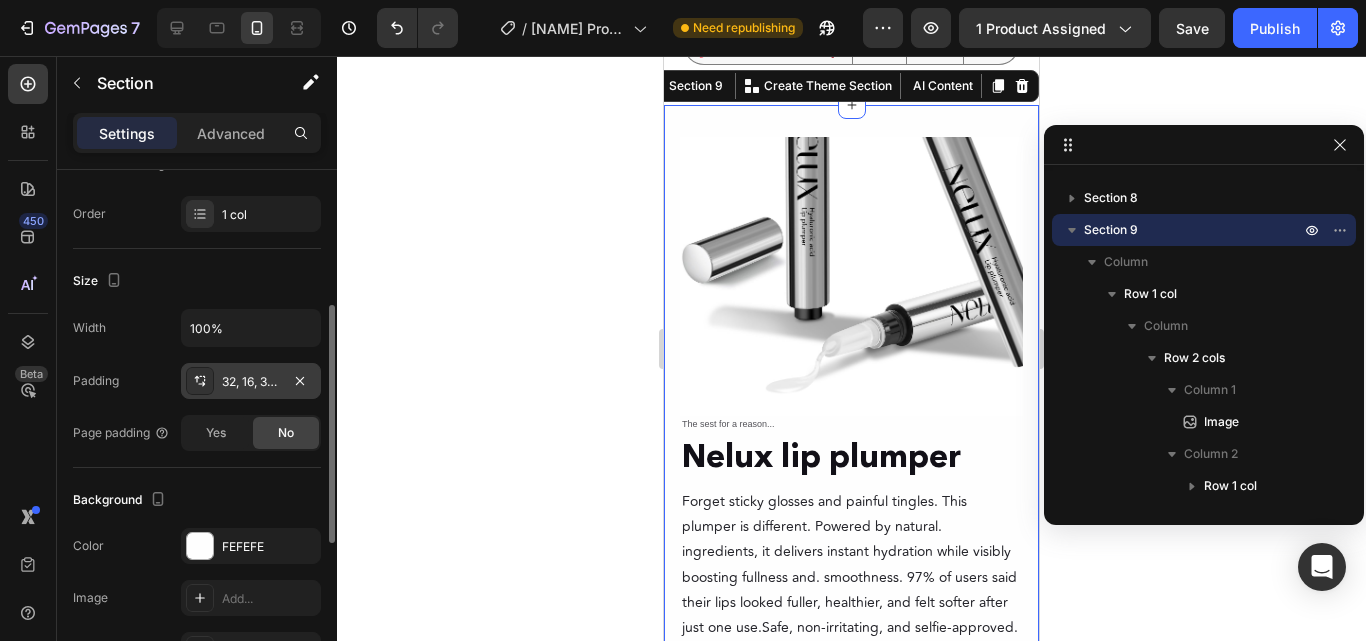 click on "Width 100% Padding 32, 16, 32, 16 Page padding Yes No" at bounding box center (197, 380) 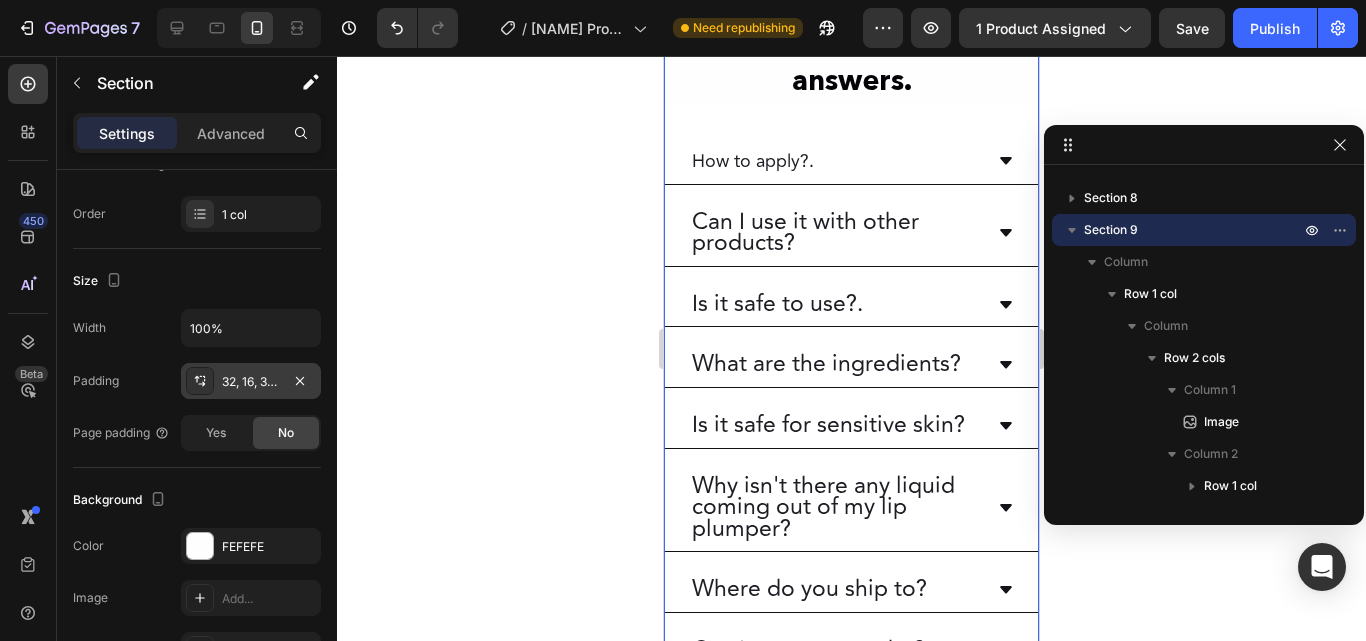 scroll, scrollTop: 8762, scrollLeft: 0, axis: vertical 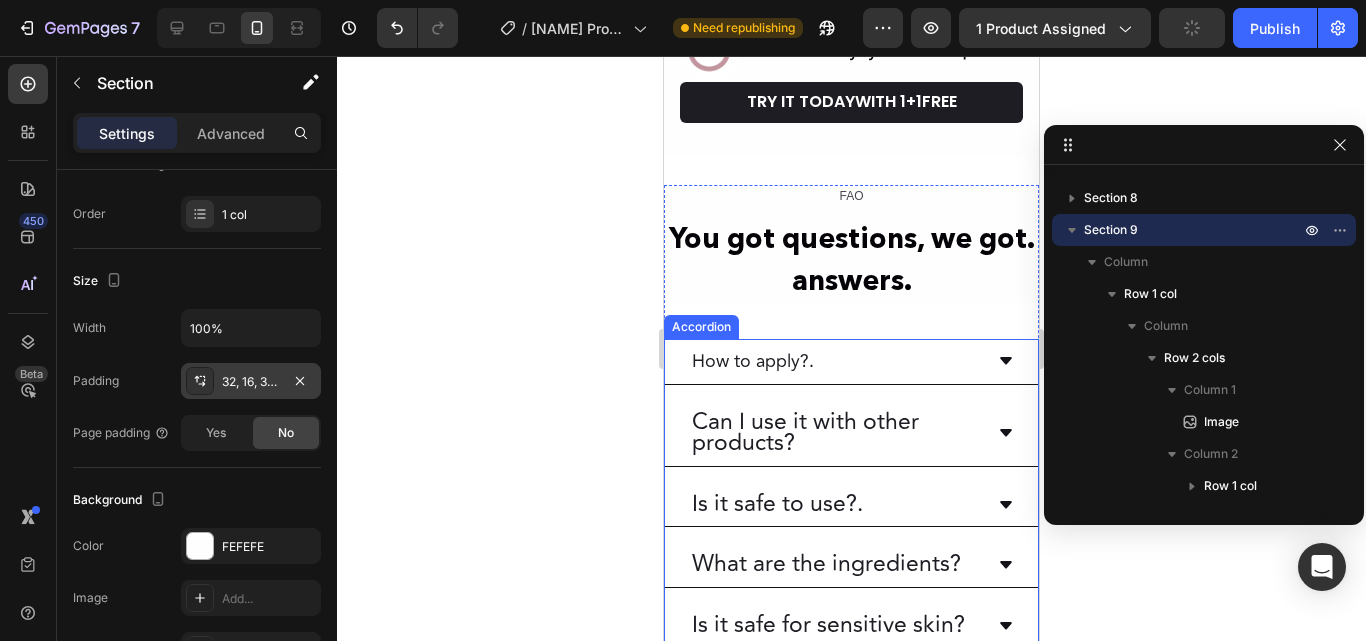 click on "How to apply?." at bounding box center (753, 361) 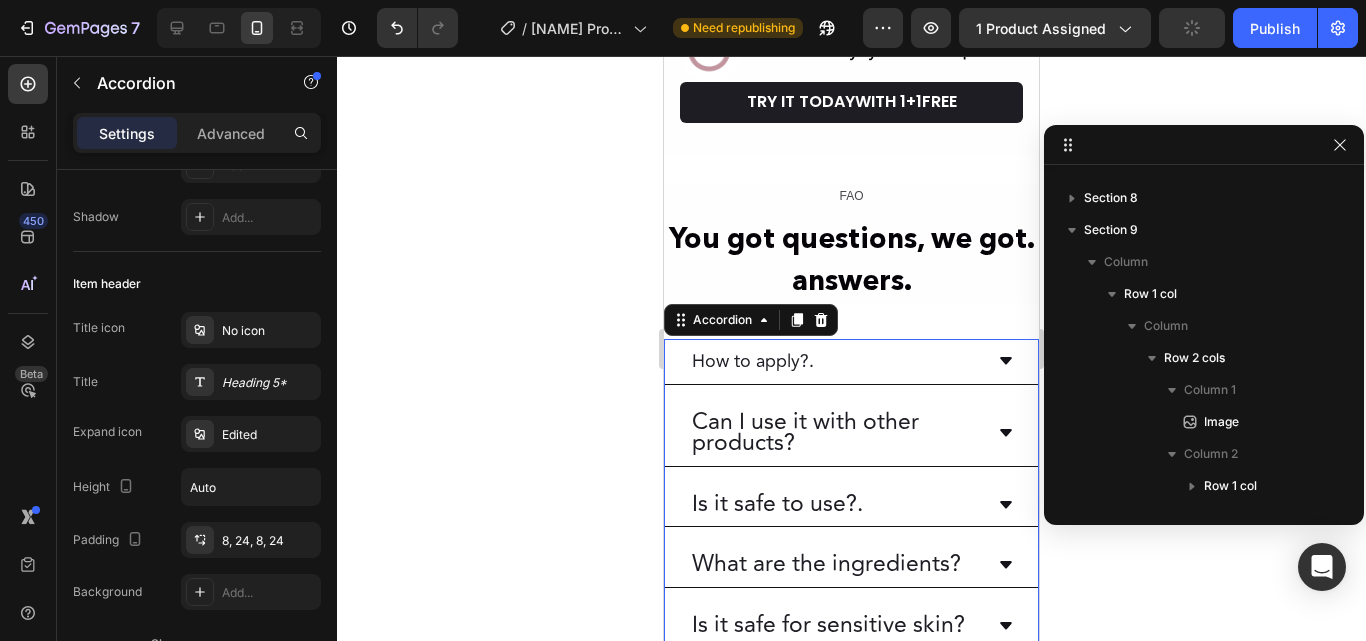scroll, scrollTop: 694, scrollLeft: 0, axis: vertical 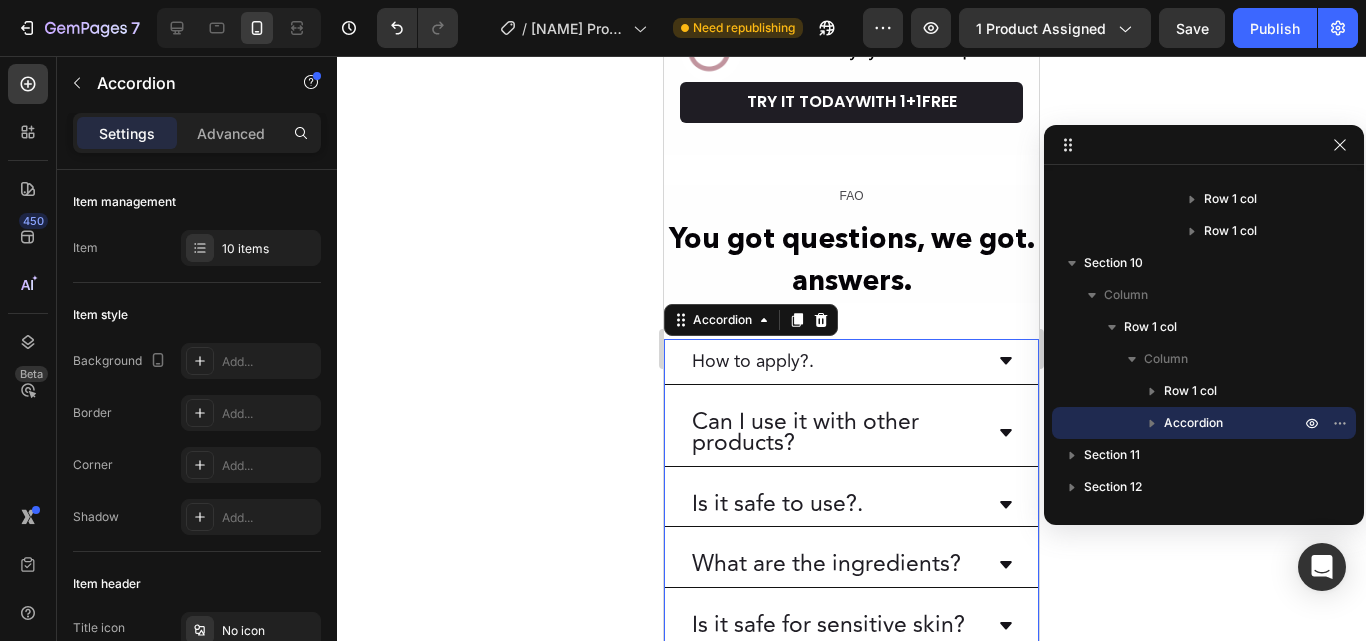 click on "Can I use it with other products?" at bounding box center (835, 433) 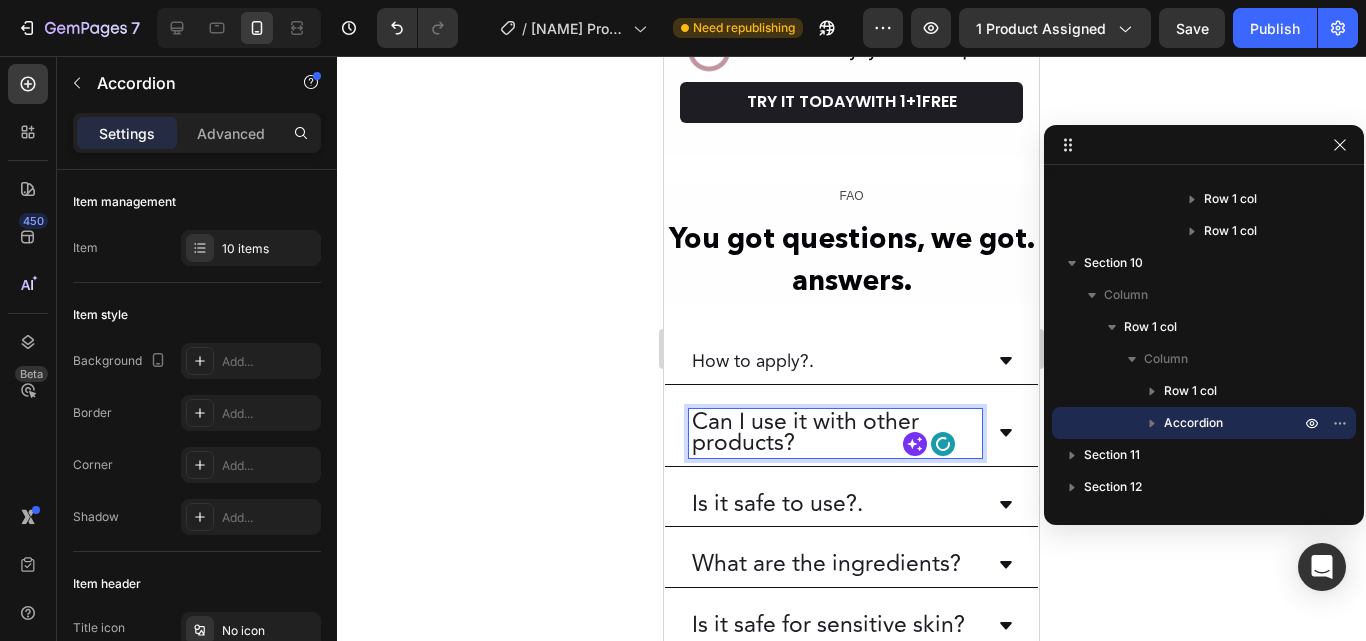 click on "How to apply?." at bounding box center [753, 361] 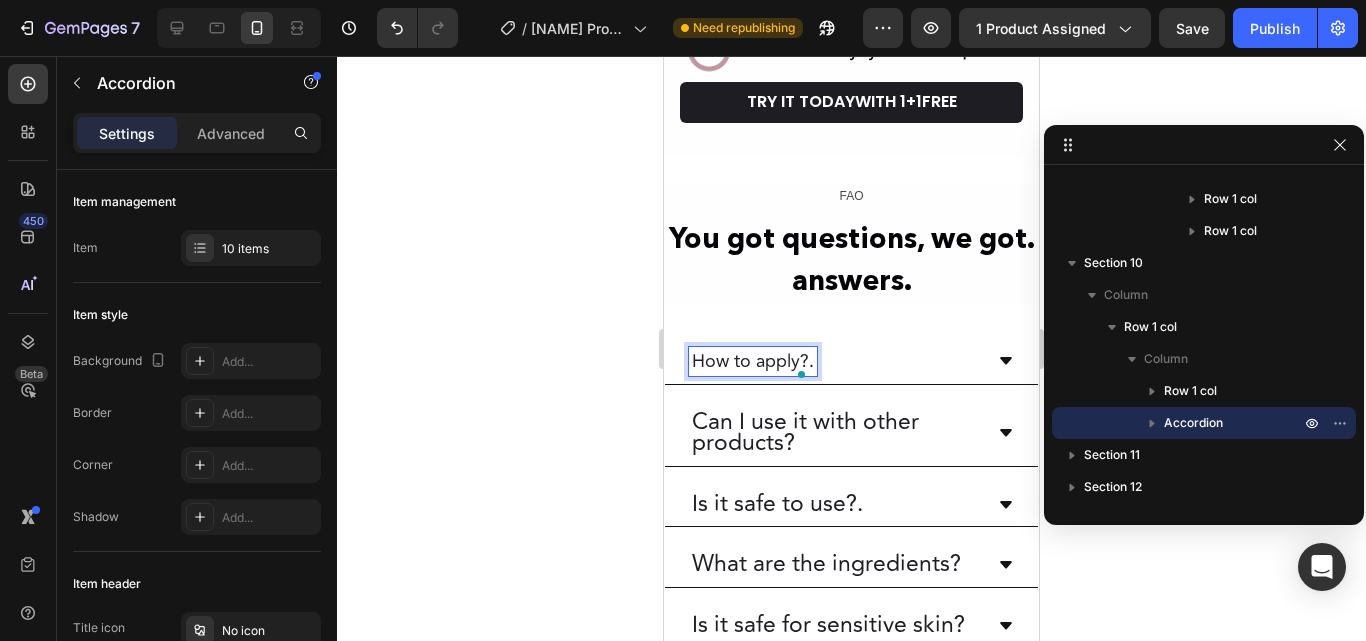 drag, startPoint x: 810, startPoint y: 375, endPoint x: 750, endPoint y: 374, distance: 60.00833 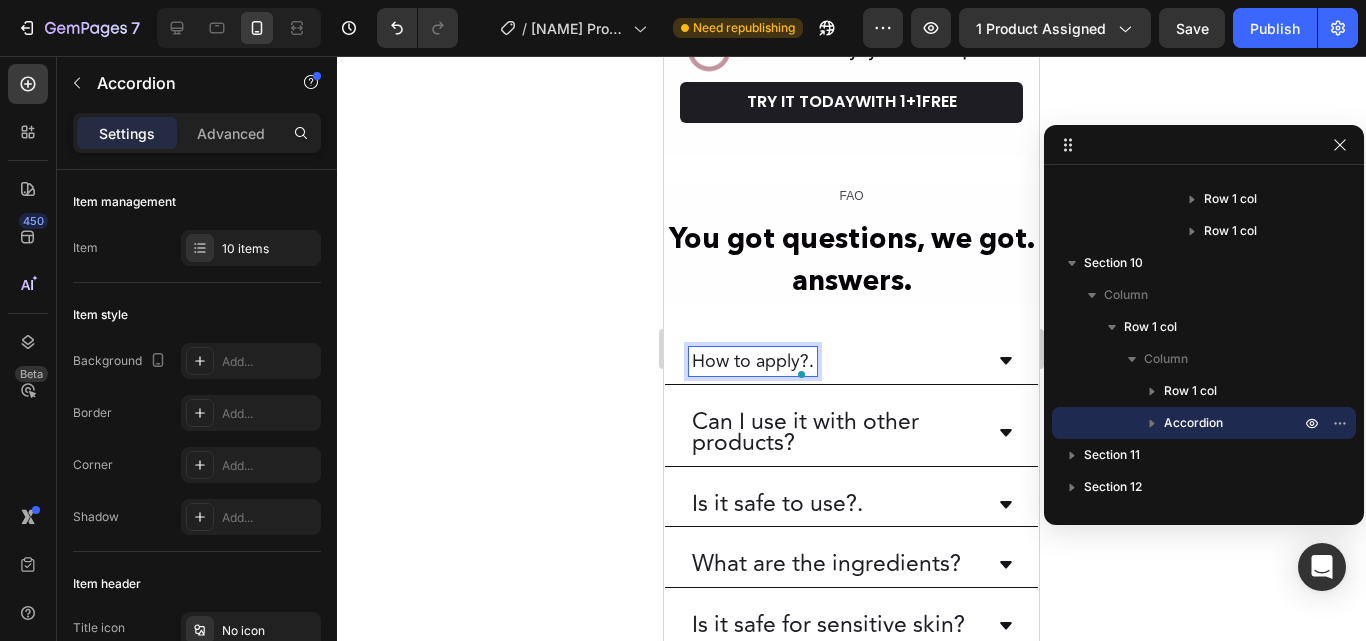 click on "How to apply?." at bounding box center [753, 361] 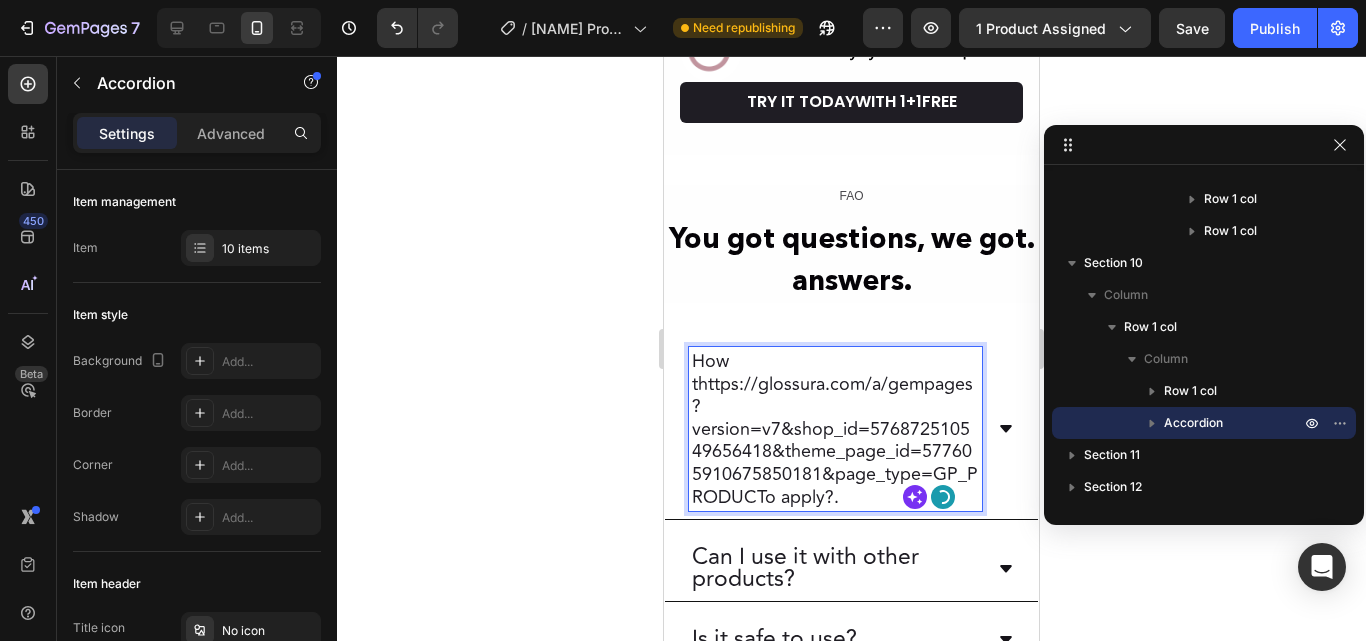 scroll, scrollTop: 1, scrollLeft: 0, axis: vertical 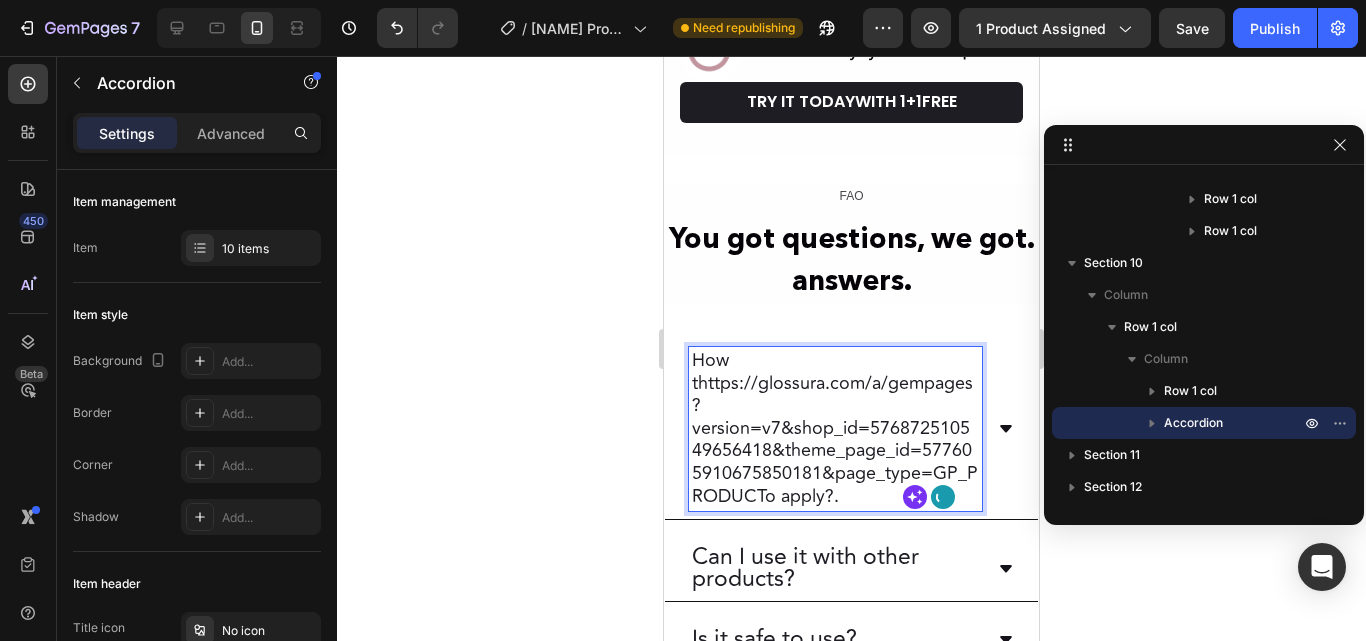 click on "FAO Text Block You got questions, we got. answers. Heading Row
How thttps://glossura.com/a/gempages?version=v7&shop_id=576872510549656418&theme_page_id=577605910675850181&page_type=GP_PRODUCTo apply?.
Can I use it with other products?
Is it safe to use?.
What are the ingredients?
Is it safe for sensitive skin?
Why isn't there any liquid coming out of my lip plumper?
Where do you ship to?
Can I return my order?
Do I have to pay import duties and tax?.
Why did I only receive 1 item when there was a Buy 1,Get 1 free promotion? Accordion   0" at bounding box center [851, 690] 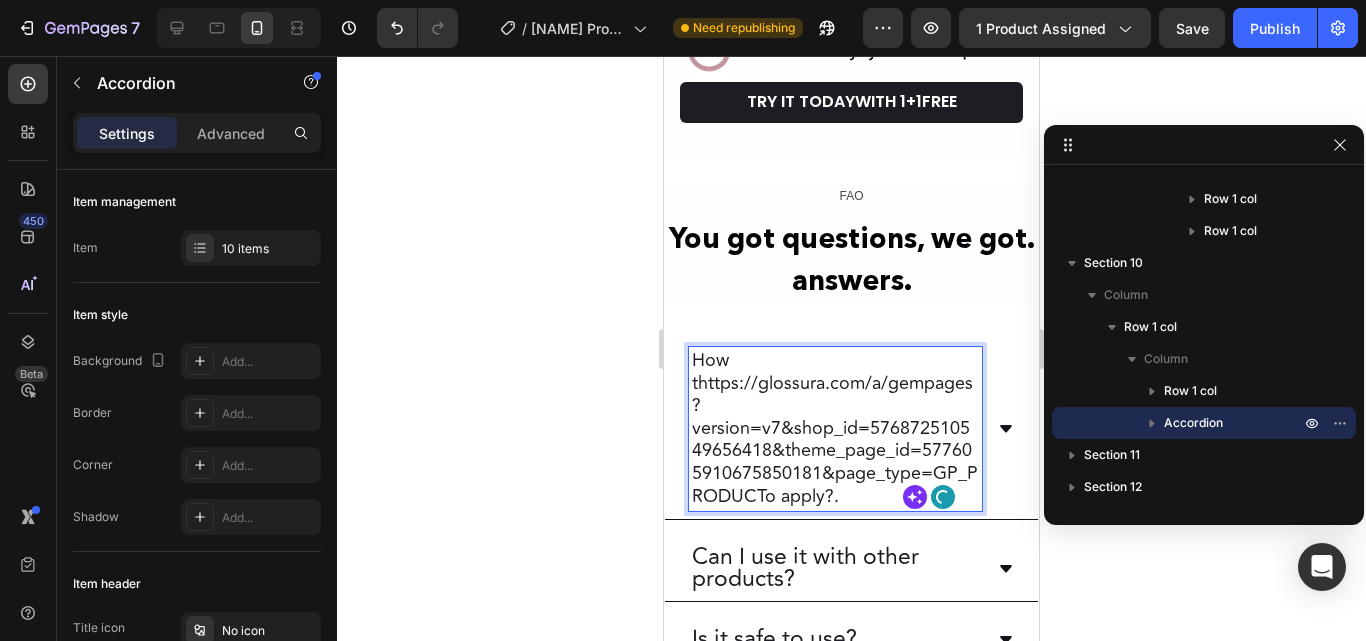 click on "FAO Text Block You got questions, we got. answers. Heading Row
How thttps://glossura.com/a/gempages?version=v7&shop_id=576872510549656418&theme_page_id=577605910675850181&page_type=GP_PRODUCTo apply?.
Can I use it with other products?
Is it safe to use?.
What are the ingredients?
Is it safe for sensitive skin?
Why isn't there any liquid coming out of my lip plumper?
Where do you ship to?
Can I return my order?
Do I have to pay import duties and tax?.
Why did I only receive 1 item when there was a Buy 1,Get 1 free promotion? Accordion   0" at bounding box center (851, 690) 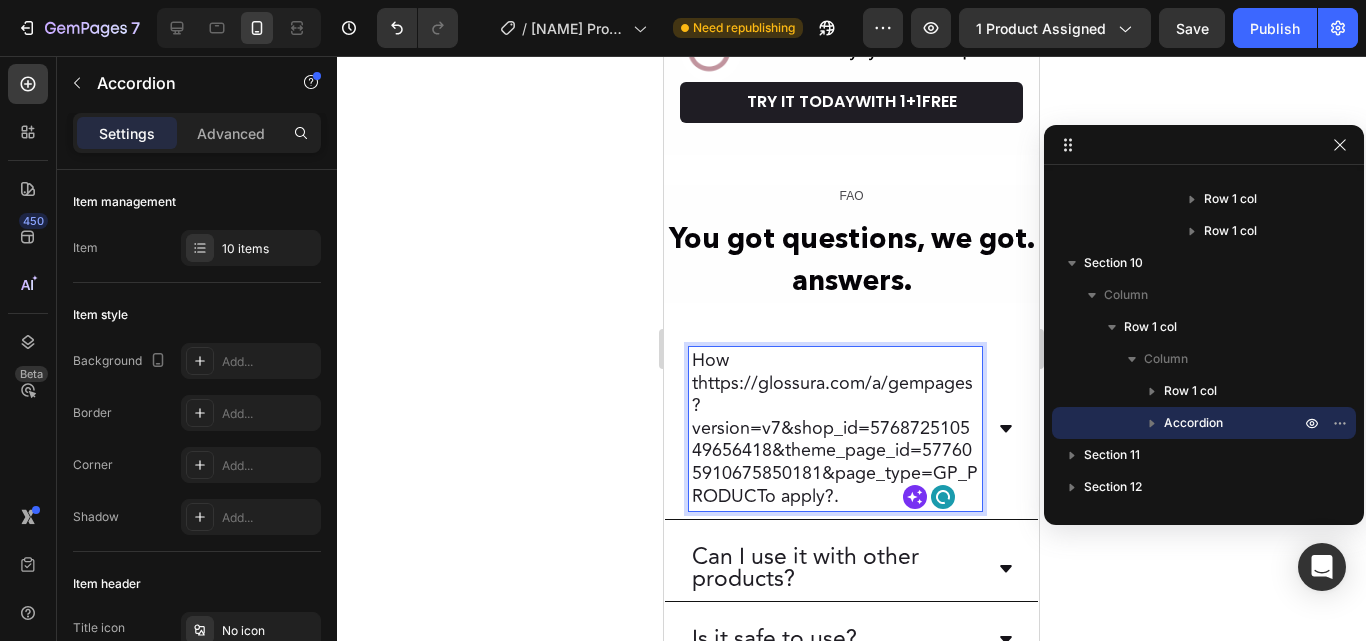 click on "How thttps://glossura.com/a/gempages?version=v7&shop_id=576872510549656418&theme_page_id=577605910675850181&page_type=GP_PRODUCTo apply?." at bounding box center (835, 428) 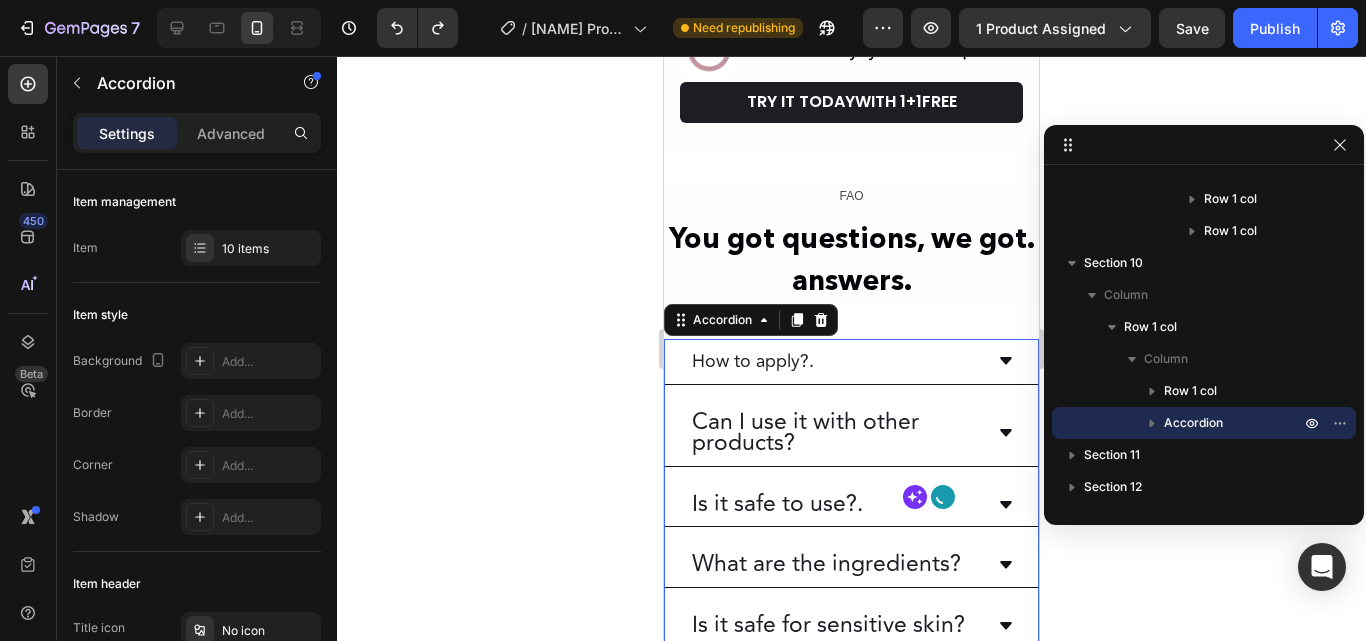 click on "Accordion" at bounding box center [722, 320] 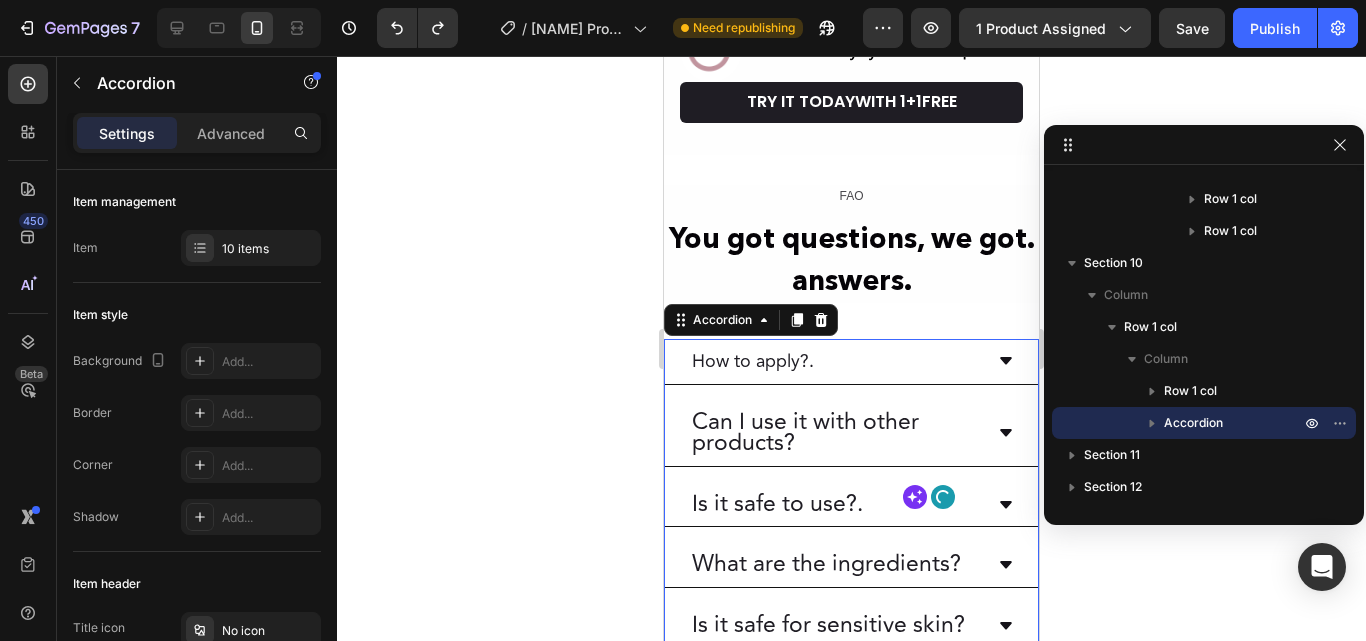 click on "Accordion" at bounding box center [722, 320] 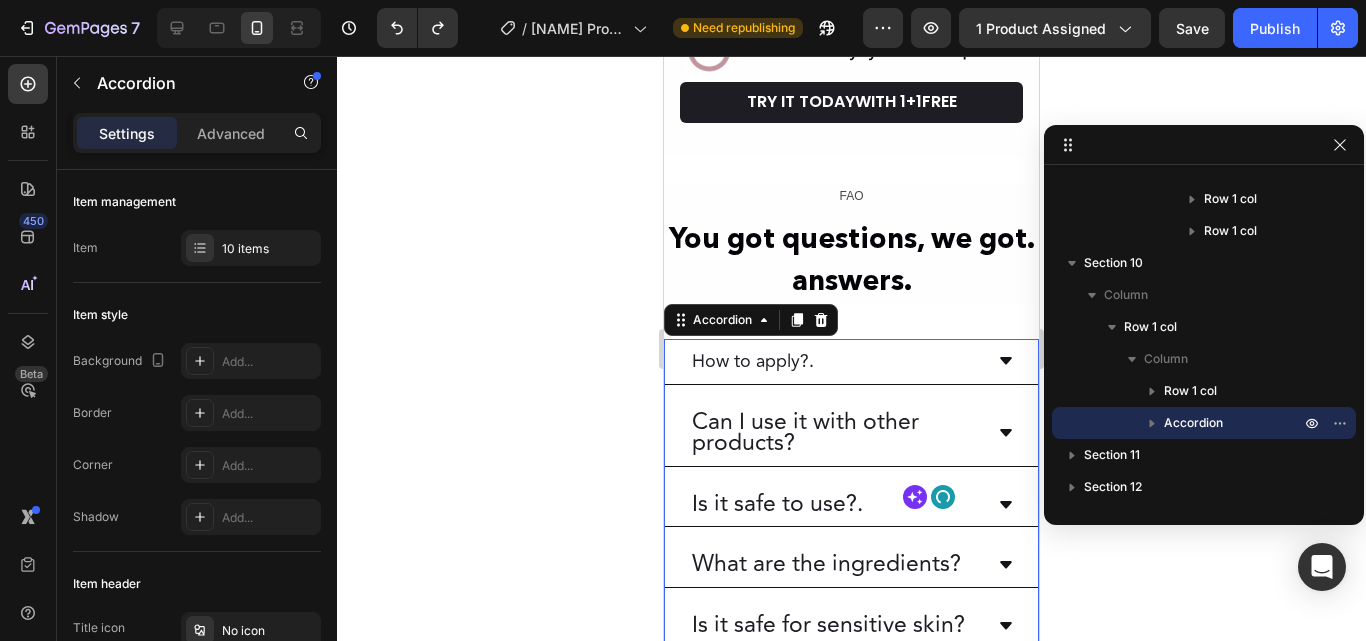 click on "Accordion" at bounding box center (722, 320) 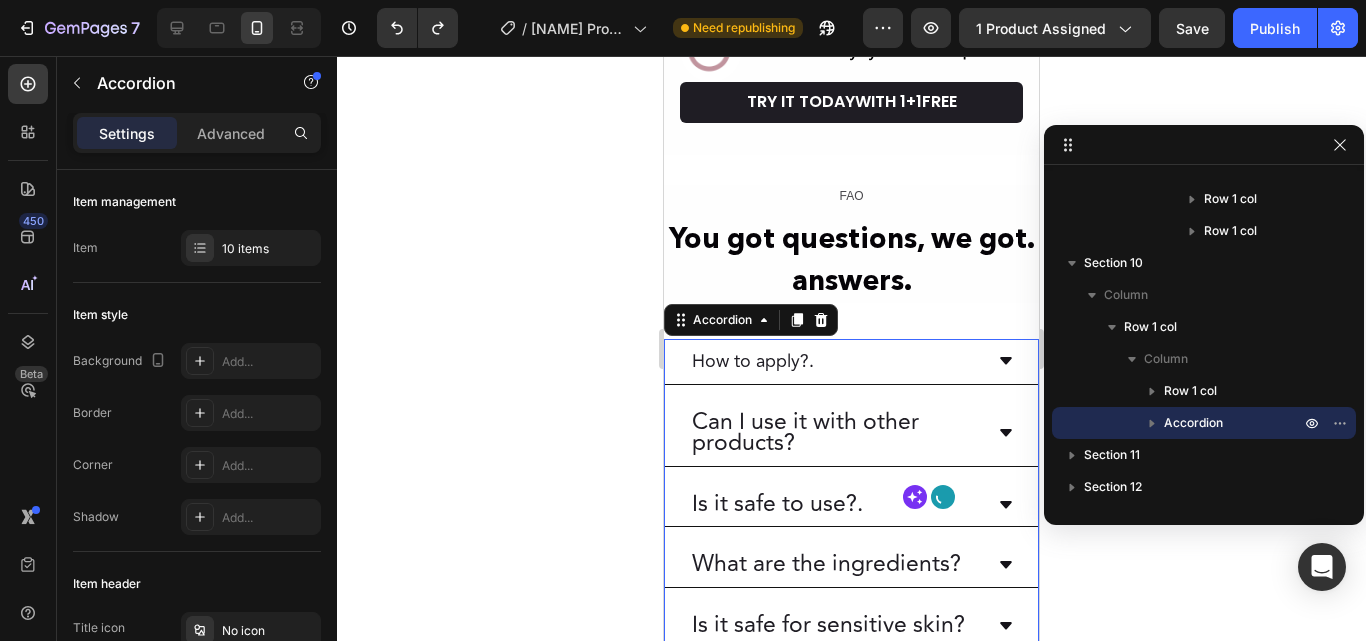 click on "Accordion" at bounding box center [722, 320] 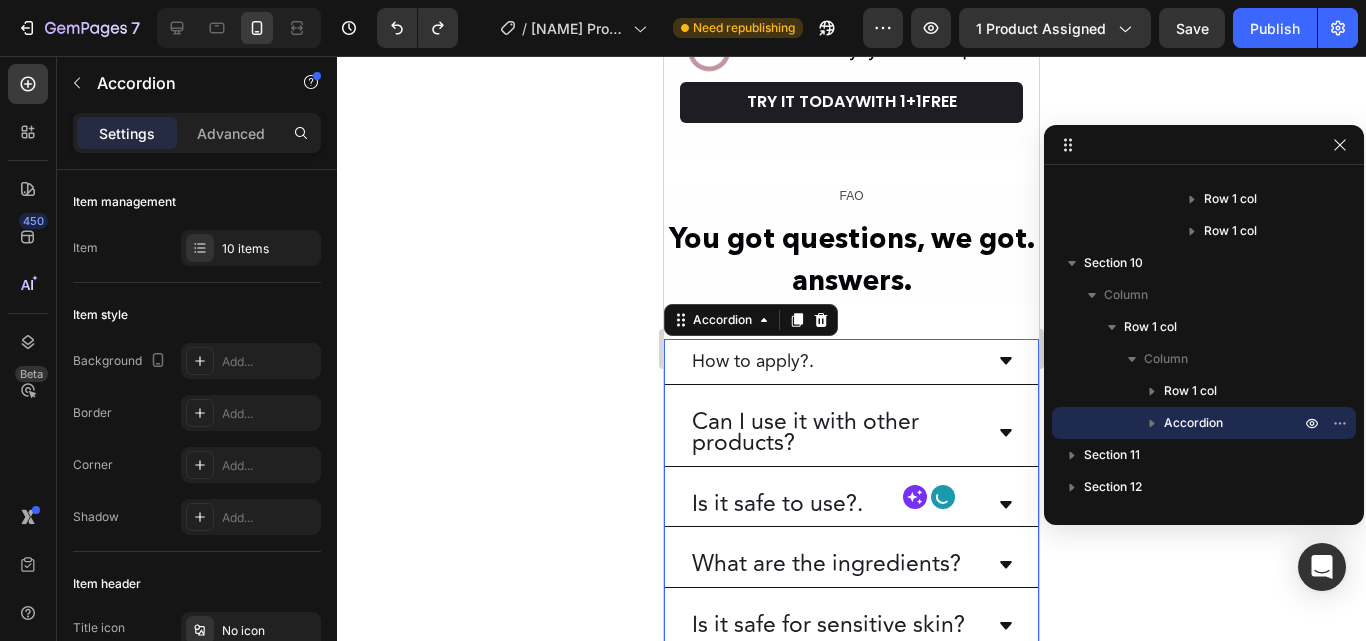 click on "Accordion" at bounding box center [722, 320] 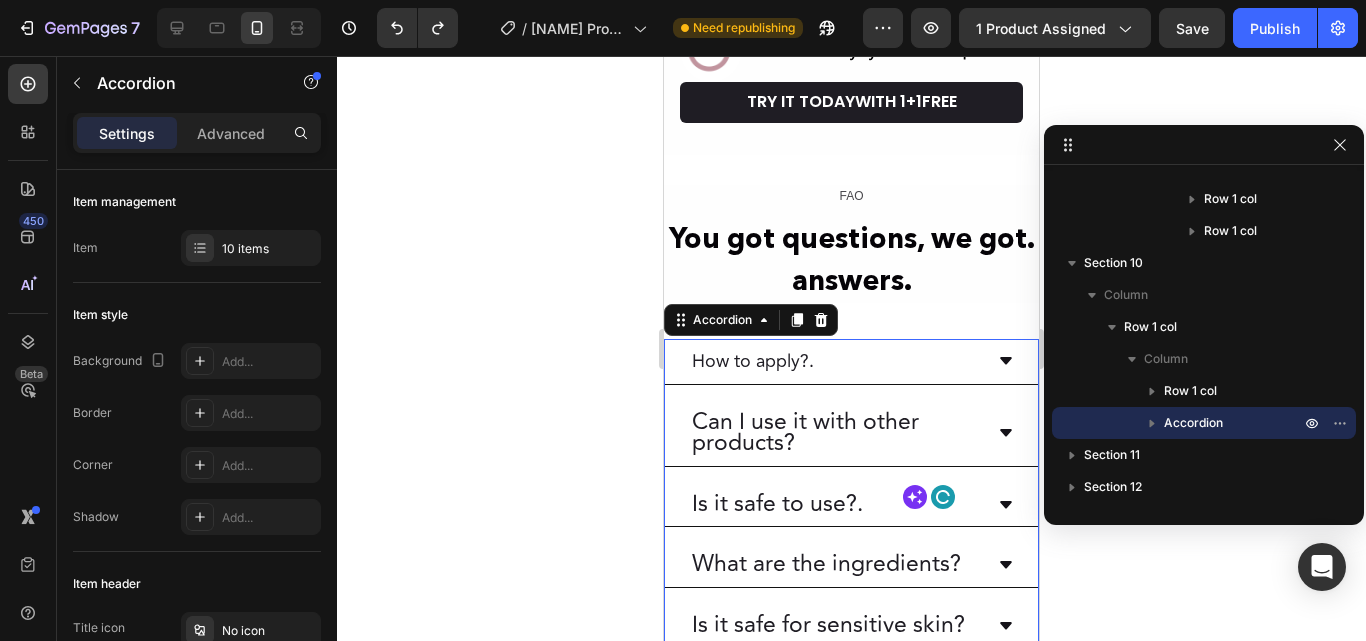 click on "Accordion" at bounding box center [751, 320] 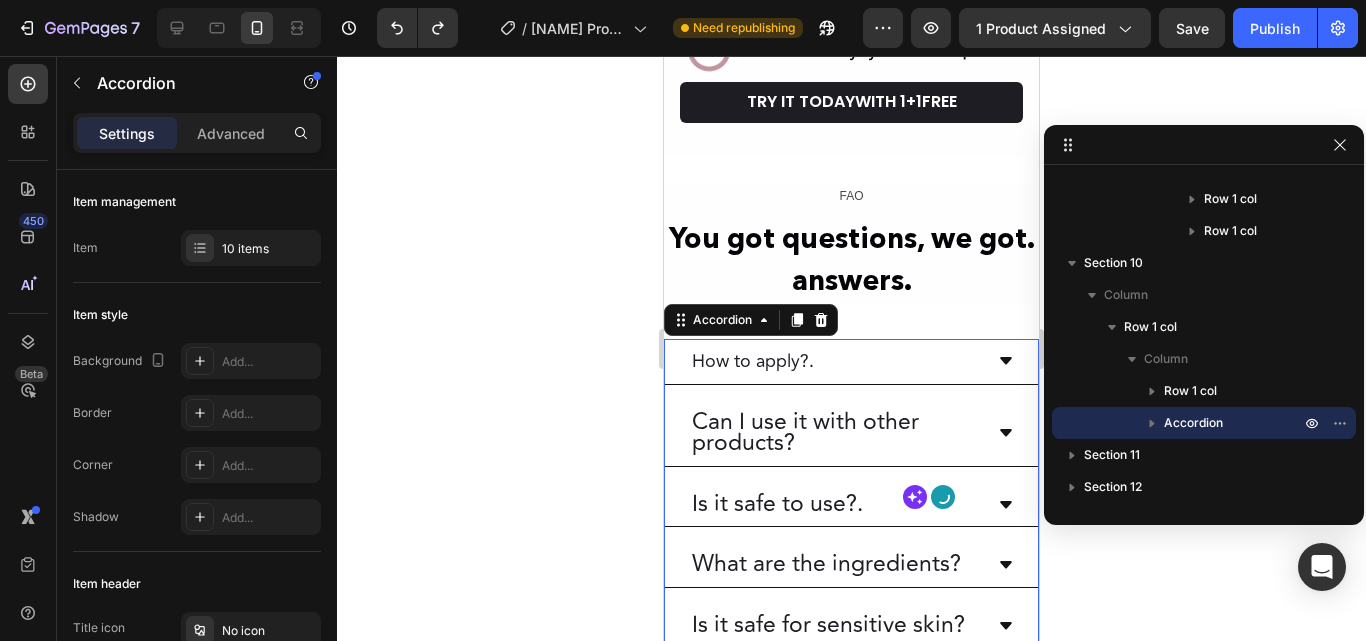 click on "You got questions, we got. answers." at bounding box center [851, 259] 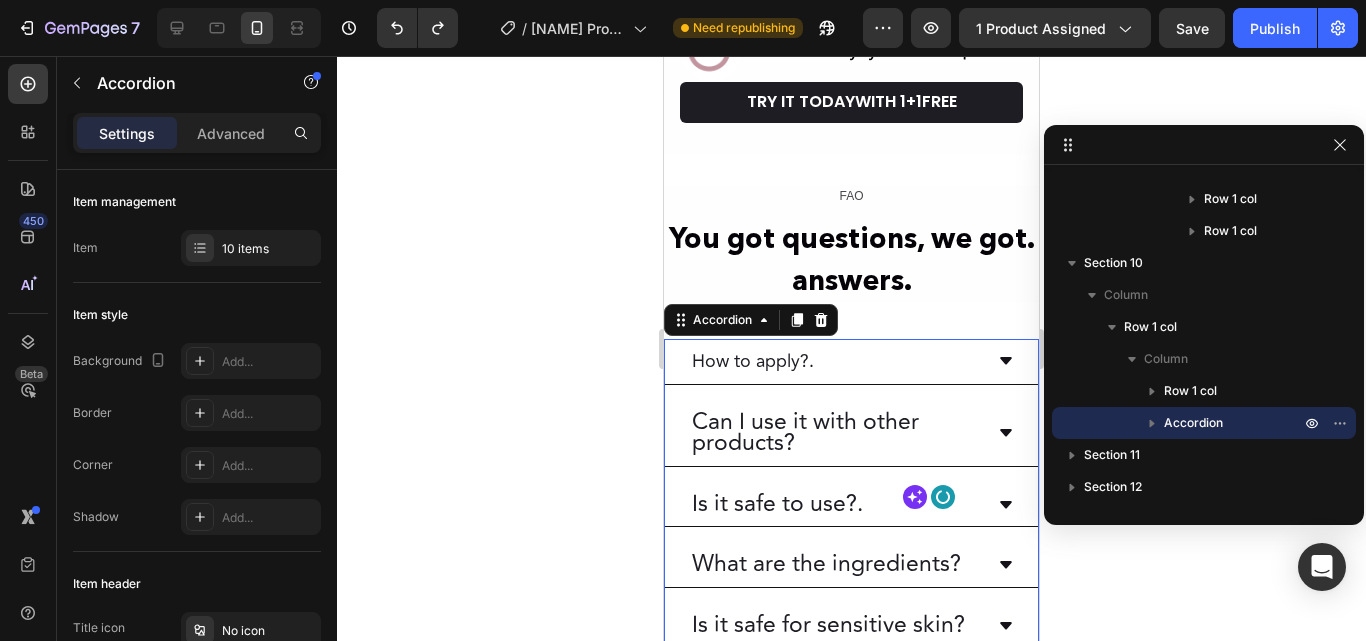click on "You got questions, we got. answers." at bounding box center (851, 259) 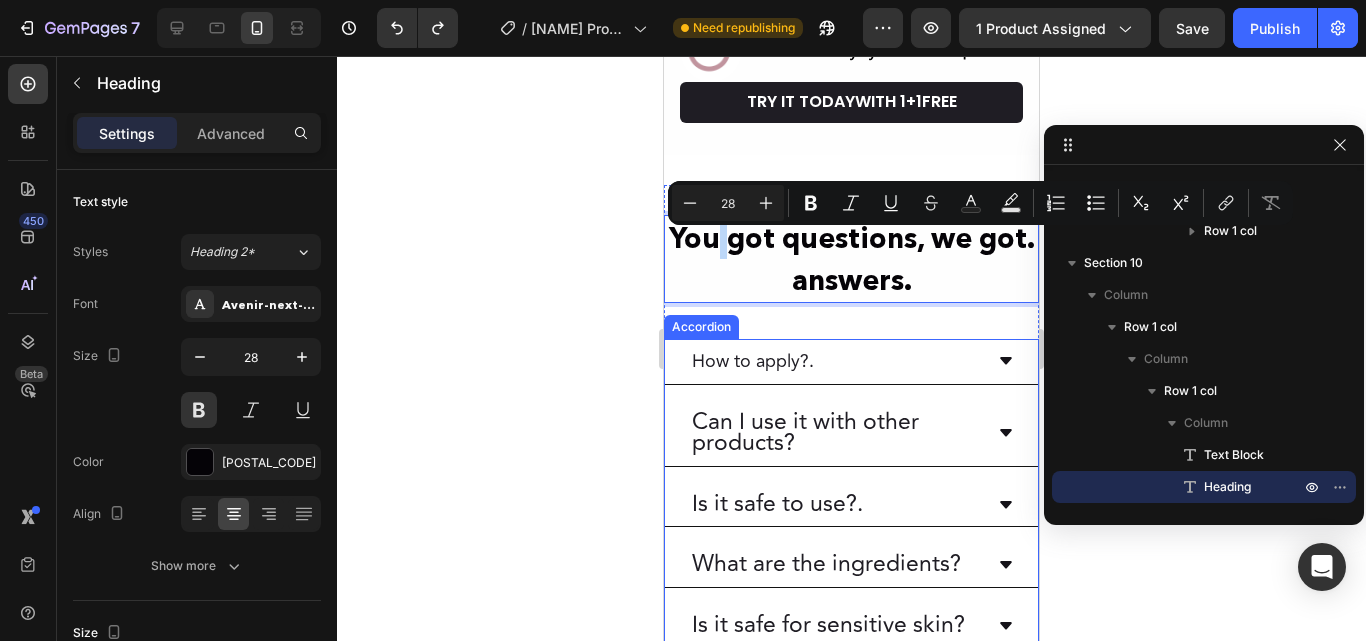 scroll, scrollTop: 0, scrollLeft: 0, axis: both 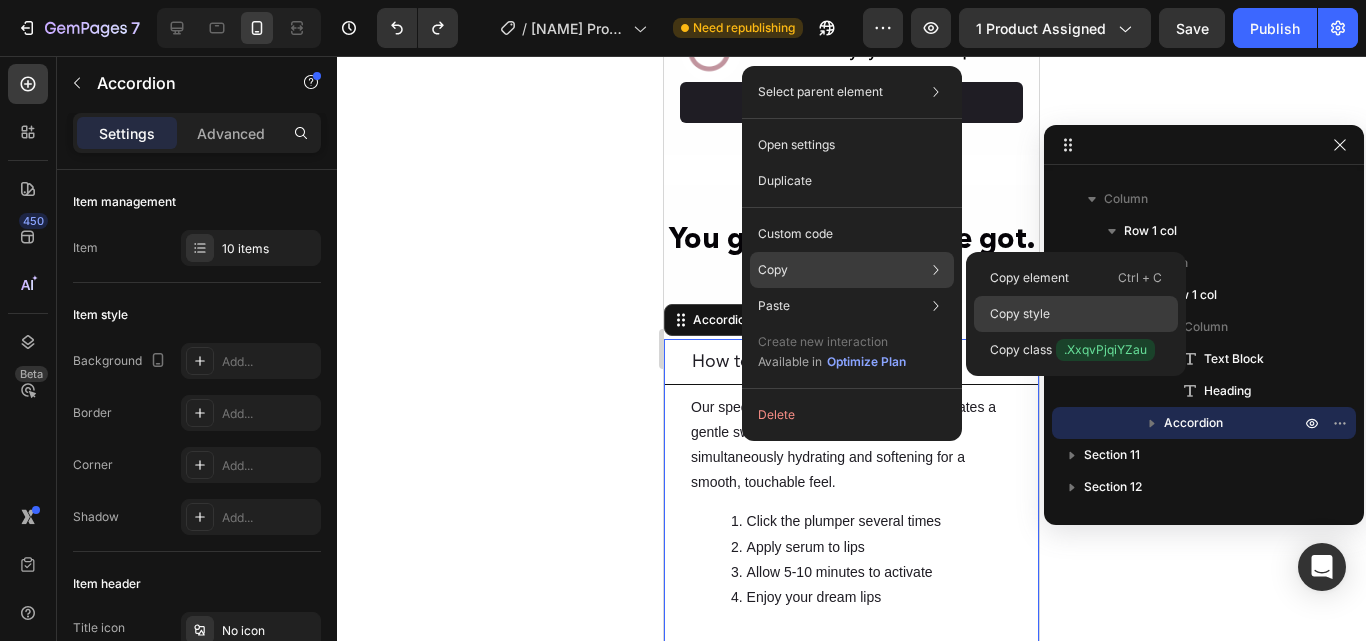 click on "Copy style" at bounding box center [1020, 314] 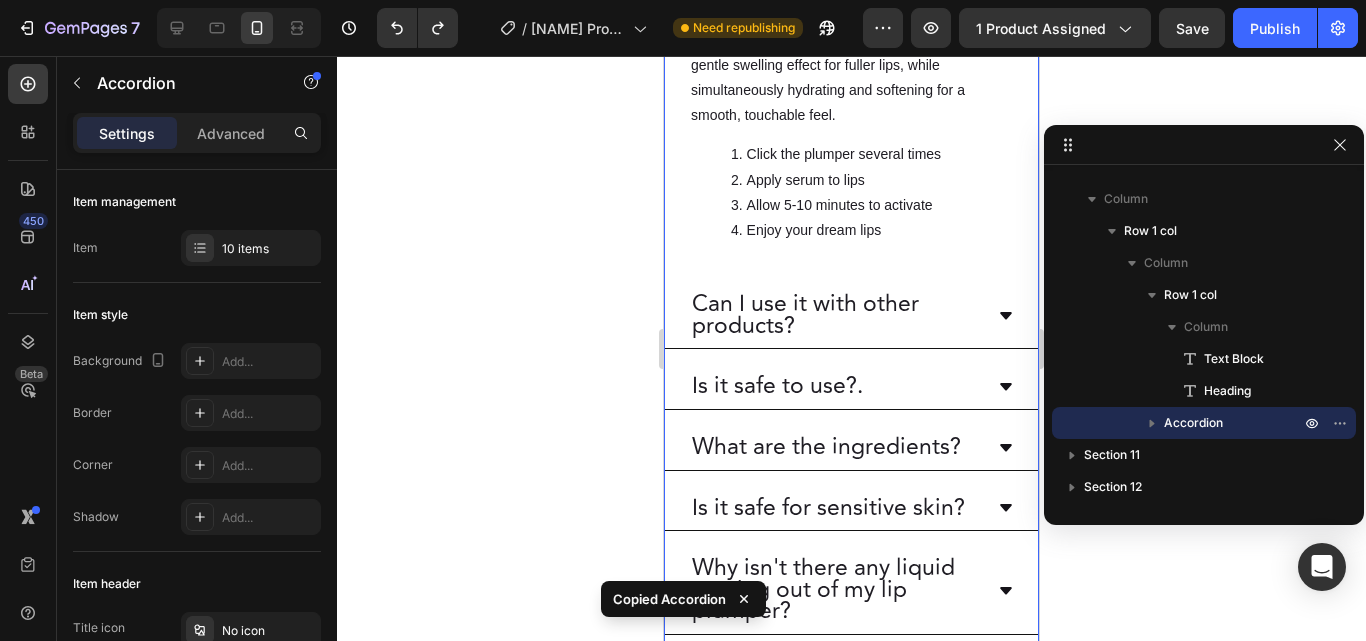 scroll, scrollTop: 9162, scrollLeft: 0, axis: vertical 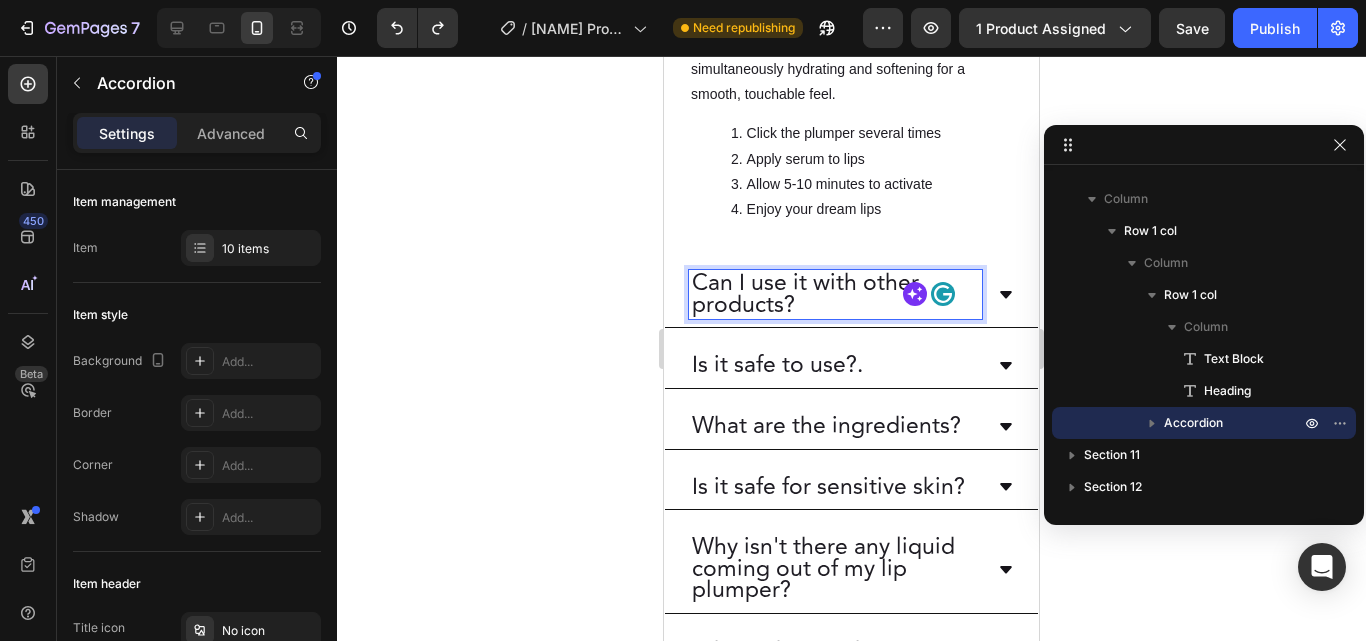 drag, startPoint x: 758, startPoint y: 297, endPoint x: 730, endPoint y: 296, distance: 28.01785 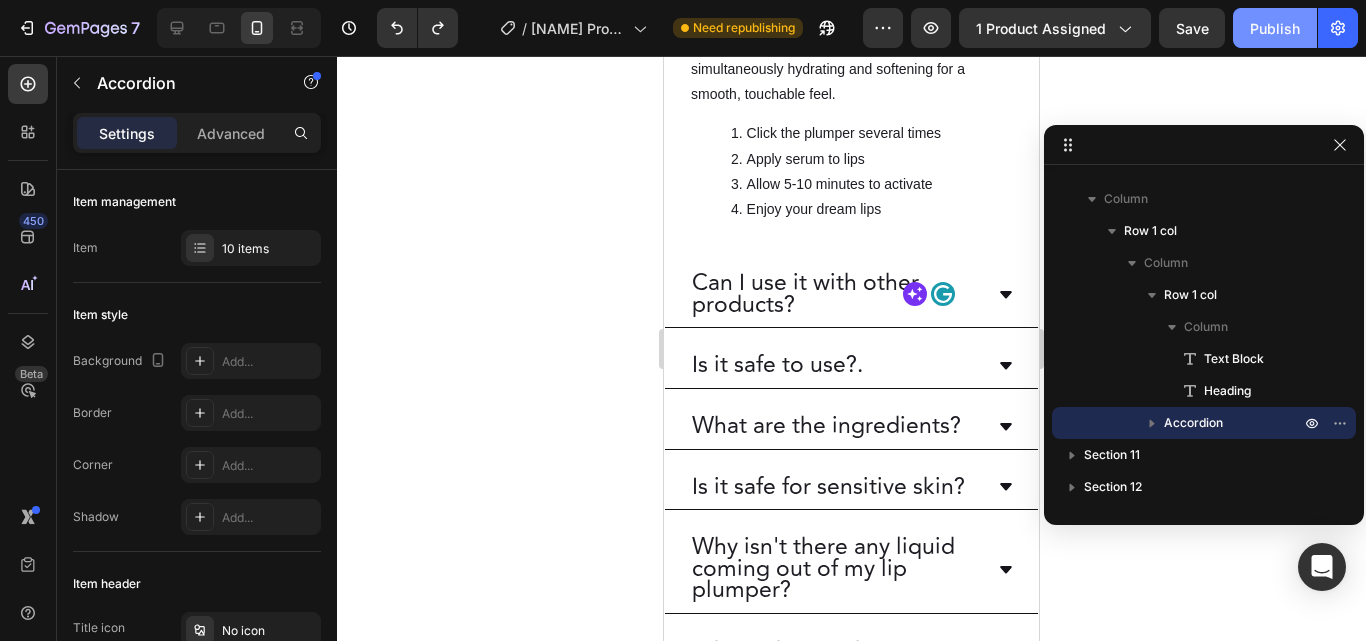 click on "Publish" at bounding box center [1275, 28] 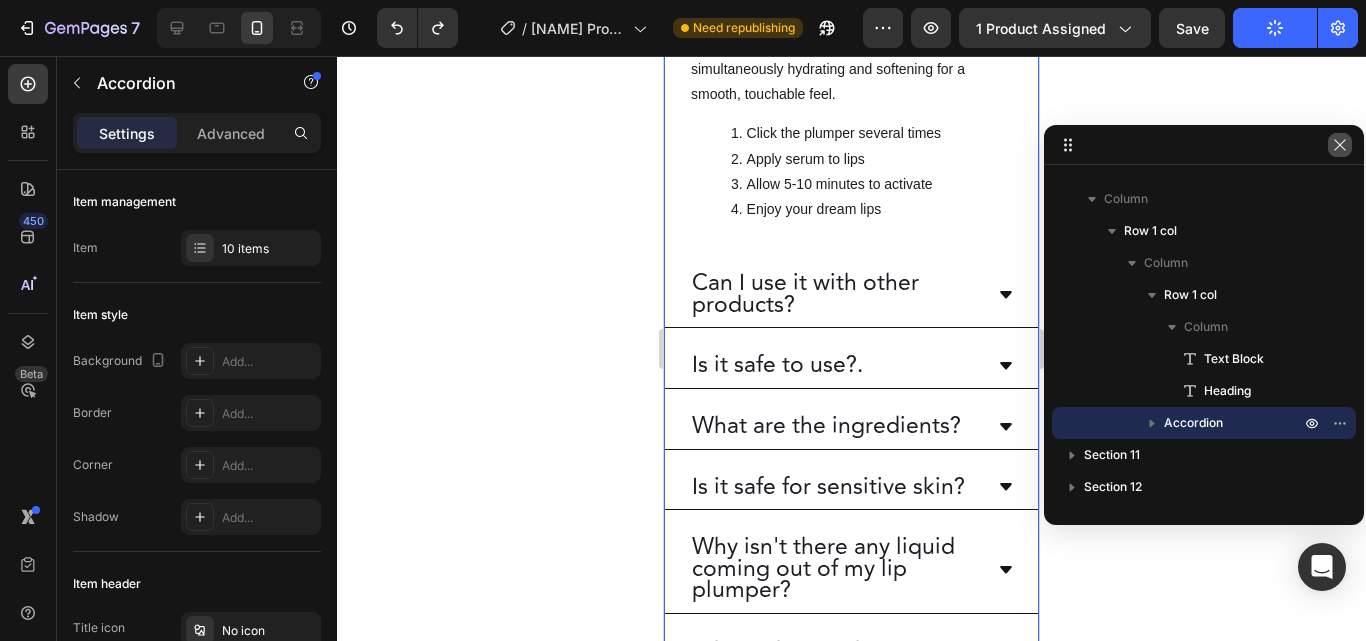 click at bounding box center (1340, 145) 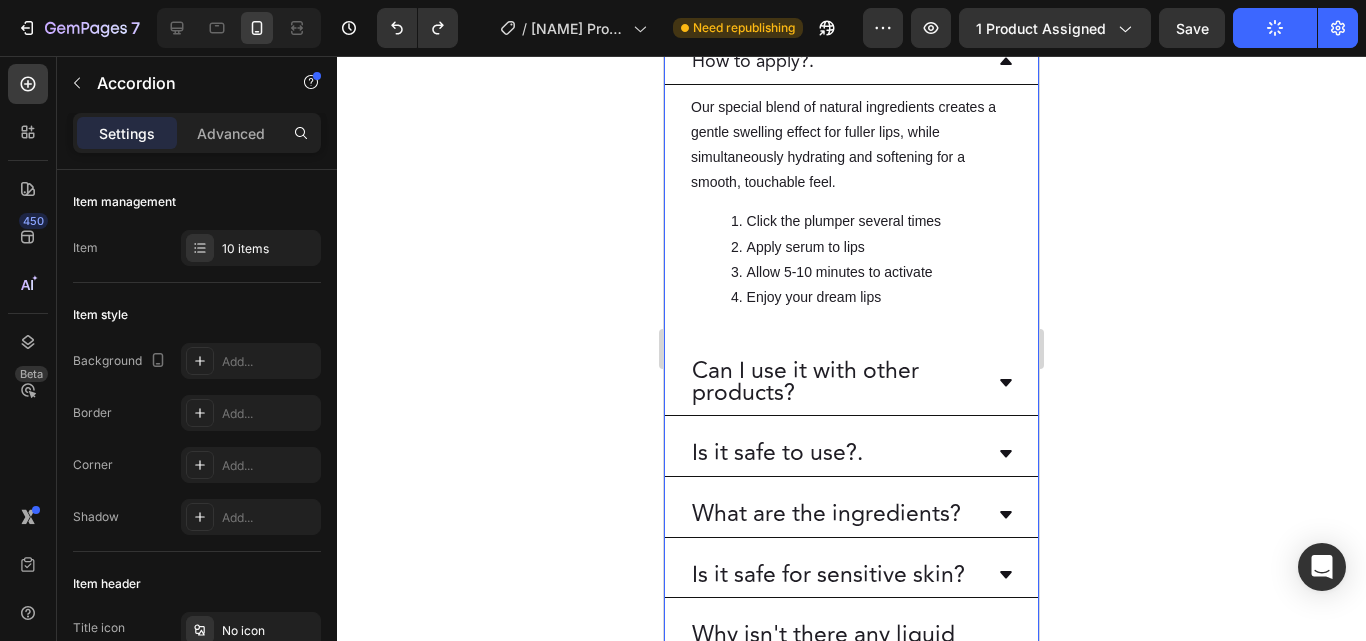 scroll, scrollTop: 8662, scrollLeft: 0, axis: vertical 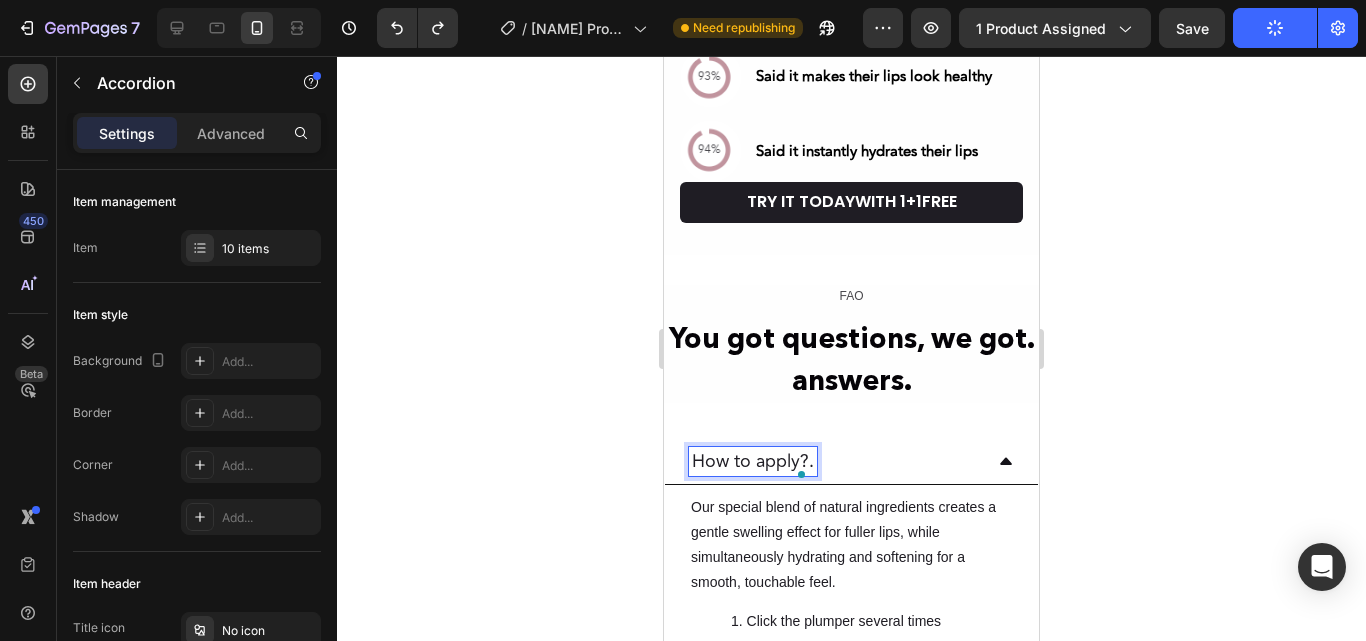 drag, startPoint x: 726, startPoint y: 471, endPoint x: 1071, endPoint y: 512, distance: 347.4277 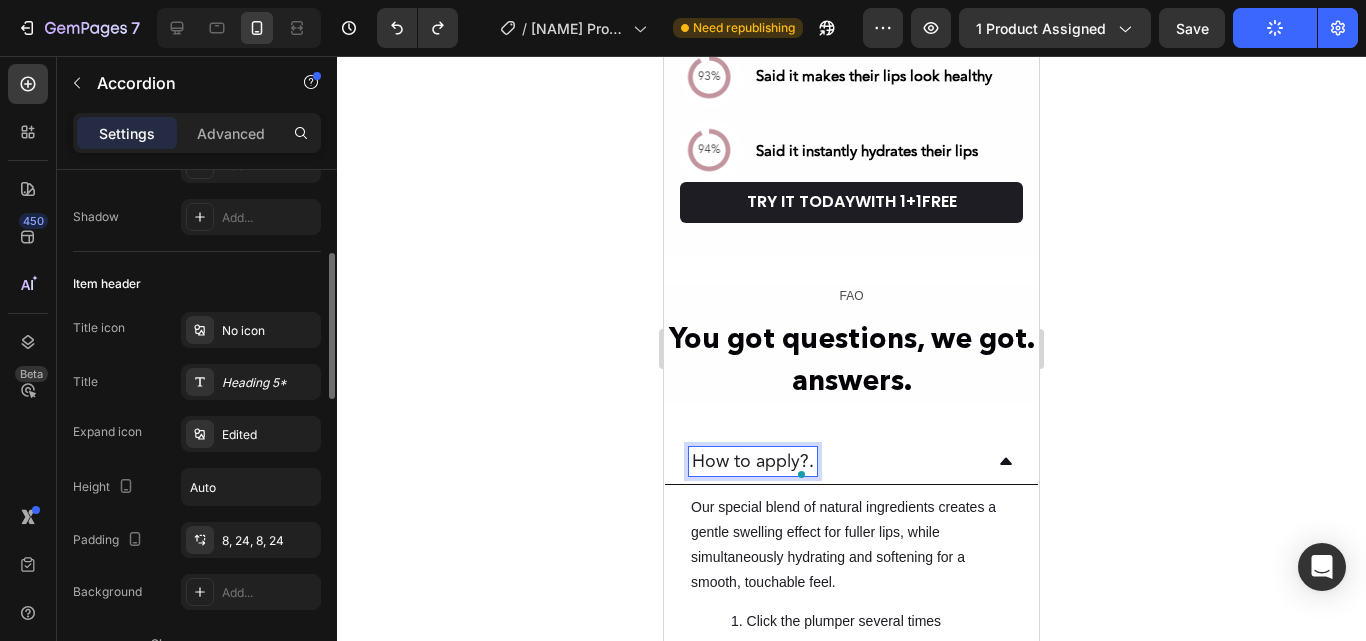 scroll, scrollTop: 0, scrollLeft: 0, axis: both 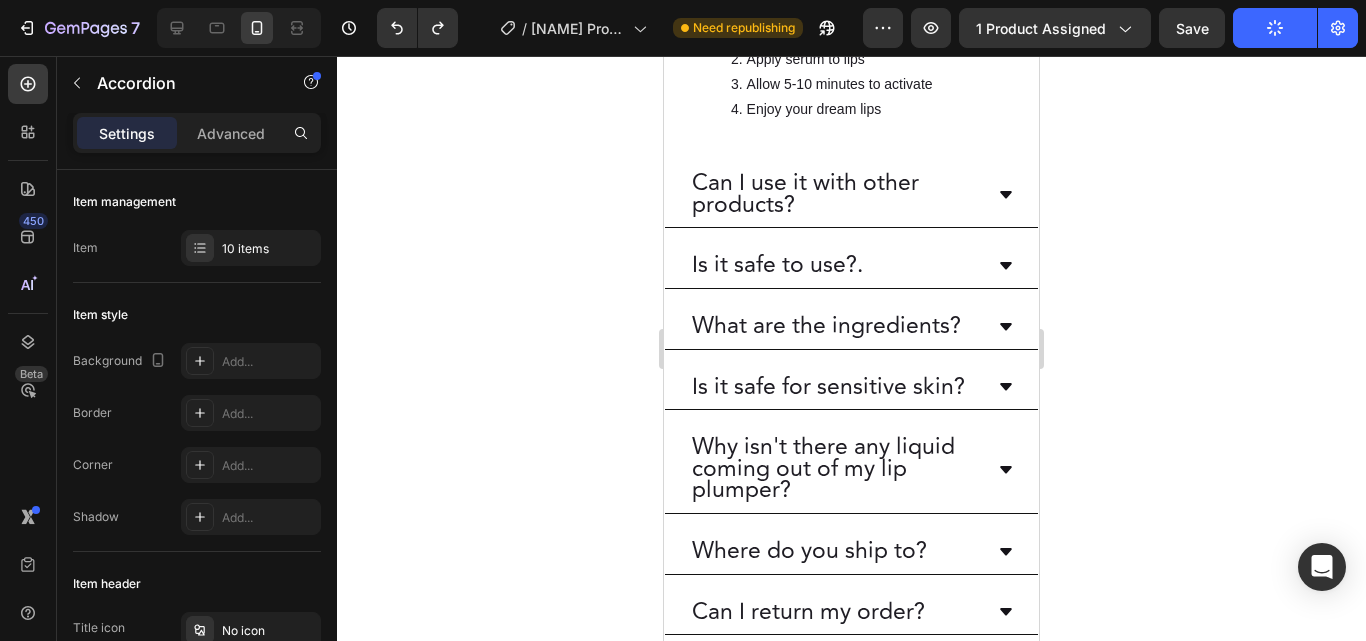 click on "Can I use it with other products?" at bounding box center [835, 194] 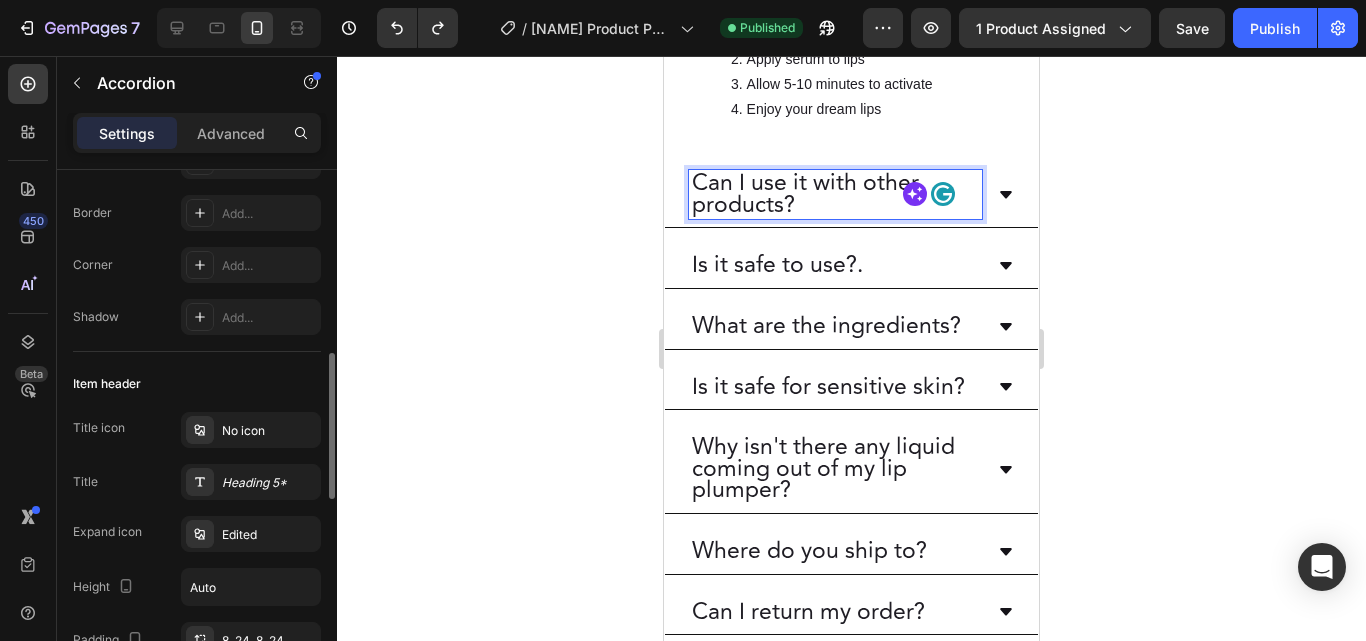 scroll, scrollTop: 300, scrollLeft: 0, axis: vertical 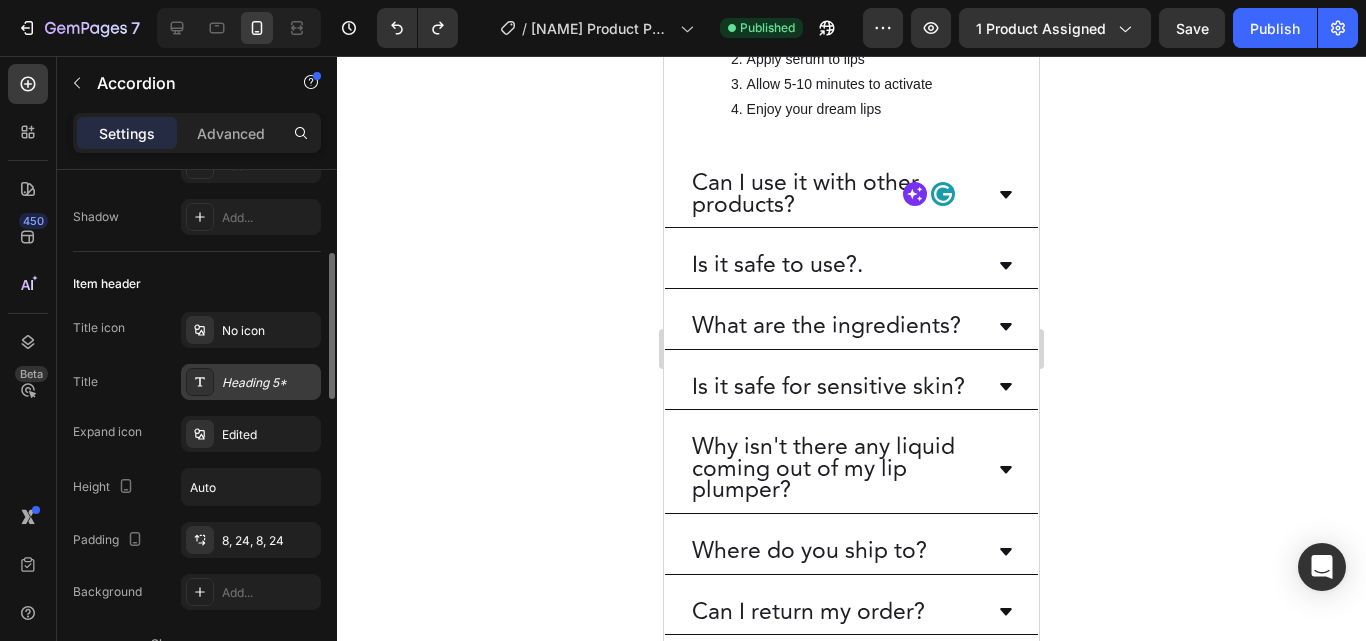click on "Heading 5*" at bounding box center (269, 383) 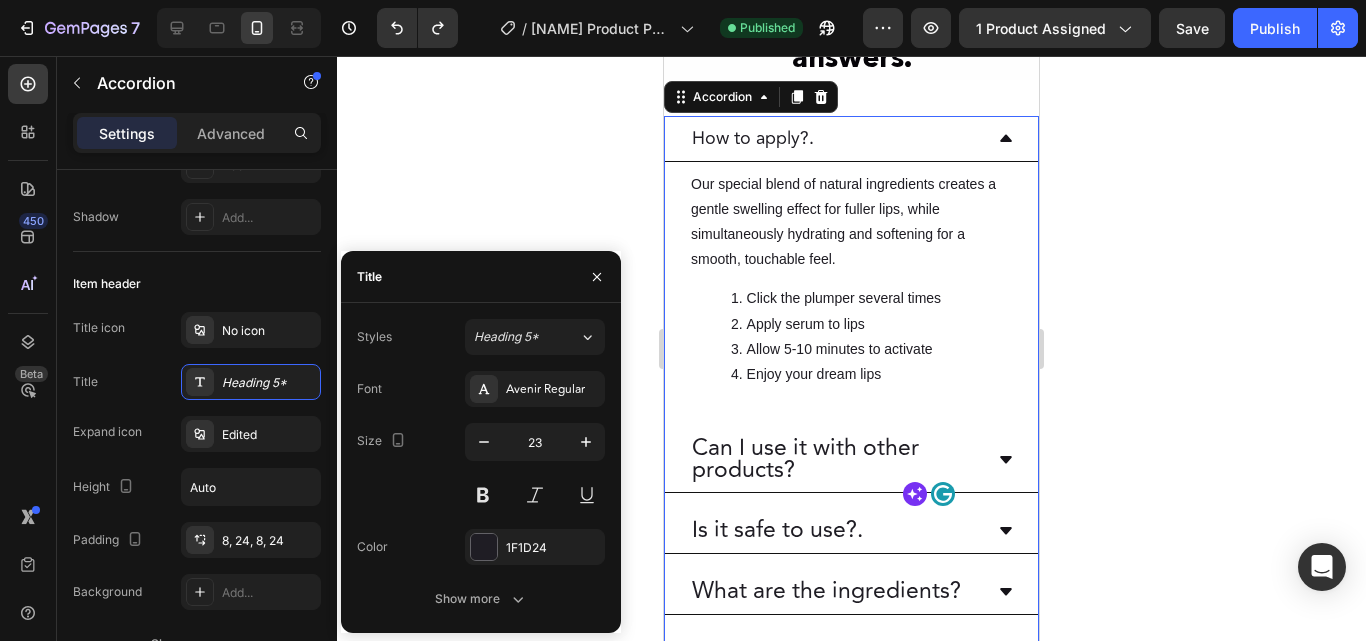 scroll, scrollTop: 8962, scrollLeft: 0, axis: vertical 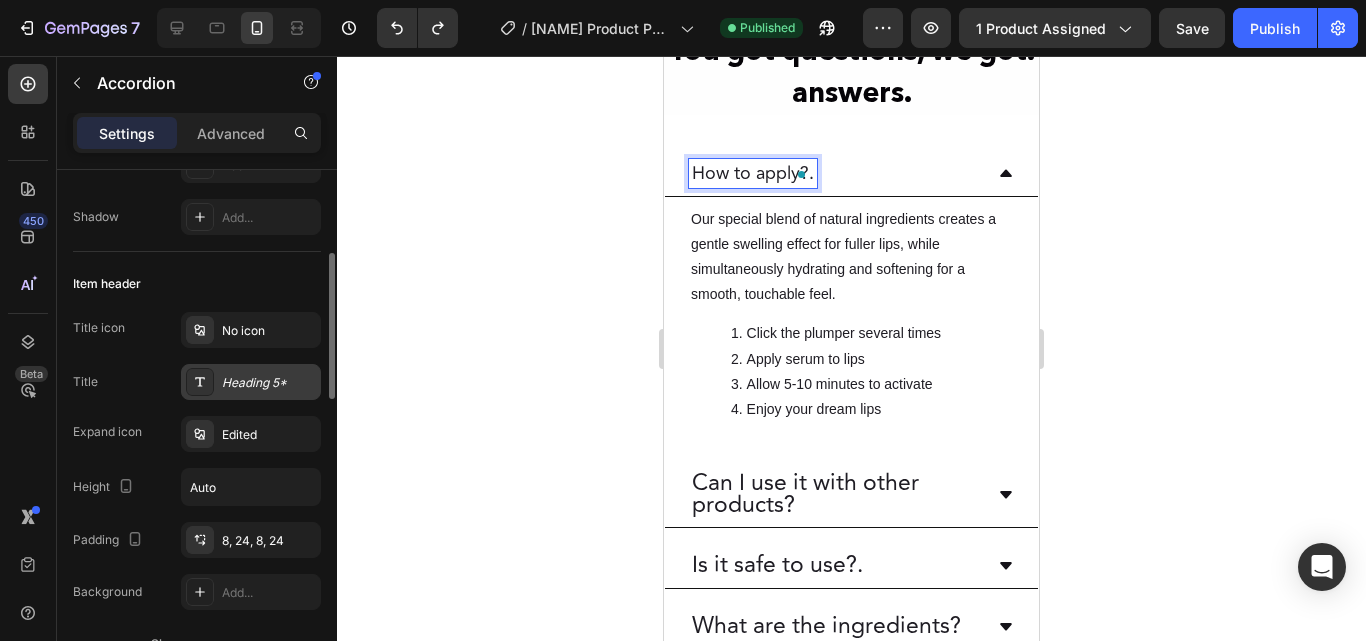 click on "Heading 5*" at bounding box center [269, 383] 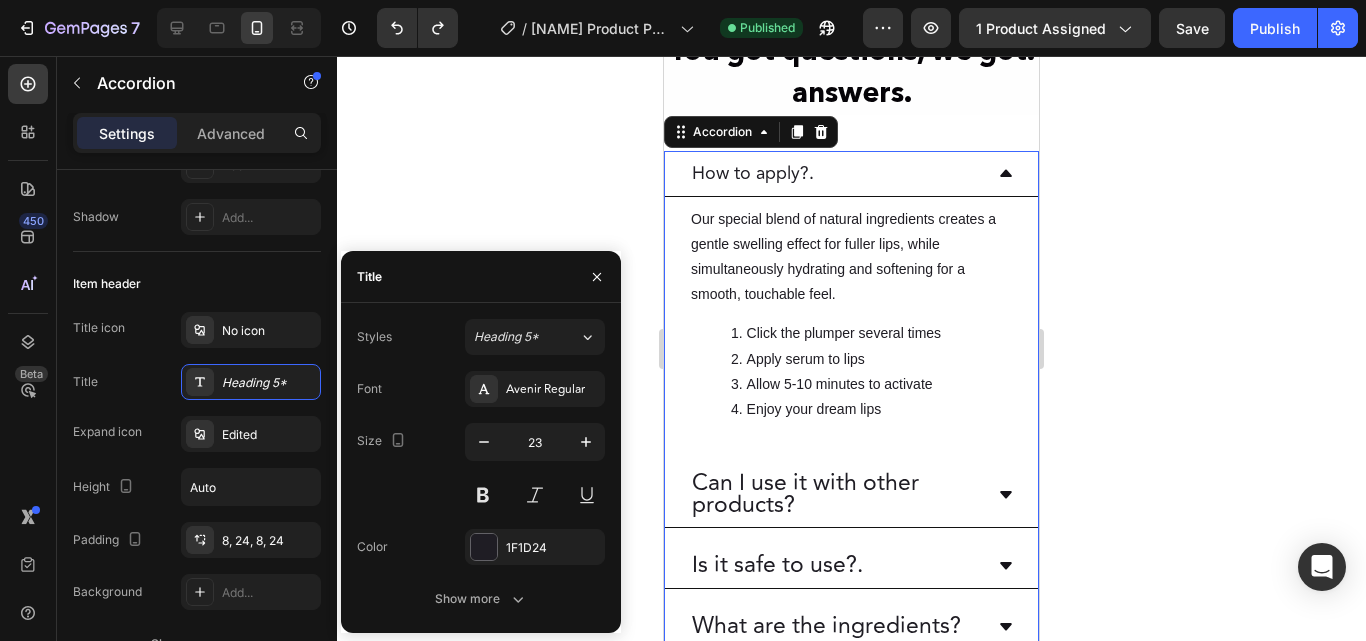 click on "How to apply?." at bounding box center (753, 173) 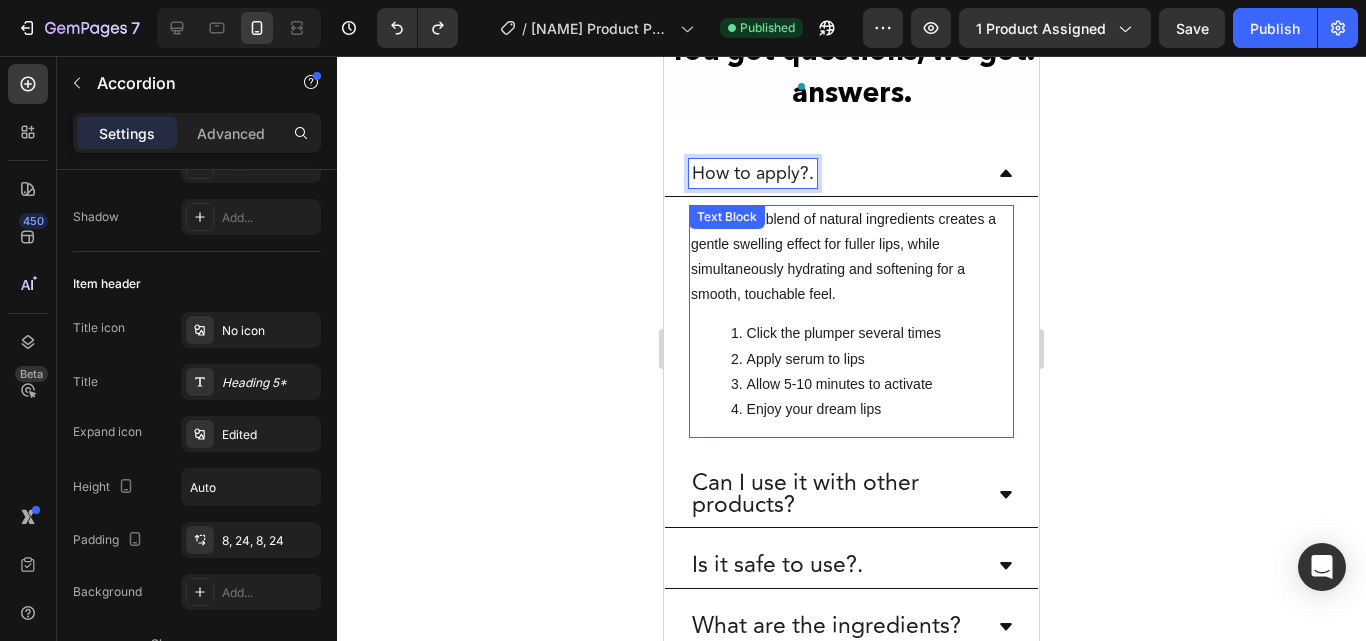 scroll, scrollTop: 9062, scrollLeft: 0, axis: vertical 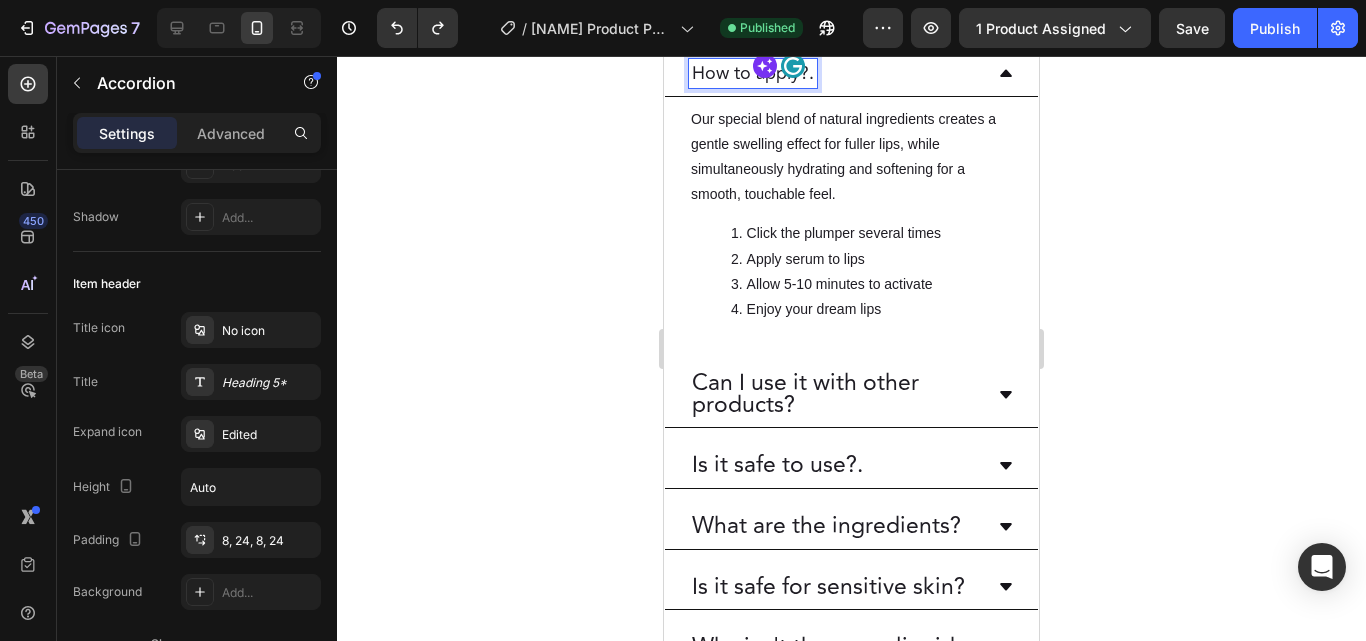 click on "Can I use it with other products?" at bounding box center (835, 394) 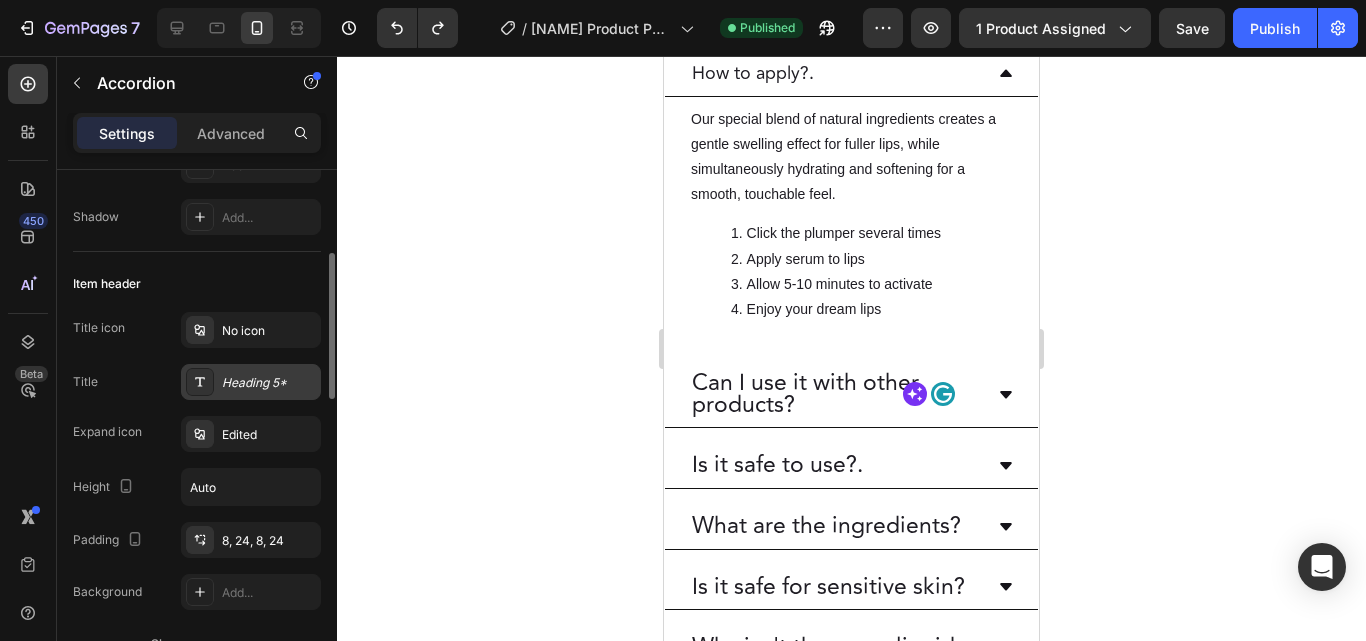 click on "Heading 5*" at bounding box center [269, 383] 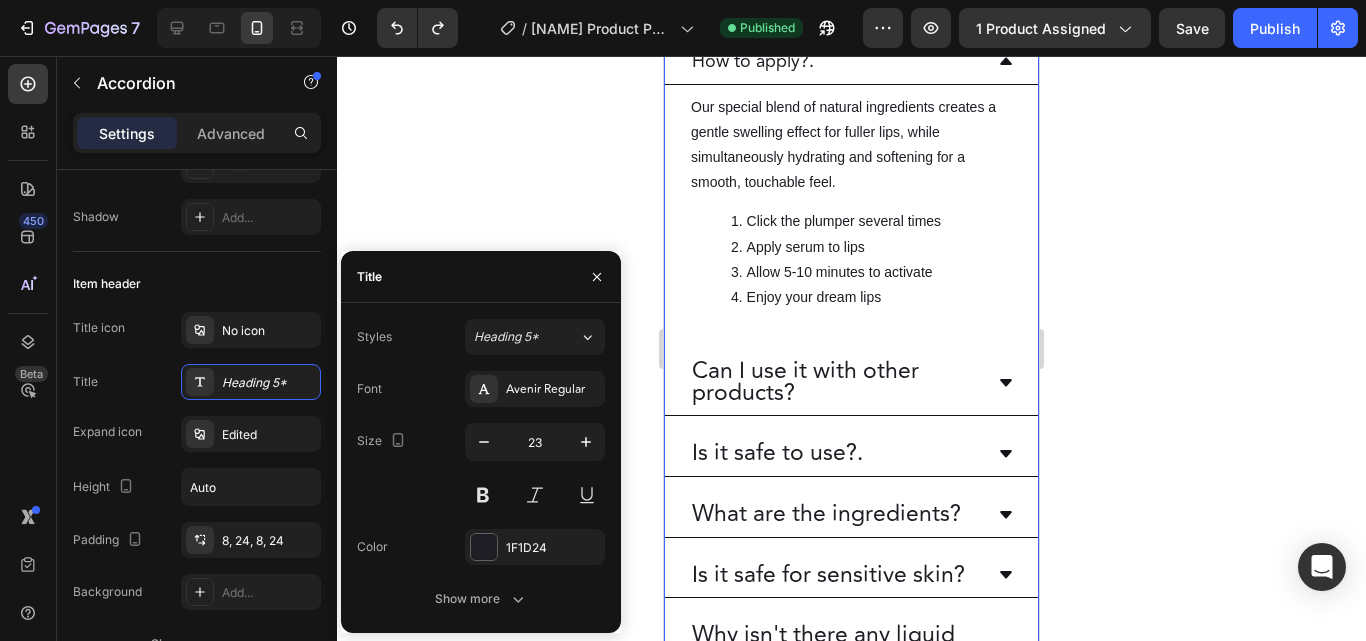 scroll, scrollTop: 8762, scrollLeft: 0, axis: vertical 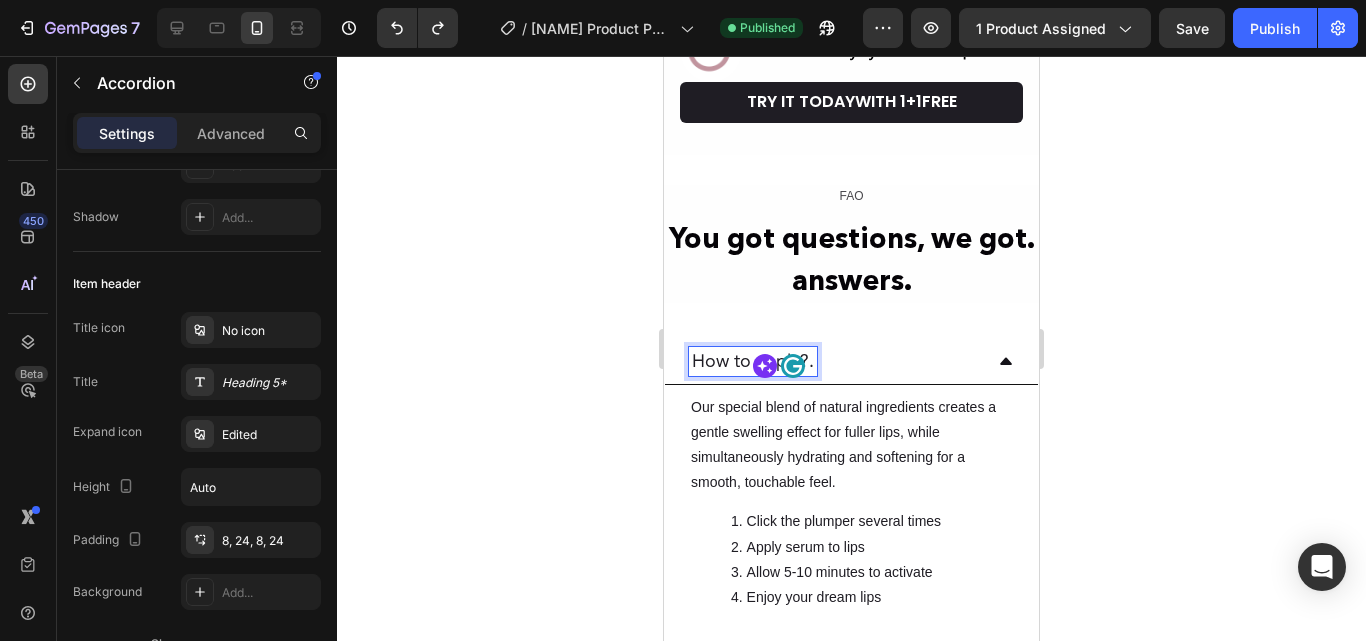 click on "How to apply?." at bounding box center [753, 361] 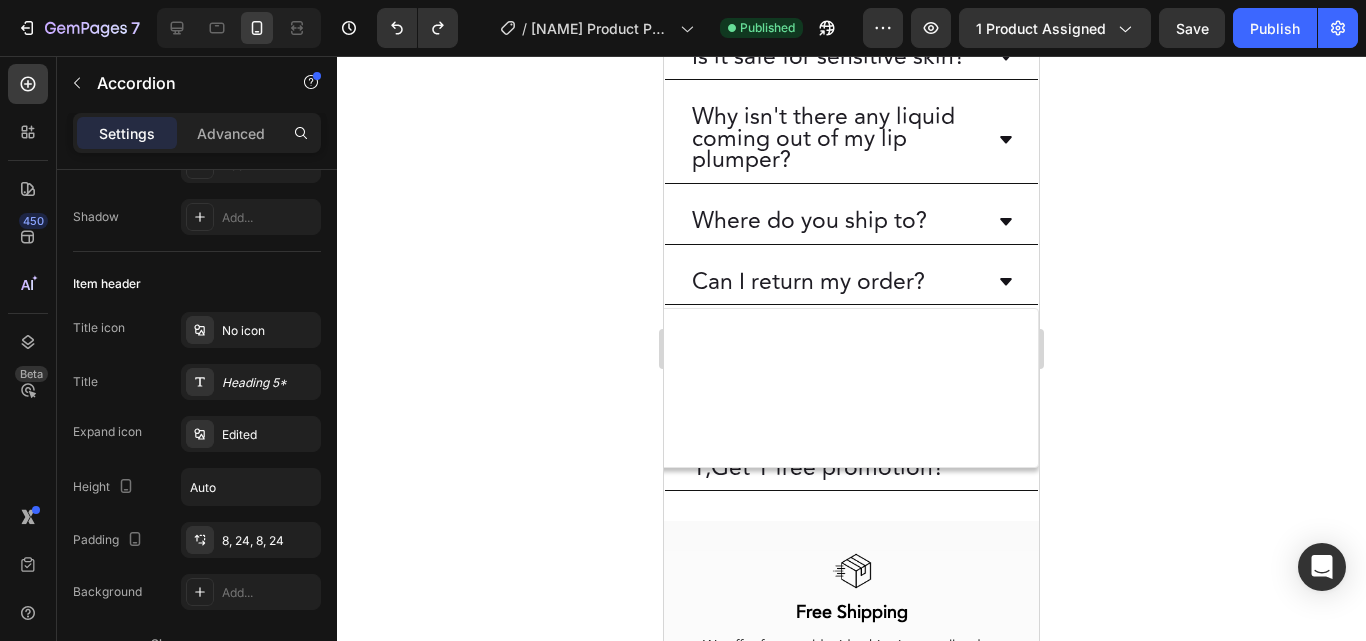 scroll, scrollTop: 9662, scrollLeft: 0, axis: vertical 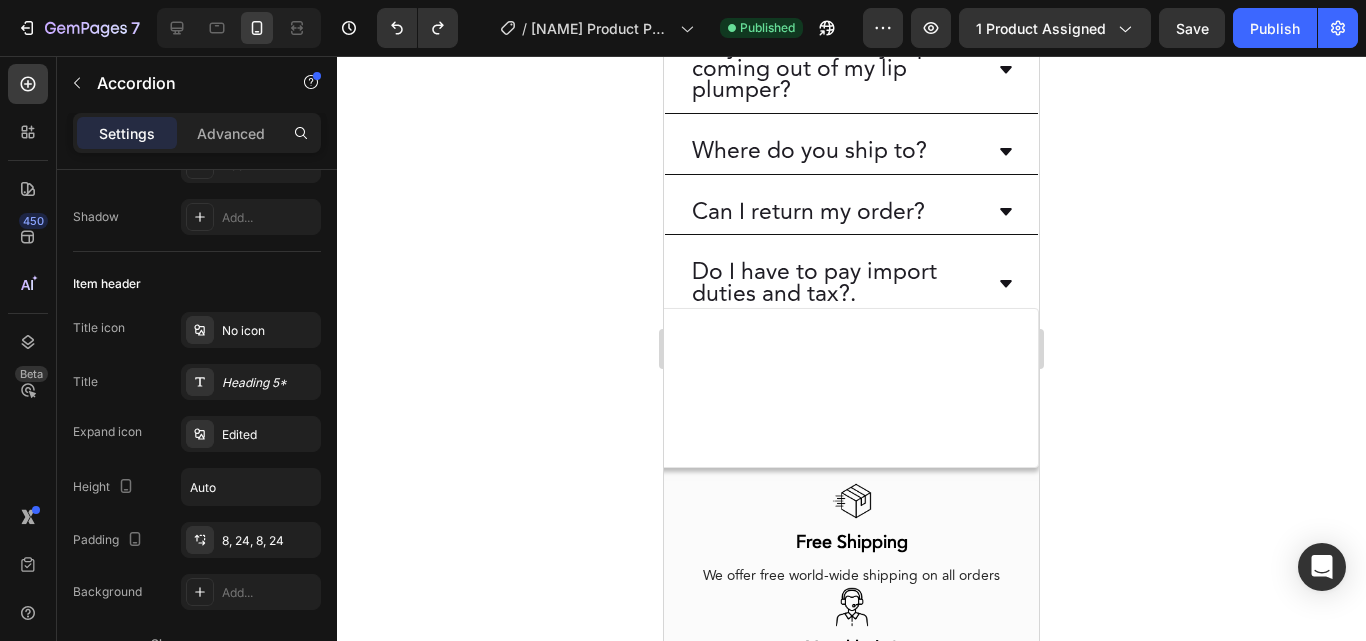 click on "Do I have to pay import duties and tax?." at bounding box center [835, 283] 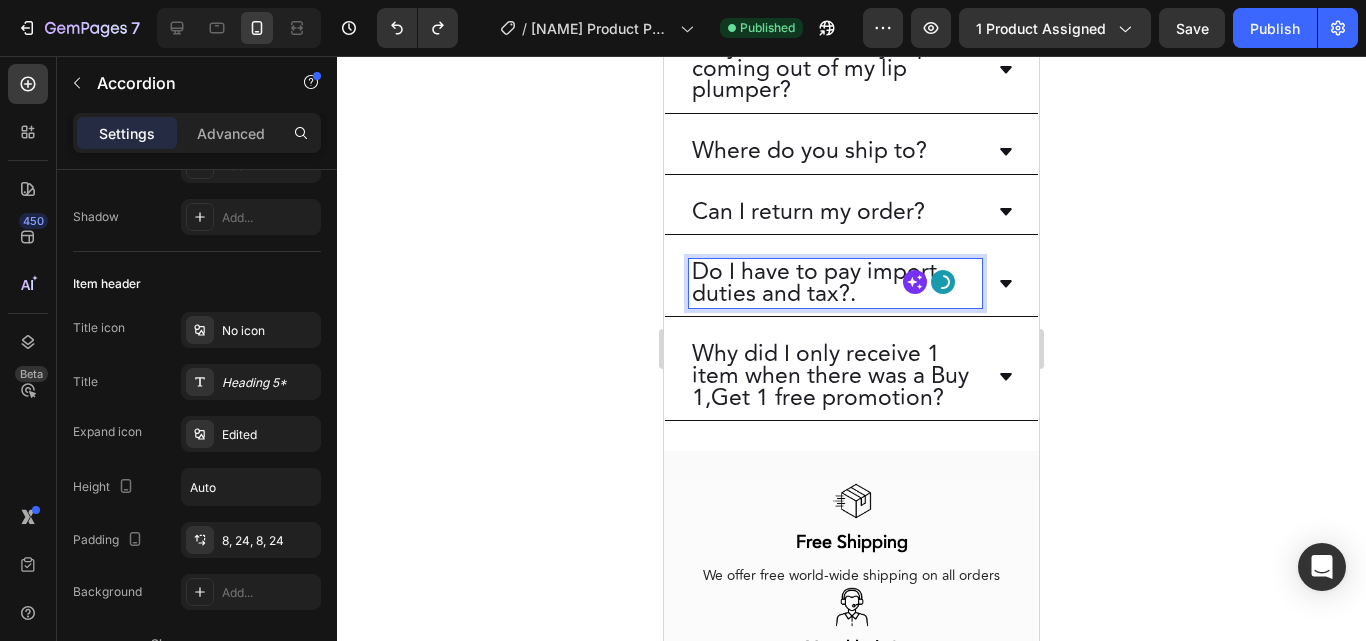 click on "Why did I only receive 1 item when there was a Buy 1,Get 1 free promotion?" at bounding box center (835, 376) 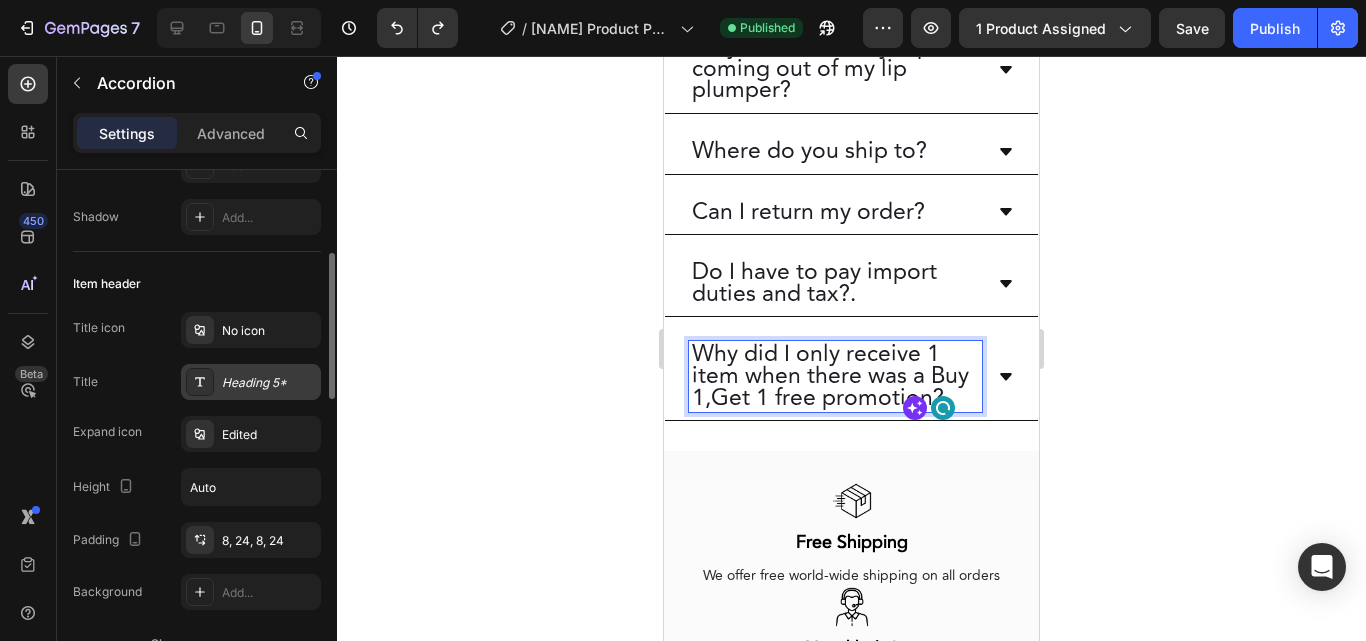 click on "Heading 5*" at bounding box center [269, 383] 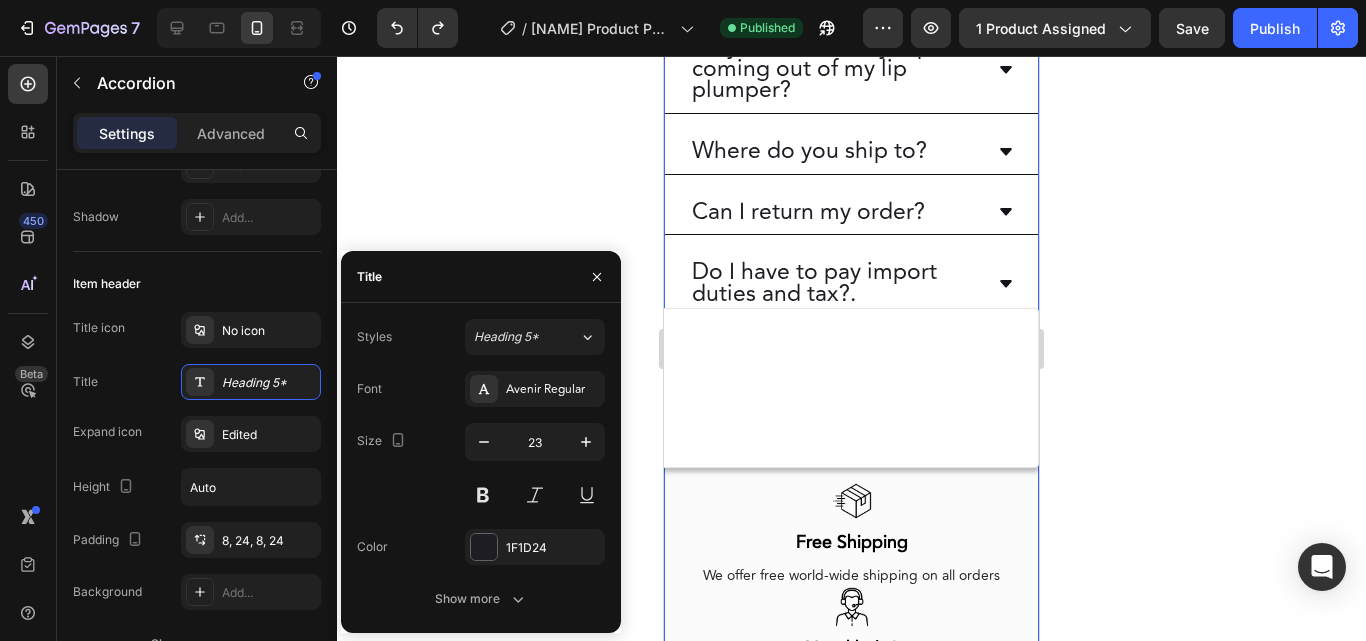 click on "Image Free Shipping Text Block We offer free world-wide shipping on all orders Text Block Row Image Need help? Text Block Contact our customer service te am  here Text Block Row Image Secure Paymente Text Block Pay securely via PayPal, Creditcard, ShopPay and many more Text Block Row Row Section 11" at bounding box center [851, 648] 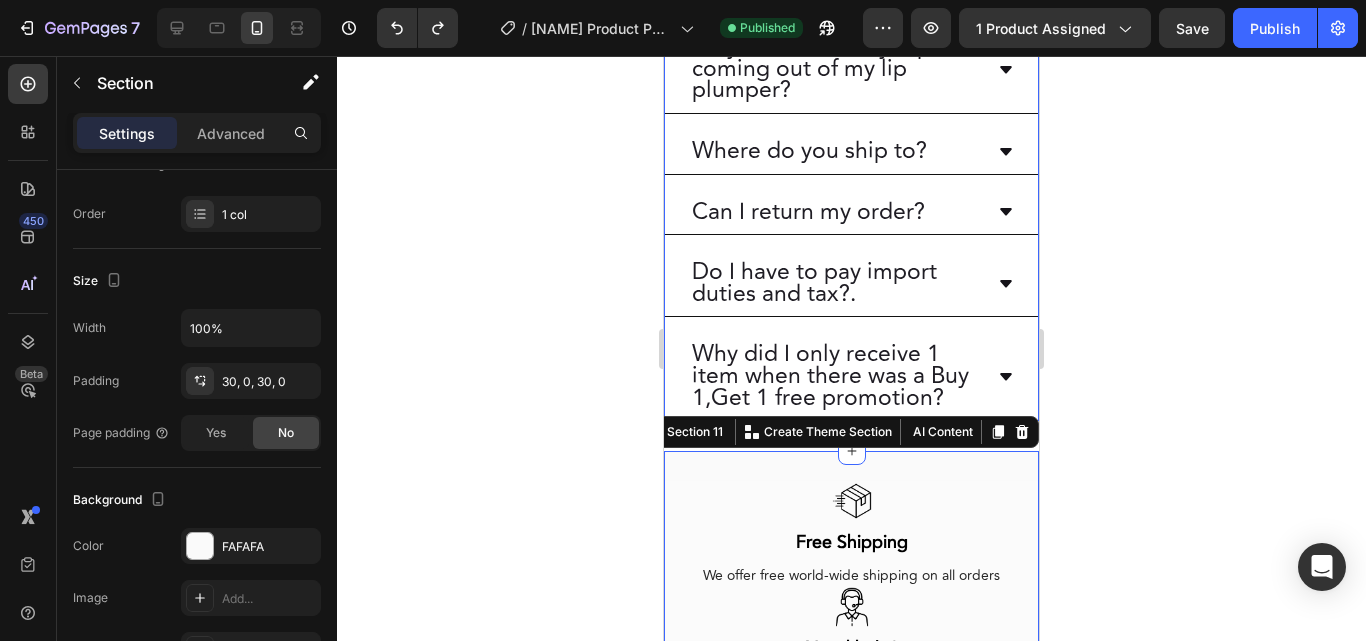 scroll, scrollTop: 0, scrollLeft: 0, axis: both 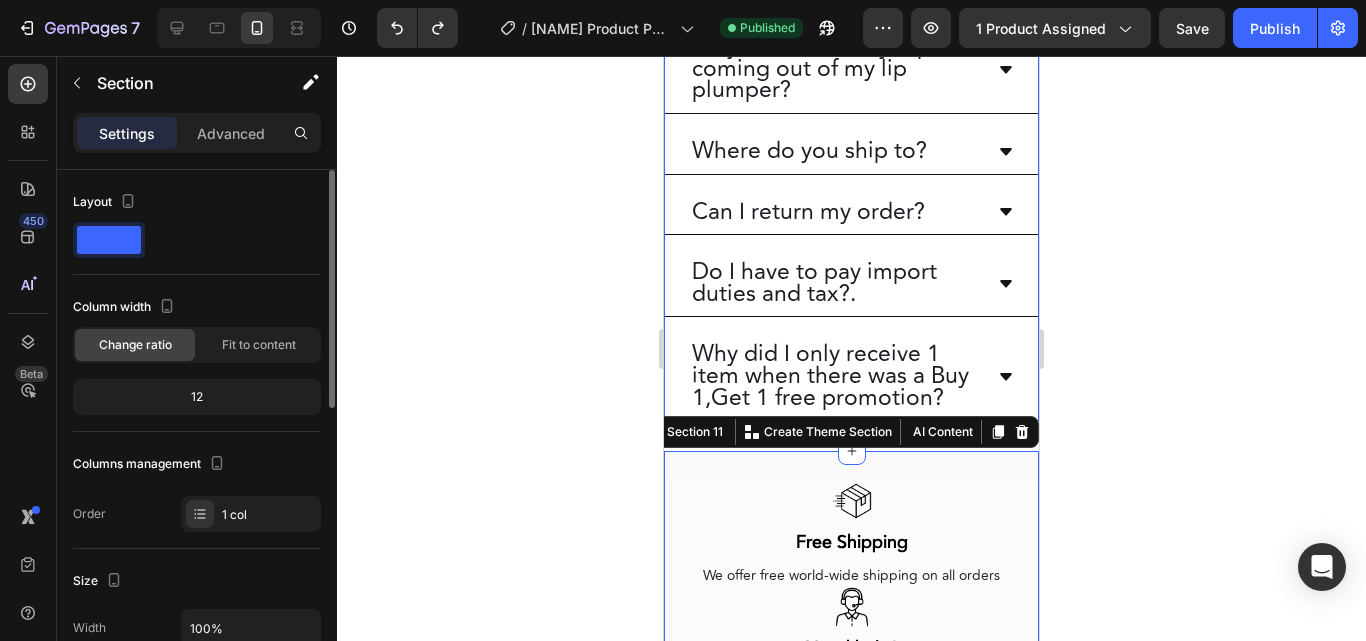click on "Why did I only receive 1 item when there was a Buy 1,Get 1 free promotion?" at bounding box center [835, 376] 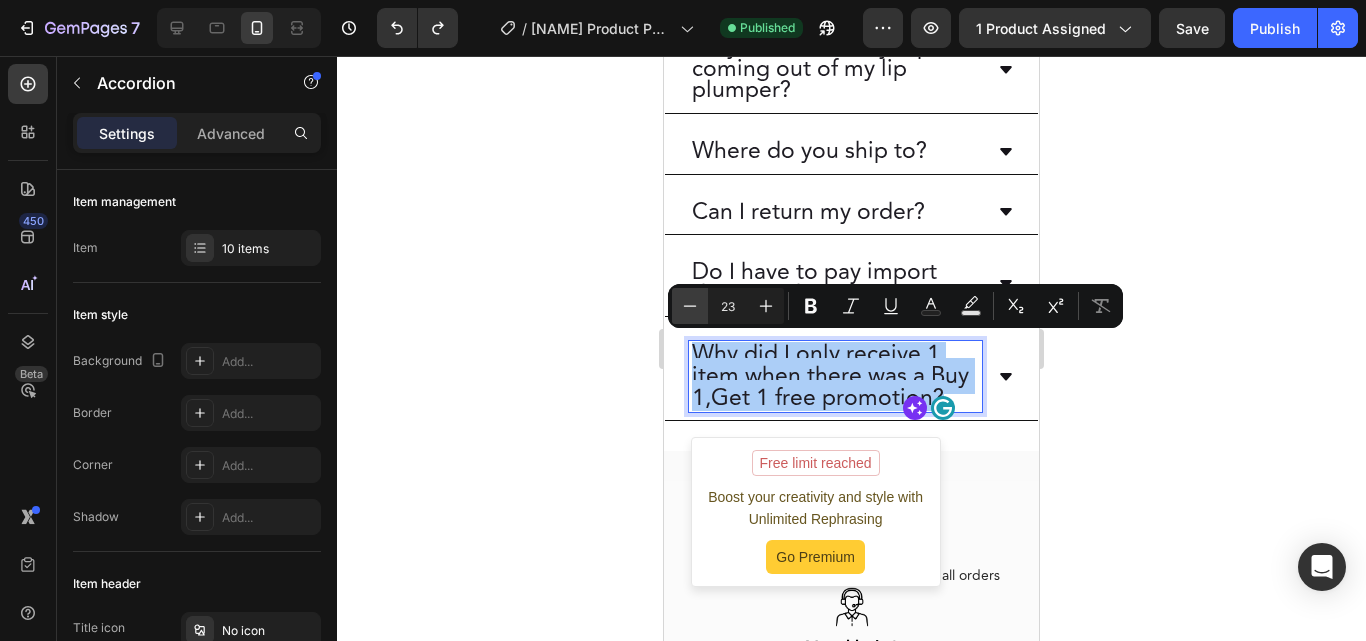 click 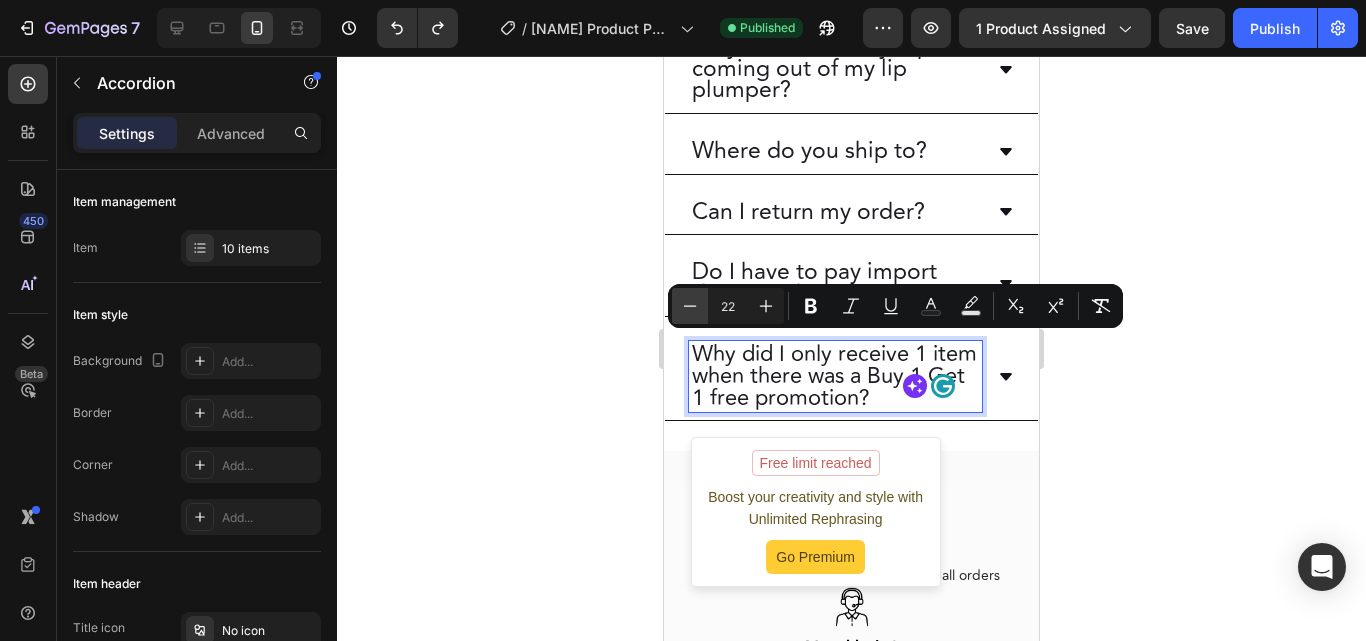 click 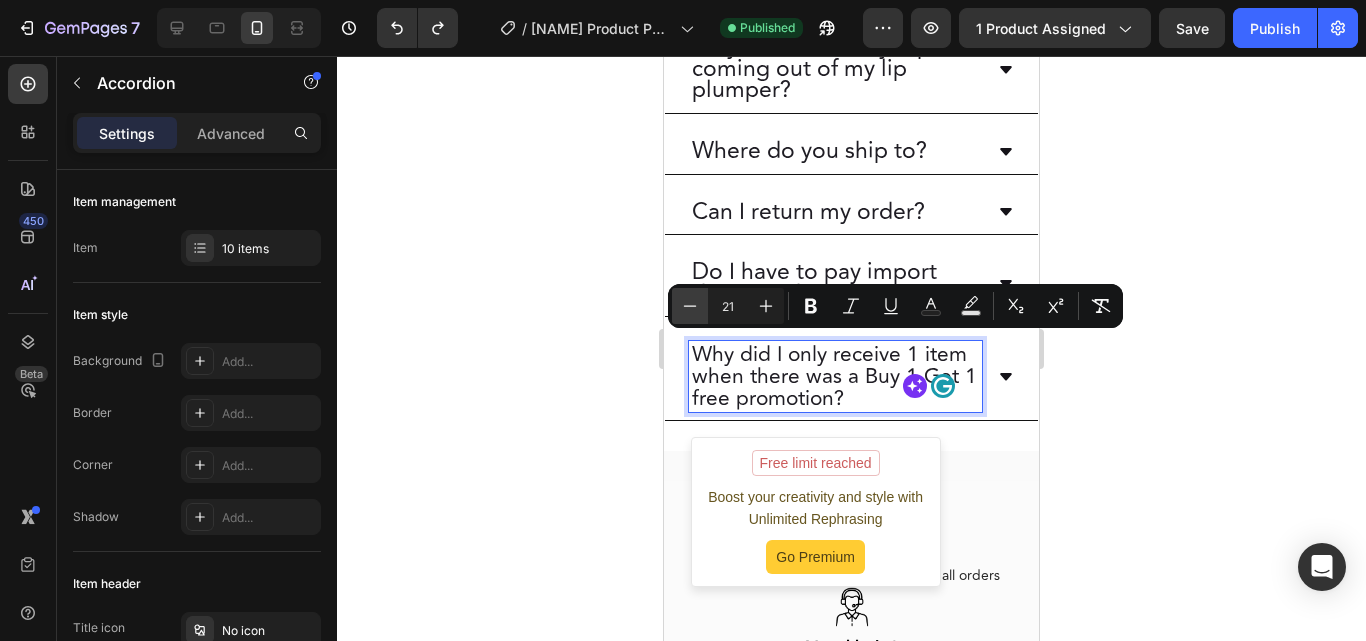 click 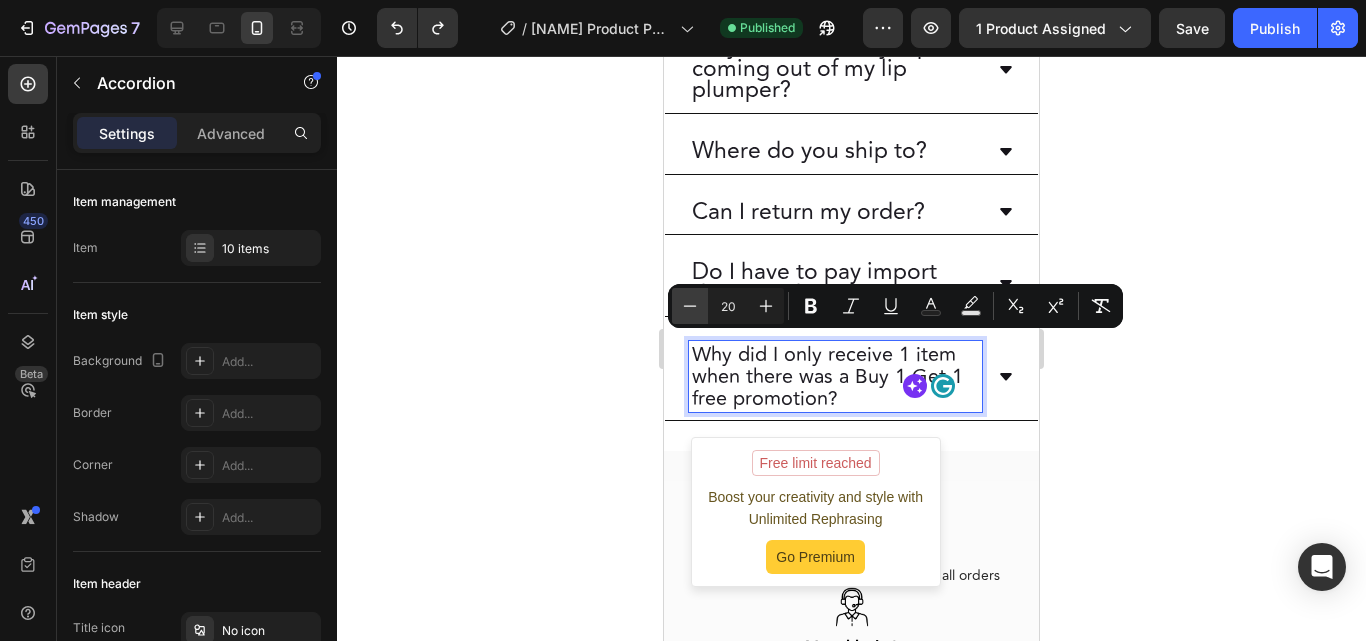 click 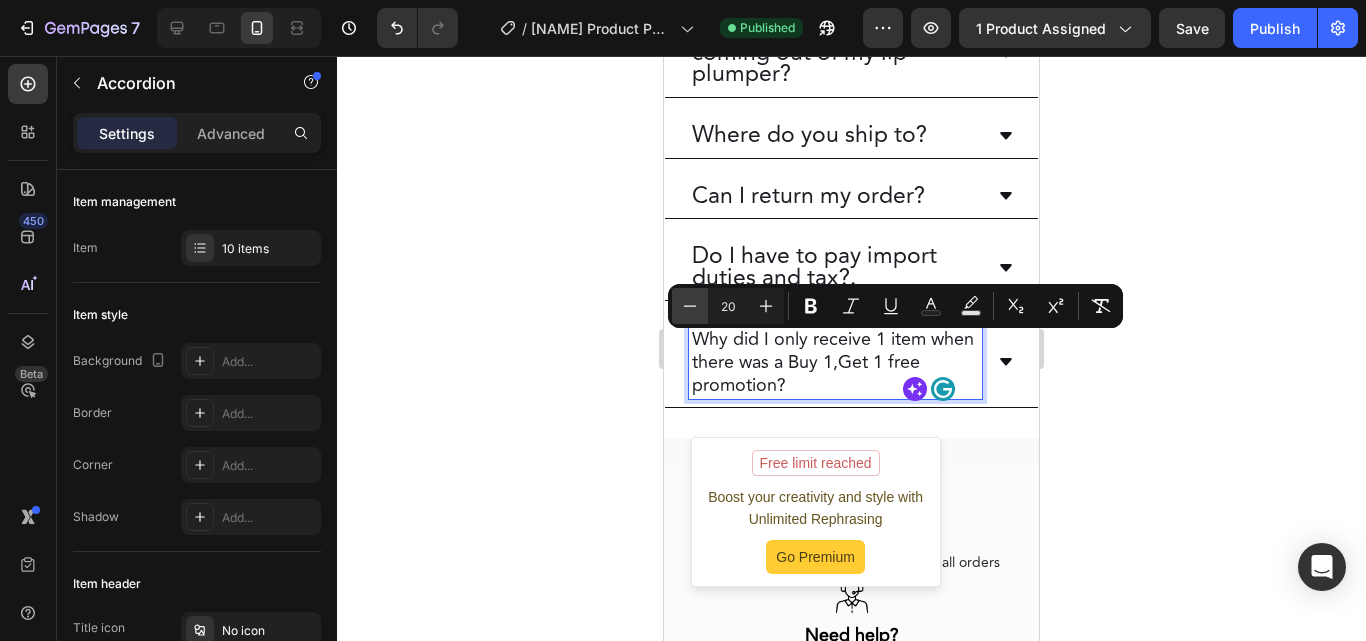 type on "18" 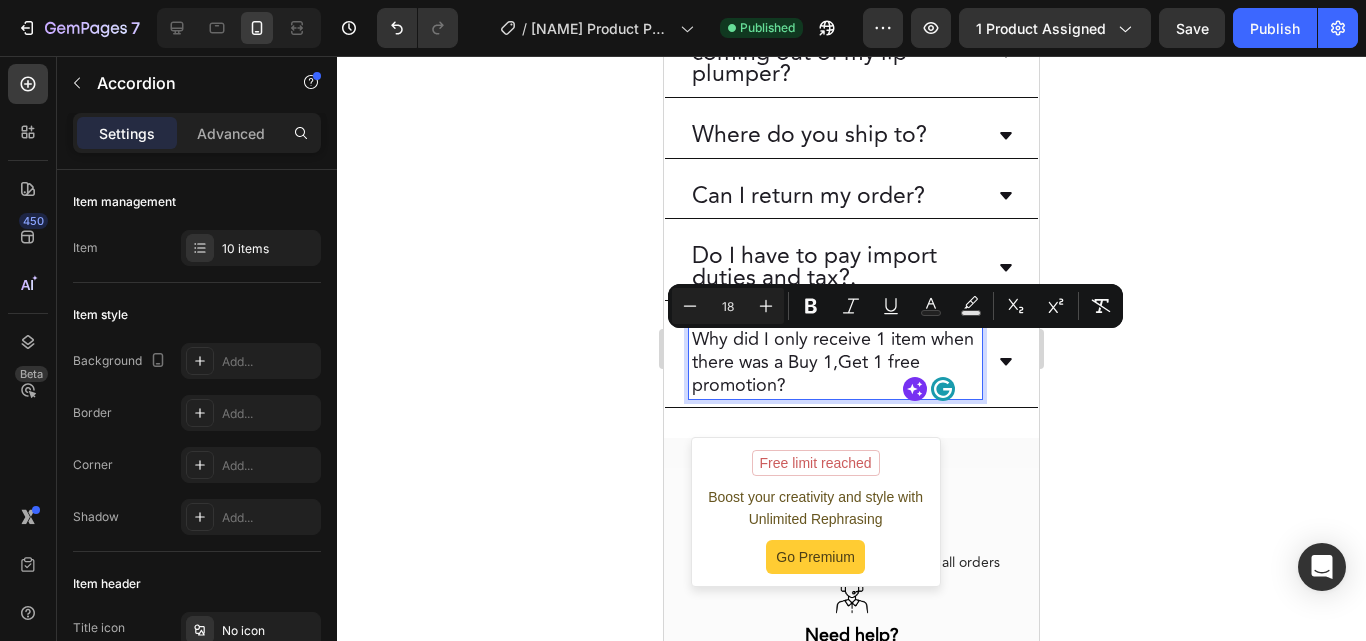 click on "Do I have to pay import duties and tax?." at bounding box center [835, 267] 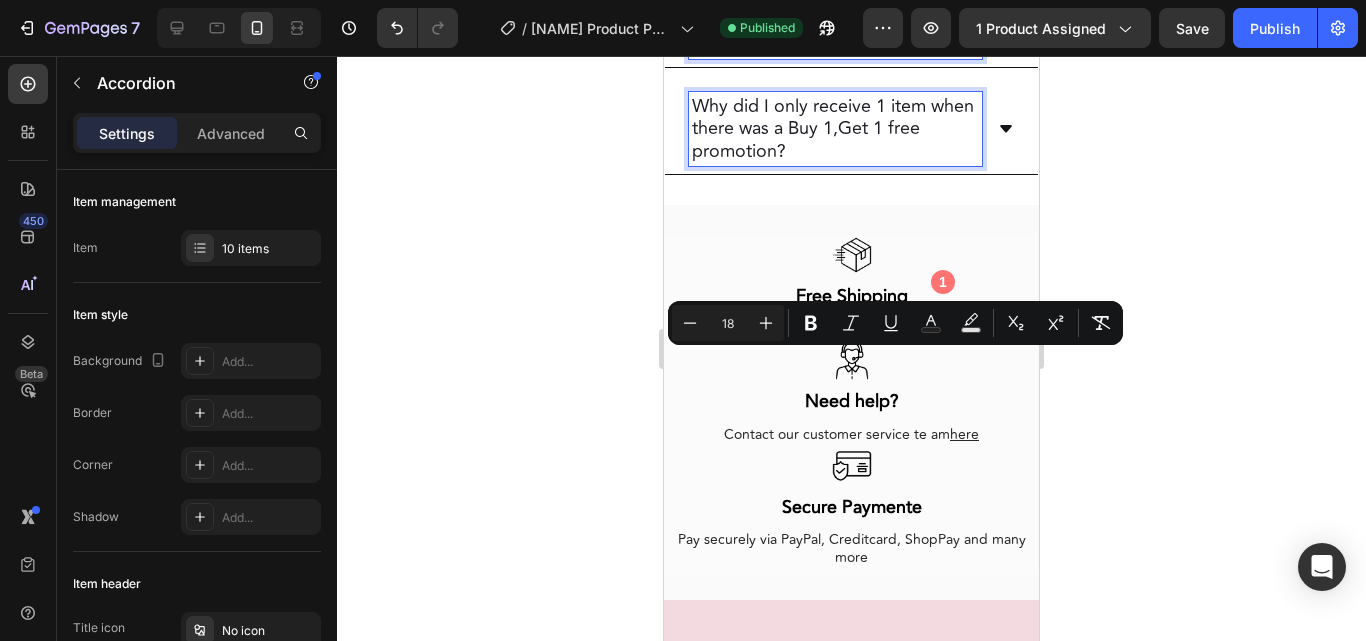 scroll, scrollTop: 9313, scrollLeft: 0, axis: vertical 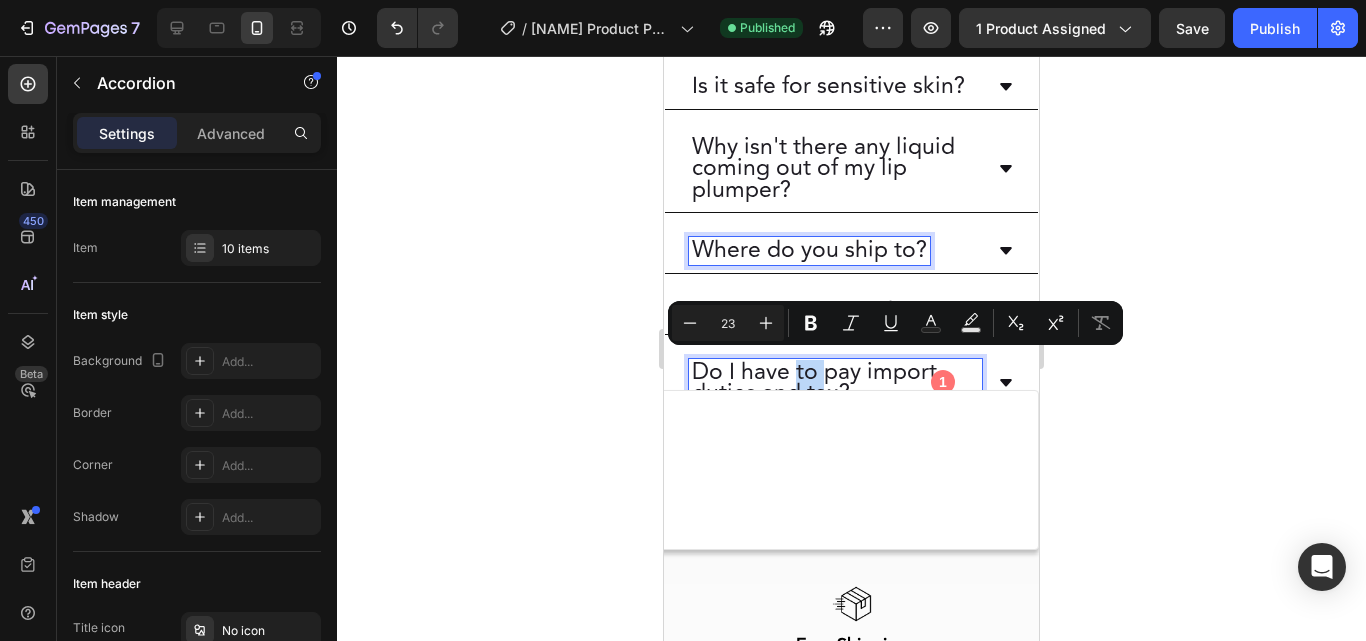 click on "Where do you ship to?" at bounding box center [809, 251] 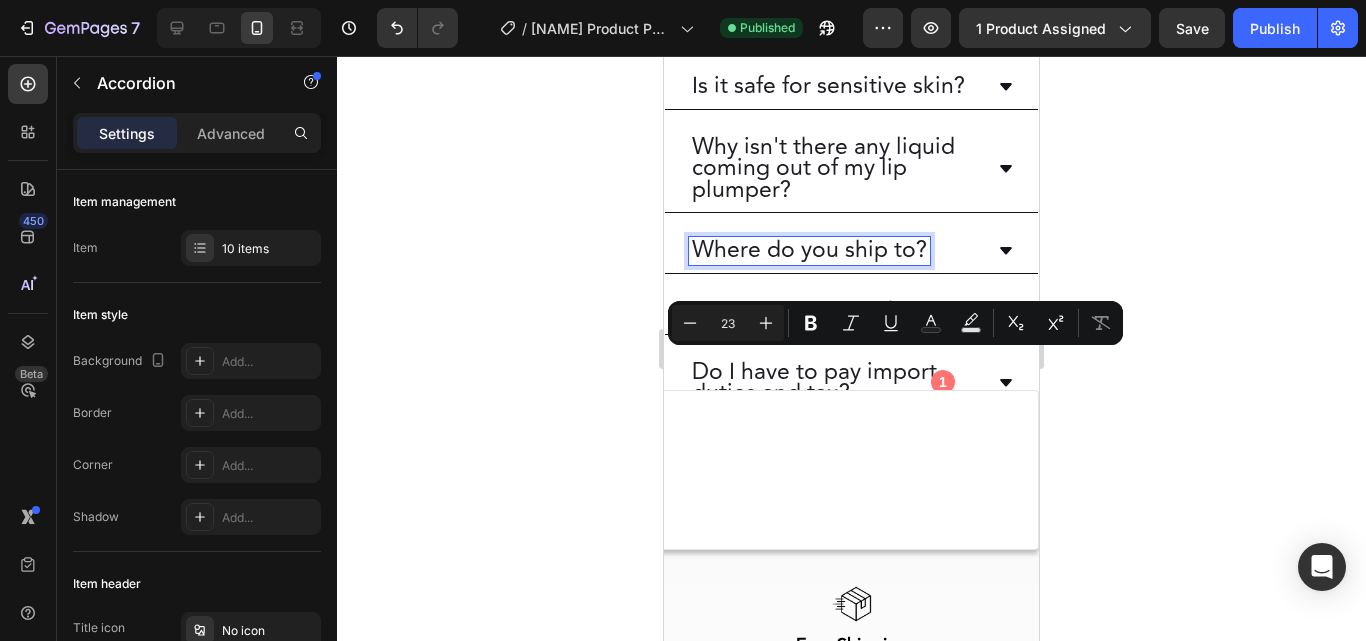 click on "Where do you ship to?" at bounding box center [809, 251] 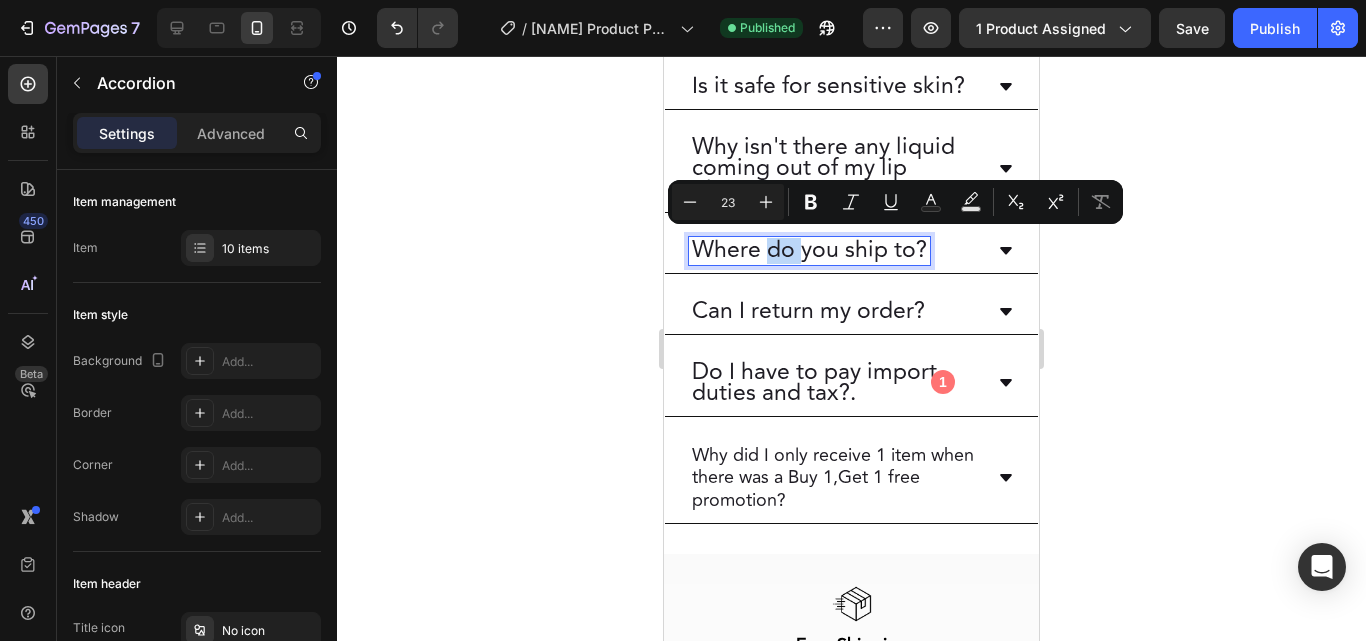 click on "Where do you ship to?" at bounding box center (809, 251) 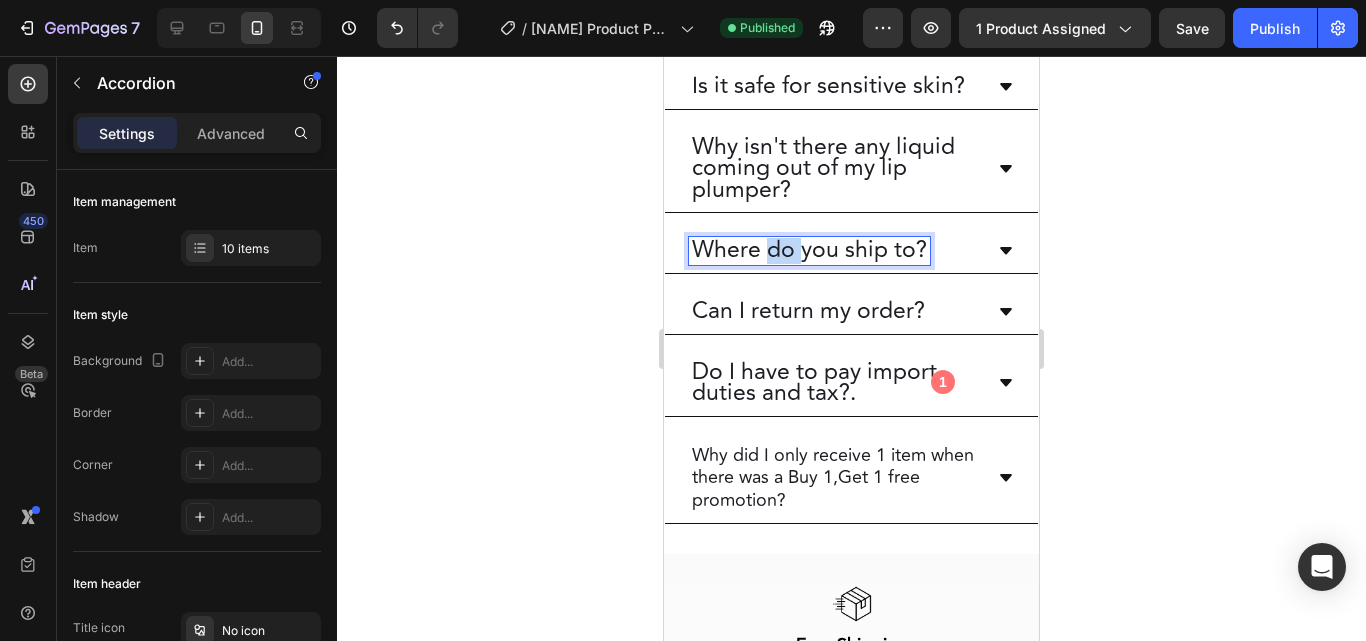click on "Where do you ship to?" at bounding box center [809, 251] 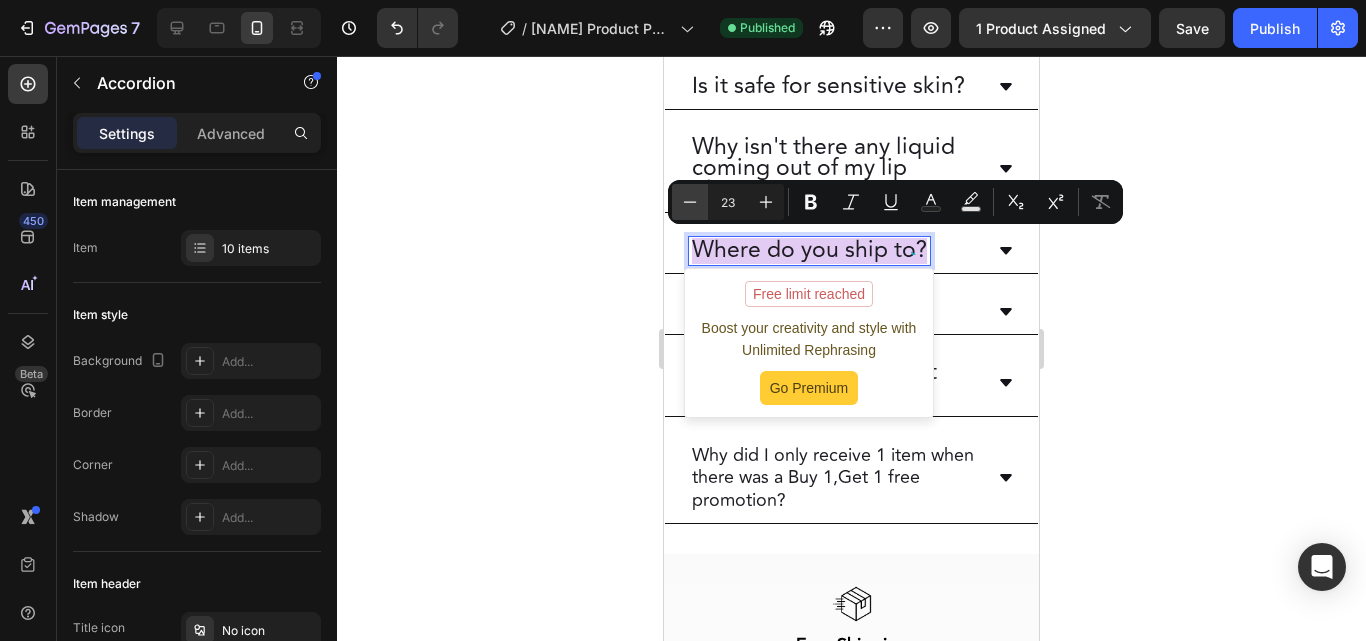 click 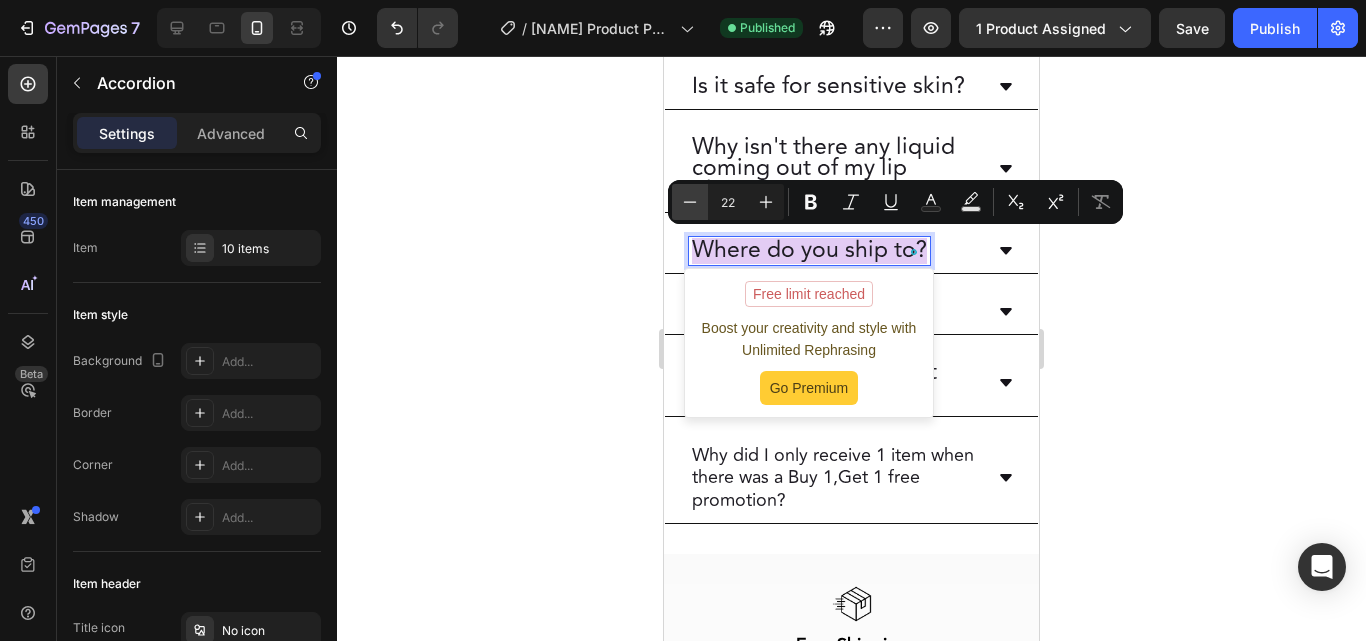 click 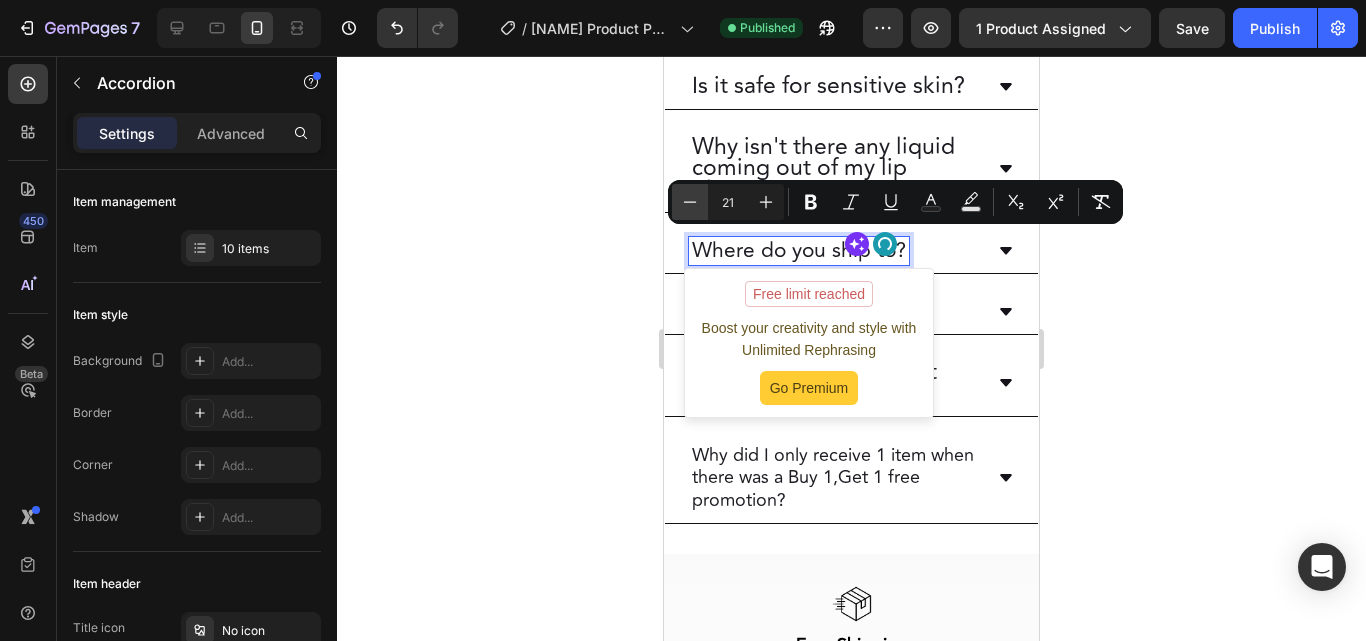 click 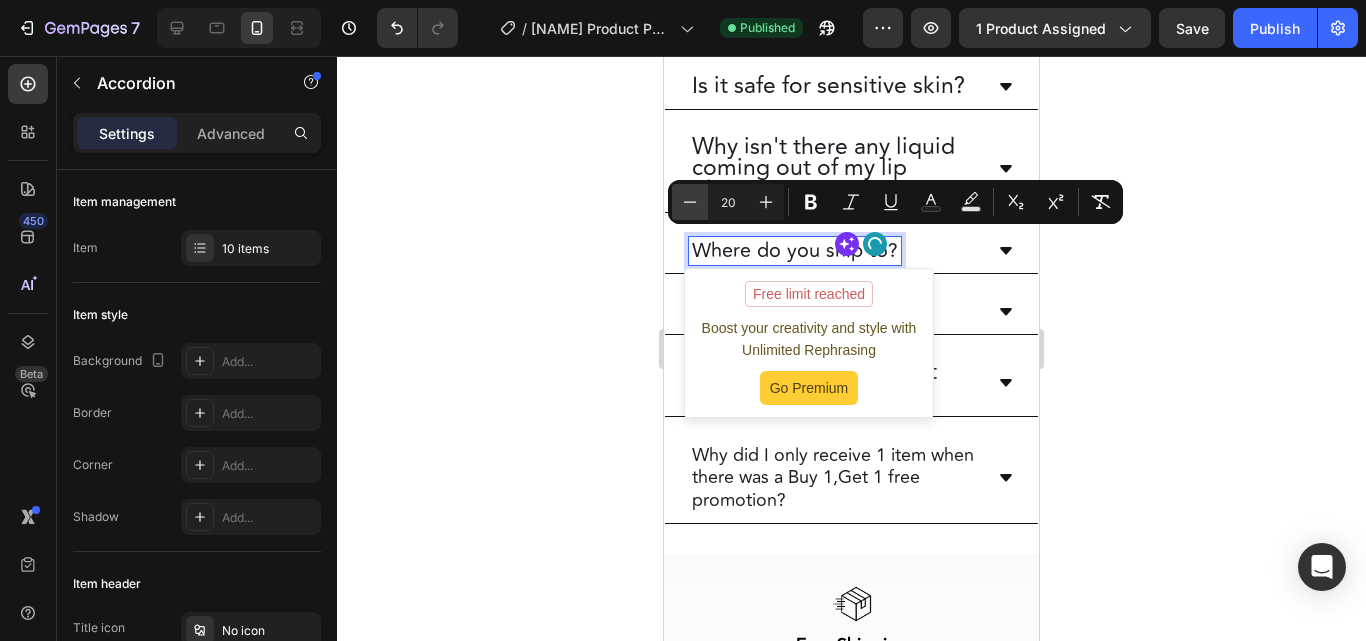 click 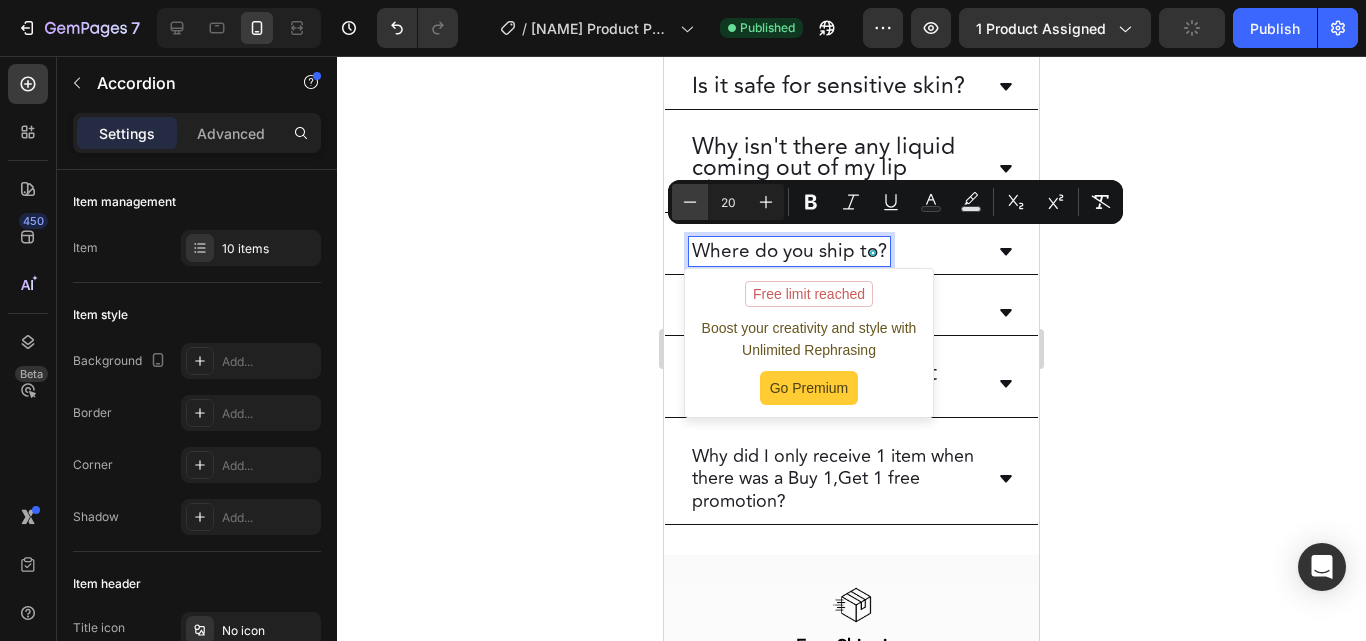 type on "19" 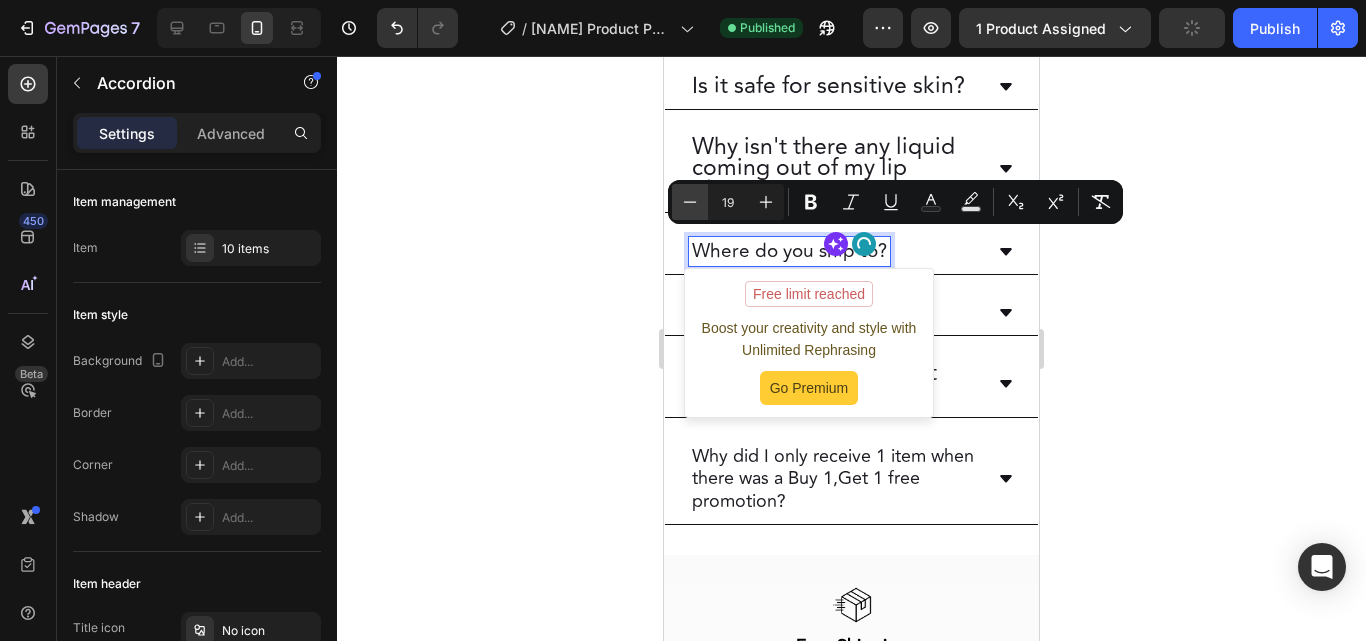 click 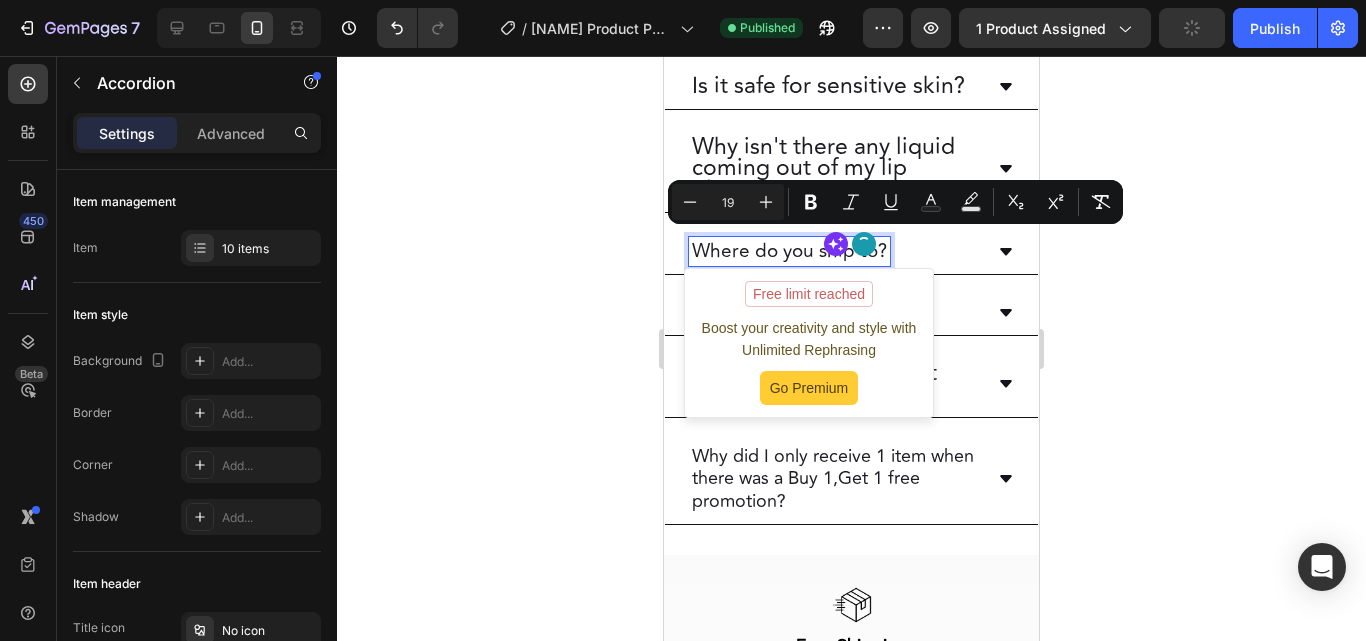 click on "Why did I only receive 1 item when there was a Buy 1,Get 1 free promotion?" at bounding box center [833, 478] 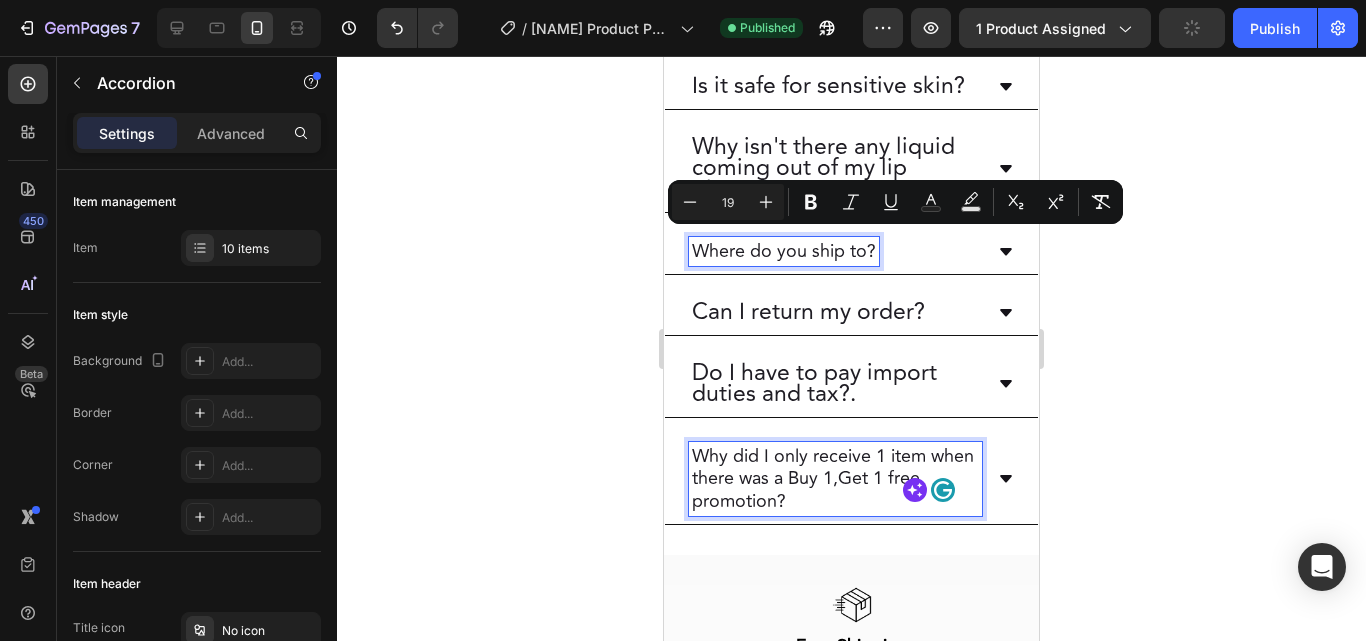 scroll, scrollTop: 9113, scrollLeft: 0, axis: vertical 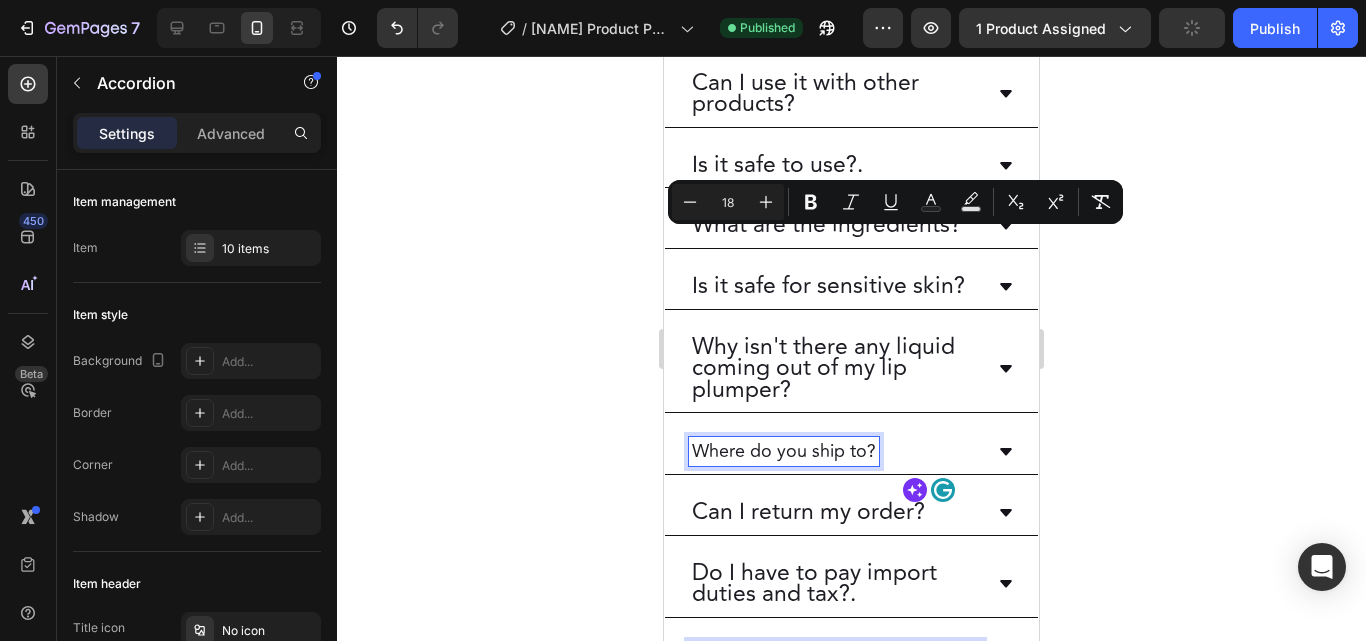 click on "Why isn't there any liquid coming out of my lip plumper?" at bounding box center (835, 369) 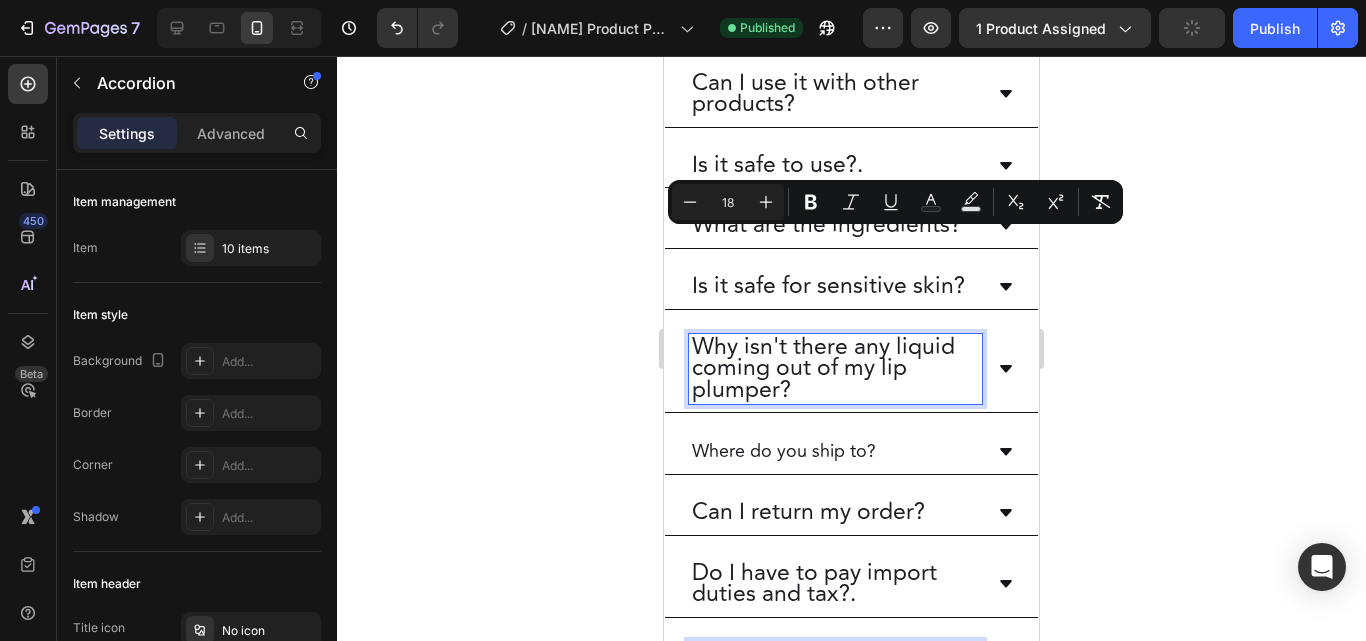 click on "Why isn't there any liquid coming out of my lip plumper?" at bounding box center (835, 369) 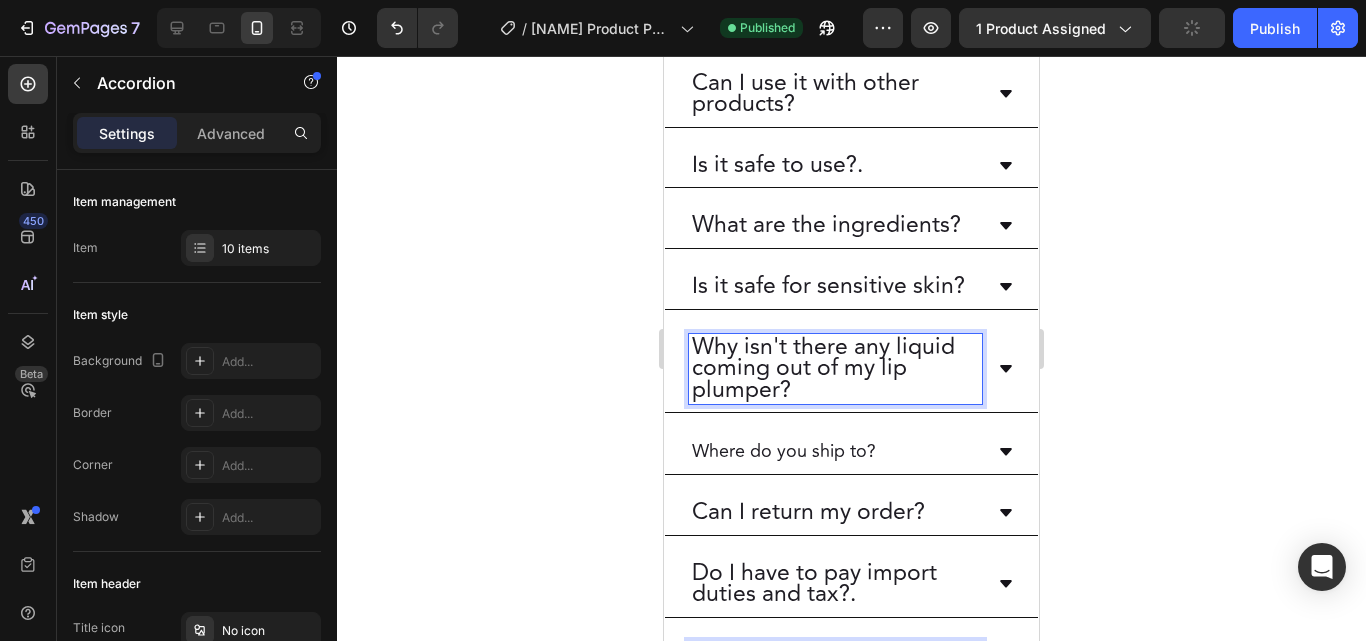 click on "Why isn't there any liquid coming out of my lip plumper?" at bounding box center [835, 369] 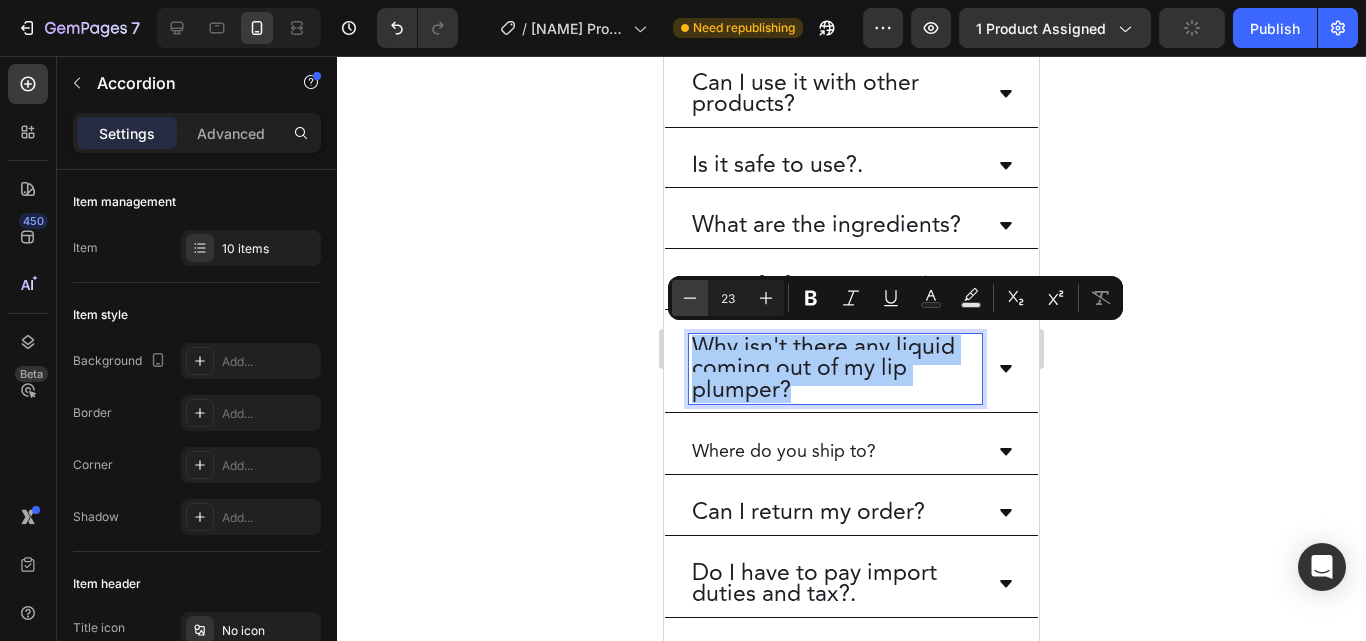 click 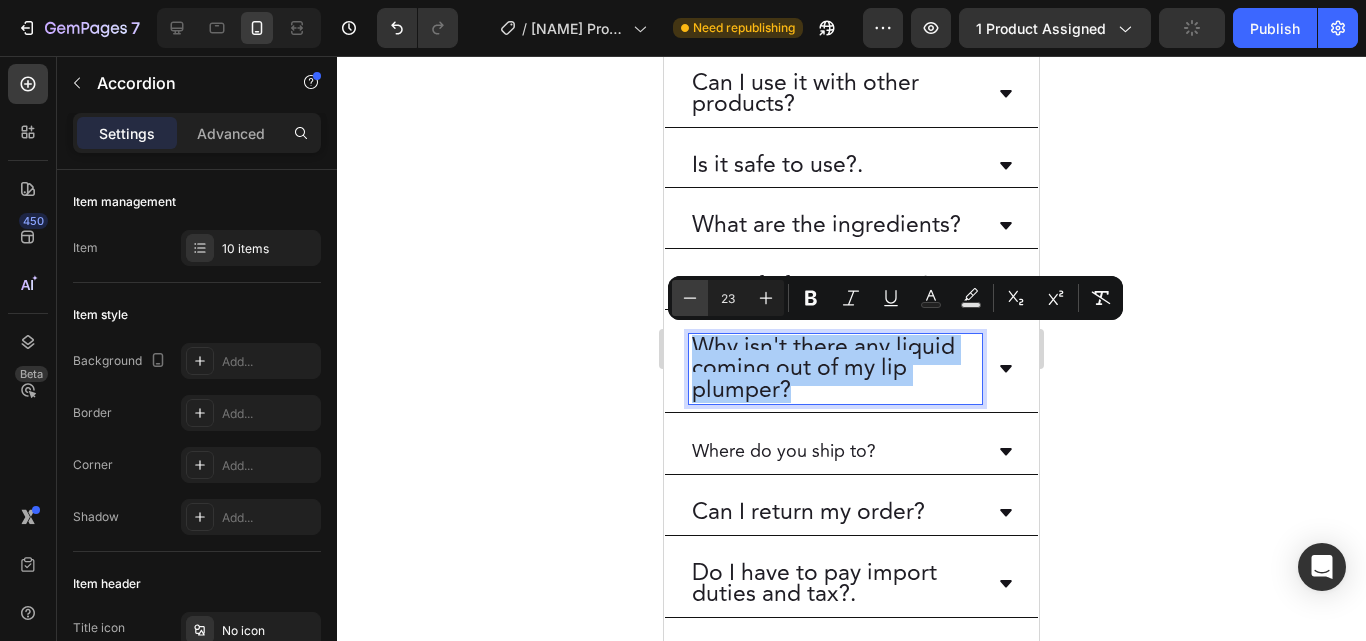 click 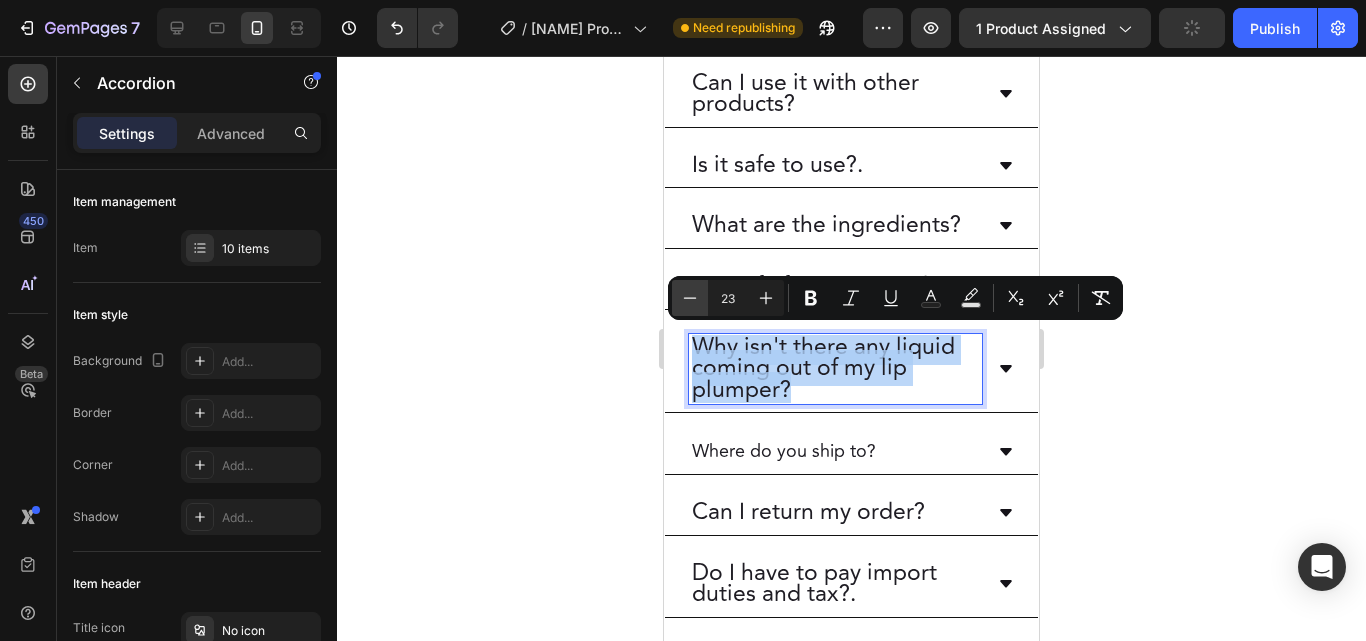 type on "18" 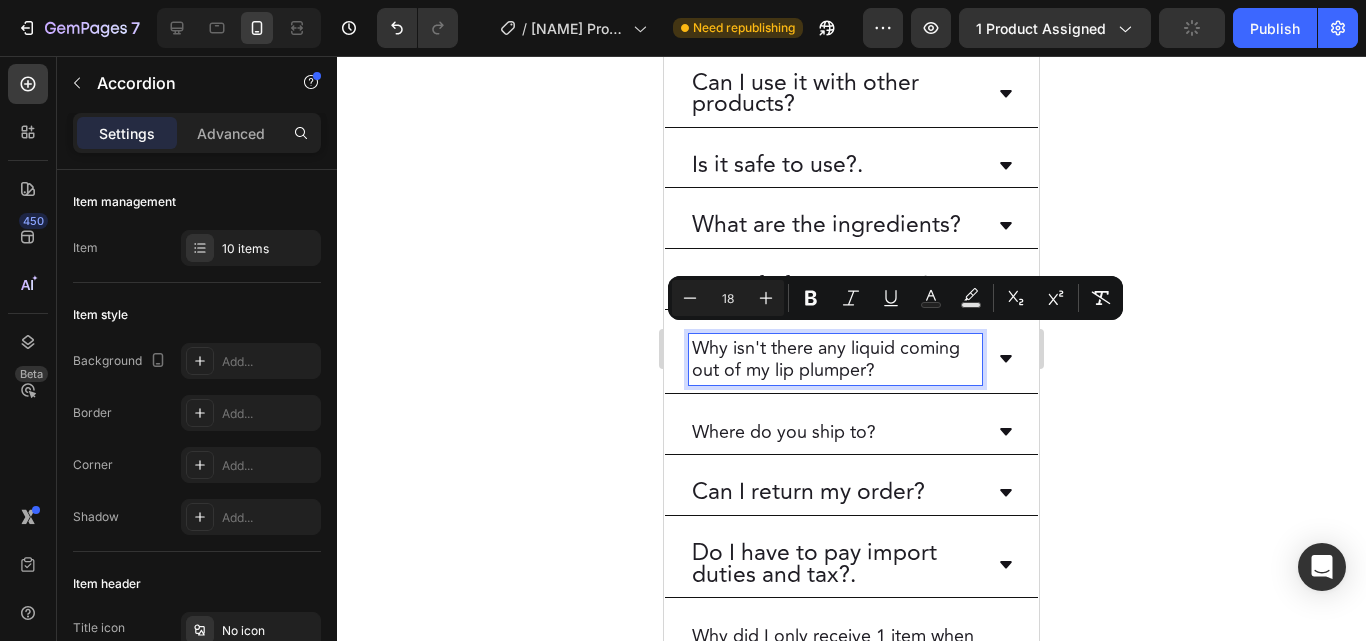 click on "Can I return my order?" at bounding box center (808, 493) 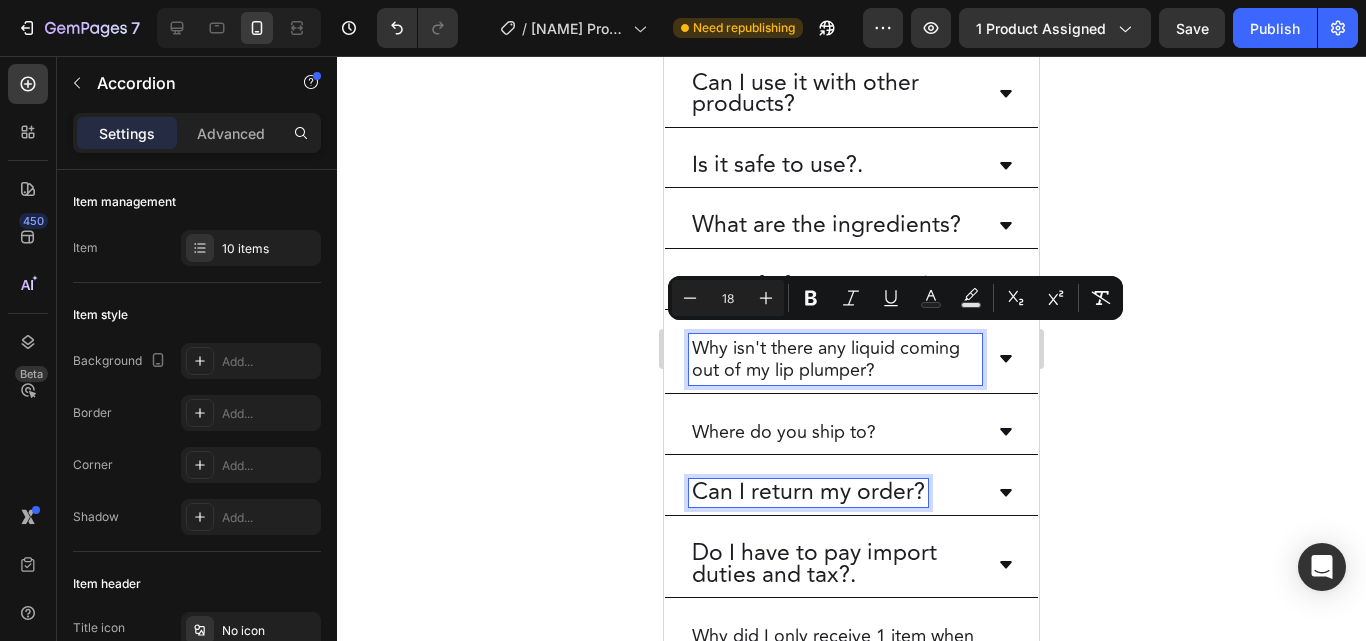 click on "Can I return my order?" at bounding box center (808, 493) 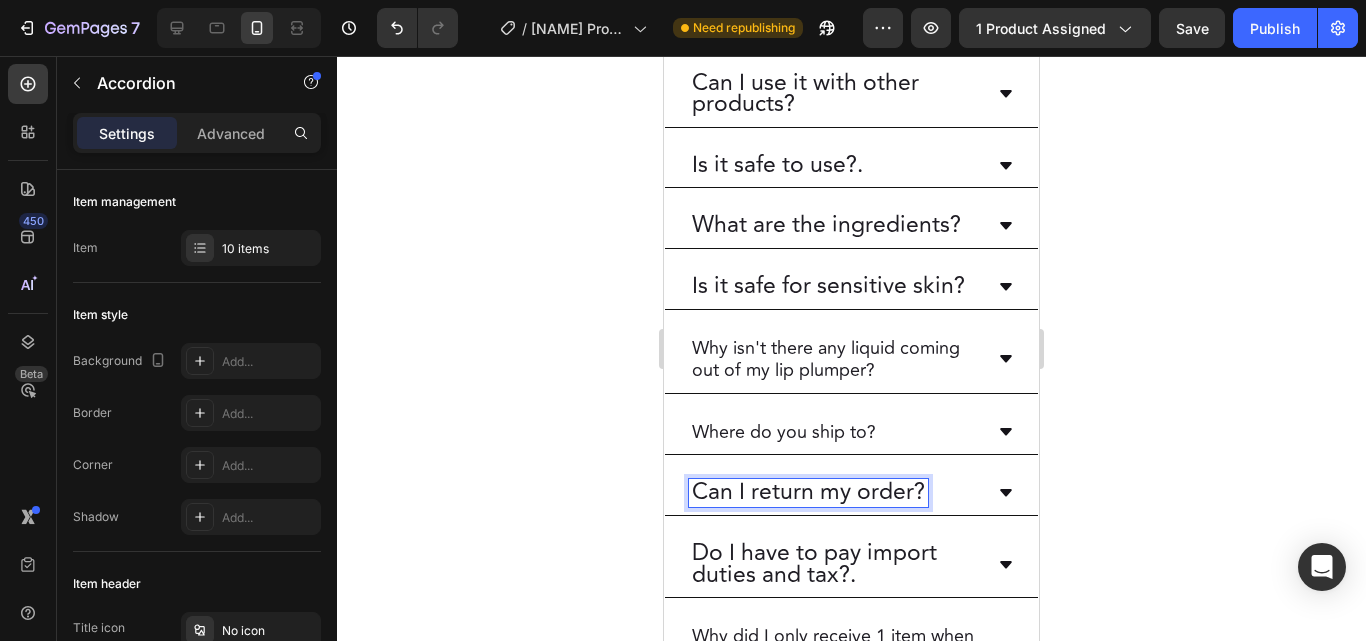 click on "Can I return my order?" at bounding box center (808, 493) 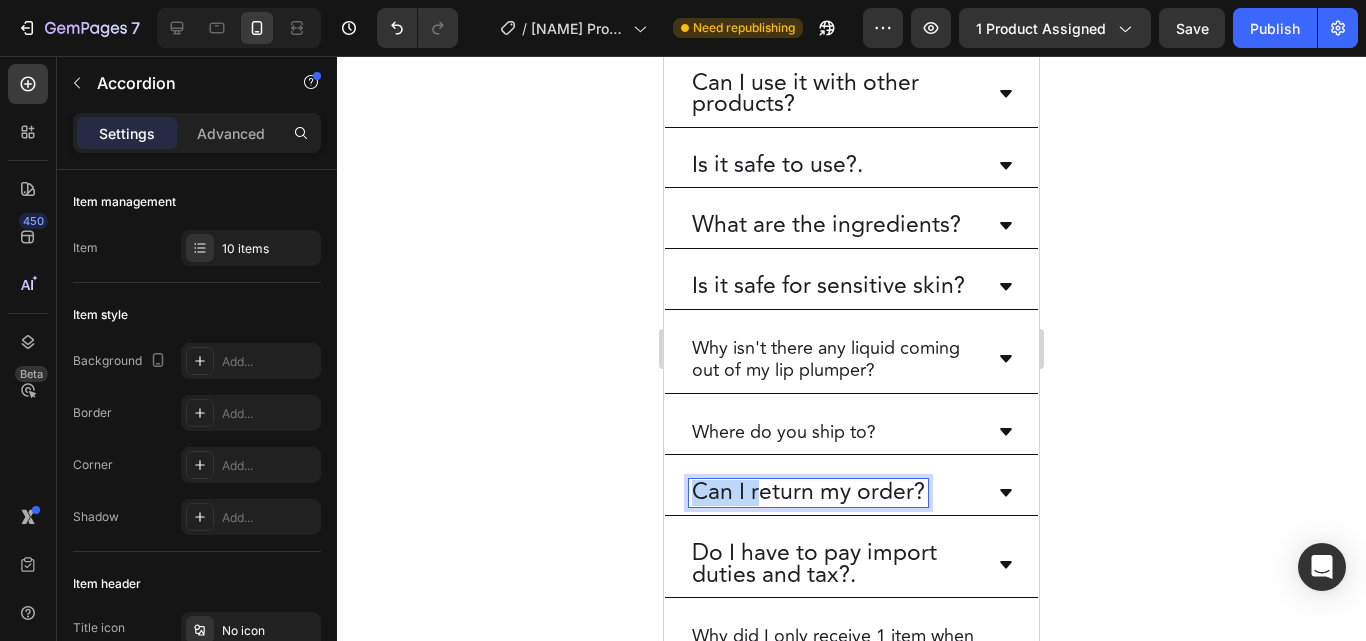 click on "Can I return my order?" at bounding box center (808, 493) 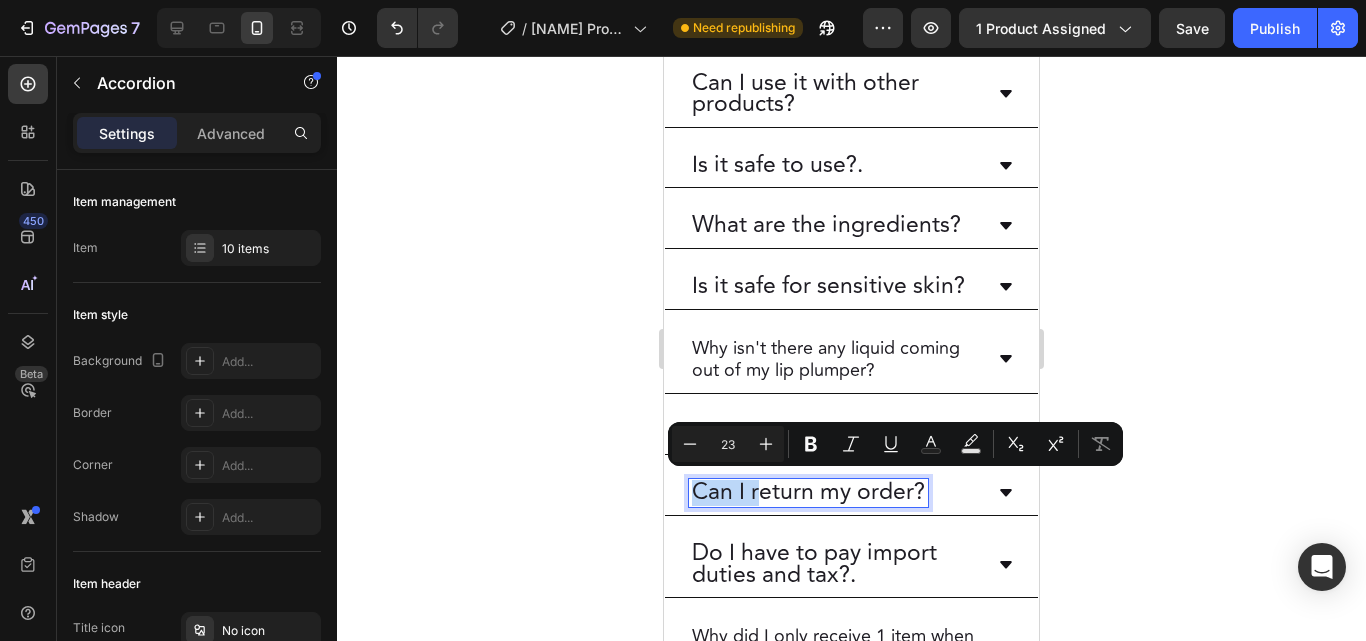 click on "Can I return my order?" at bounding box center [808, 493] 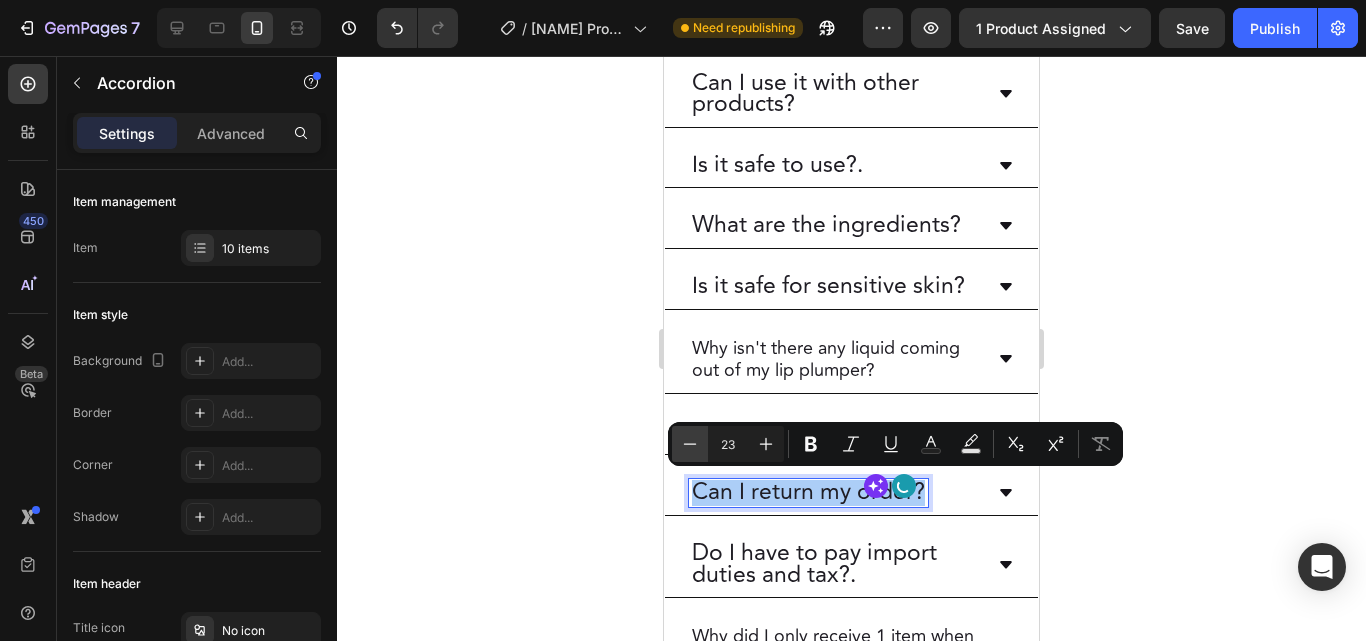 click 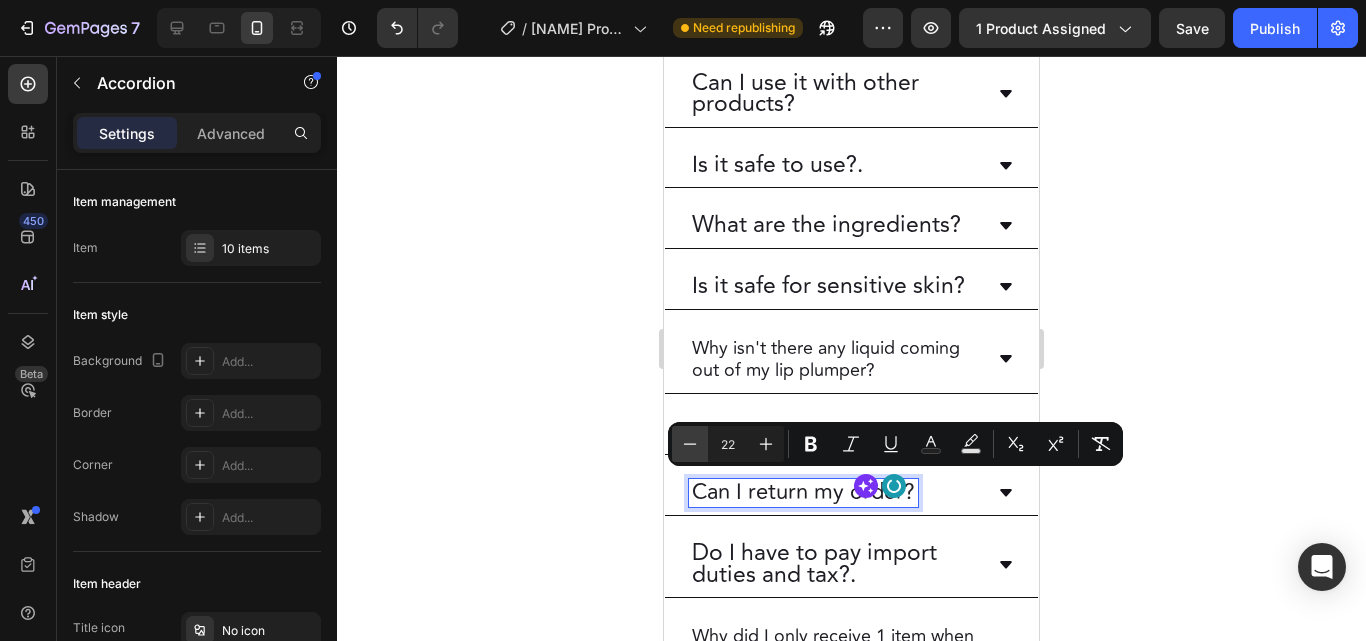 click 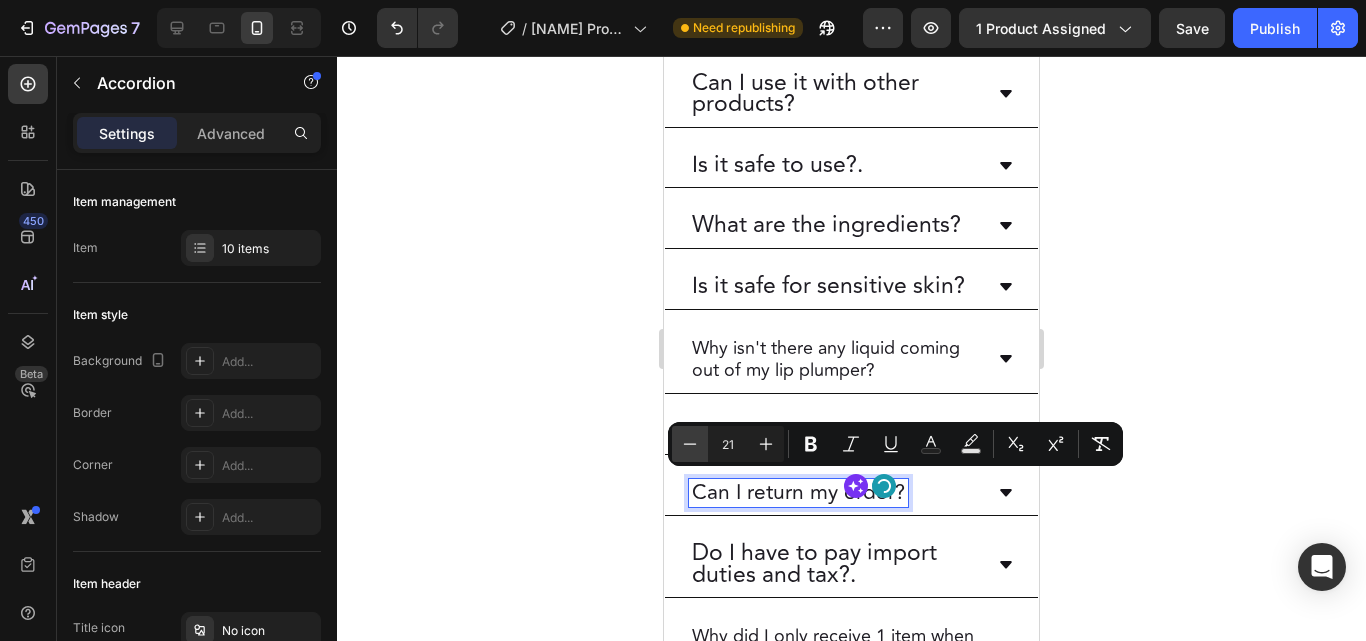 click 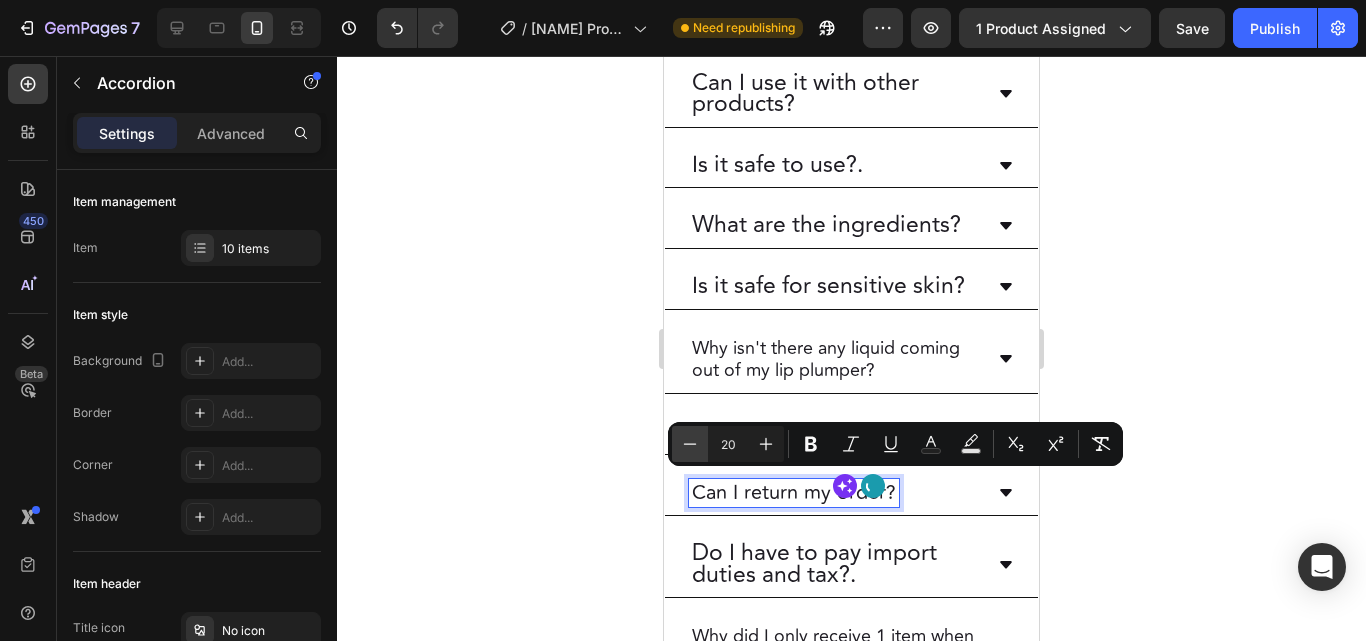 drag, startPoint x: 692, startPoint y: 446, endPoint x: 94, endPoint y: 453, distance: 598.04095 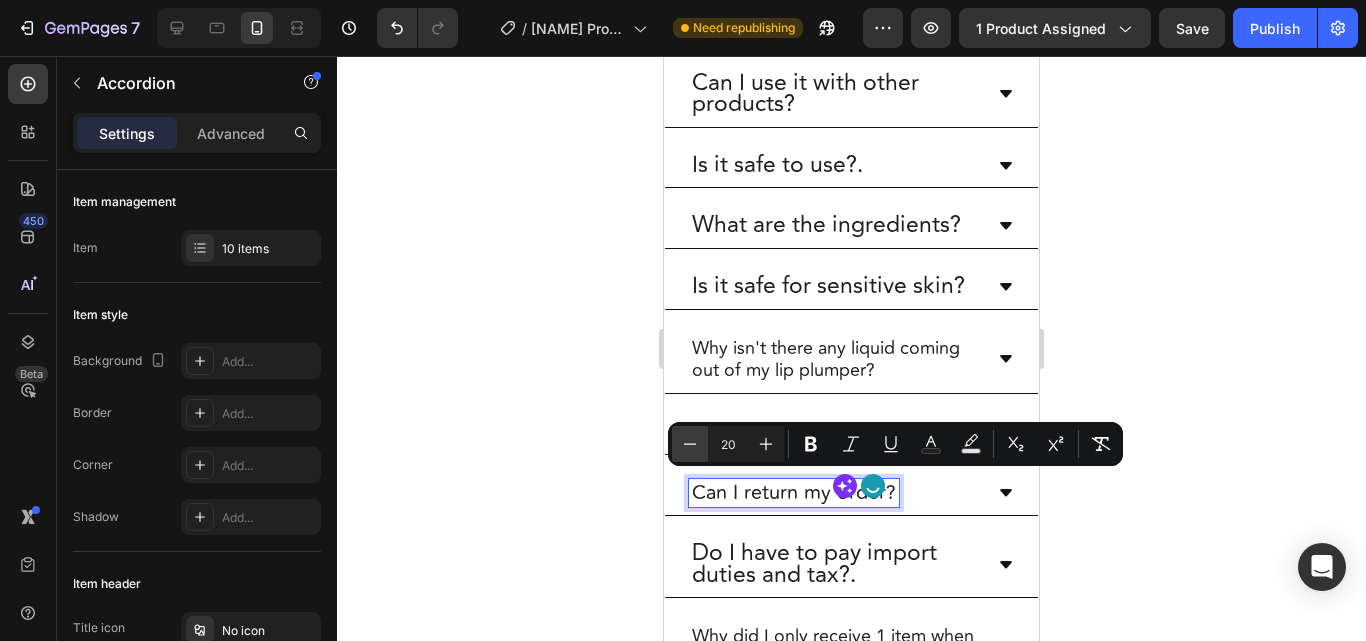 click 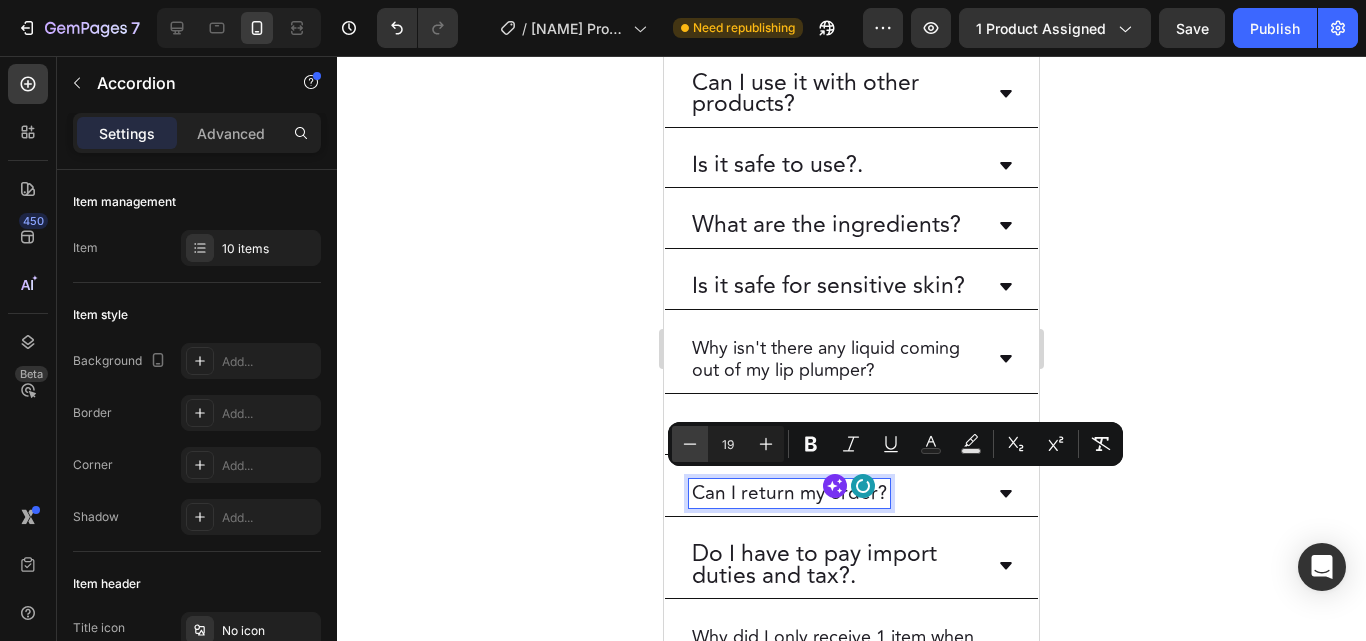 click 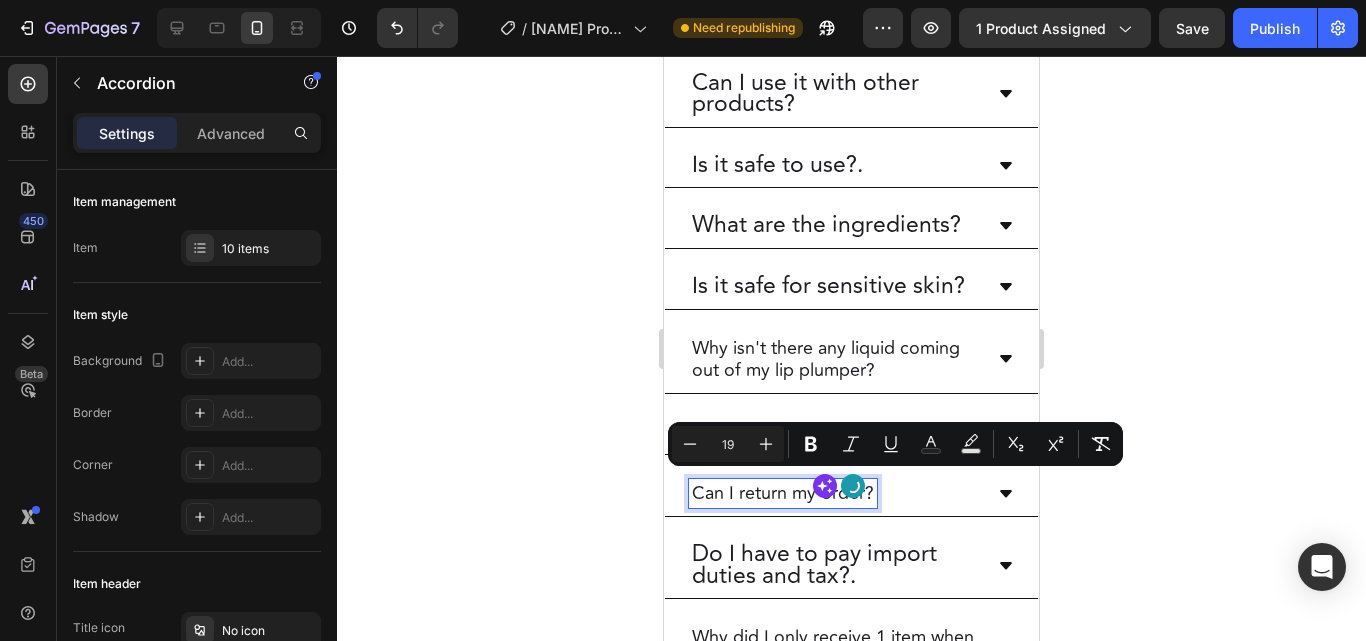 click on "Do I have to pay import duties and tax?." at bounding box center [835, 565] 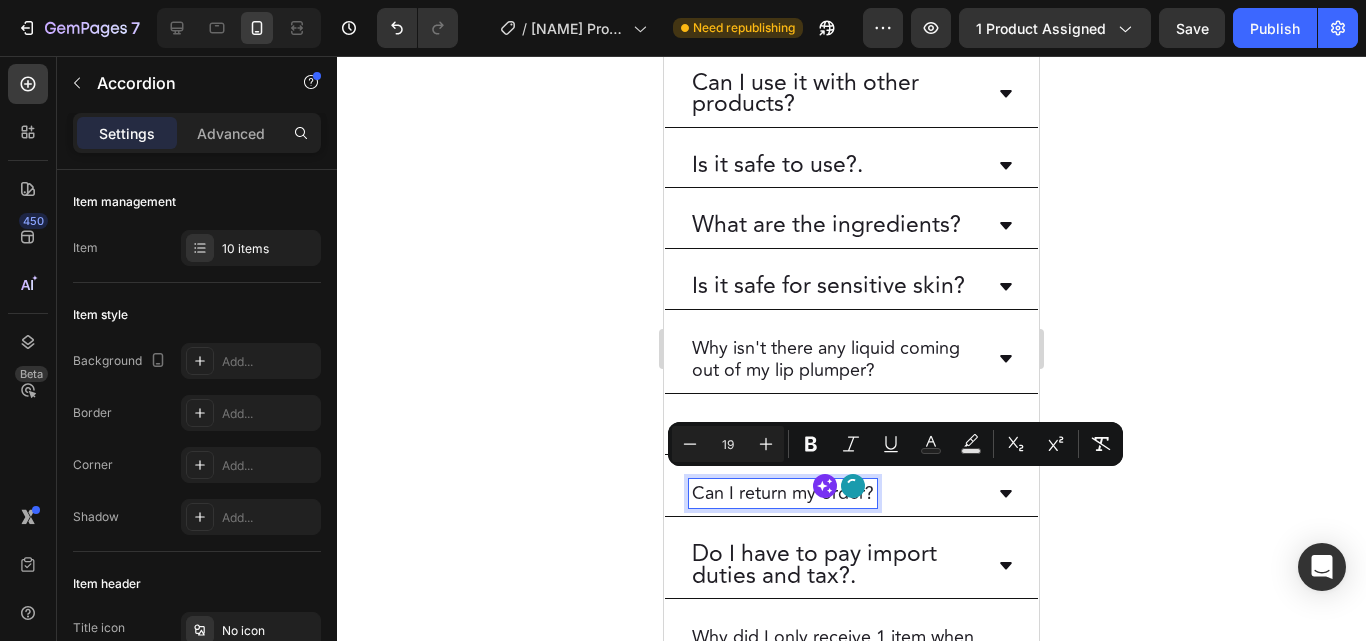 click on "Do I have to pay import duties and tax?." at bounding box center (835, 565) 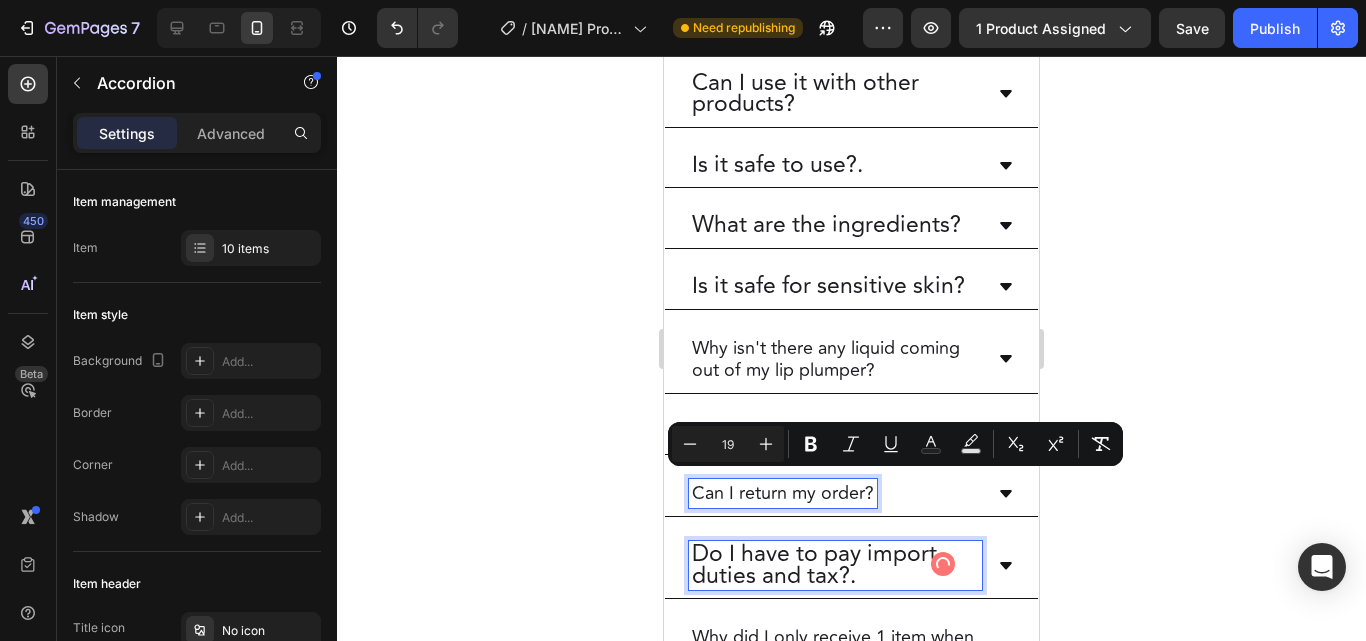 drag, startPoint x: 776, startPoint y: 553, endPoint x: 774, endPoint y: 541, distance: 12.165525 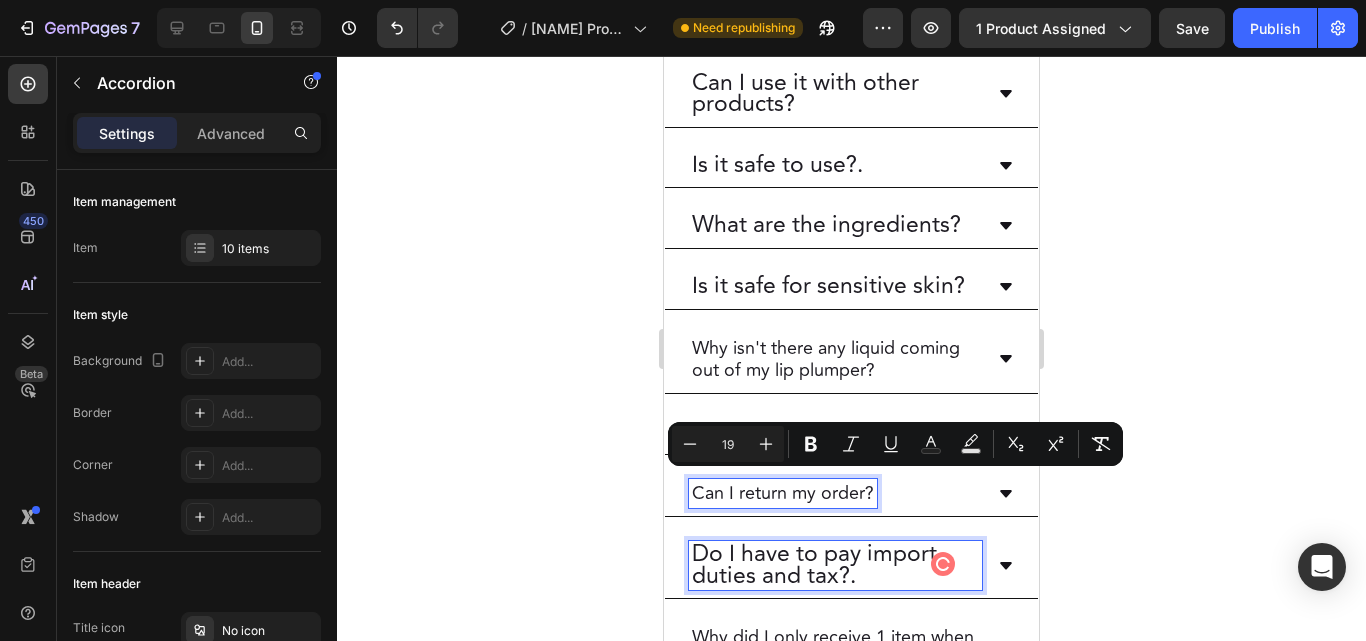 click on "Do I have to pay import duties and tax?." at bounding box center [835, 565] 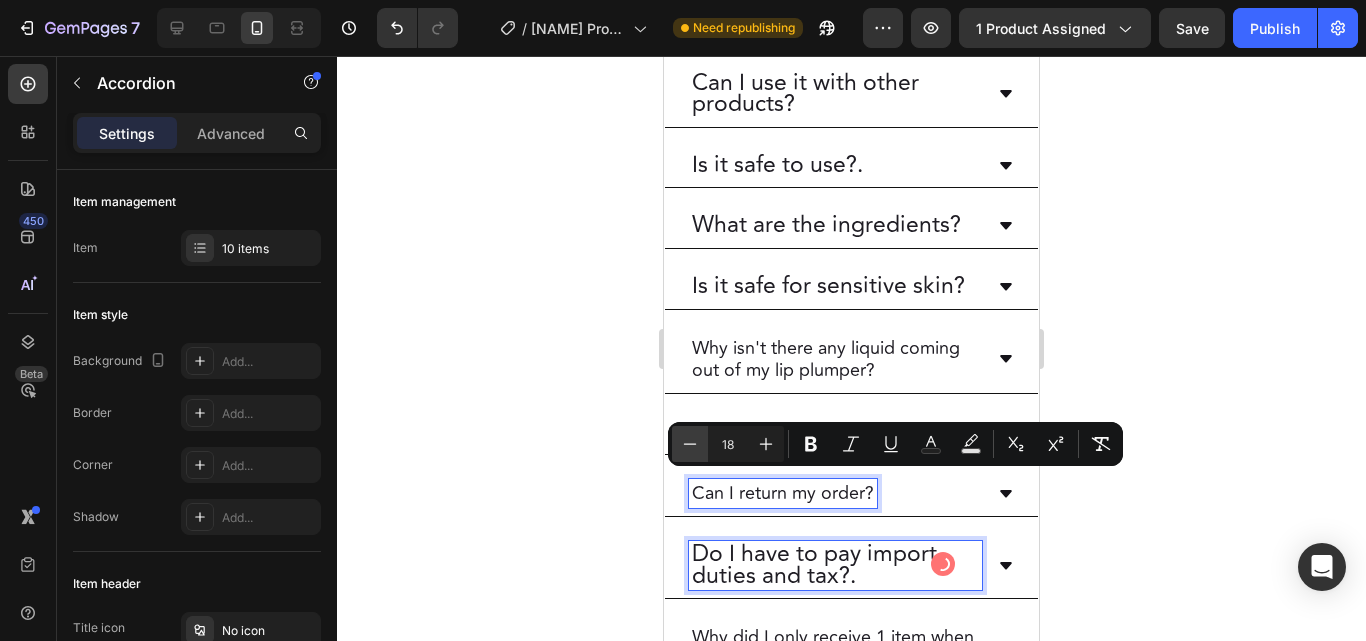 click 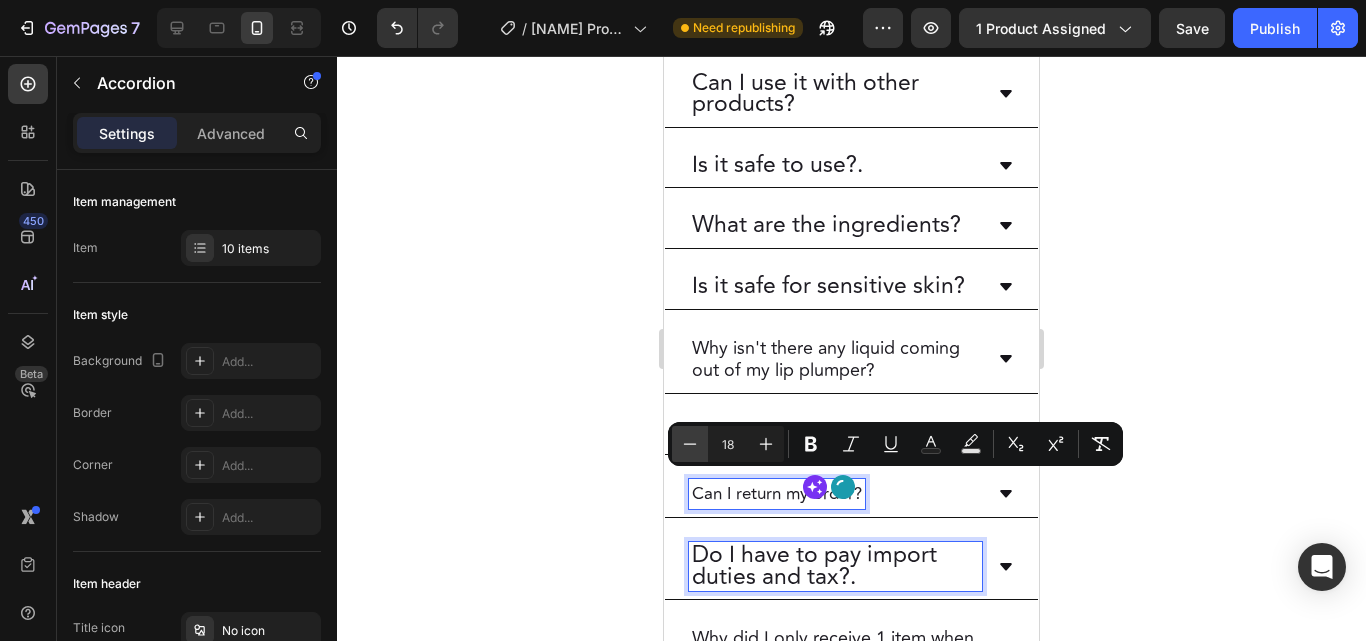 click on "Do I have to pay import duties and tax?." at bounding box center (835, 566) 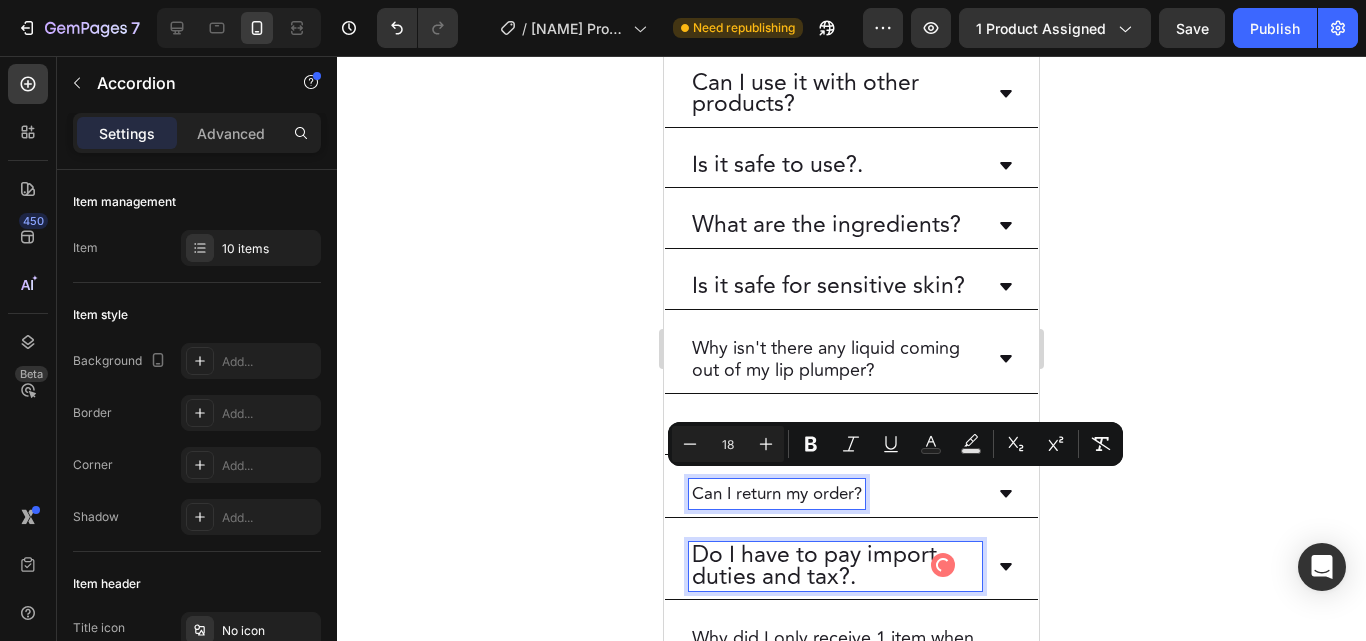click on "Do I have to pay import duties and tax?." at bounding box center [835, 566] 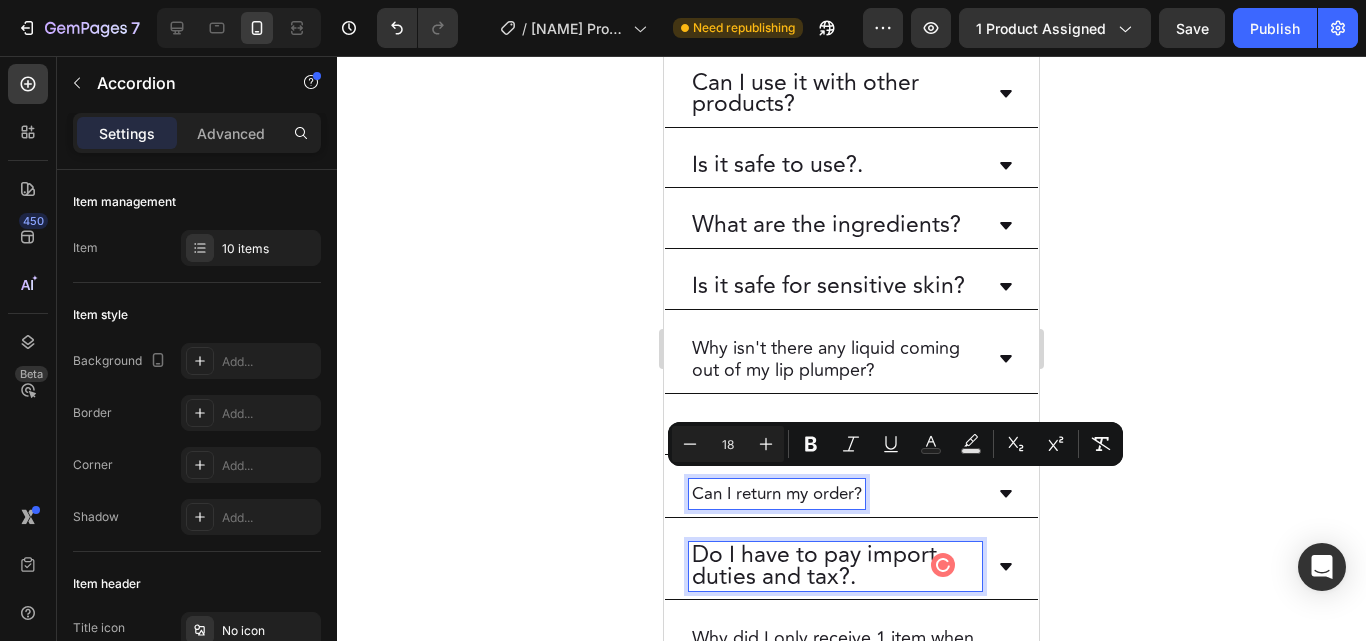 click on "Do I have to pay import duties and tax?." at bounding box center (835, 566) 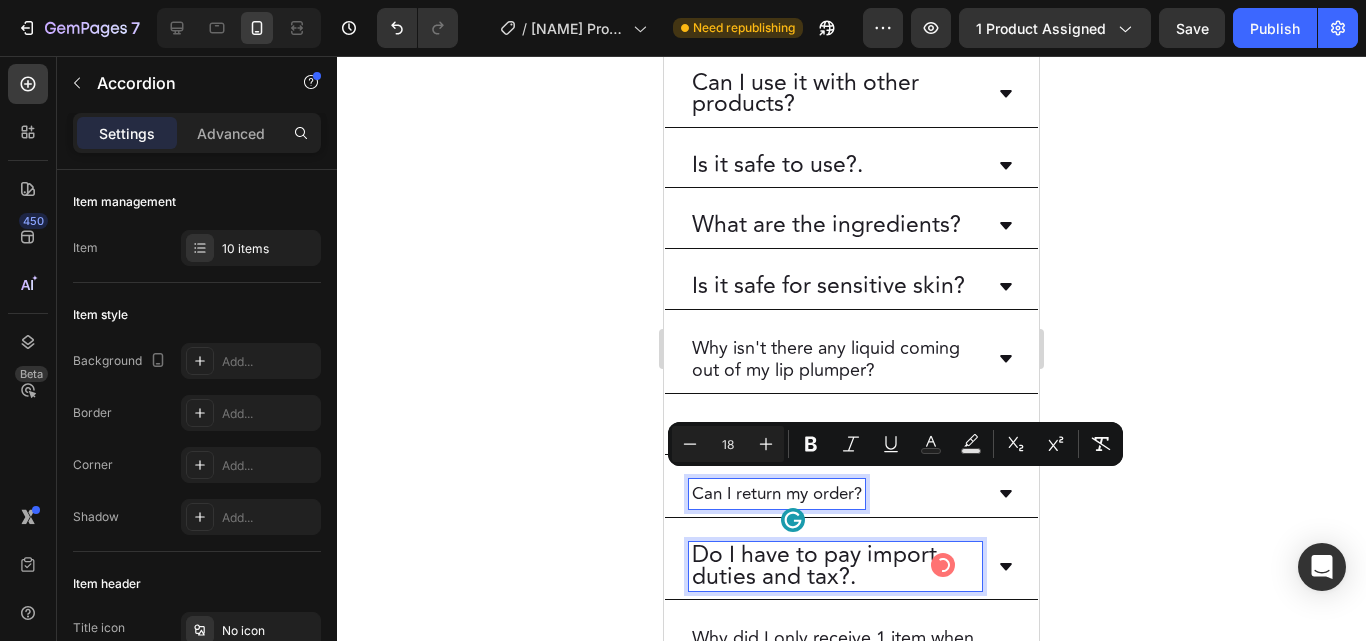 click on "Do I have to pay import duties and tax?." at bounding box center [835, 566] 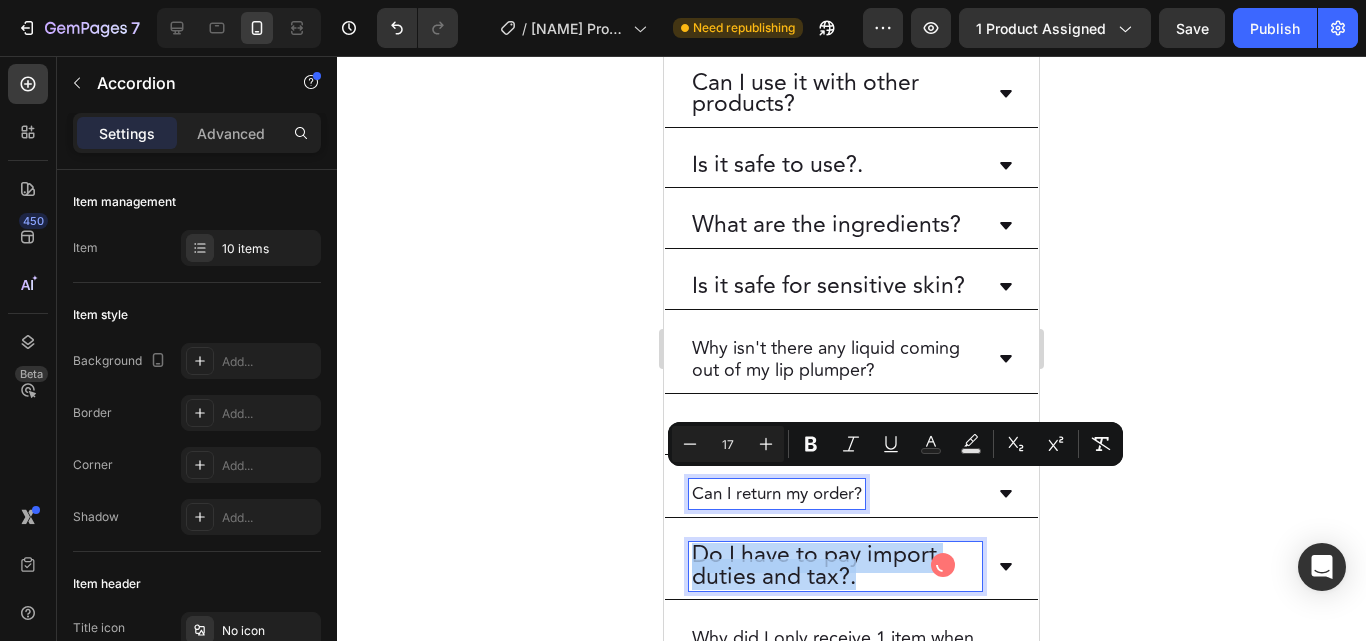click on "Do I have to pay import duties and tax?." at bounding box center (835, 566) 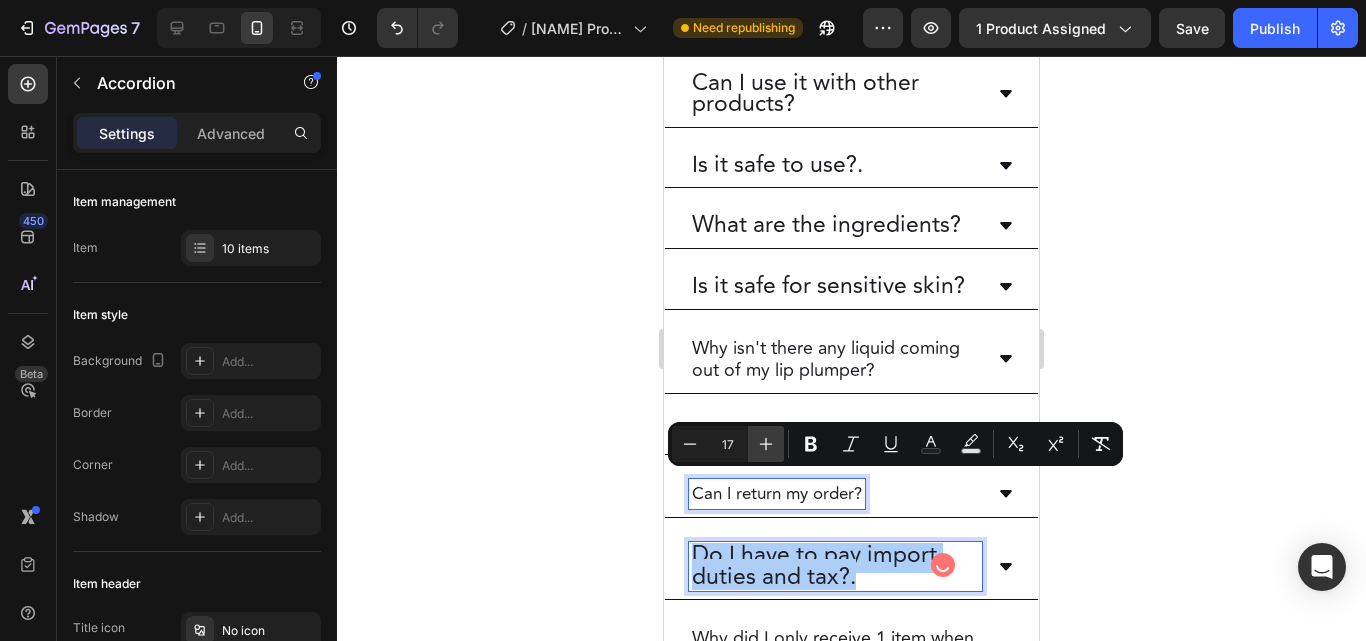 click 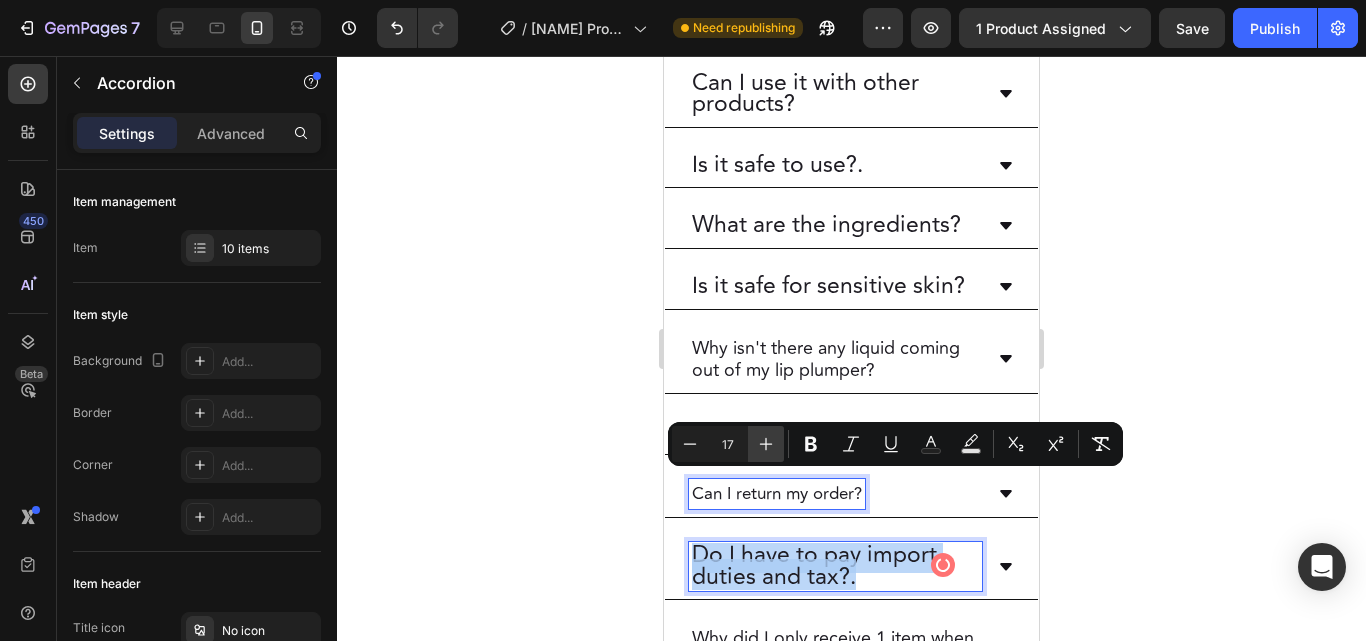 click on "Is it safe for sensitive skin?" at bounding box center [828, 287] 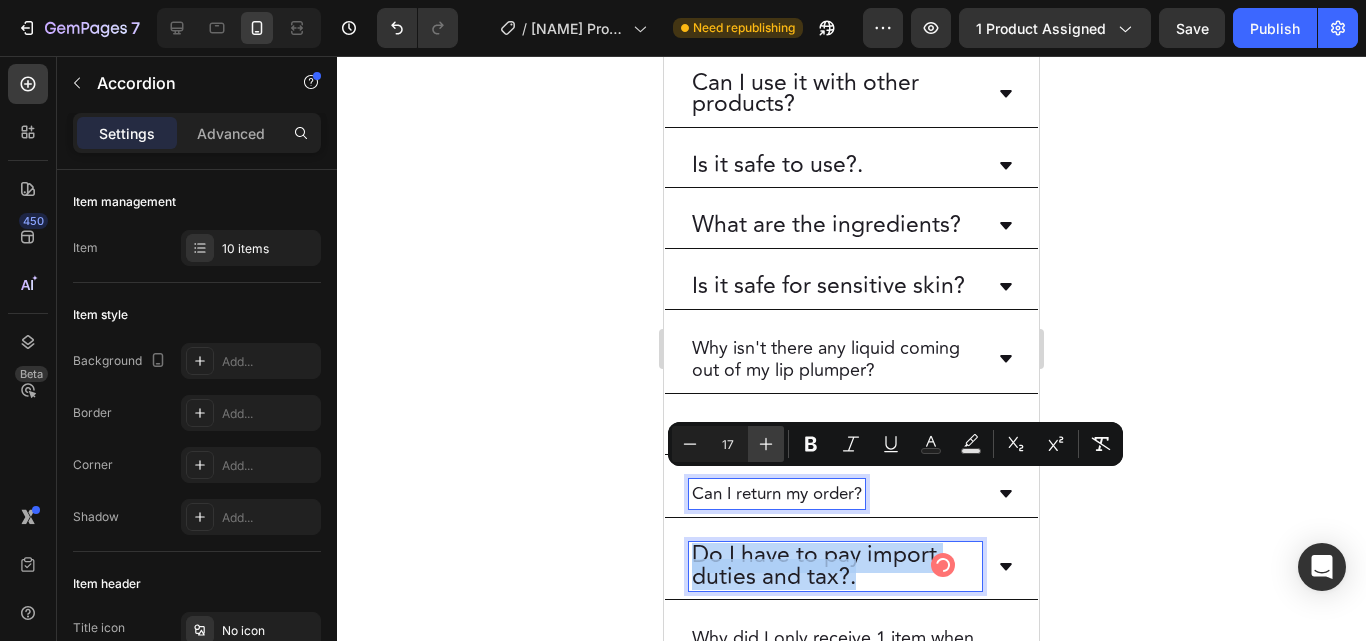 click on "Is it safe for sensitive skin?" at bounding box center (828, 287) 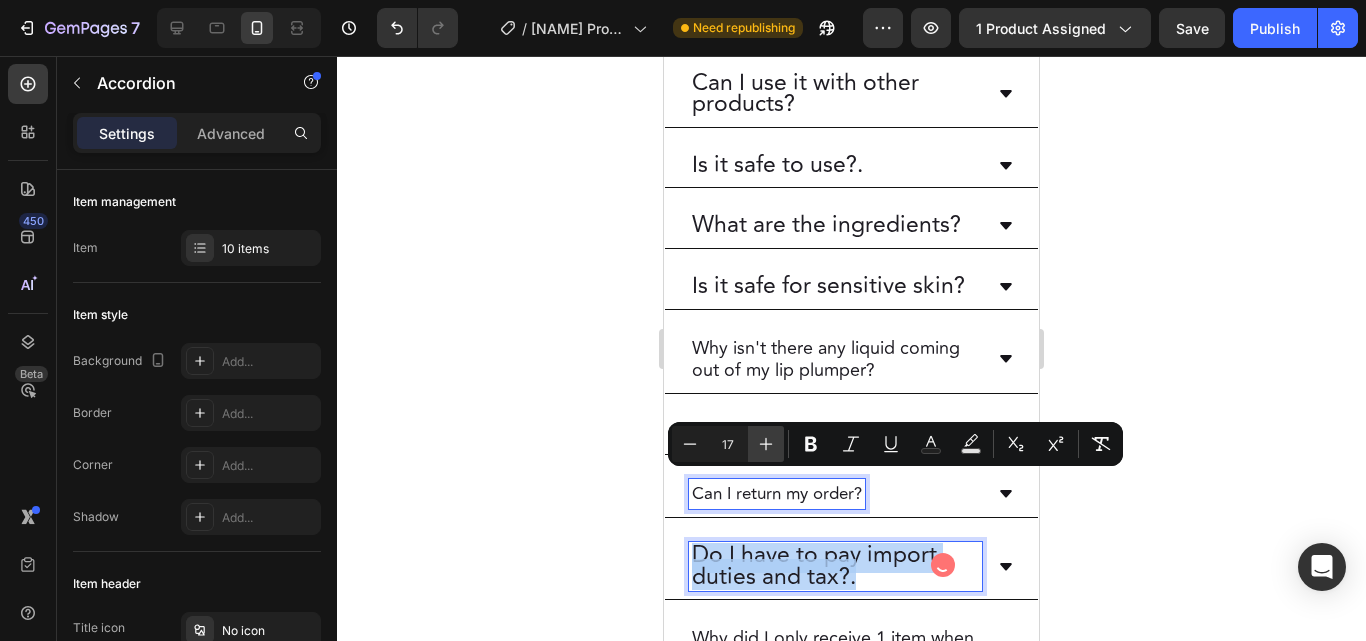 click on "Is it safe for sensitive skin?" at bounding box center [828, 287] 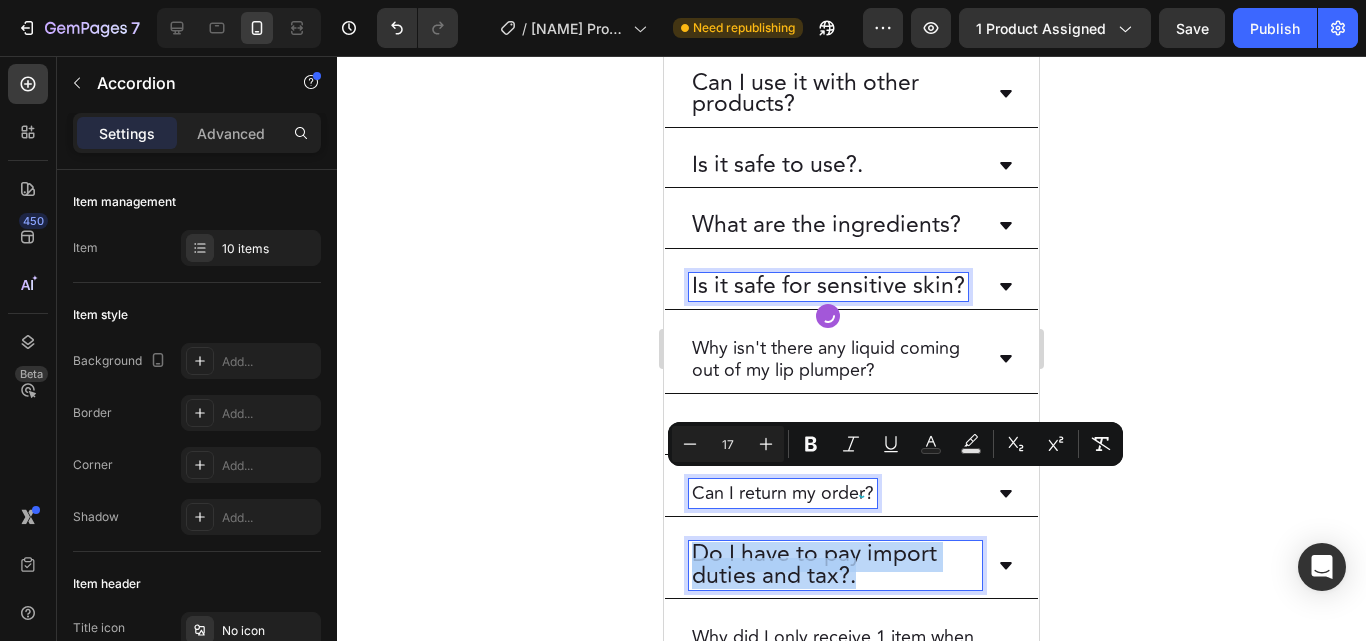 type on "18" 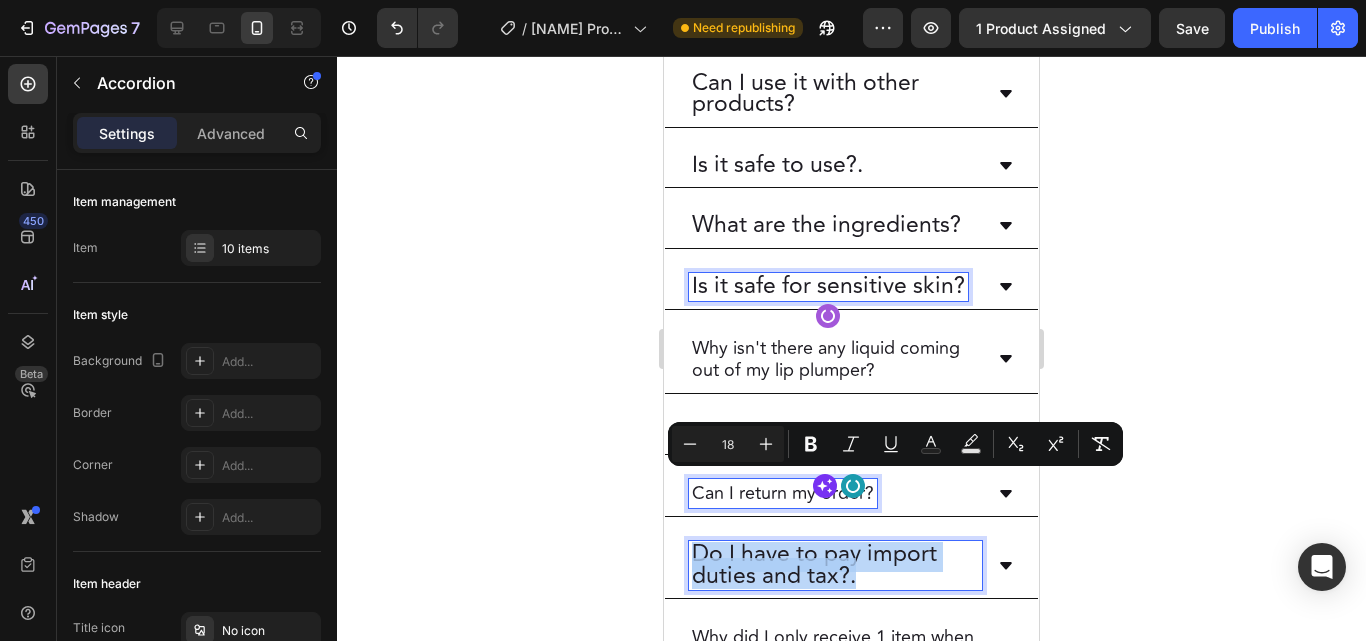 click on "Is it safe for sensitive skin?" at bounding box center (828, 287) 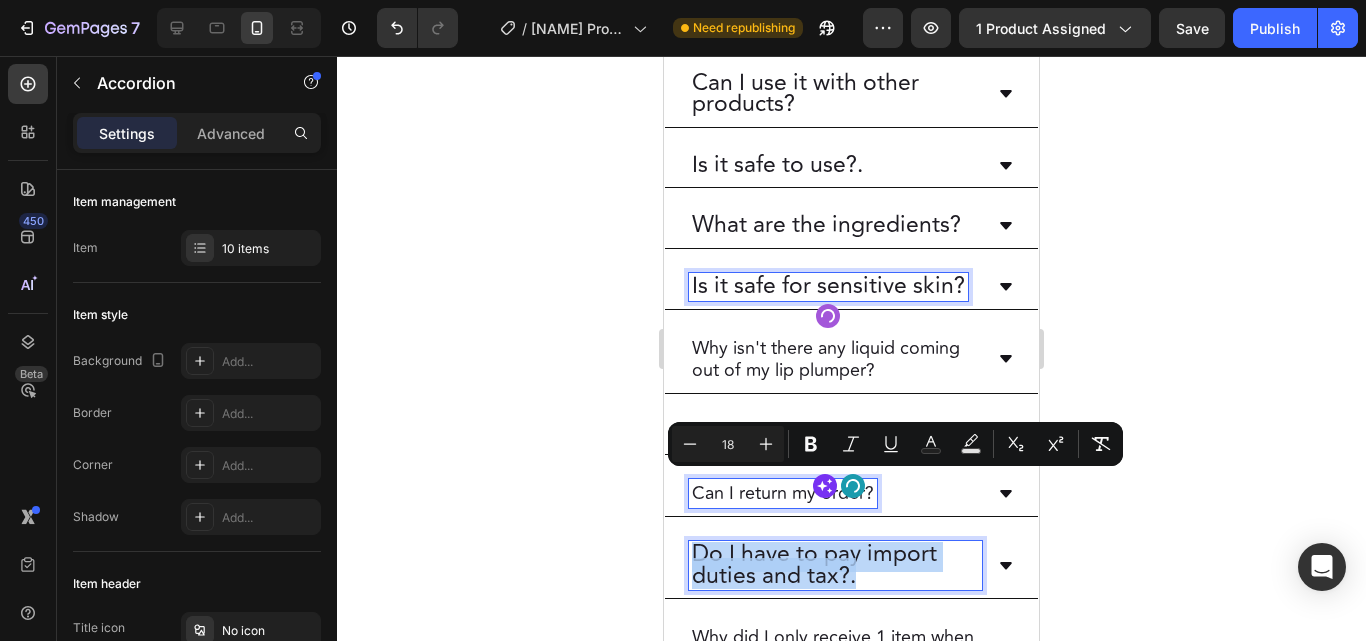 click on "Is it safe for sensitive skin?" at bounding box center (828, 287) 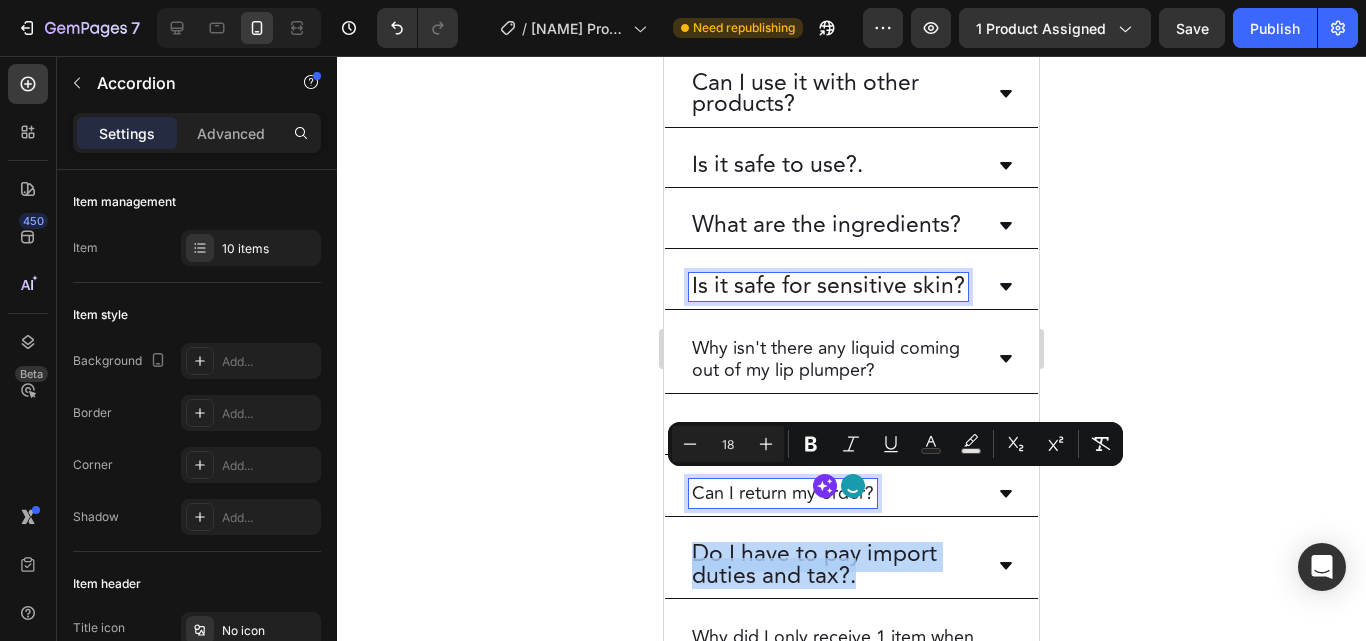 click on "Is it safe for sensitive skin?" at bounding box center (828, 287) 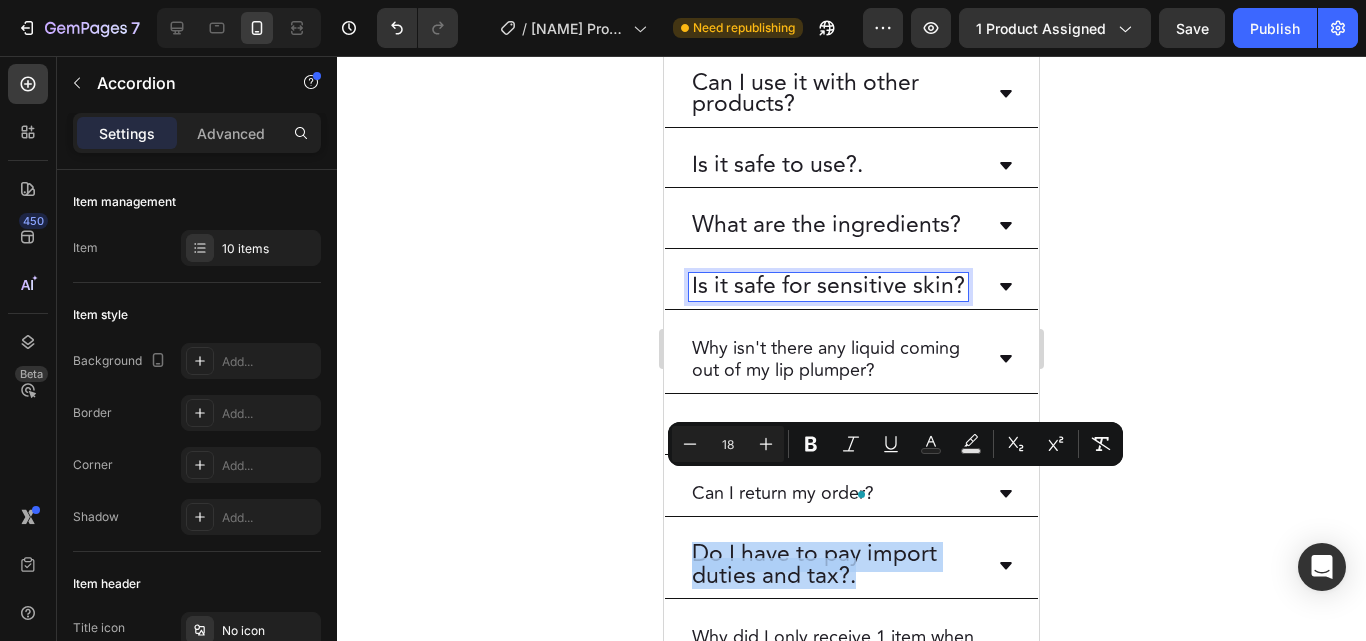 drag, startPoint x: 744, startPoint y: 290, endPoint x: 916, endPoint y: 511, distance: 280.04465 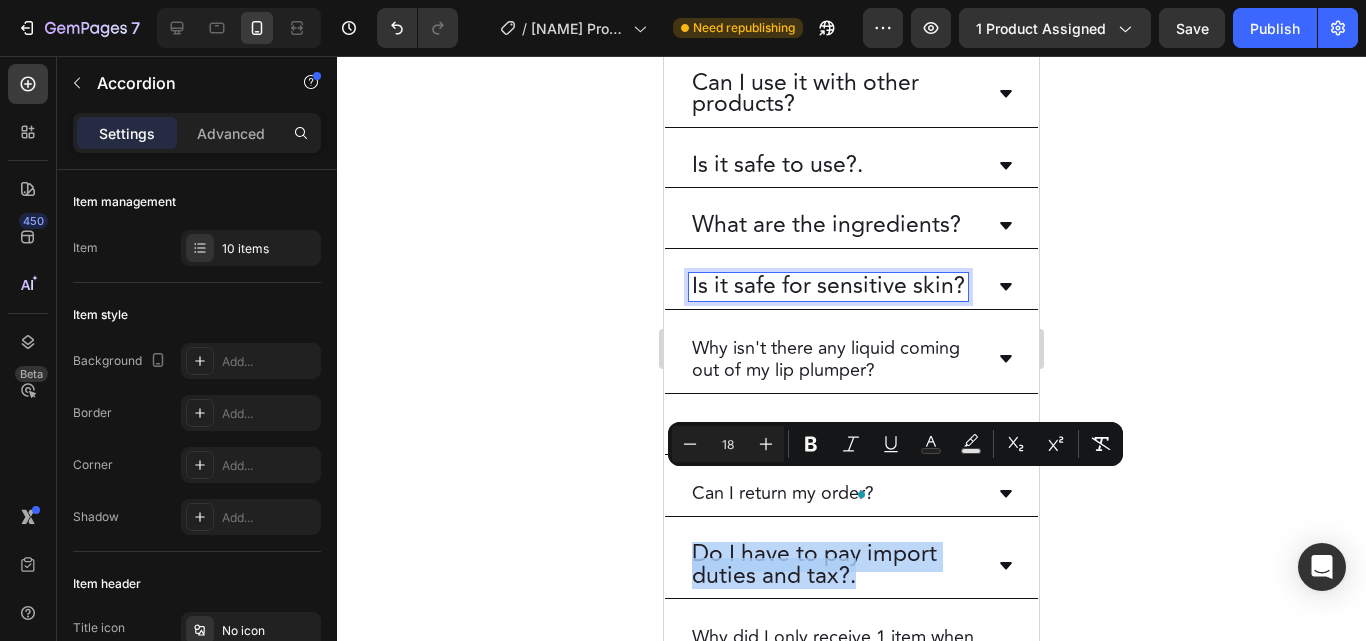 click on "Is it safe for sensitive skin?" at bounding box center [828, 287] 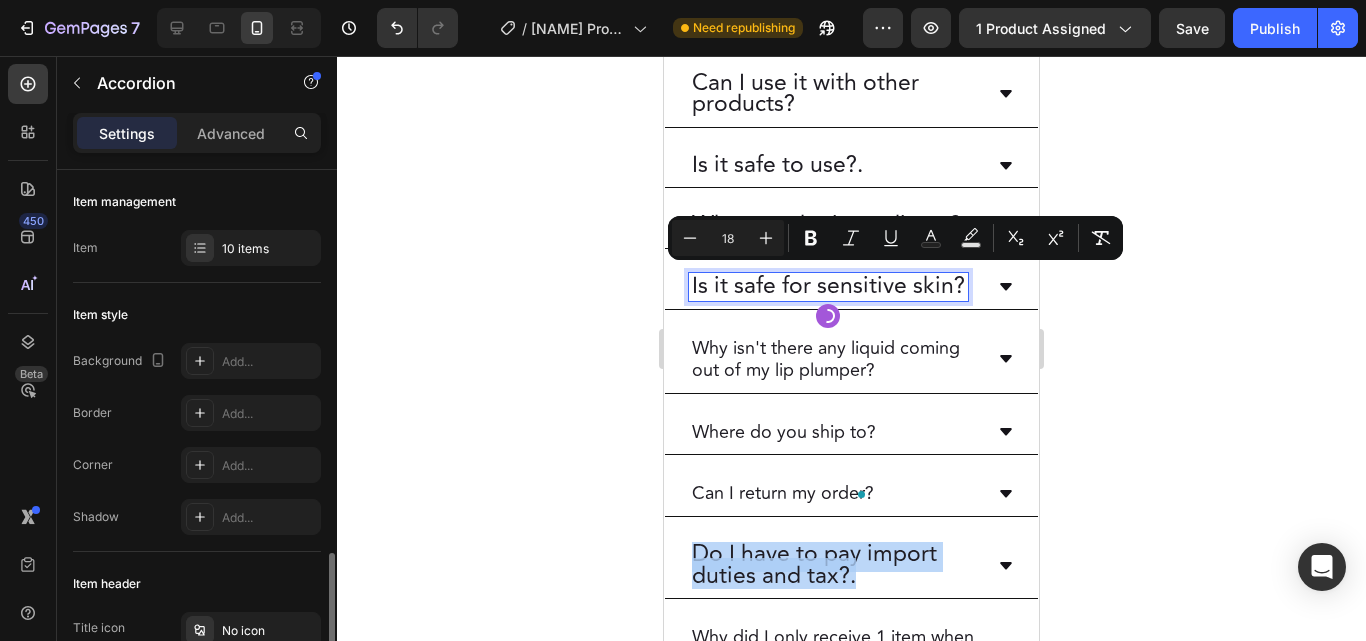 scroll, scrollTop: 300, scrollLeft: 0, axis: vertical 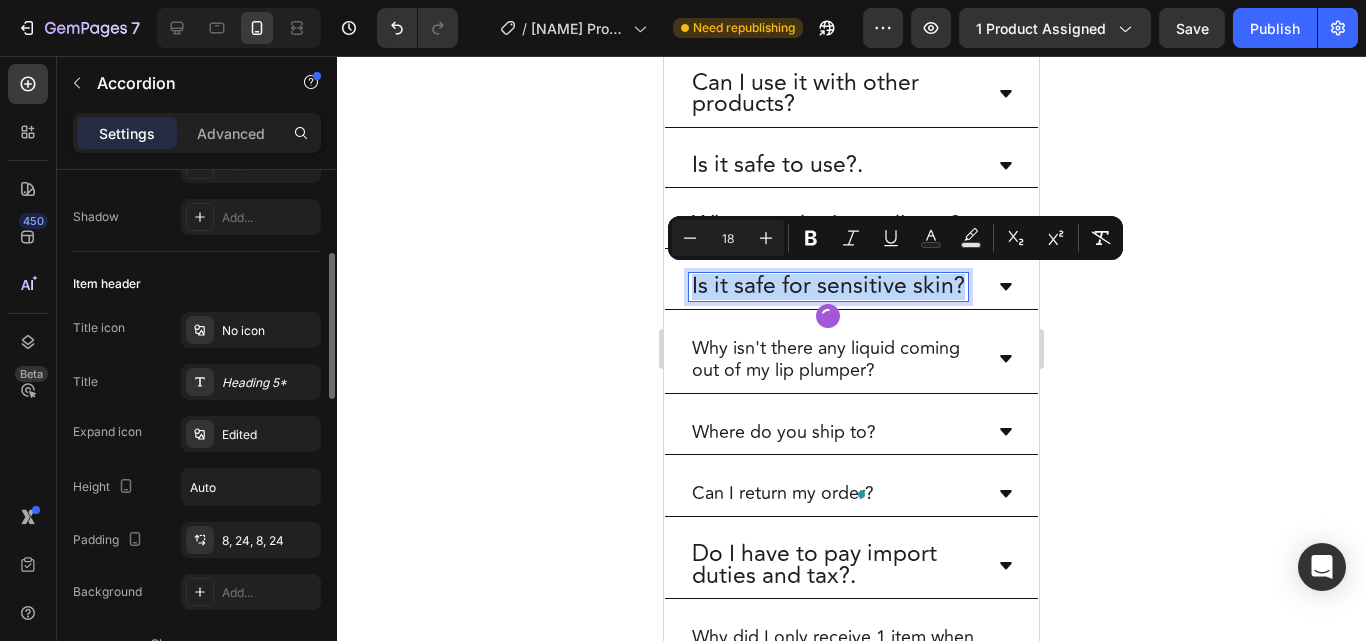 click on "Do I have to pay import duties and tax?." at bounding box center [835, 565] 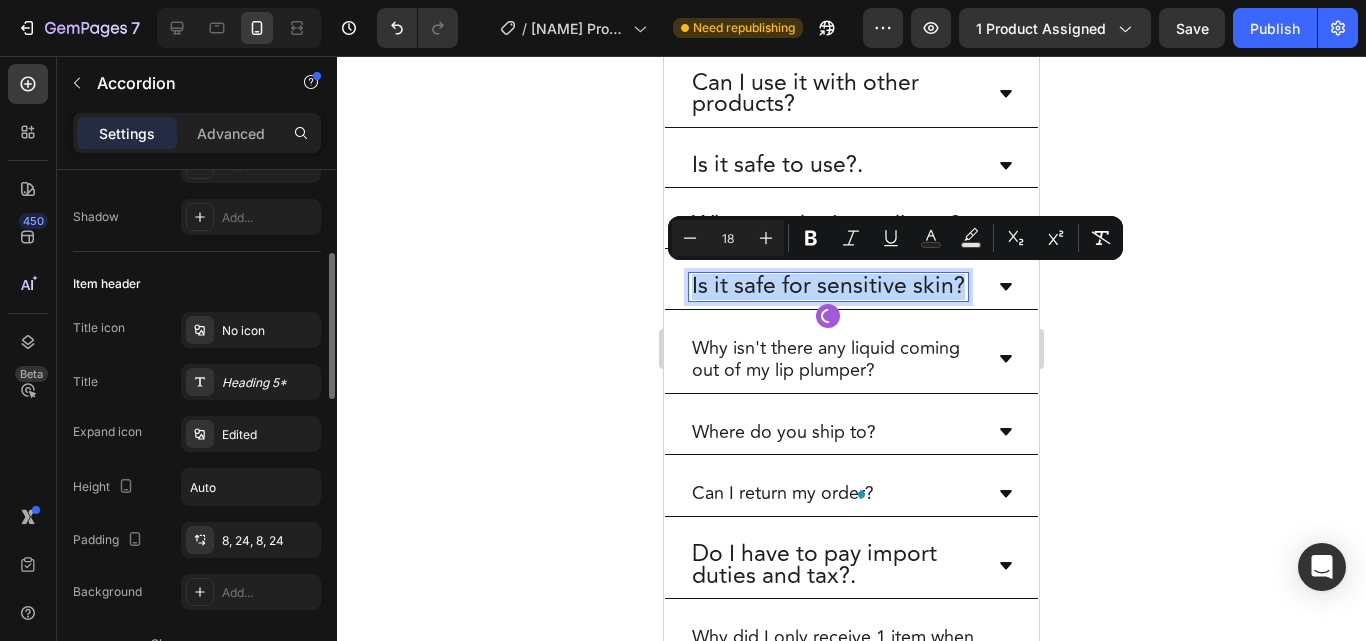 click on "Do I have to pay import duties and tax?." at bounding box center [835, 565] 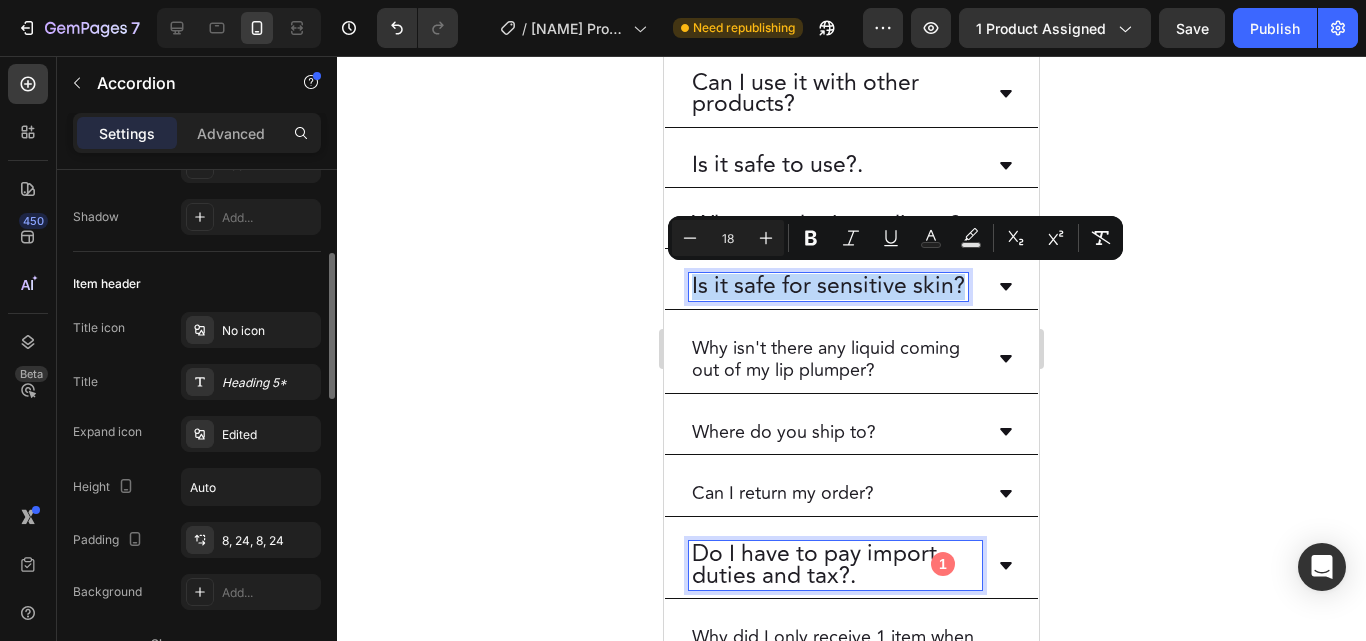 click on "Do I have to pay import duties and tax?." at bounding box center (835, 565) 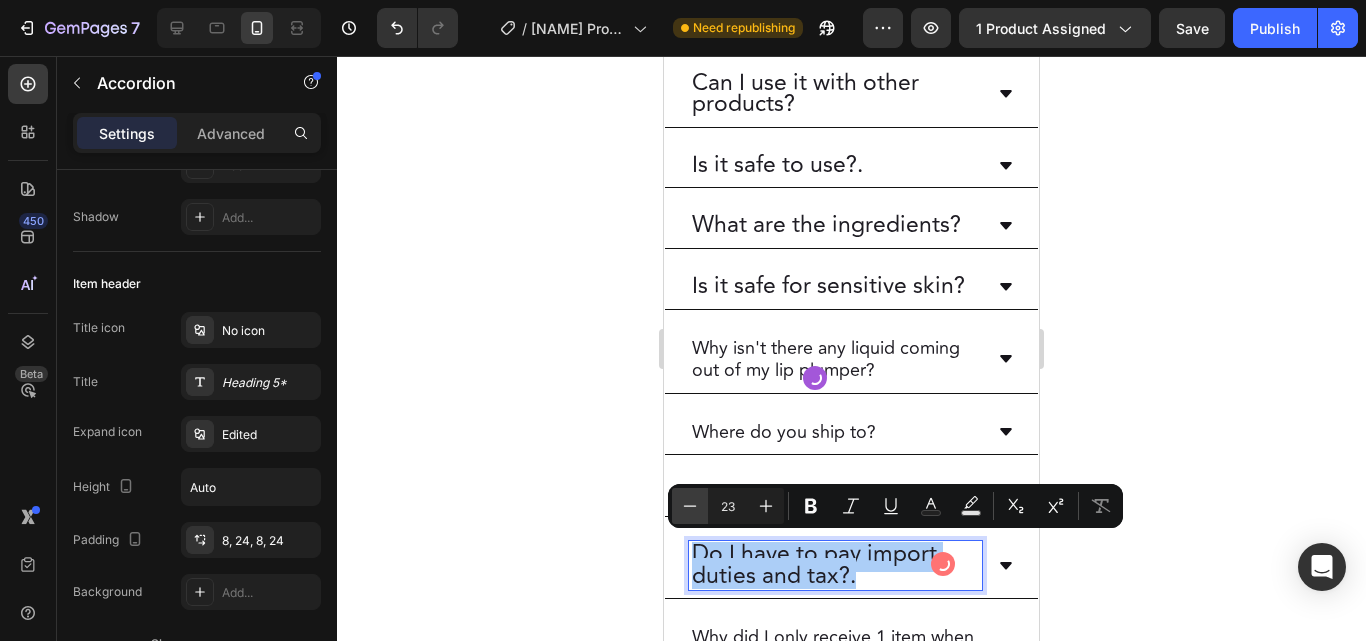 click on "Minus" at bounding box center [690, 506] 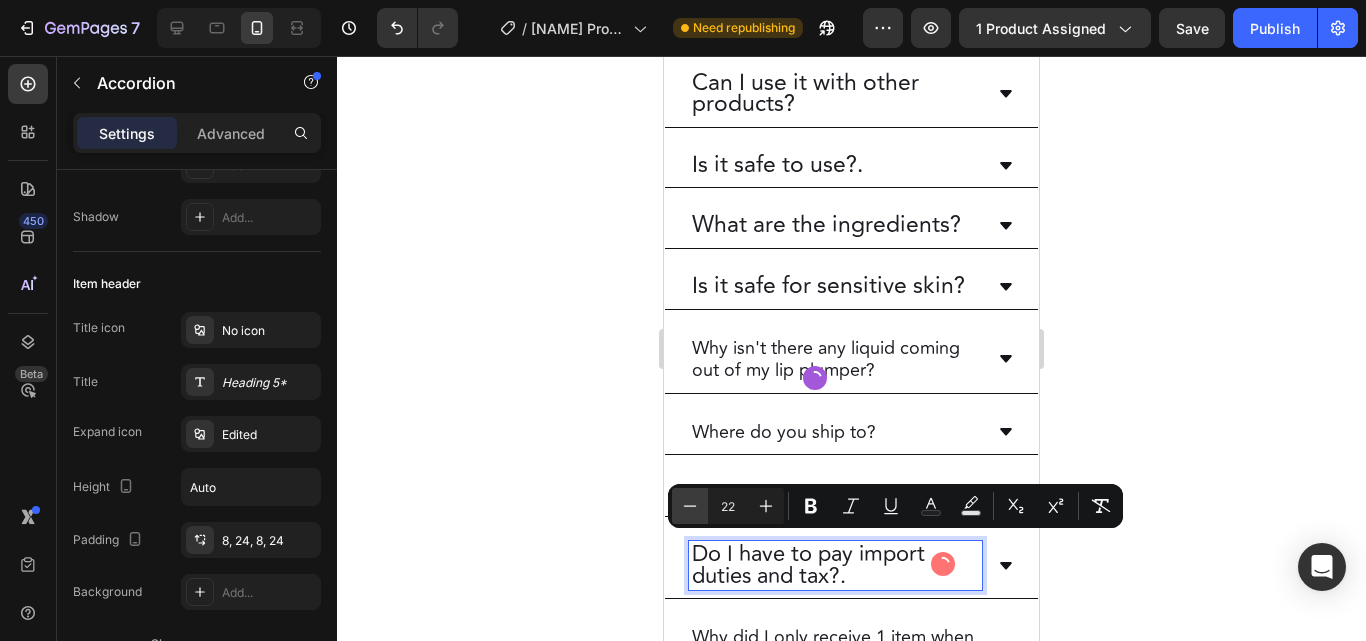 click on "Minus" at bounding box center [690, 506] 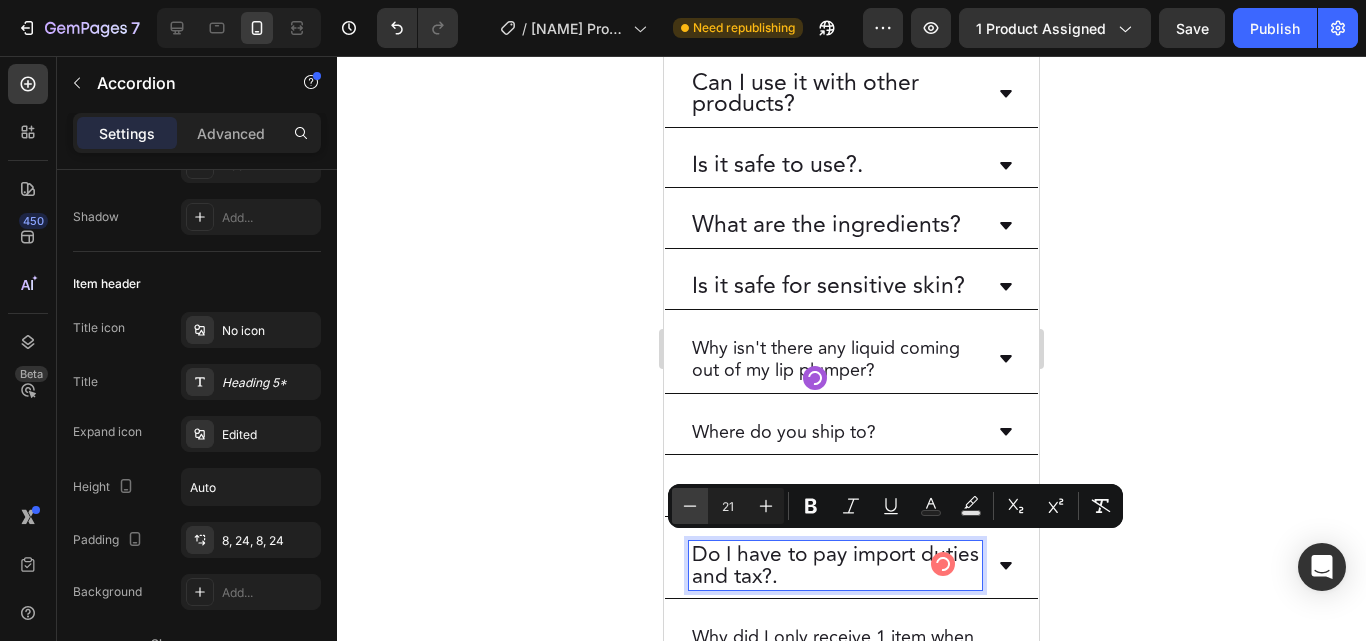 click on "Minus" at bounding box center (690, 506) 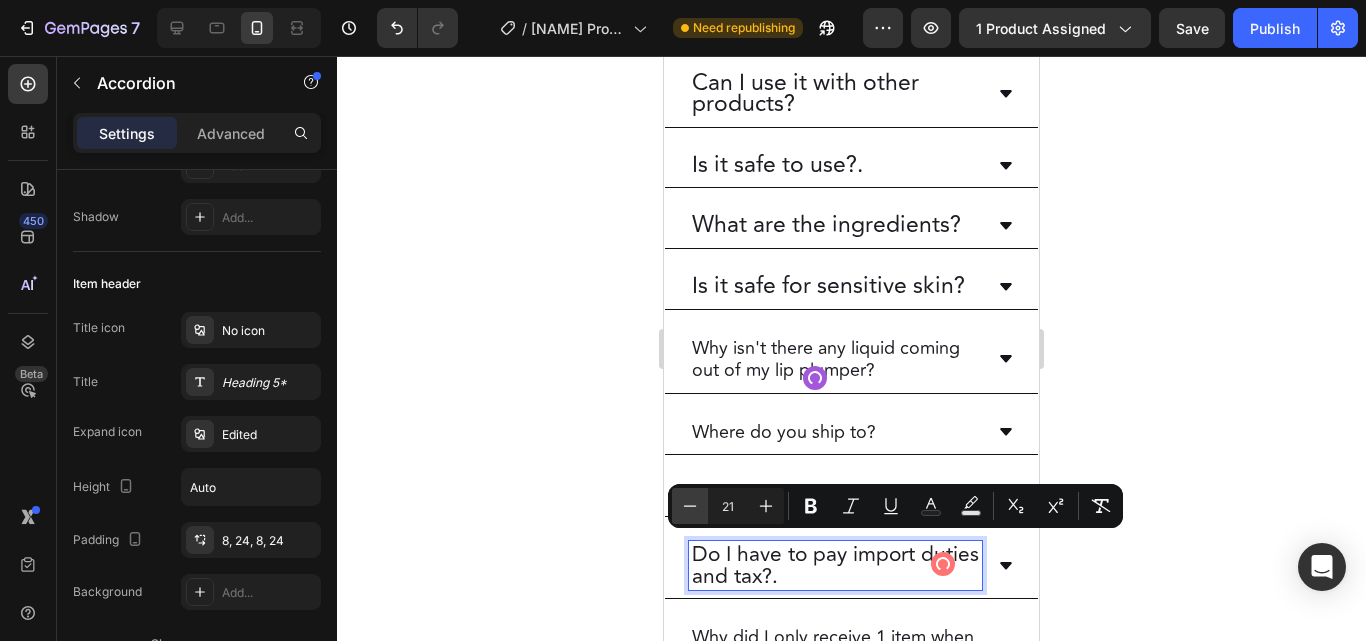 click 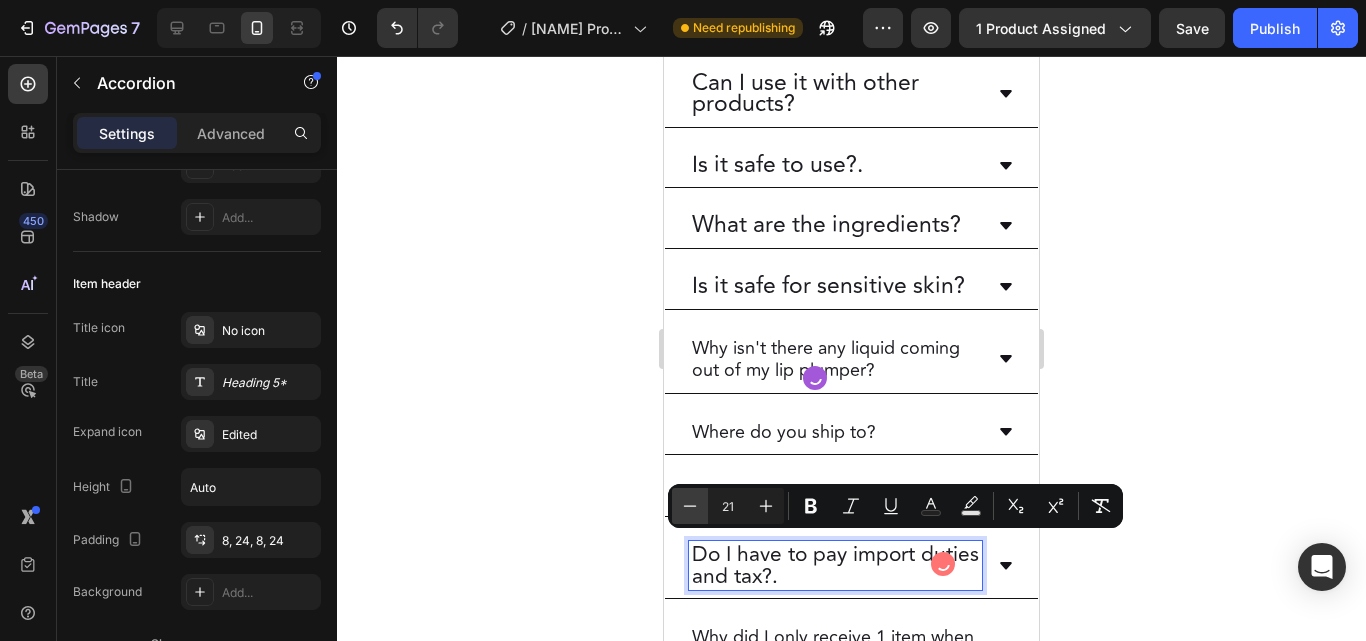 click 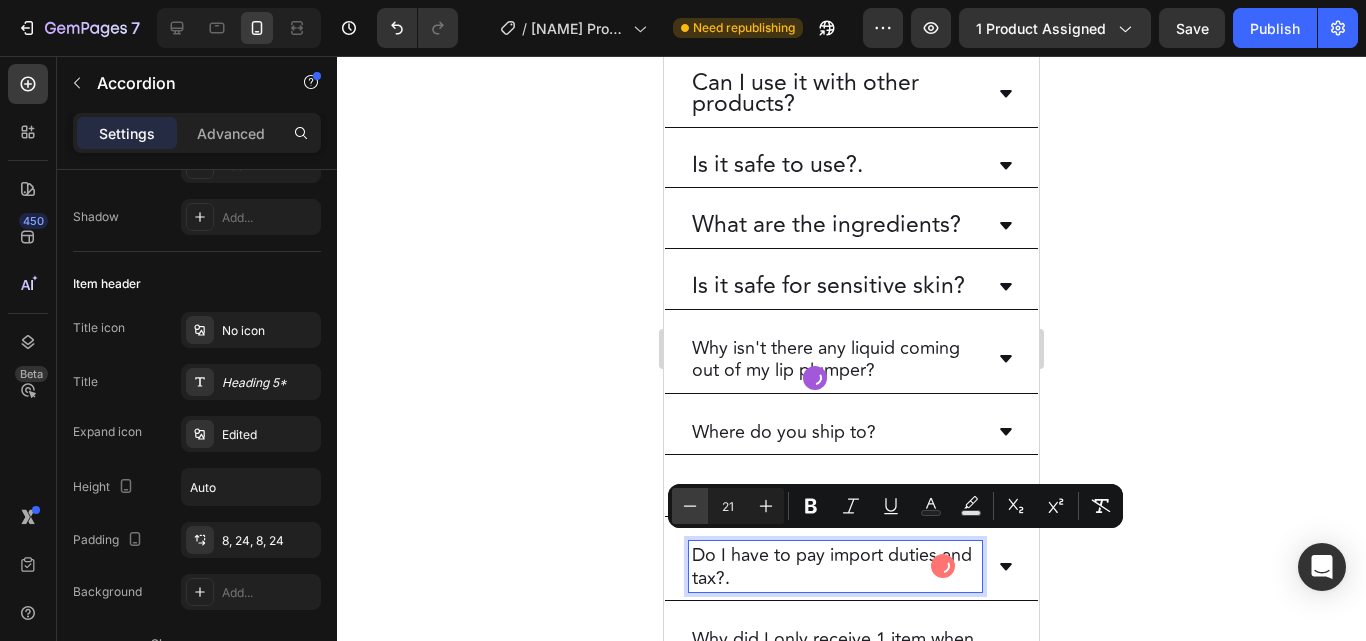 type on "18" 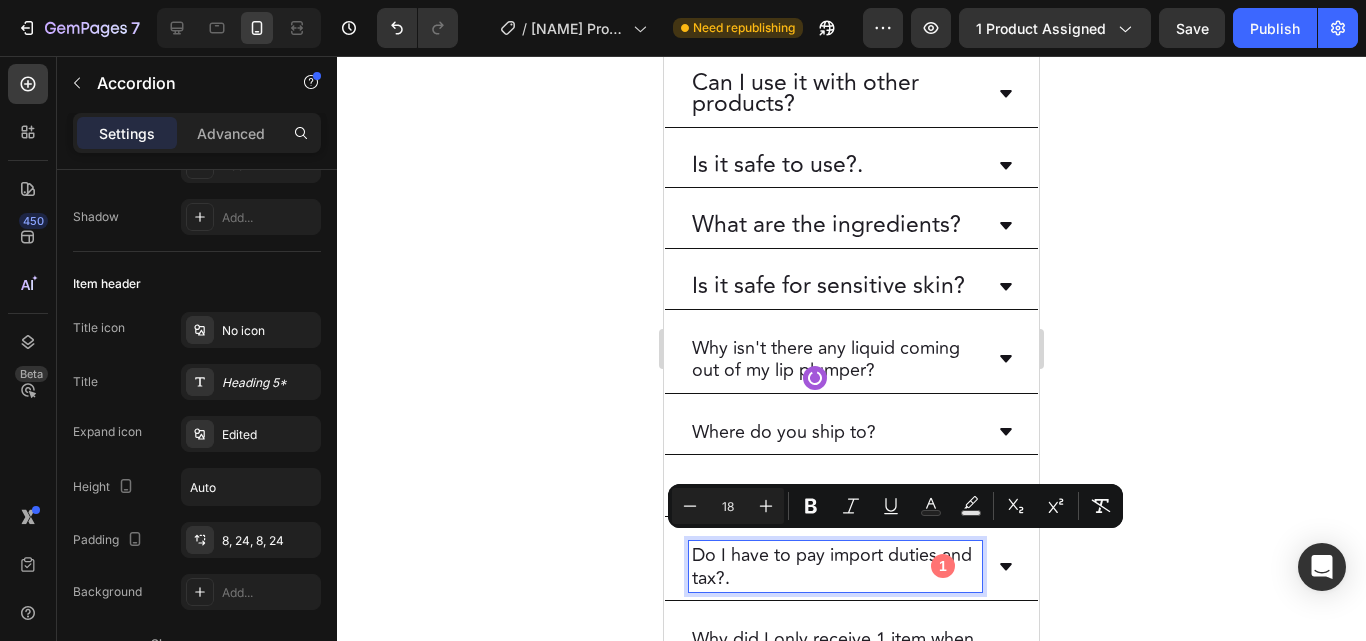 click on "Is it safe for sensitive skin?" at bounding box center [828, 287] 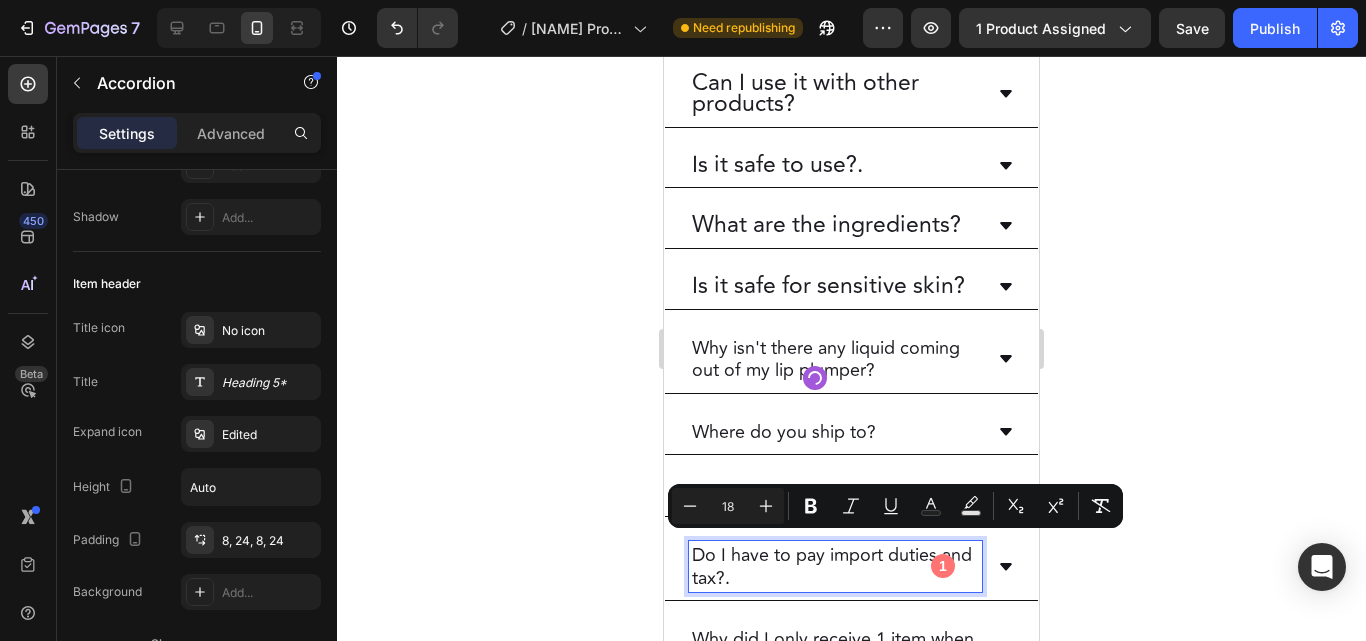 click on "Is it safe for sensitive skin?" at bounding box center [828, 287] 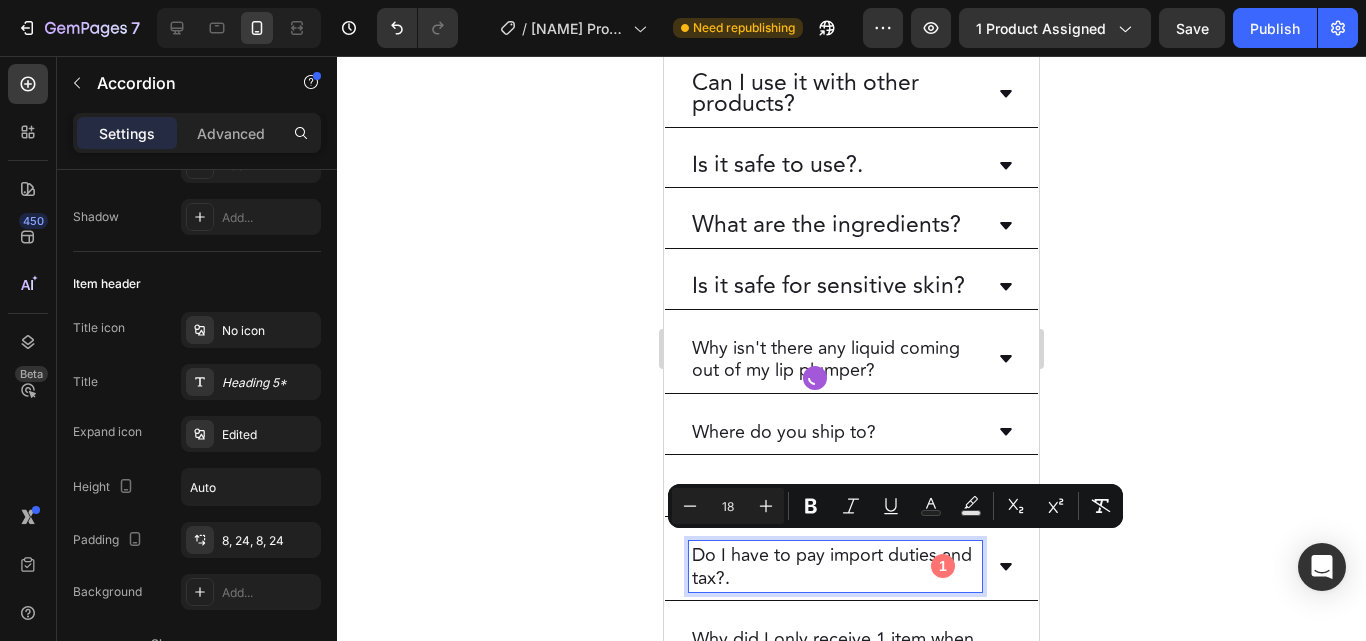 click on "Is it safe for sensitive skin?" at bounding box center (828, 287) 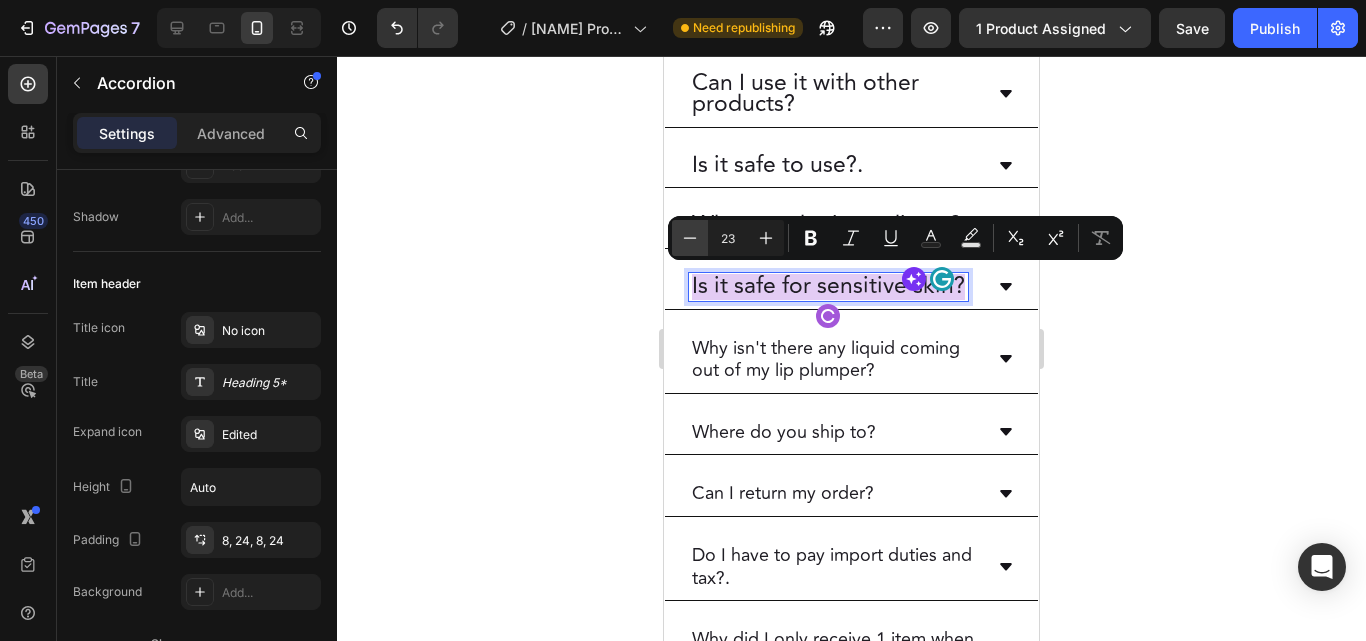 click 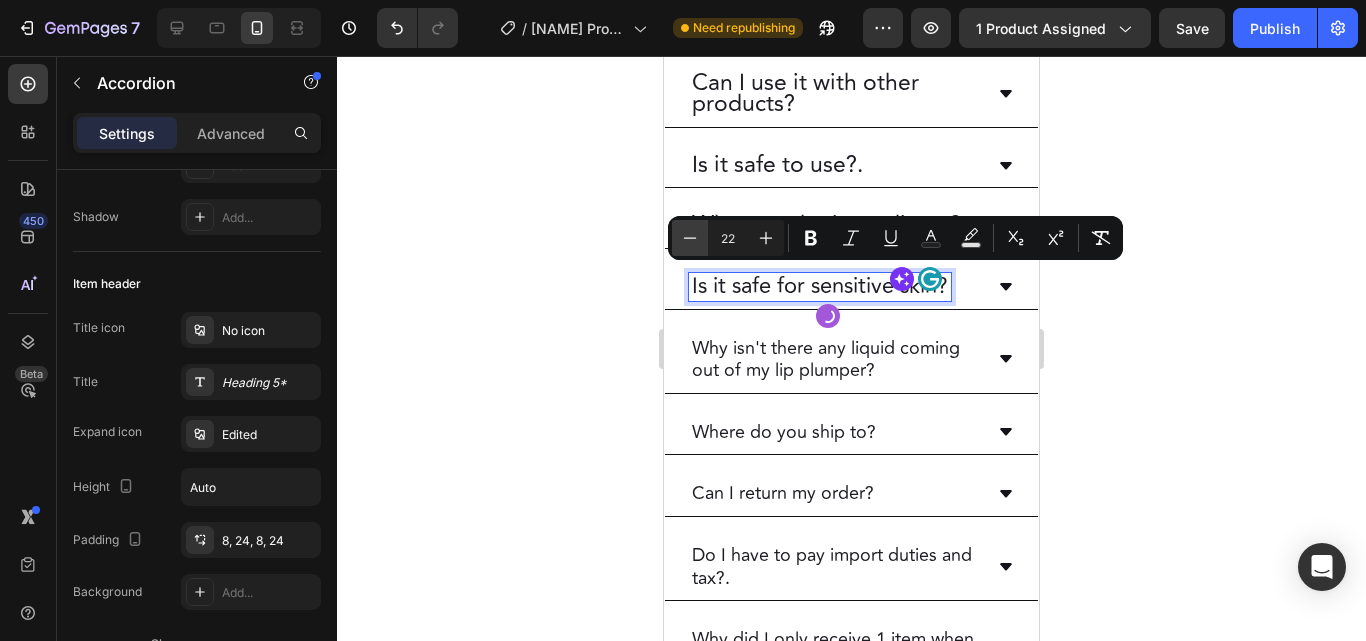 click 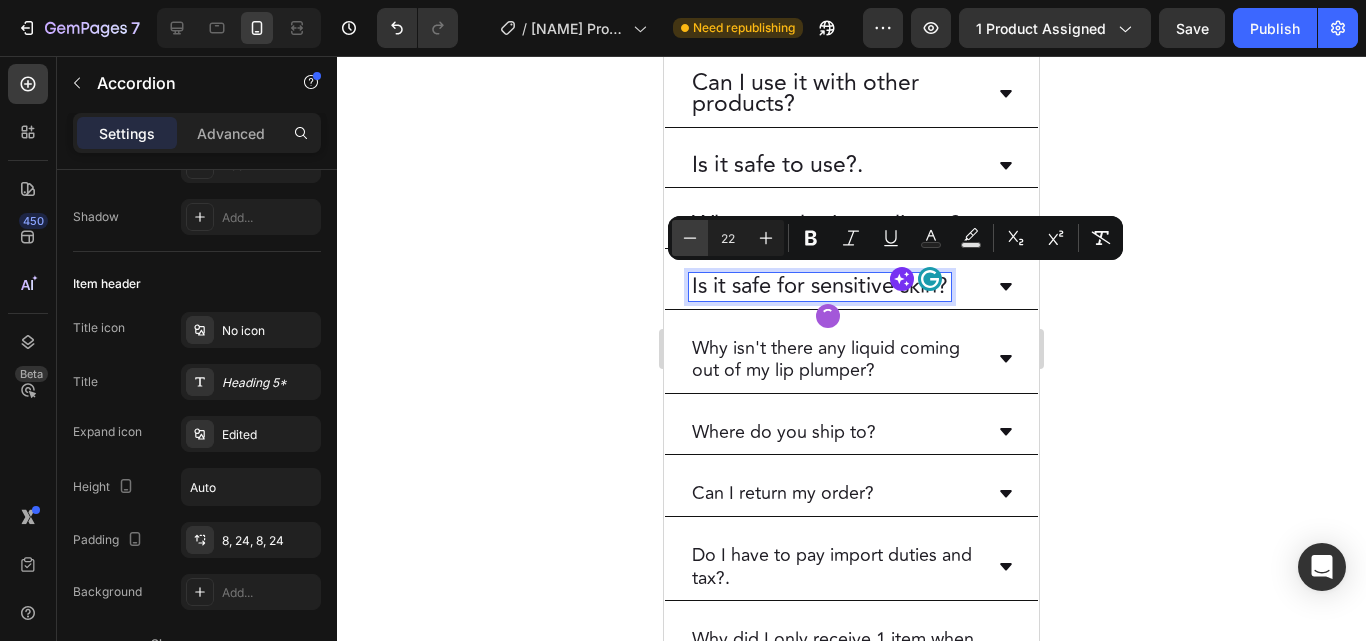 click 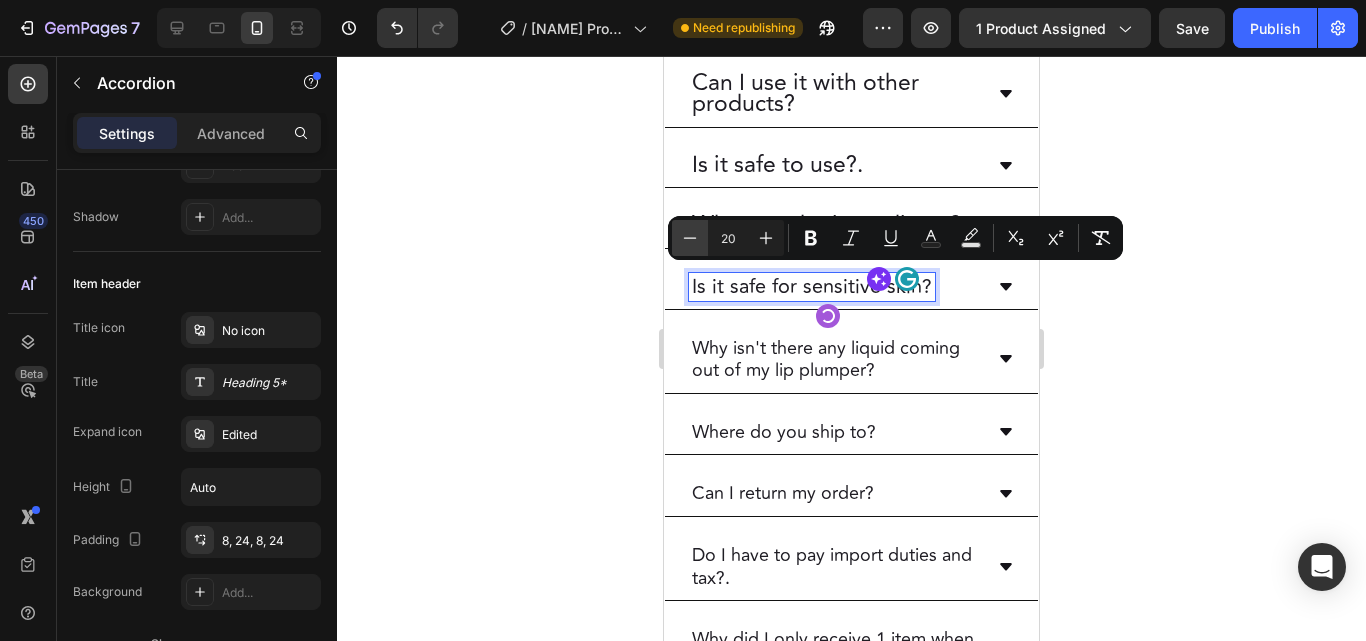 click 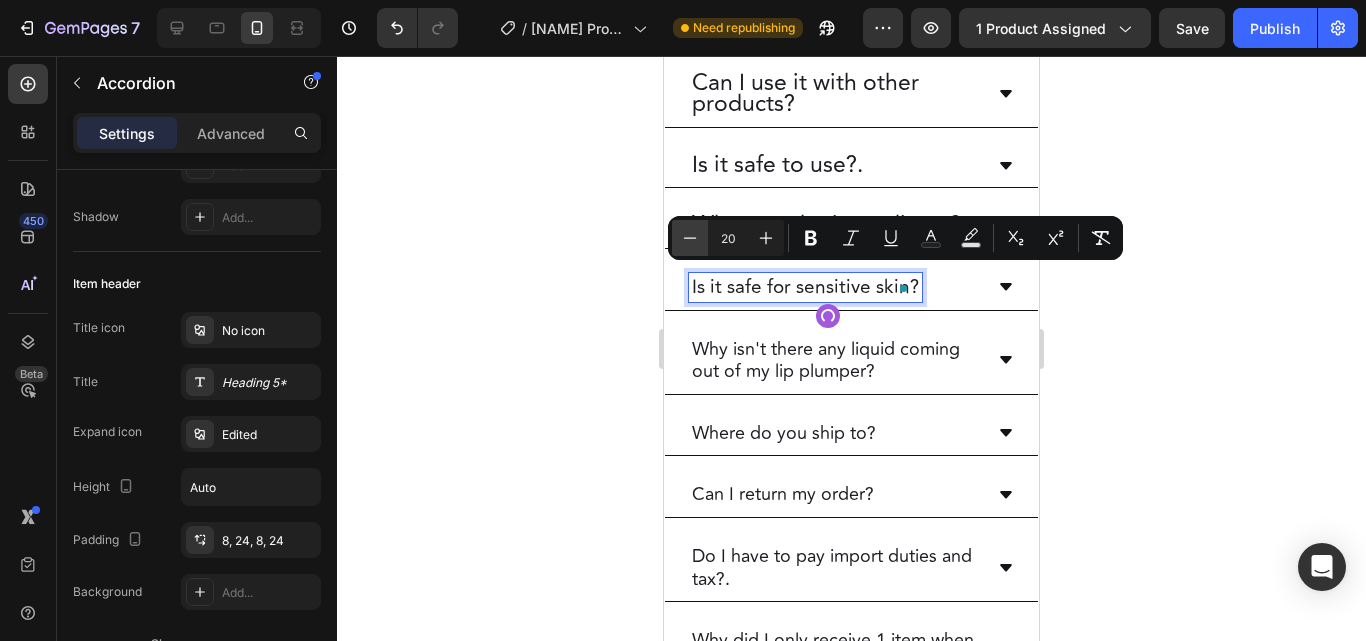 click 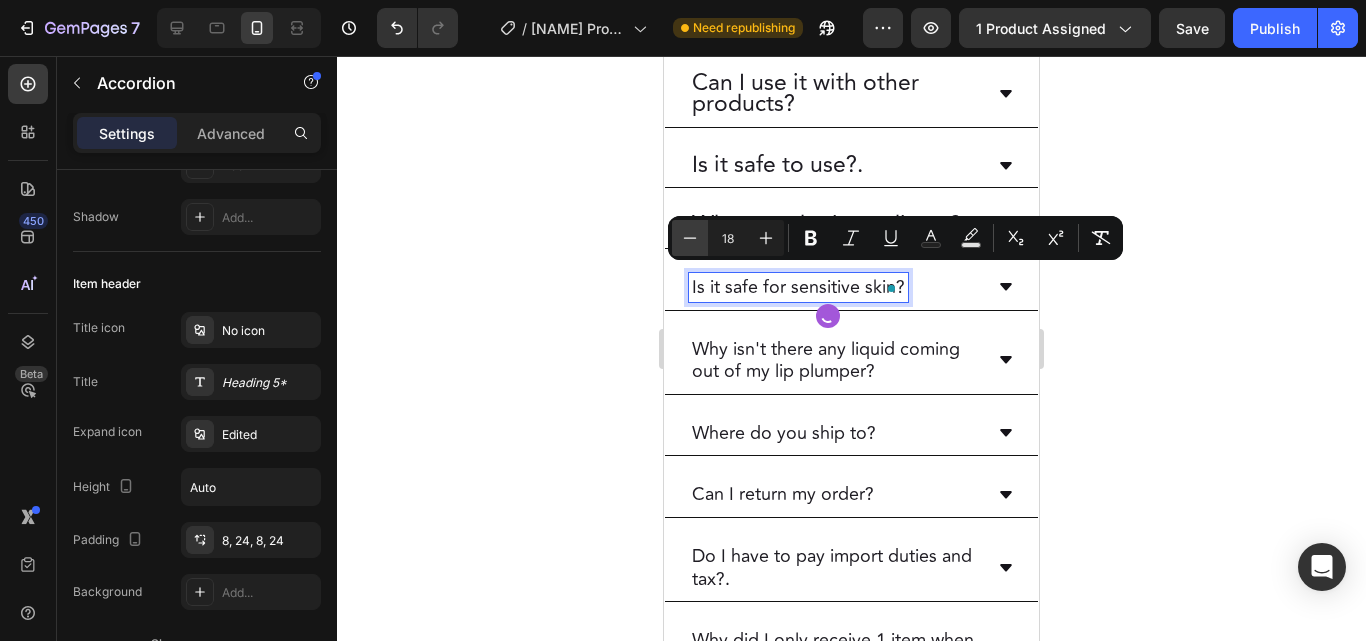 click 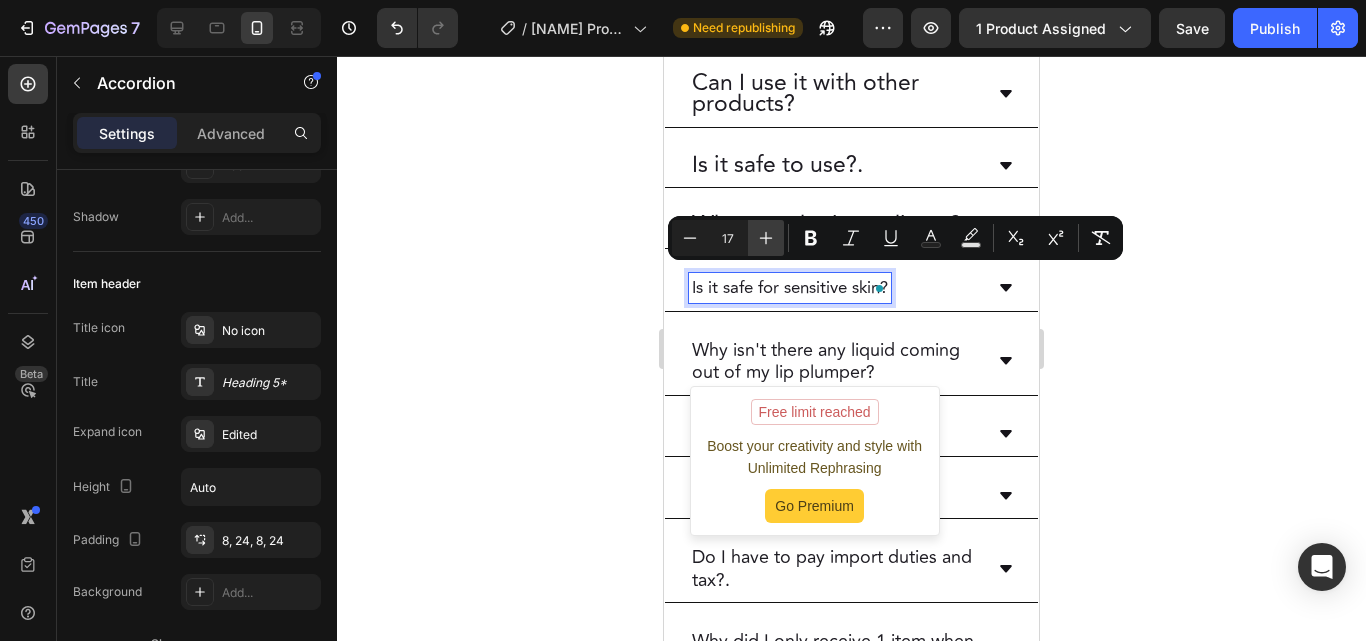 click 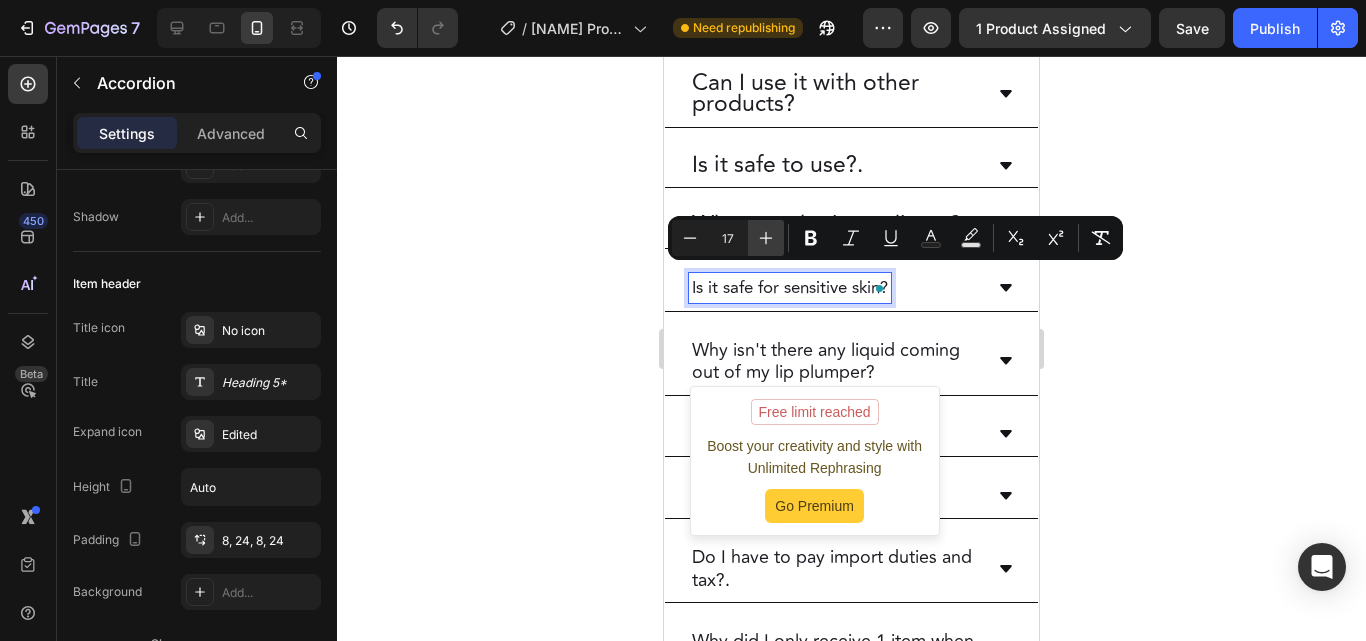 click 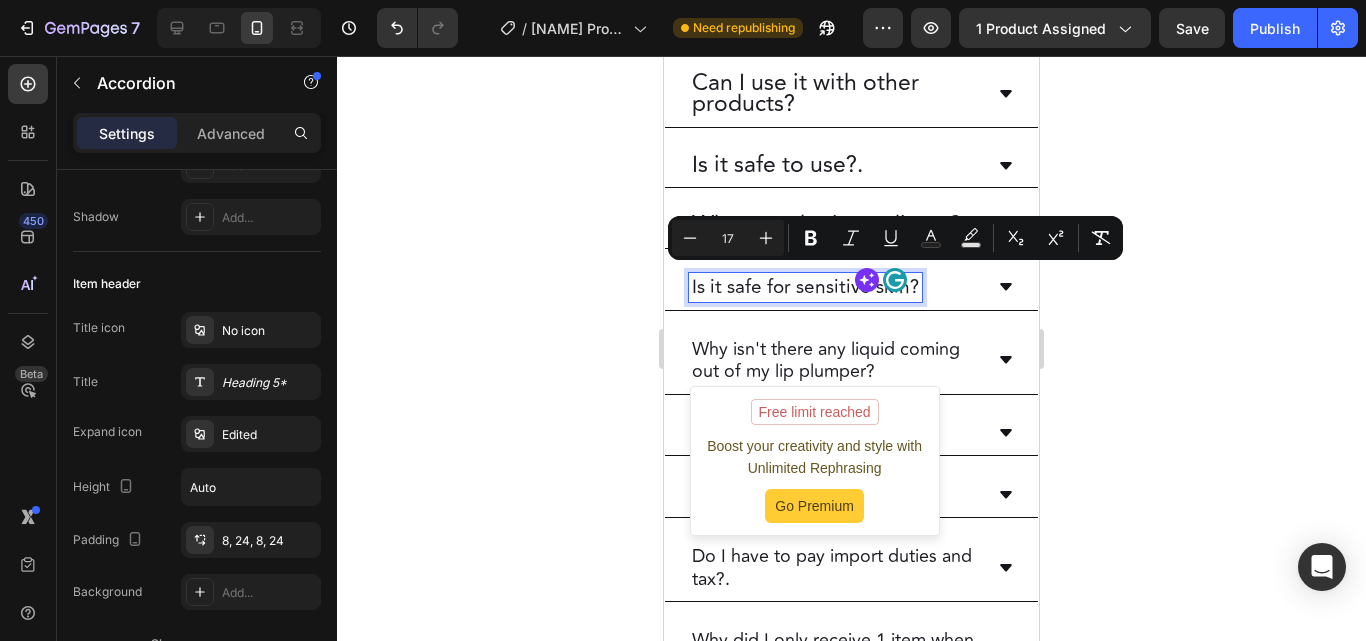 type on "19" 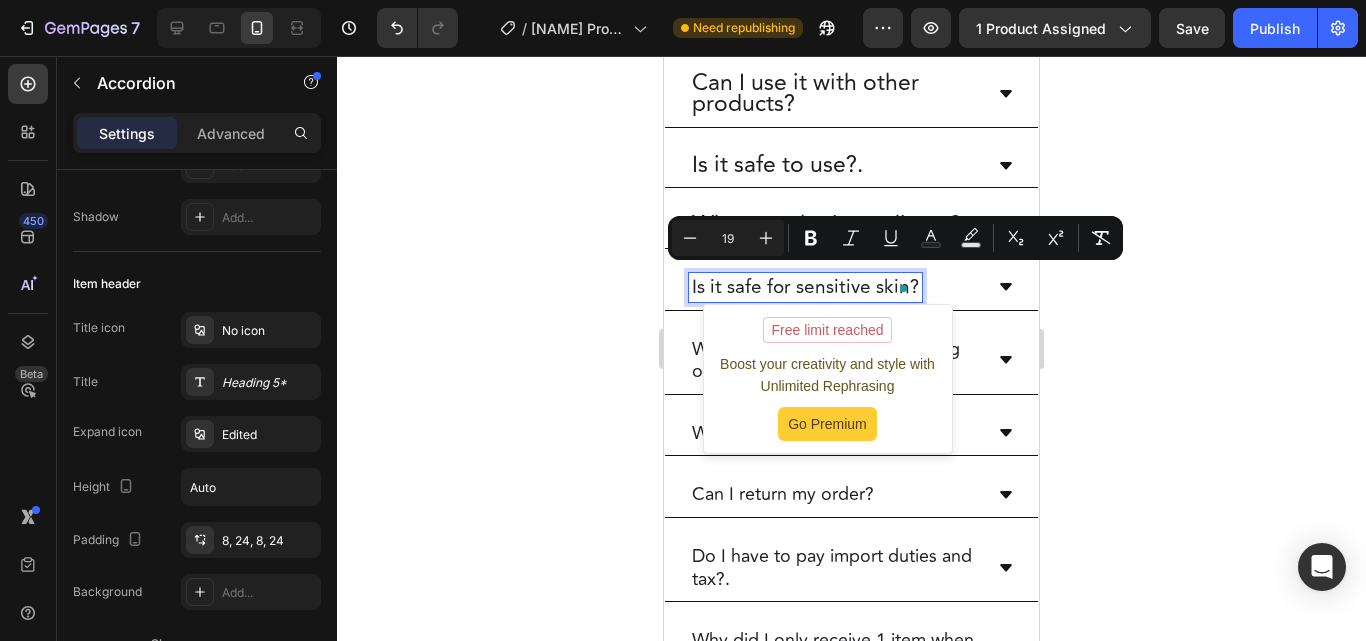 click 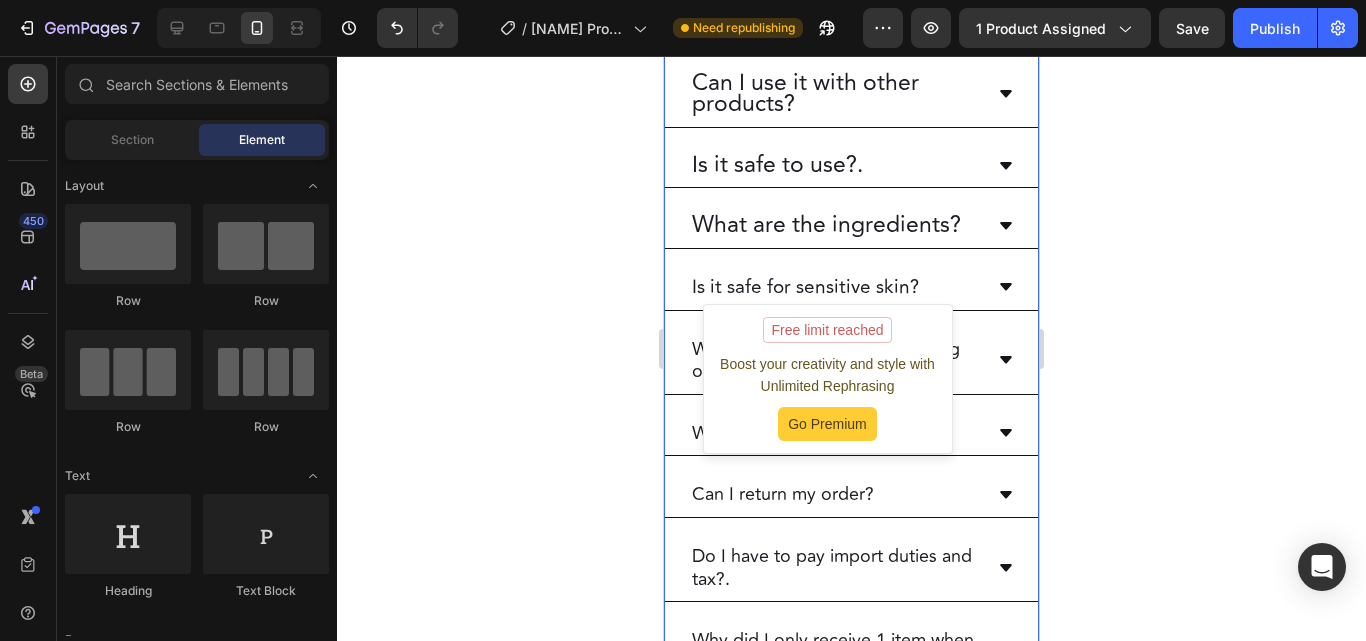 click on "What are the ingredients?" at bounding box center [826, 226] 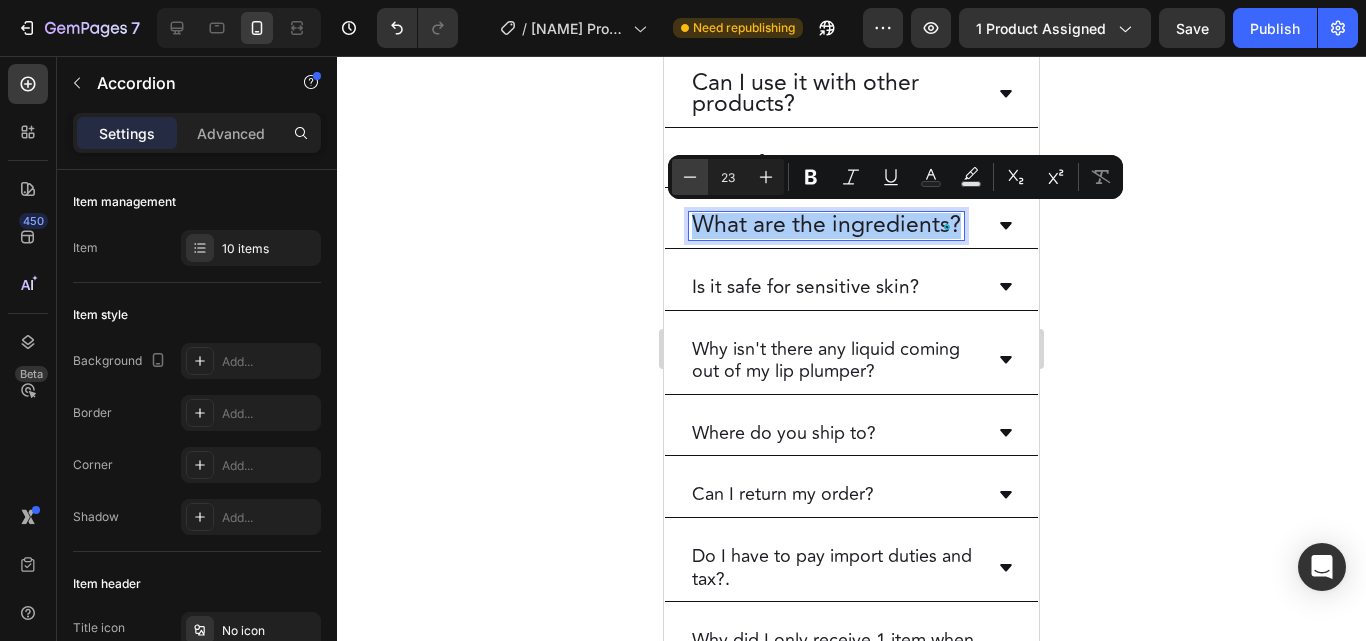 click 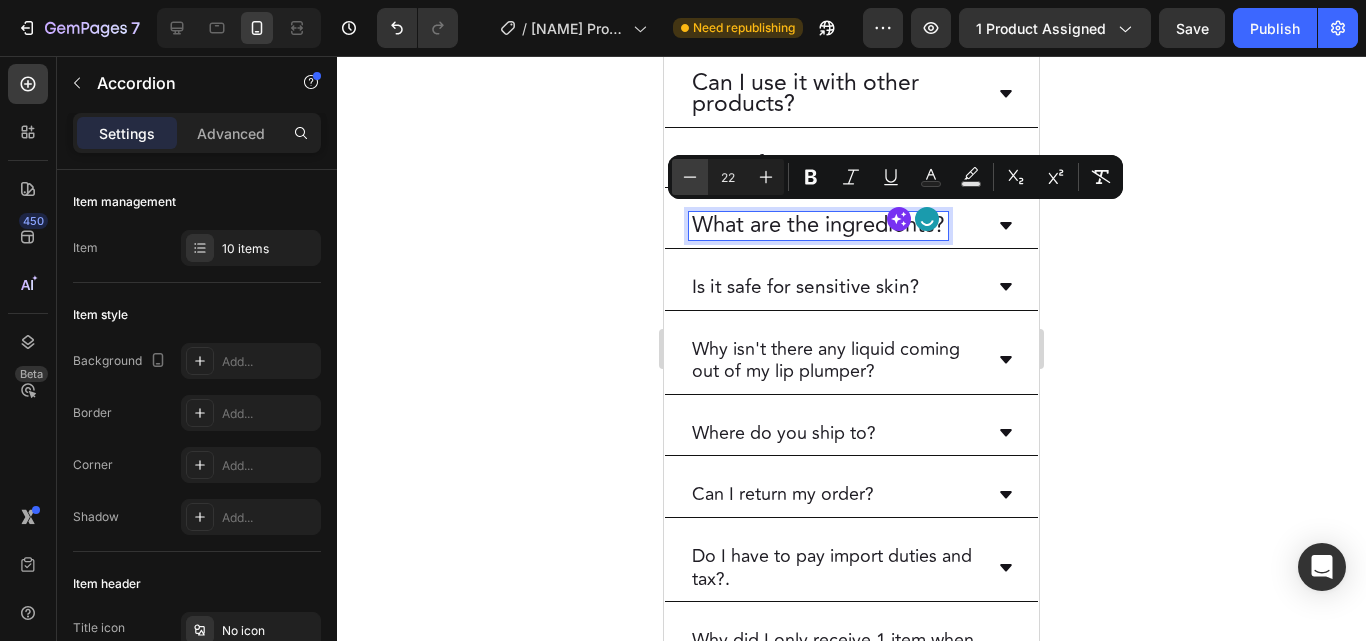click 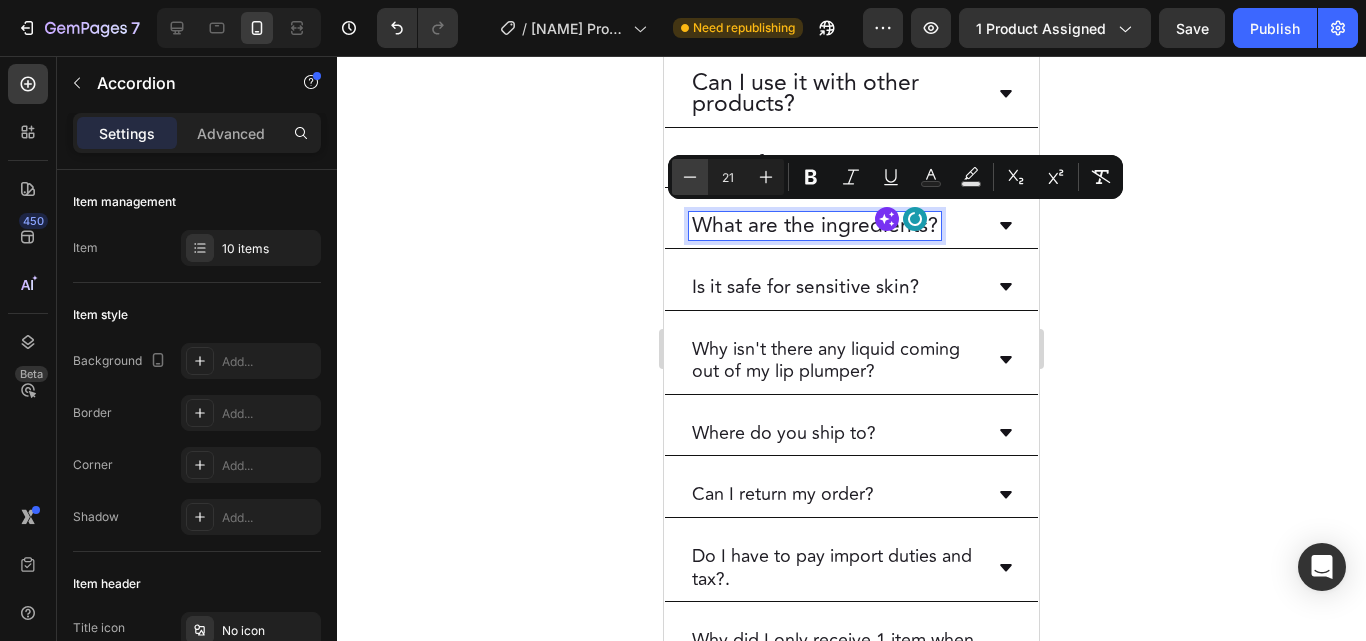 click 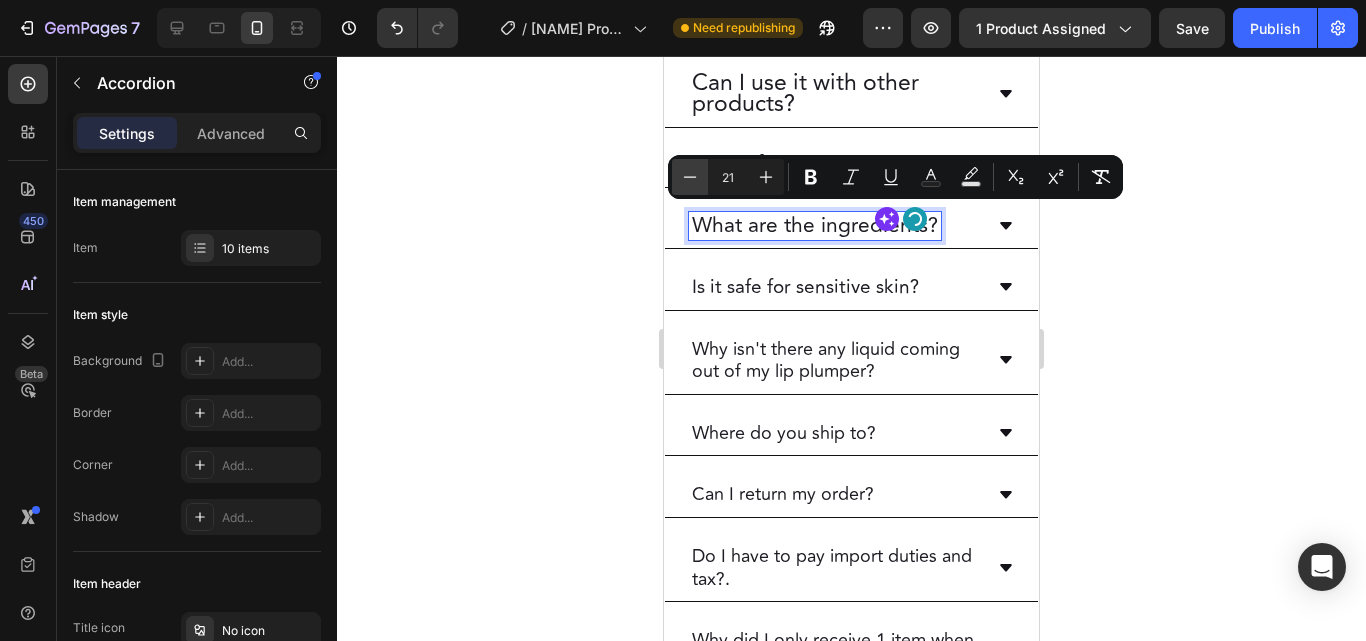 click 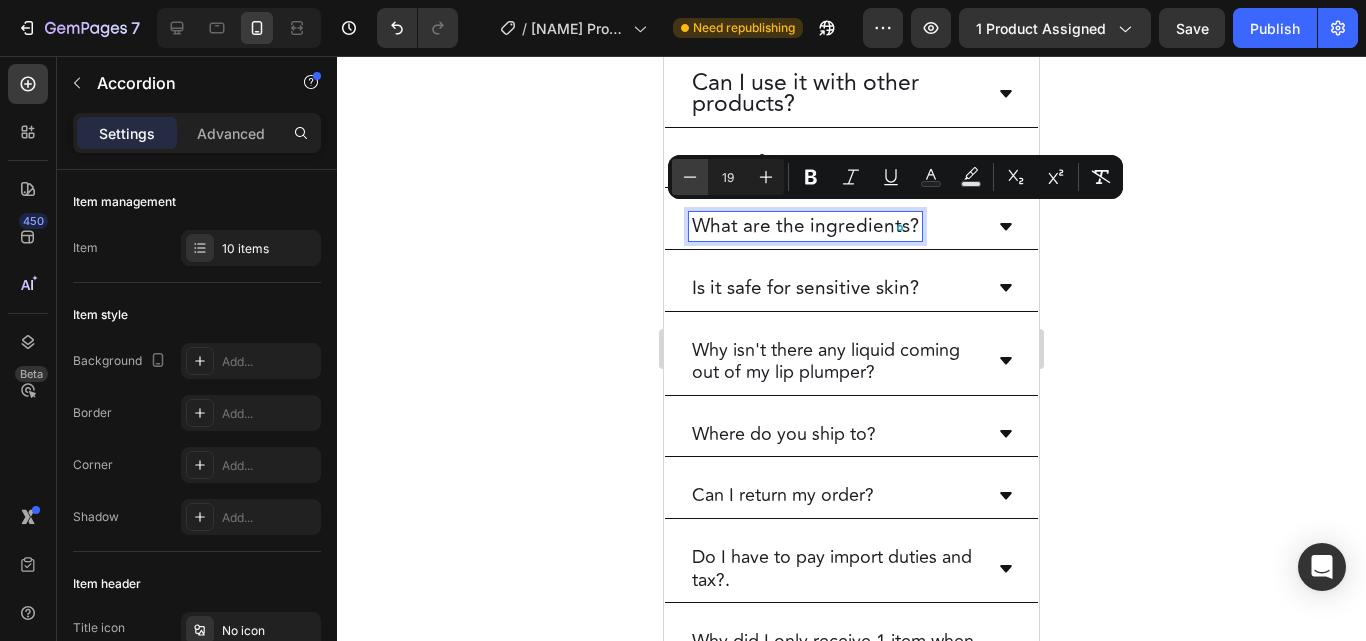 click 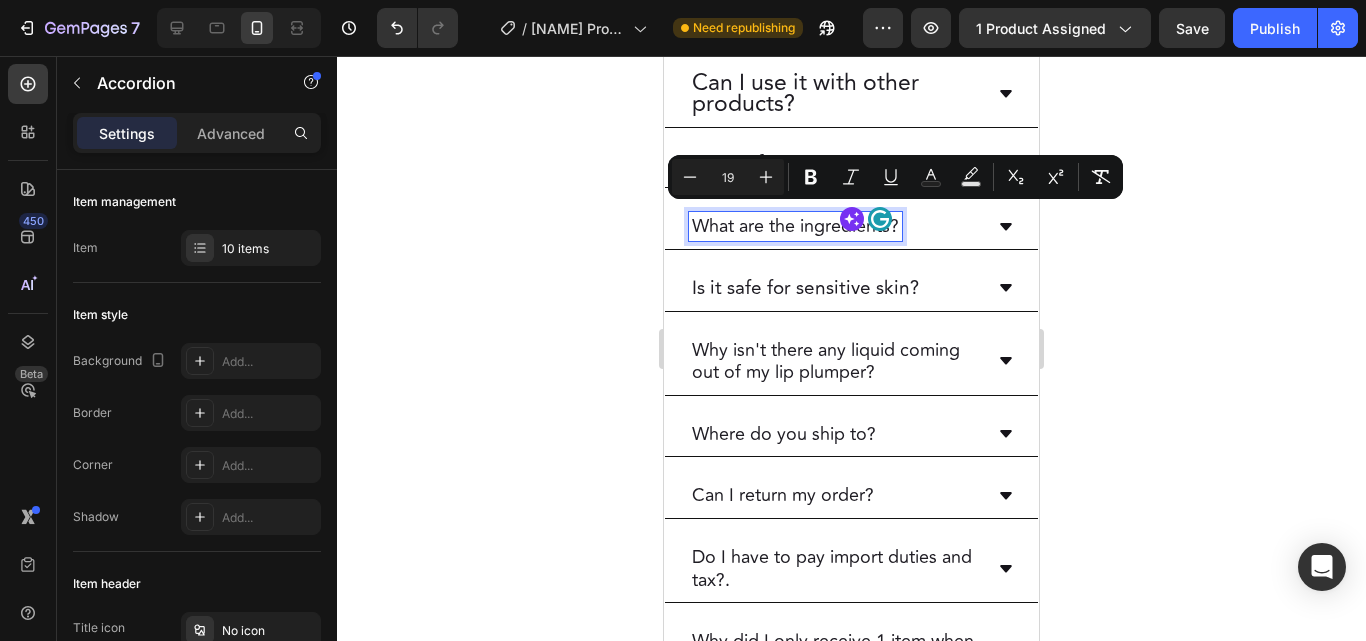 type on "18" 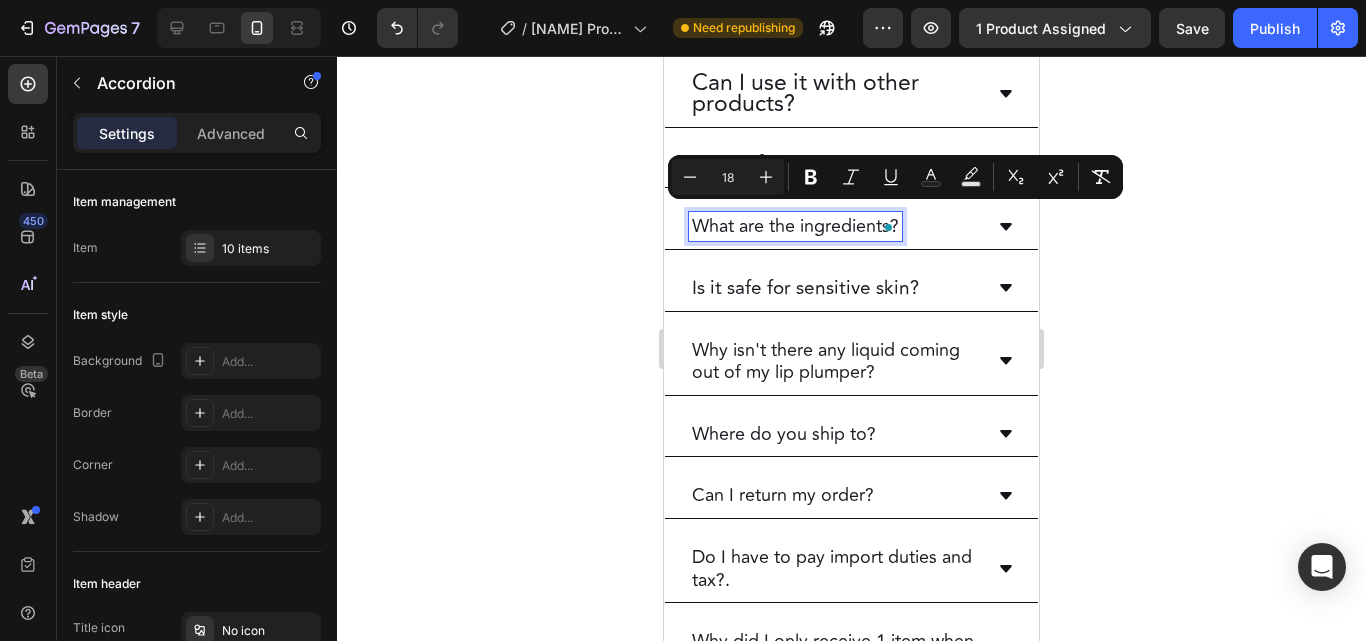 click 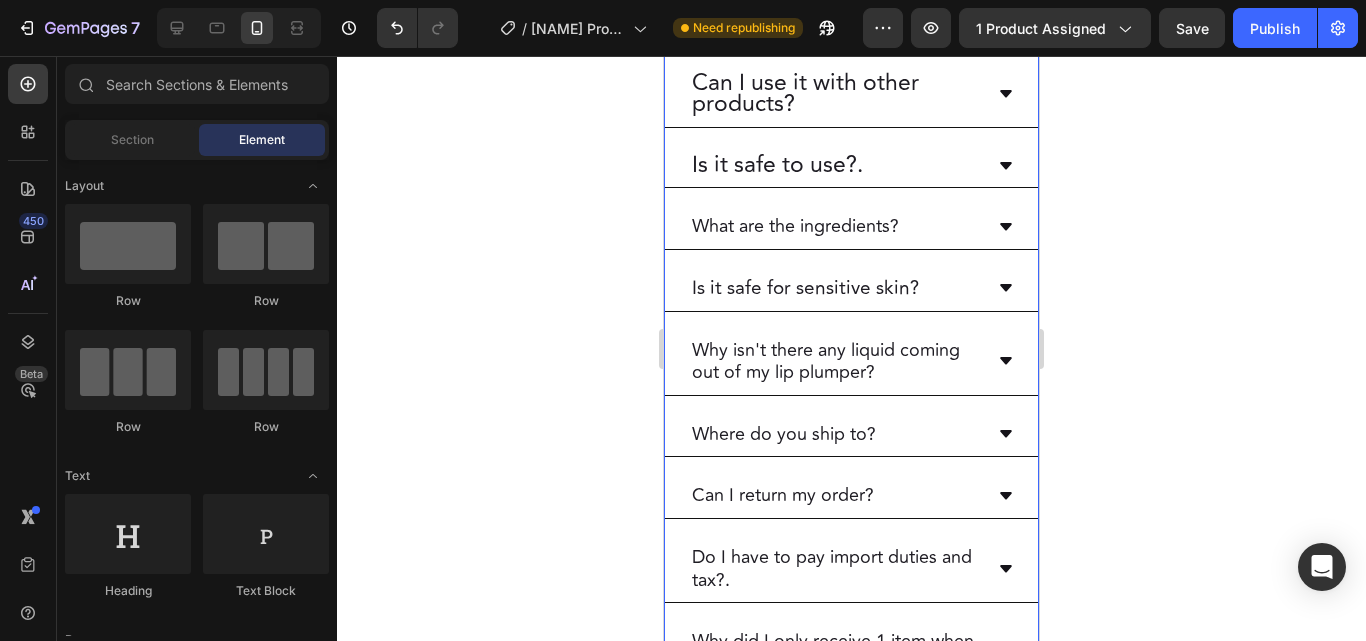 click on "Is it safe to use?." at bounding box center [777, 166] 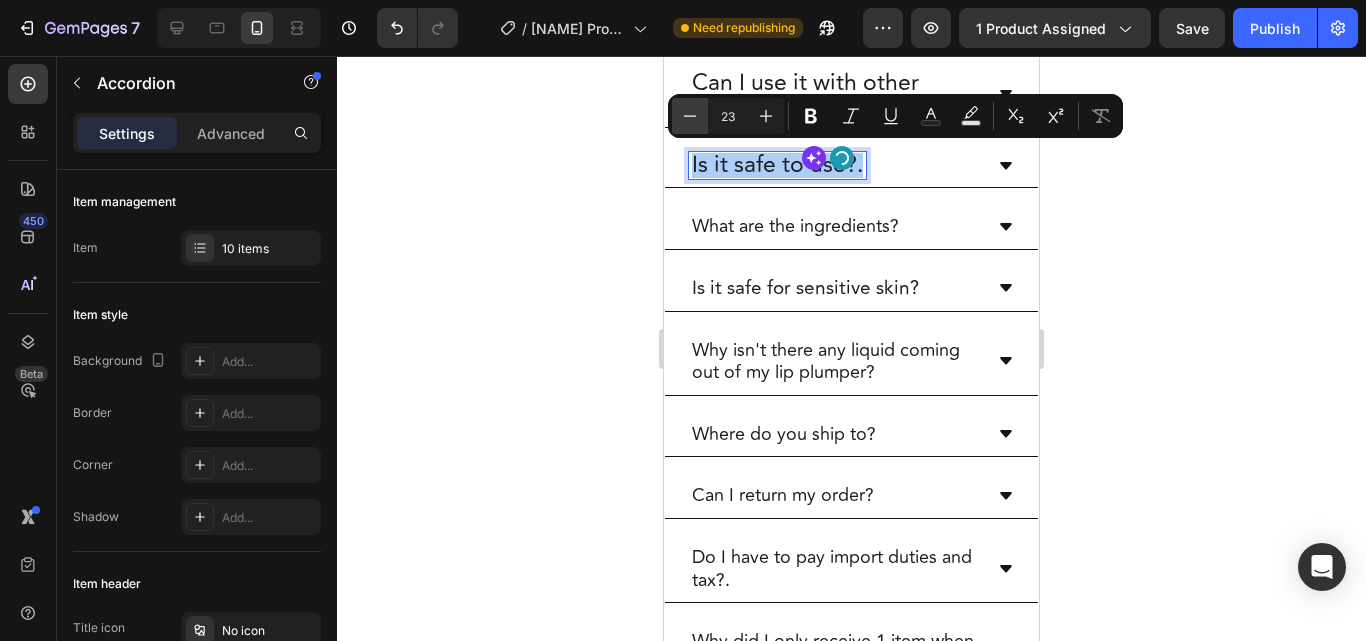 click 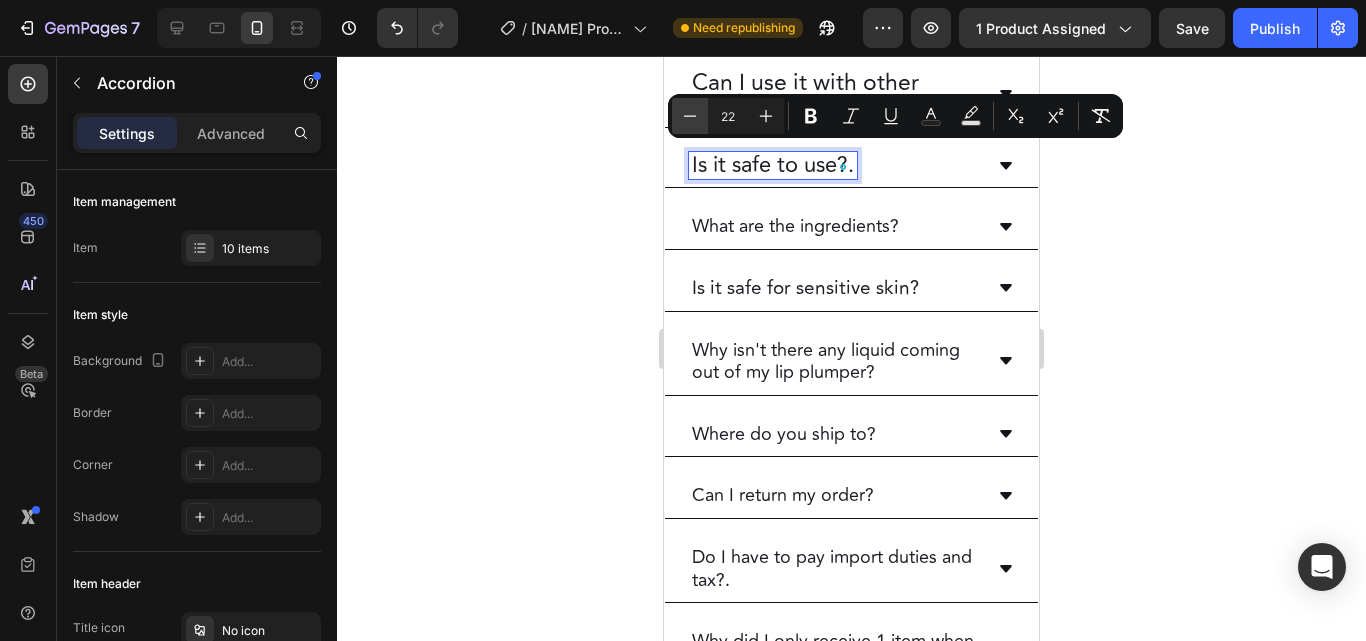 click 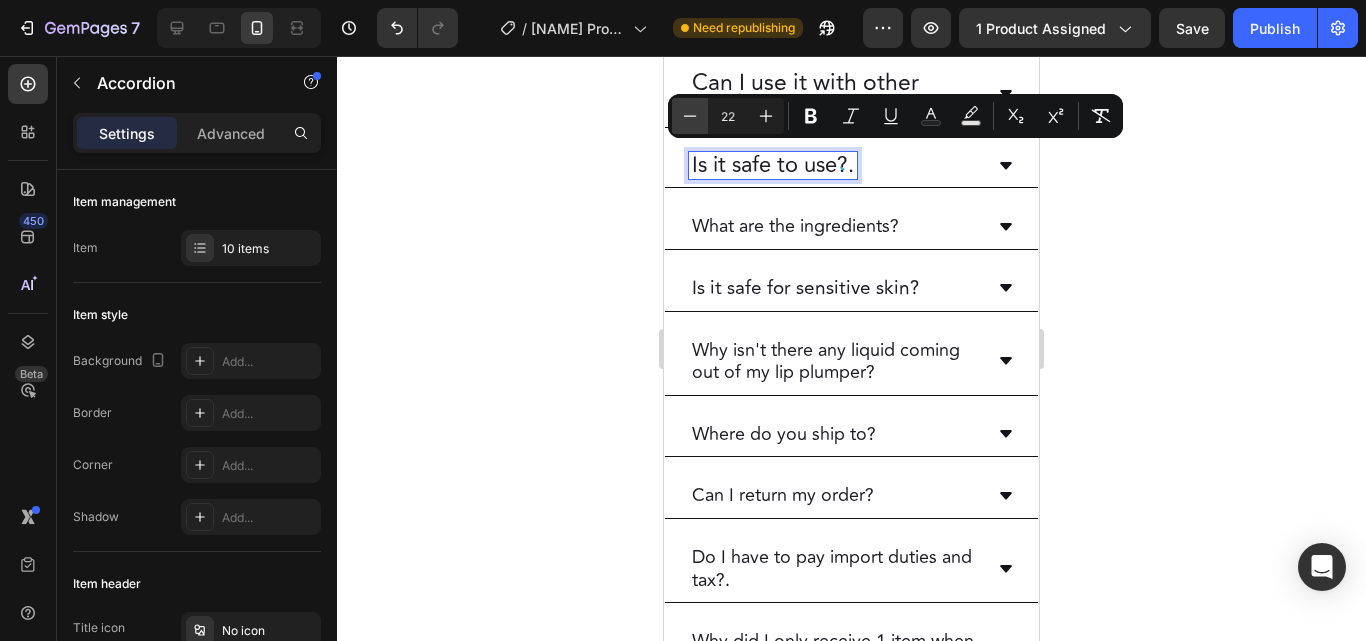 click 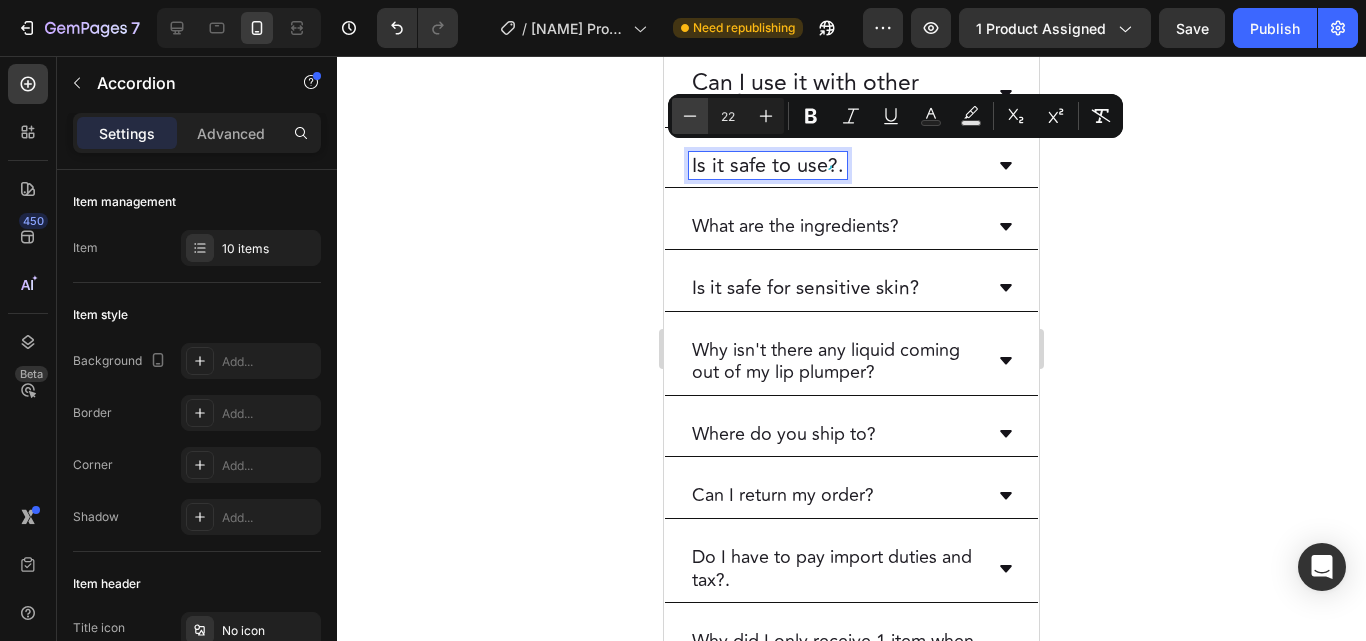 click 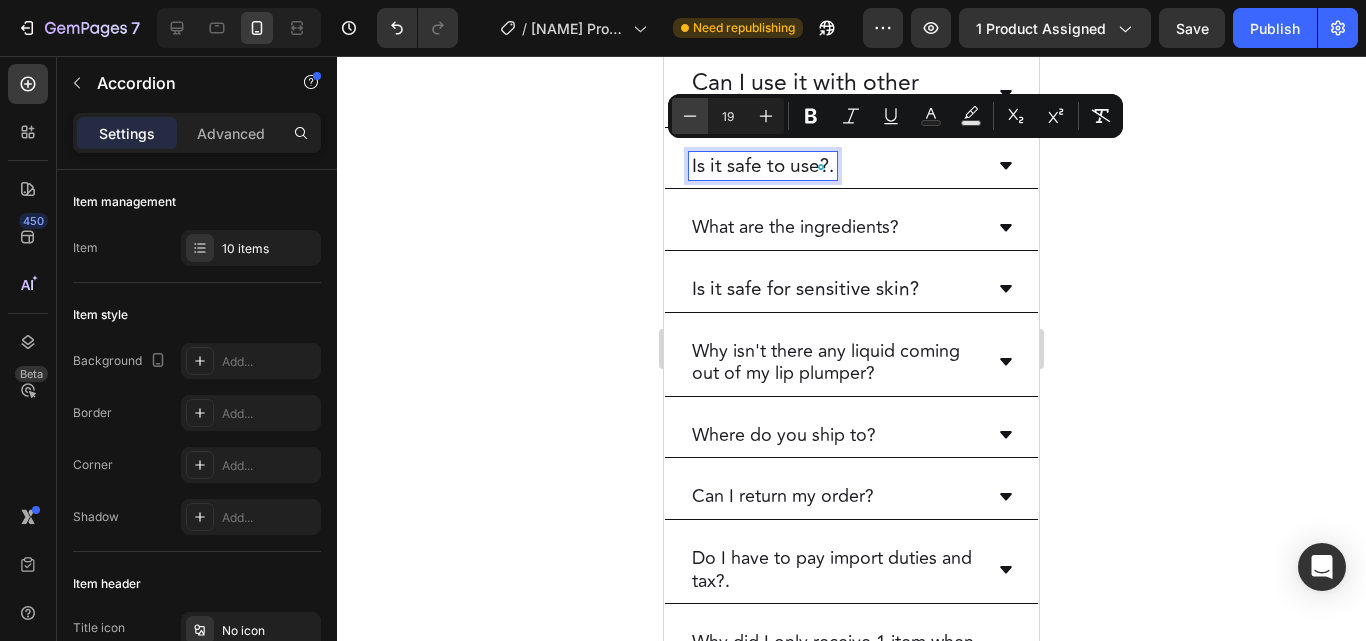 click 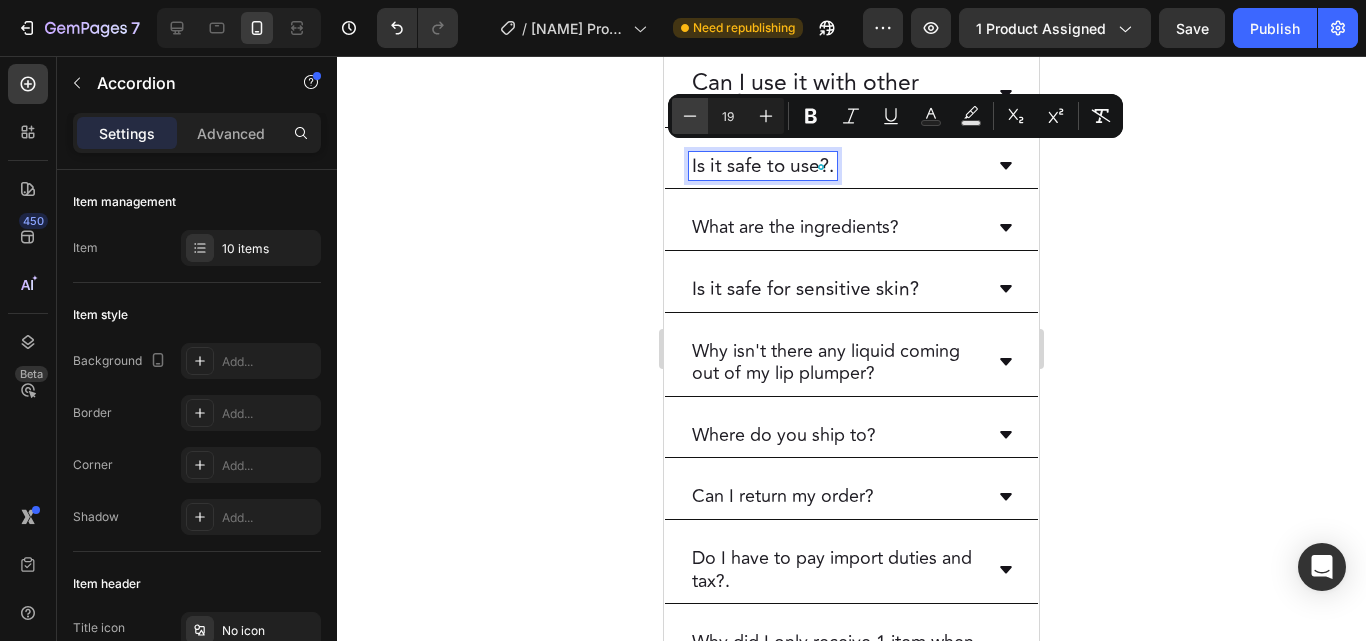 type on "18" 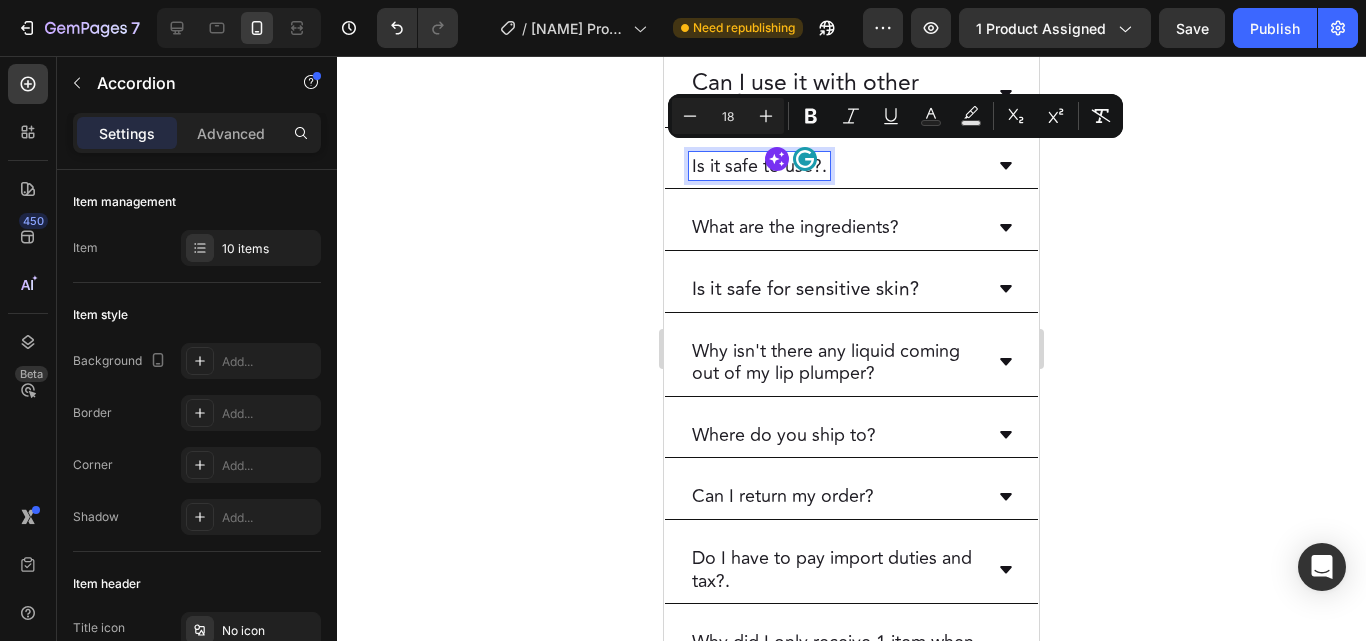 click 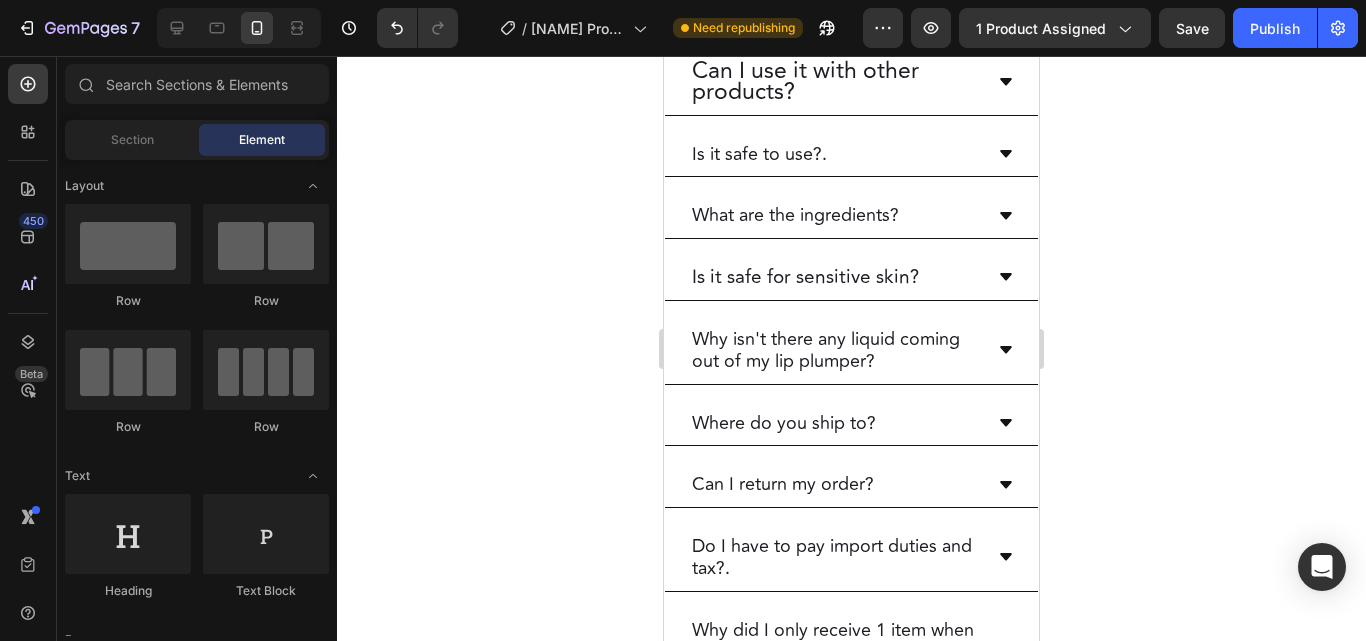 scroll, scrollTop: 8813, scrollLeft: 0, axis: vertical 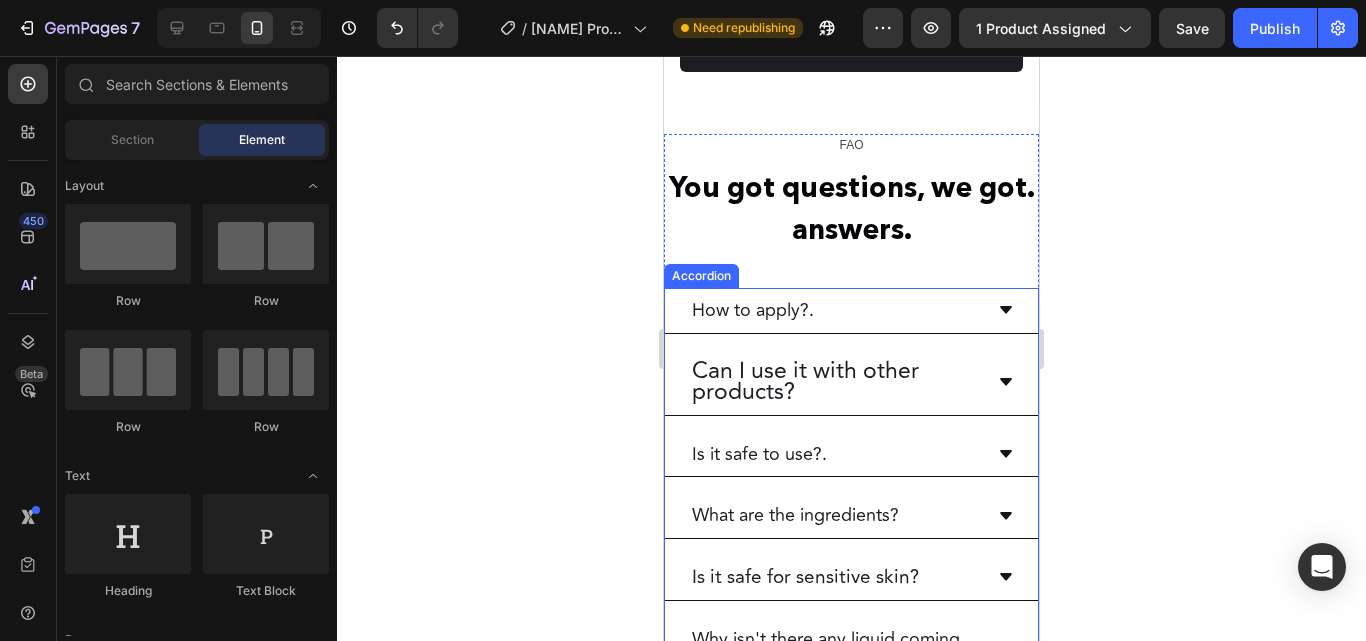click on "Can I use it with other products?" at bounding box center (835, 382) 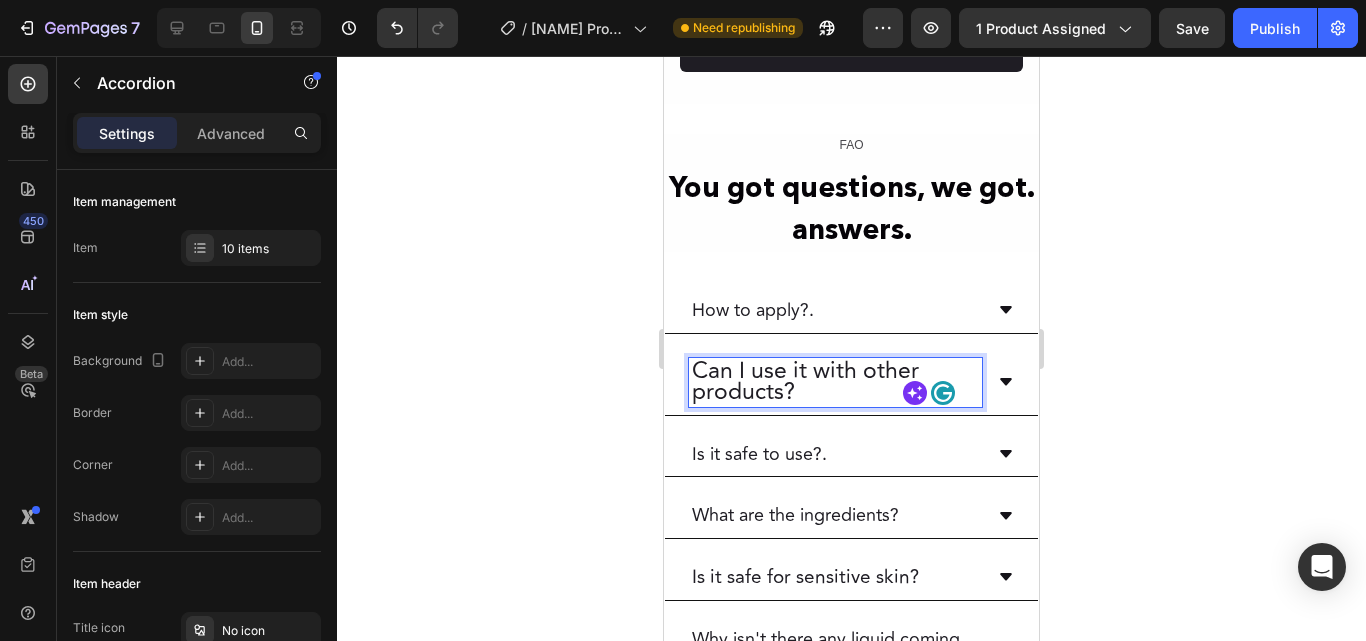 click on "Can I use it with other products?" at bounding box center (835, 382) 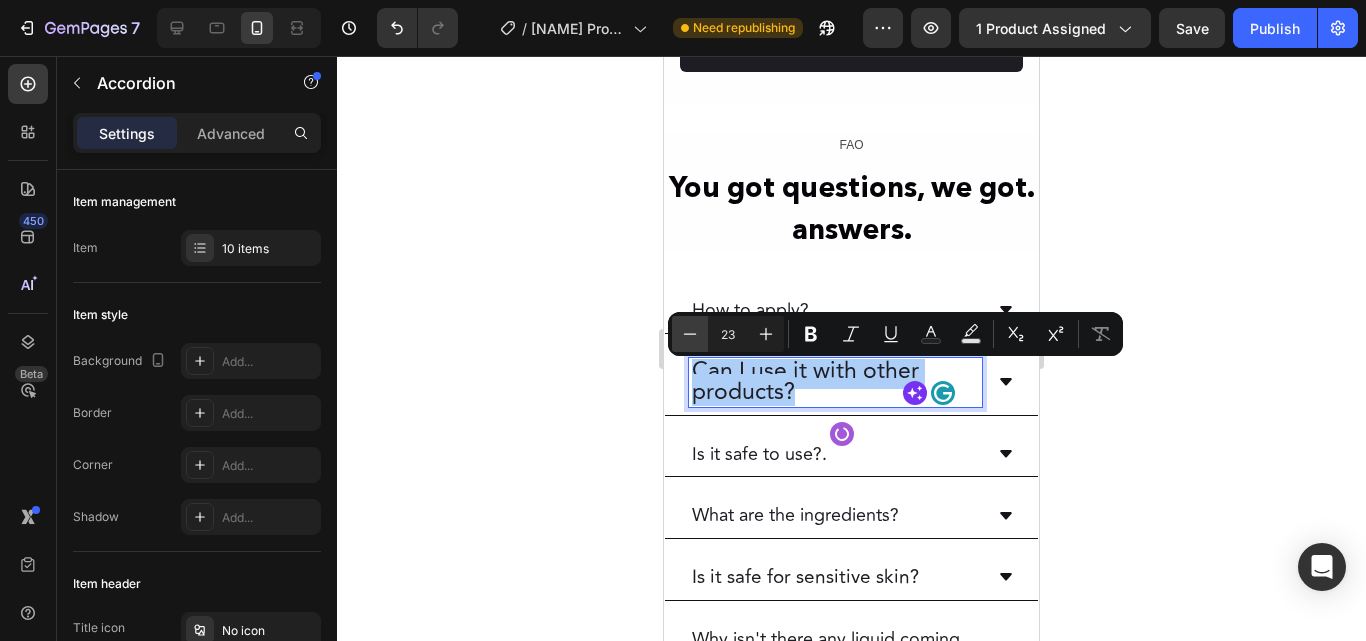 click 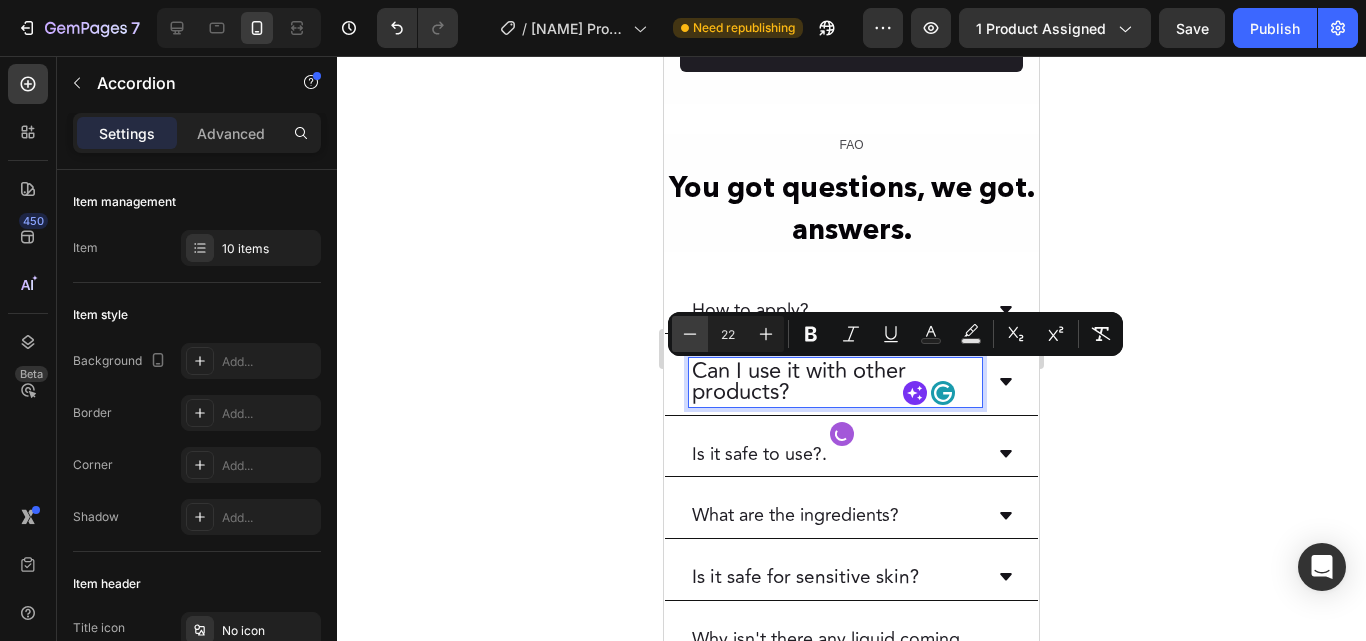 click 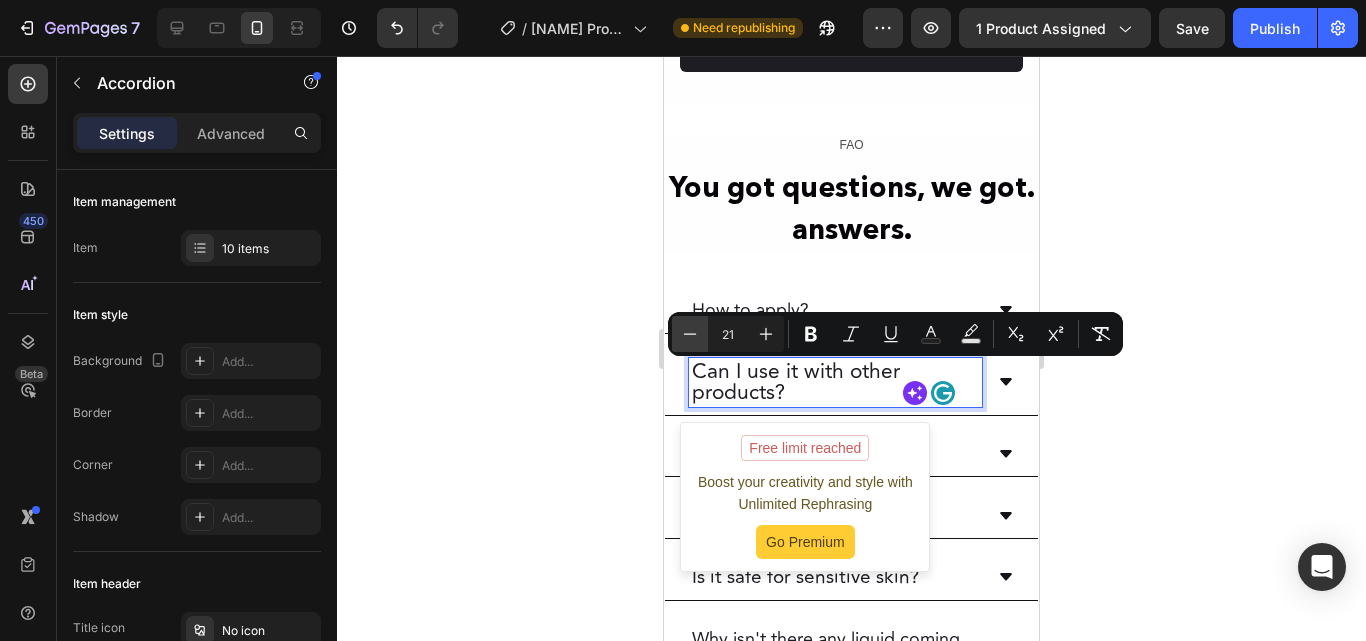 click 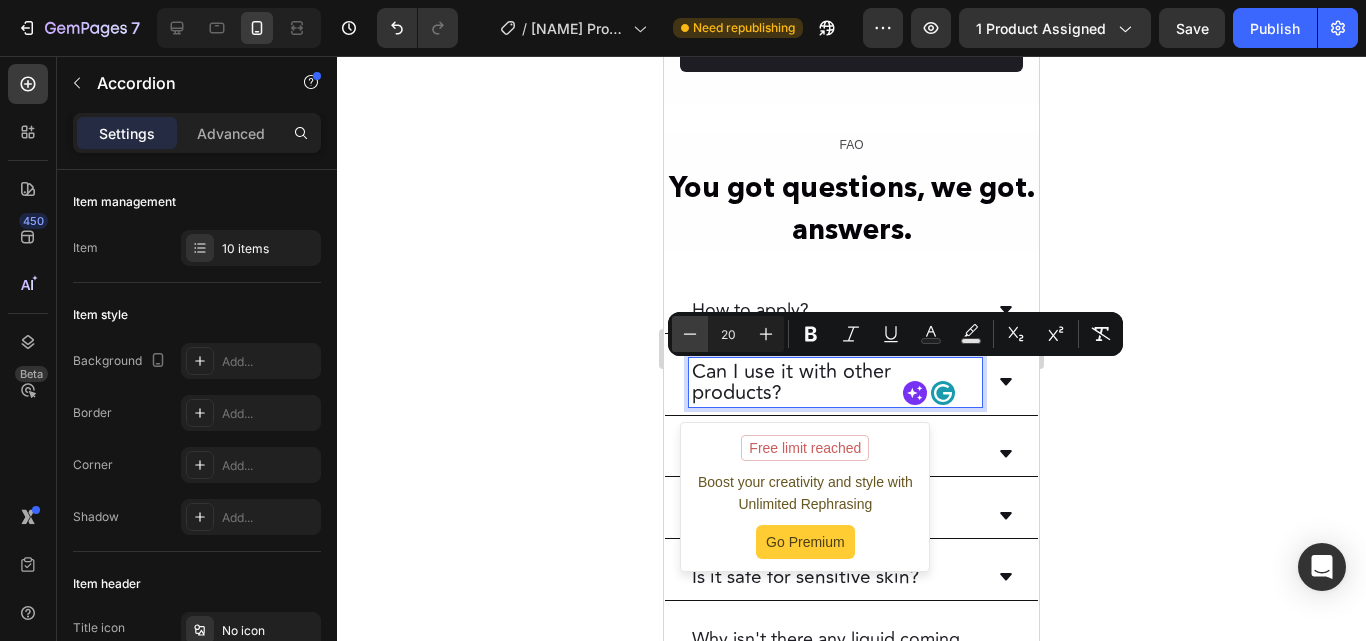 click 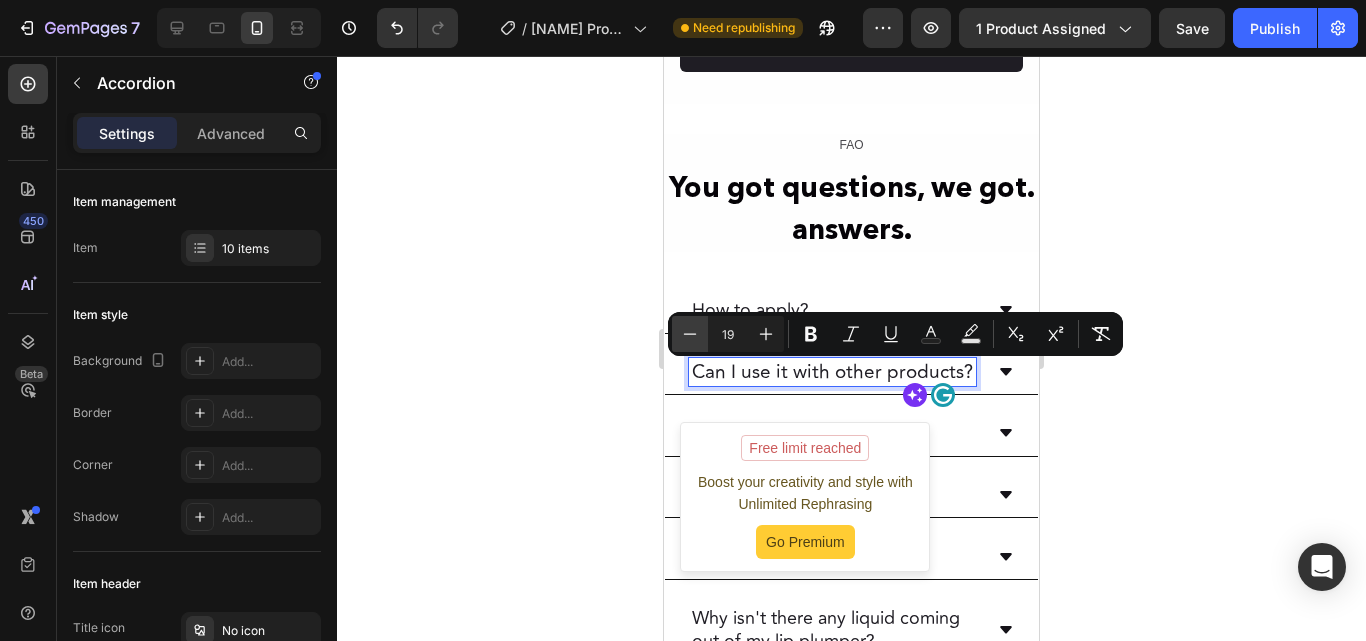 click 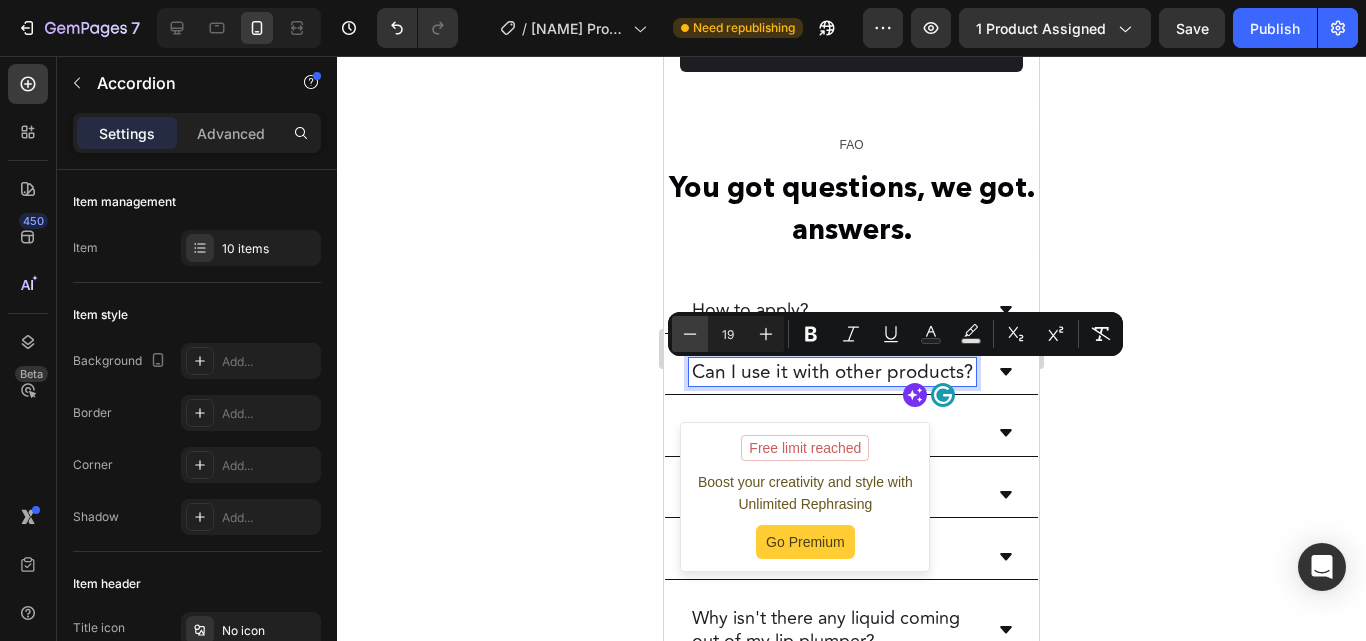 click 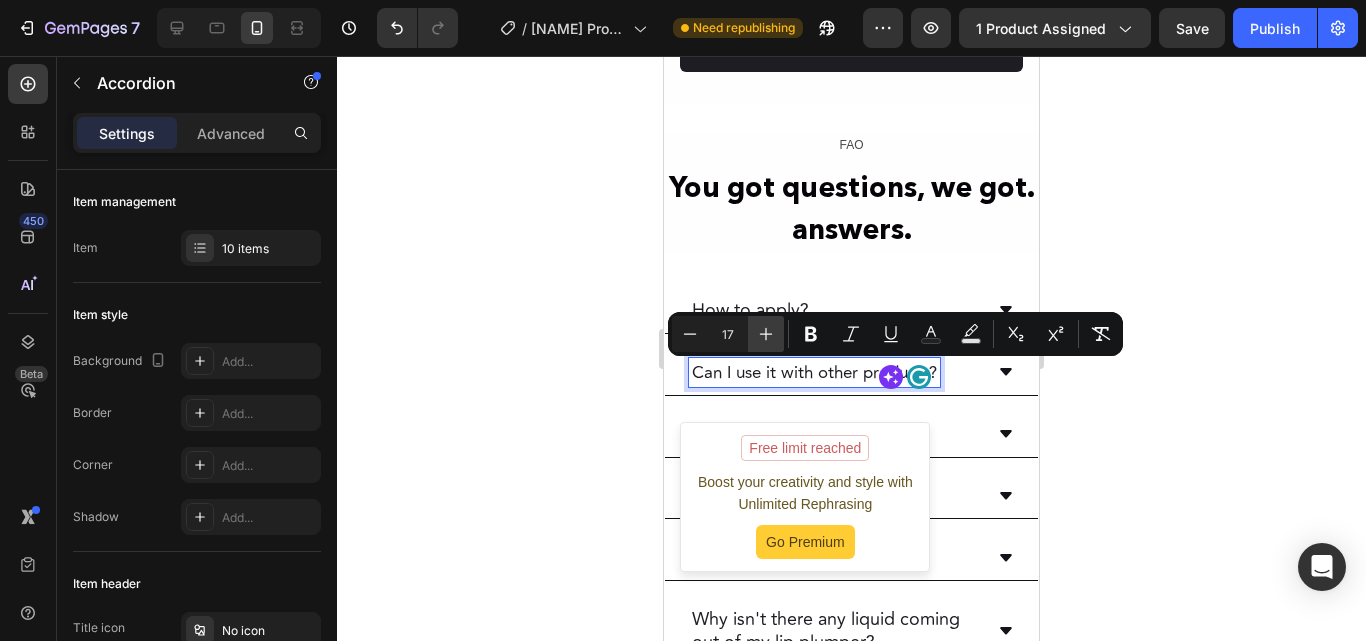 click 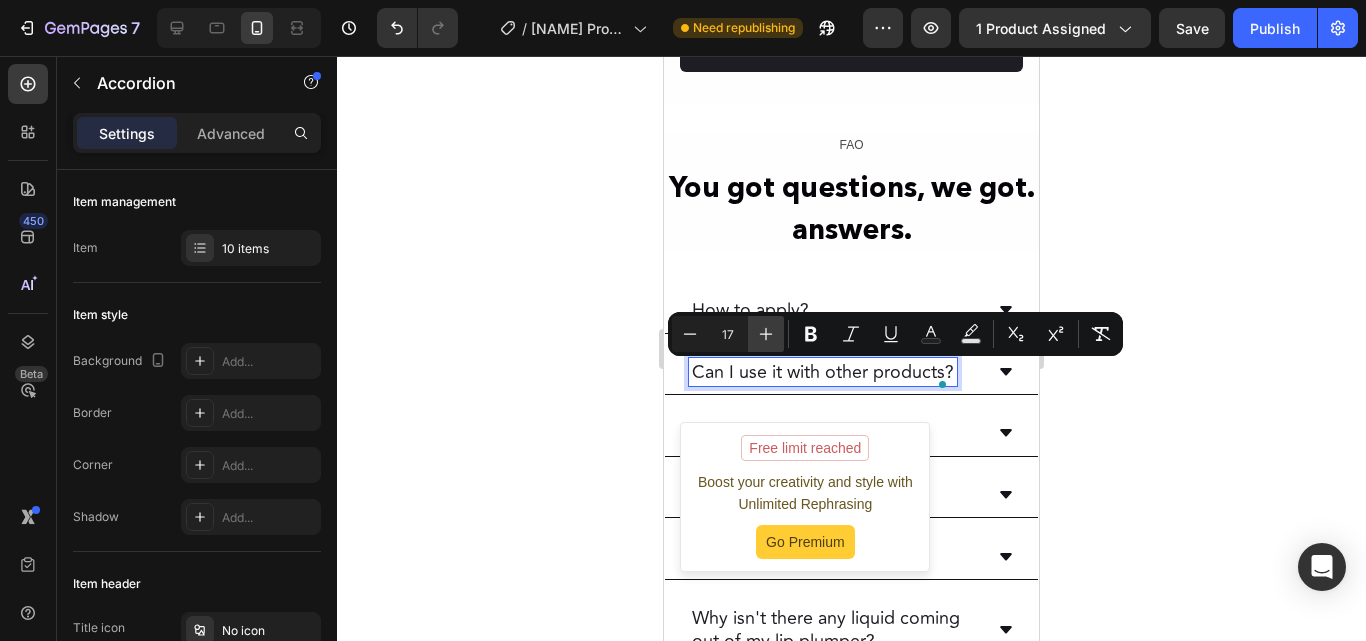 type on "18" 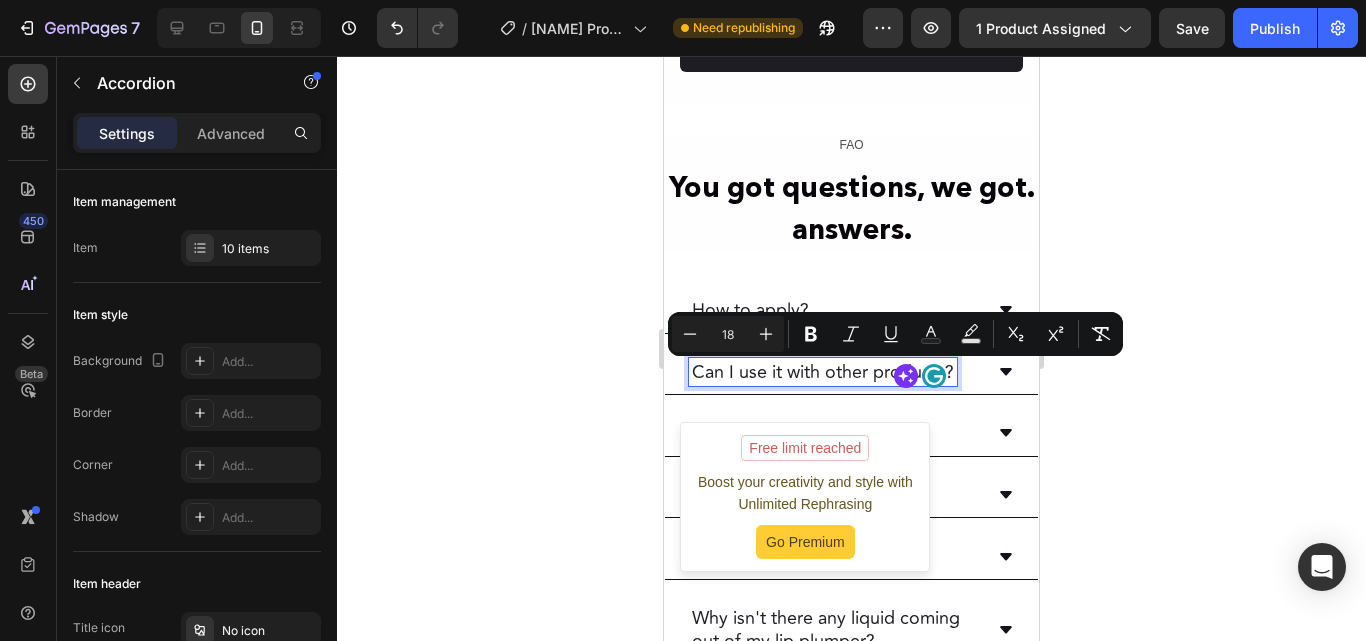 click 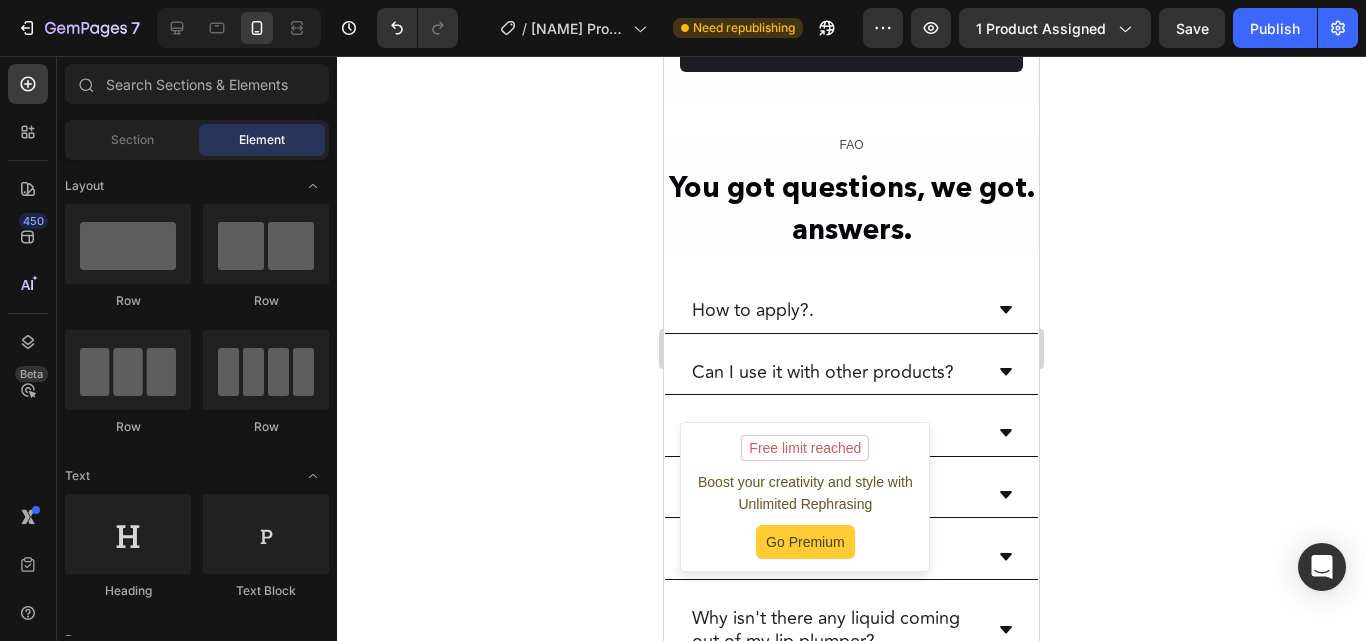 click 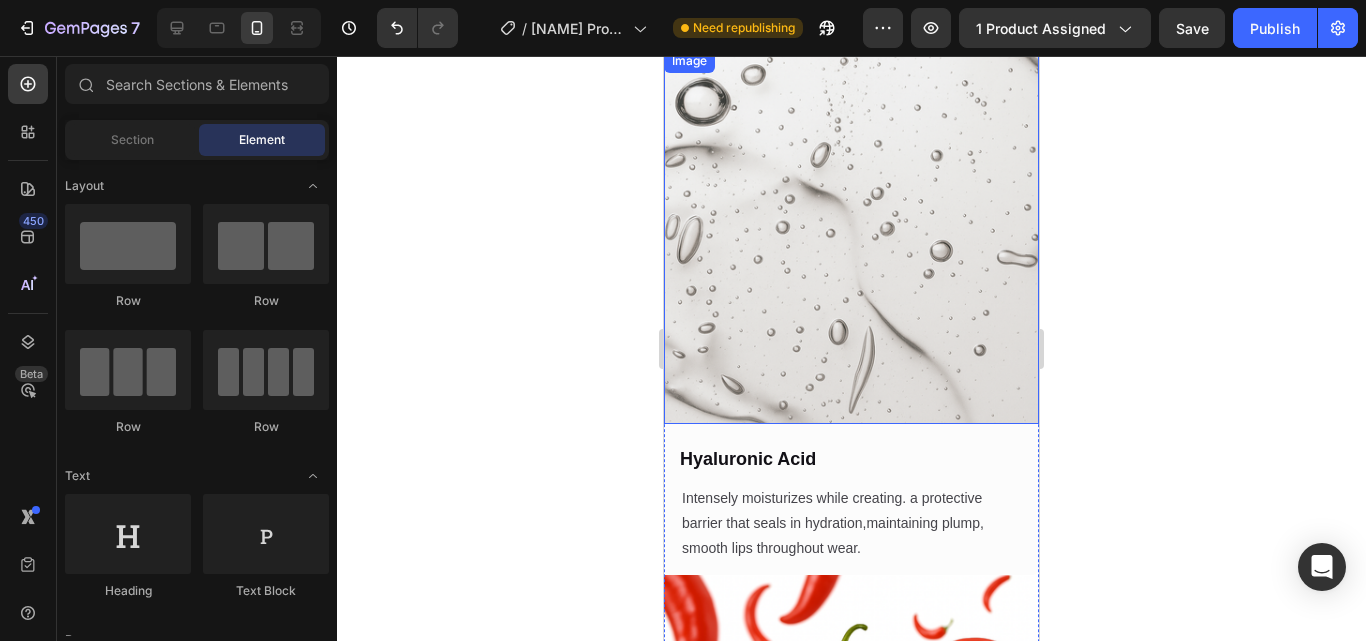 scroll, scrollTop: 4819, scrollLeft: 0, axis: vertical 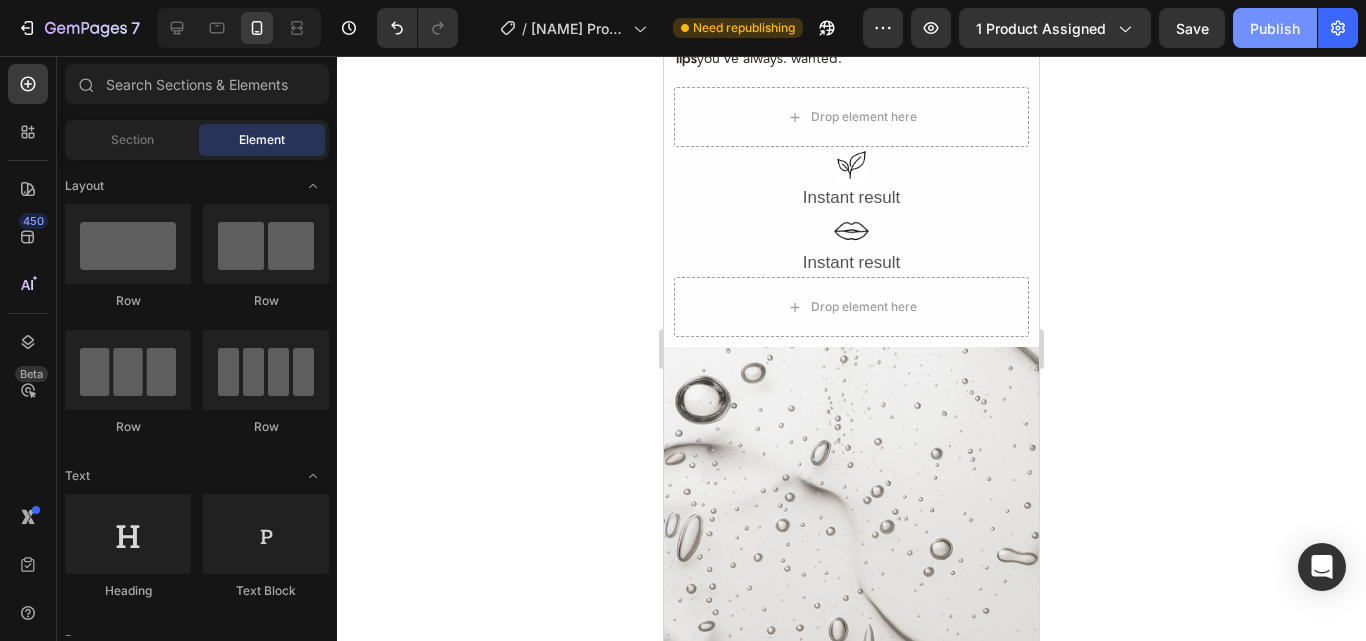 click on "Publish" at bounding box center [1275, 28] 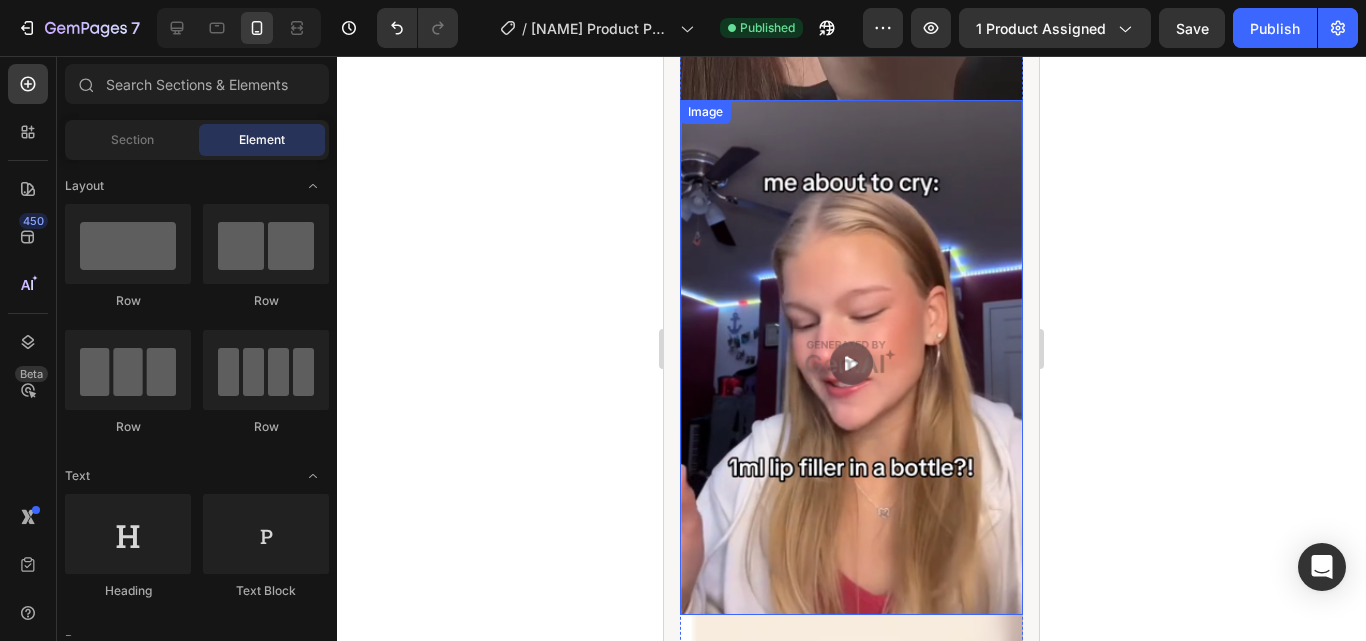 scroll, scrollTop: 2719, scrollLeft: 0, axis: vertical 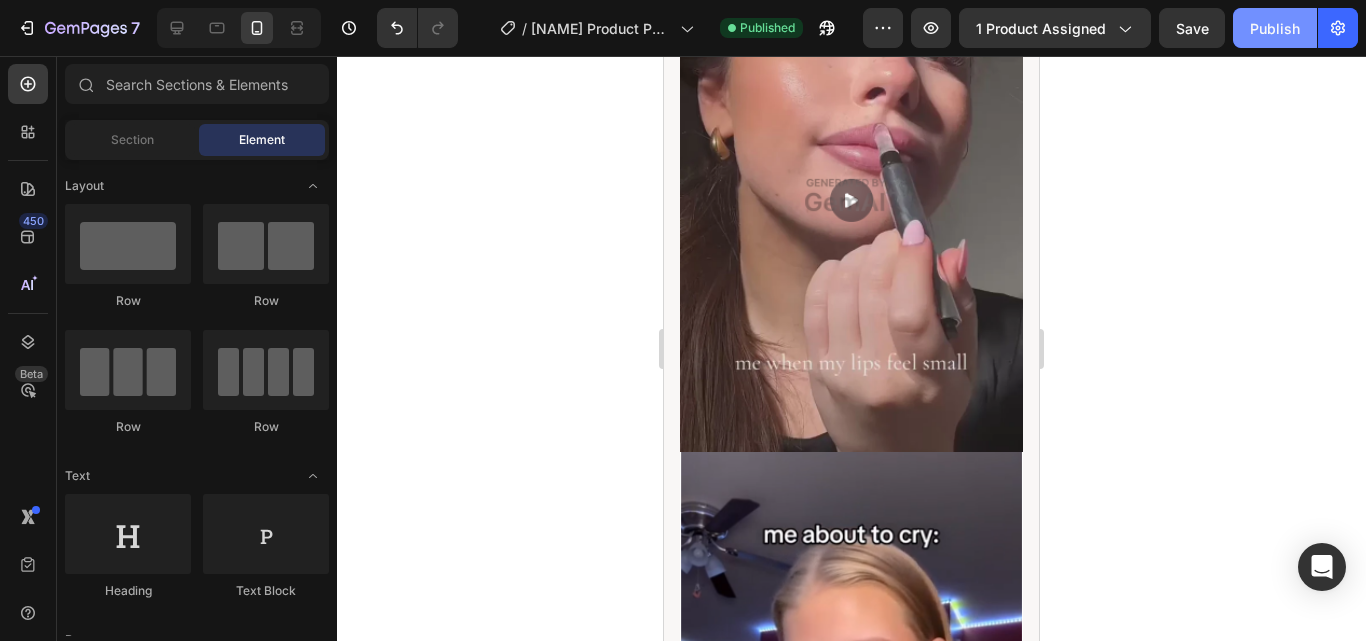 click on "Publish" at bounding box center (1275, 28) 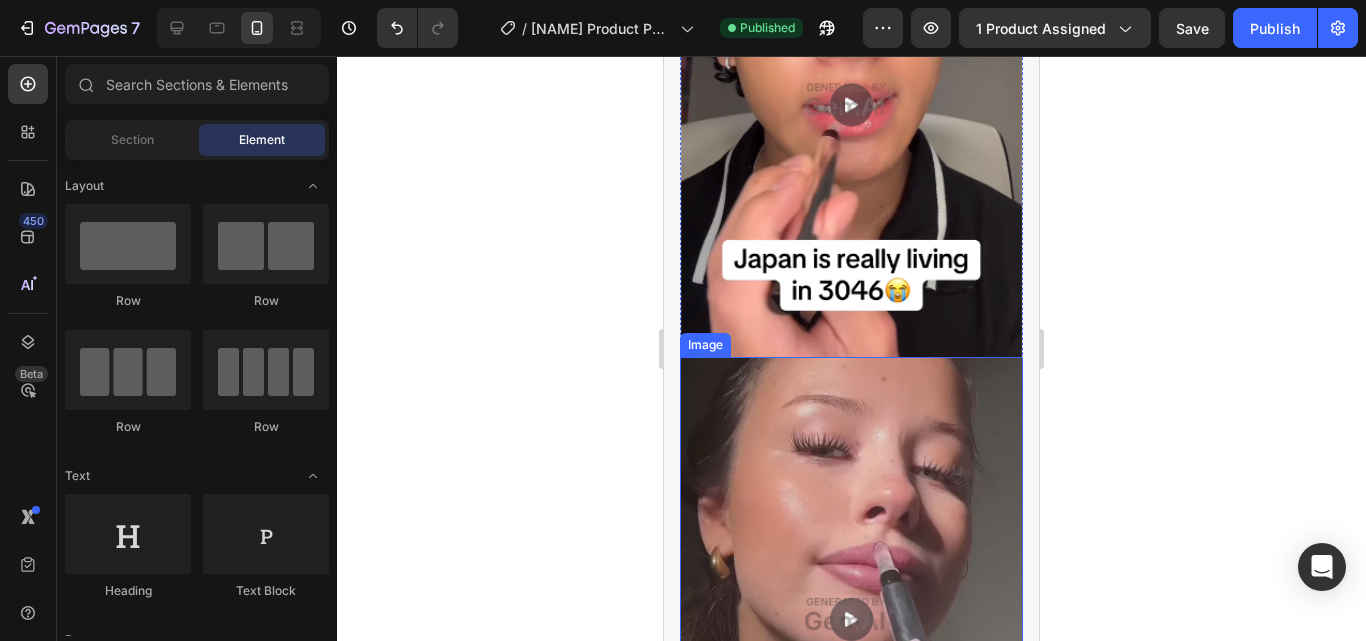 scroll, scrollTop: 2600, scrollLeft: 0, axis: vertical 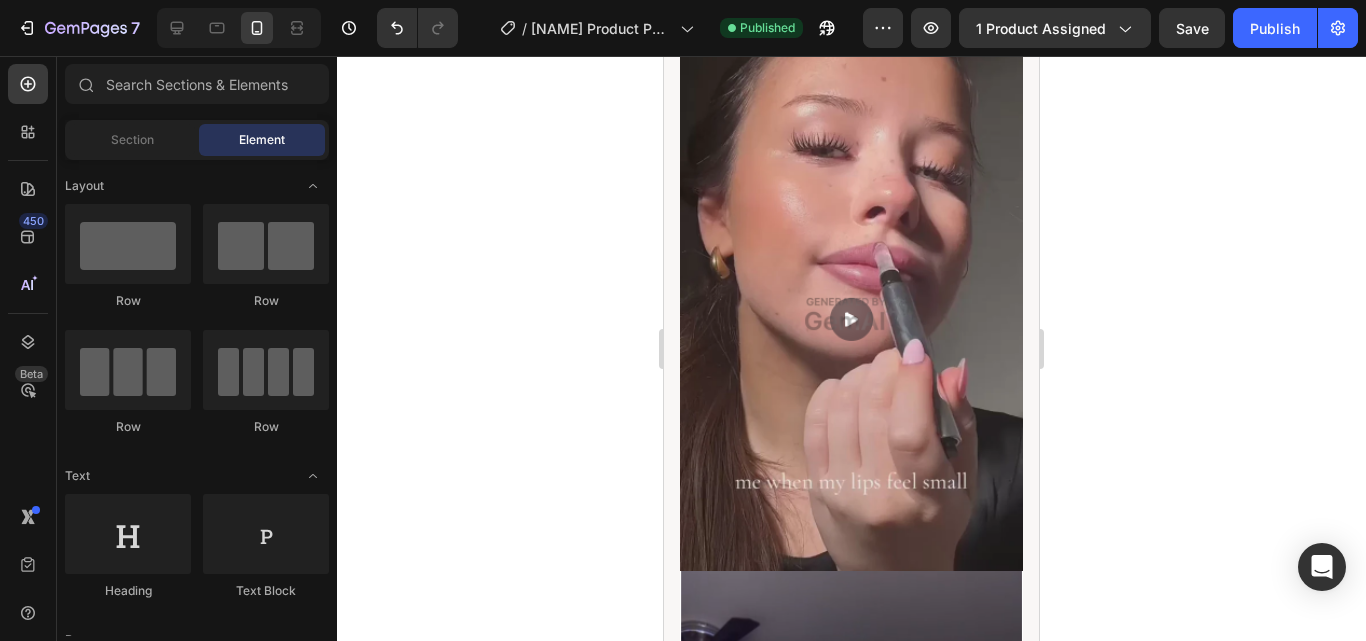 click at bounding box center (239, 28) 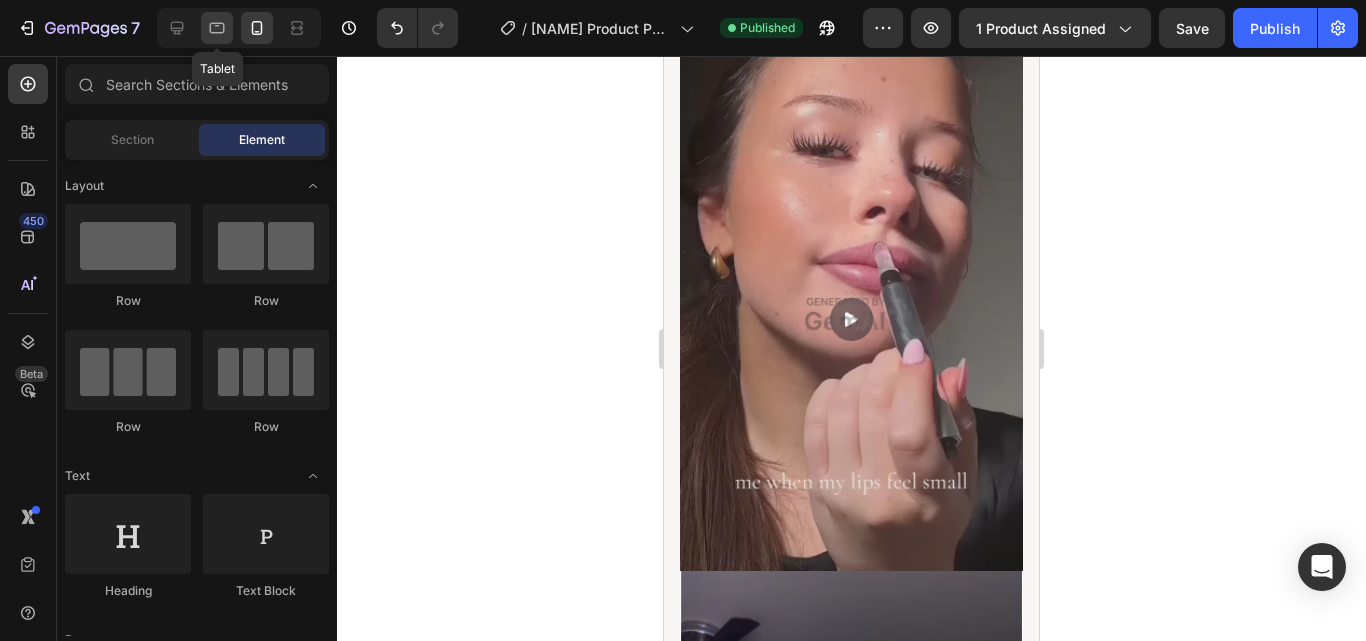 click 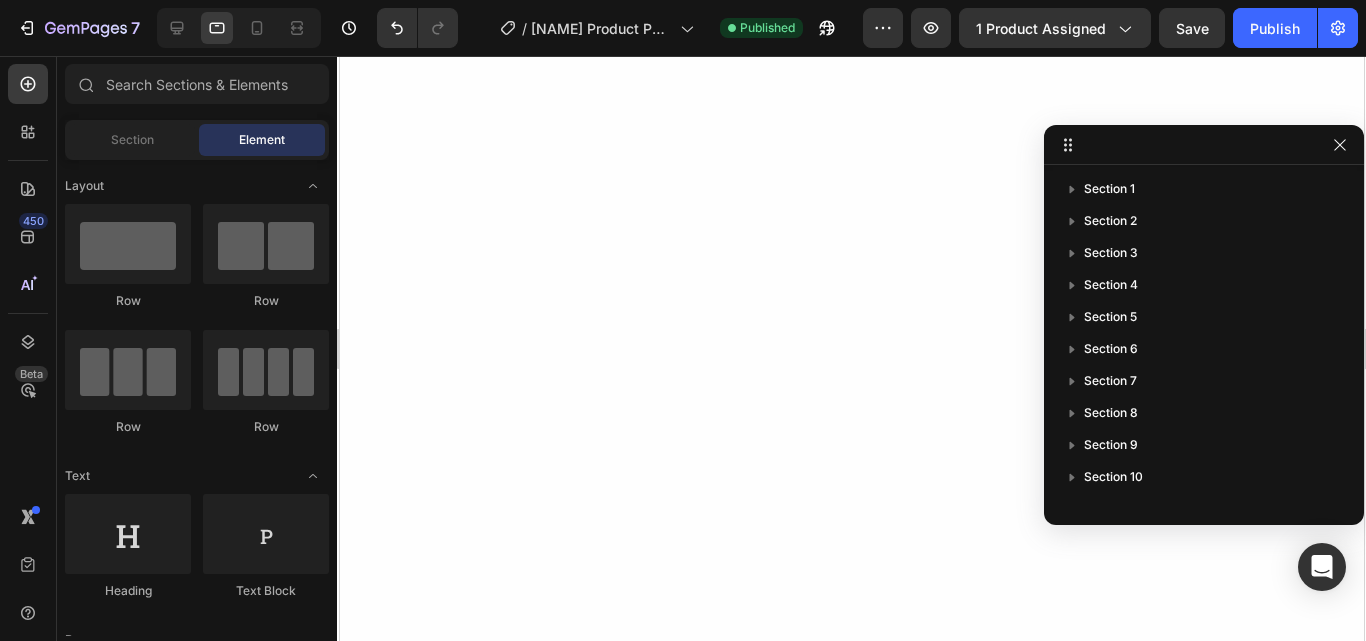 scroll, scrollTop: 4711, scrollLeft: 0, axis: vertical 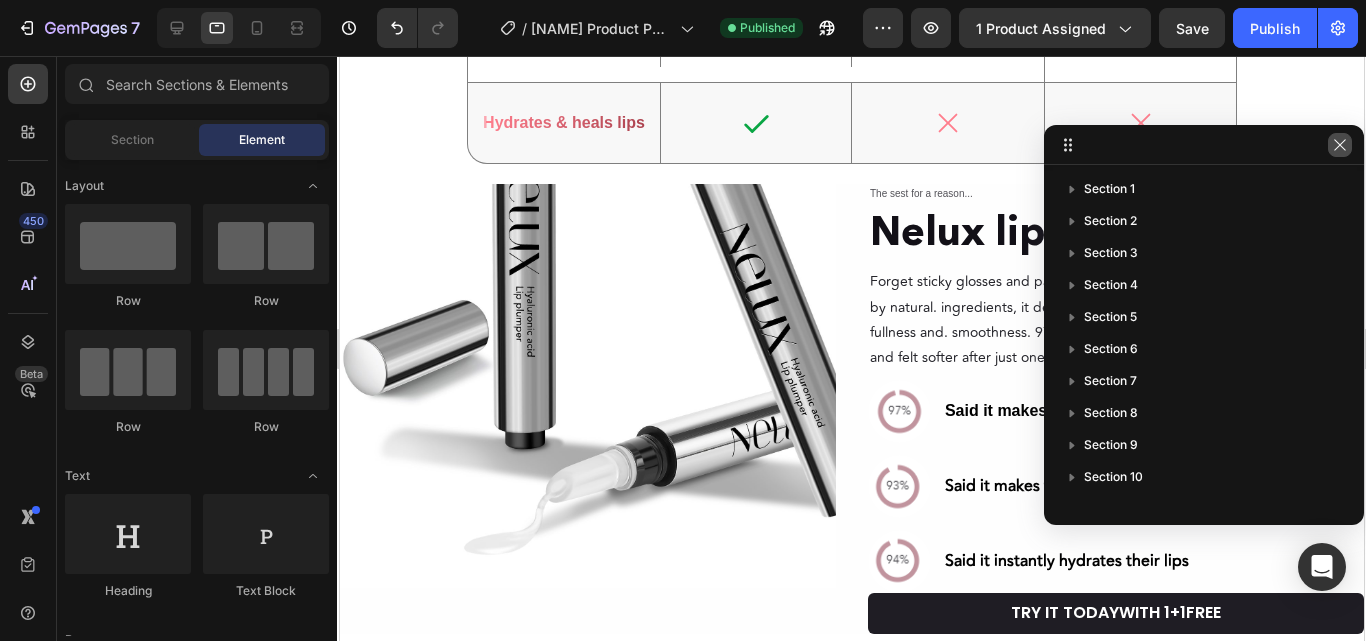 click 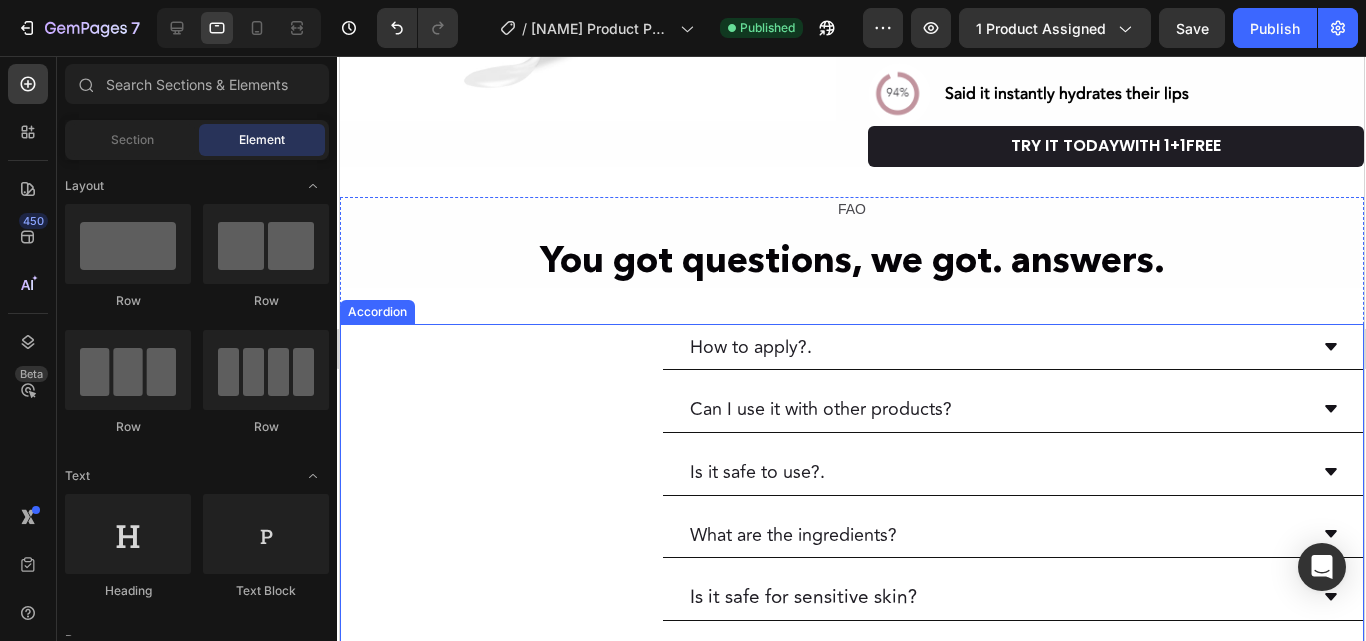 scroll, scrollTop: 5311, scrollLeft: 0, axis: vertical 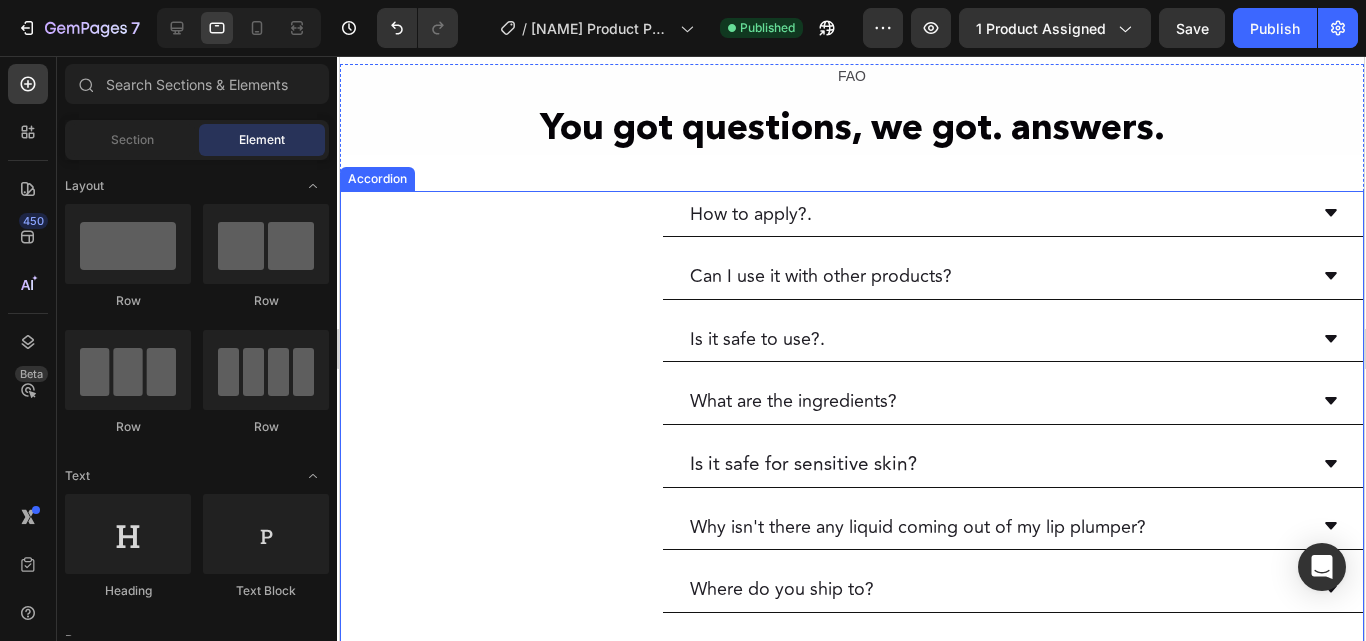 click on "Is it safe to use?." at bounding box center [851, 339] 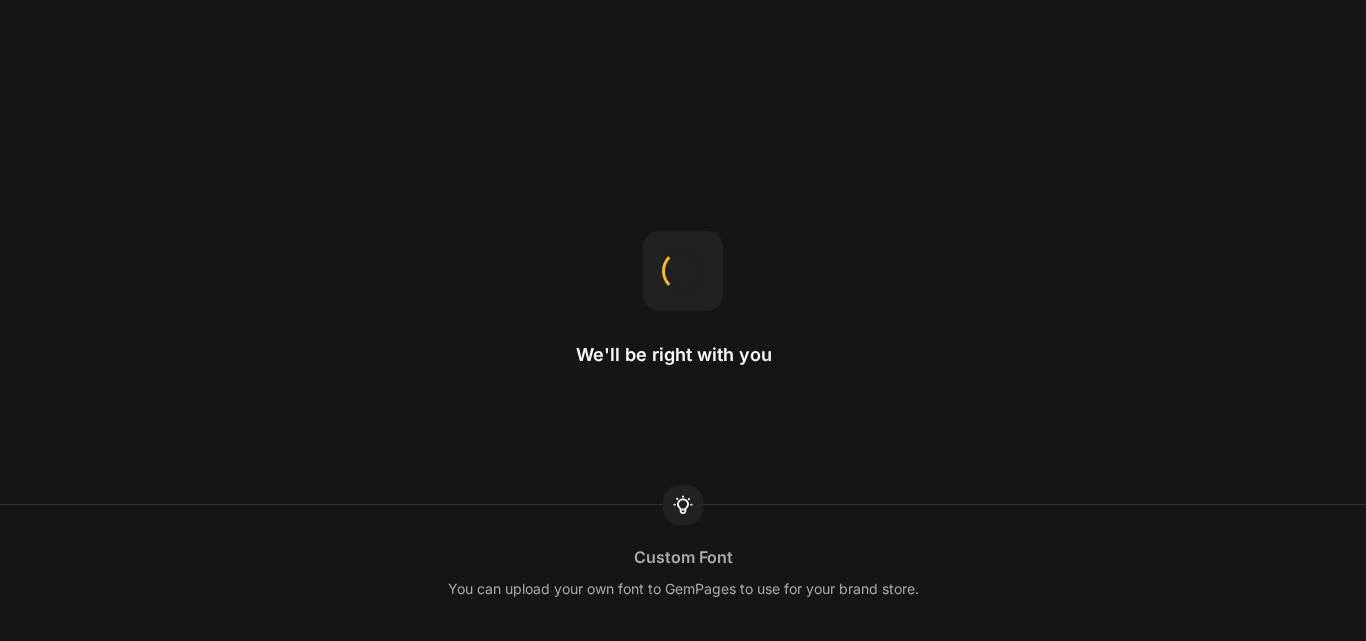 scroll, scrollTop: 0, scrollLeft: 0, axis: both 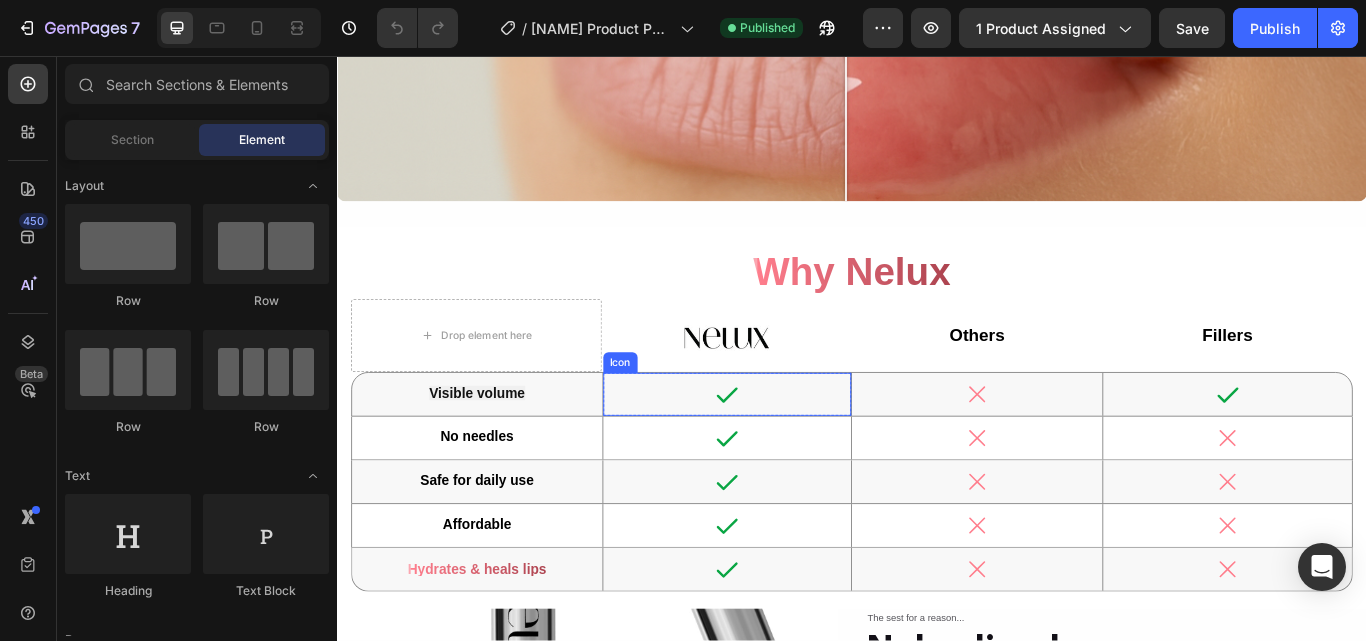 click 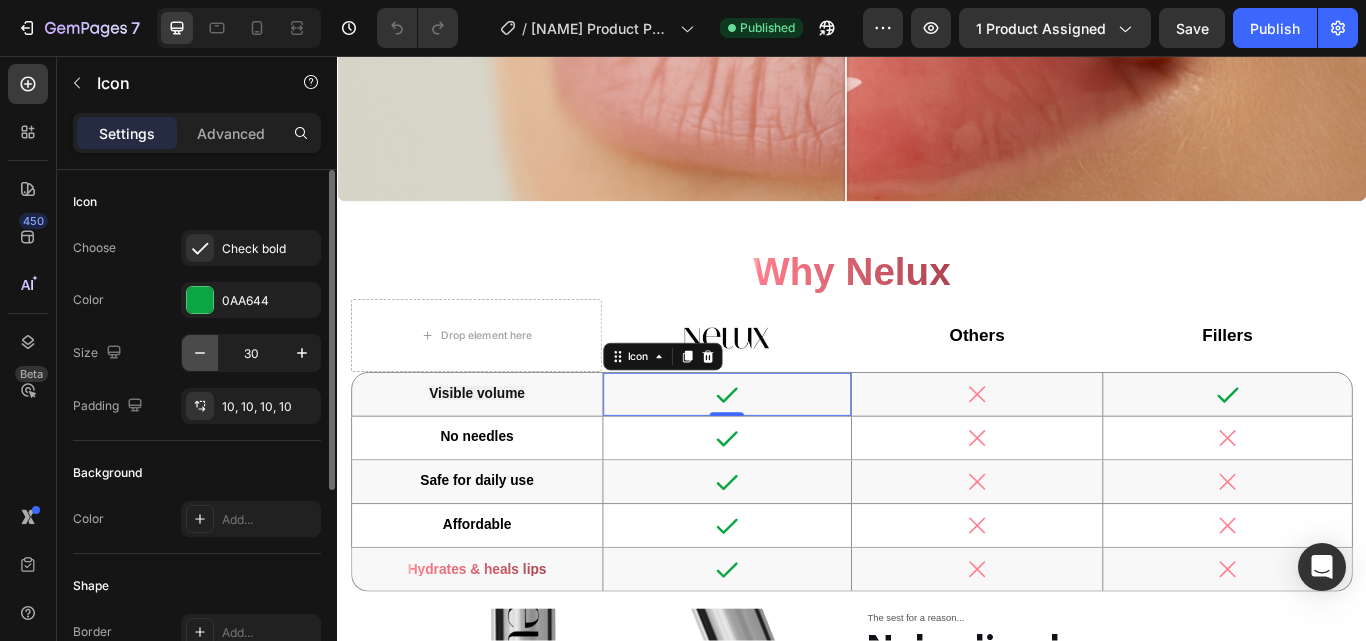 click 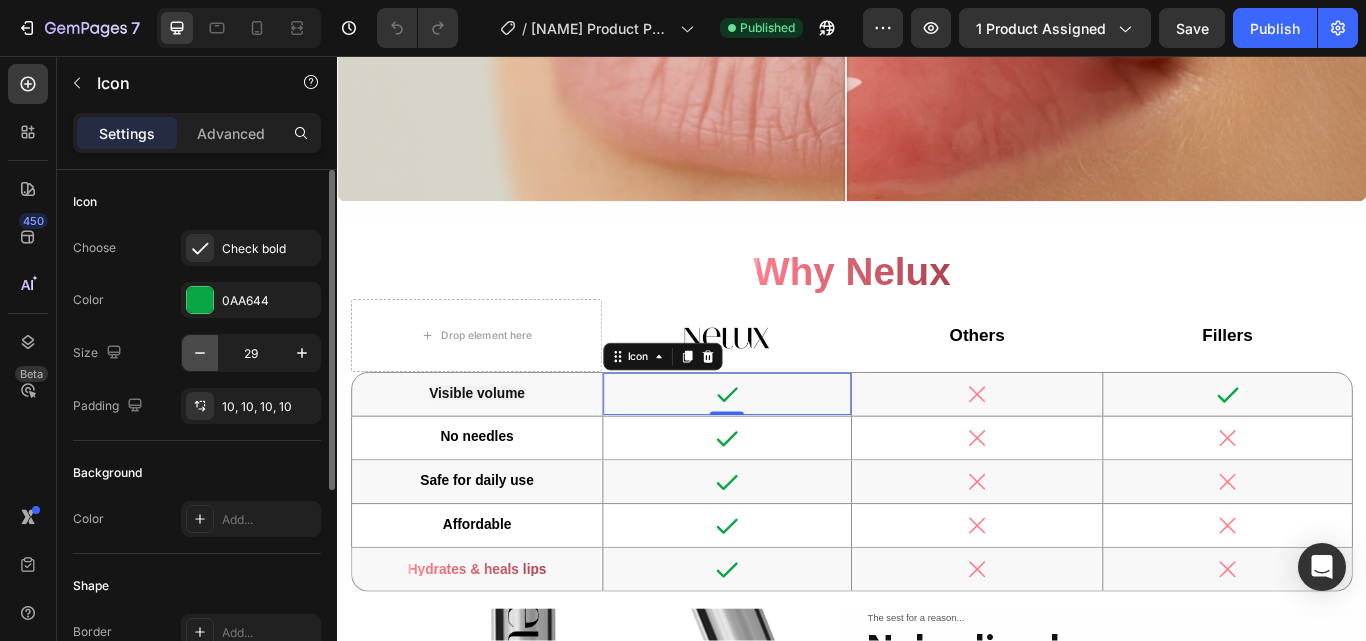 click 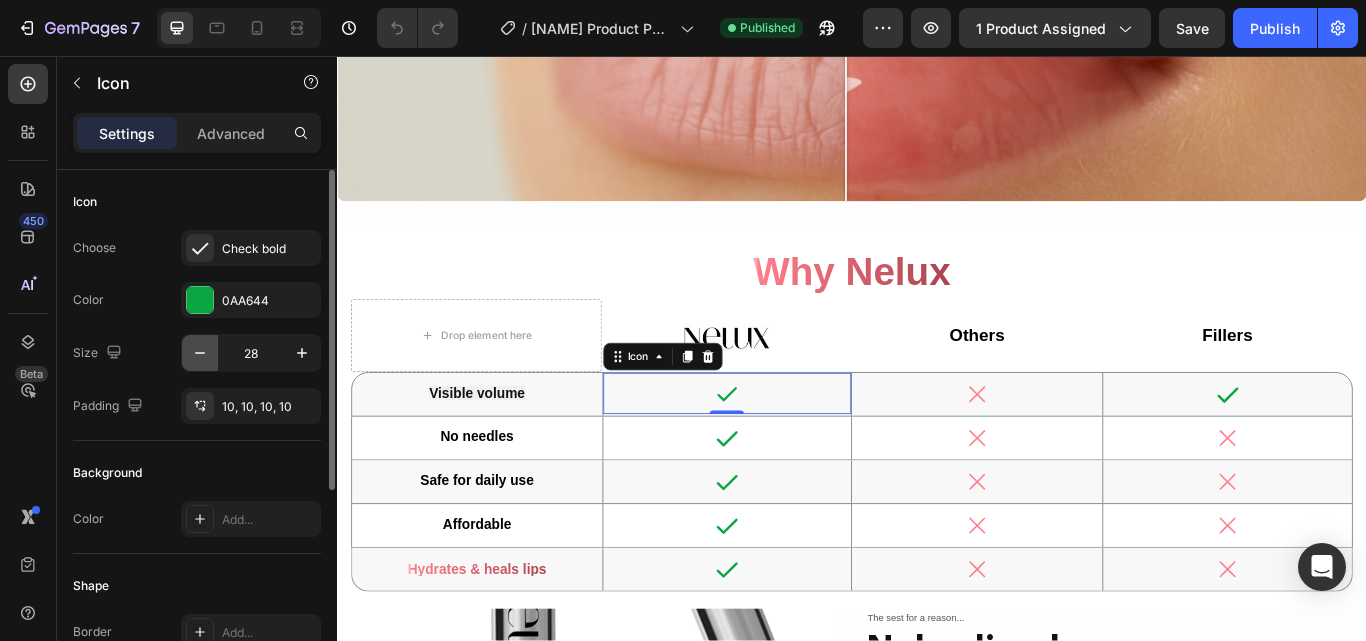 click 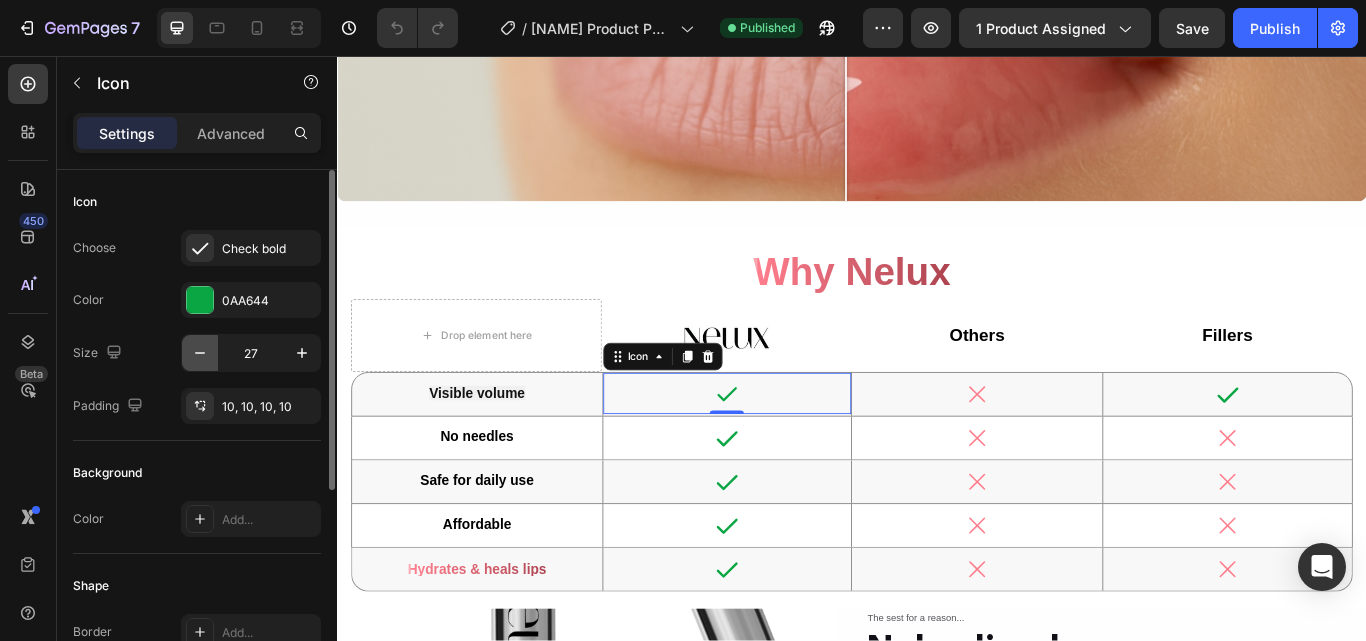 click 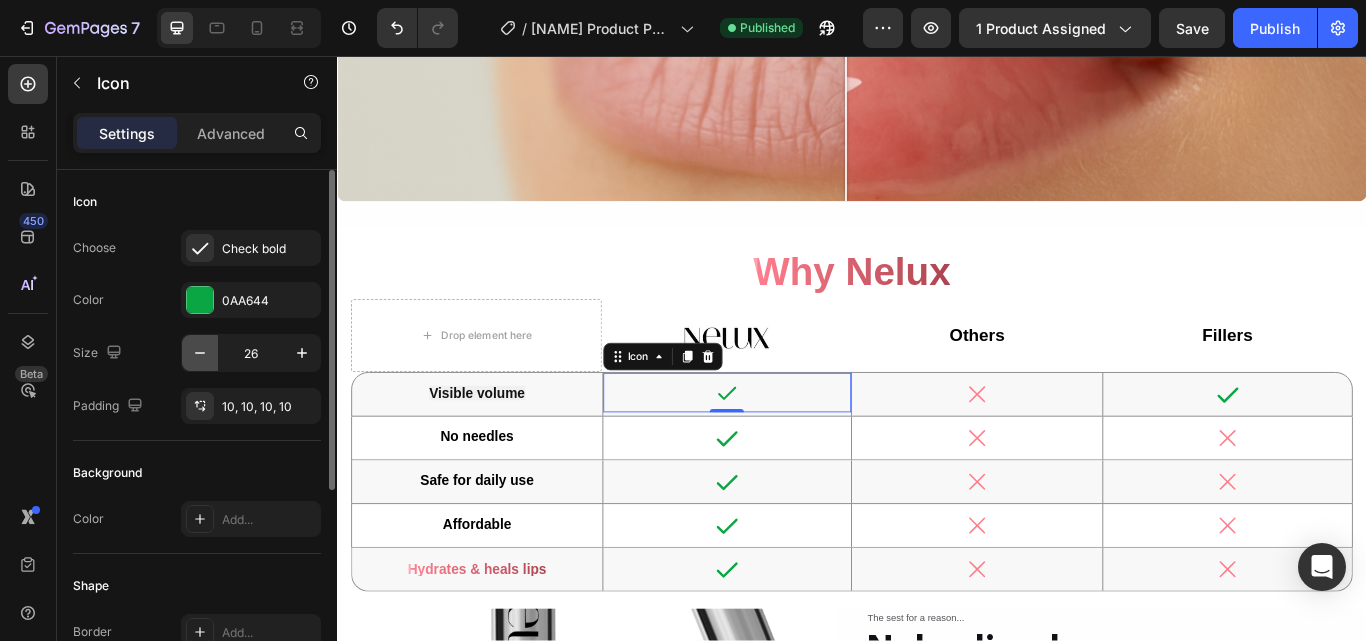 click 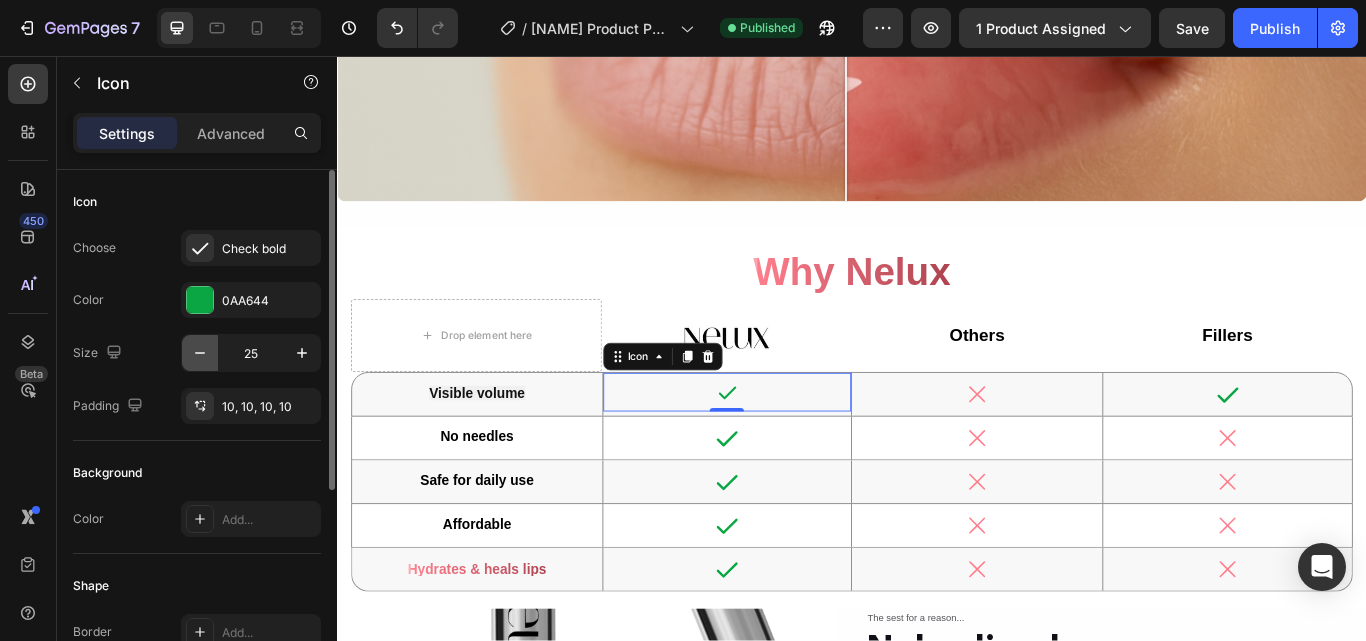 click 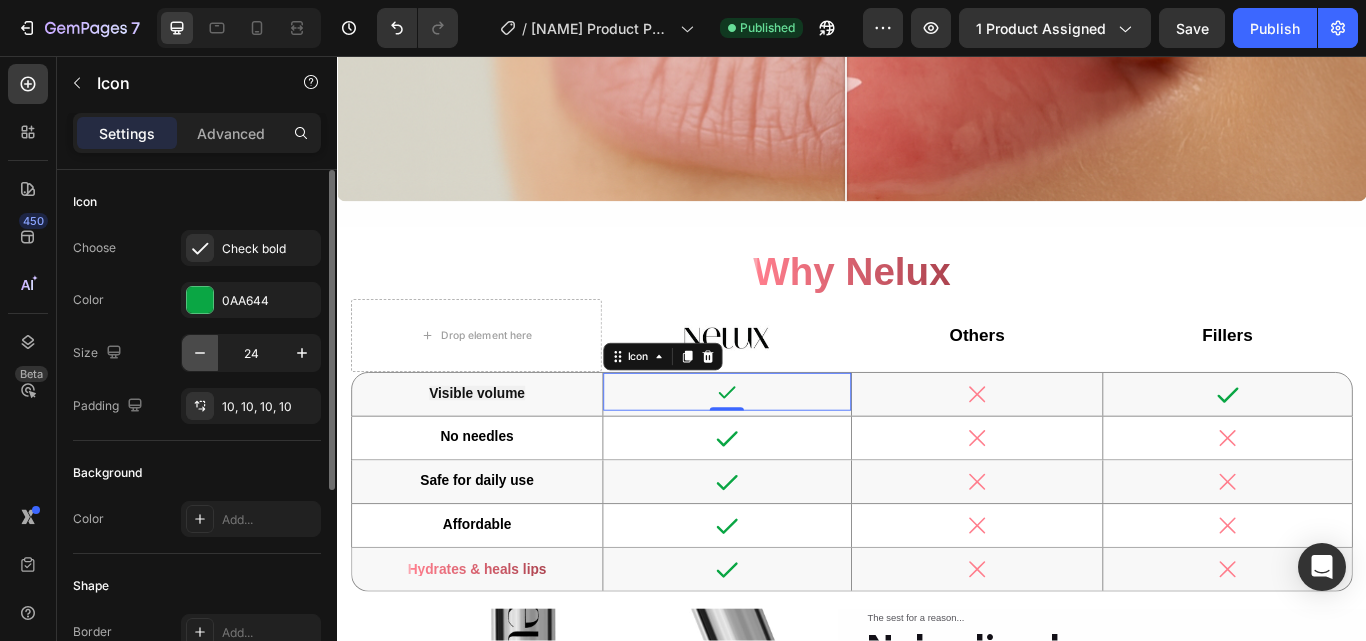 click 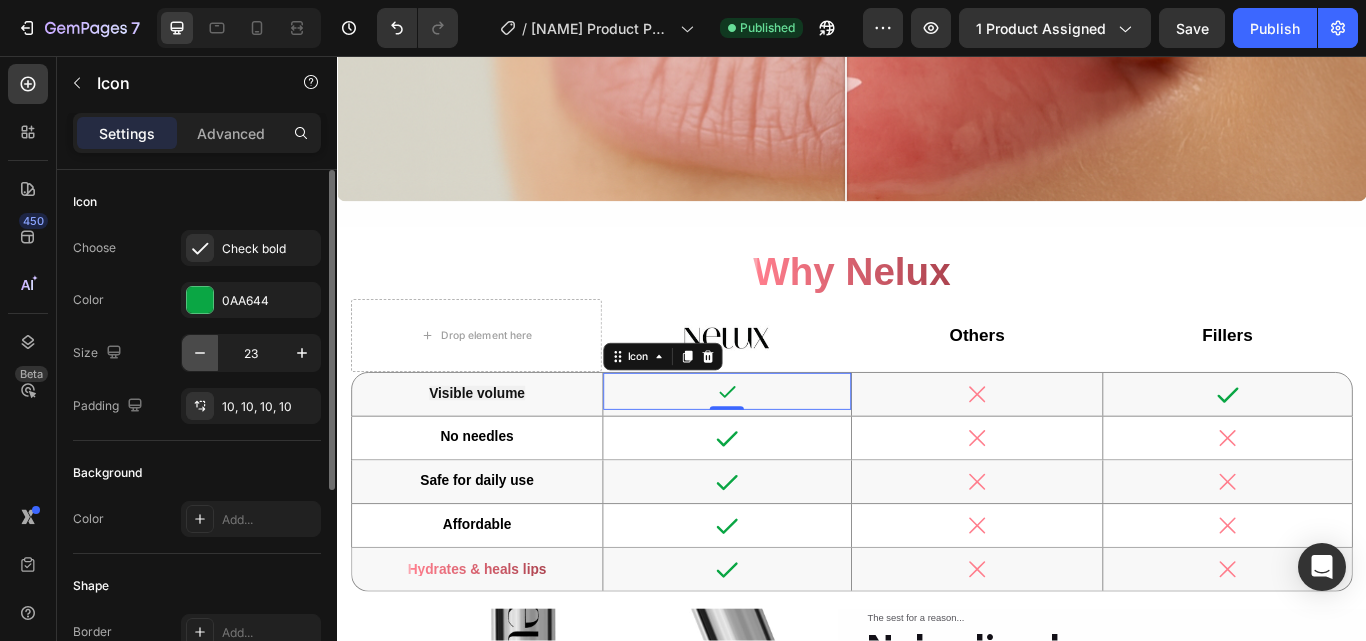 click 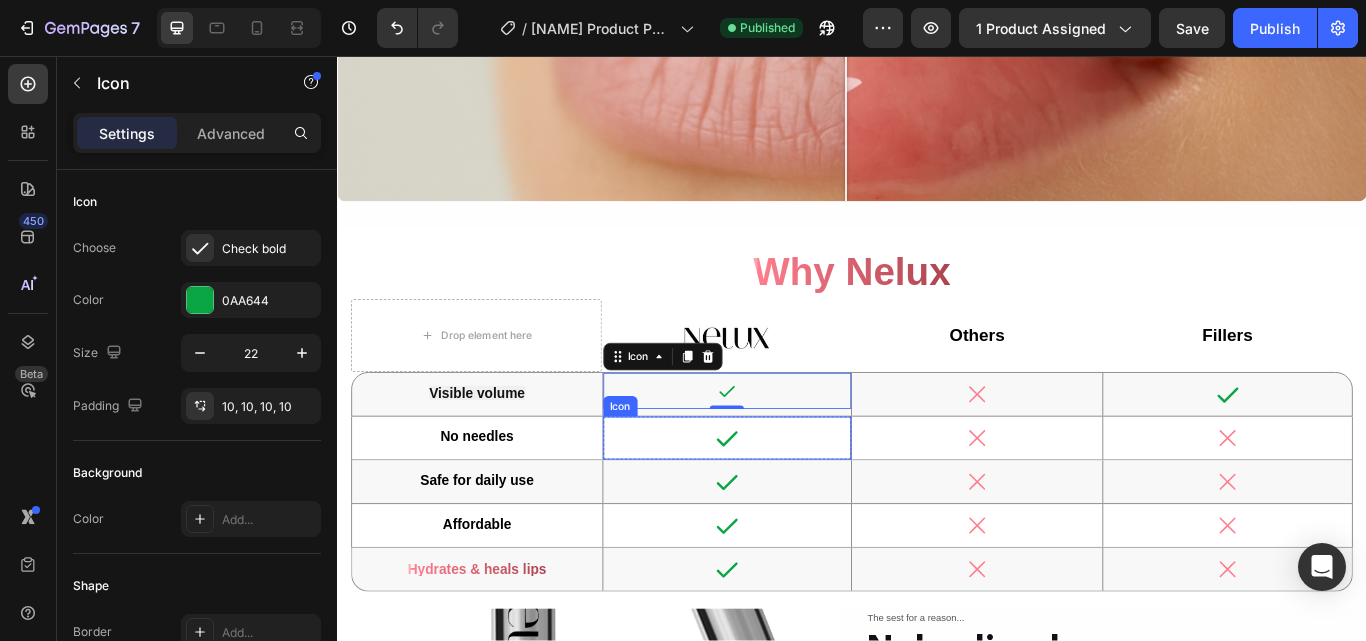click 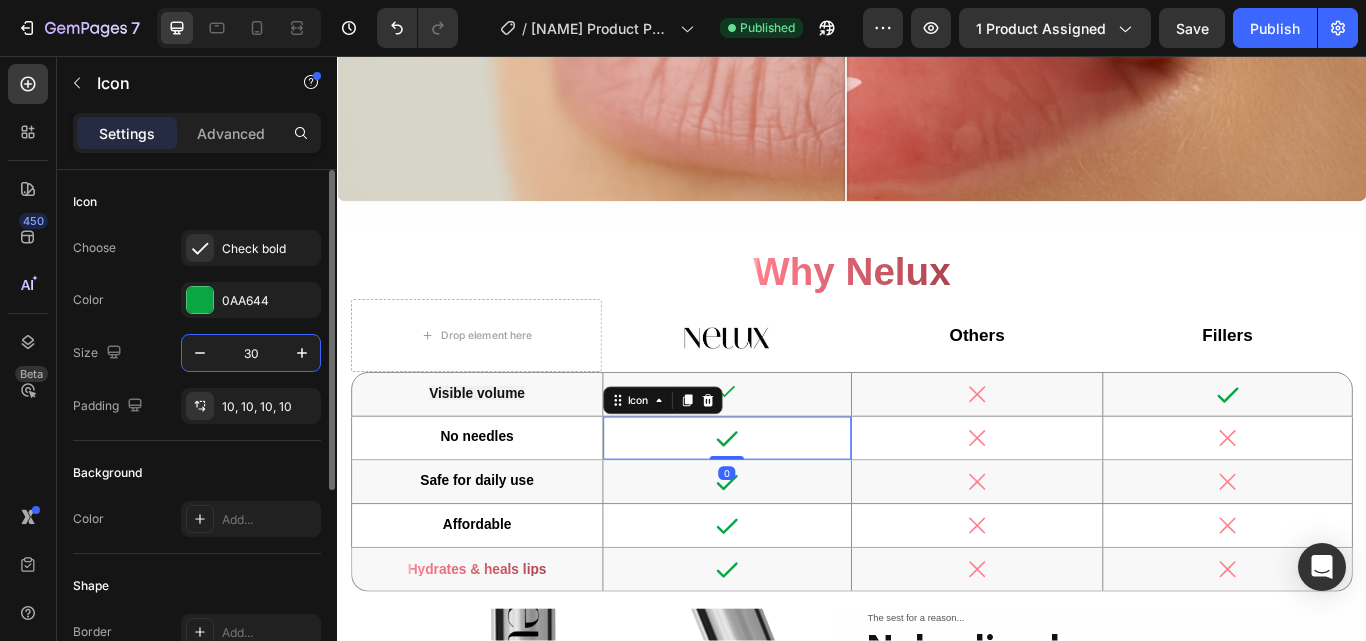 click on "30" at bounding box center (251, 353) 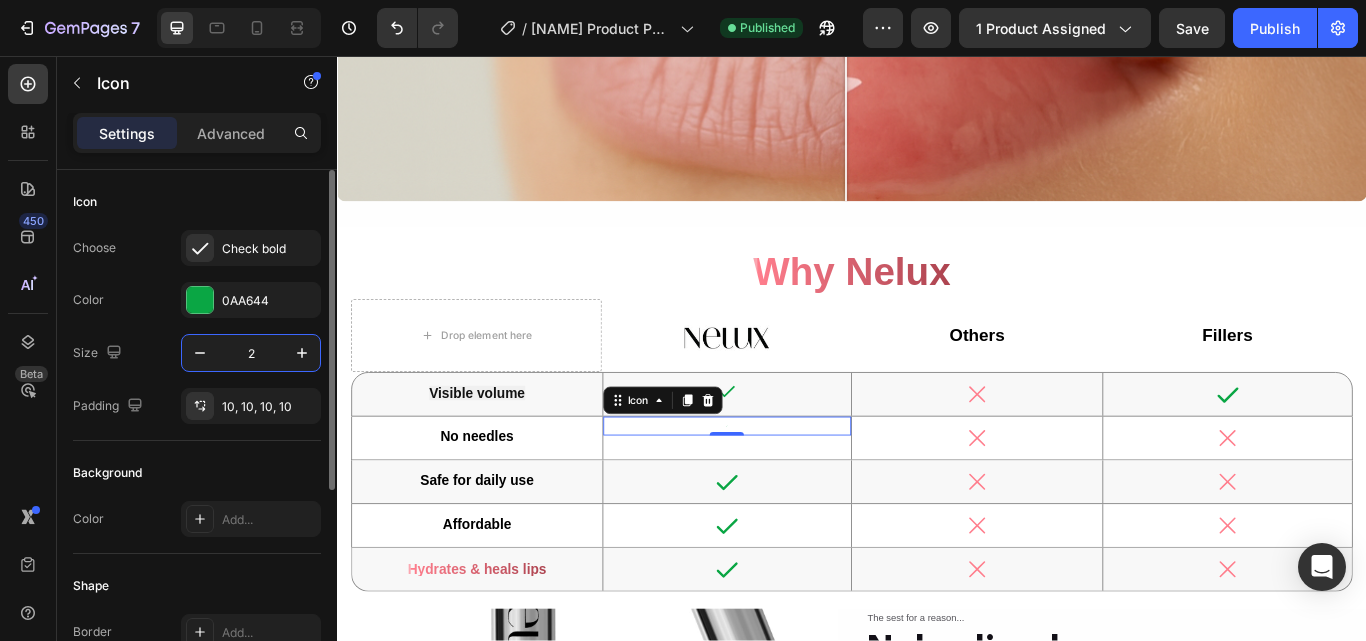 type on "22" 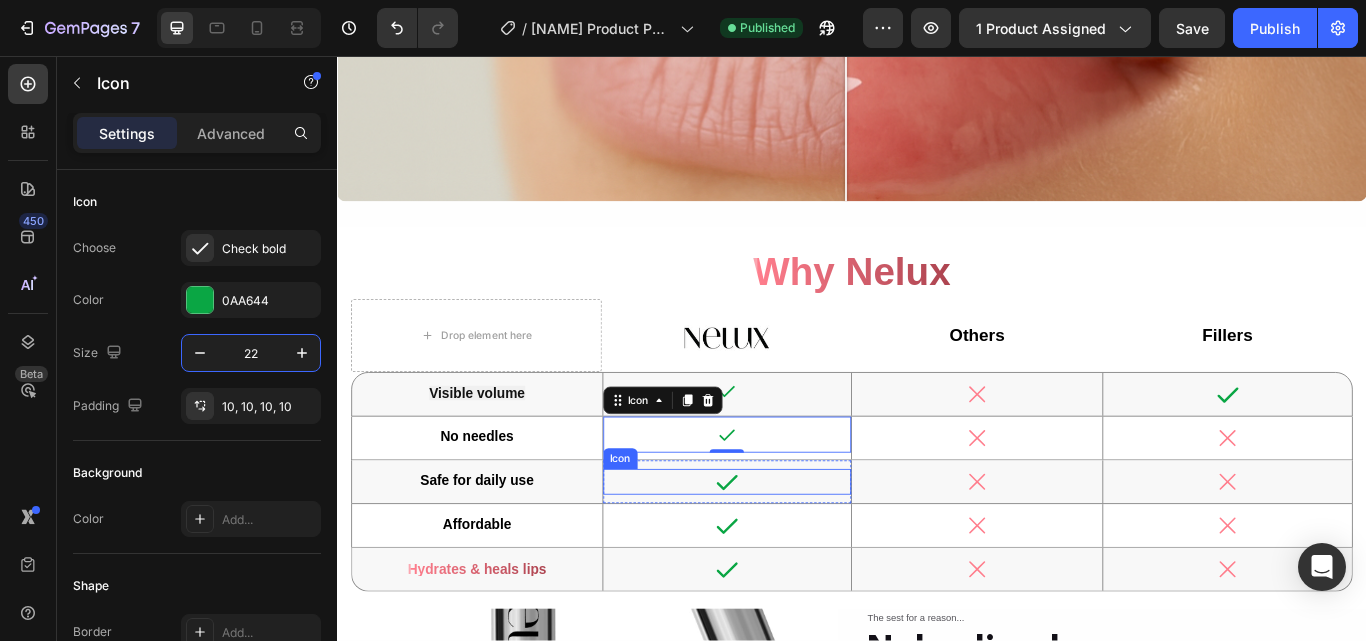 click 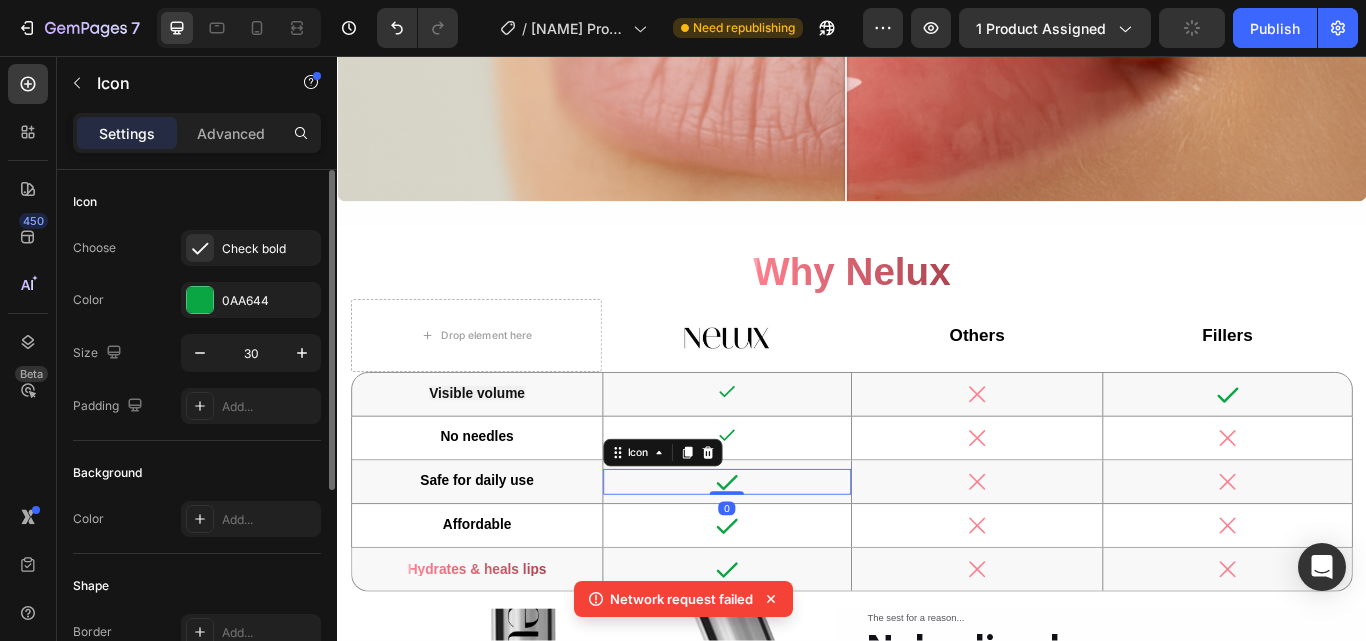 click on "30" at bounding box center [251, 353] 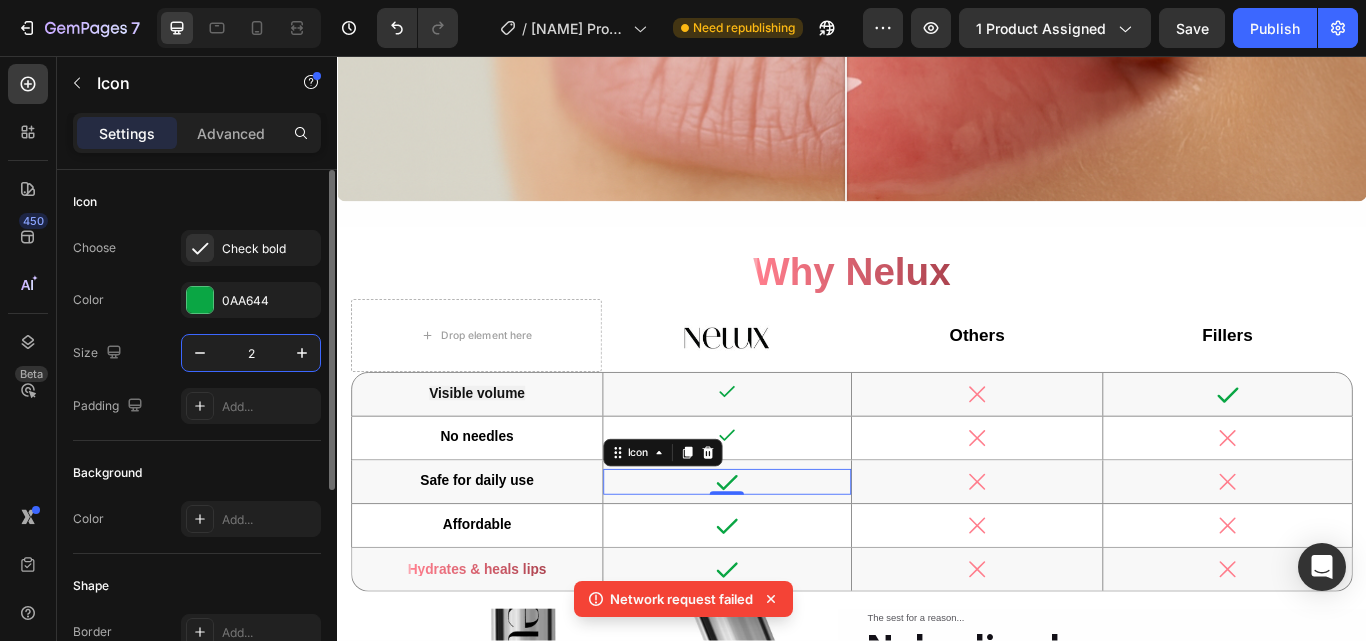 type on "22" 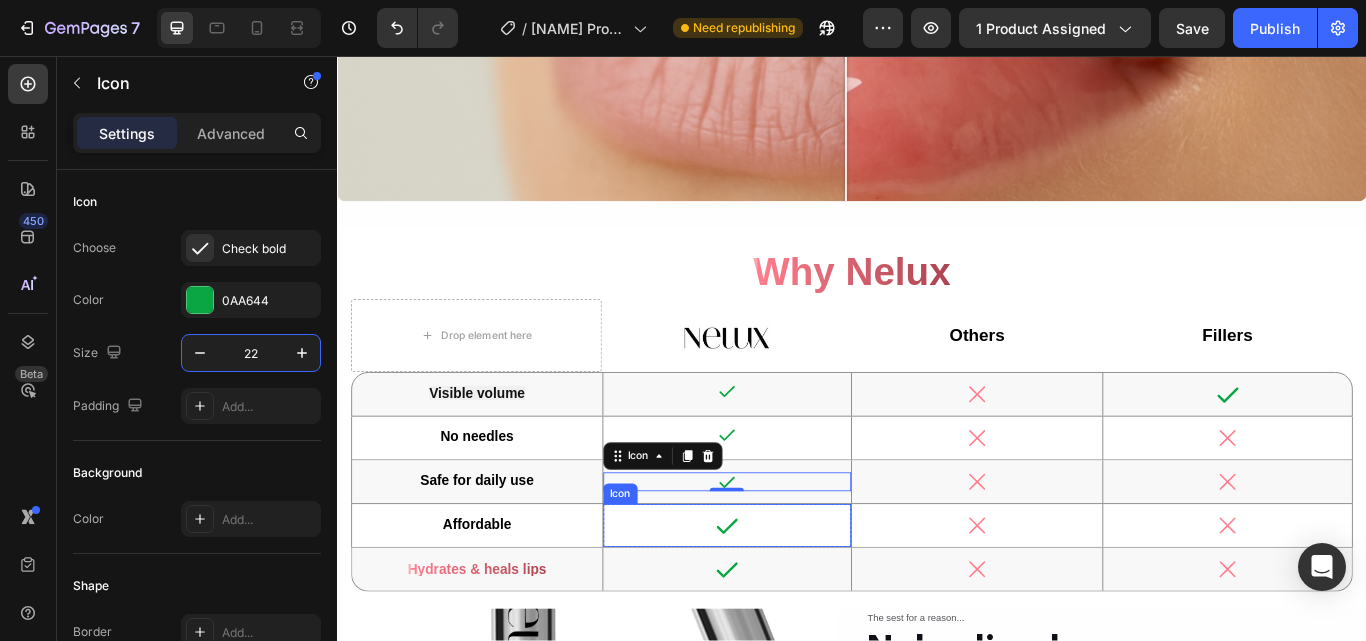 click 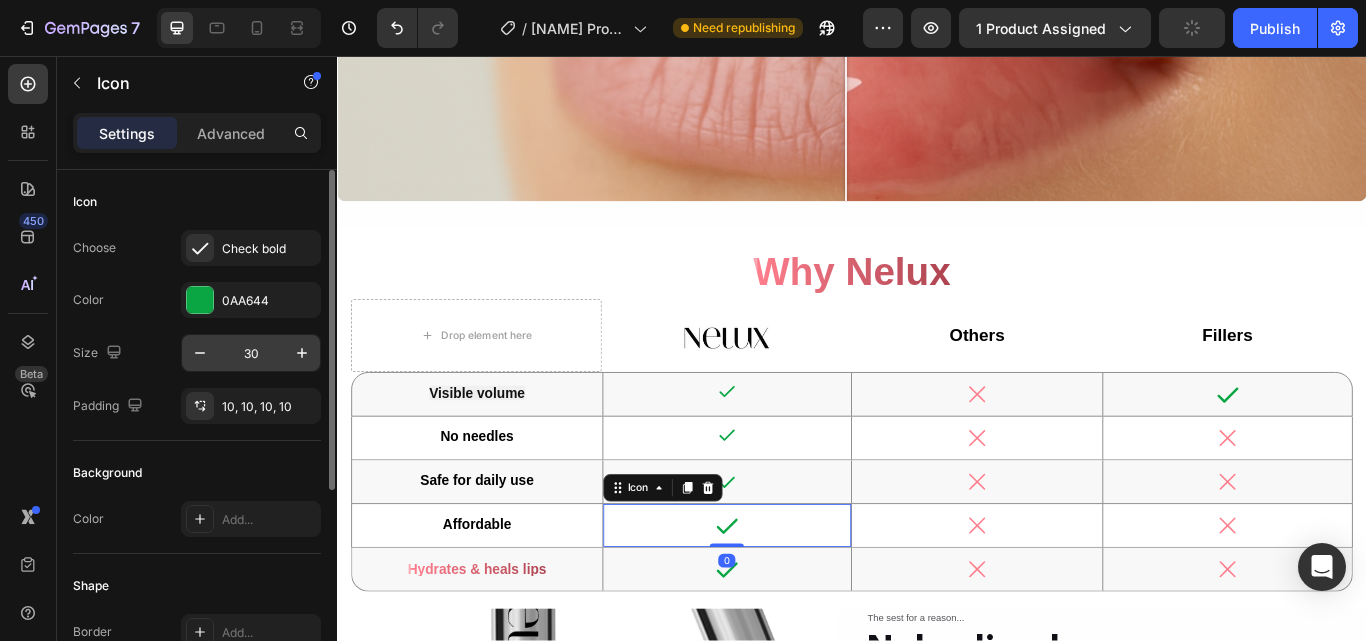 click on "30" at bounding box center [251, 353] 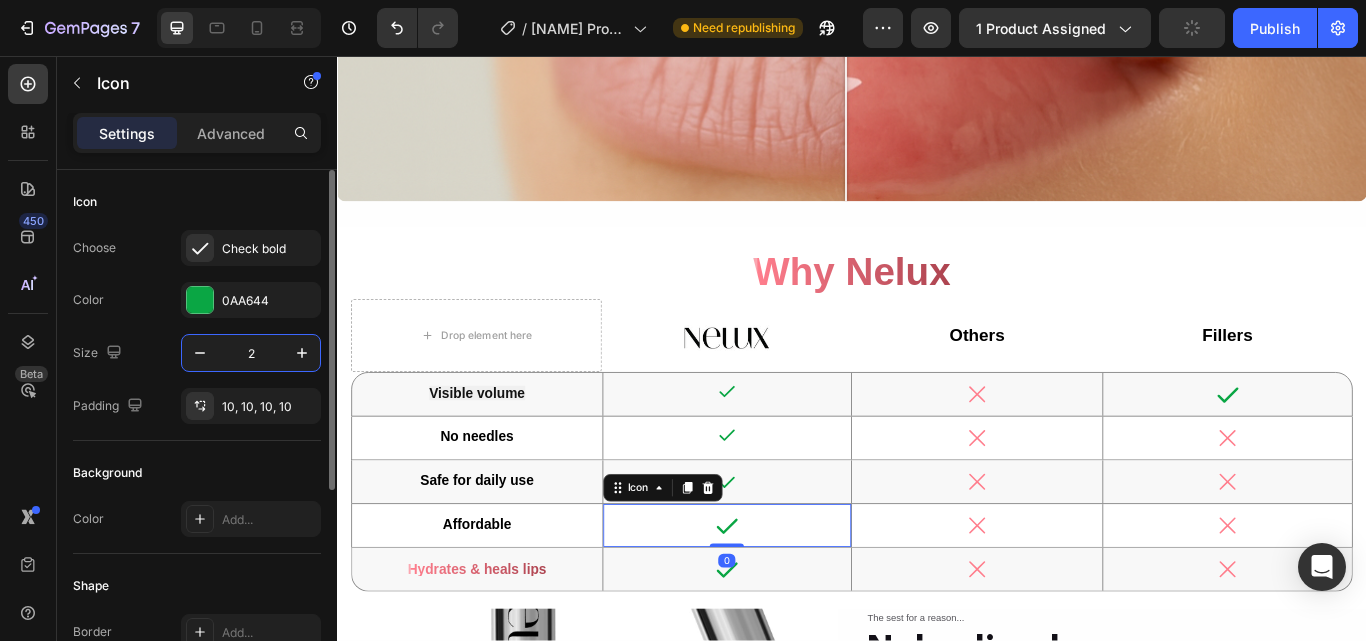 type on "22" 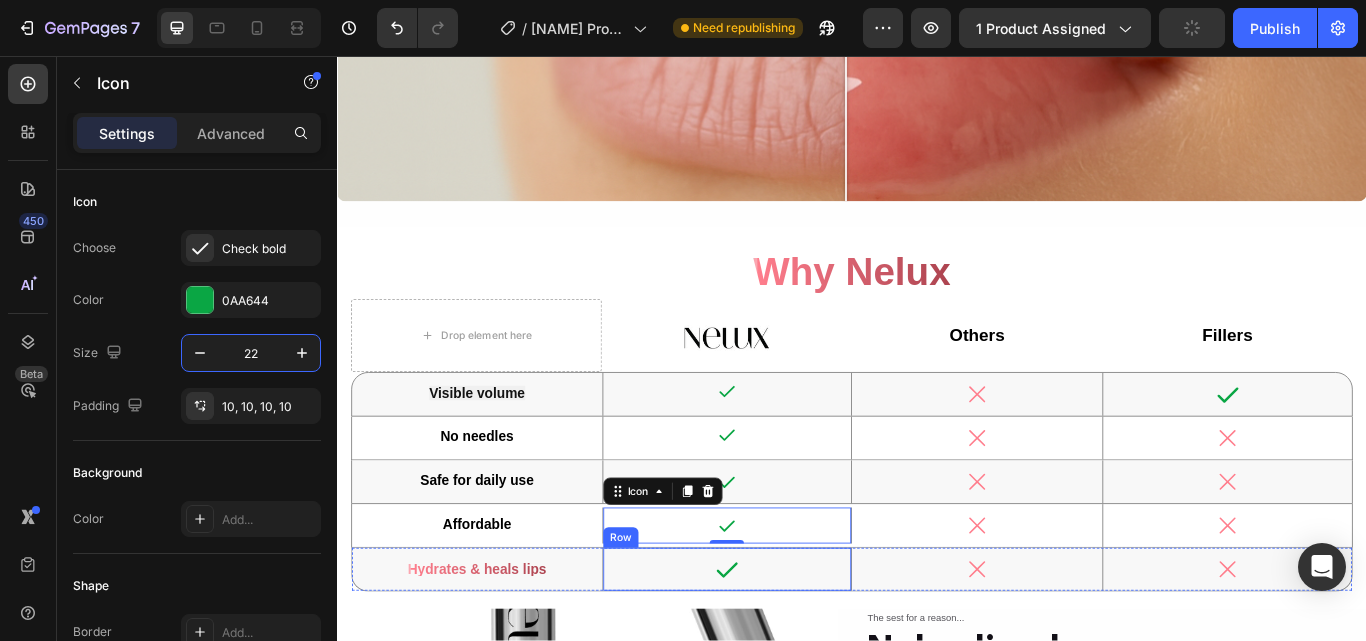 click on "Icon Row" at bounding box center [792, 655] 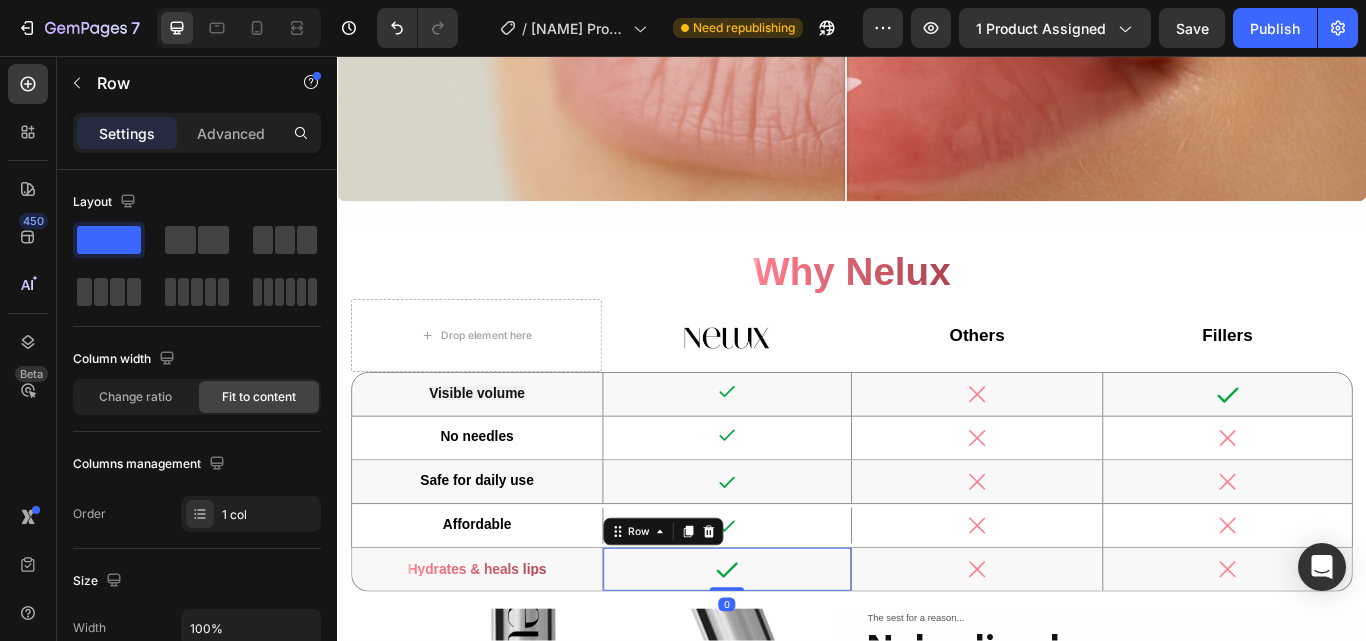 click on "Icon Row   0" at bounding box center [792, 655] 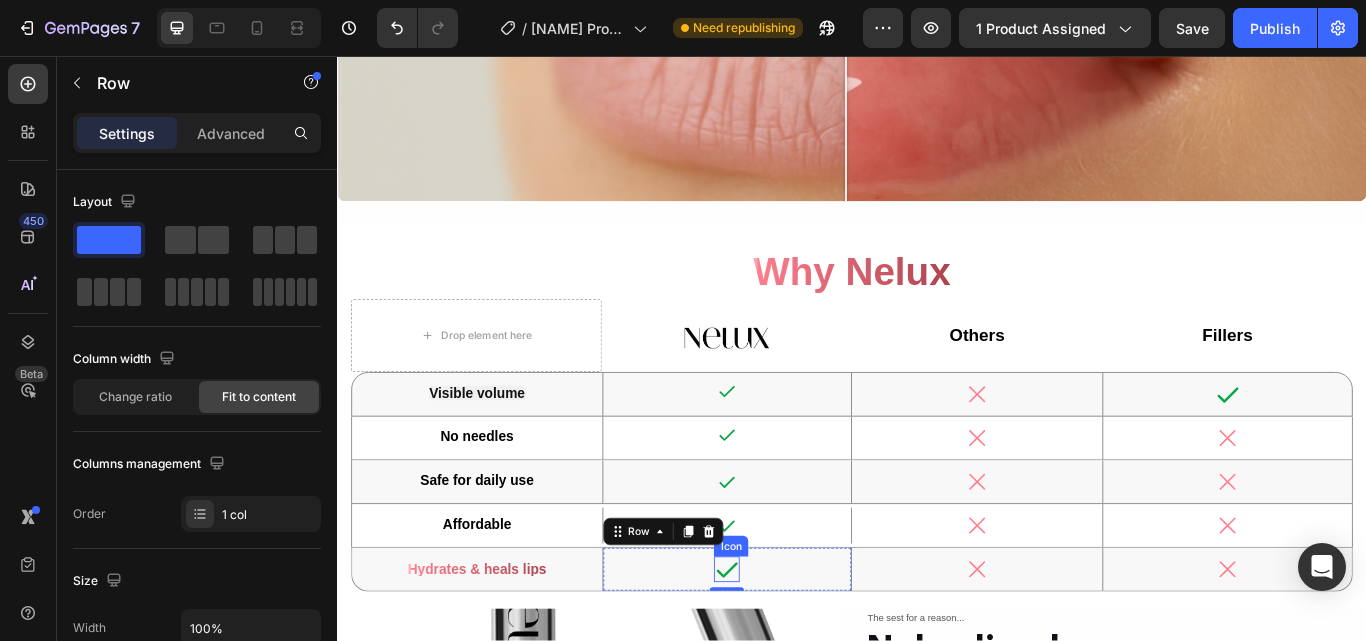 click 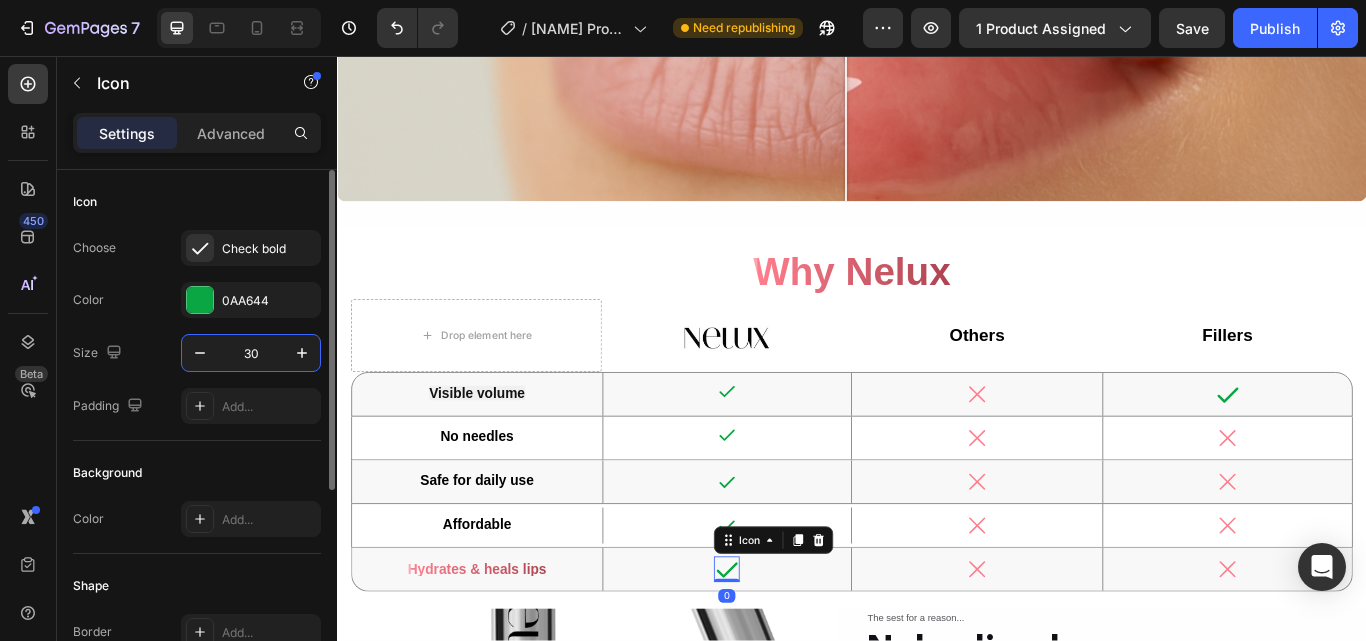 click on "30" at bounding box center [251, 353] 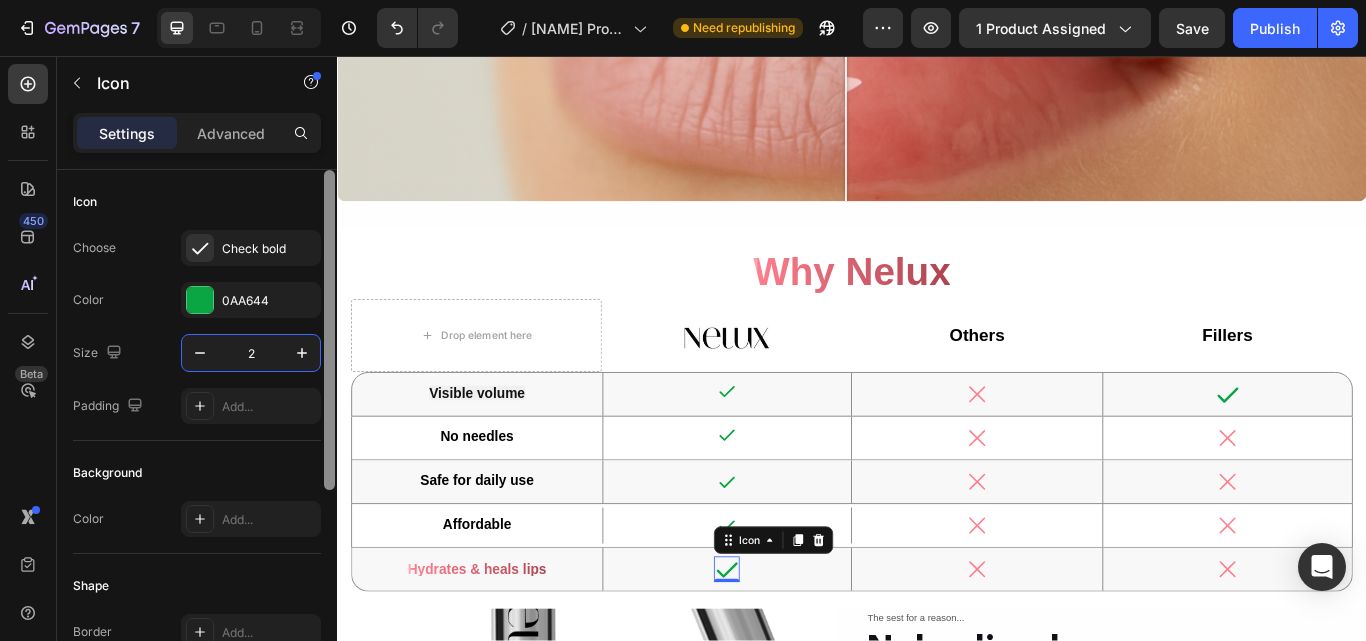 type on "22" 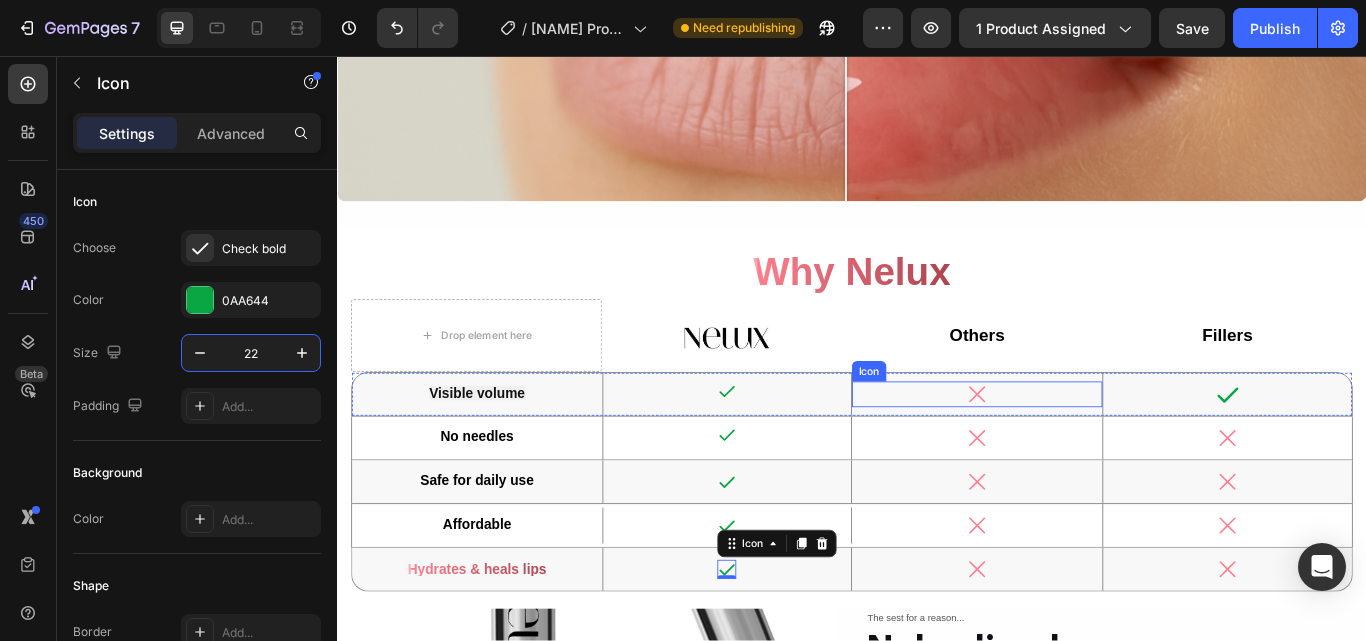 click 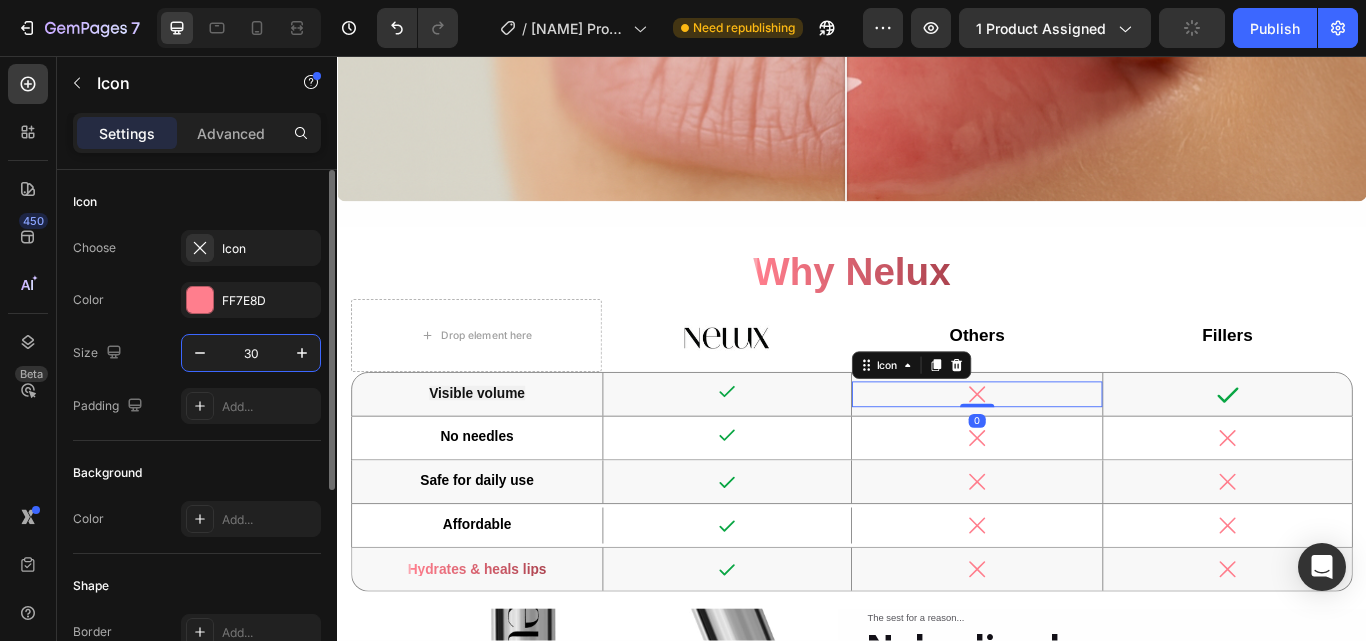 click on "30" at bounding box center (251, 353) 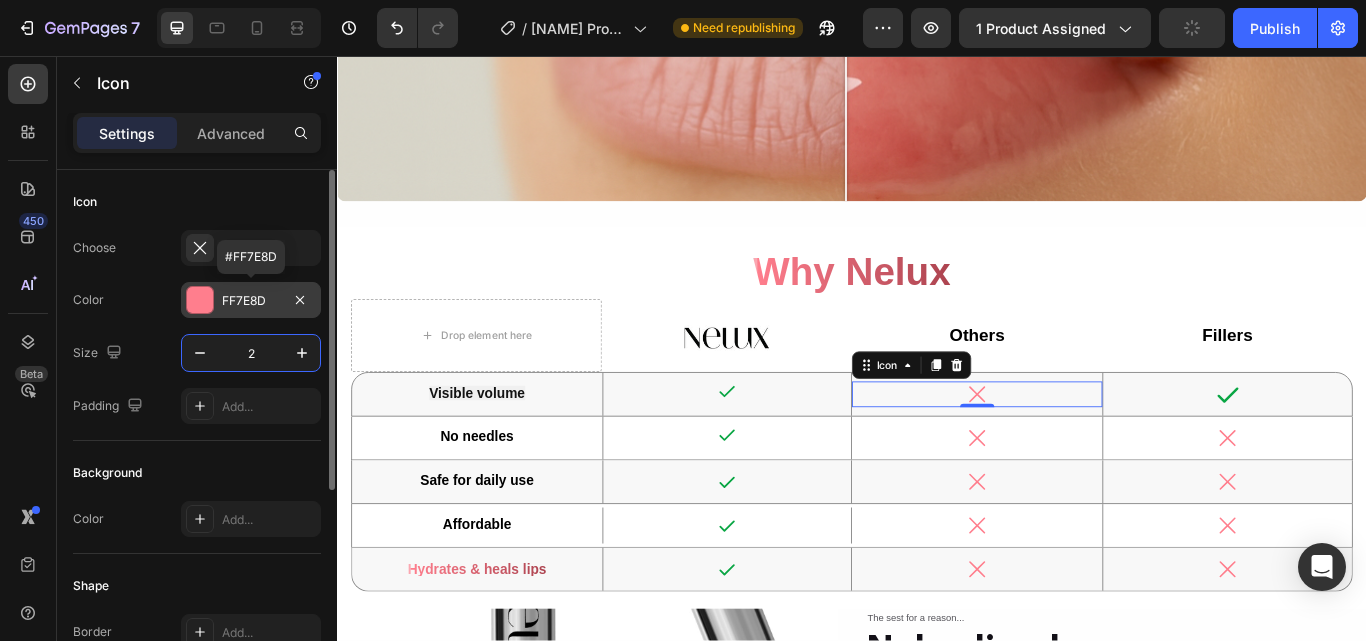type on "22" 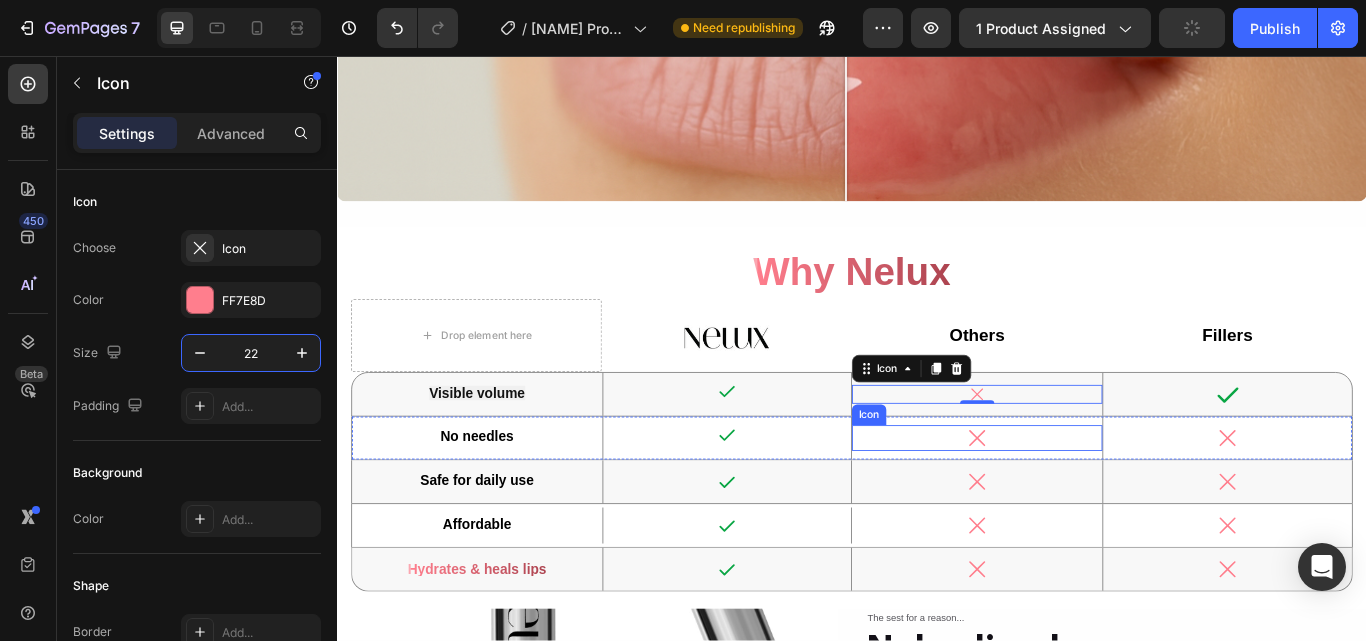 click 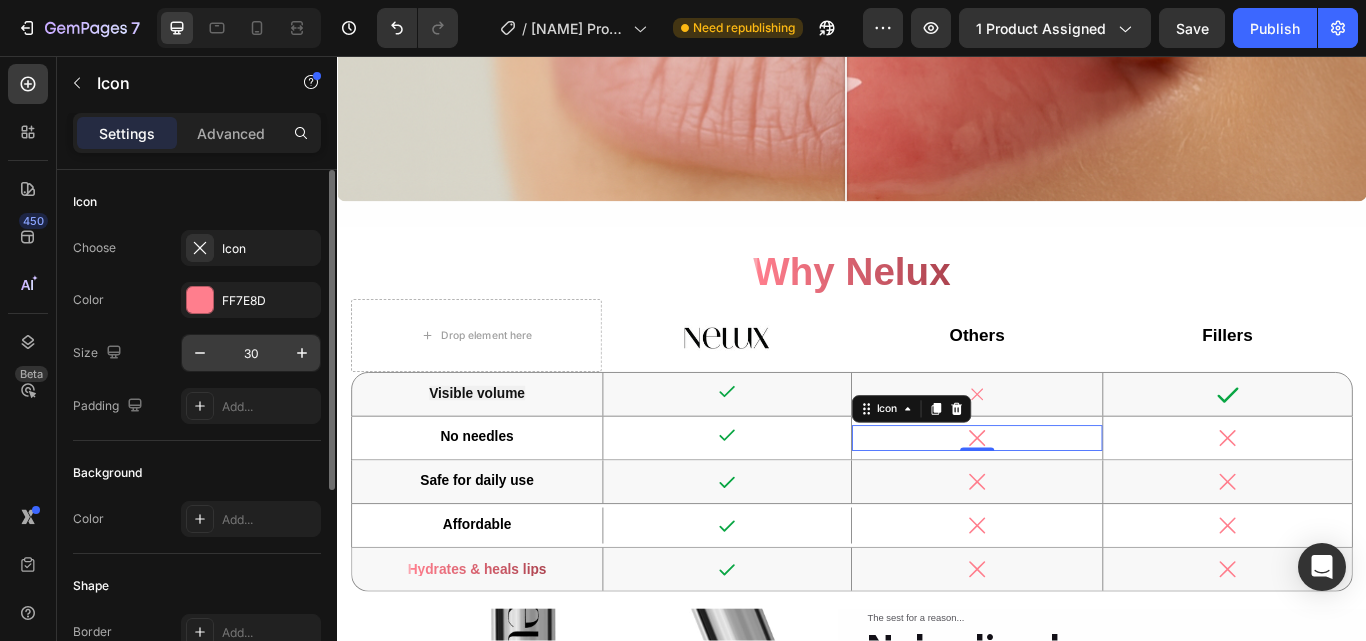 click on "30" at bounding box center (251, 353) 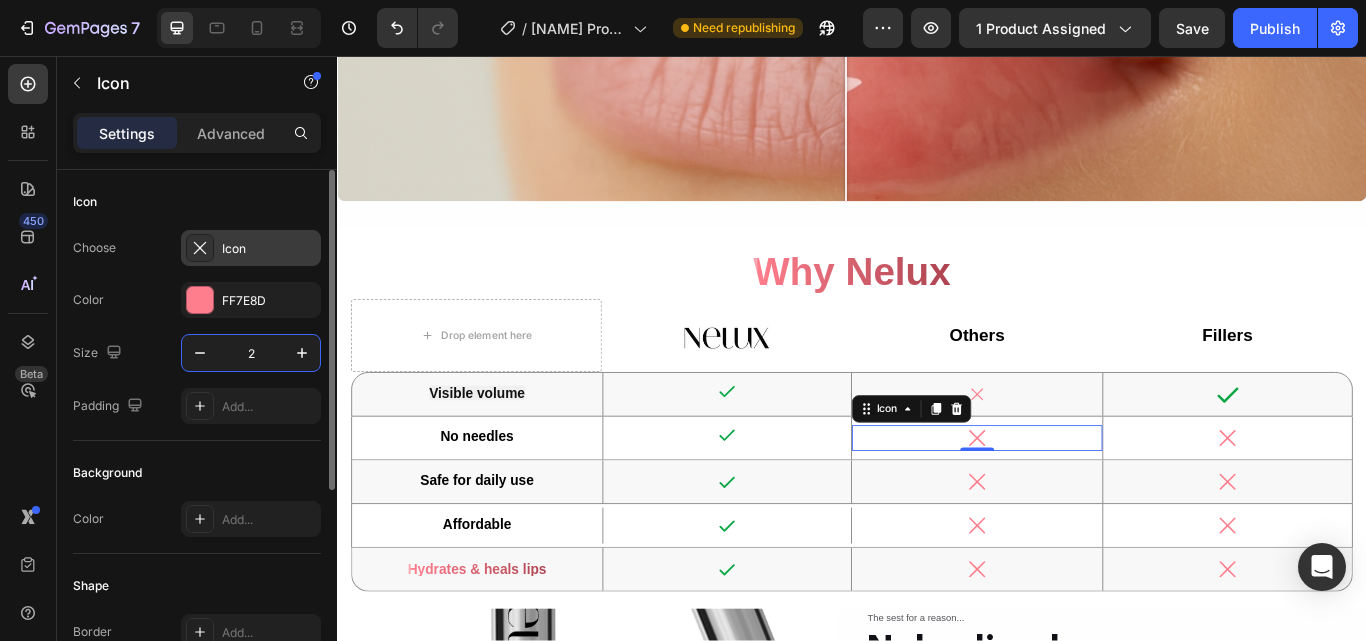 type on "22" 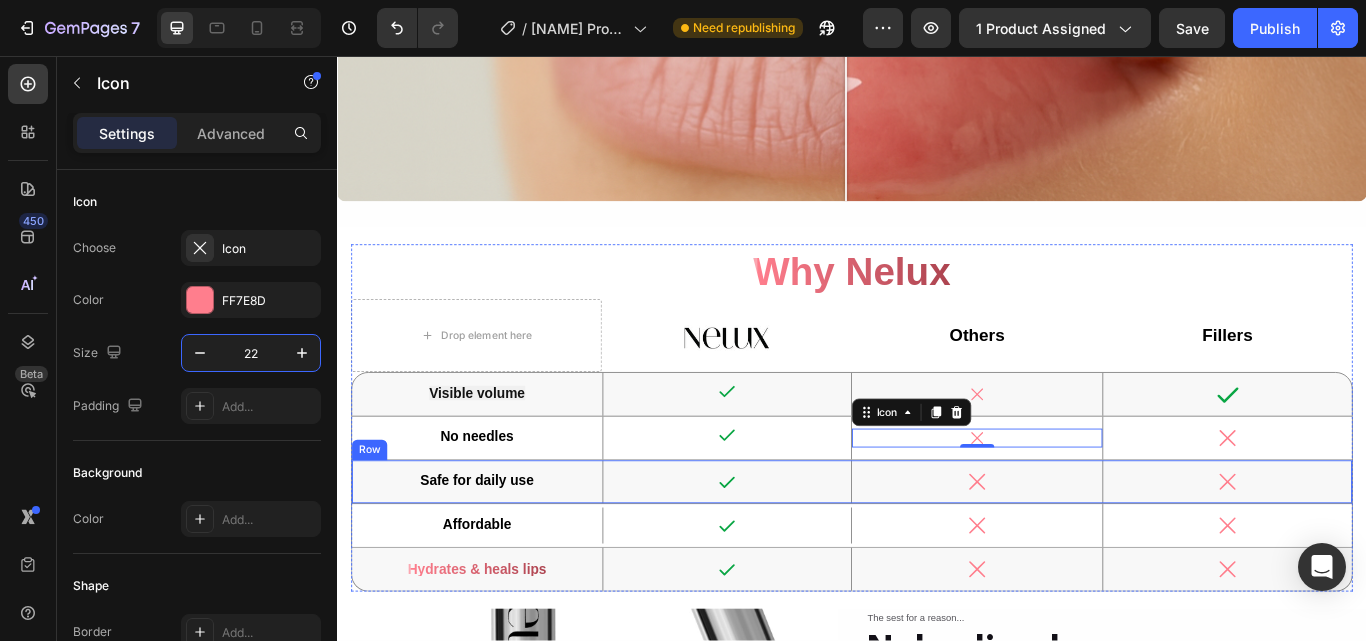 click 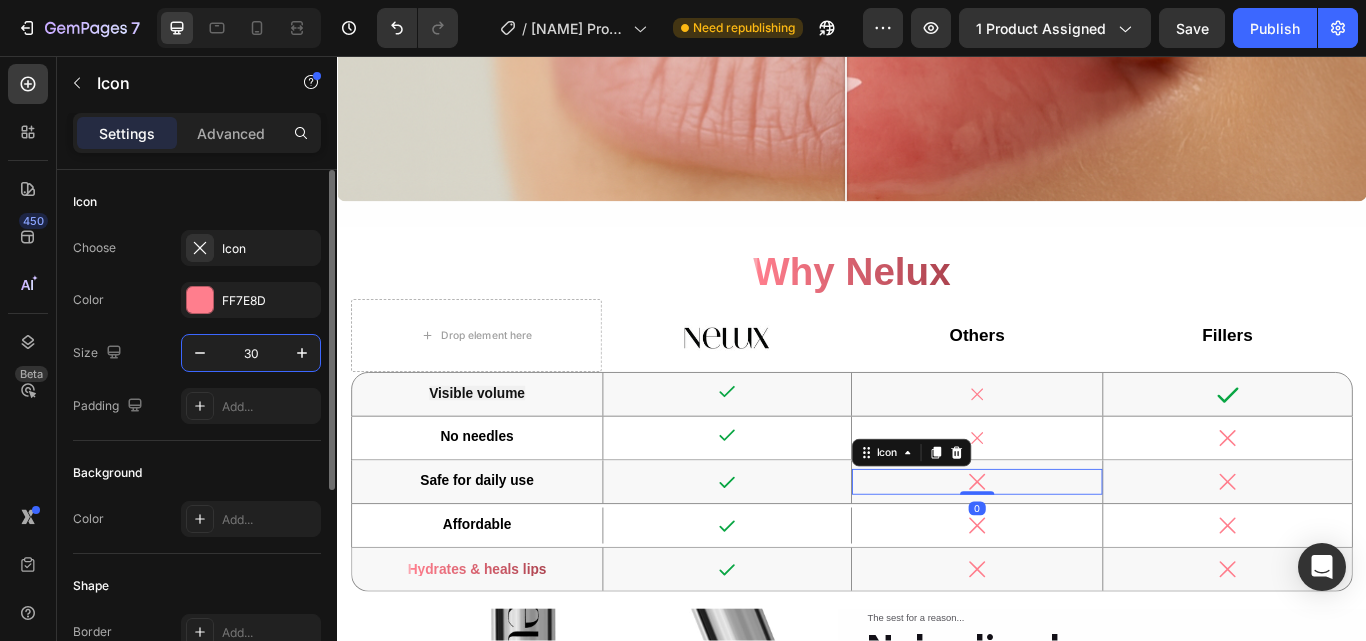 click on "30" at bounding box center [251, 353] 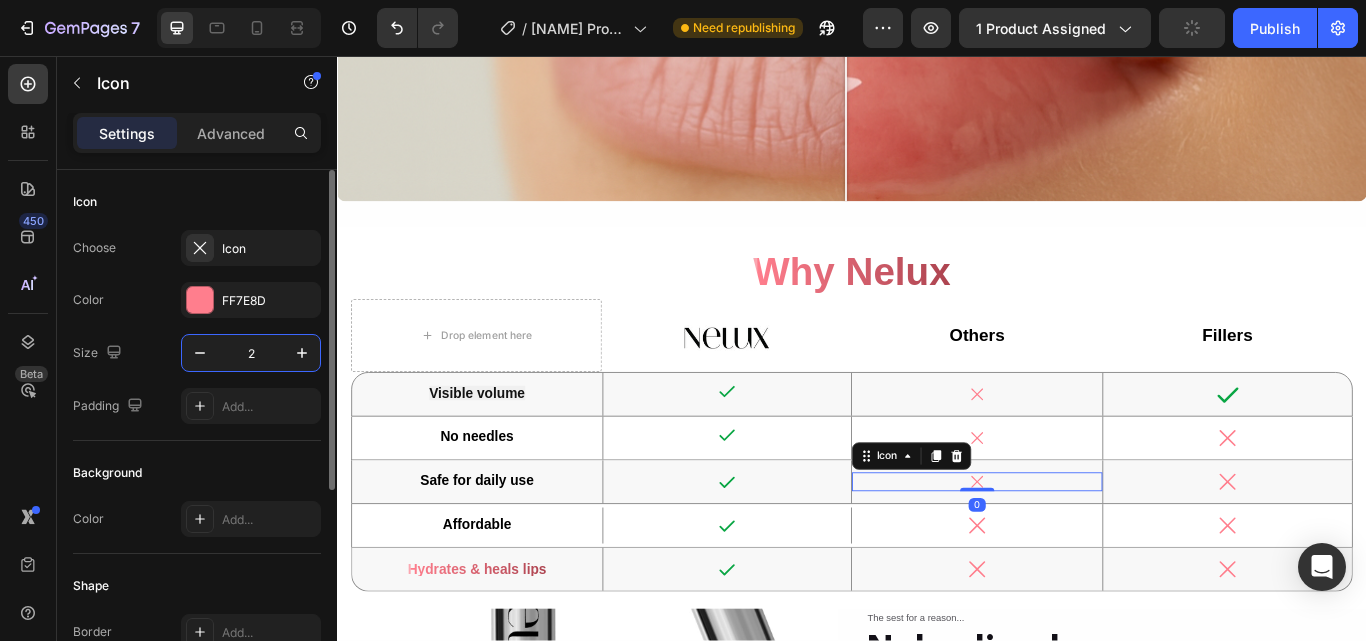 type on "22" 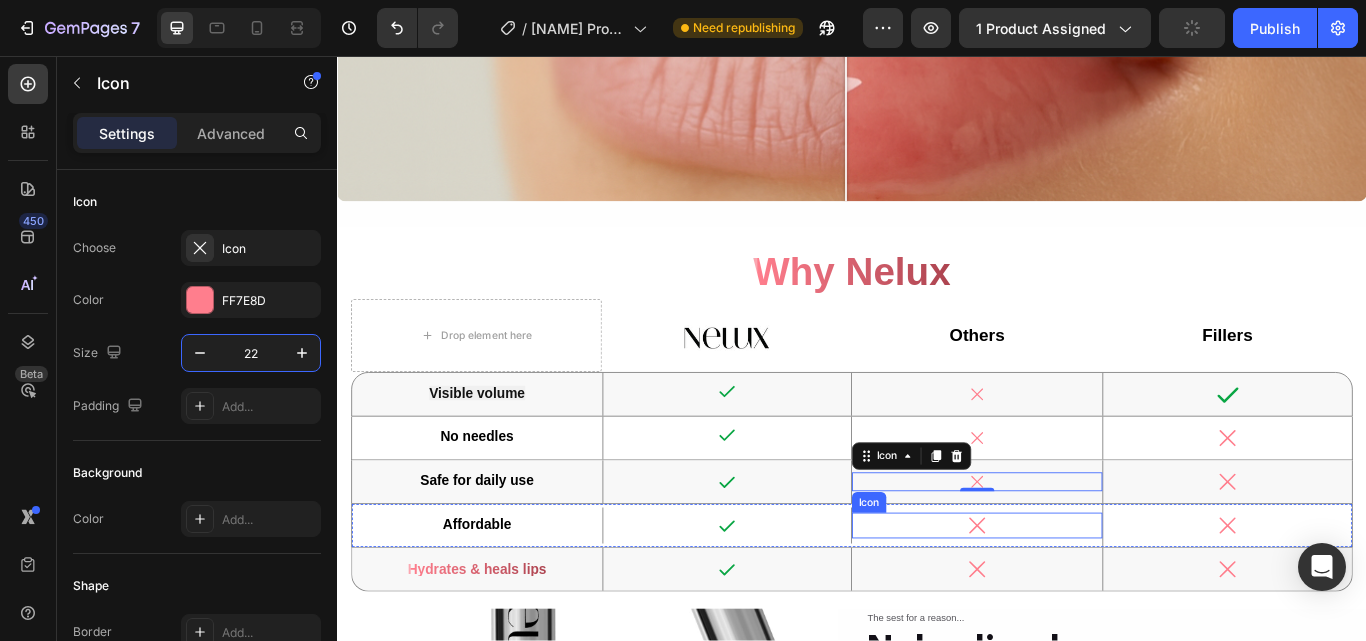 click on "Icon" at bounding box center (1083, 604) 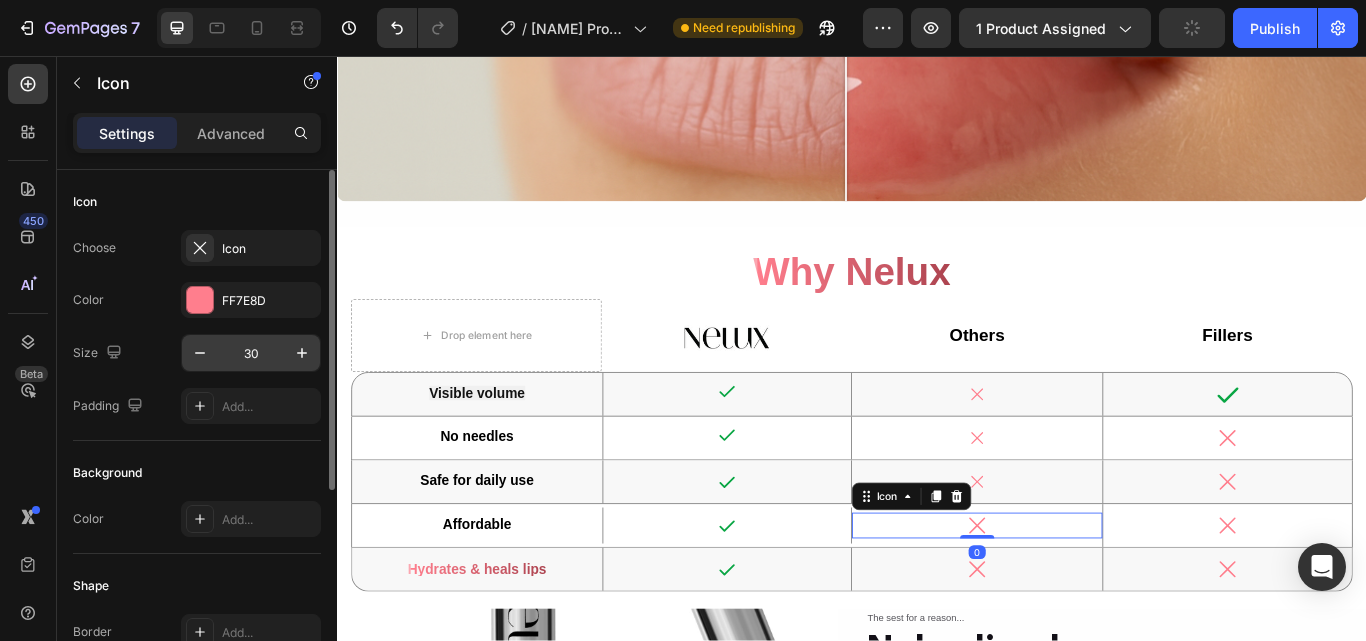 click on "30" at bounding box center [251, 353] 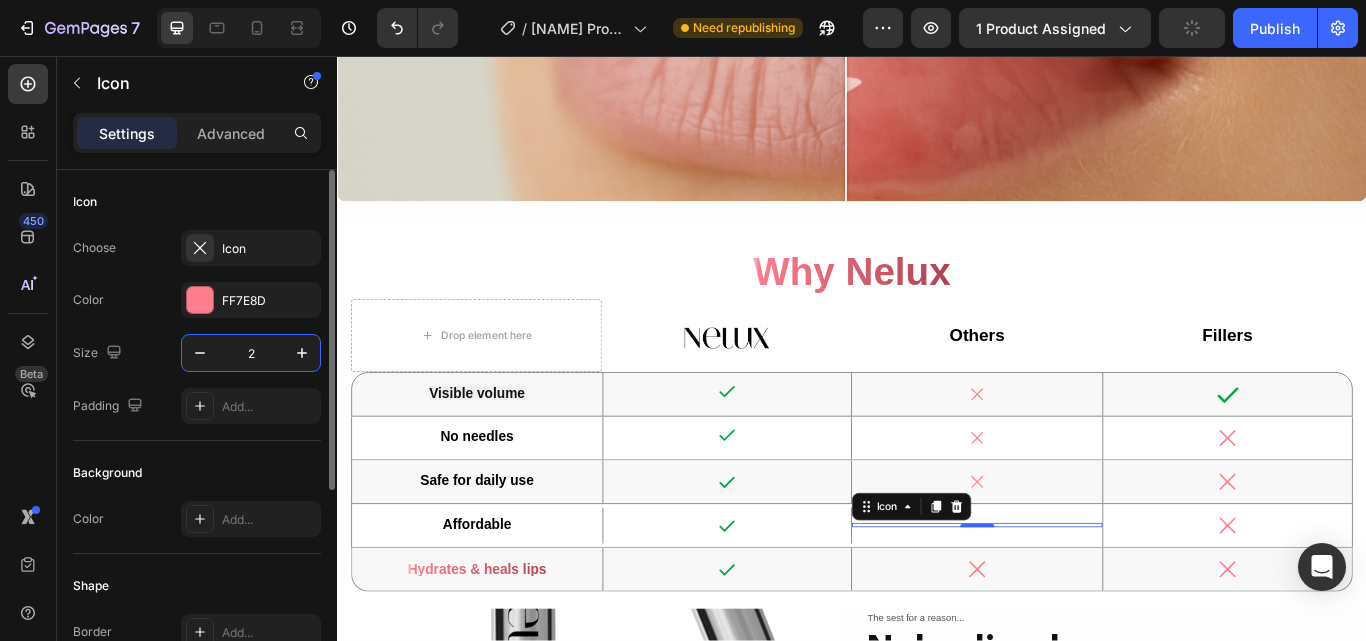 type on "22" 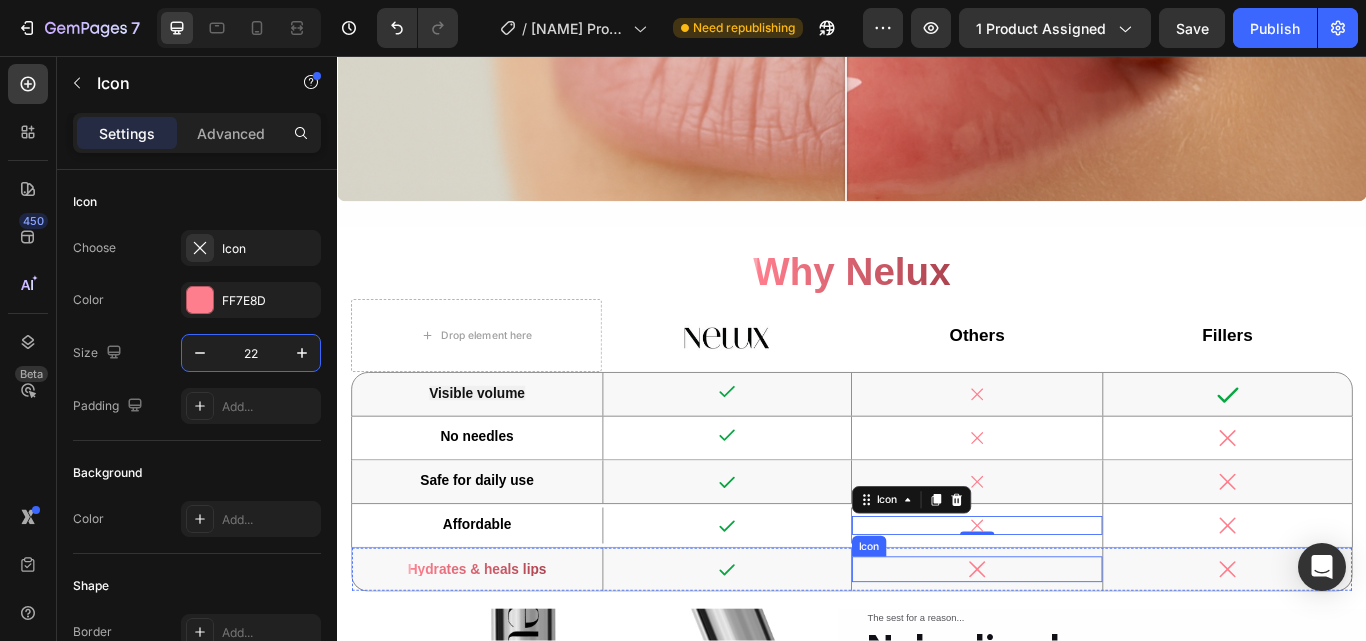 click 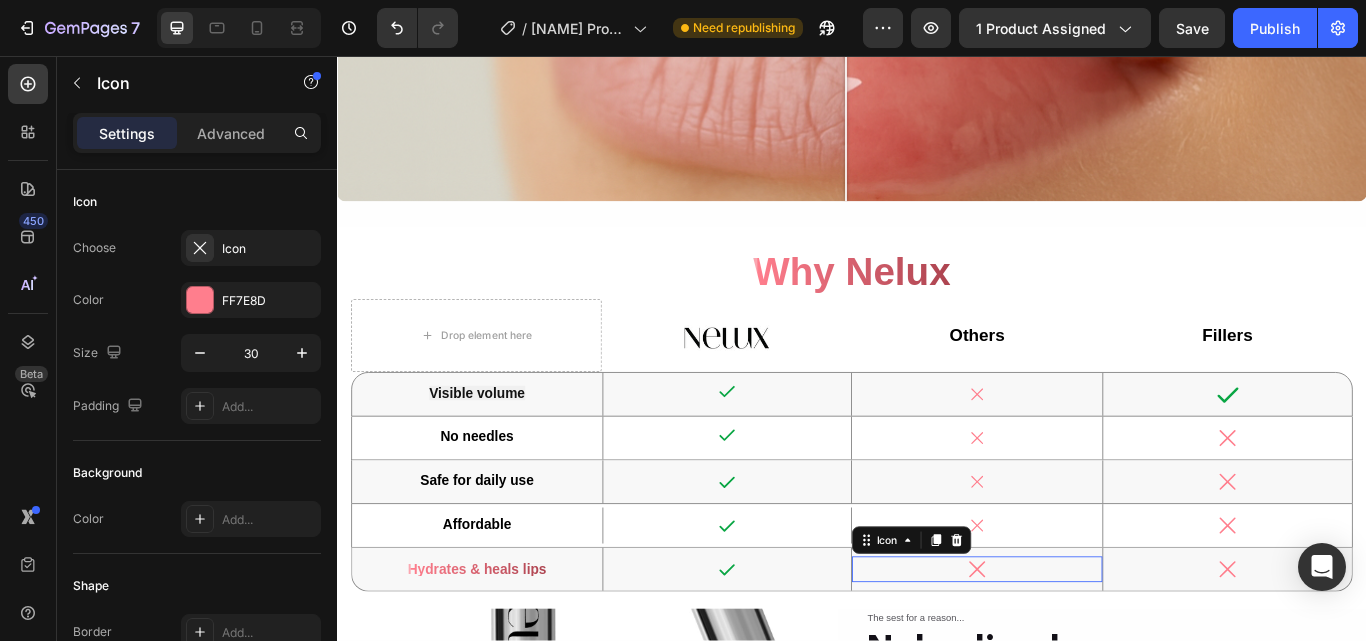 click 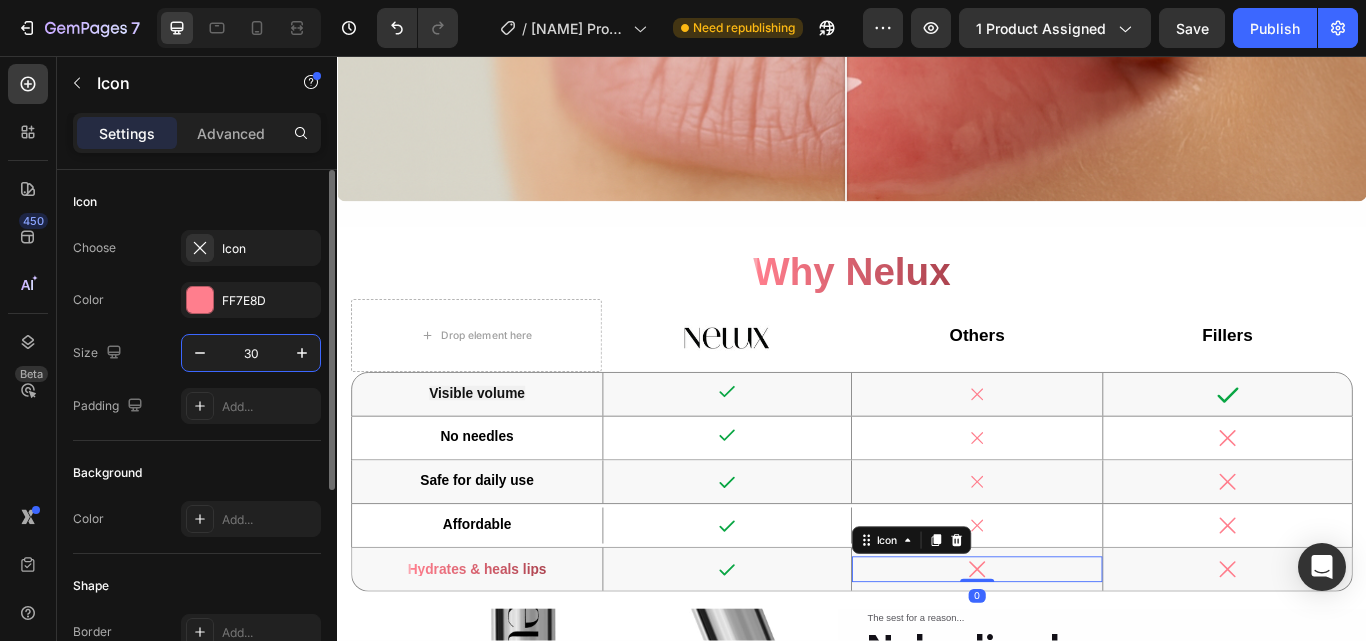 click on "30" at bounding box center (251, 353) 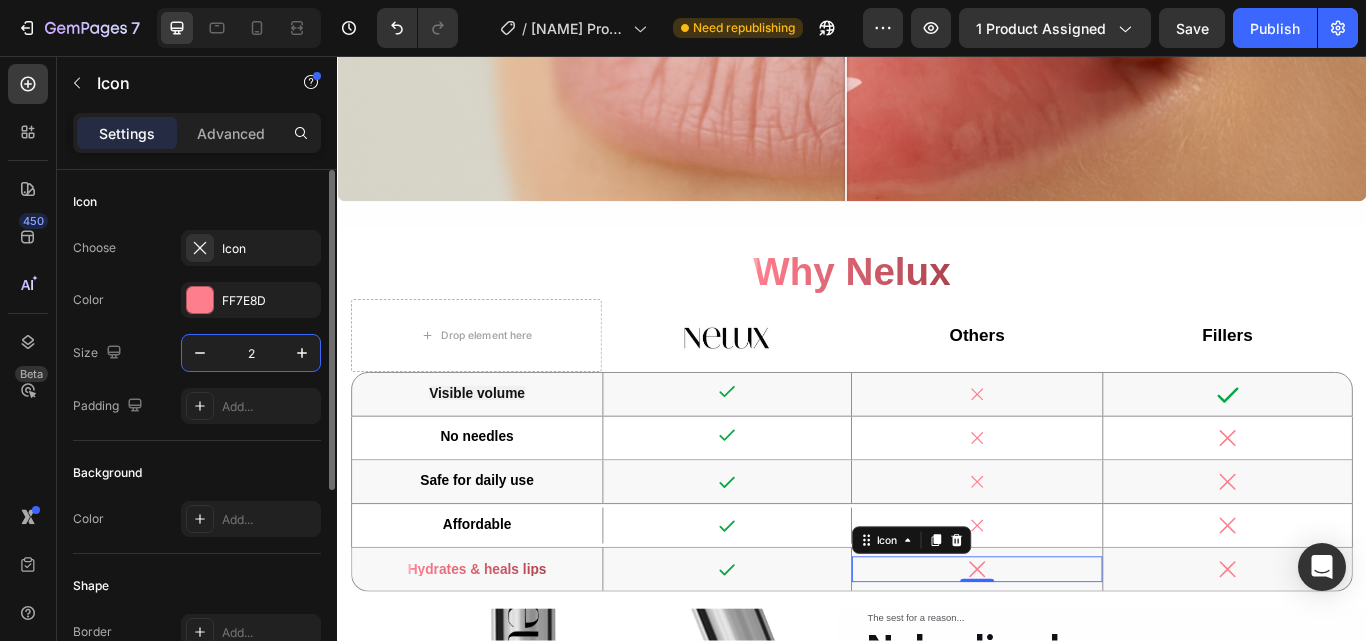 type on "22" 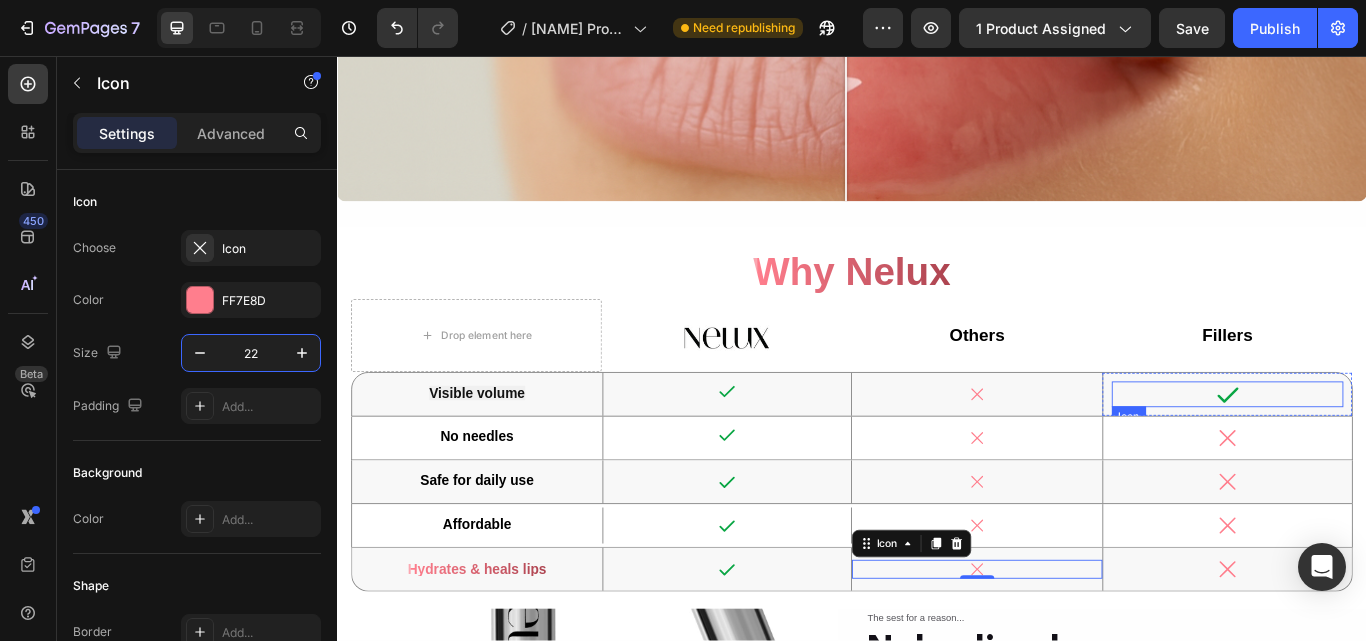 click 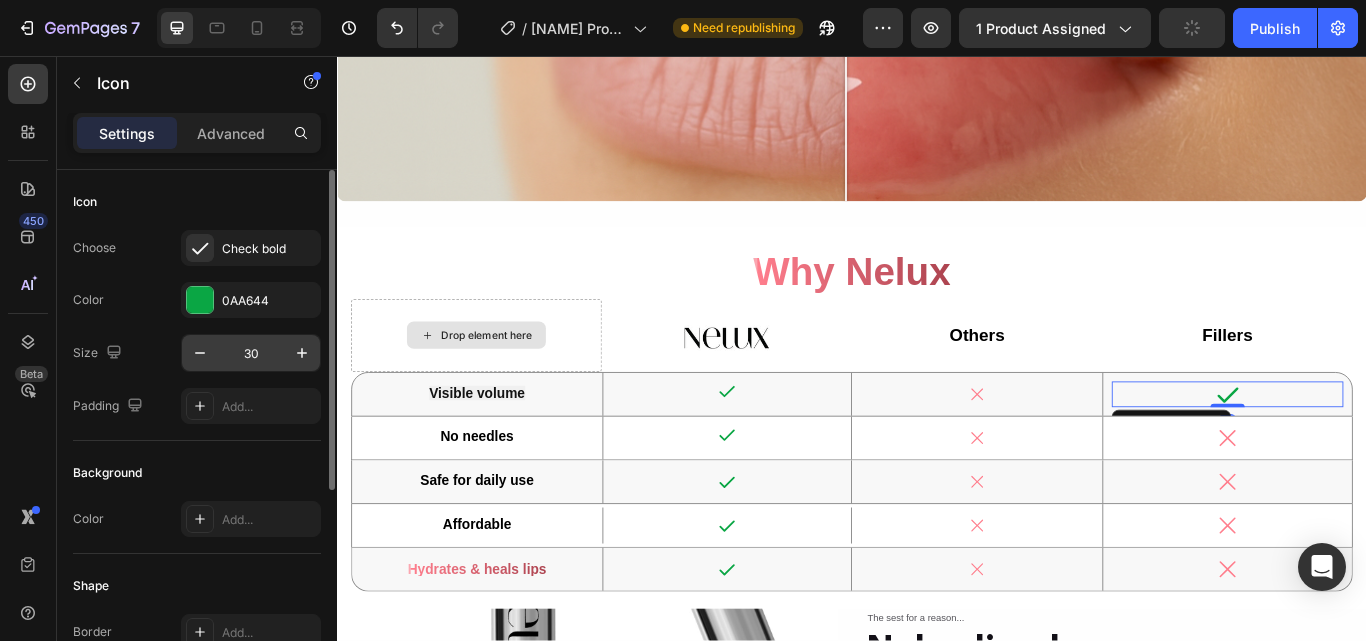 click on "30" at bounding box center [251, 353] 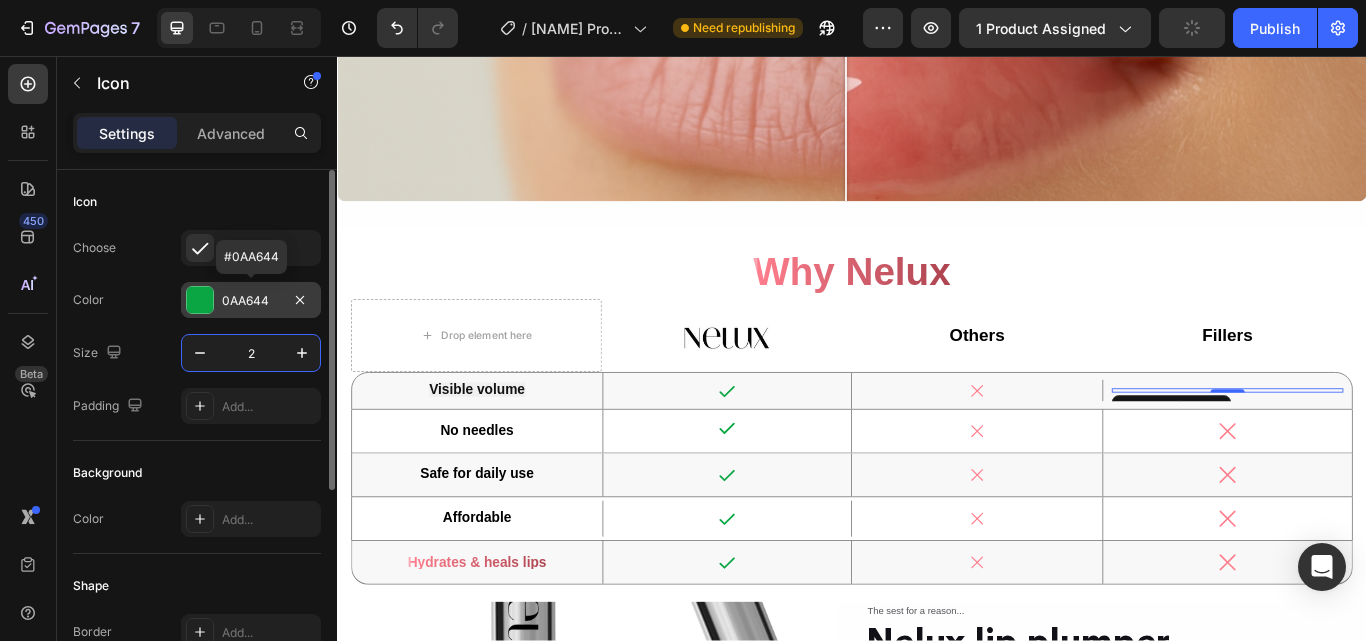 type on "22" 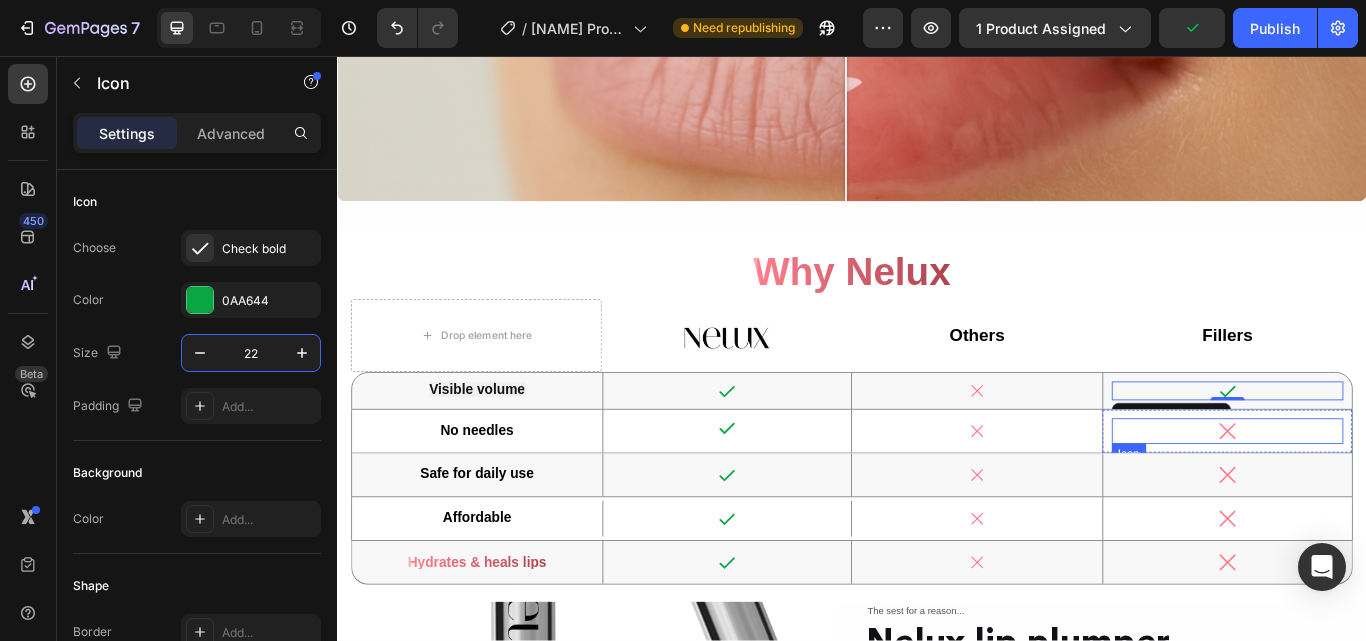 click 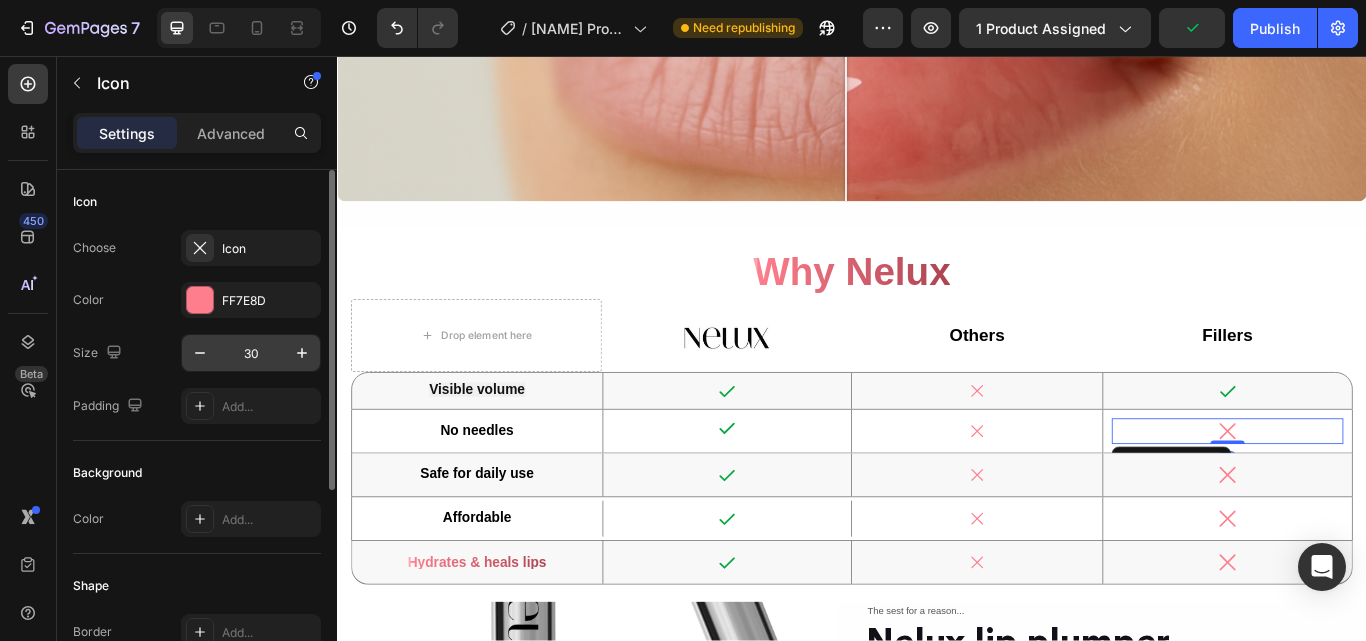 click on "30" at bounding box center [251, 353] 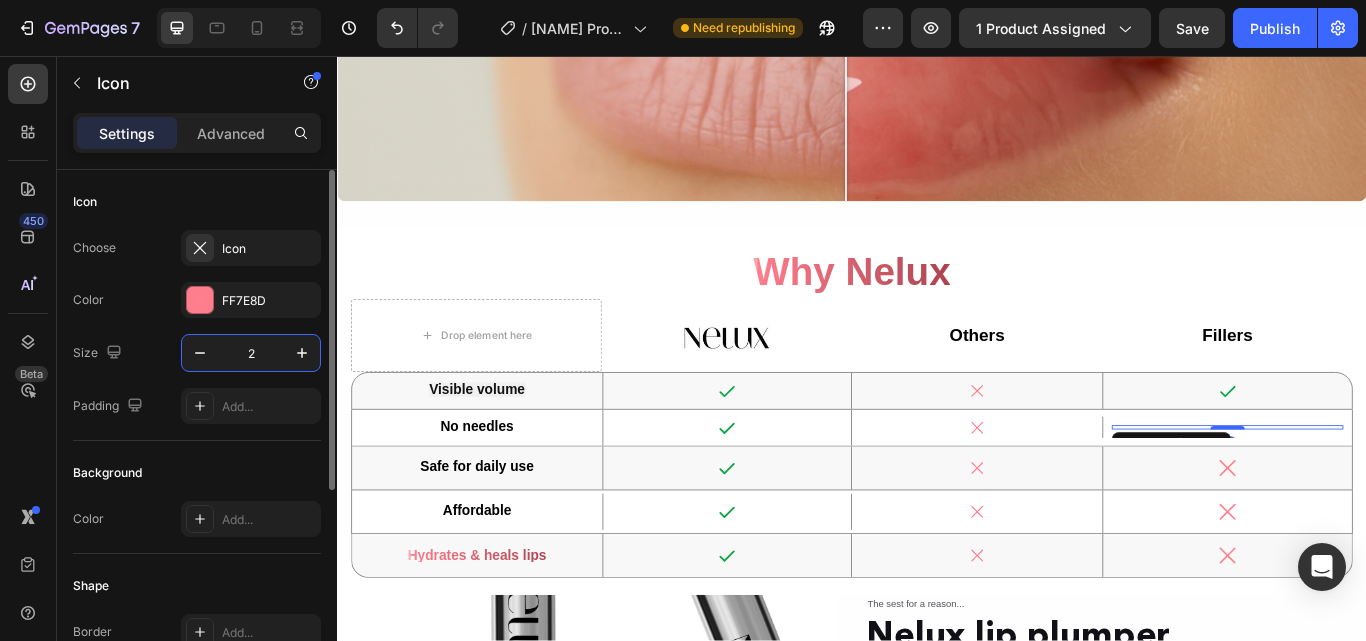 type on "22" 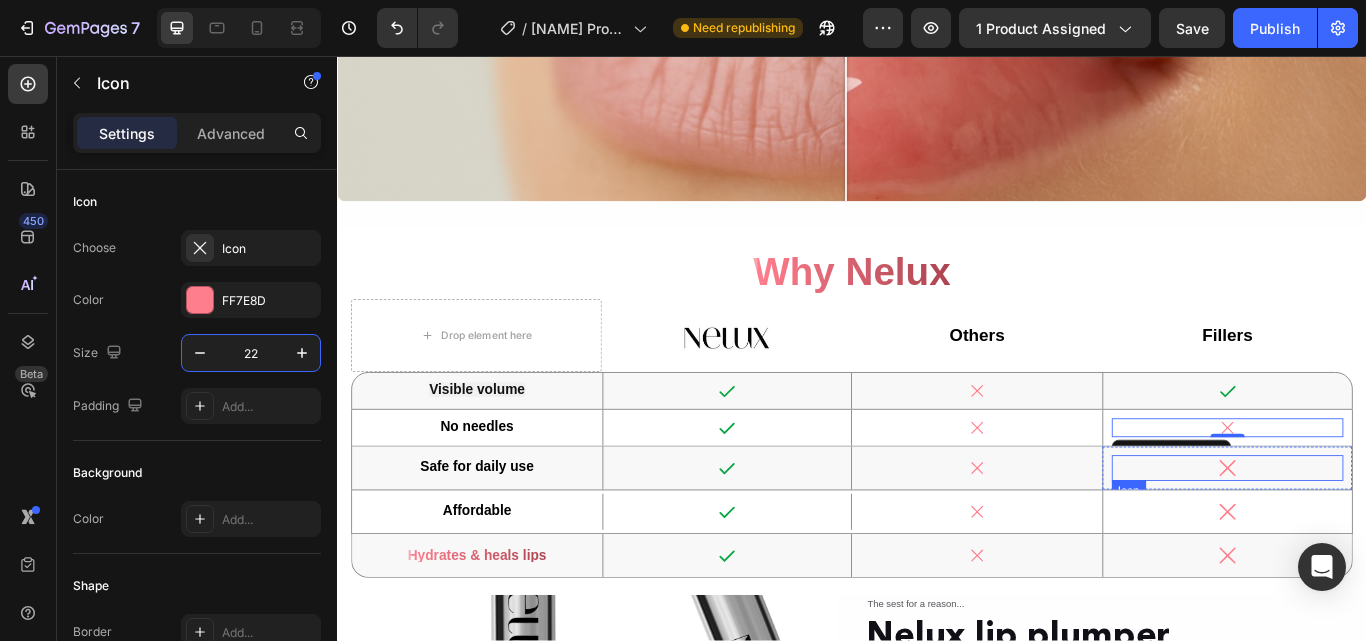 click 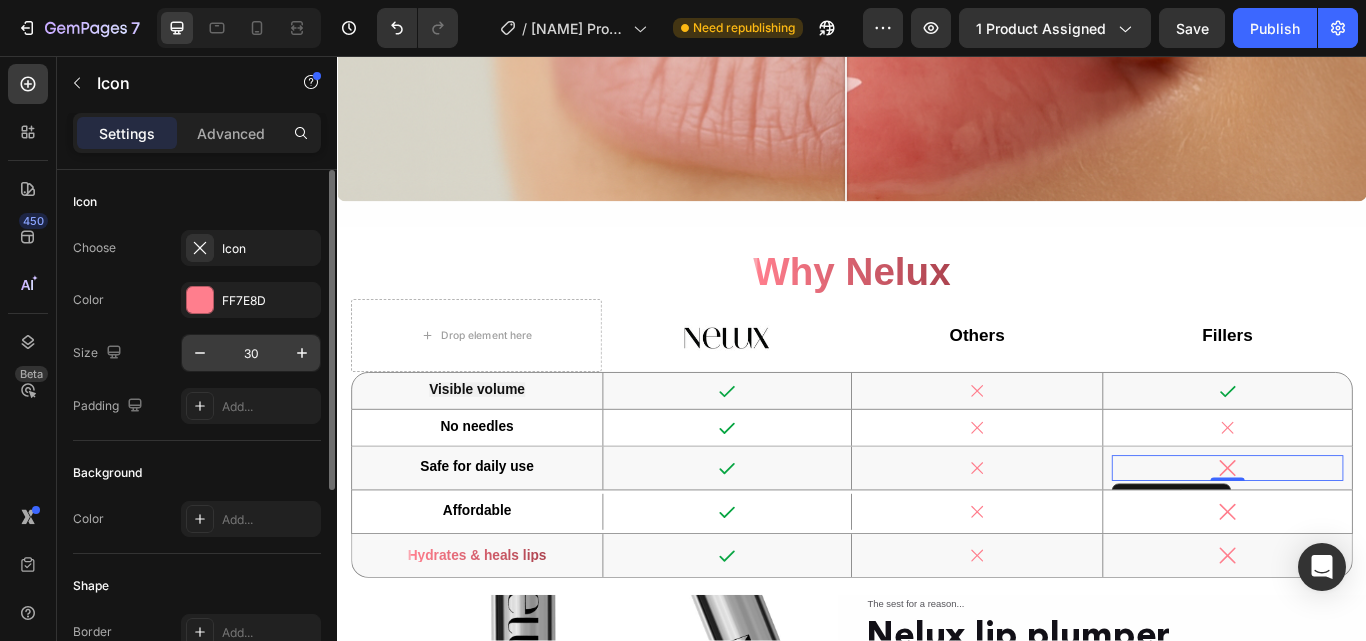 click on "30" at bounding box center [251, 353] 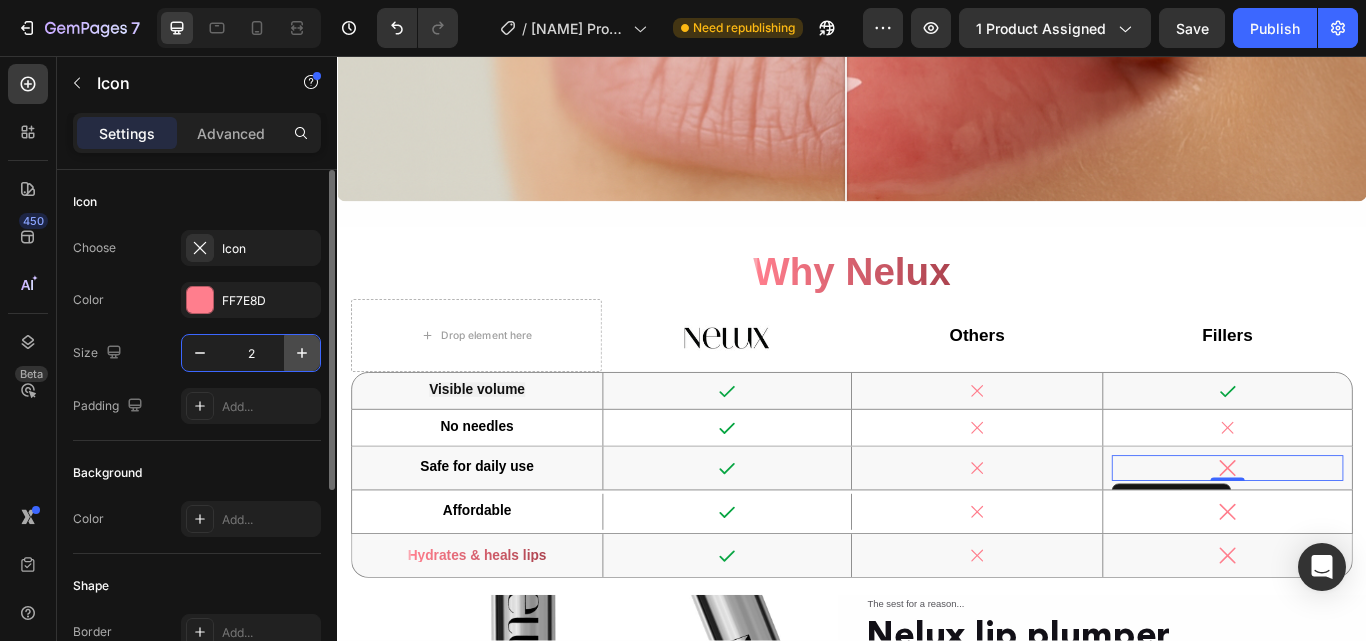 type on "22" 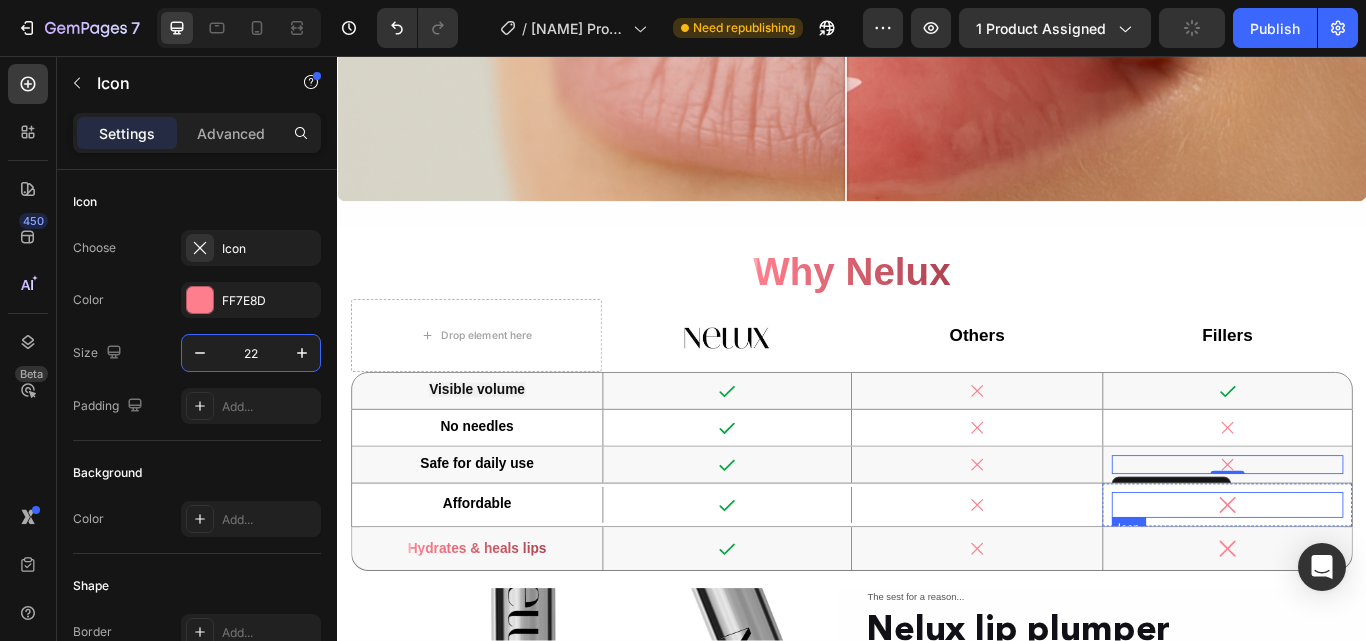 click 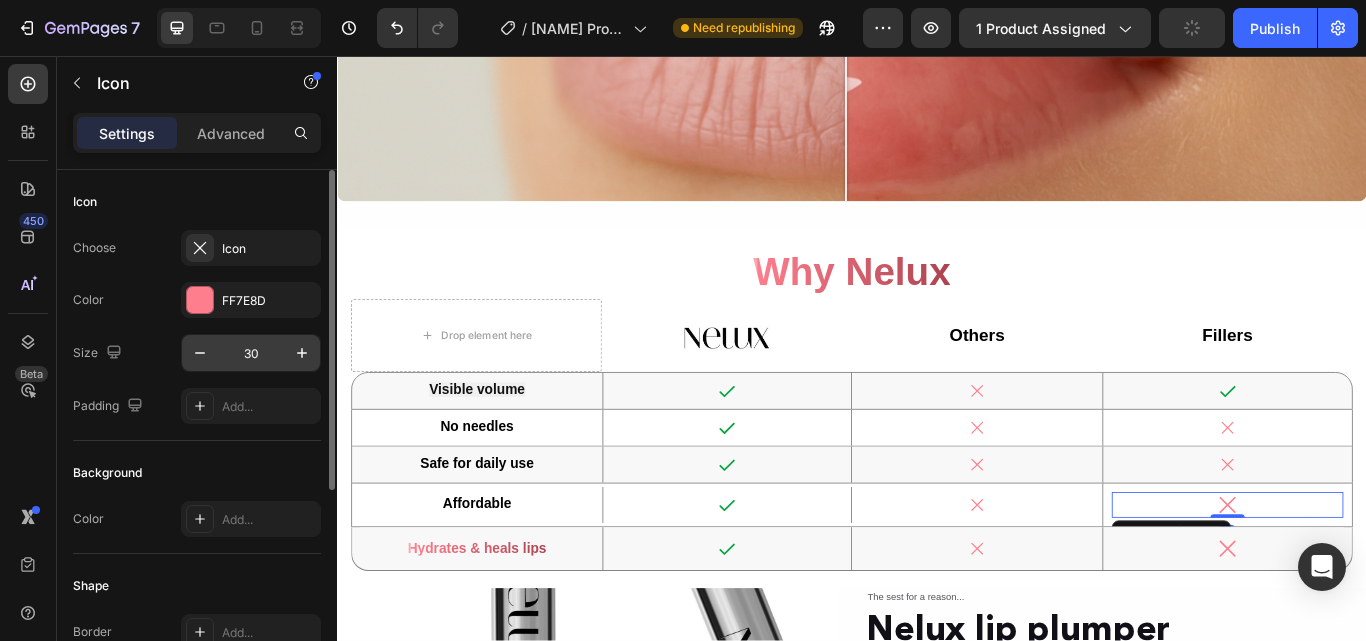 click on "30" at bounding box center [251, 353] 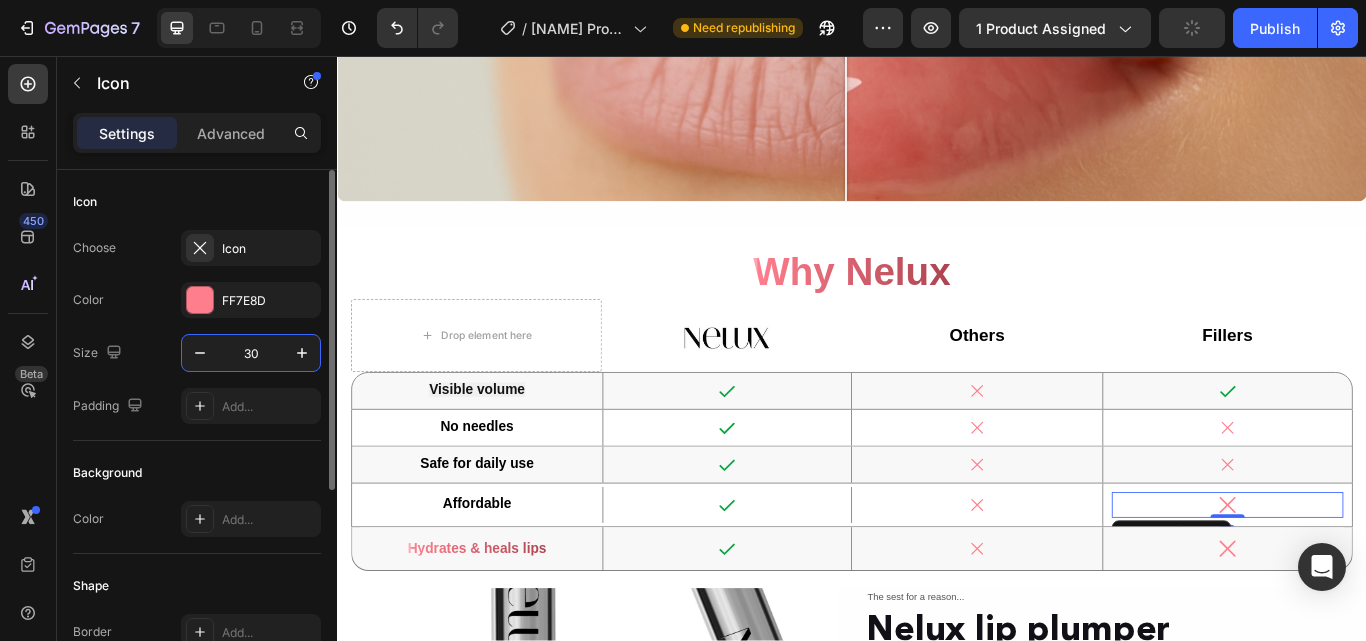 click on "30" at bounding box center (251, 353) 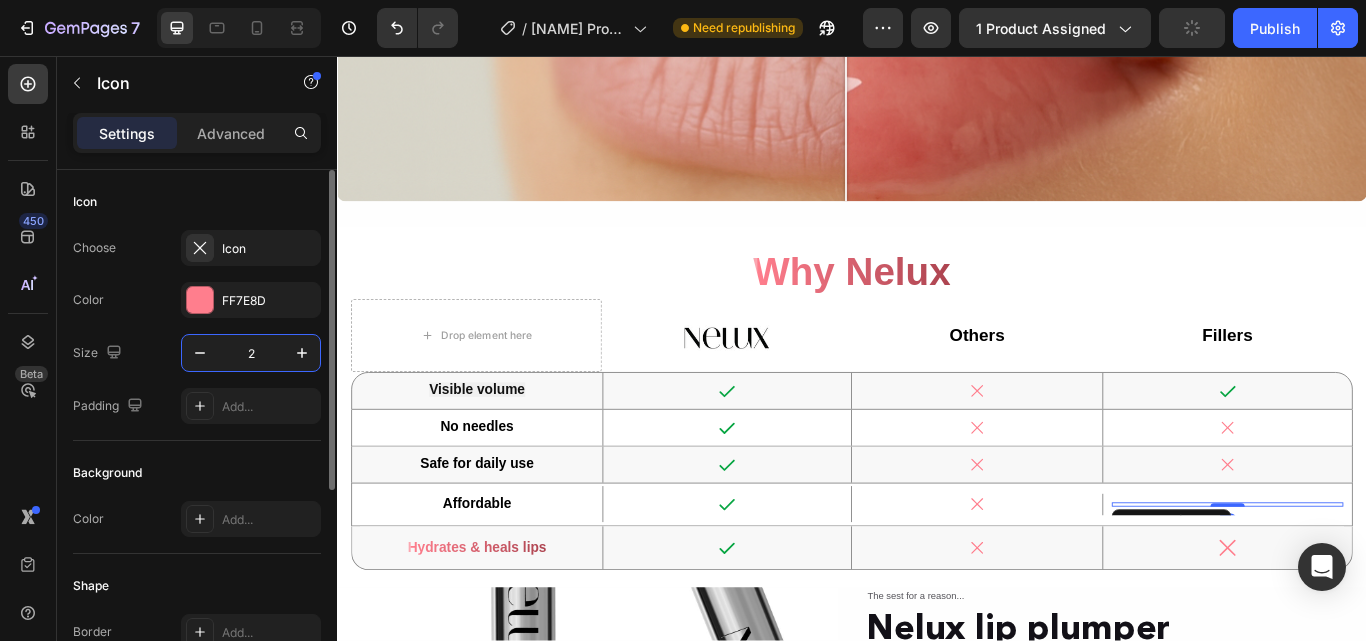 type on "22" 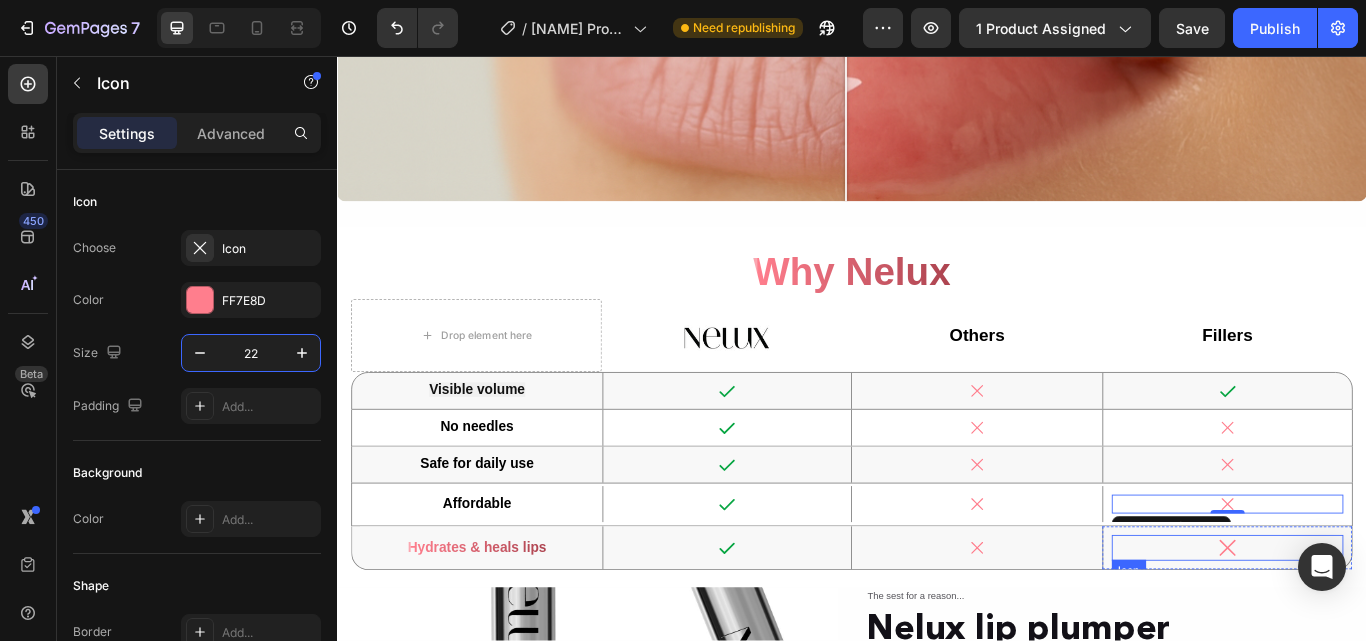 click 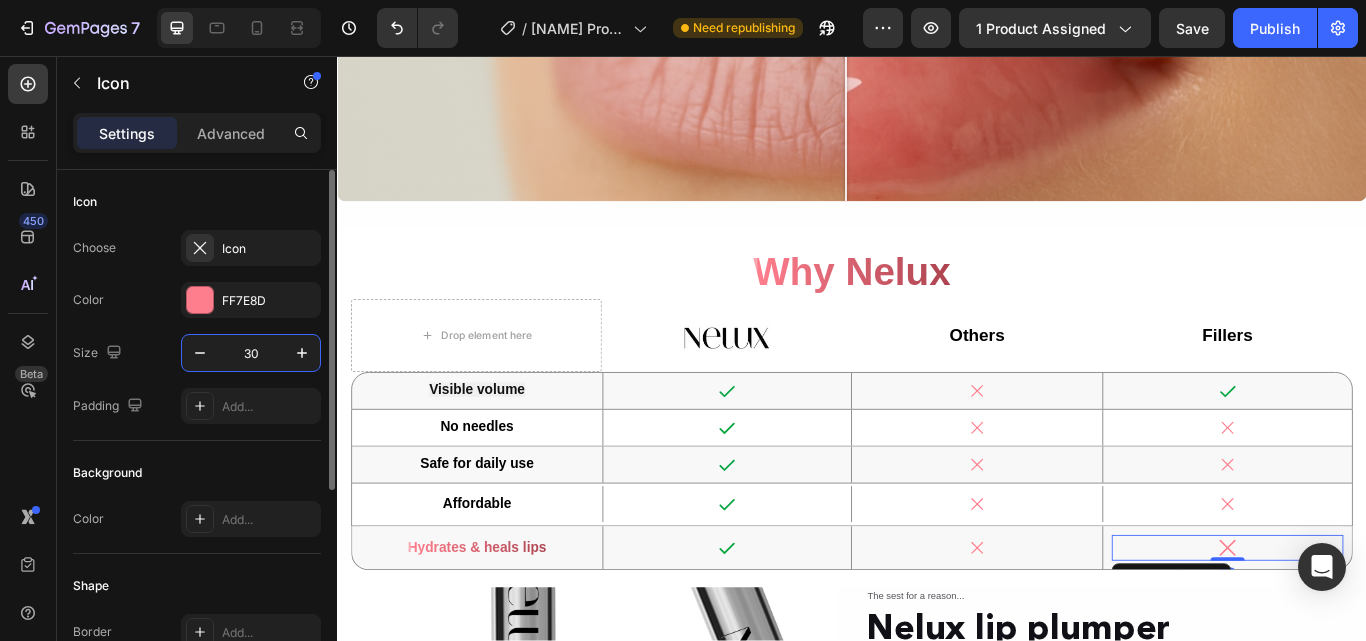 click on "30" at bounding box center [251, 353] 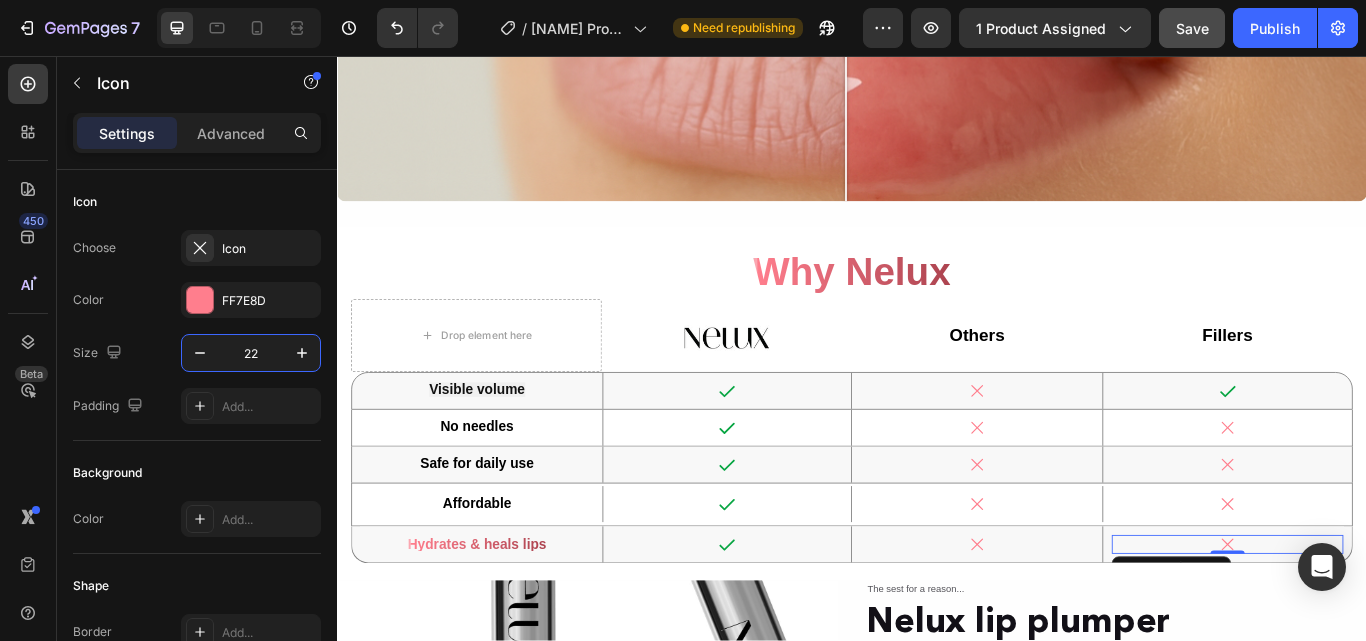 type on "22" 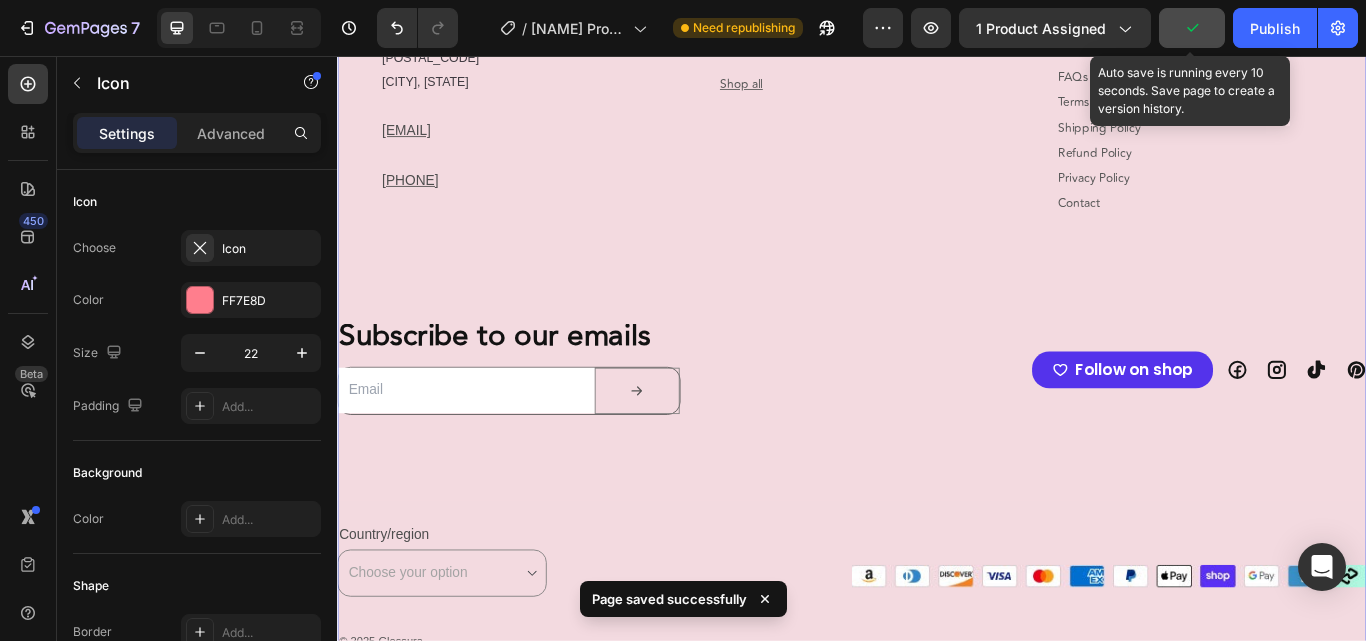 scroll, scrollTop: 6520, scrollLeft: 0, axis: vertical 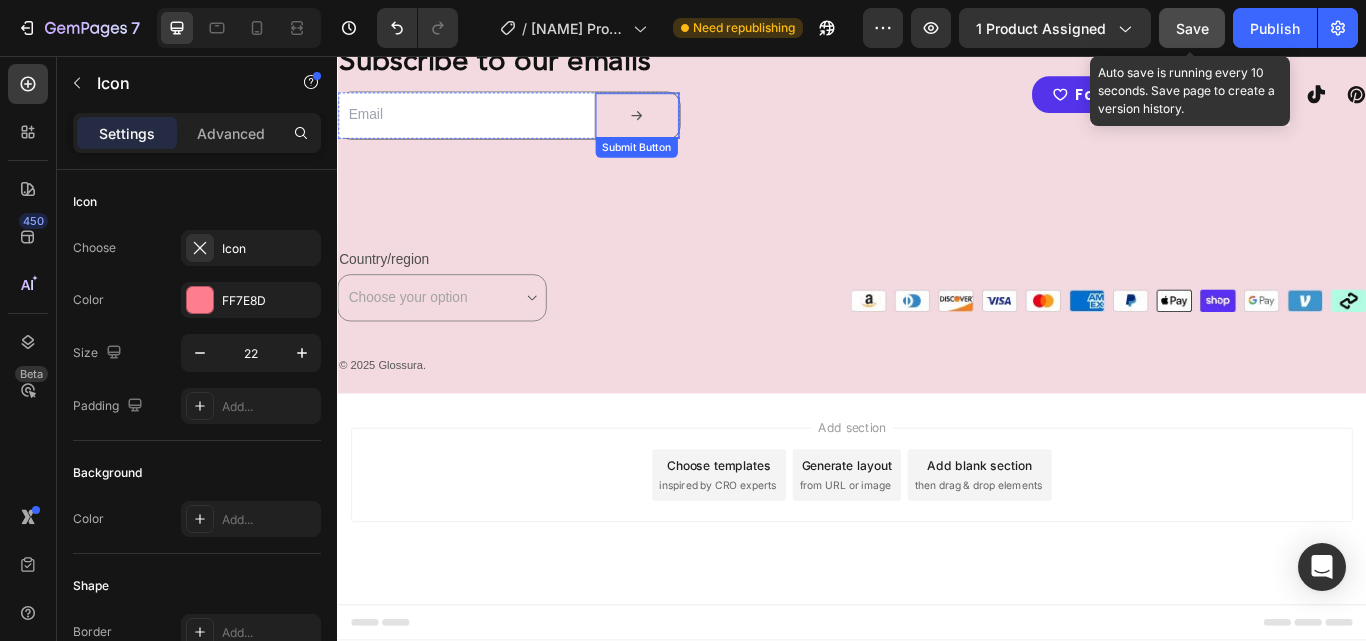 click at bounding box center [687, 126] 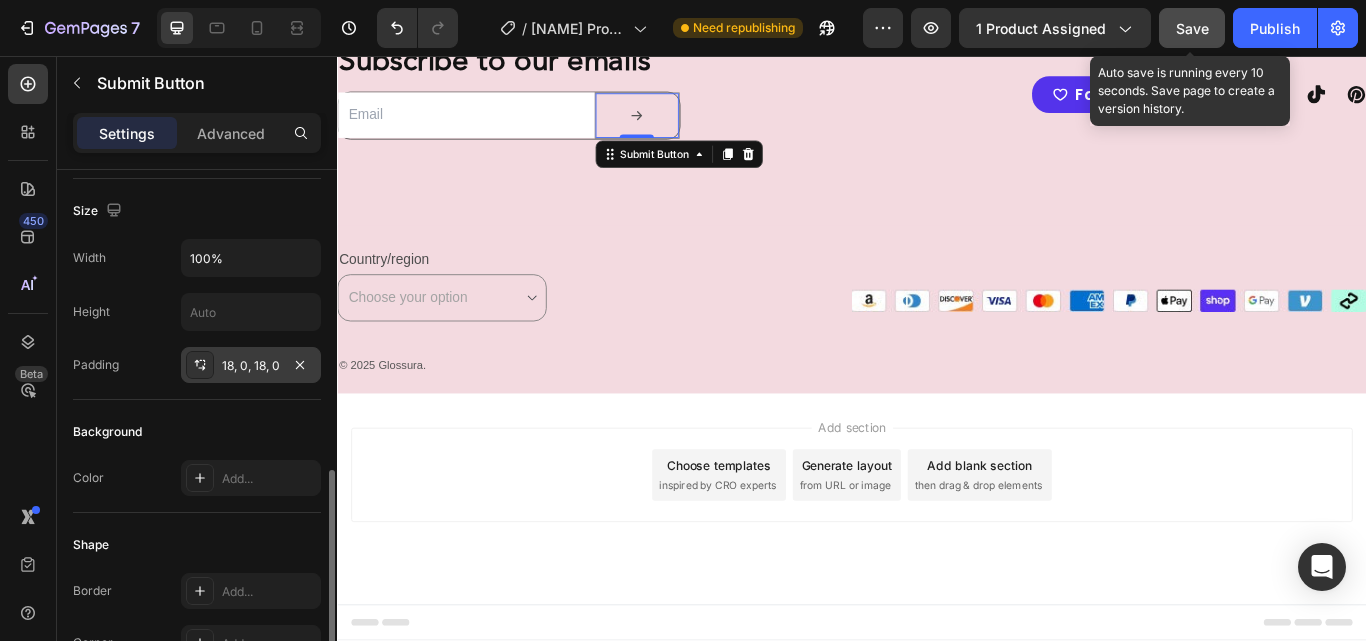 scroll, scrollTop: 300, scrollLeft: 0, axis: vertical 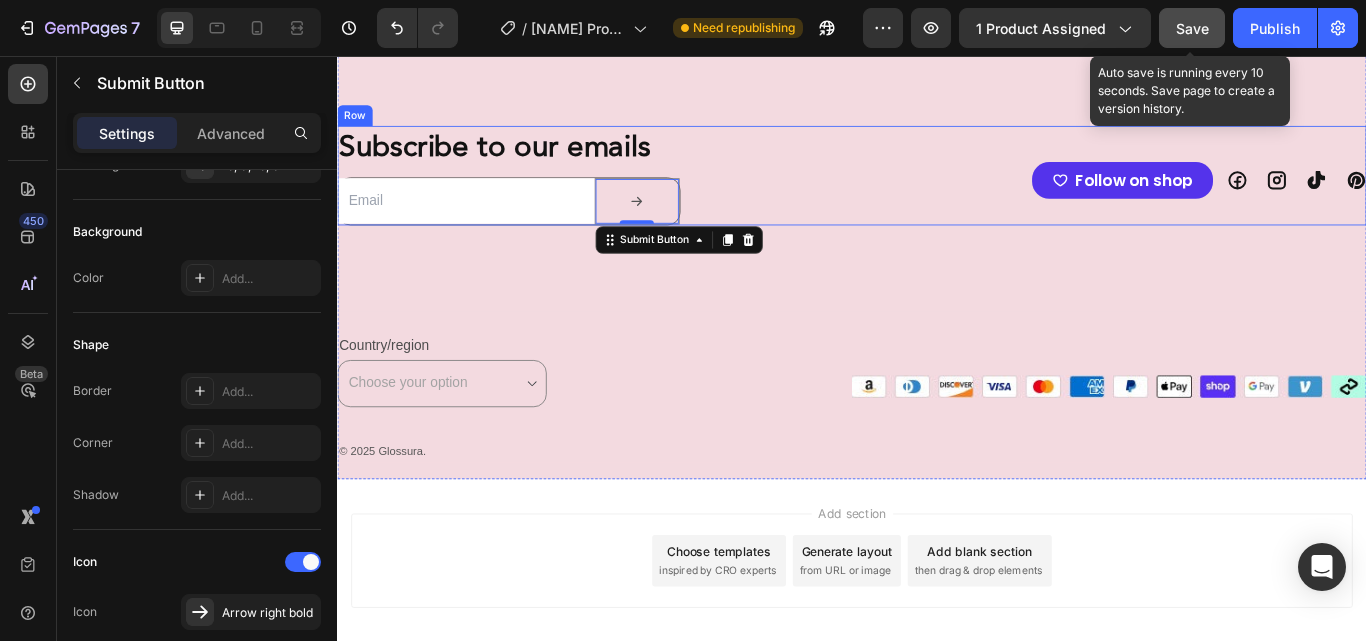 click on "Subscribe to our emails Heading Email Field
Submit Button   0 Row Newsletter" at bounding box center [537, 201] 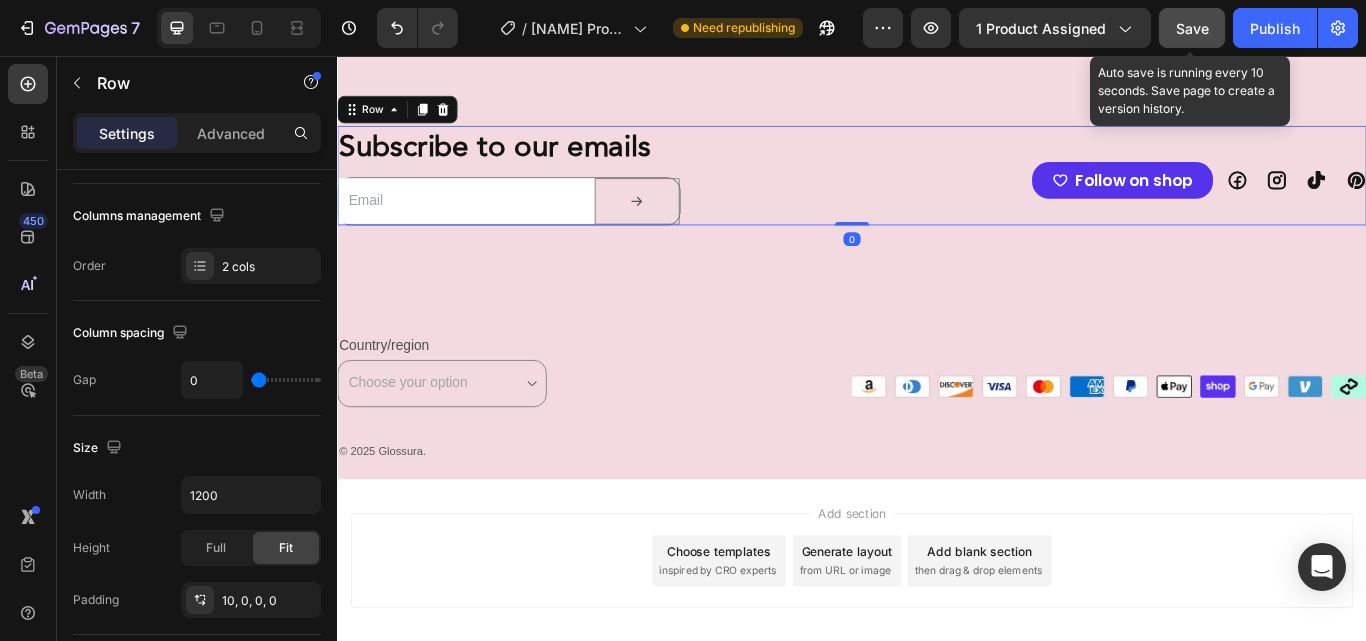 scroll, scrollTop: 0, scrollLeft: 0, axis: both 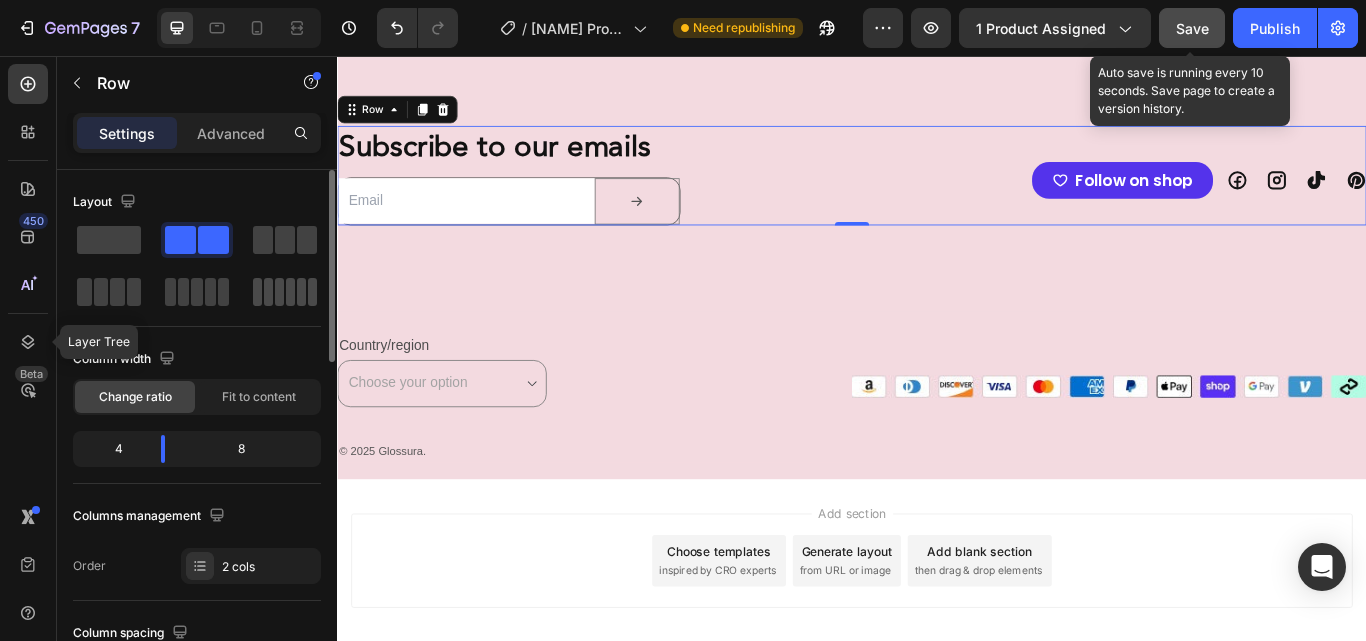 drag, startPoint x: 29, startPoint y: 344, endPoint x: 257, endPoint y: 283, distance: 236.01907 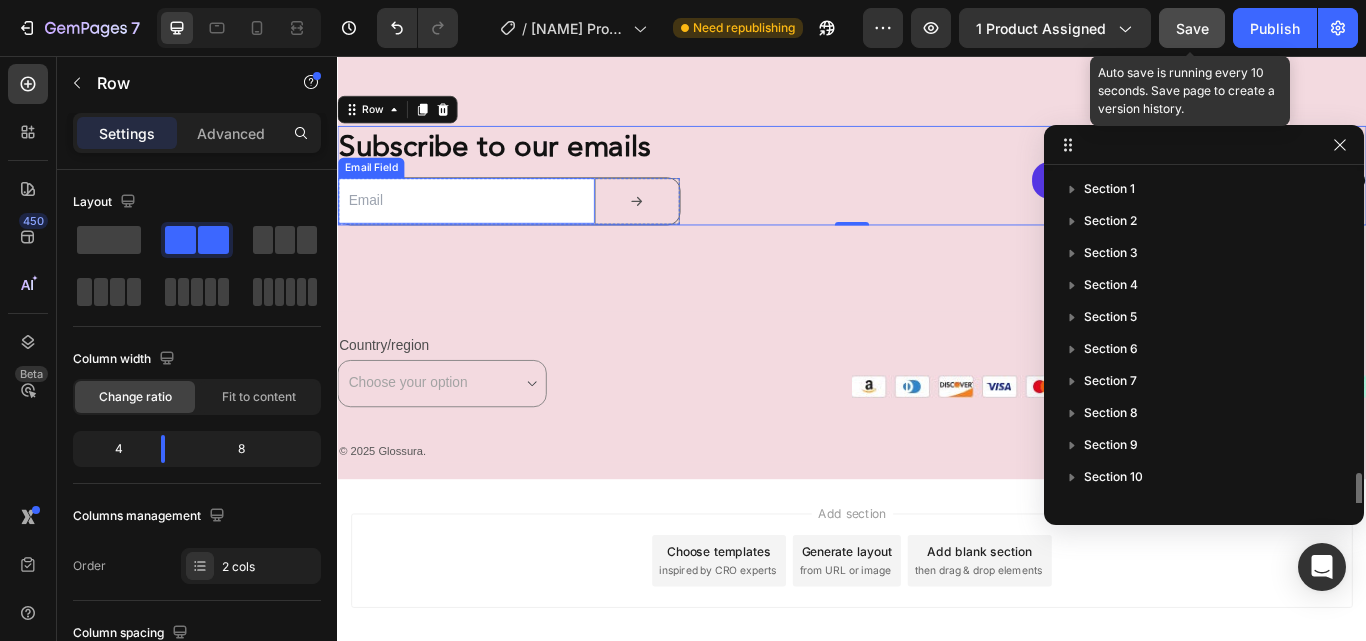scroll, scrollTop: 182, scrollLeft: 0, axis: vertical 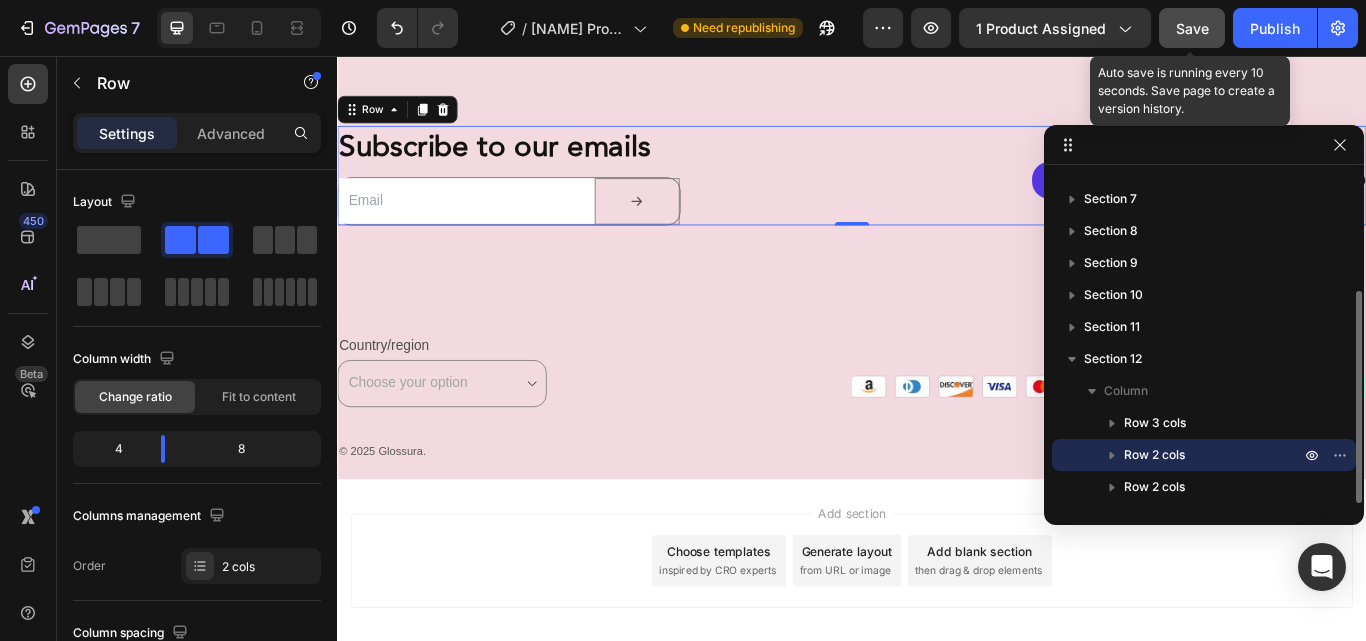 click 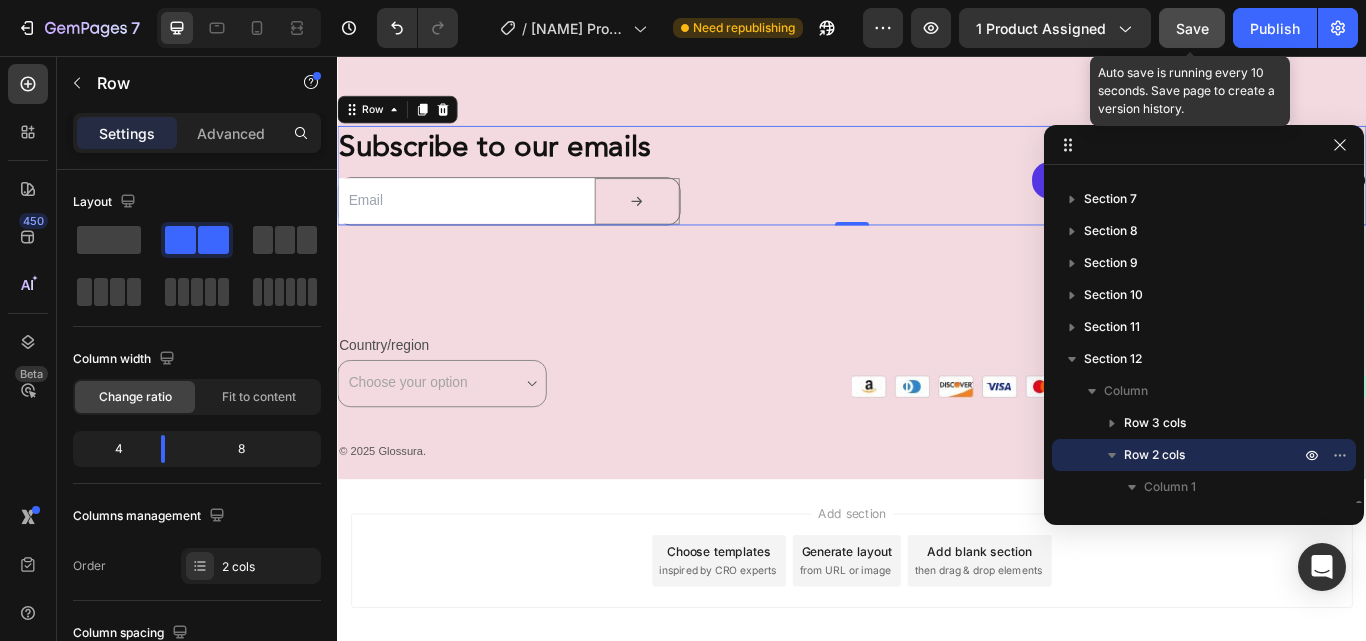 scroll, scrollTop: 342, scrollLeft: 0, axis: vertical 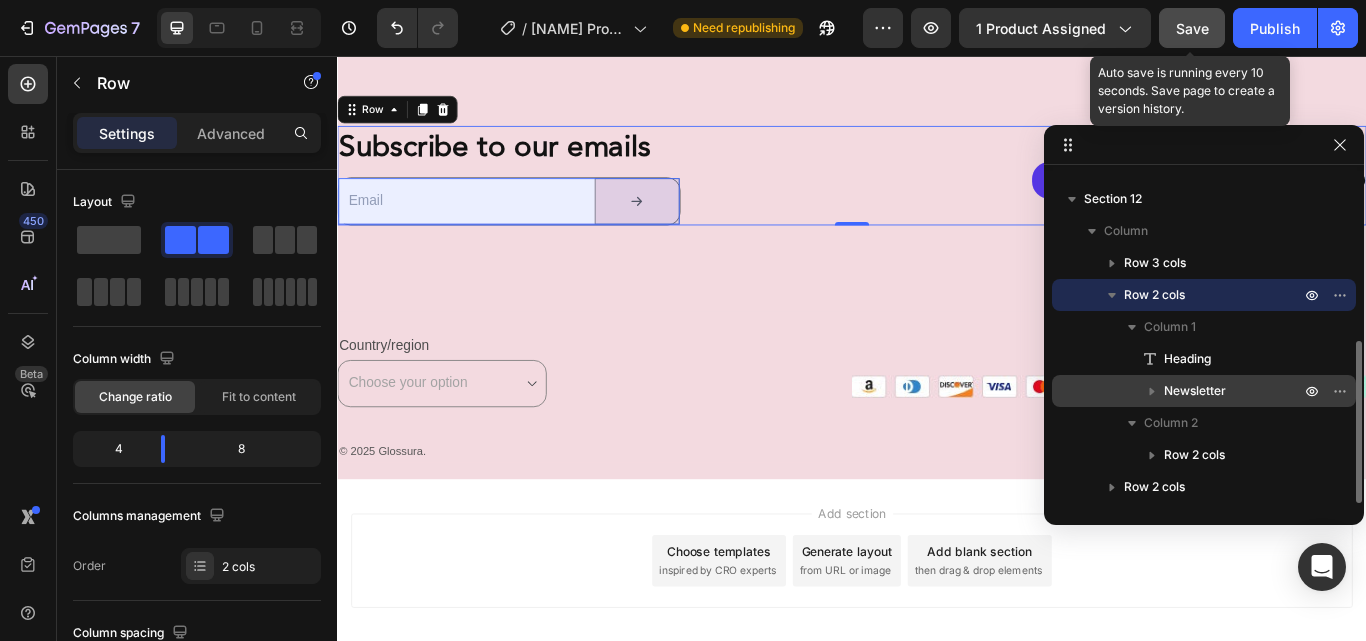 click on "Newsletter" at bounding box center (1195, 391) 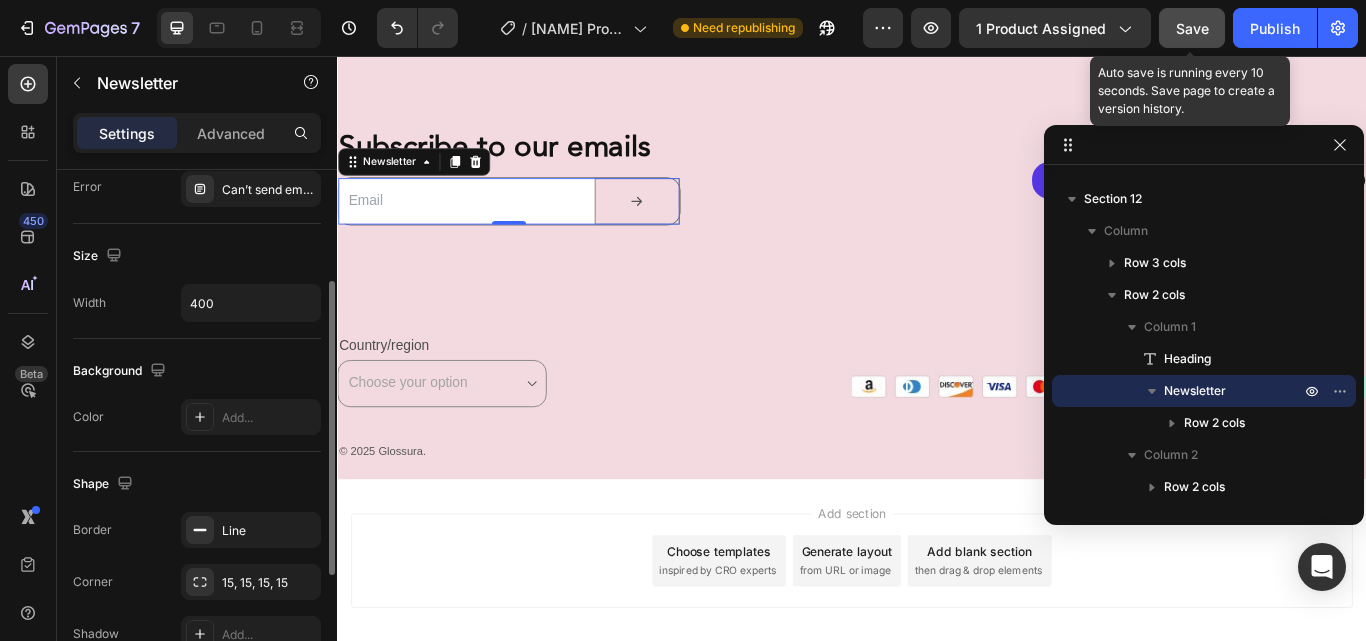 scroll, scrollTop: 400, scrollLeft: 0, axis: vertical 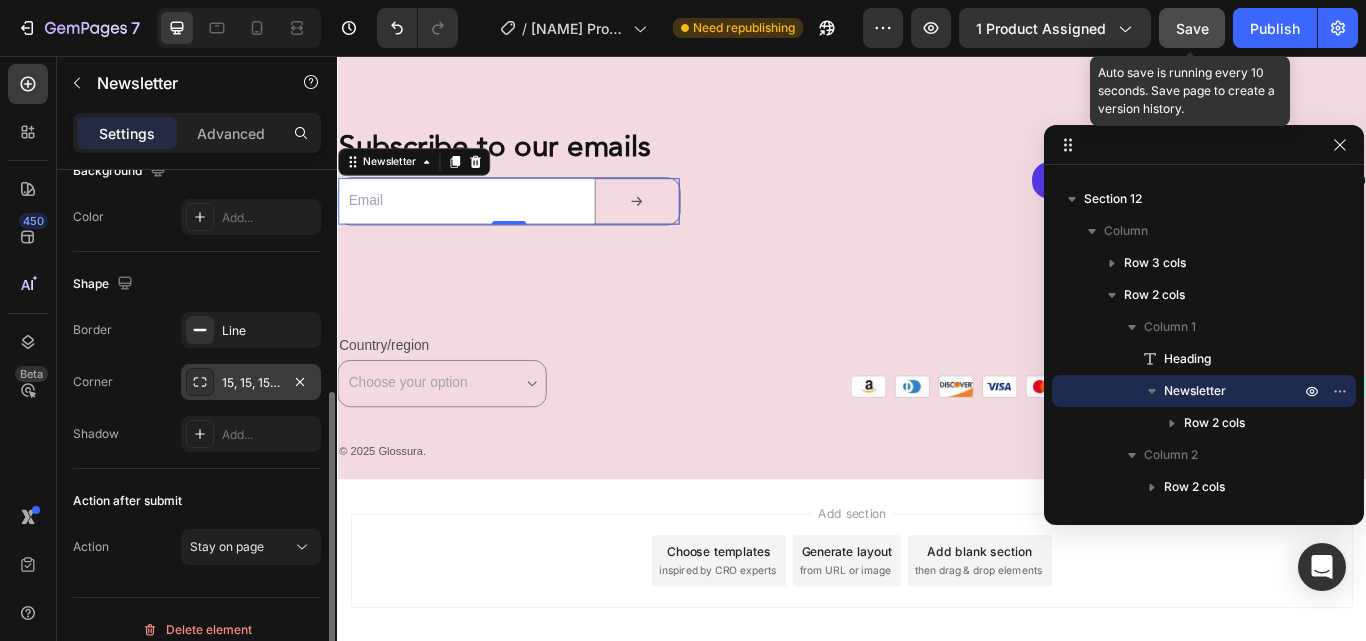 click on "15, 15, 15, 15" at bounding box center (251, 383) 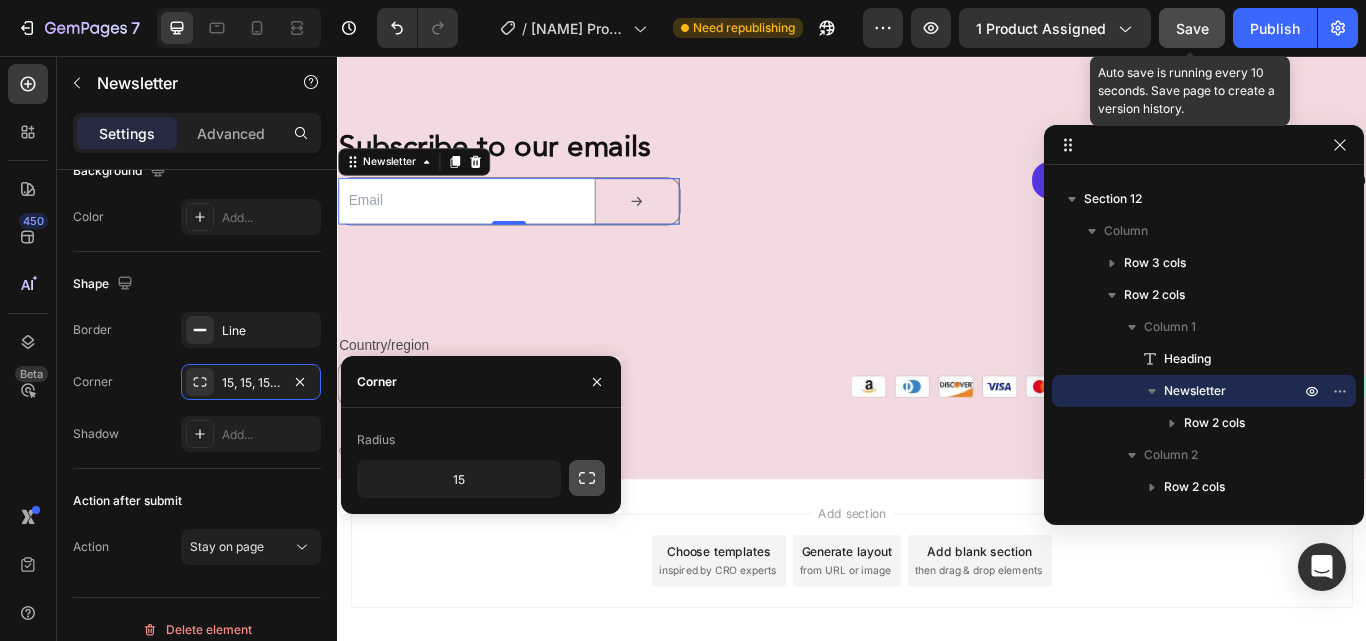 click 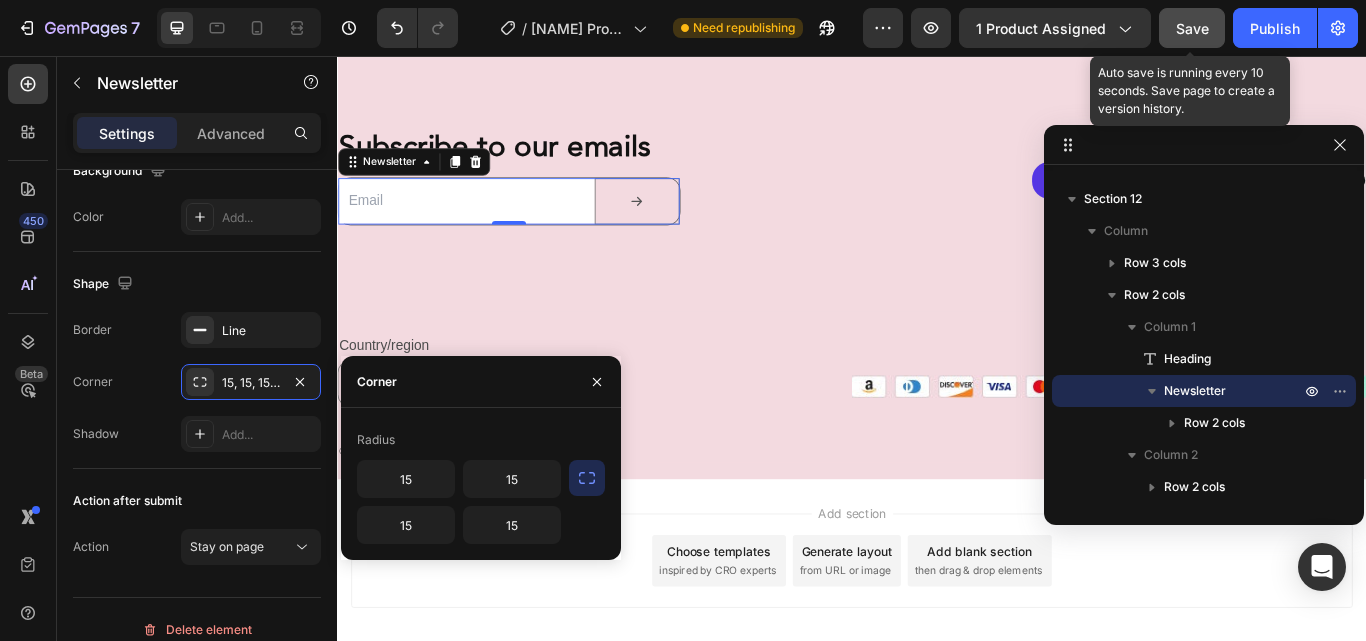 click 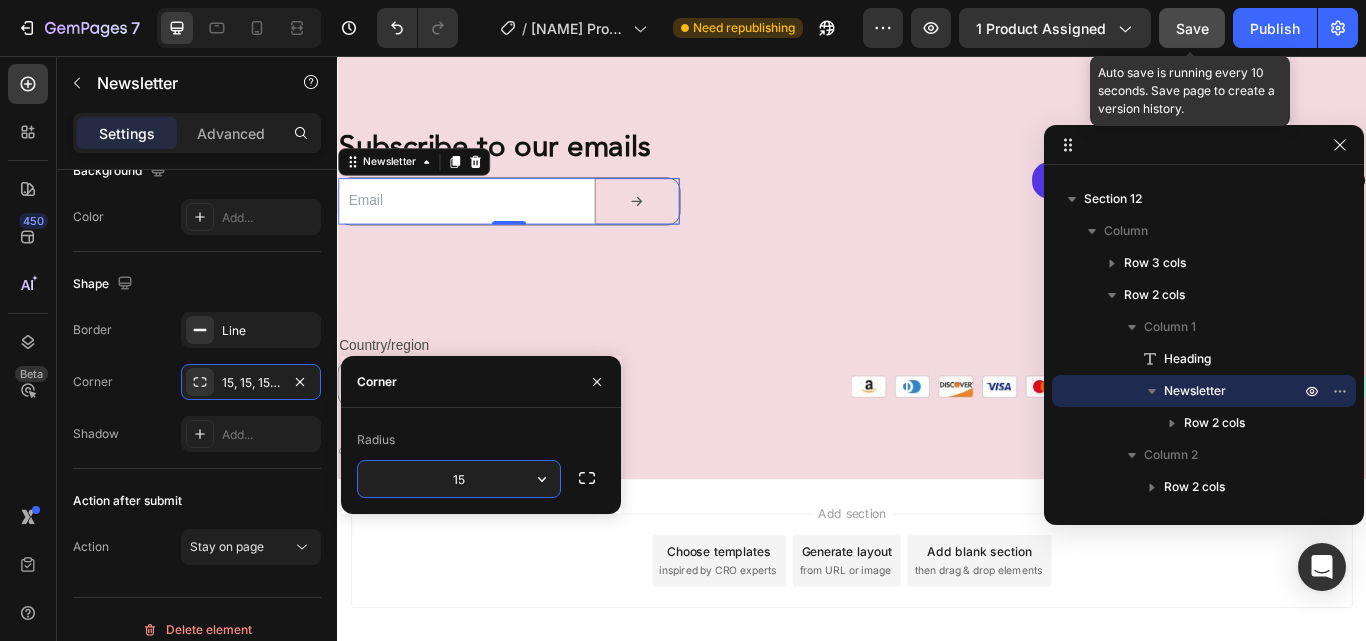 click on "15" at bounding box center [459, 479] 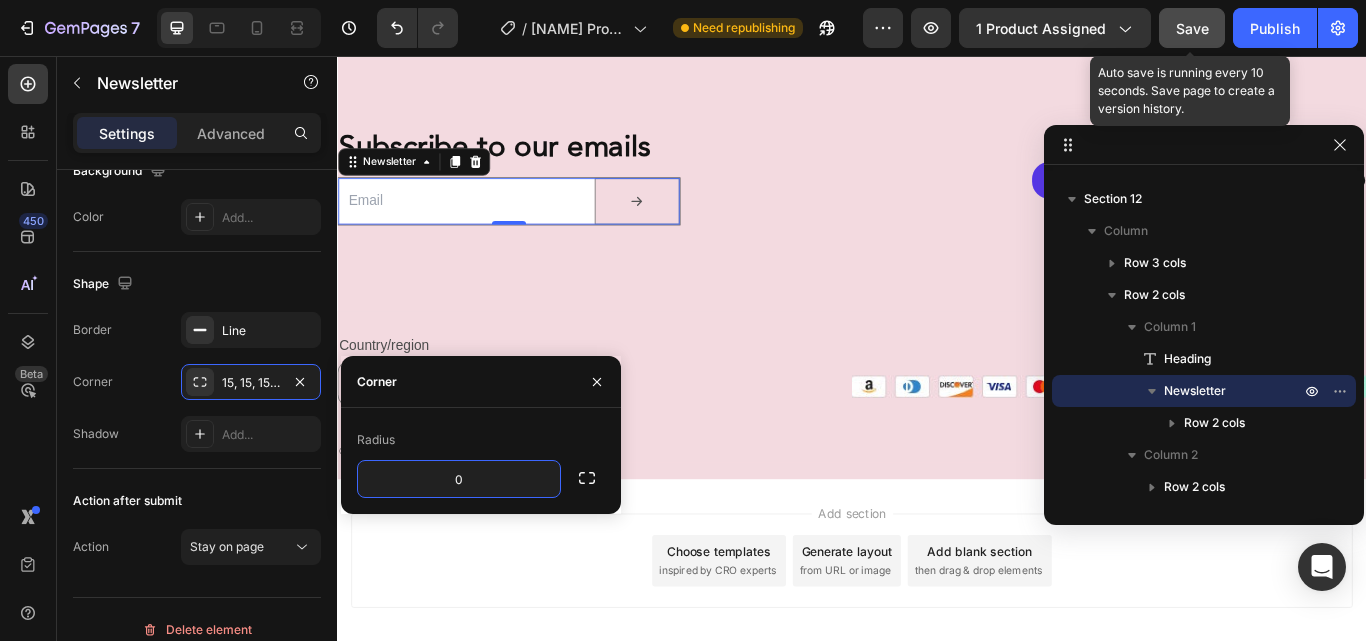 click on "Radius" at bounding box center (481, 440) 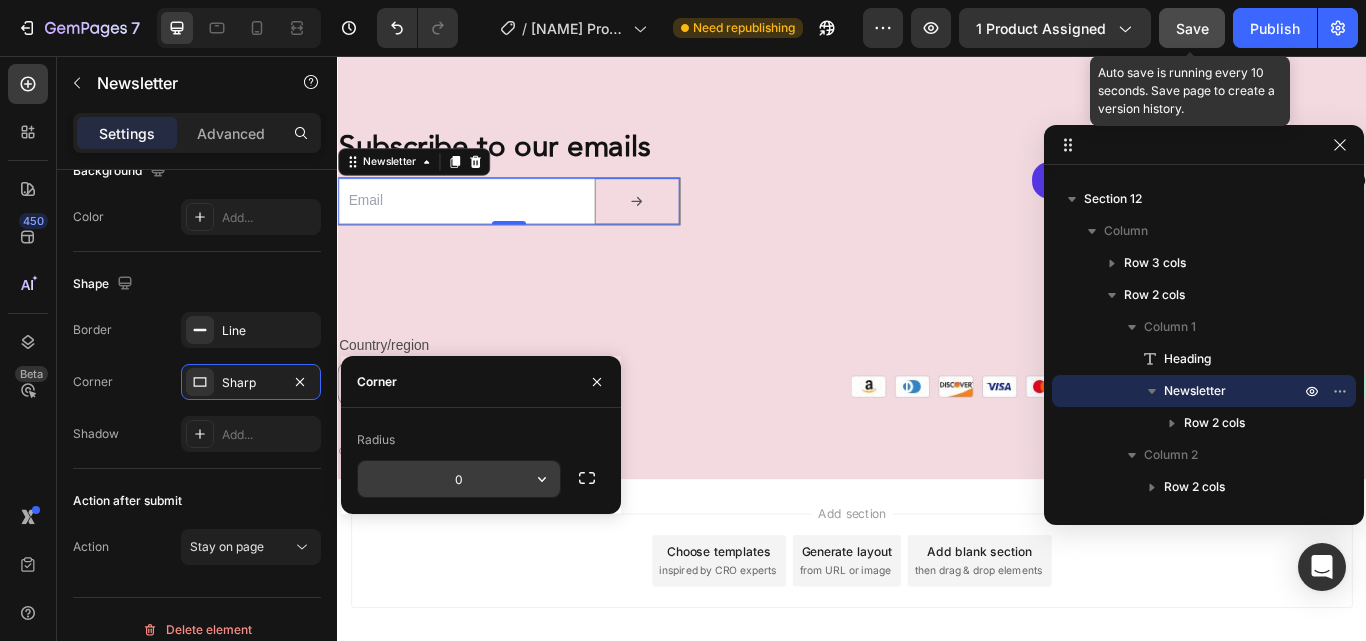 click on "0" at bounding box center (459, 479) 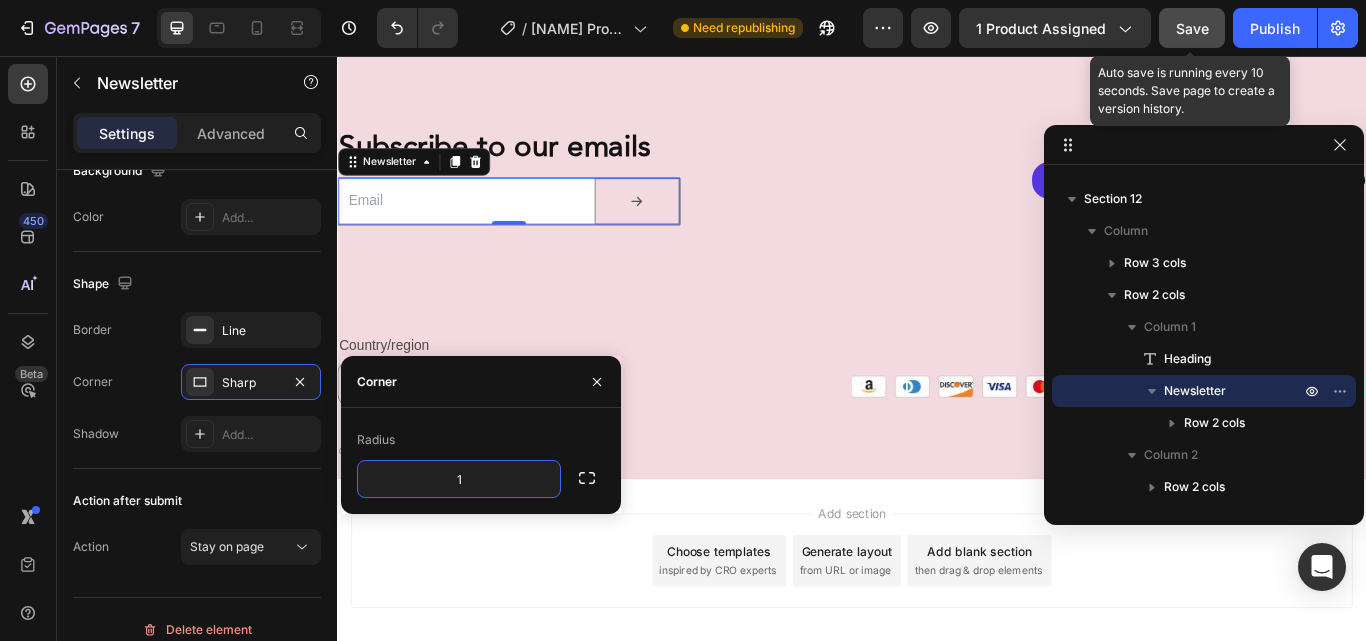 type on "15" 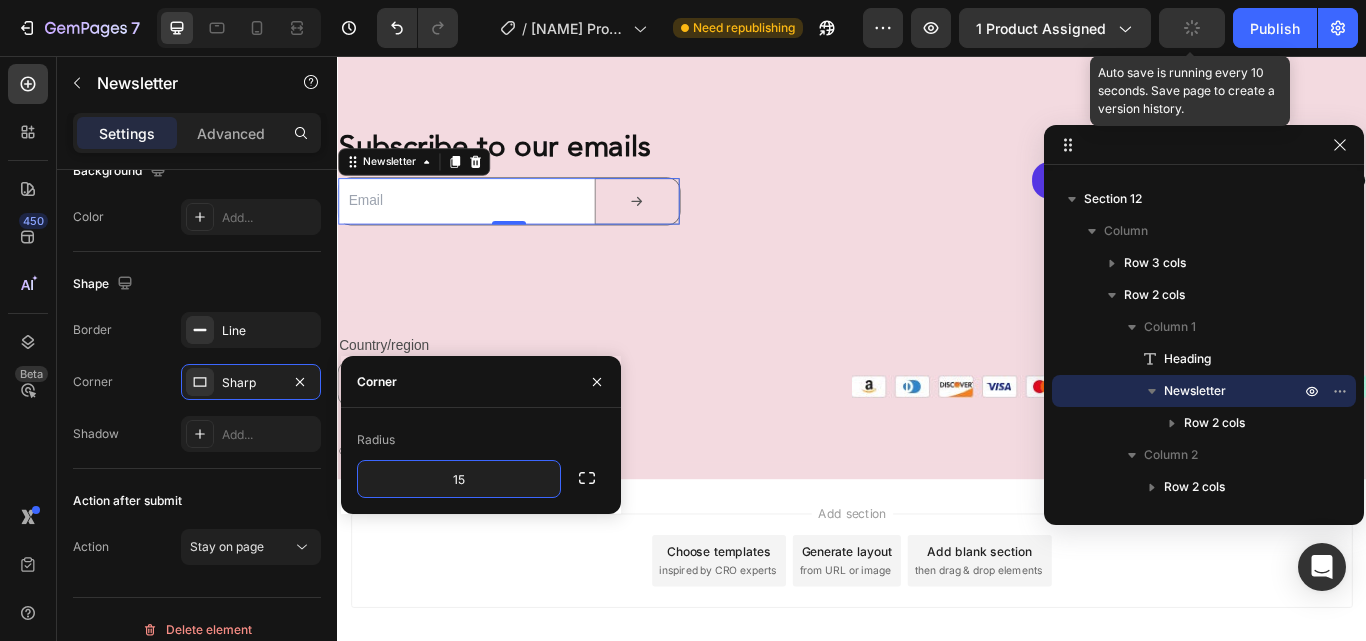 click on "Country/region Text Block Choose your option USD $ | United States USD $ | United States USD $ | United States Dropdown Row Contact Form" at bounding box center [581, 422] 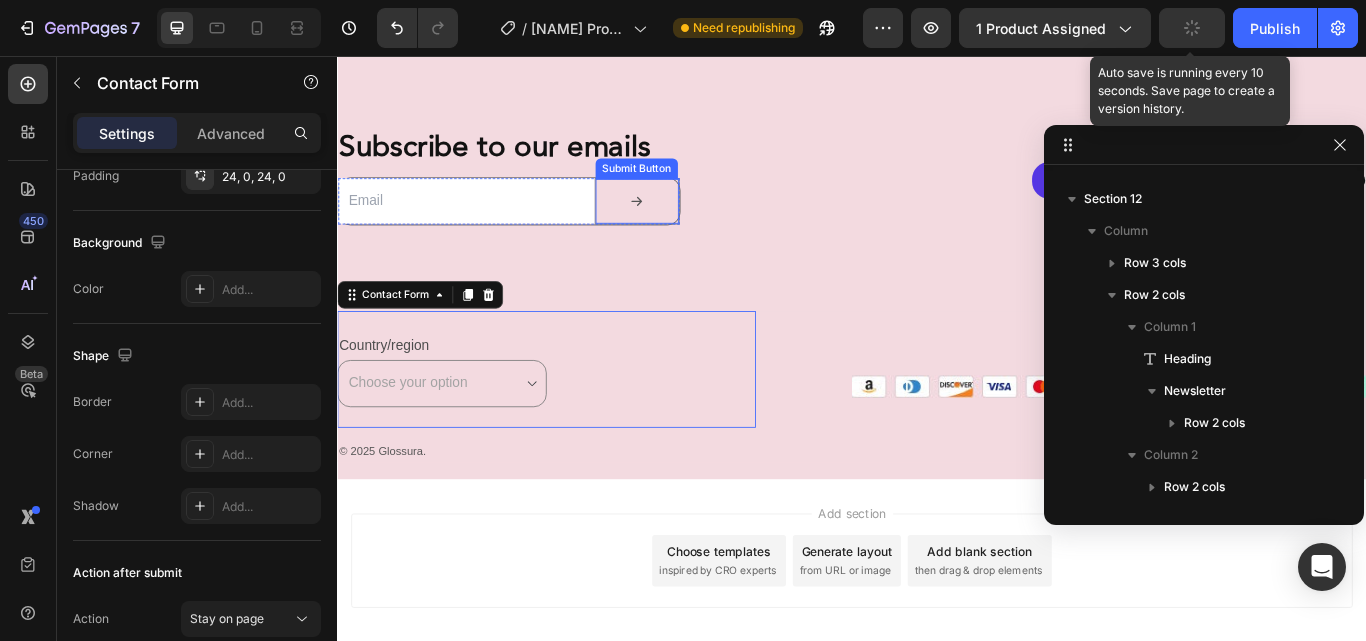 scroll, scrollTop: 534, scrollLeft: 0, axis: vertical 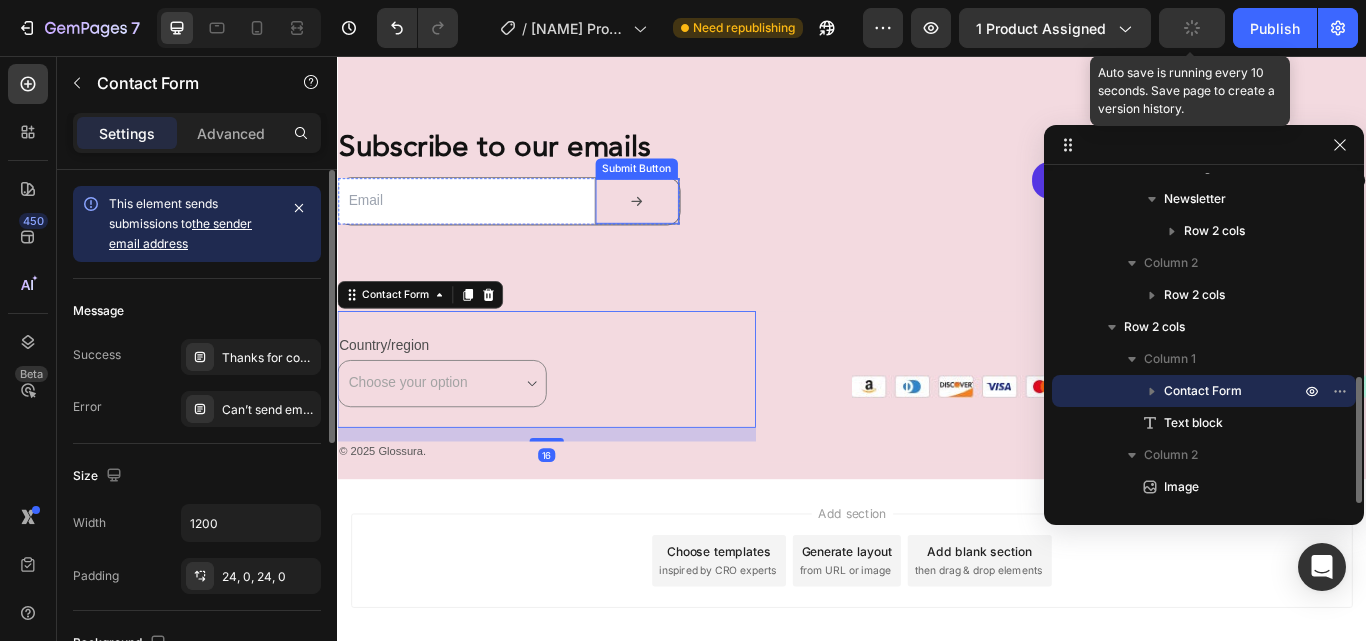 click at bounding box center (687, 226) 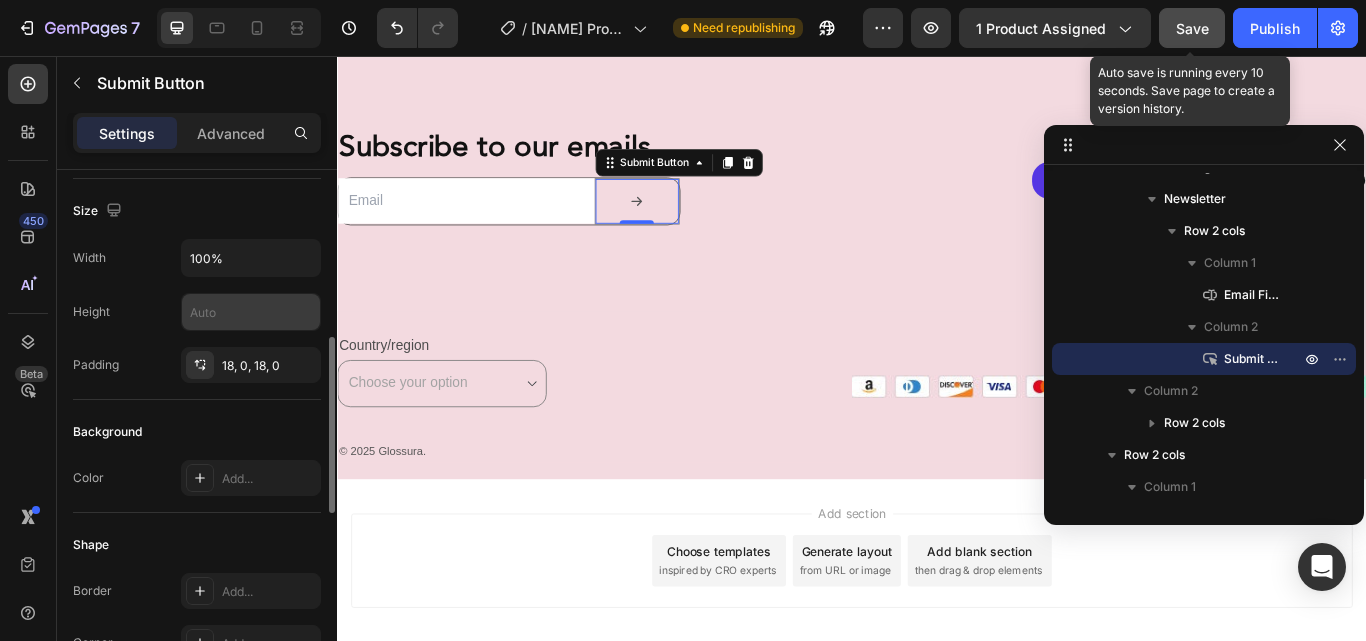 scroll, scrollTop: 200, scrollLeft: 0, axis: vertical 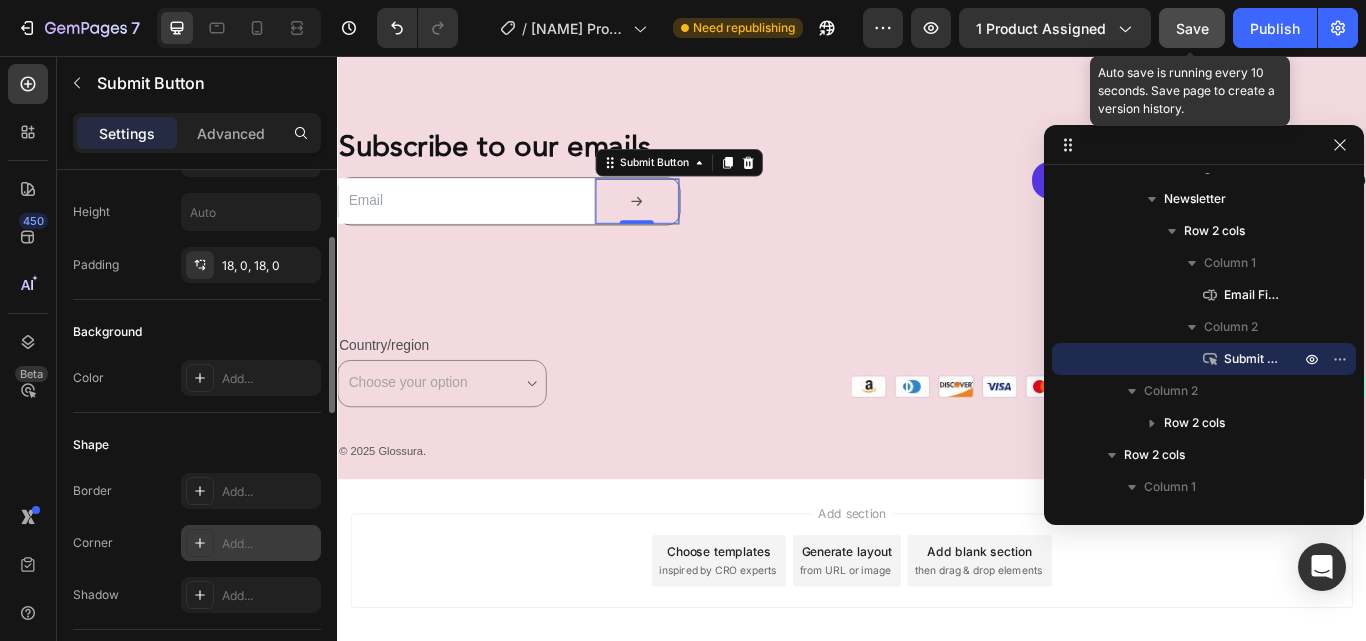 click on "Add..." at bounding box center [269, 544] 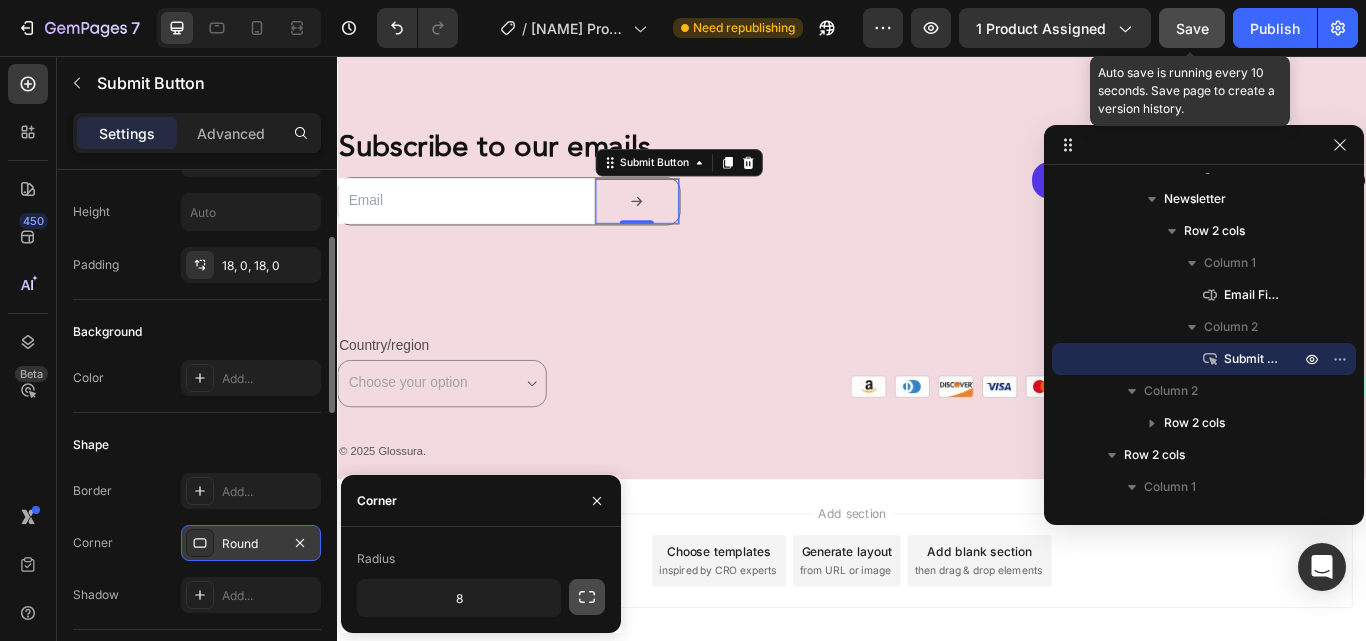 click 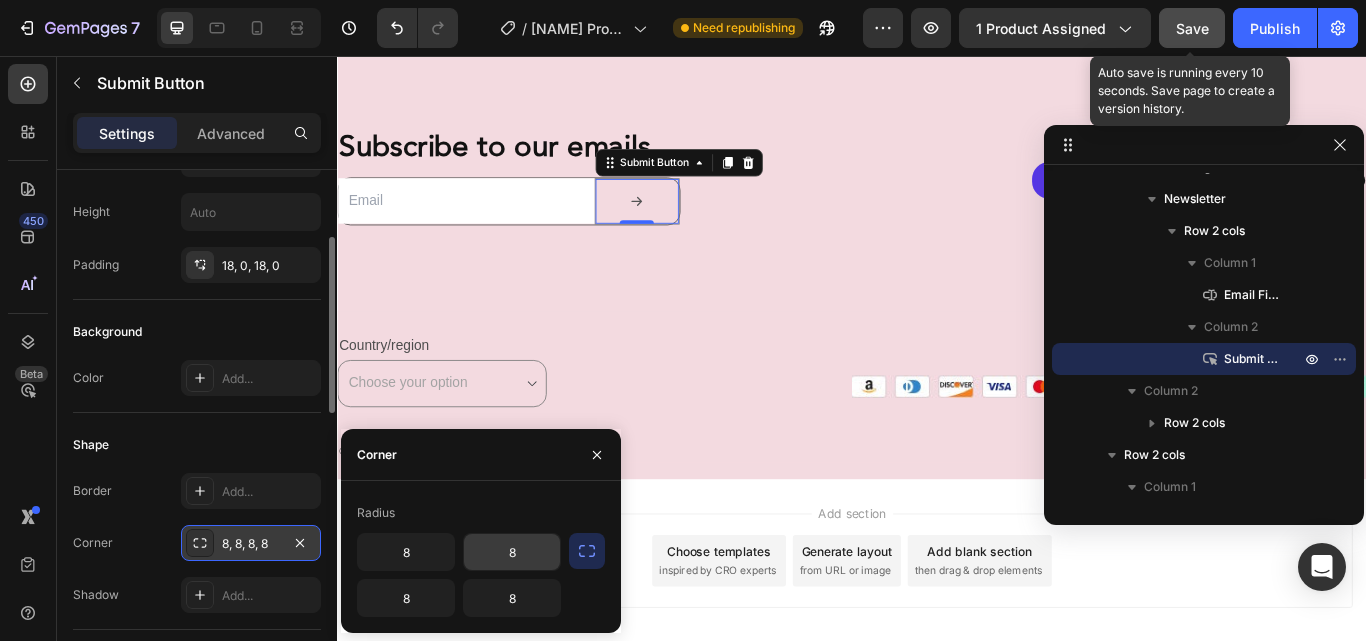 click on "8" at bounding box center (512, 552) 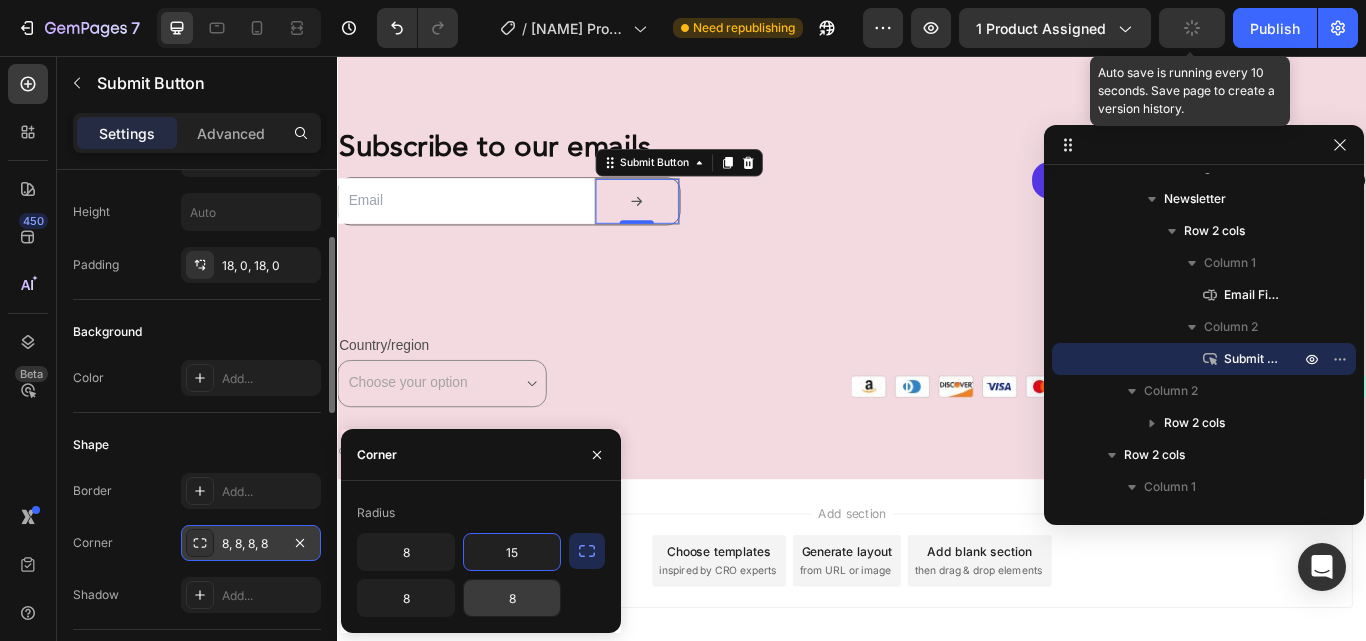 type on "15" 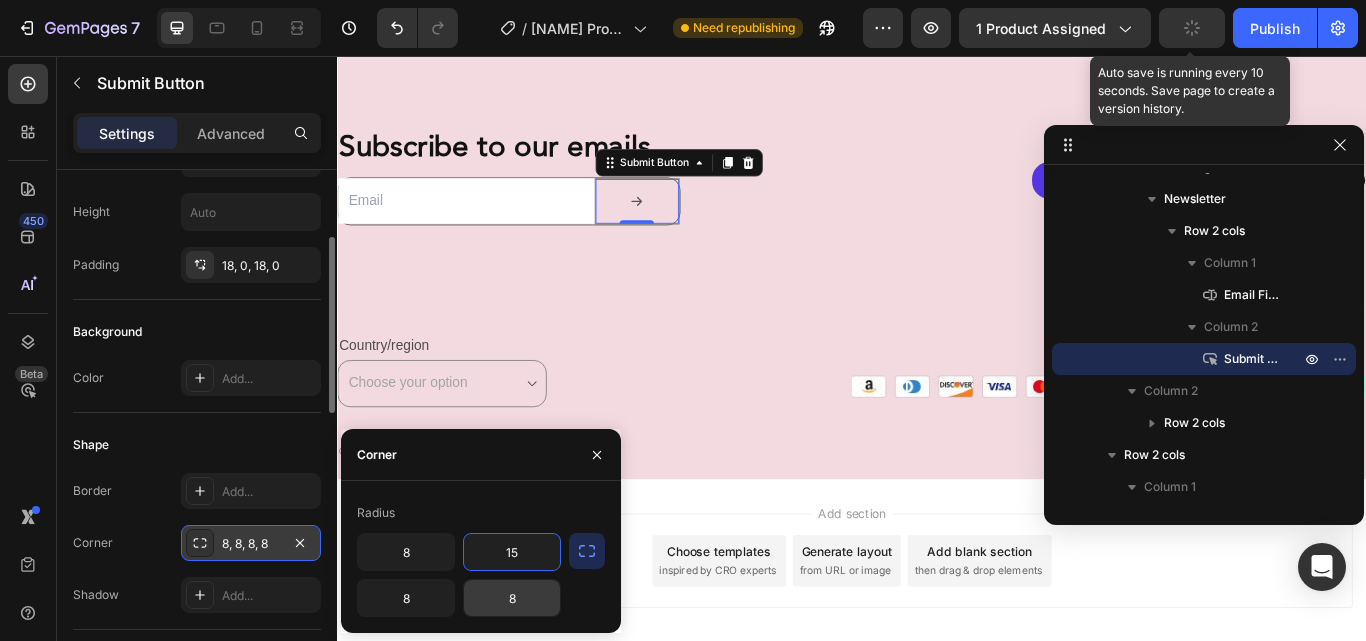click on "8" at bounding box center [512, 598] 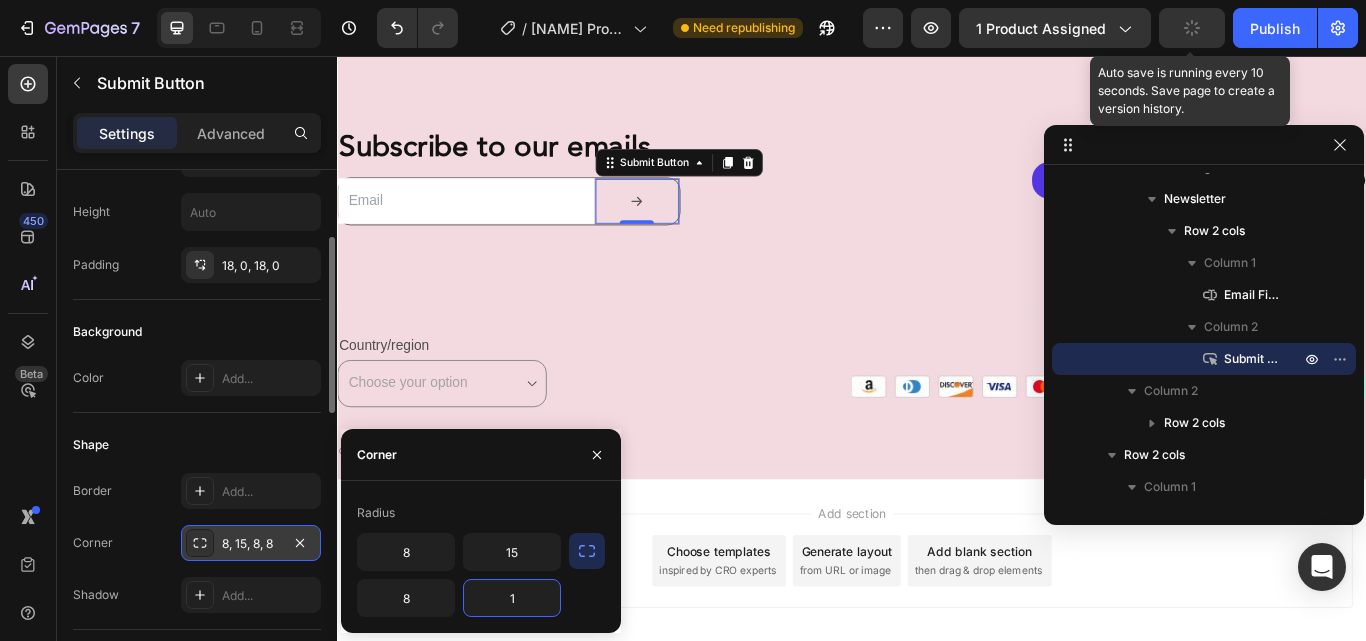 type on "15" 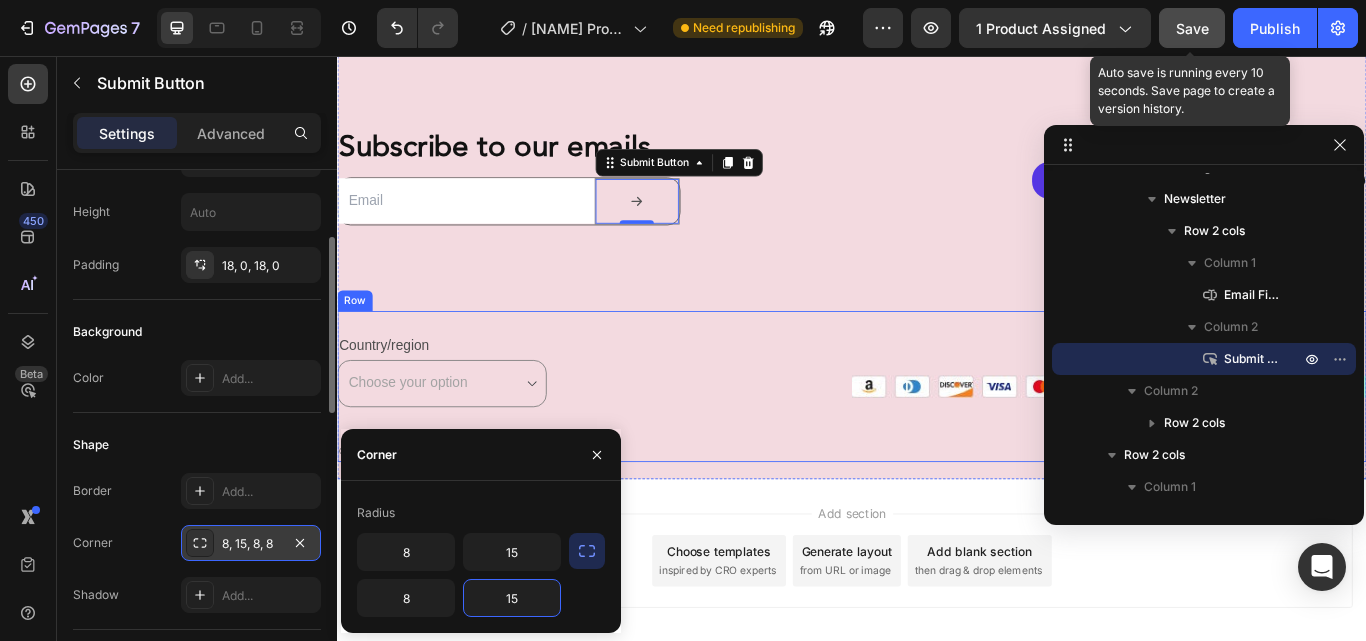 click on "Country/region Text Block Choose your option USD $ | United States USD $ | United States USD $ | United States Dropdown Row Contact Form" at bounding box center [581, 422] 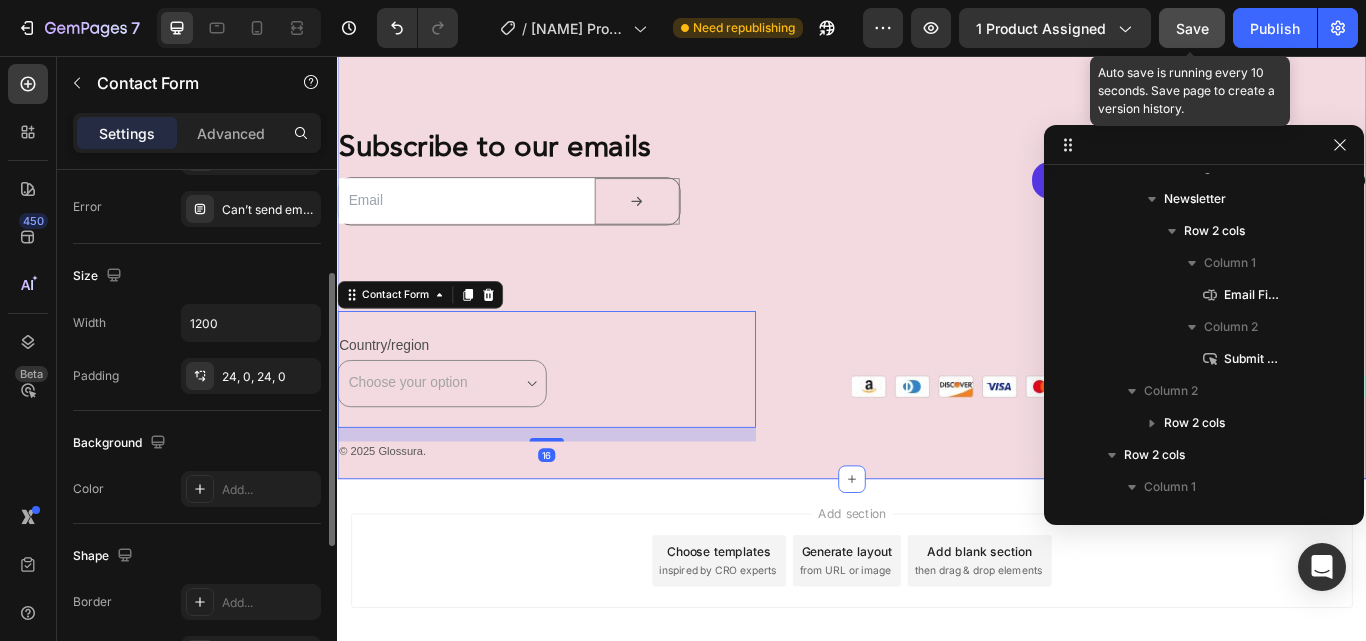 scroll, scrollTop: 662, scrollLeft: 0, axis: vertical 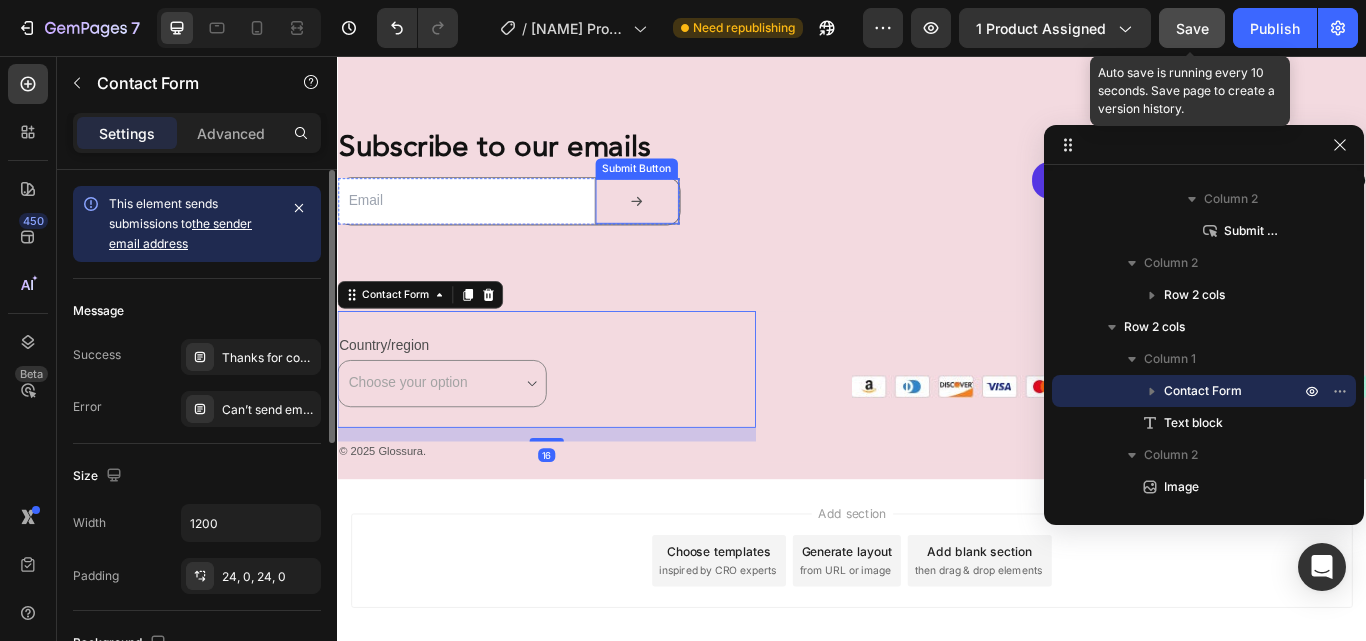 click at bounding box center (687, 226) 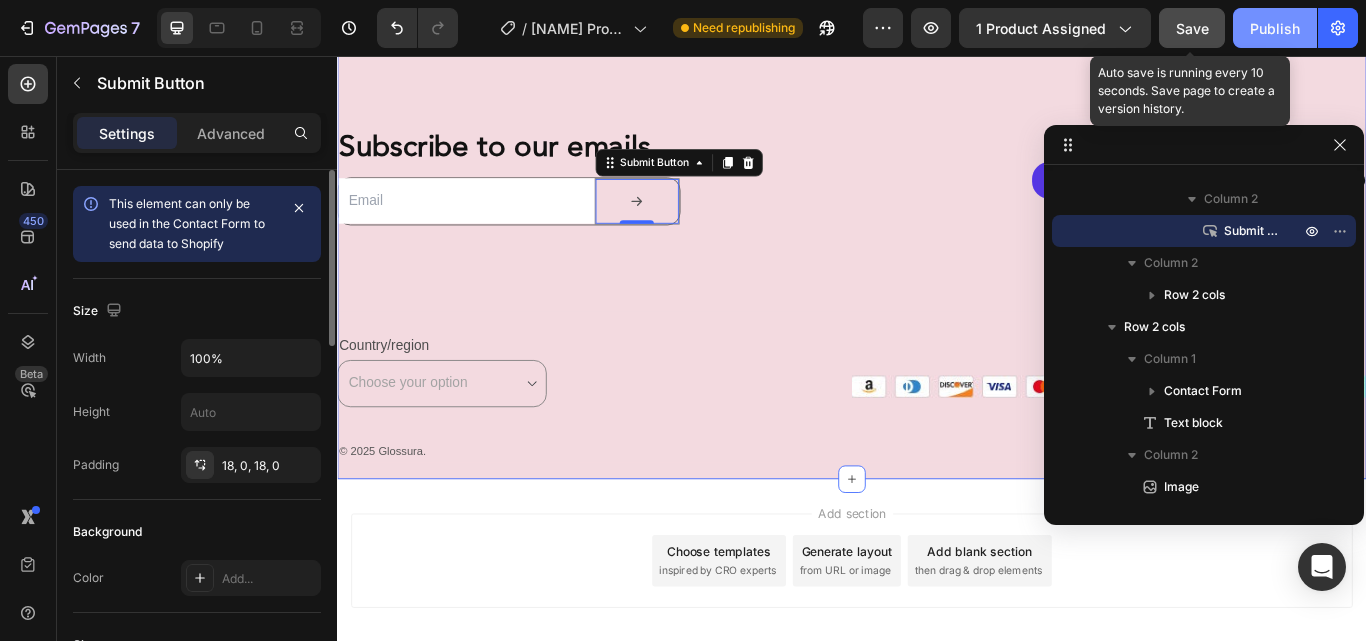 click on "Publish" at bounding box center [1275, 28] 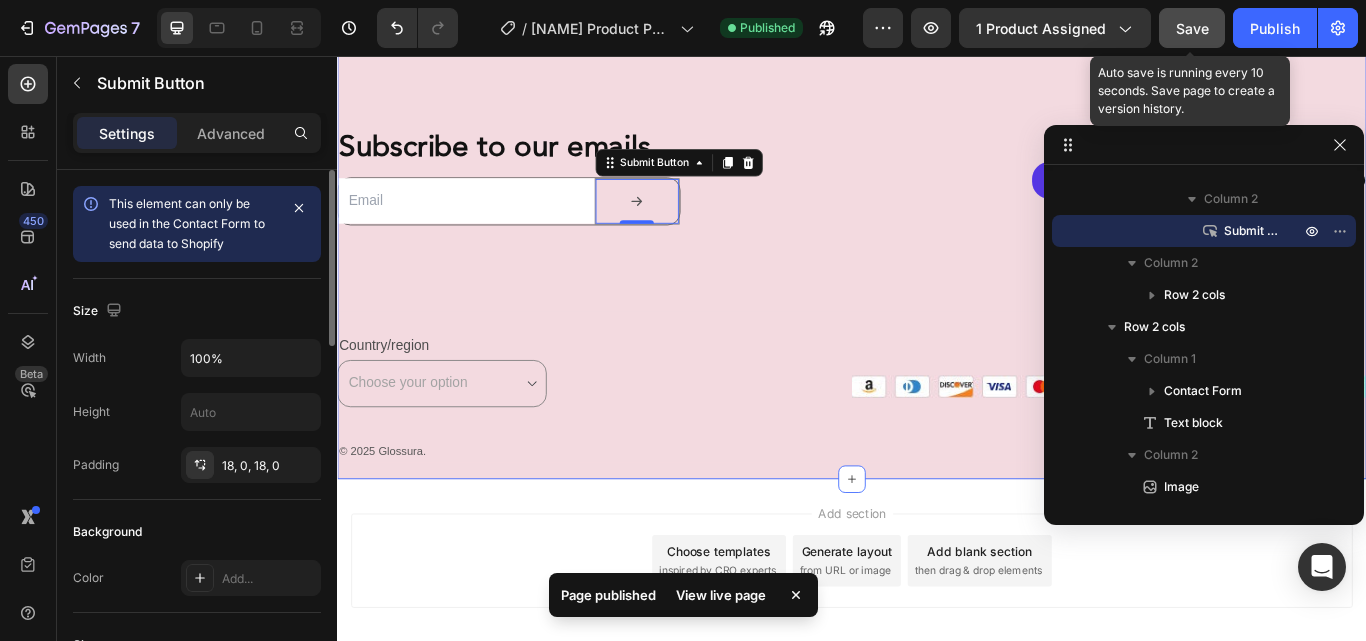 click on "Gglossura Heading 4101 Old Canoe Creek RD, PMB 700022 Saint Cloud, FL 34769 info@neluxcosmetics.com +14075301742 Text Block Company Heading About us Text block Shop all Text block Row Customer service Heading Track my order Text block  FAQs  Text block Terms of Service Text block Shipping Policy Text block Refund Policy  Text block Privacy Policy  Text block Contact Text block Row Subscribe to our emails Heading Email Field
Submit Button   0 Row Newsletter
Follow on shop Button
Icon
Icon
Icon
Icon Icon List Row Row Country/region Text Block Choose your option USD $ | United States USD $ | United States USD $ | United States Dropdown Row Contact Form © 2025 Glossura. Text block Image Row" at bounding box center (937, 145) 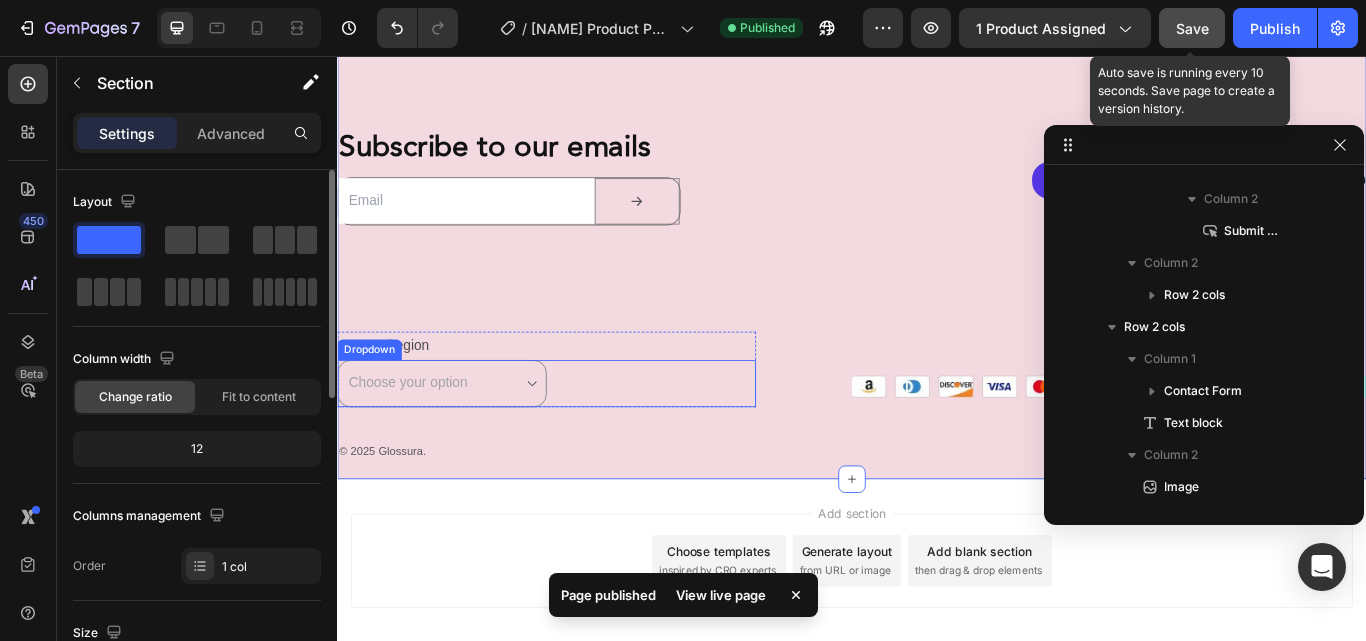 scroll, scrollTop: 219, scrollLeft: 0, axis: vertical 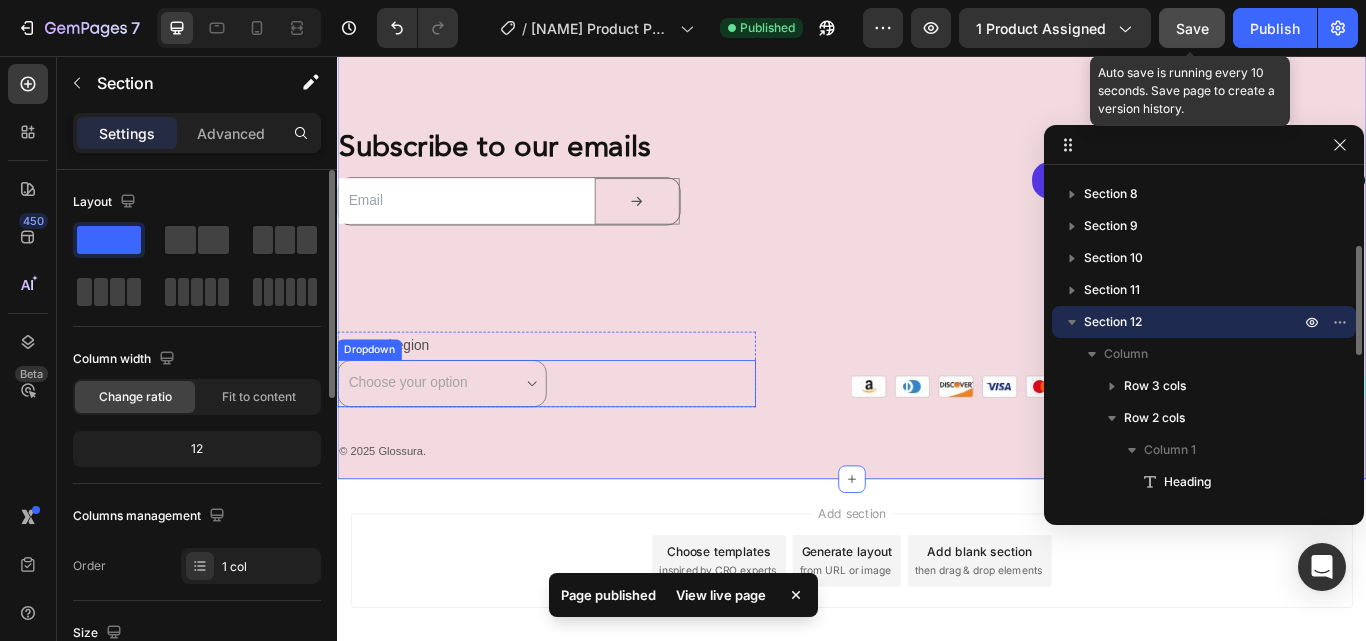 click on "Choose your option USD $ | United States USD $ | United States USD $ | United States" at bounding box center (459, 438) 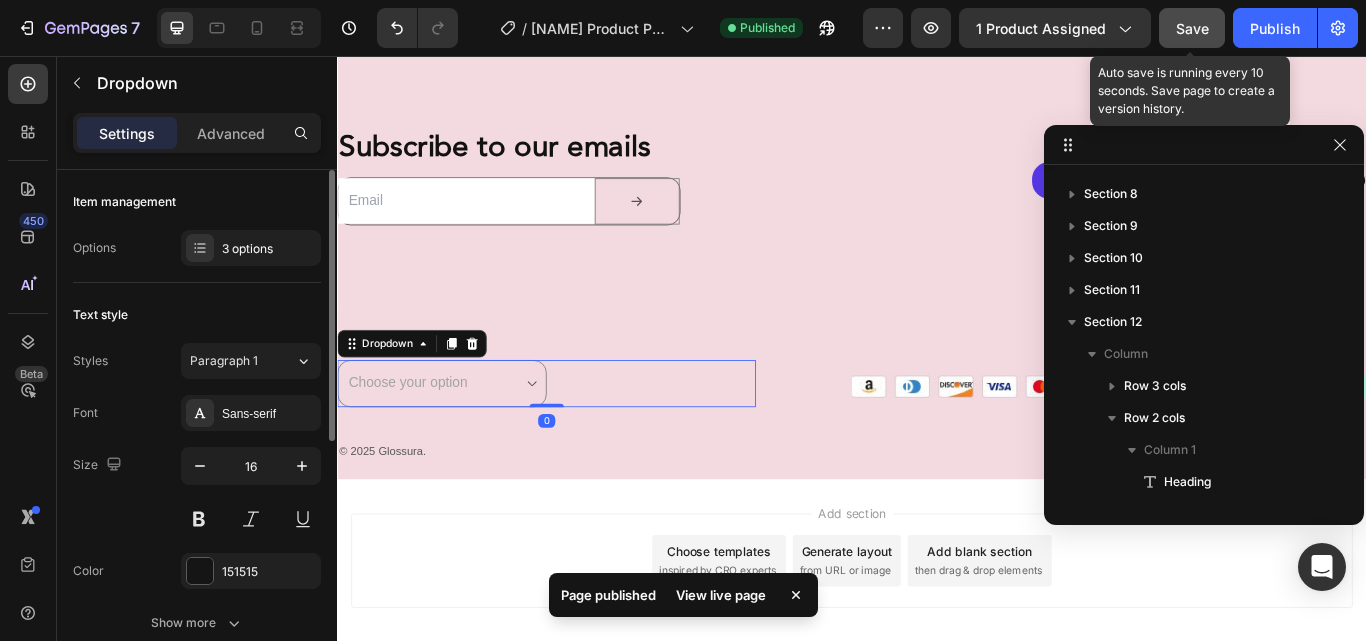 scroll, scrollTop: 790, scrollLeft: 0, axis: vertical 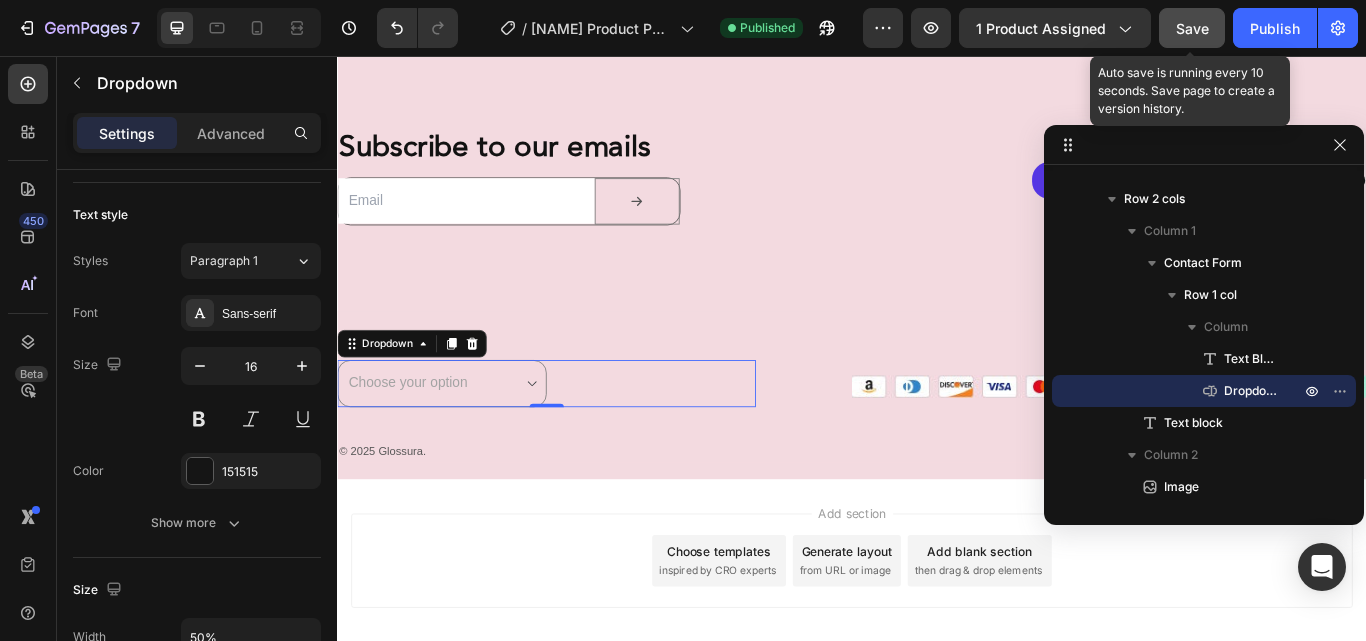 click on "Choose your option USD $ | United States USD $ | United States USD $ | United States Dropdown   0" at bounding box center (581, 438) 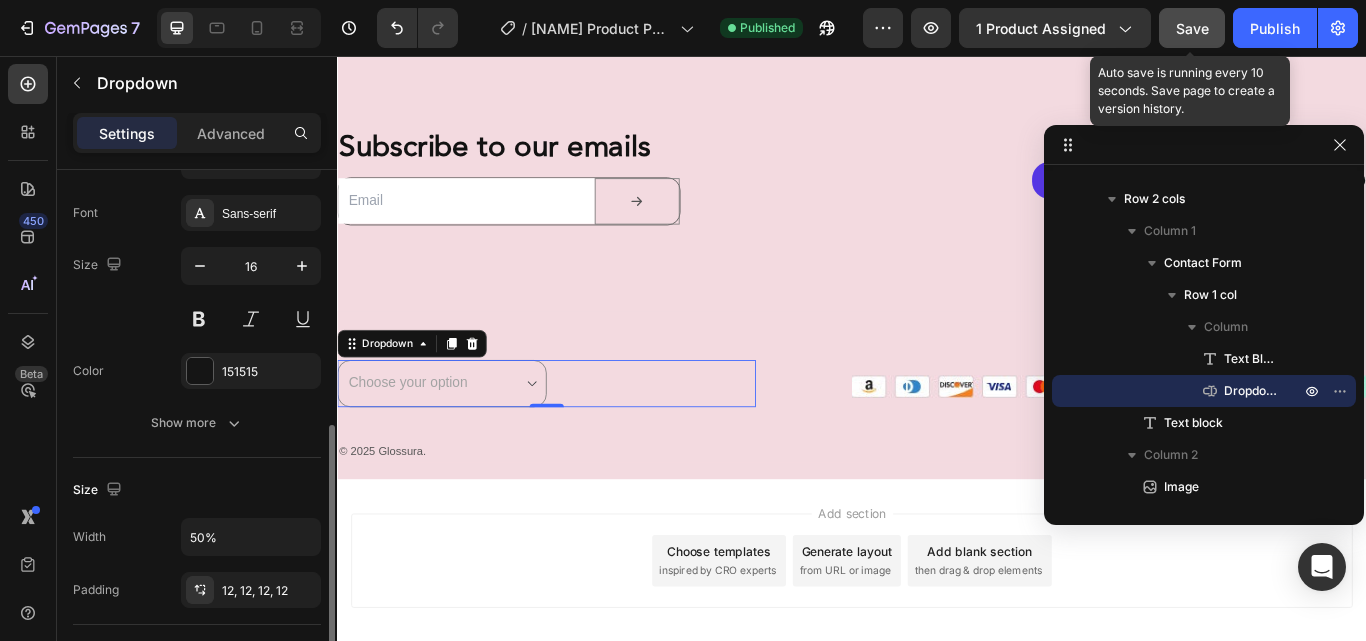 scroll, scrollTop: 300, scrollLeft: 0, axis: vertical 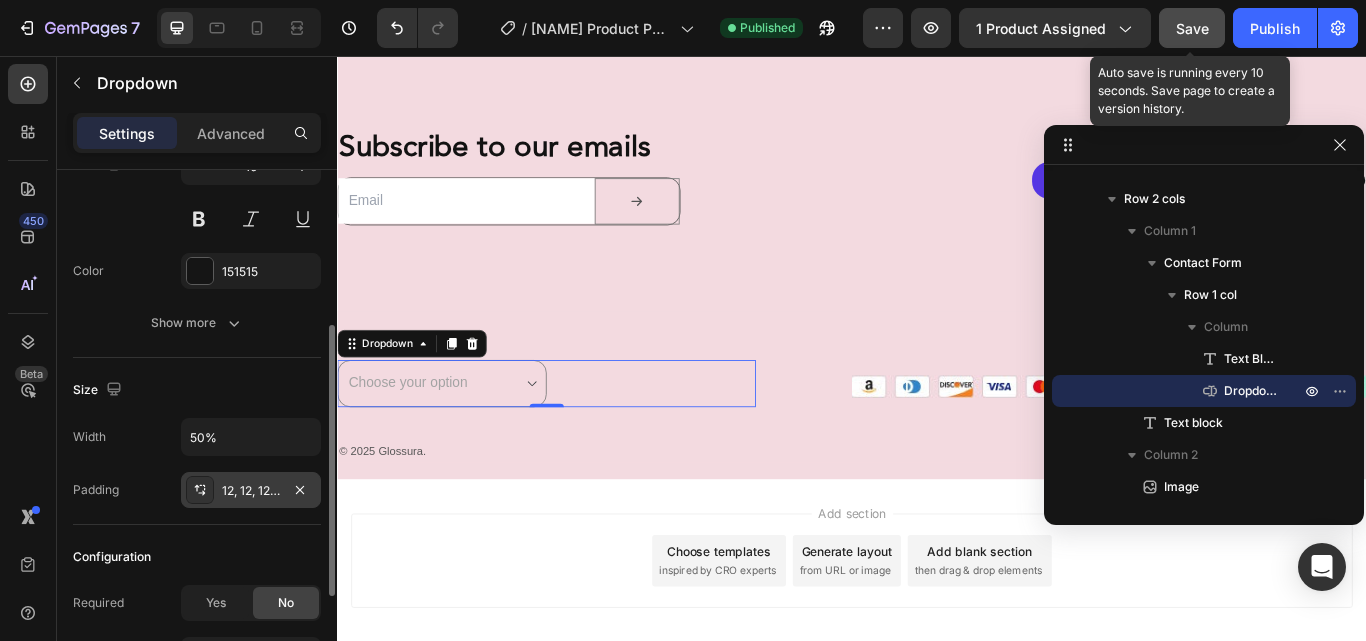 click on "12, 12, 12, 12" at bounding box center (251, 491) 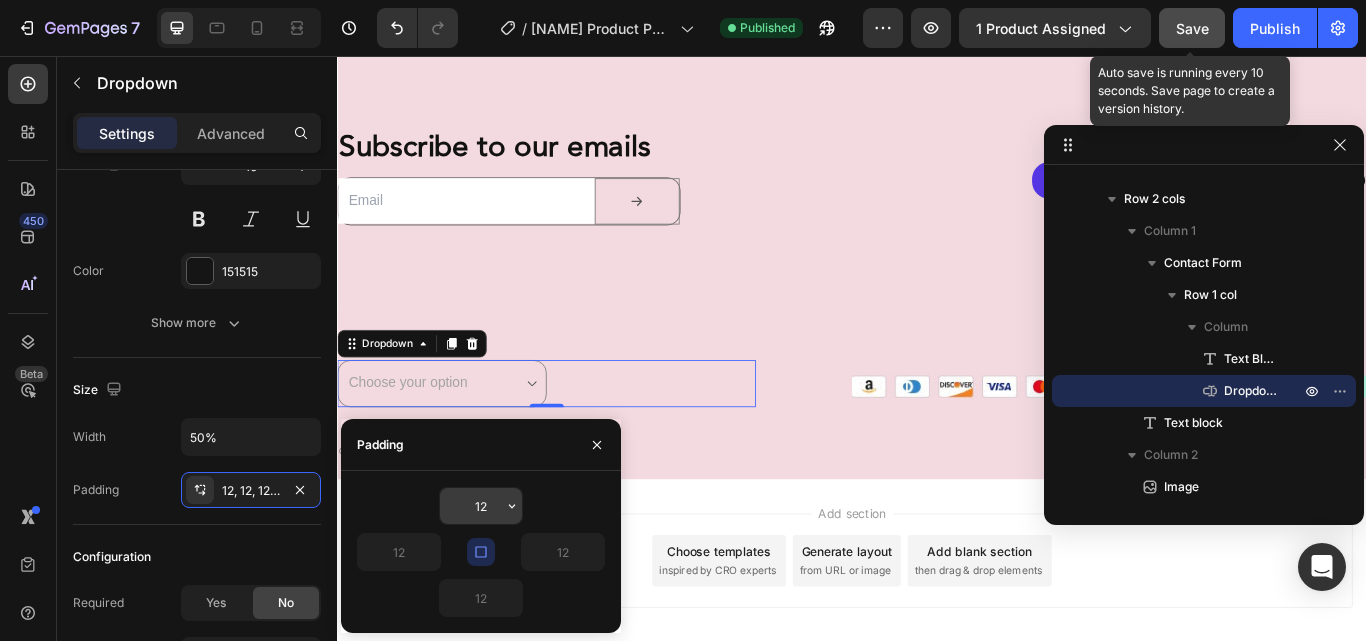 click on "12" at bounding box center (481, 506) 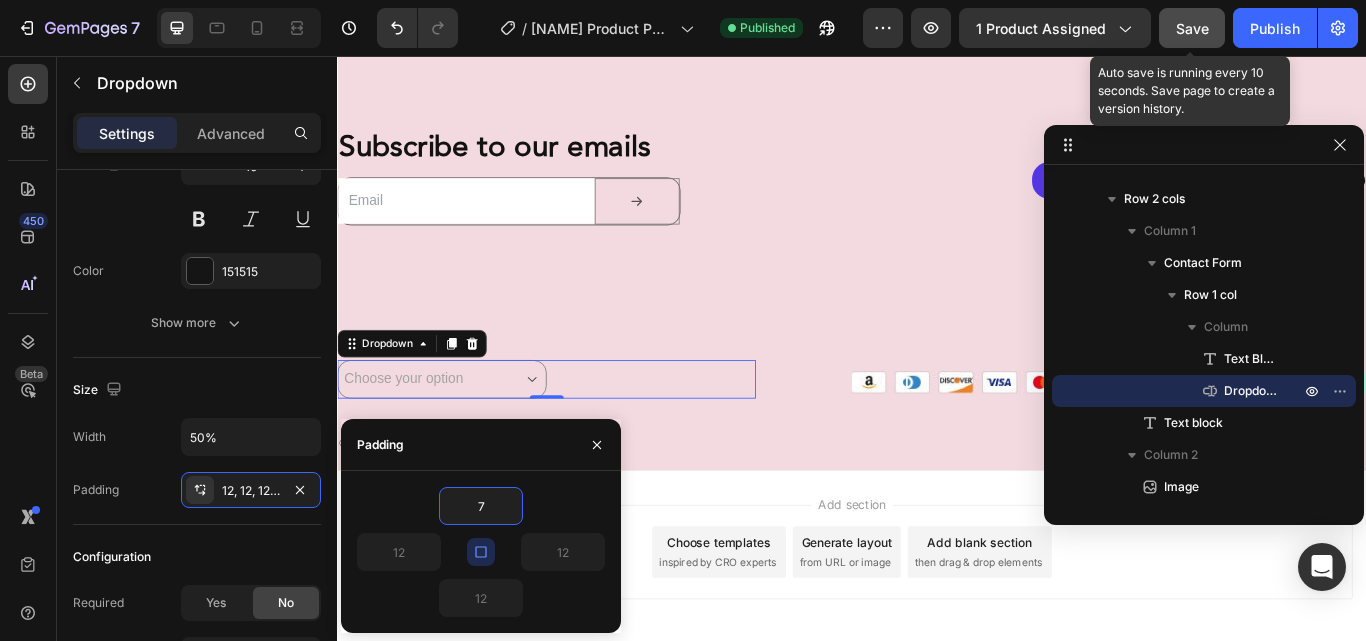 type on "8" 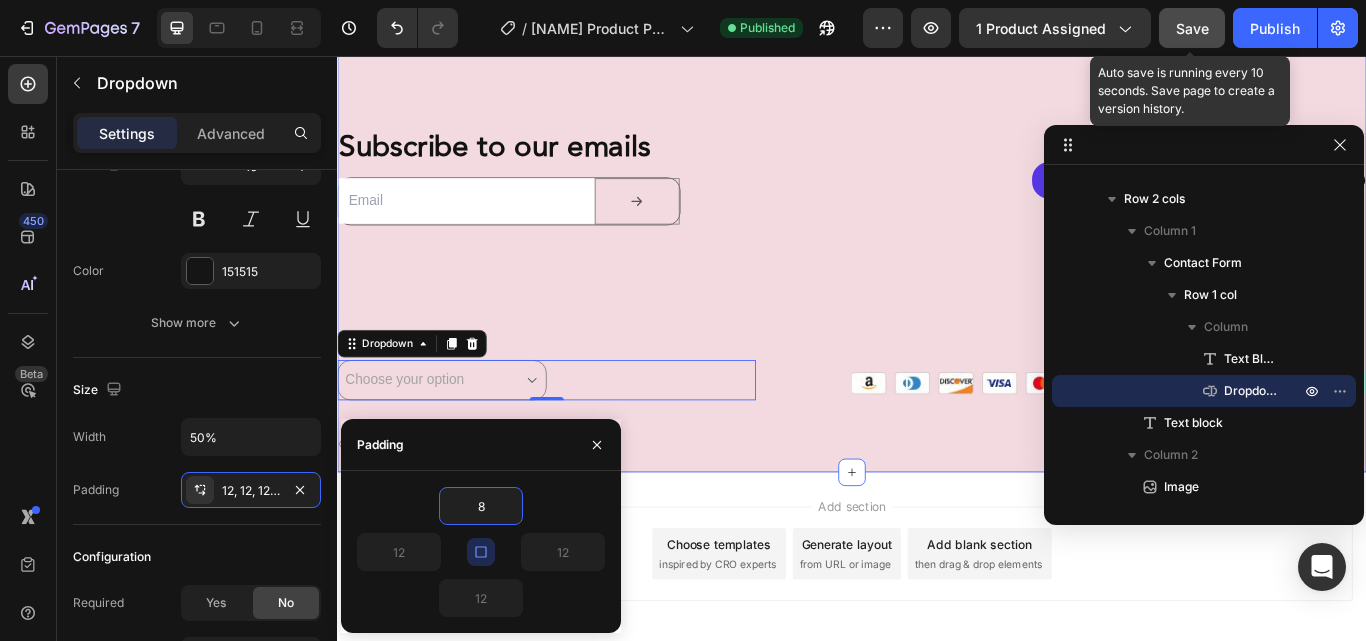 click on "Gglossura Heading 4101 Old Canoe Creek RD, PMB 700022 Saint Cloud, FL 34769 info@neluxcosmetics.com +14075301742 Text Block Company Heading About us Text block Shop all Text block Row Customer service Heading Track my order Text block  FAQs  Text block Terms of Service Text block Shipping Policy Text block Refund Policy  Text block Privacy Policy  Text block Contact Text block Row Subscribe to our emails Heading Email Field
Submit Button Row Newsletter
Follow on shop Button
Icon
Icon
Icon
Icon Icon List Row Row Country/region Text Block Choose your option USD $ | United States USD $ | United States USD $ | United States Dropdown   0 Row Contact Form © 2025 Glossura. Text block Image Row" at bounding box center (937, 141) 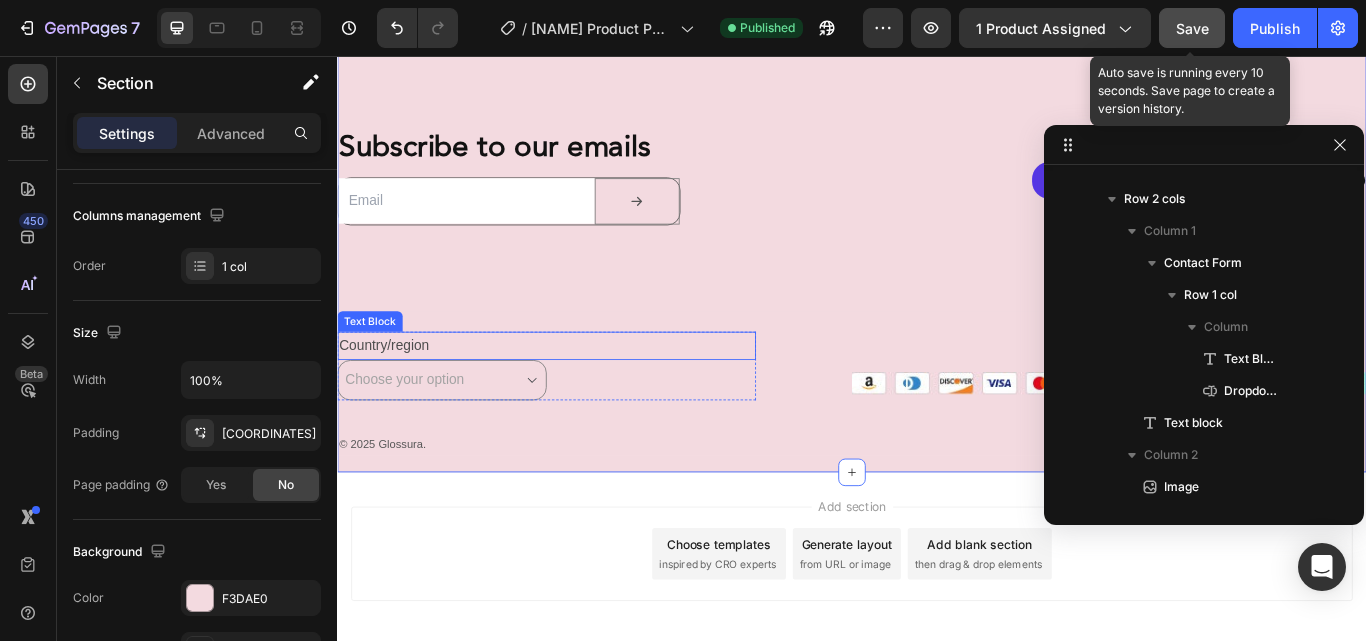 scroll, scrollTop: 219, scrollLeft: 0, axis: vertical 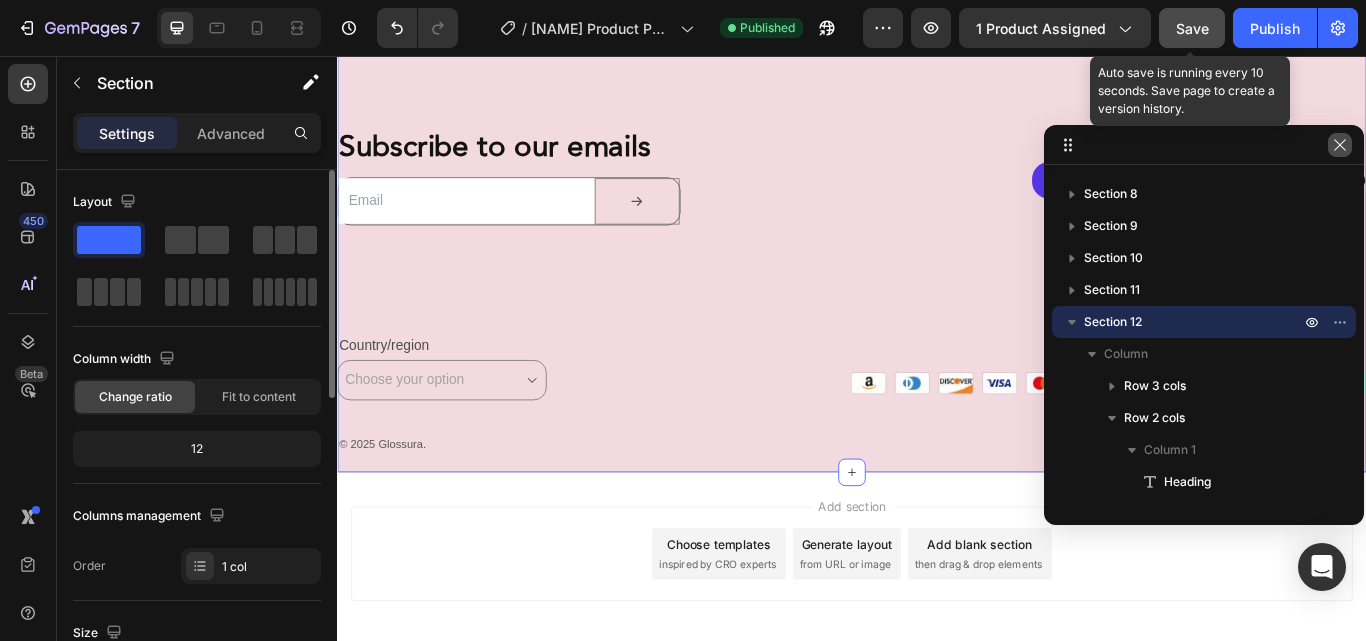 drag, startPoint x: 1338, startPoint y: 144, endPoint x: 1165, endPoint y: 101, distance: 178.26385 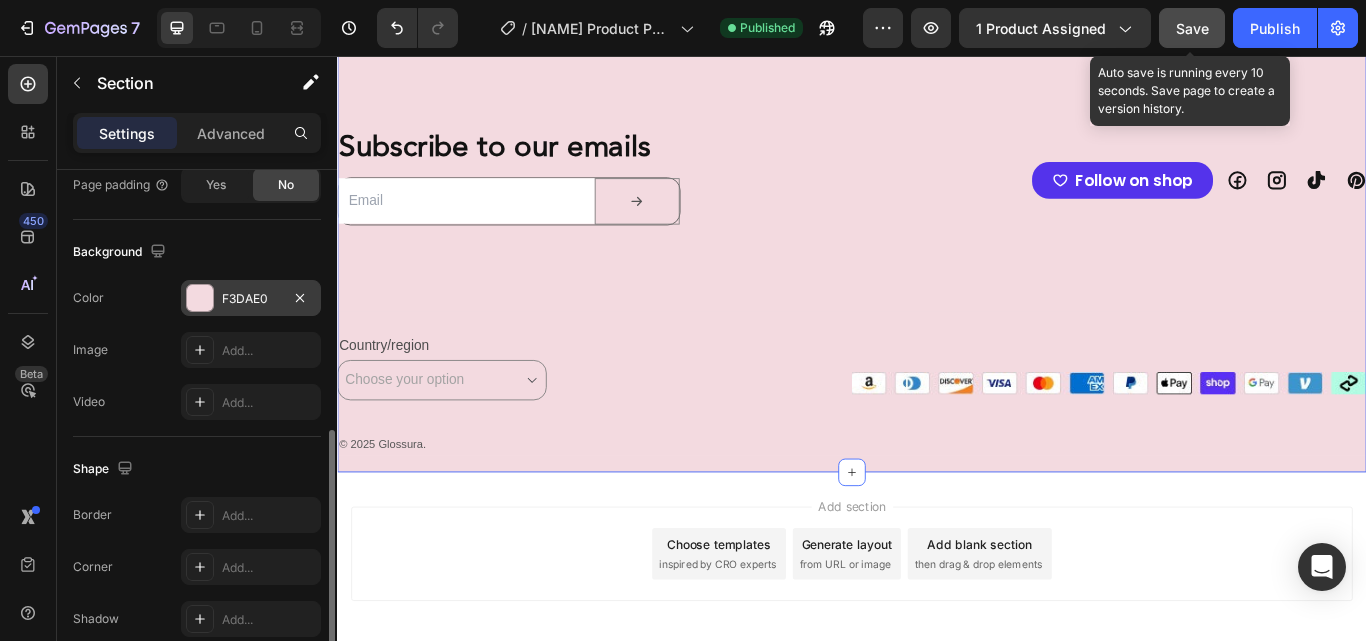 scroll, scrollTop: 692, scrollLeft: 0, axis: vertical 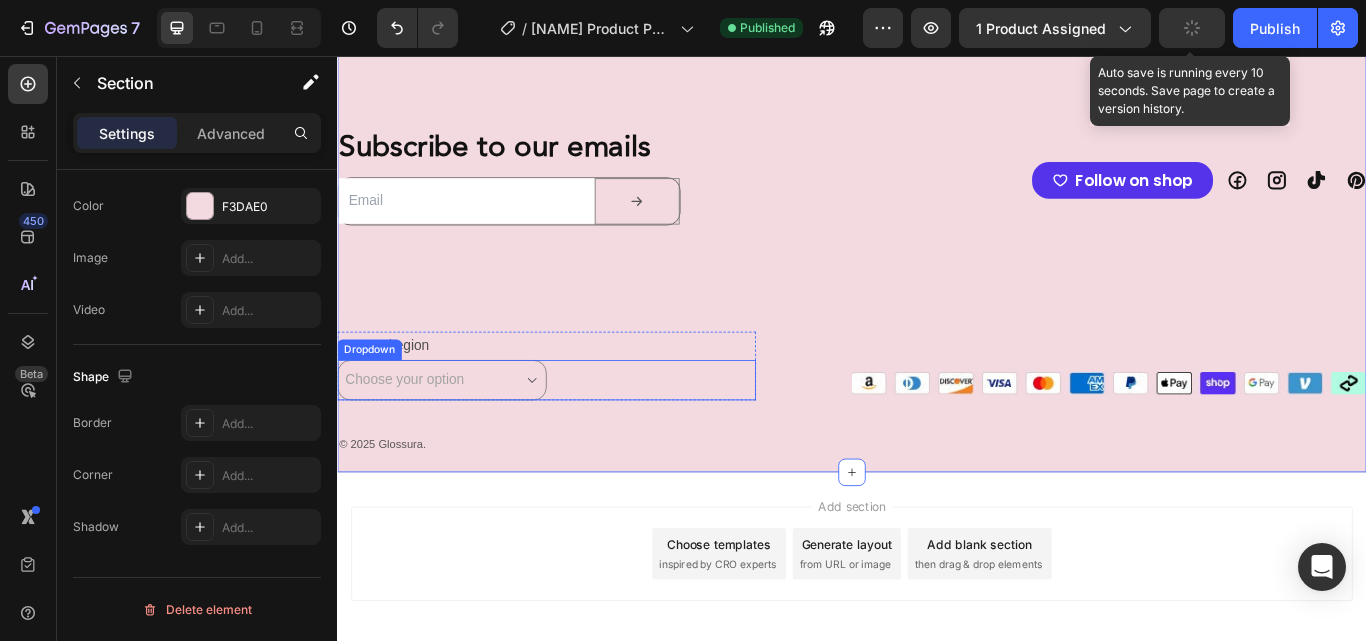 click on "Choose your option USD $ | United States USD $ | United States USD $ | United States" at bounding box center (459, 434) 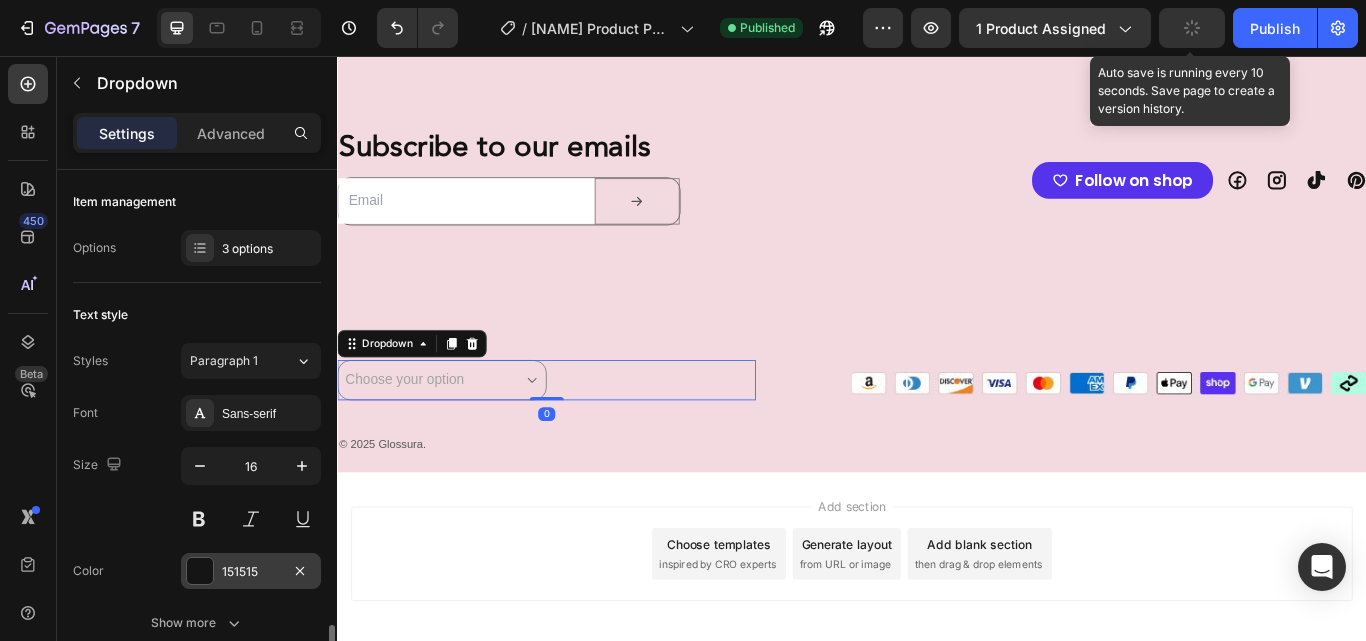 scroll, scrollTop: 300, scrollLeft: 0, axis: vertical 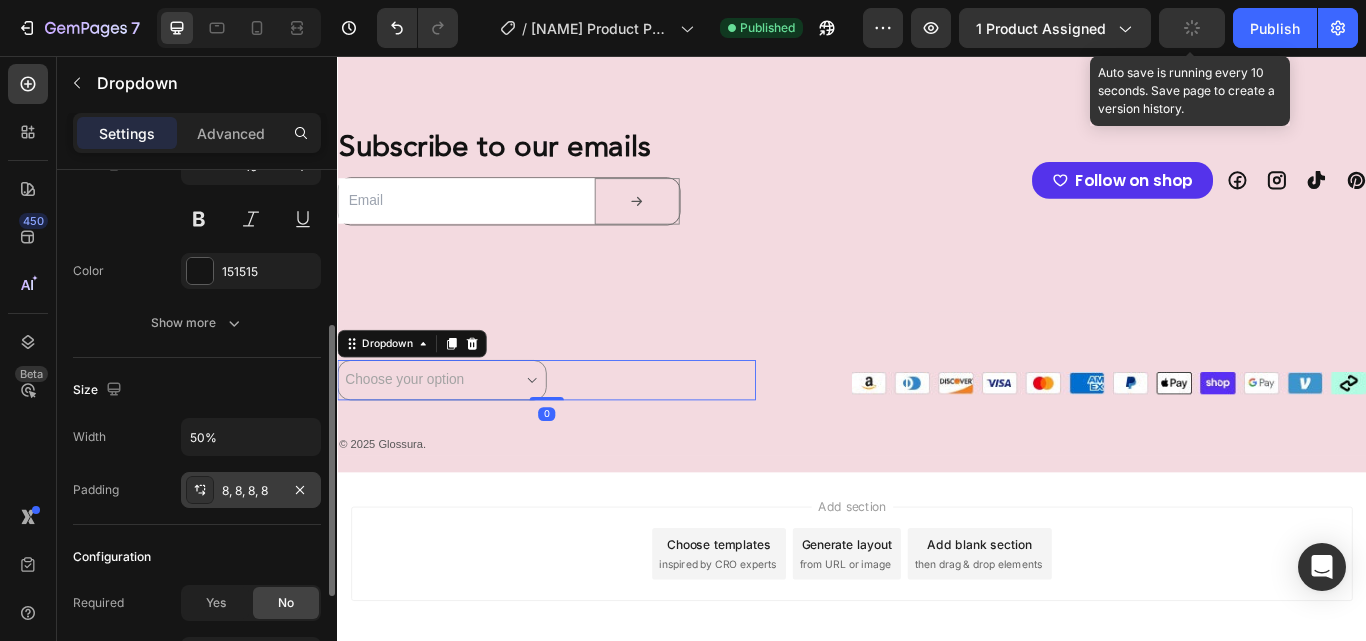 click on "8, 8, 8, 8" at bounding box center [251, 491] 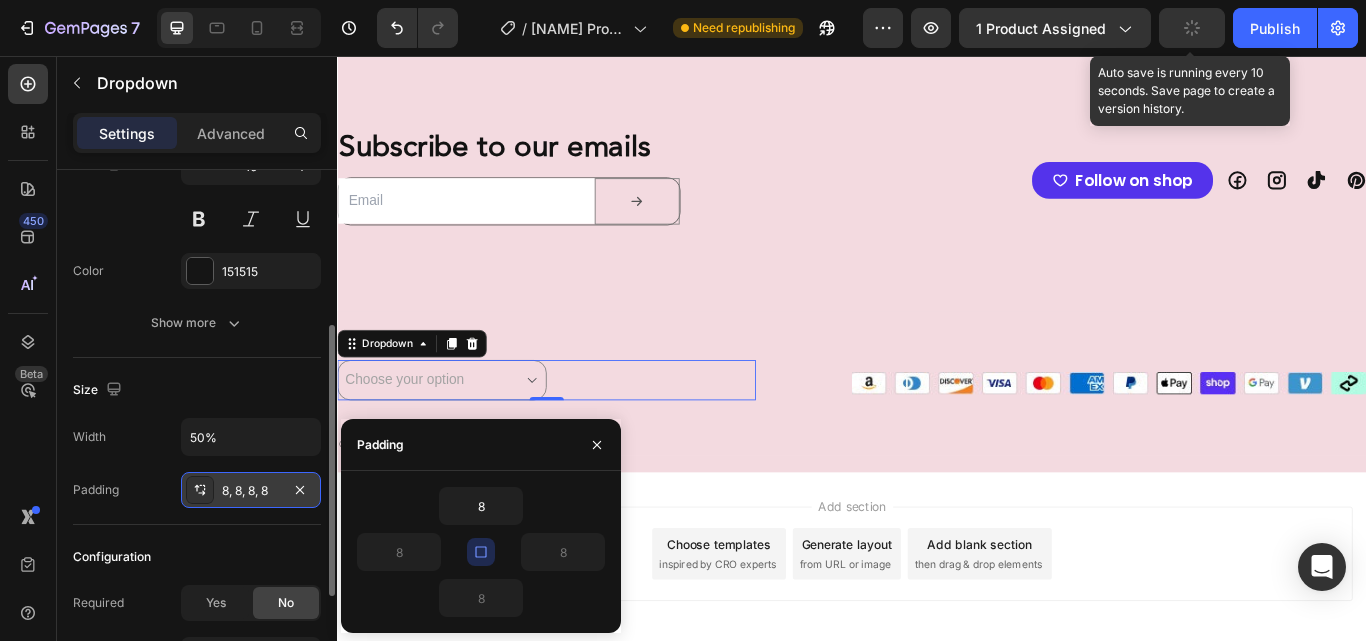 click on "8, 8, 8, 8" at bounding box center [251, 491] 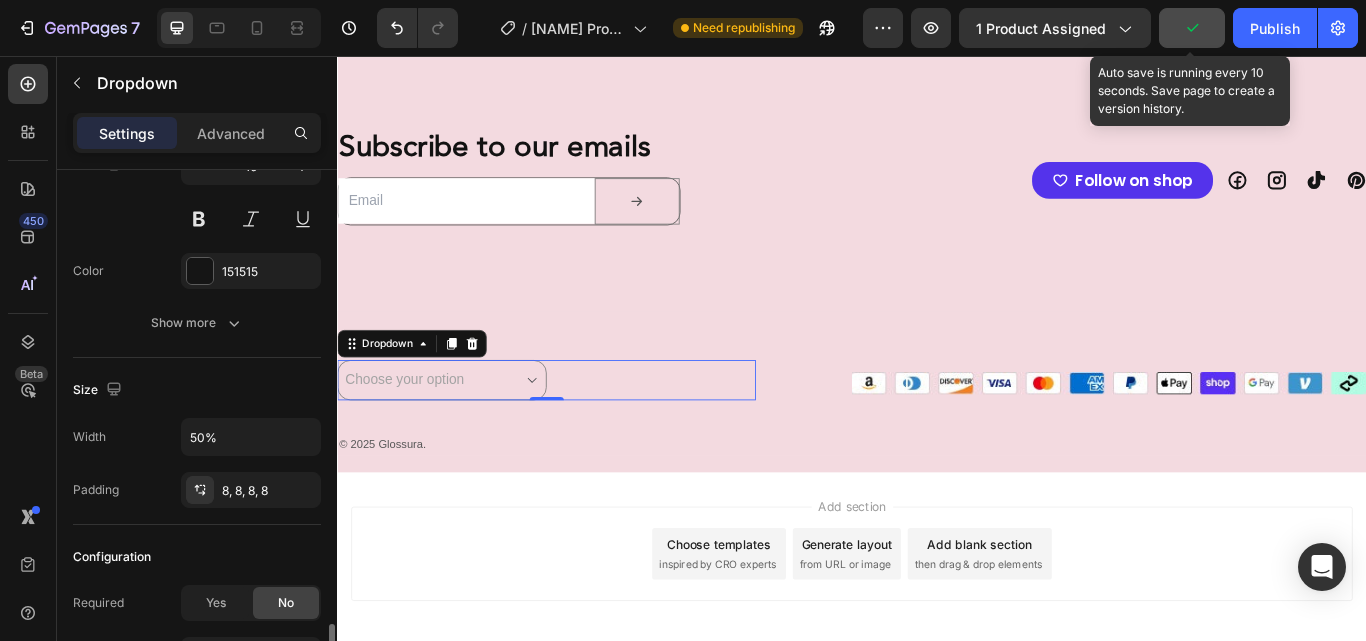 scroll, scrollTop: 497, scrollLeft: 0, axis: vertical 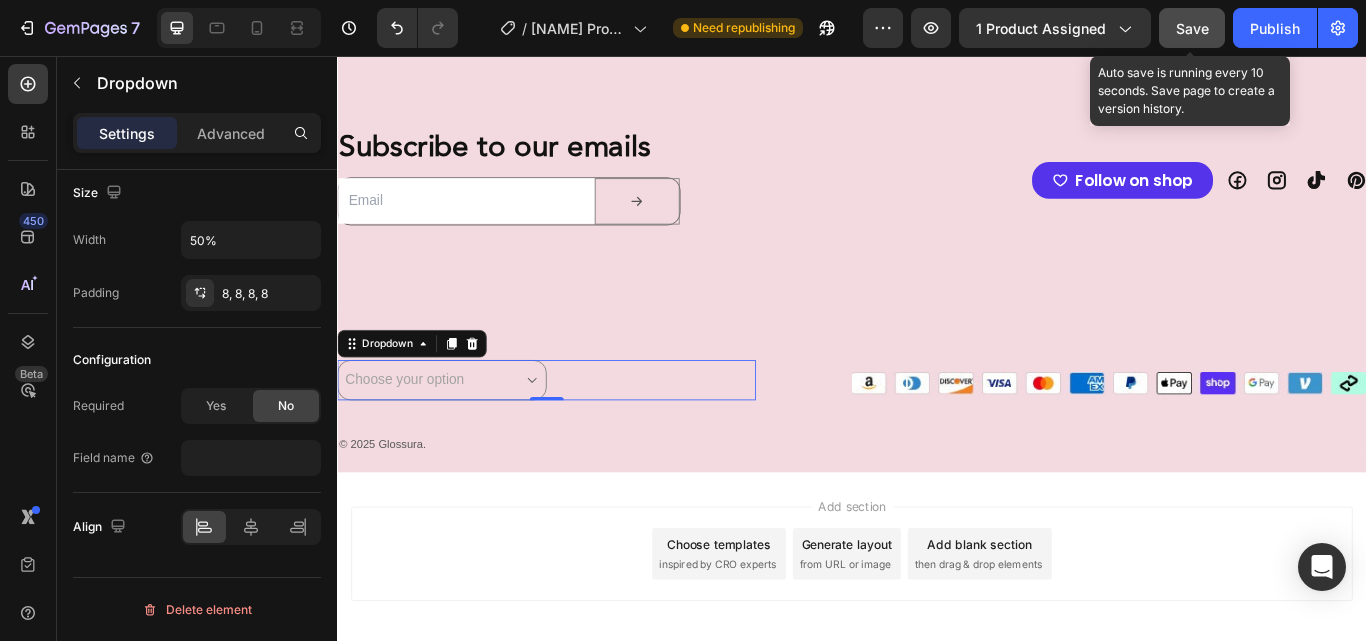 click on "Configuration" at bounding box center (197, 360) 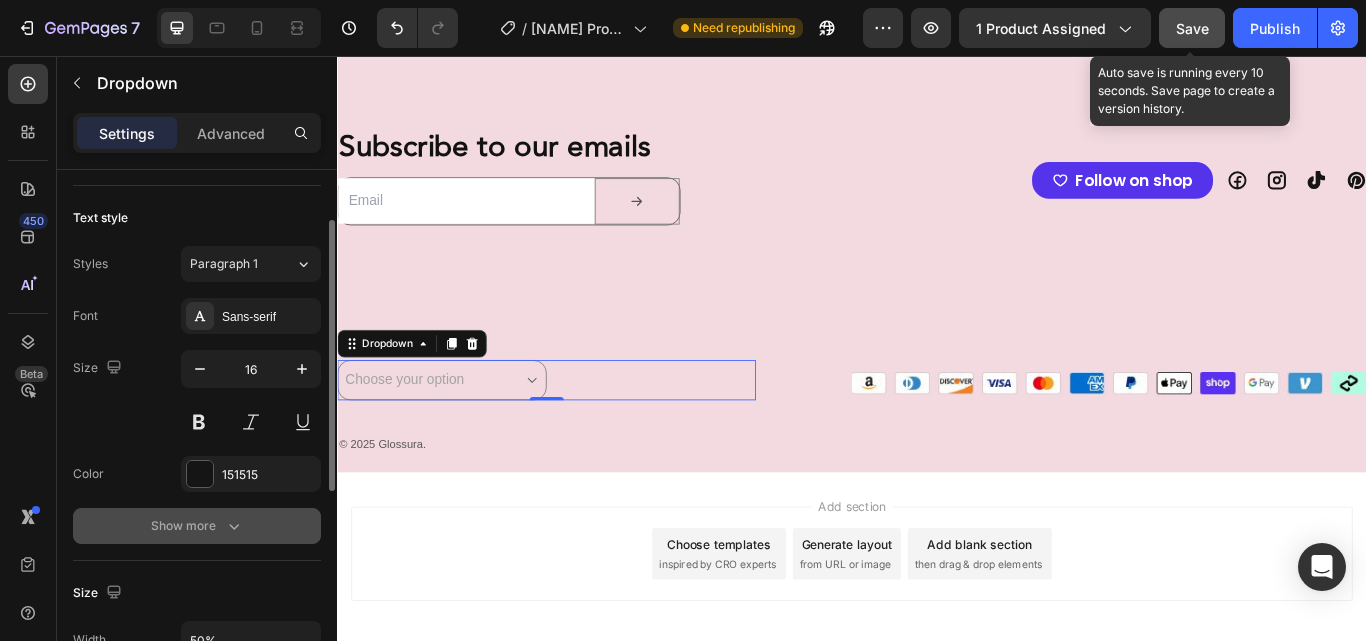 scroll, scrollTop: 0, scrollLeft: 0, axis: both 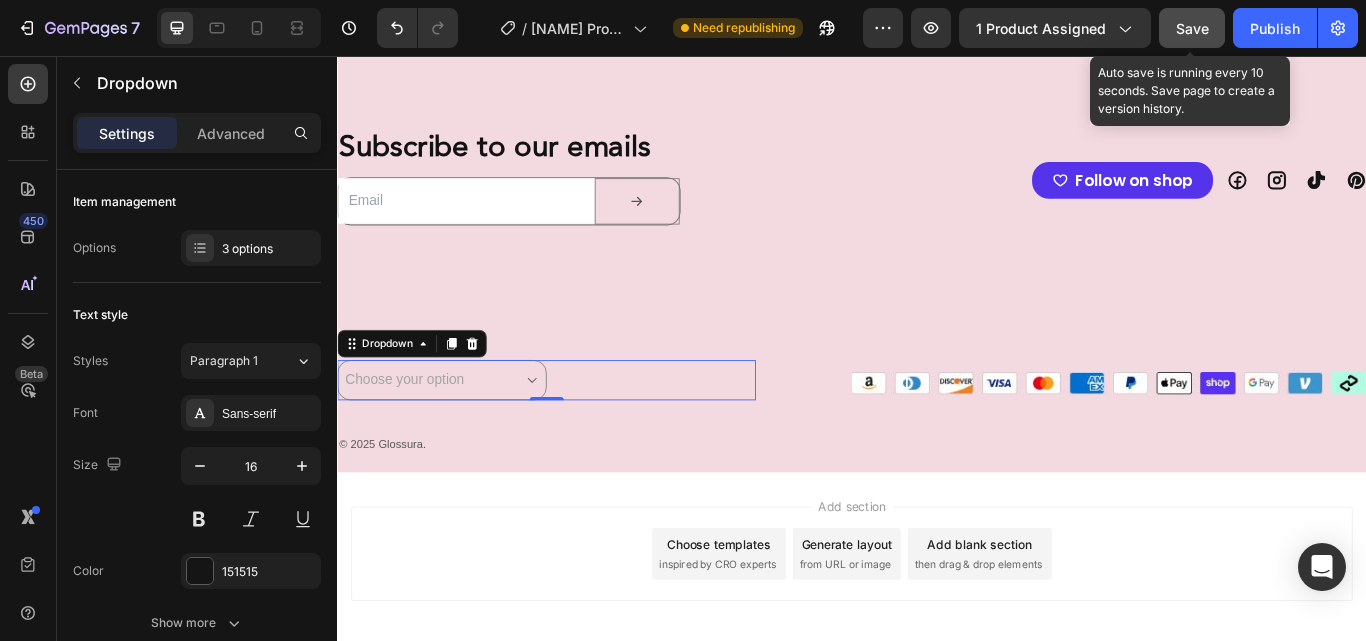 click on "Choose your option USD $ | United States USD $ | United States USD $ | United States" at bounding box center [459, 434] 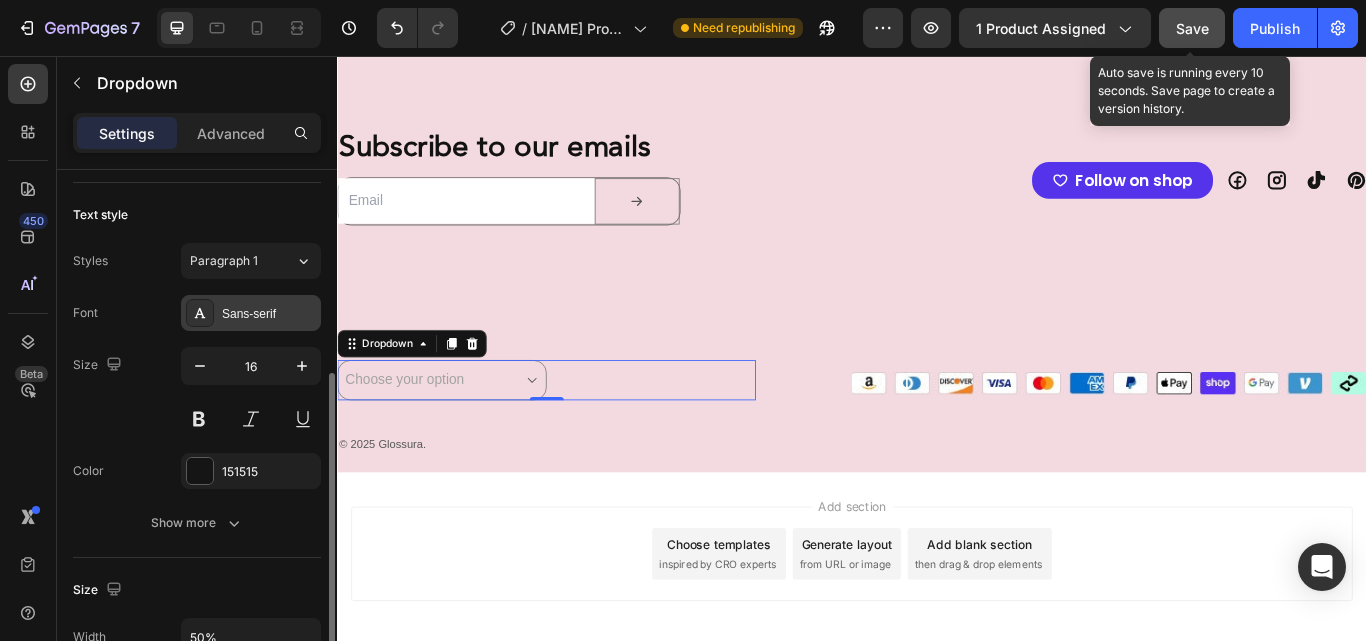 scroll, scrollTop: 200, scrollLeft: 0, axis: vertical 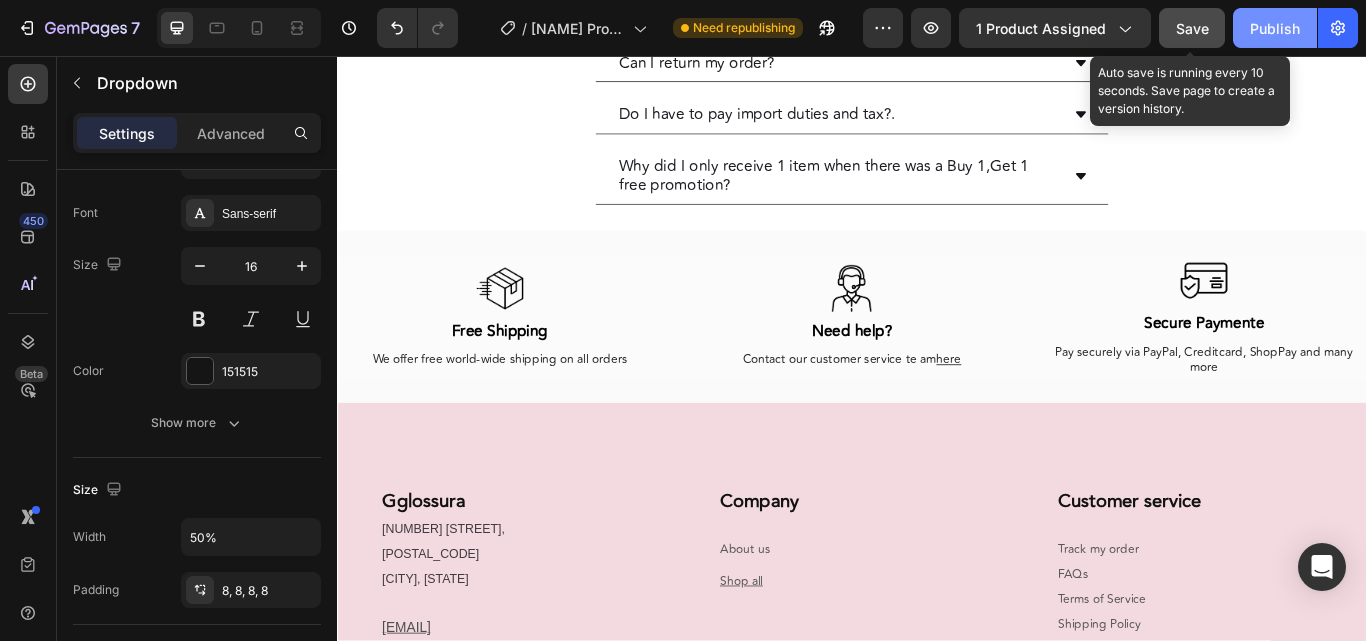 click on "Publish" at bounding box center [1275, 28] 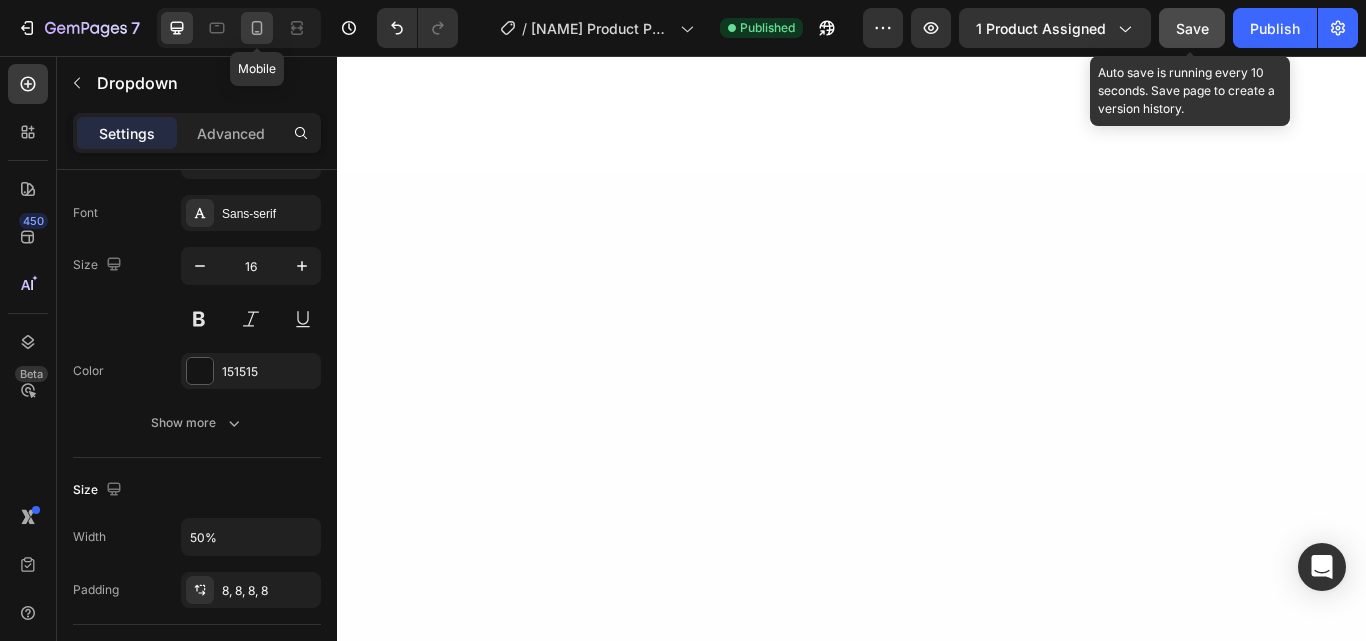 scroll, scrollTop: 621, scrollLeft: 0, axis: vertical 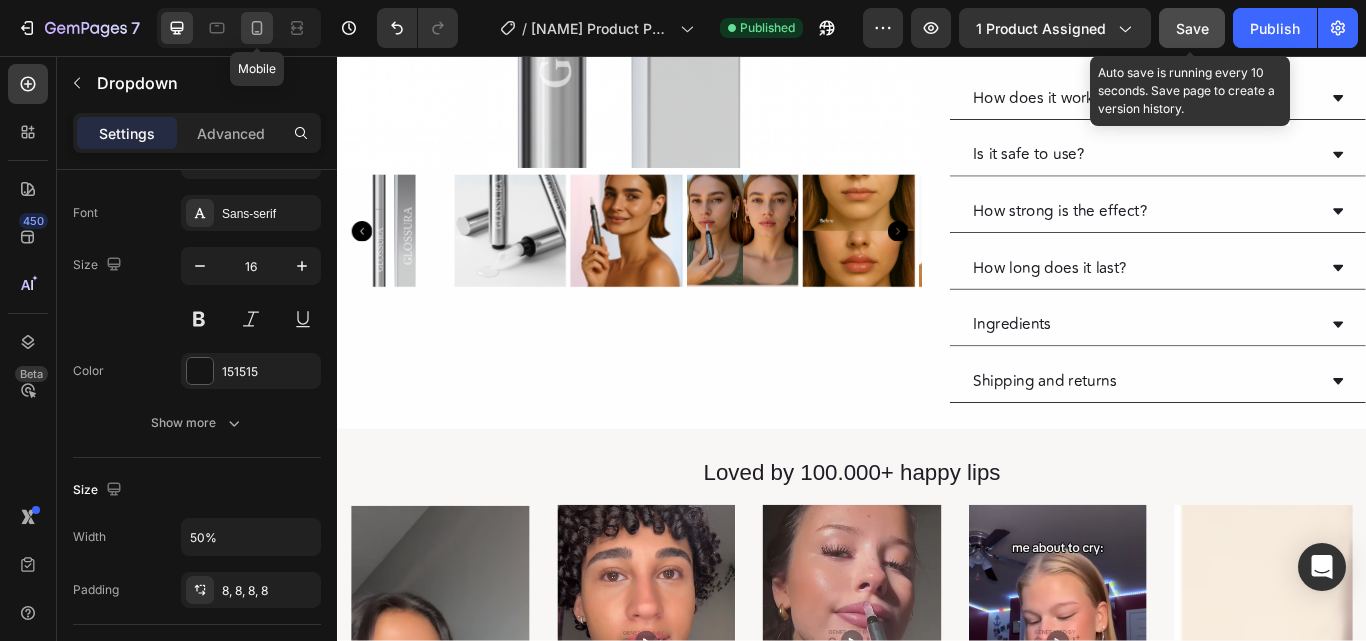 click 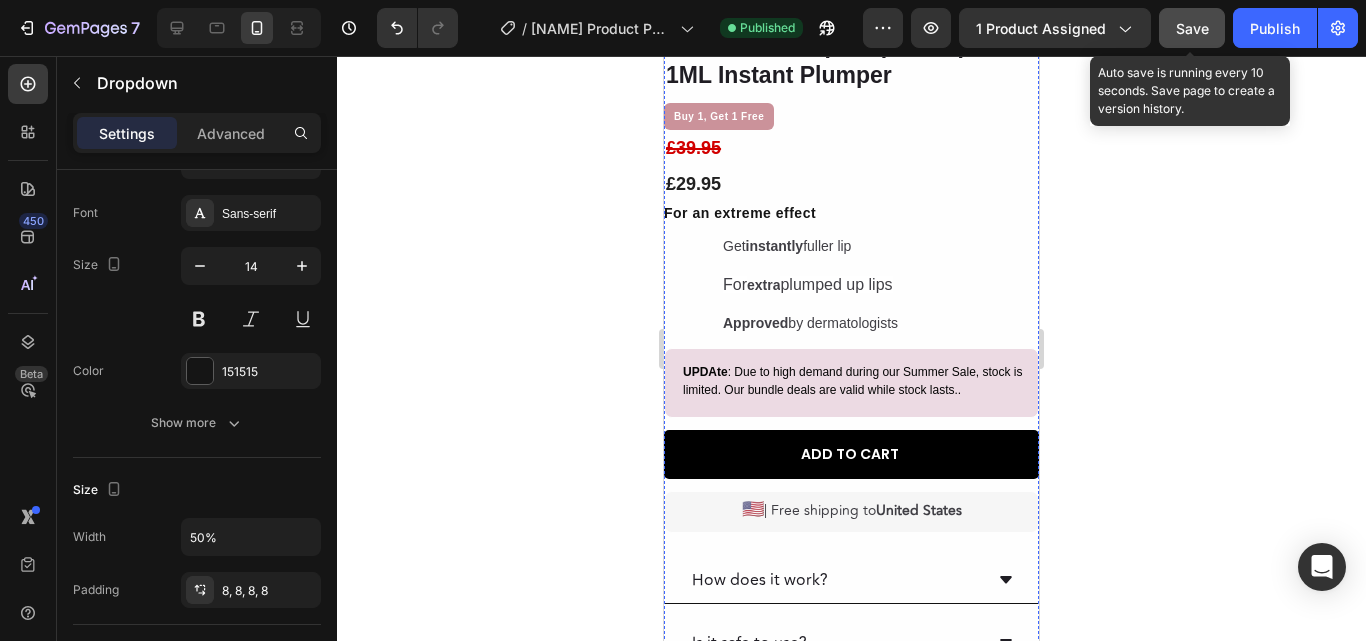 scroll, scrollTop: 0, scrollLeft: 0, axis: both 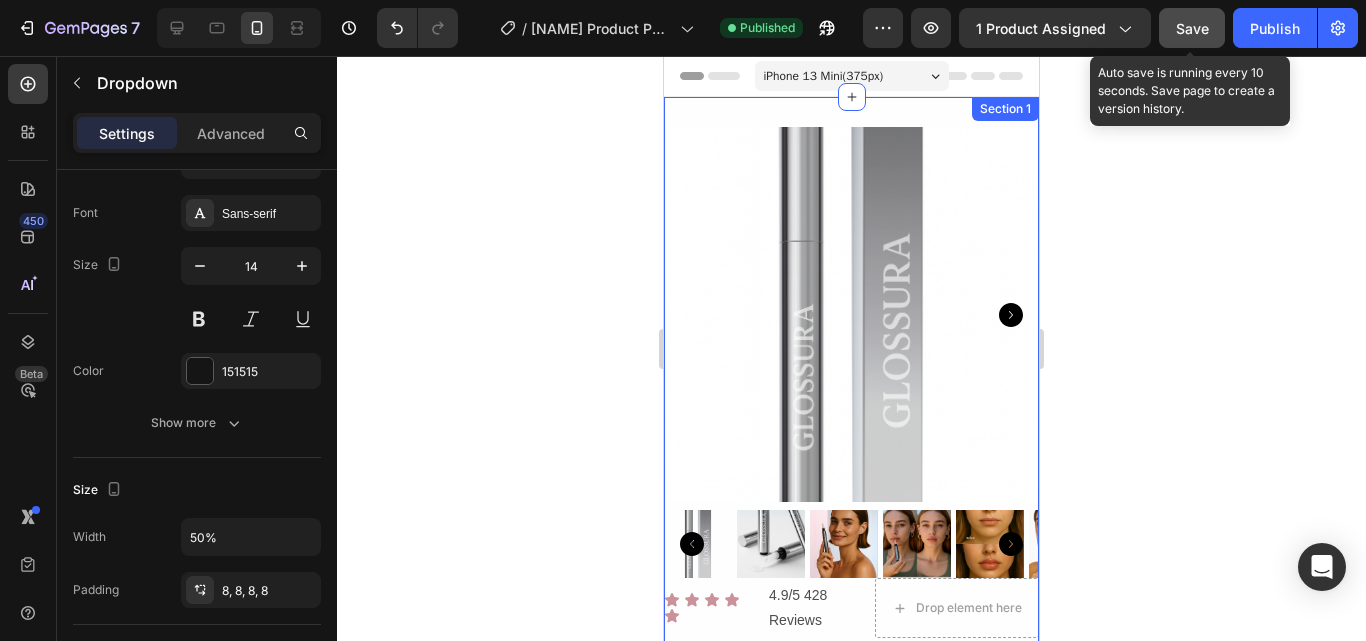 click on "Product Images Icon Icon Icon Icon Icon Icon List 4.9/5 428 Reviews Text Block Row
Drop element here Advanced list Glossura™ Capri Lip Plumper – 1ML Instant Plumper Product Title Buy 1, Get 1 Free Text Block Row £39.95 Compare Price Compare Price £29.95 Product Price Product Price Row For an extreme effect Text Block Row Image Get  instantly  fuller lip Text Block Row Image For  extra  plumped up lips Text Block Row Image Approved  by dermatologists Text Block Row UPDAte : Due to high demand during our Summer Sale, stock is limited. Our bundle deals are valid while stock lasts.. Text Block Row Add to cart Add to Cart 🇺🇸 | Free shipping to  United States Text Block Row
How does it work?
Is it safe to use?
How strong is the effect?
How long does it last?" at bounding box center [851, 835] 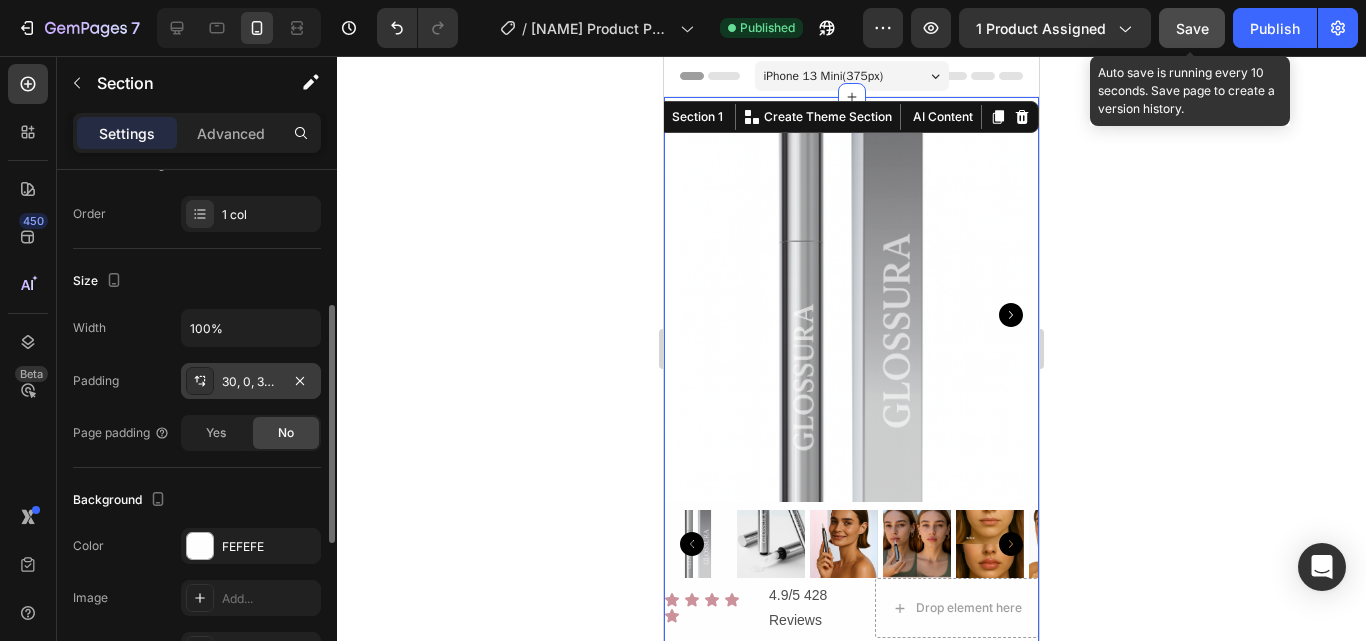 scroll, scrollTop: 500, scrollLeft: 0, axis: vertical 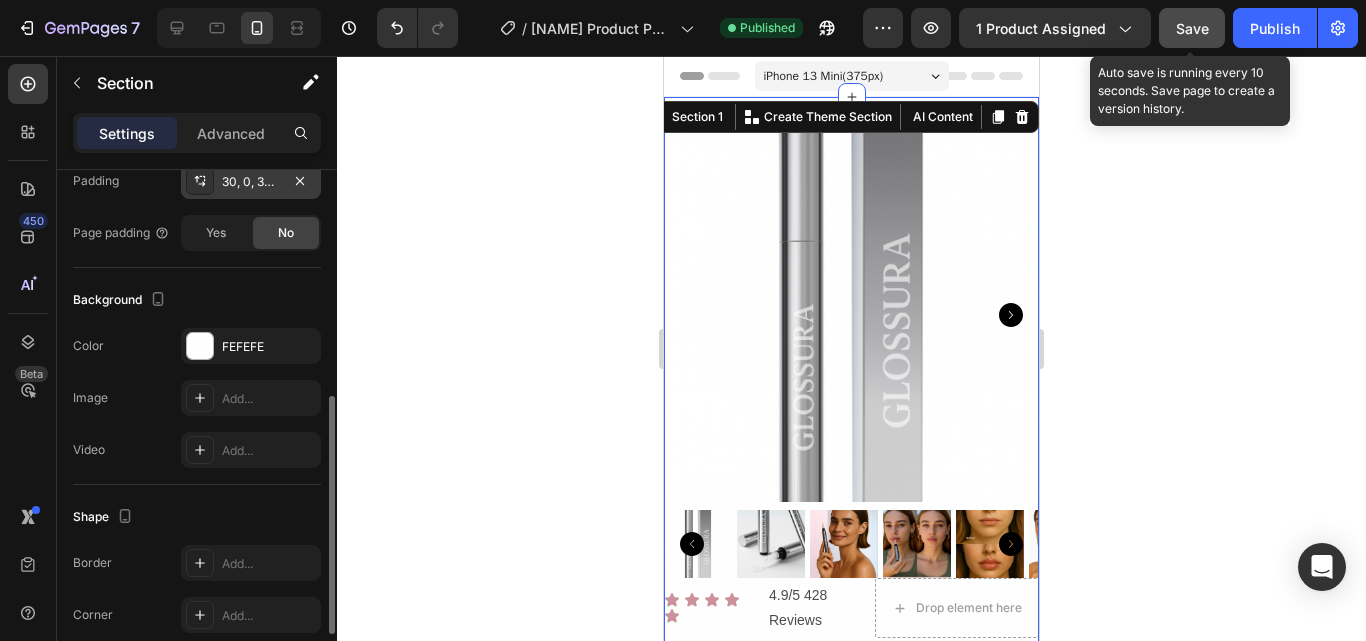 click on "30, 0, 30, 0" at bounding box center (251, 182) 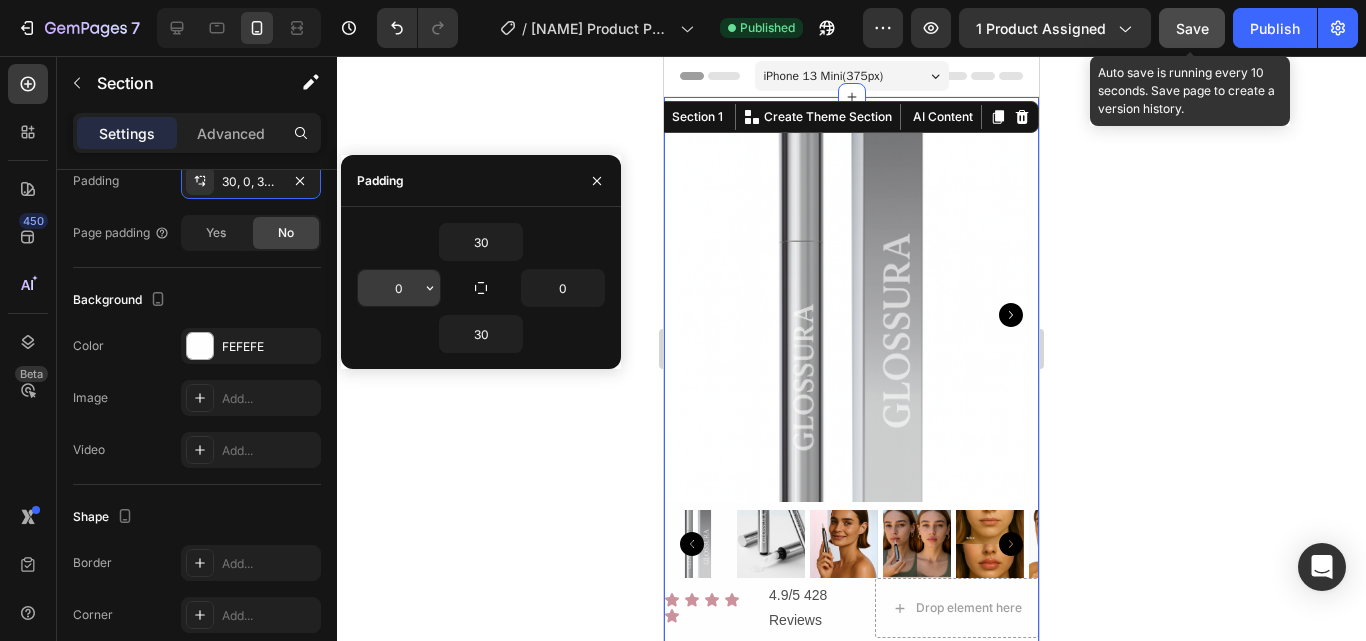 click on "0" at bounding box center [399, 288] 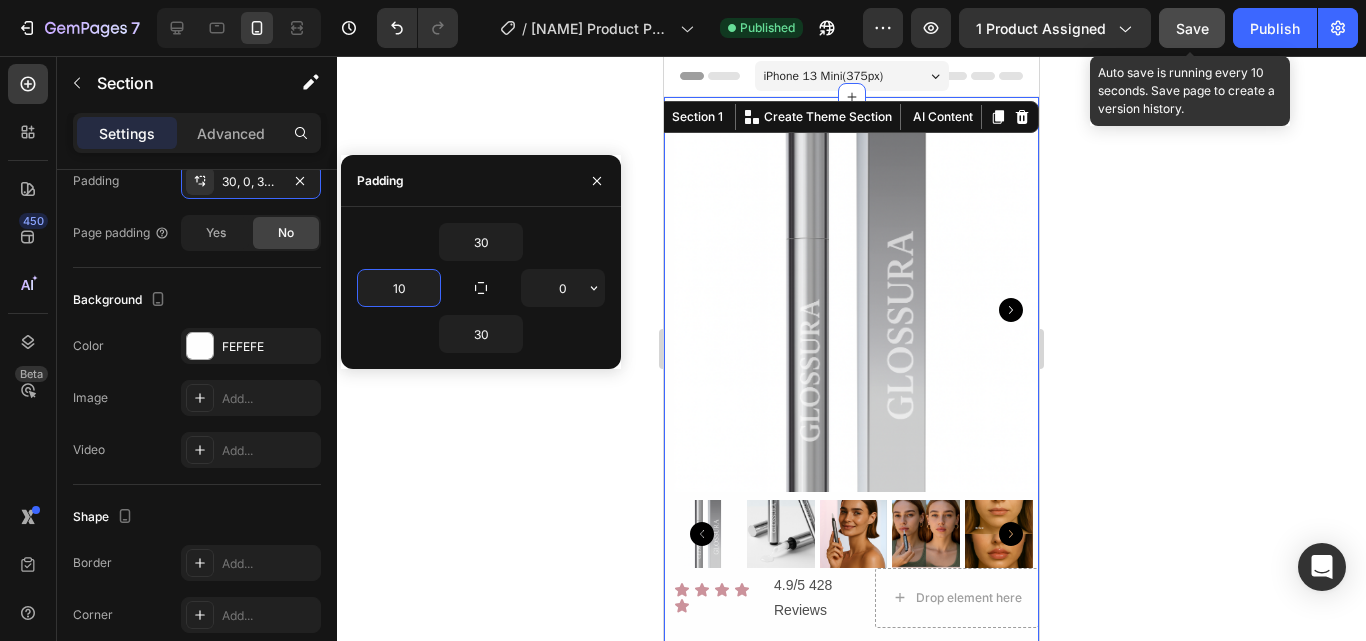 type on "10" 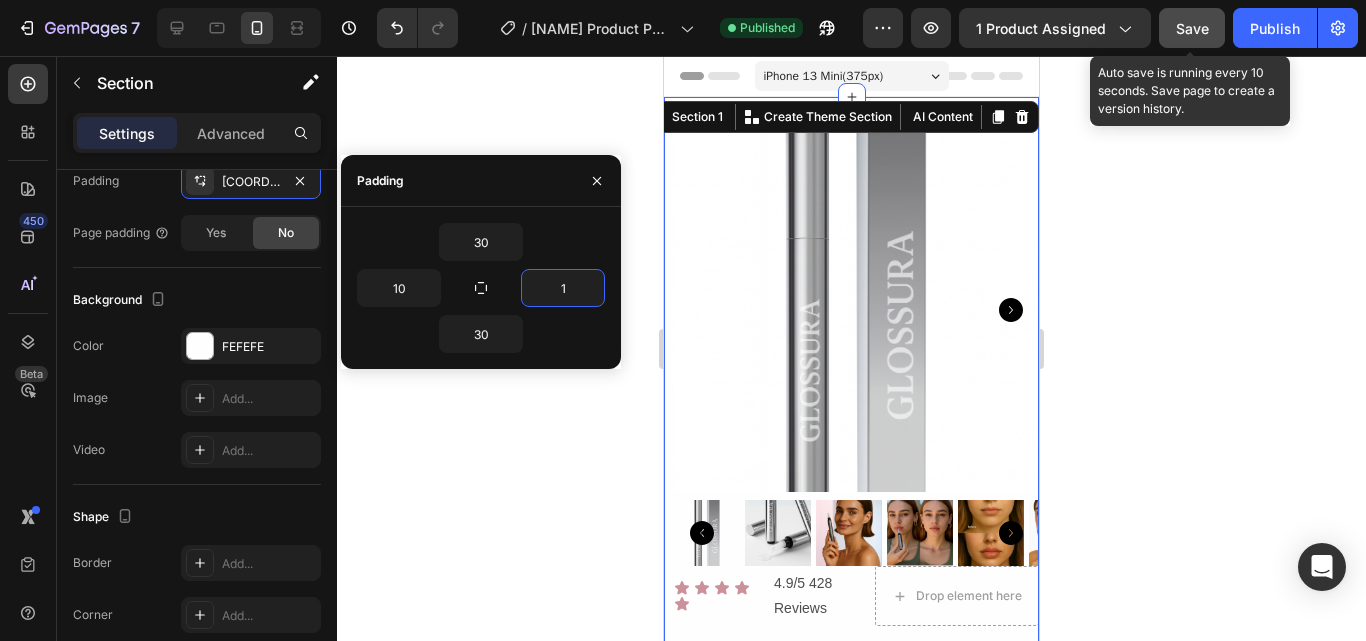 type on "10" 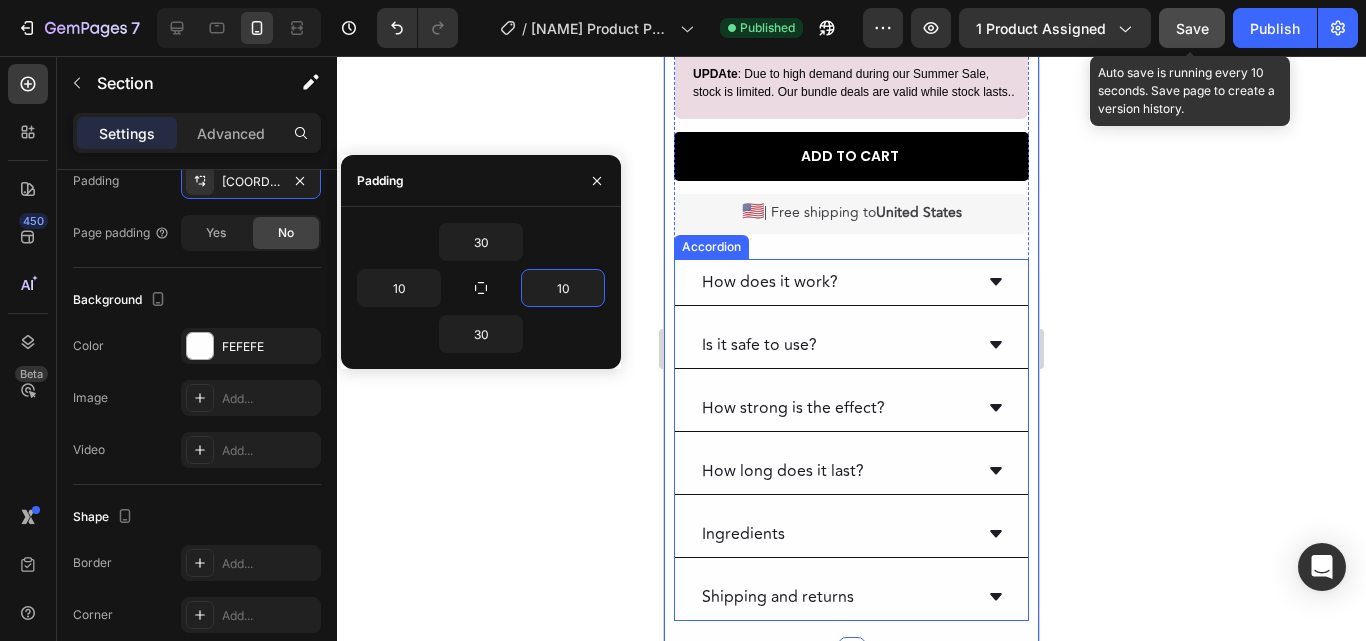 scroll, scrollTop: 900, scrollLeft: 0, axis: vertical 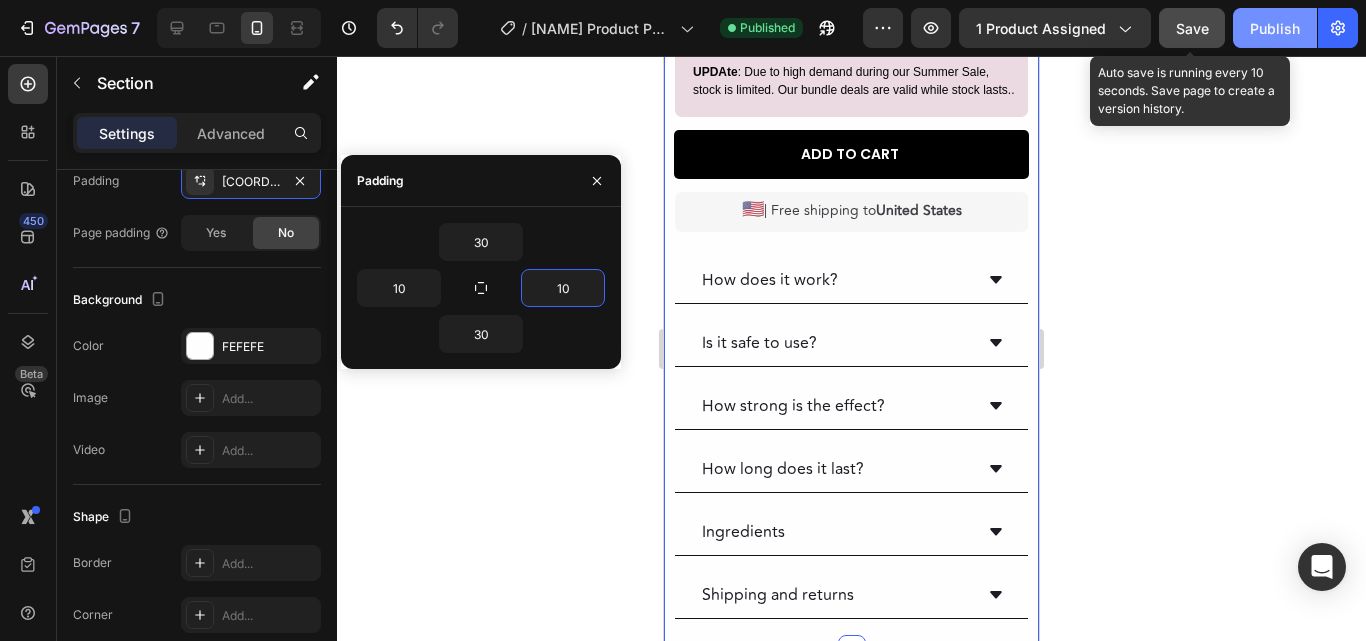 click on "Publish" 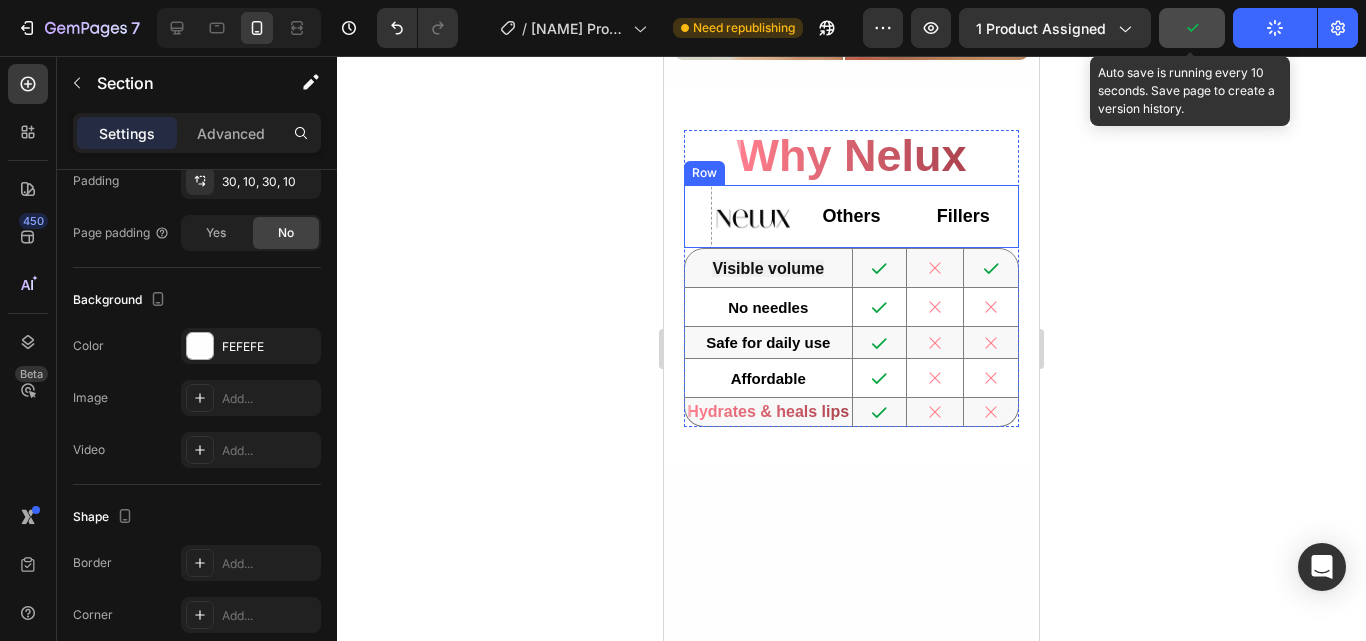 scroll, scrollTop: 7400, scrollLeft: 0, axis: vertical 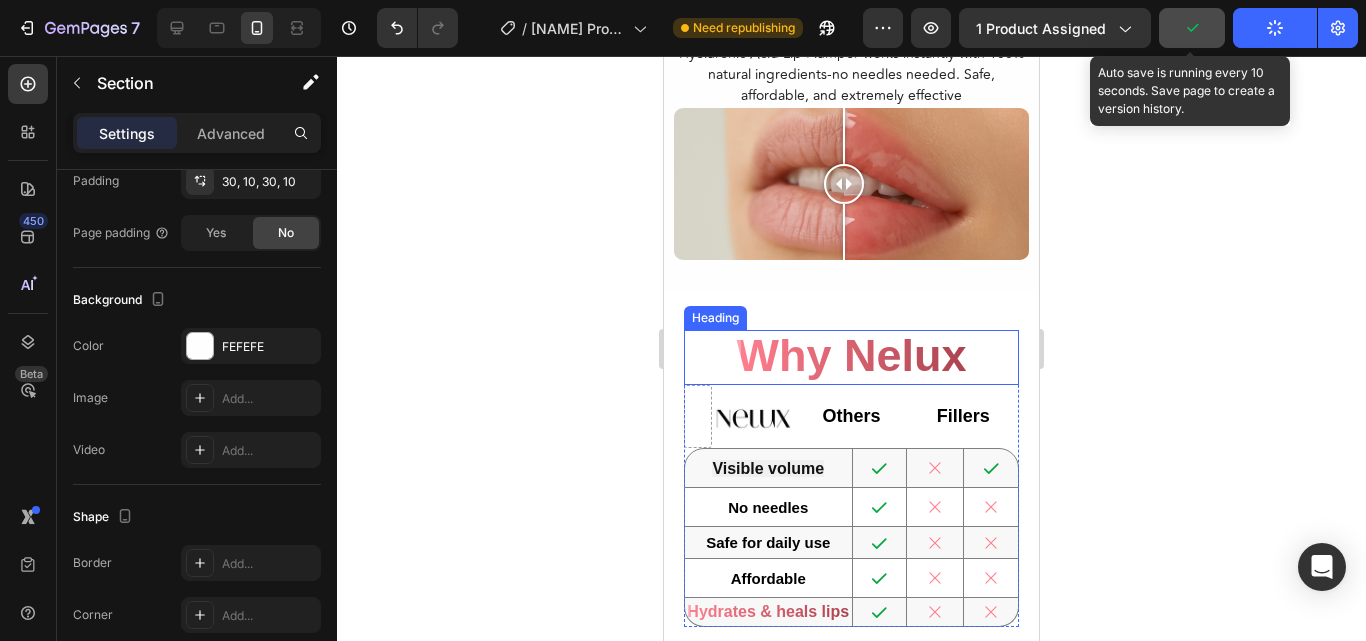 click on "Why Nelux" at bounding box center [851, 355] 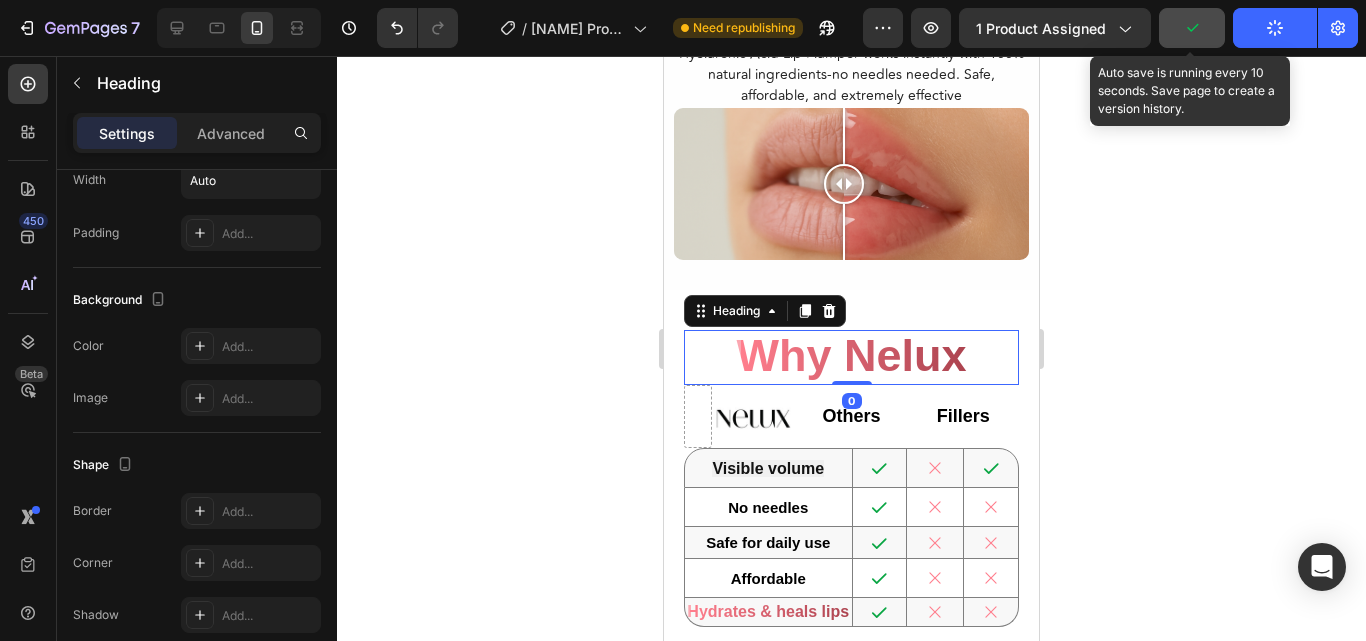 scroll, scrollTop: 0, scrollLeft: 0, axis: both 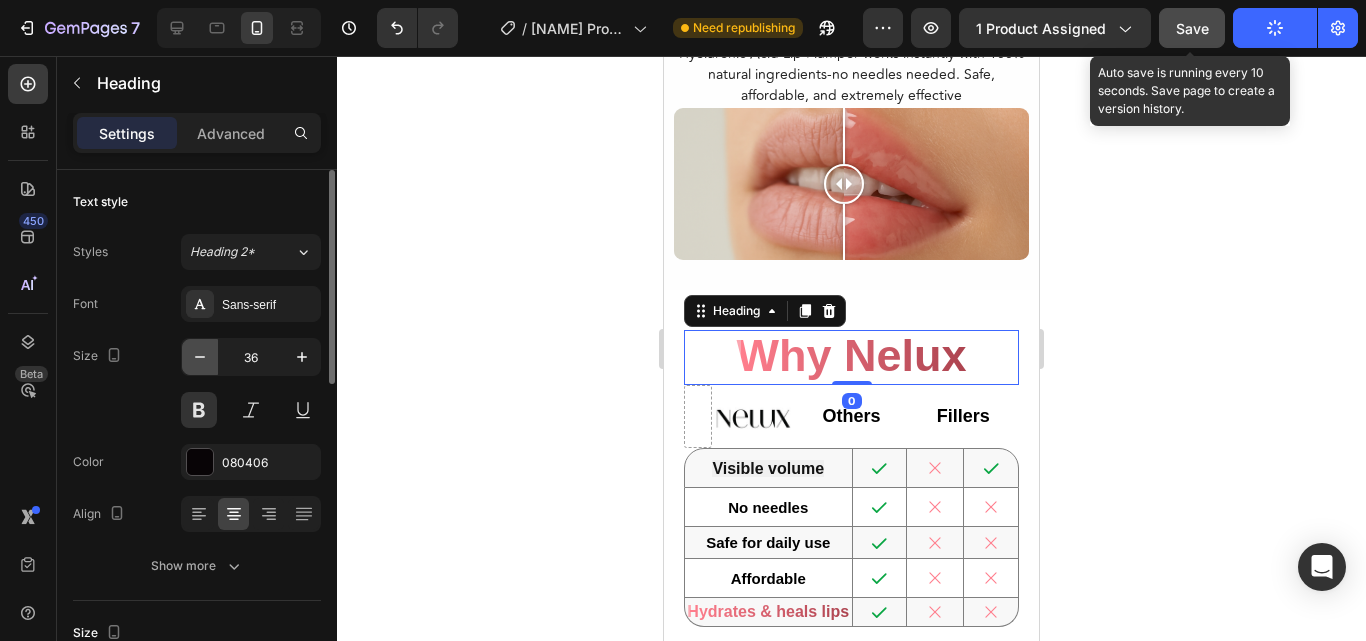 click 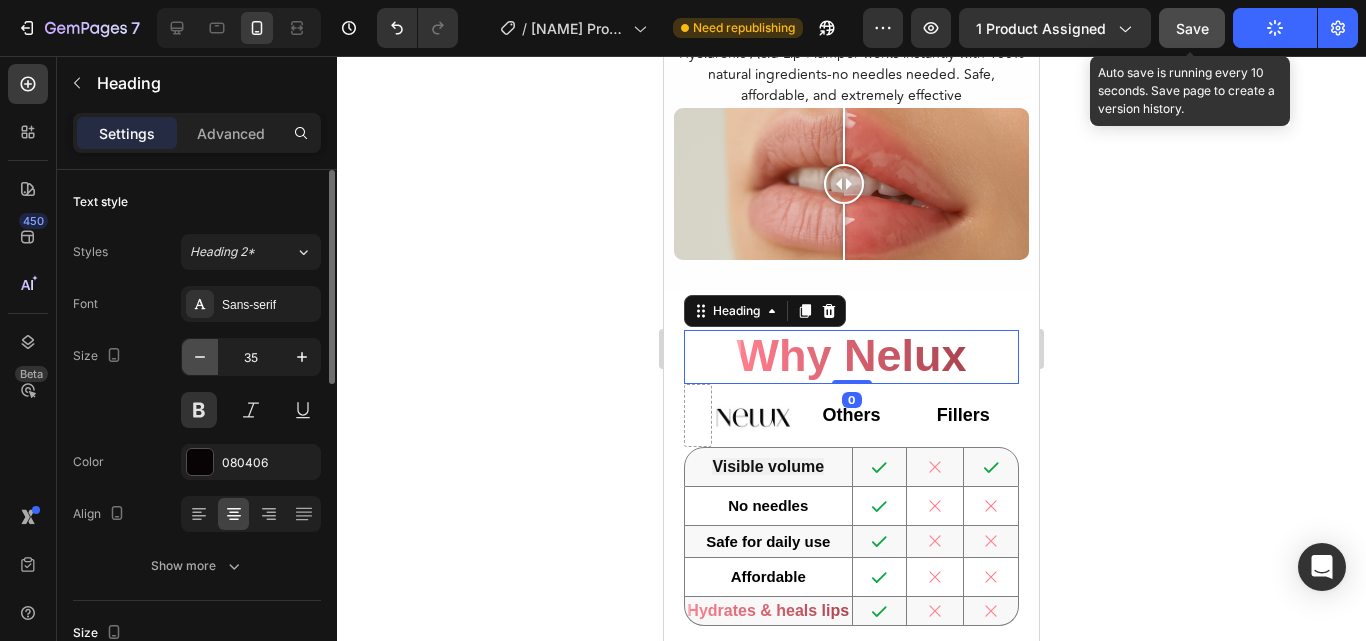 click 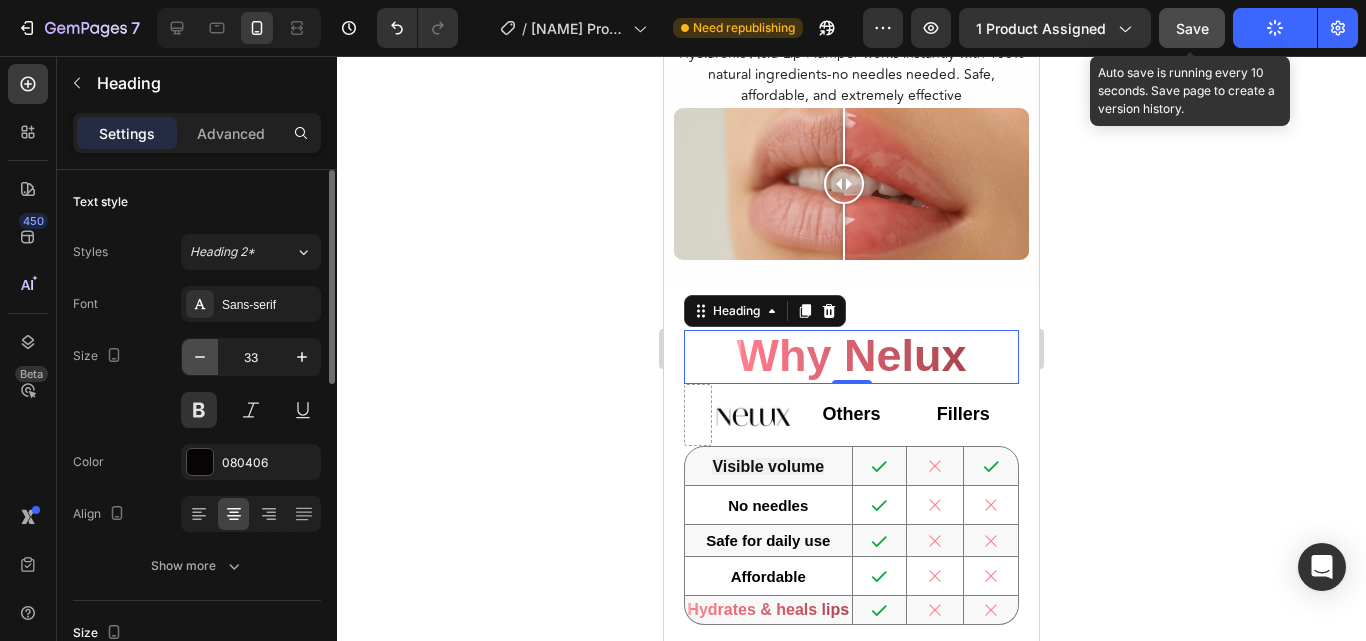 click 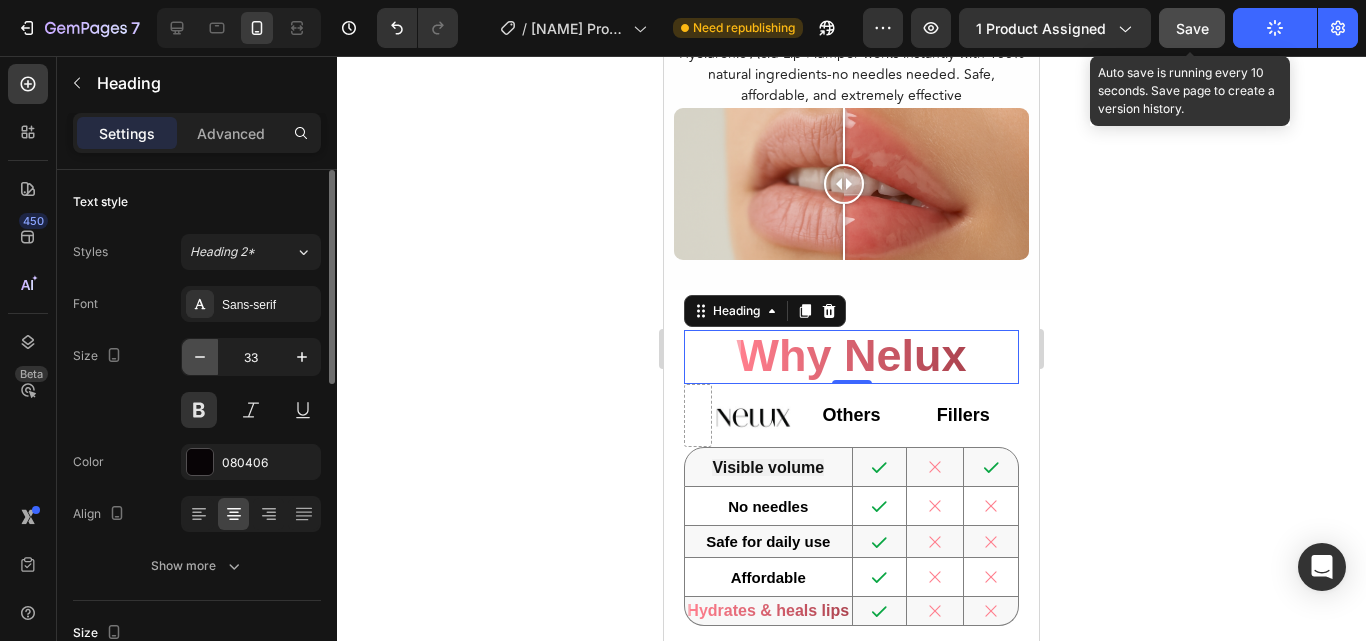 click 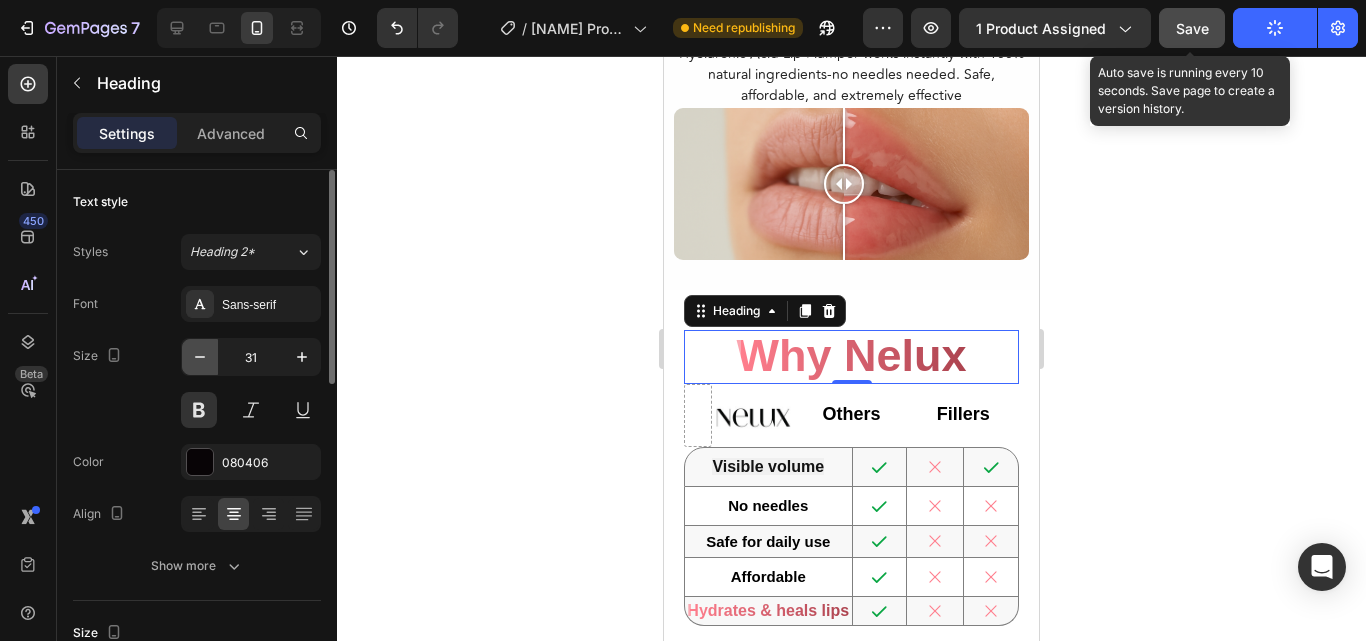 click 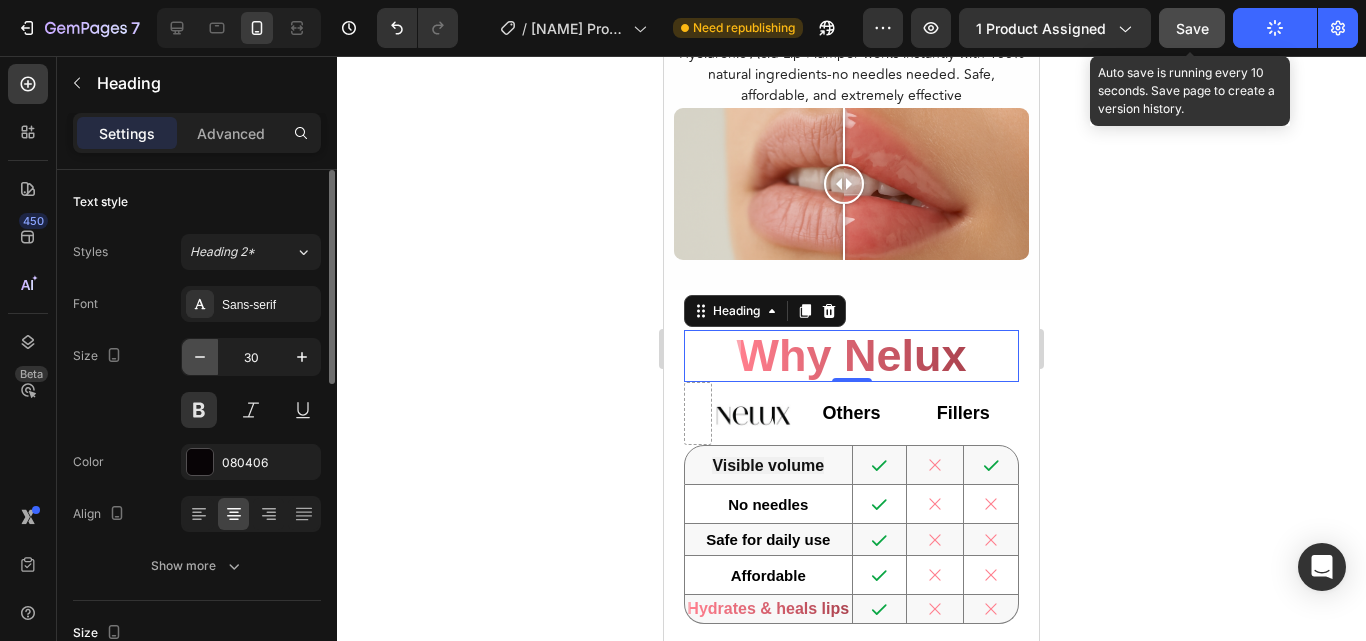 click 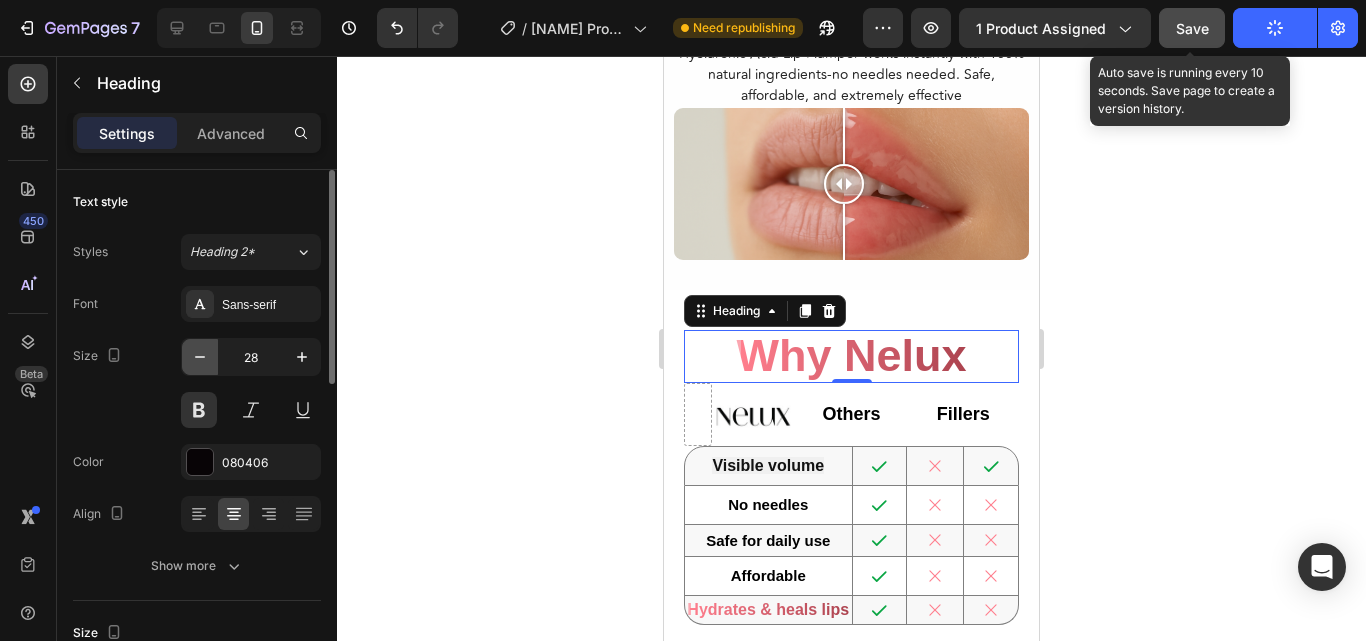 click 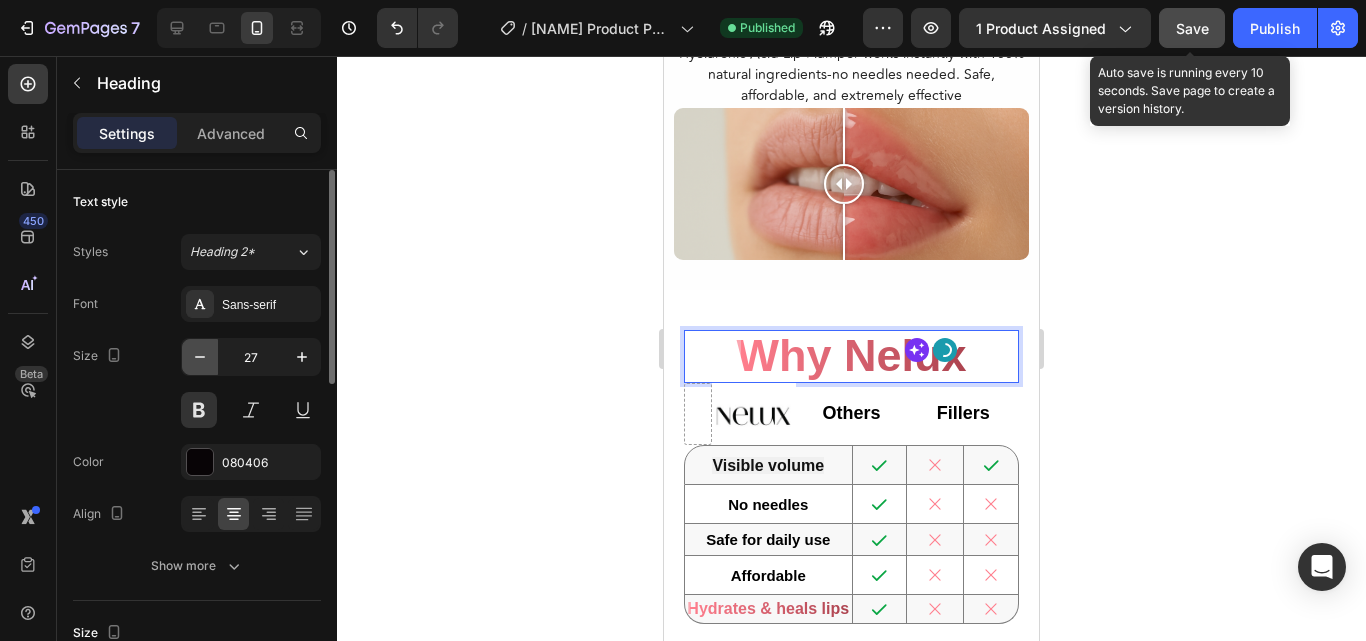 click 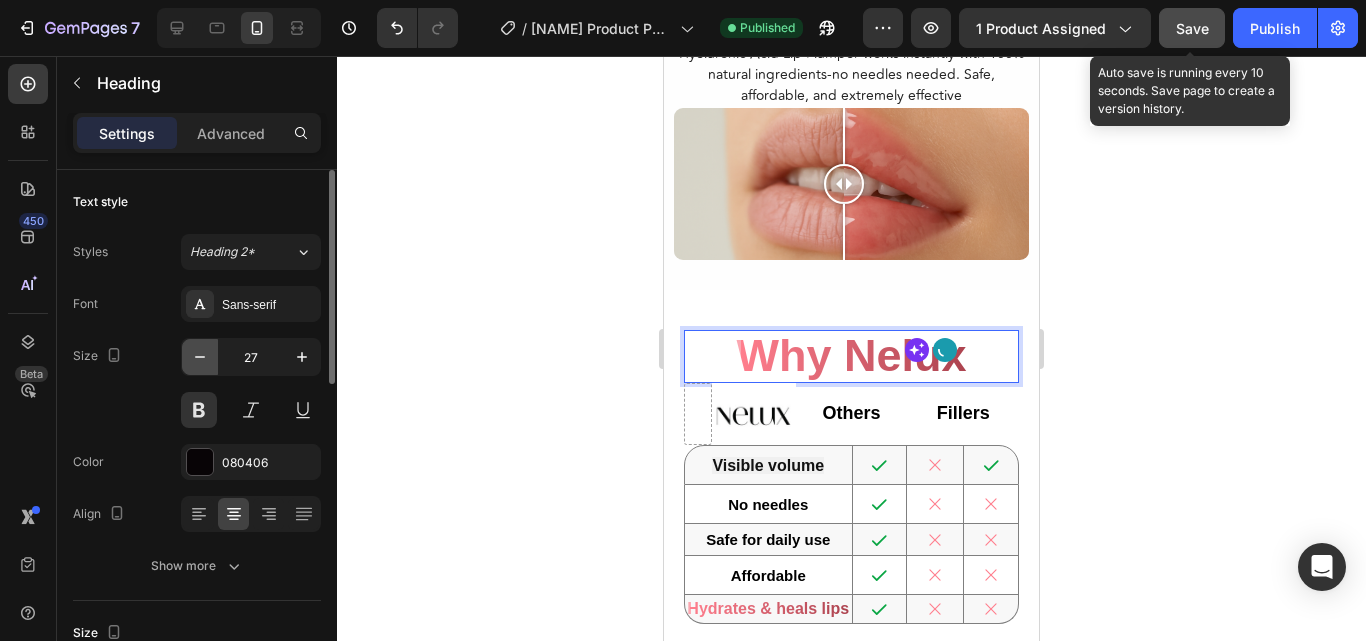 click 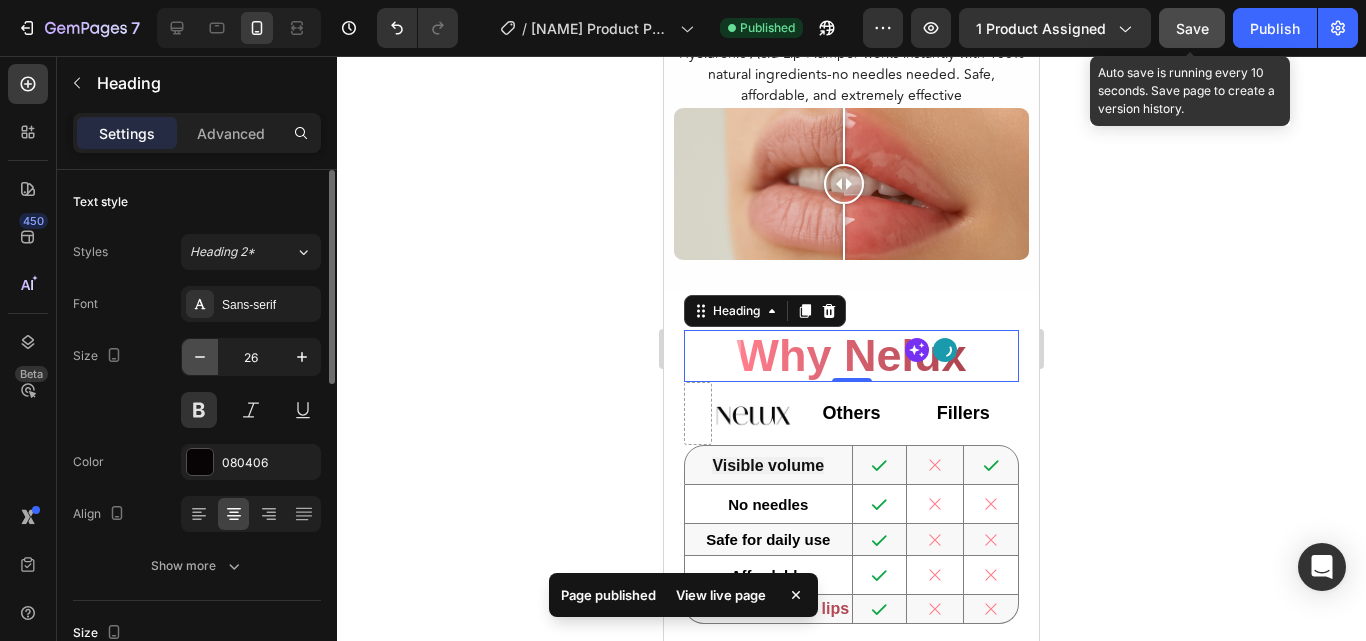 click 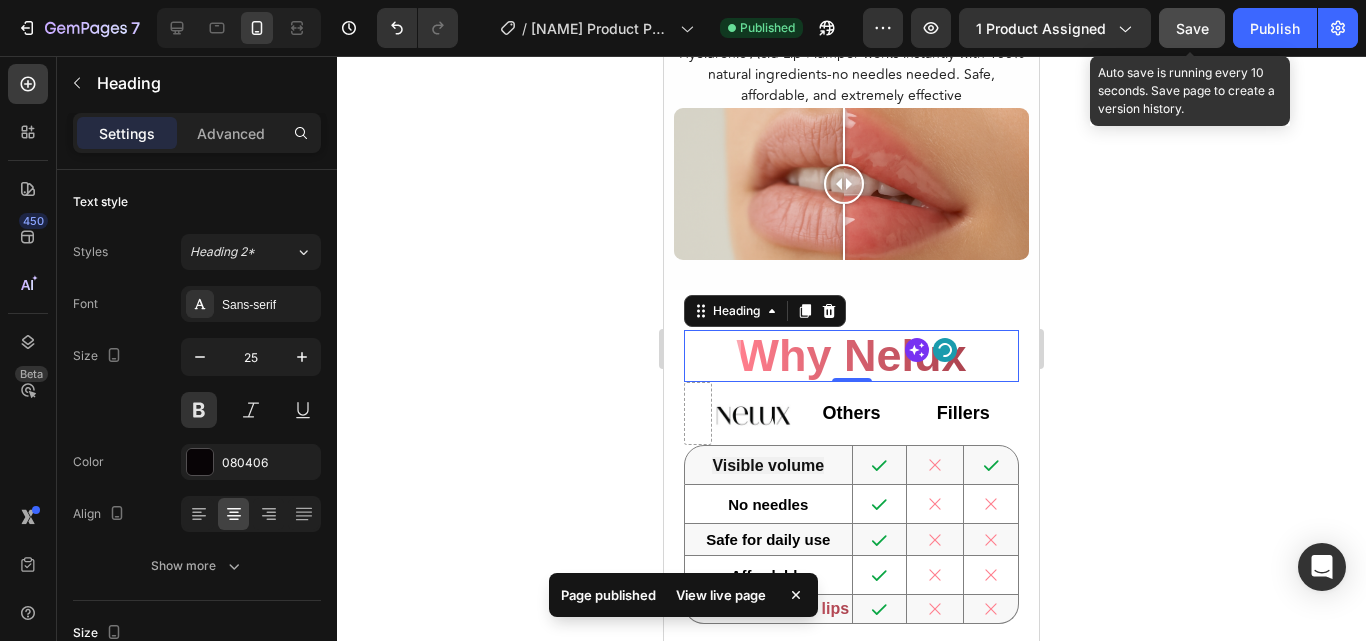 type on "24" 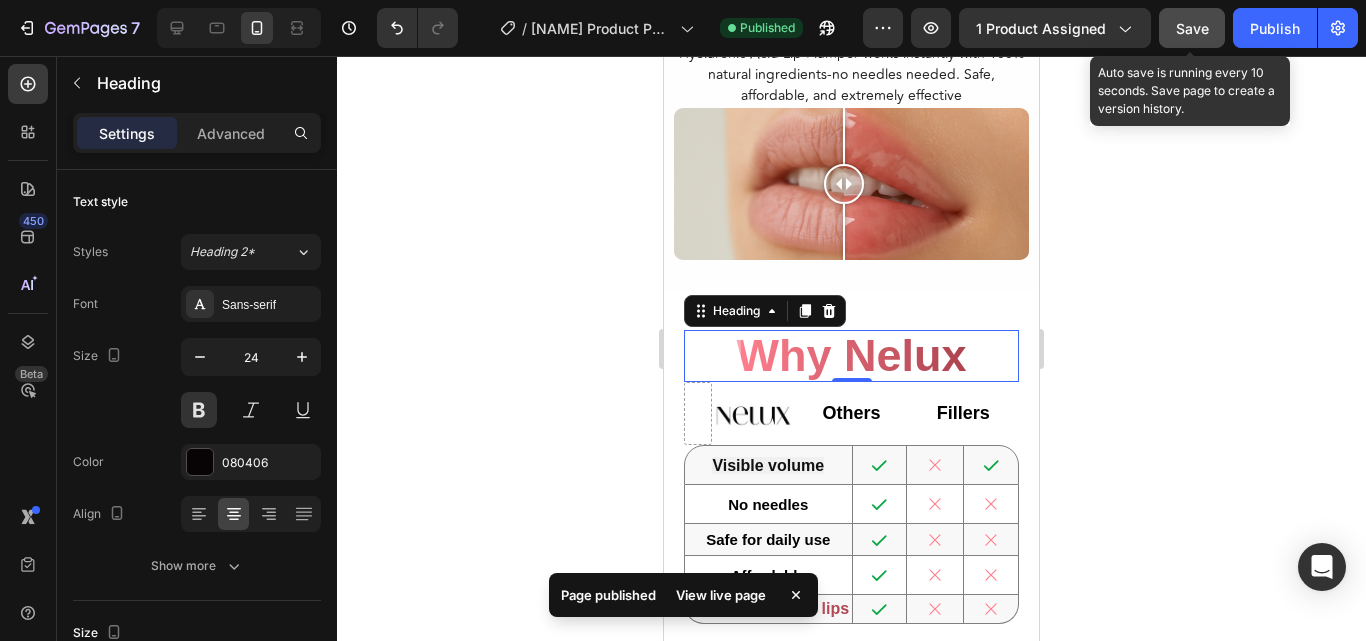 click on "Why Nelux" at bounding box center [851, 355] 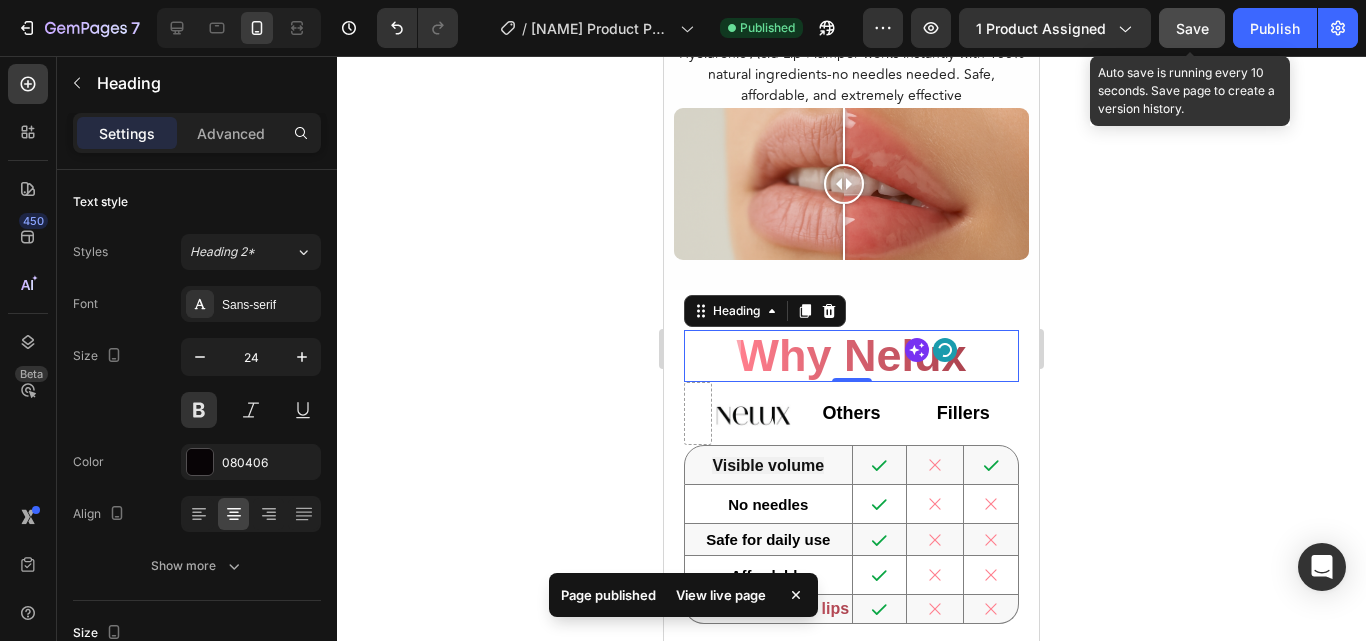 click on "Why Nelux" at bounding box center [851, 355] 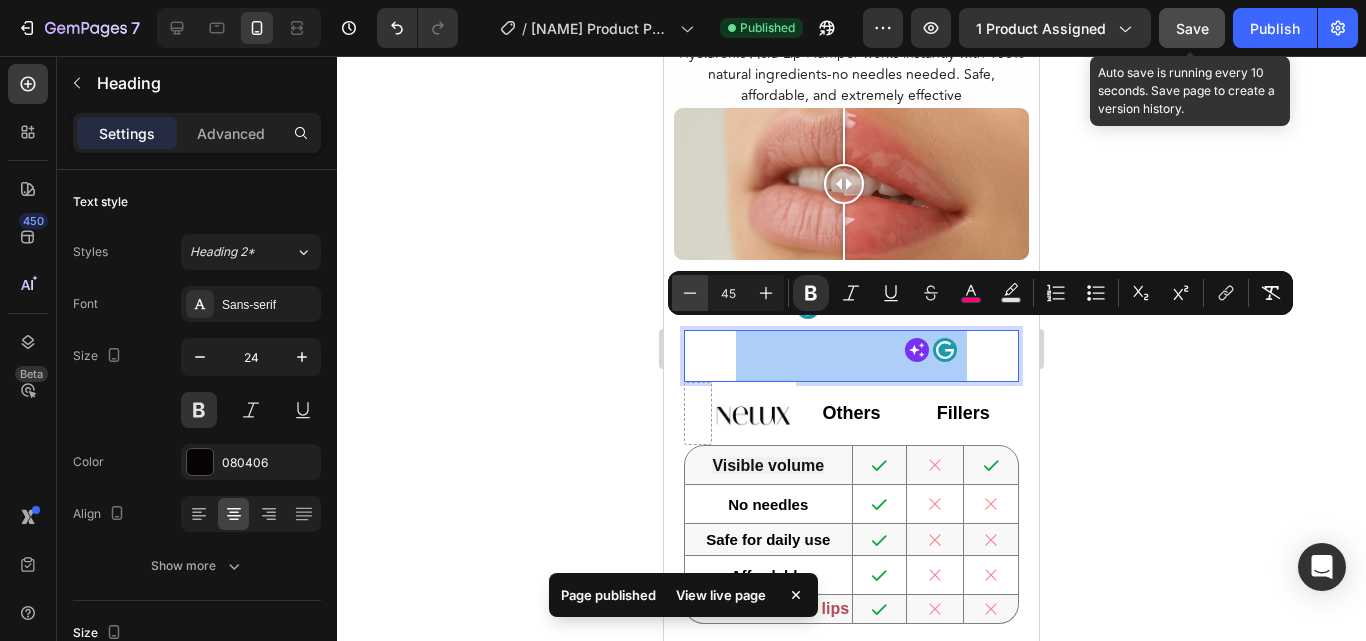 click 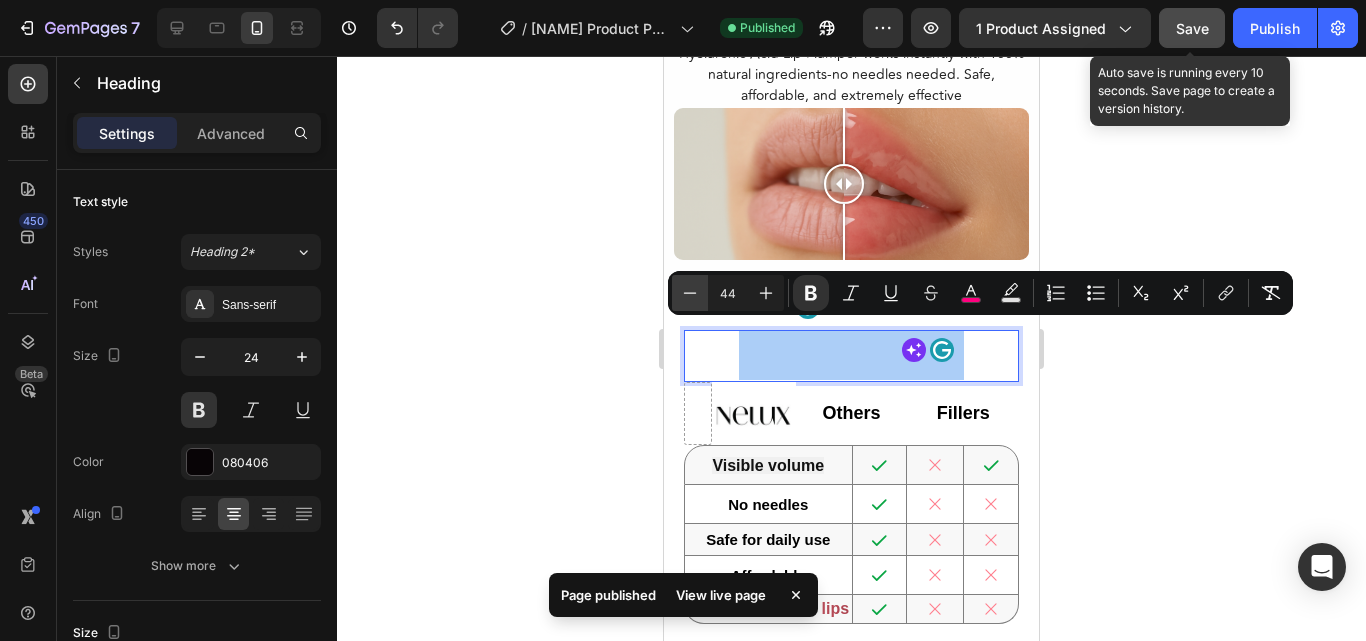 click 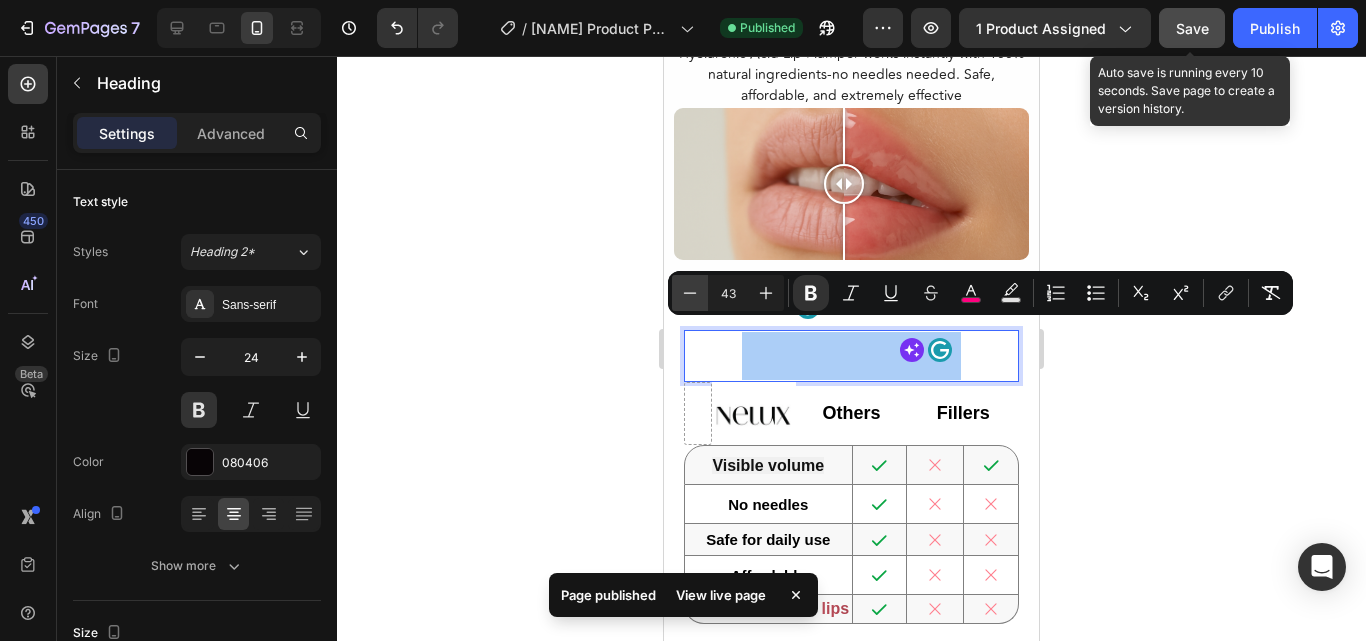 click 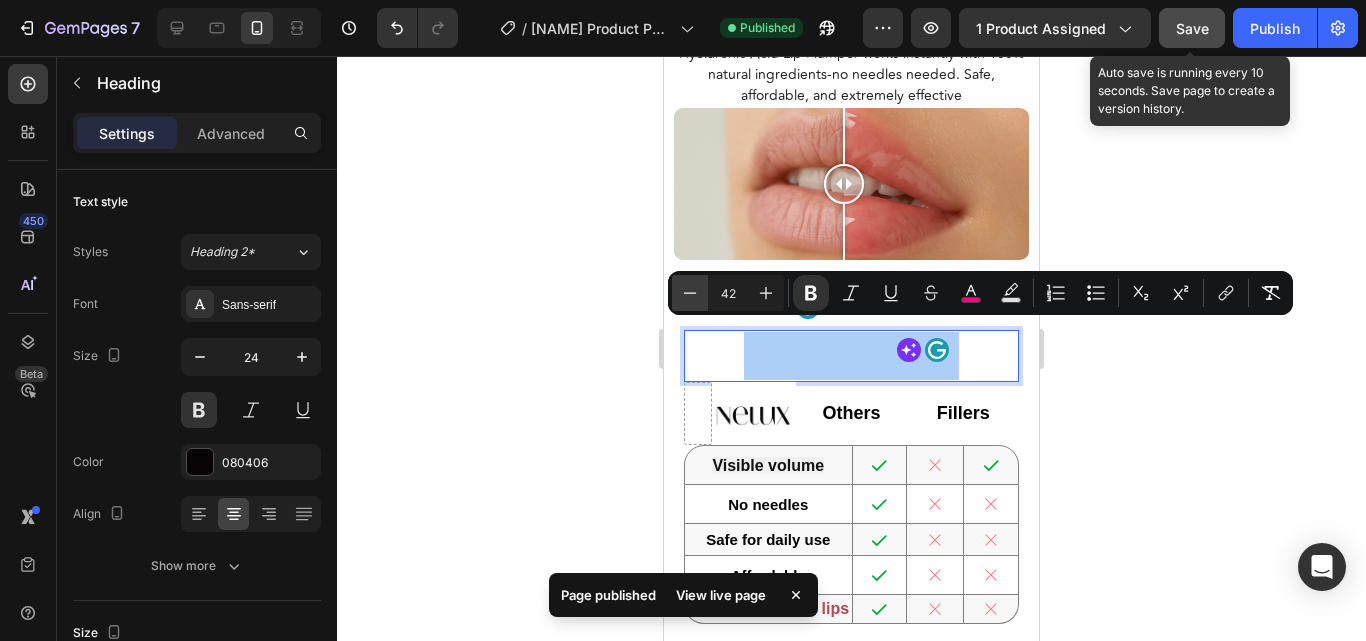 click 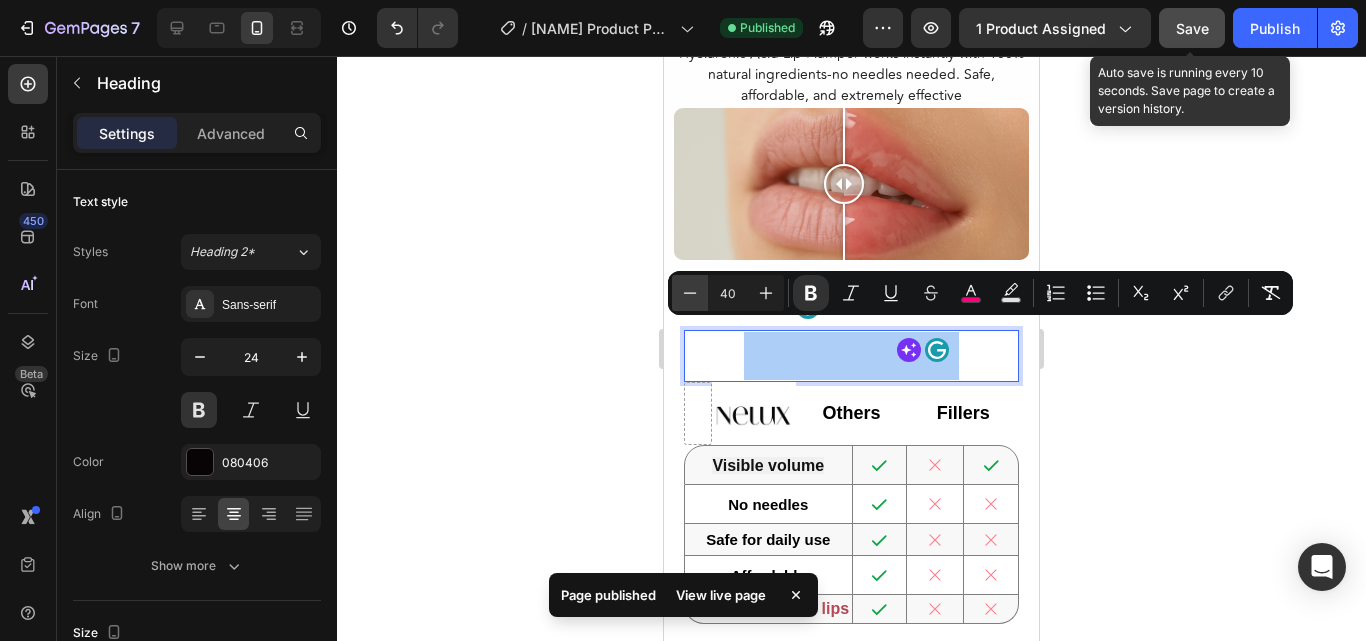 click 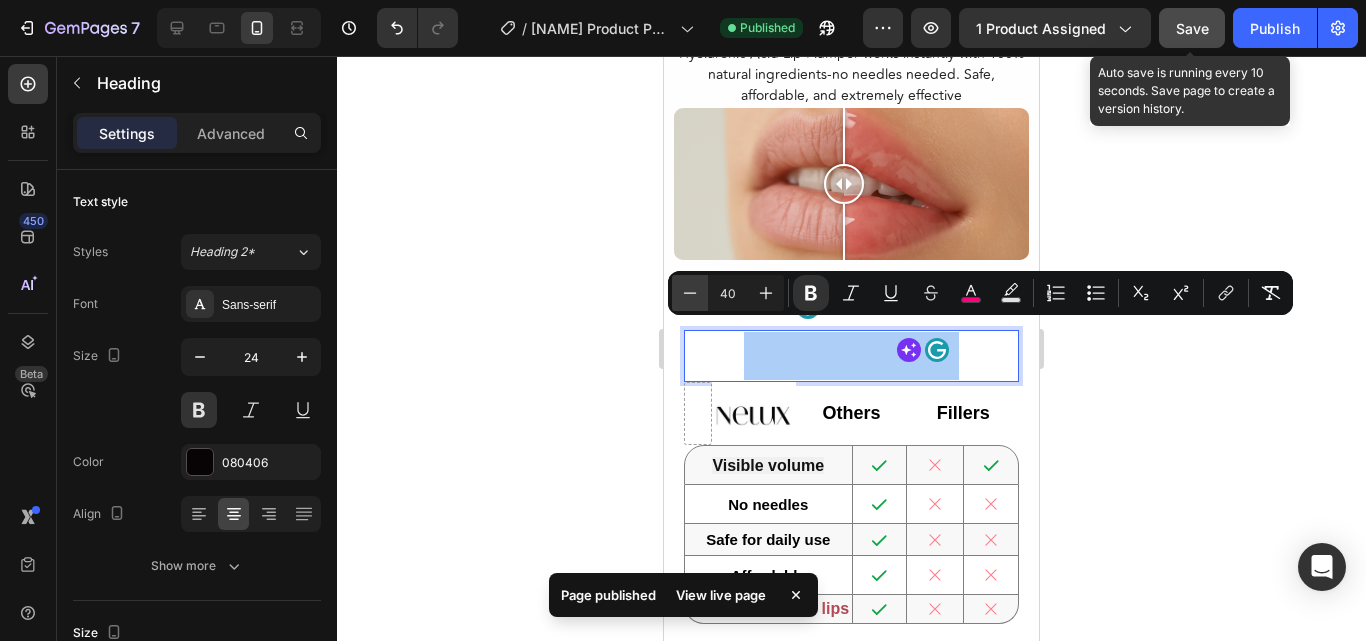 click 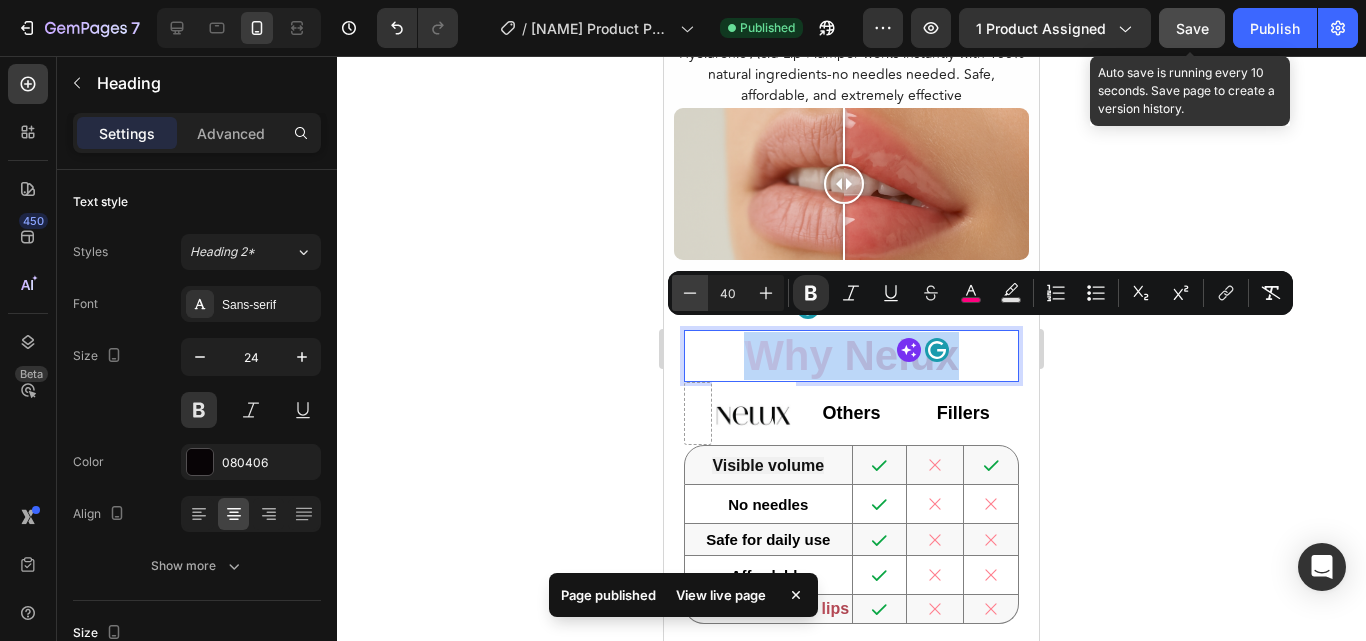 type on "38" 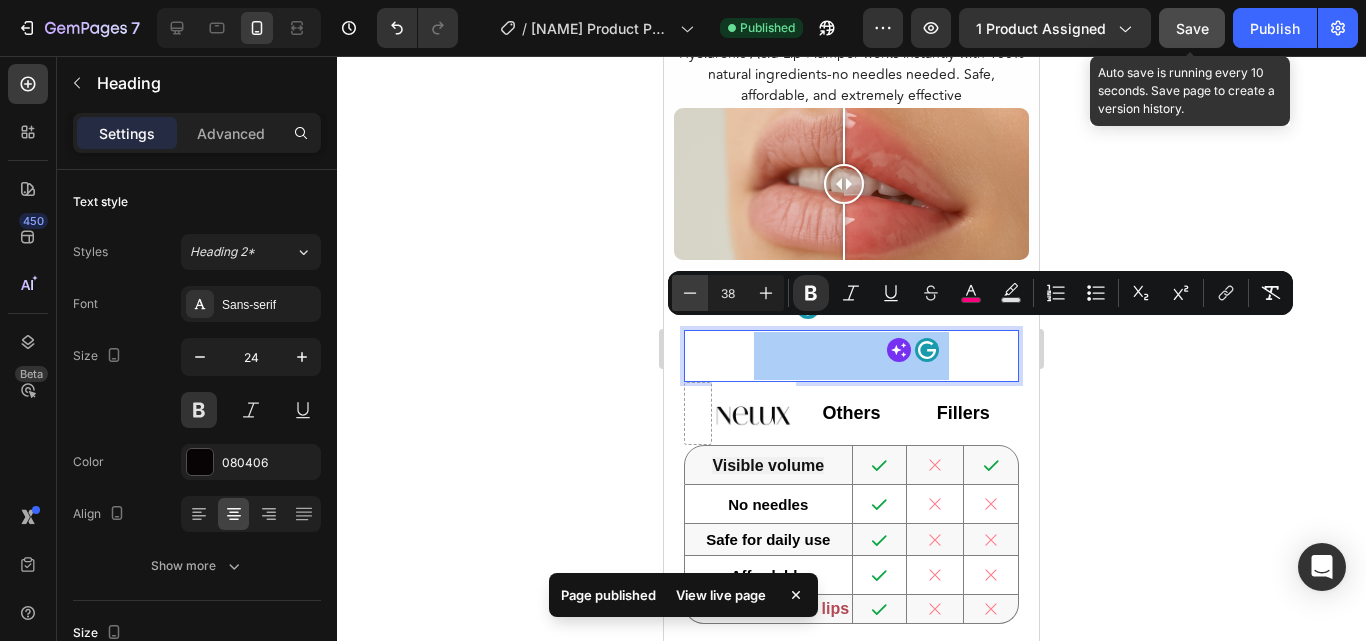 click 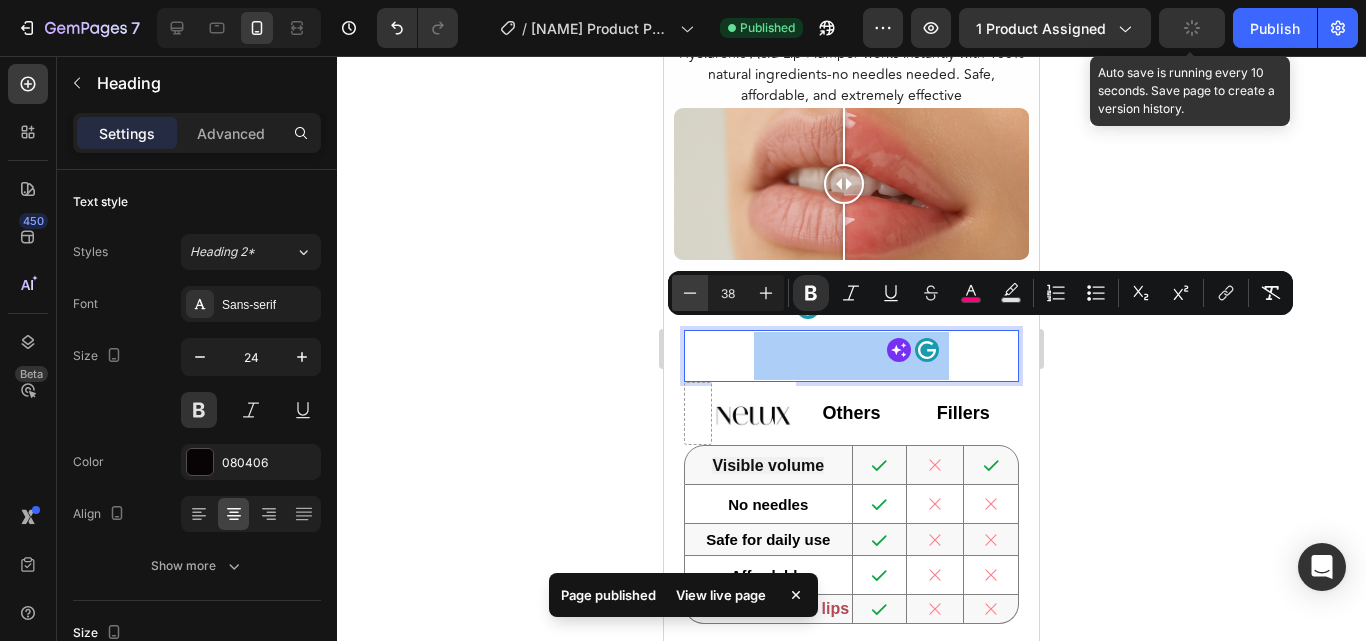 drag, startPoint x: 692, startPoint y: 296, endPoint x: 38, endPoint y: 289, distance: 654.0375 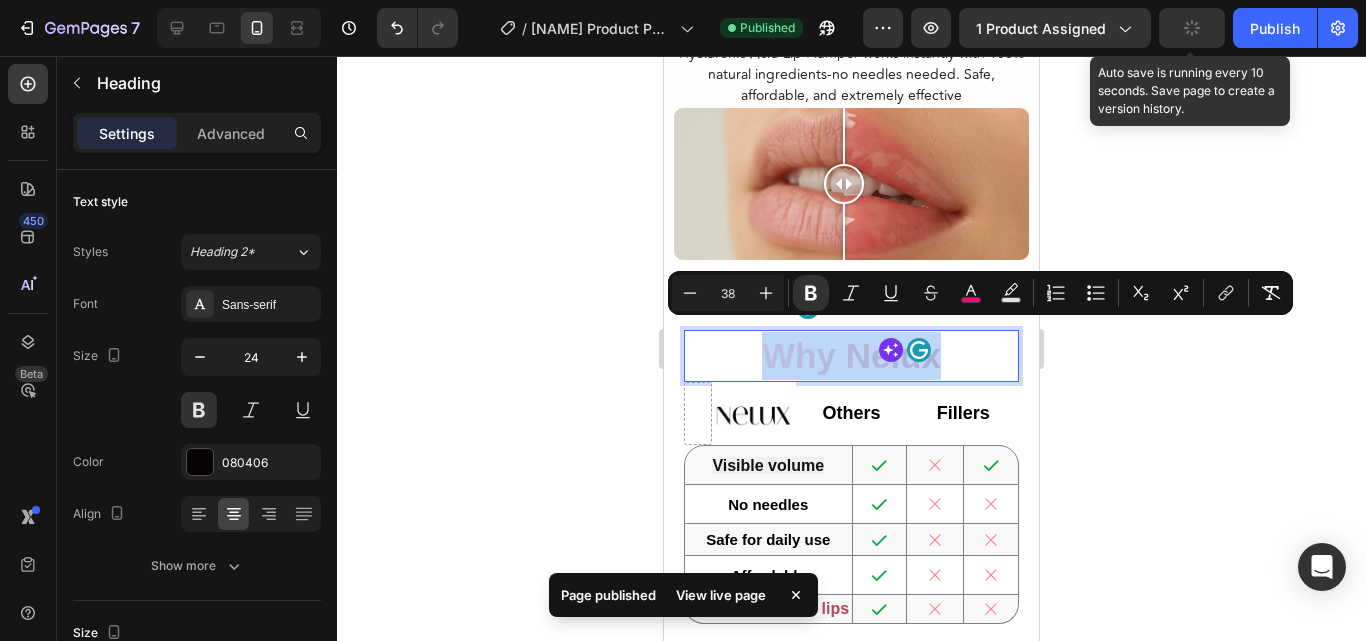 click on "Why Nelux" at bounding box center [851, 356] 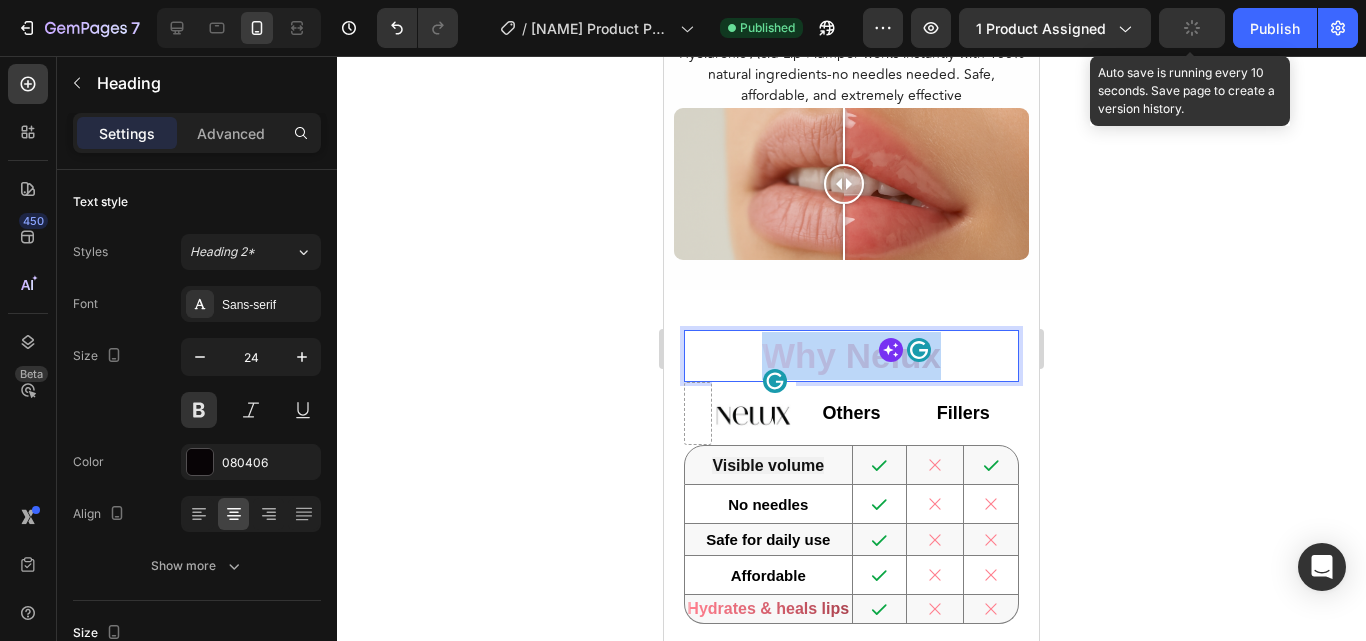 click on "Why Nelux" at bounding box center (851, 355) 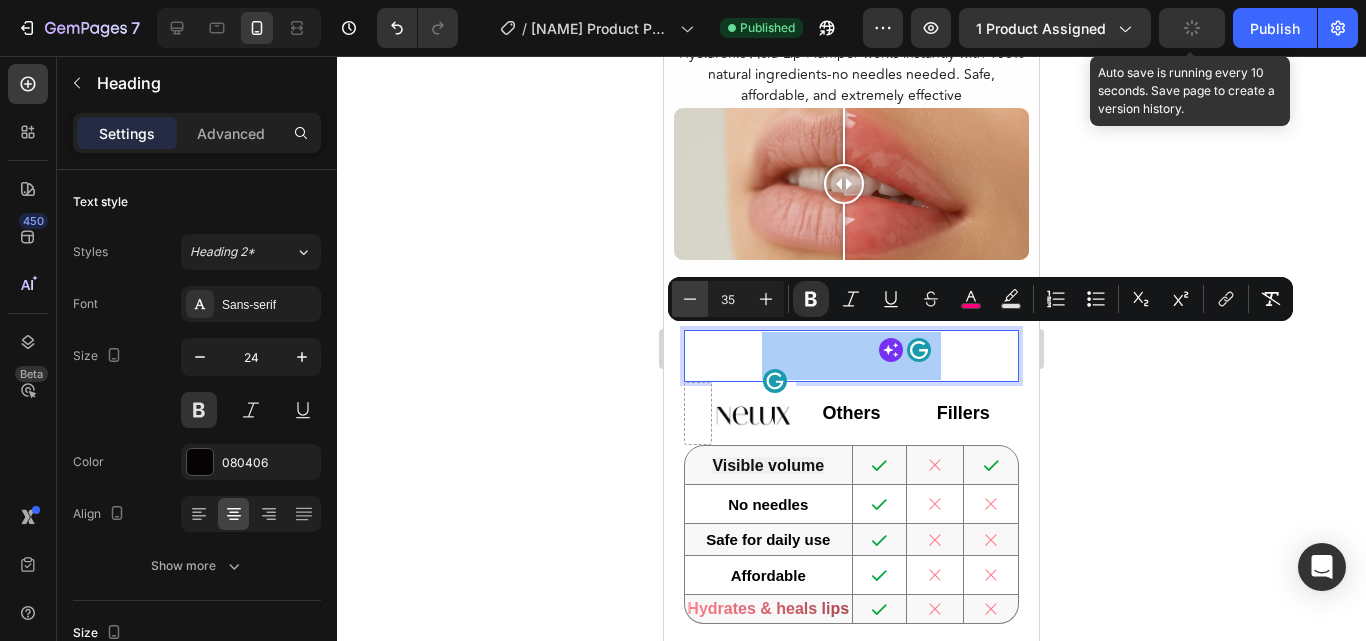 click 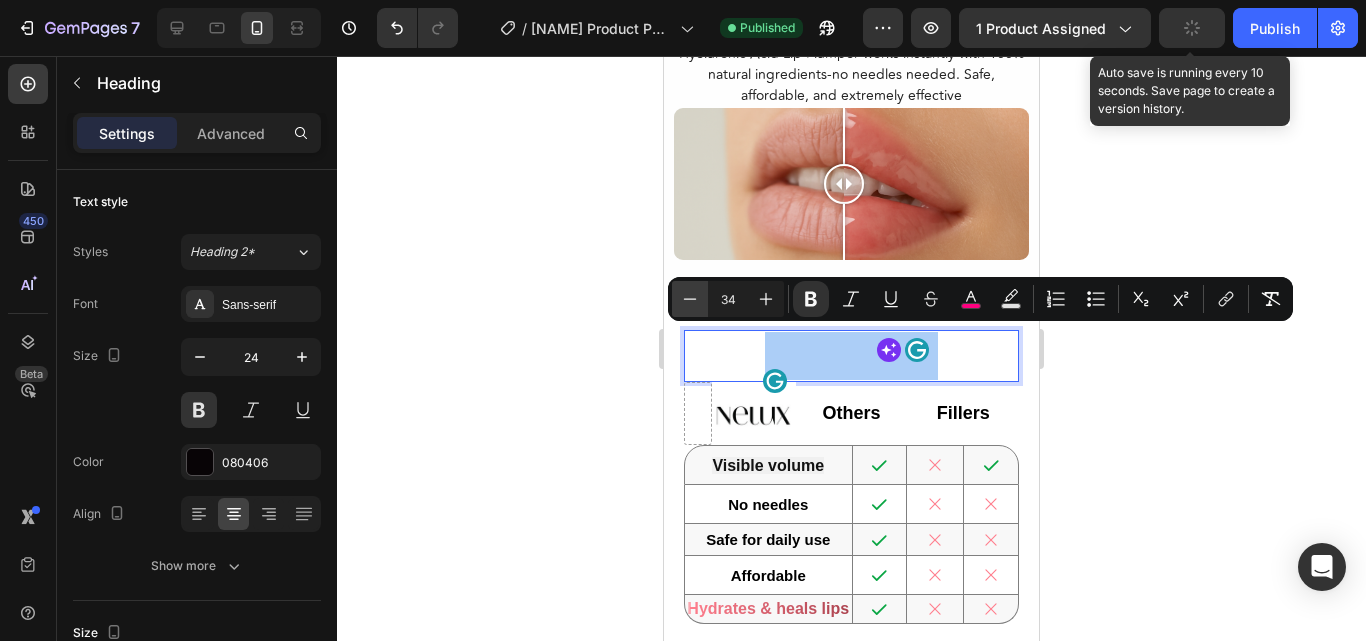 click 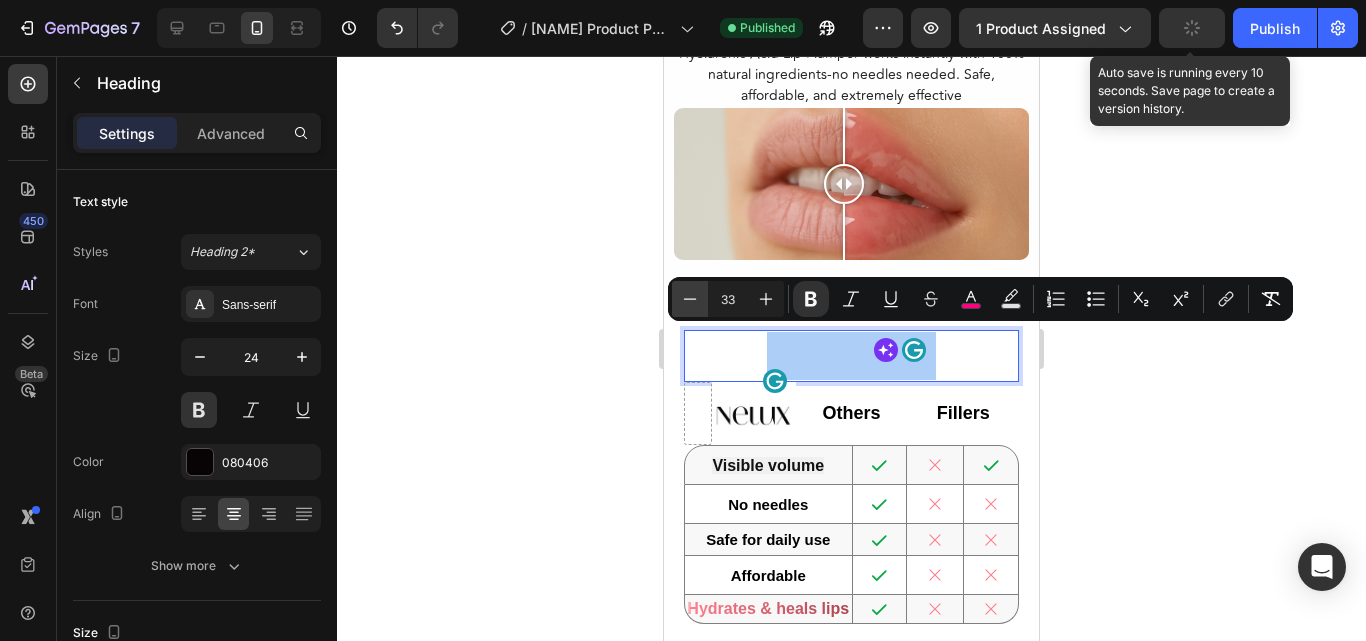 click 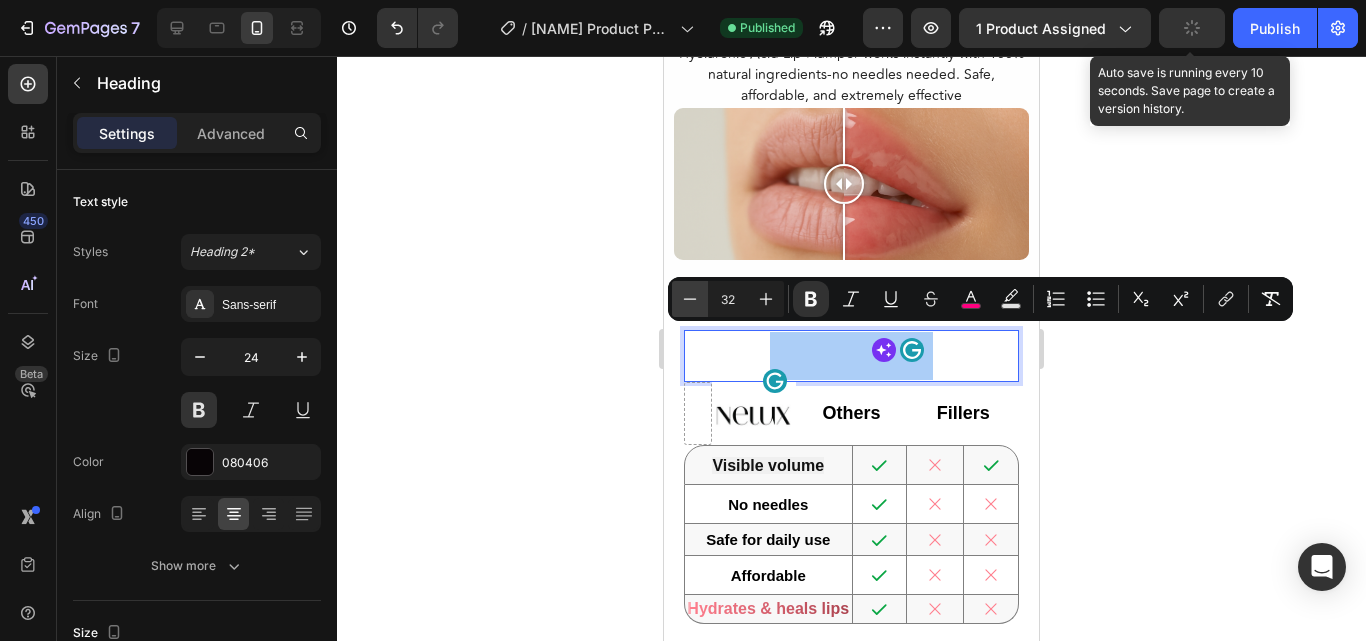 click 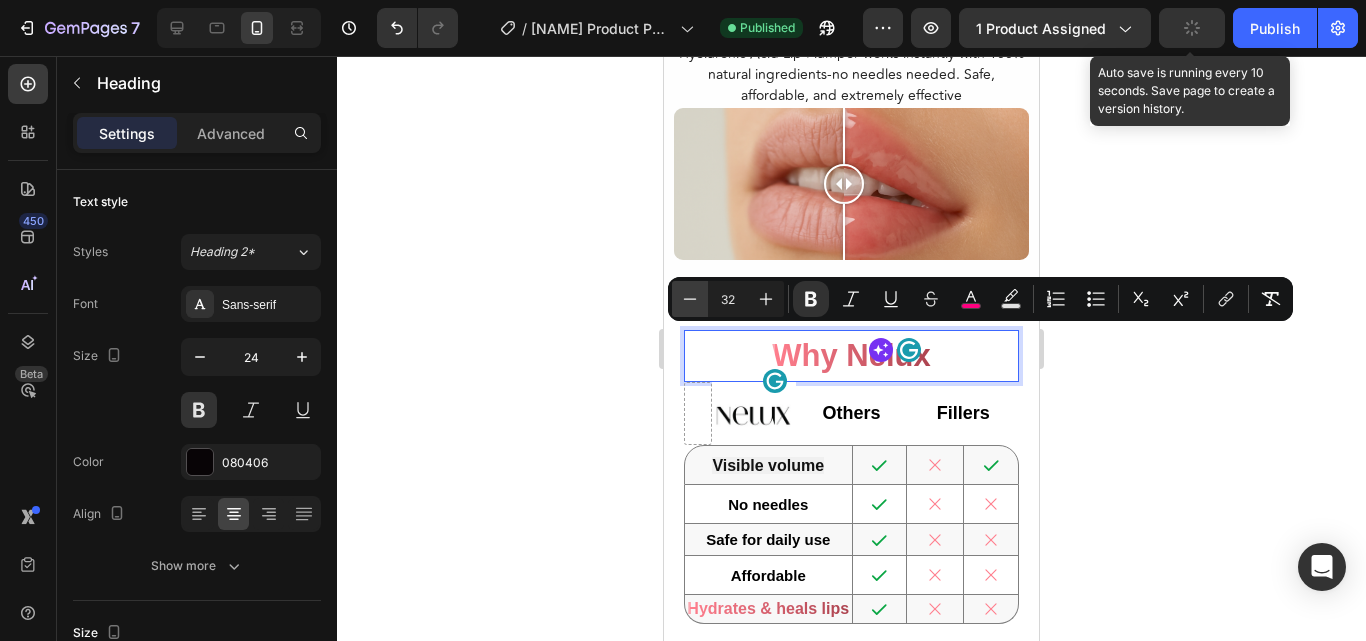 type on "31" 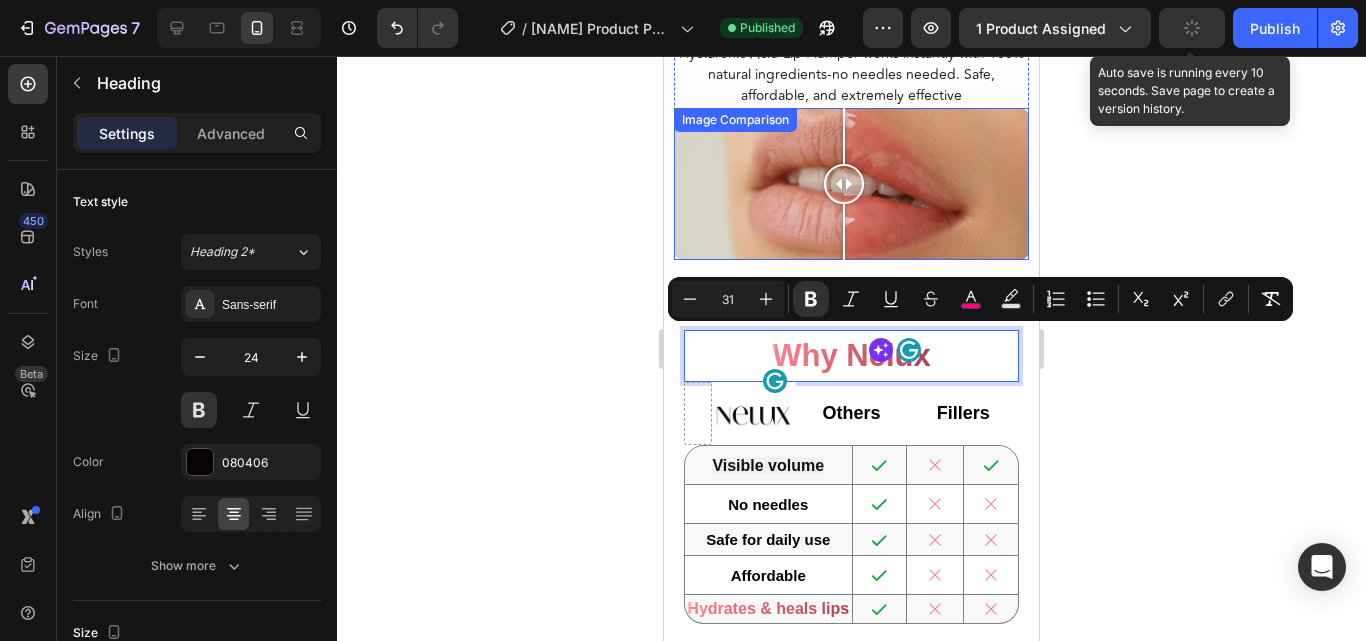 click at bounding box center [851, 184] 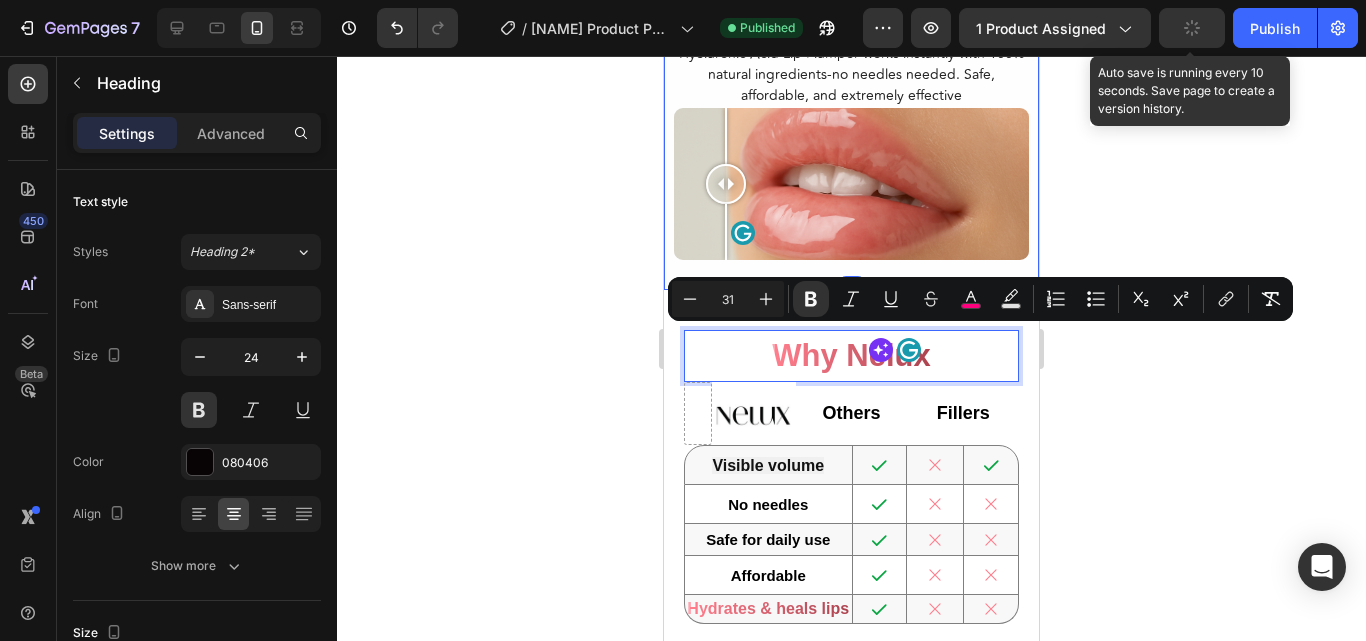 click on "Fillers, but not fillers Text Block Get fuller, juicier lips without injection risks. Our Hyeluronic Acid Lip Plumper works instantly with 100% natural ingredients-no needles needed. Safe, affordable, and extremely effective Text Block Image Comparison Row Section 7" at bounding box center [851, 134] 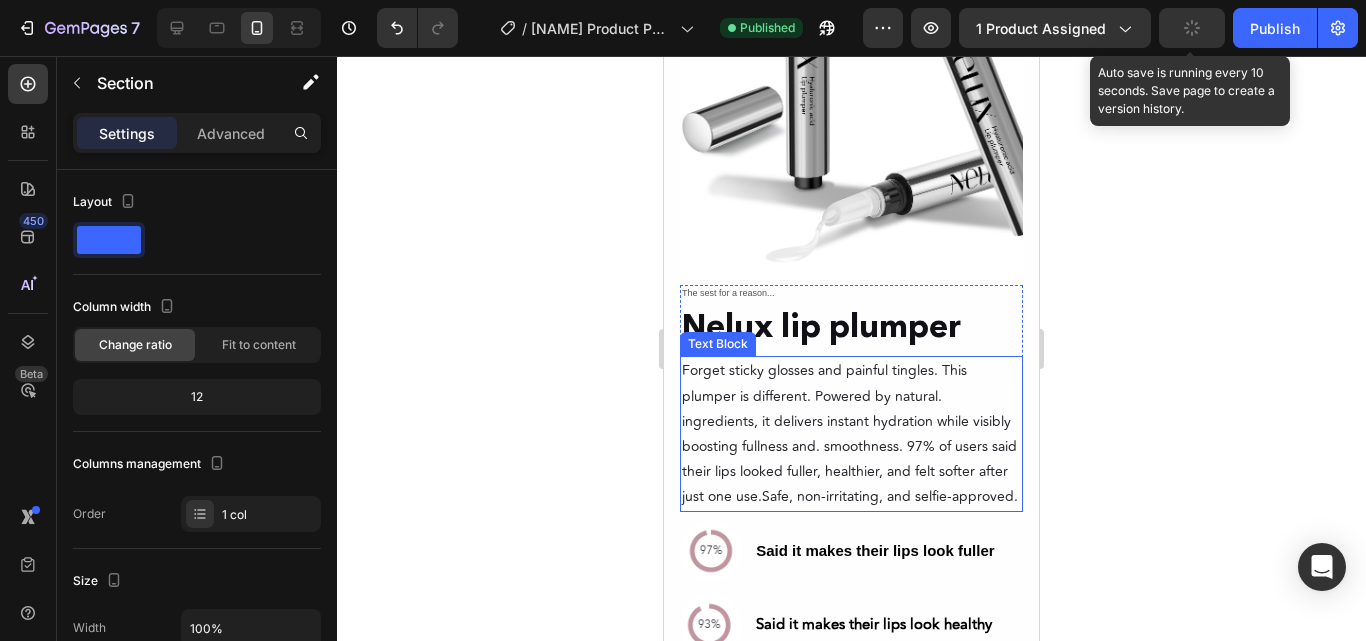 scroll, scrollTop: 8100, scrollLeft: 0, axis: vertical 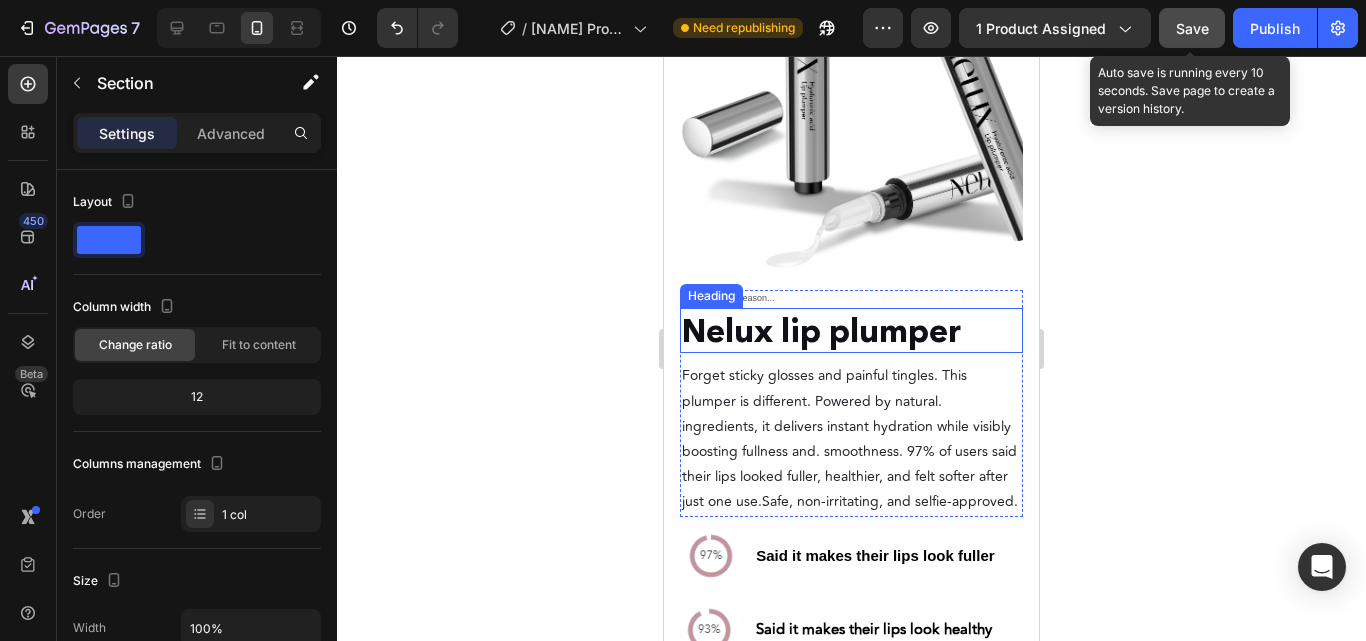 click on "Nelux lip plumper" at bounding box center [851, 331] 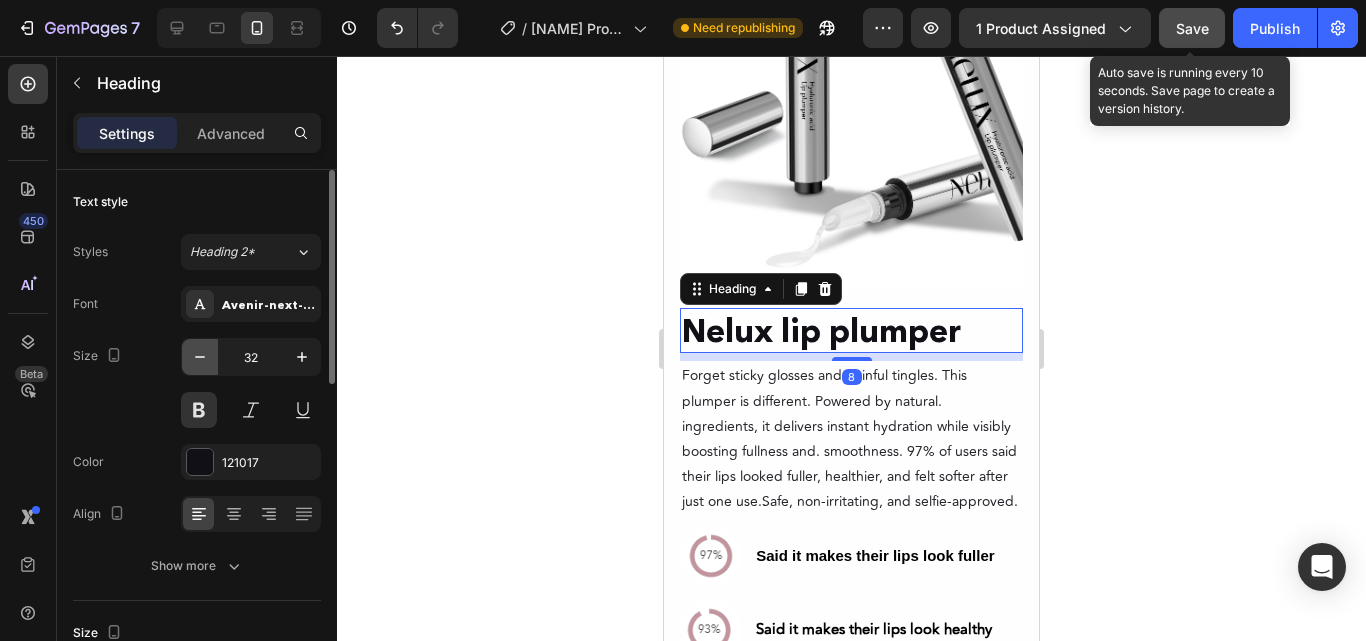 click 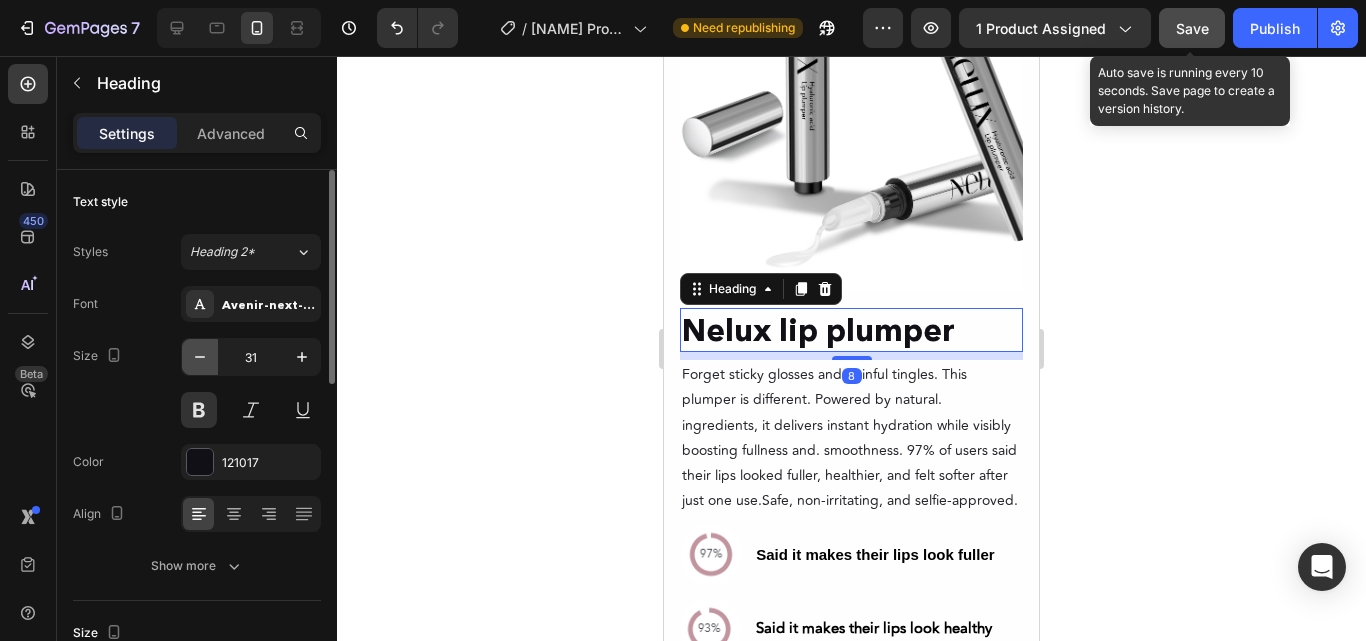 click 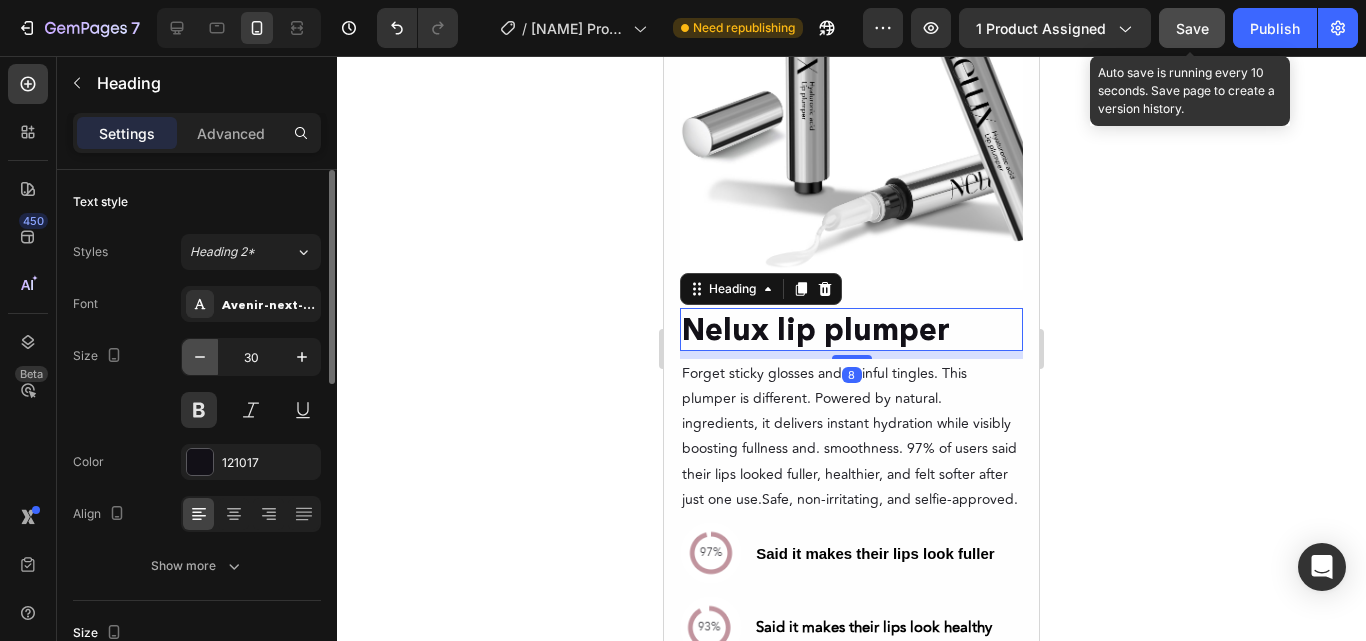 click 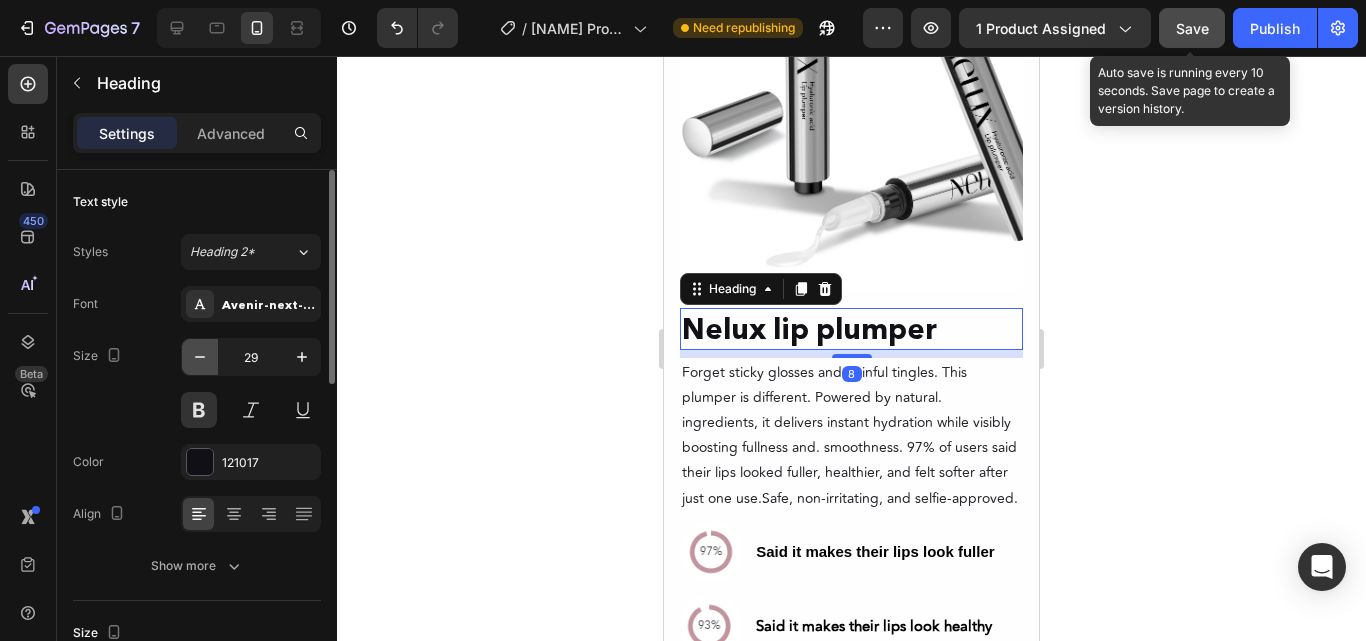 click 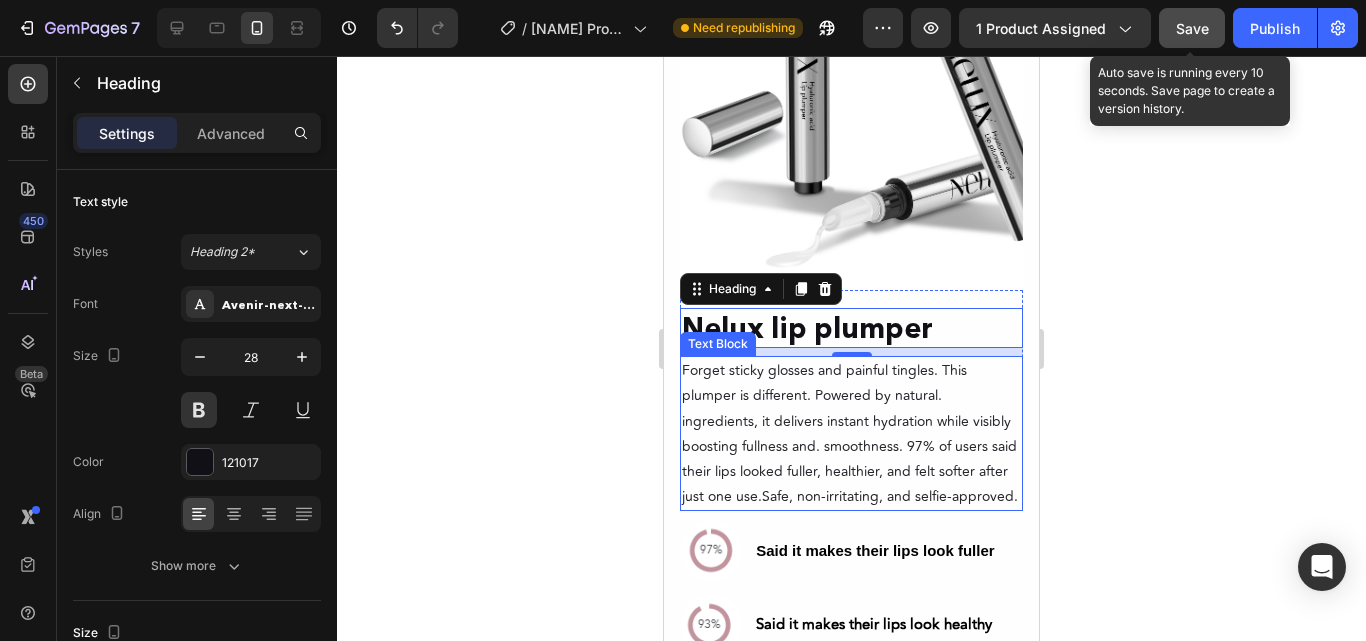 click on "Forget sticky glosses and painful tingles. This plumper is different. Powered by natural. ingredients, it delivers instant hydration while visibly boosting fullness and. smoothness. 97% of users said their lips looked fuller, healthier, and felt softer after just one use.Safe, non-irritating, and selfie-approved." at bounding box center (851, 433) 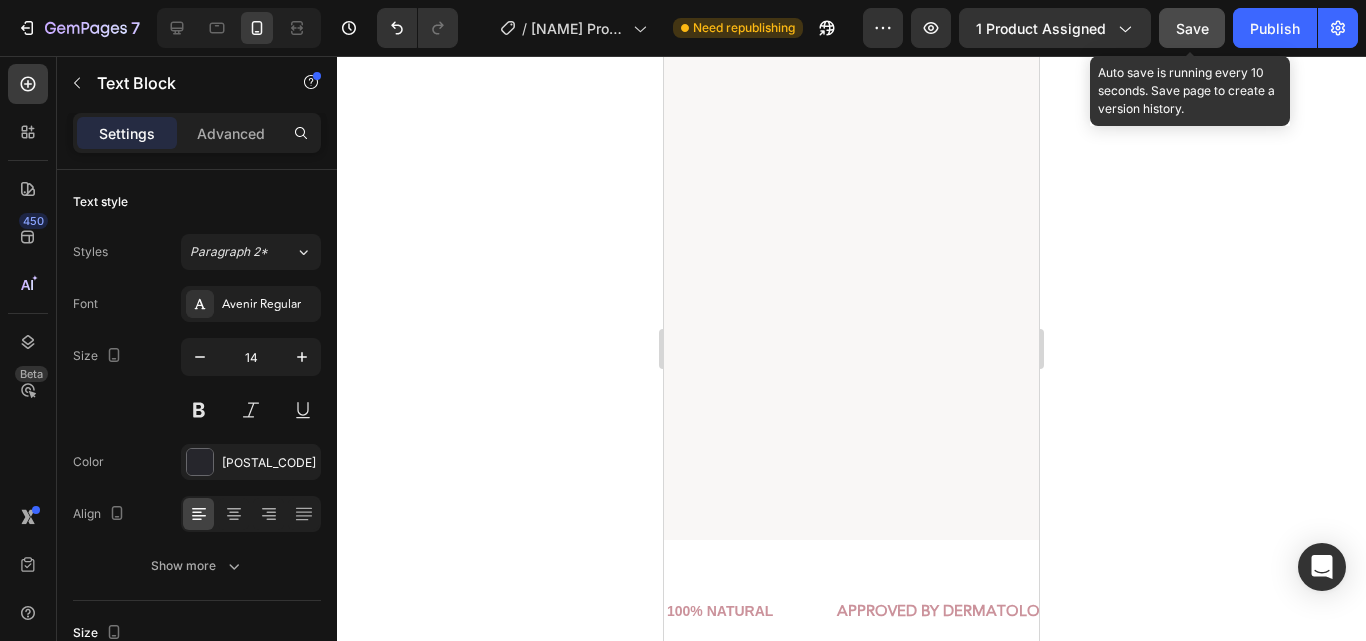 scroll, scrollTop: 4202, scrollLeft: 0, axis: vertical 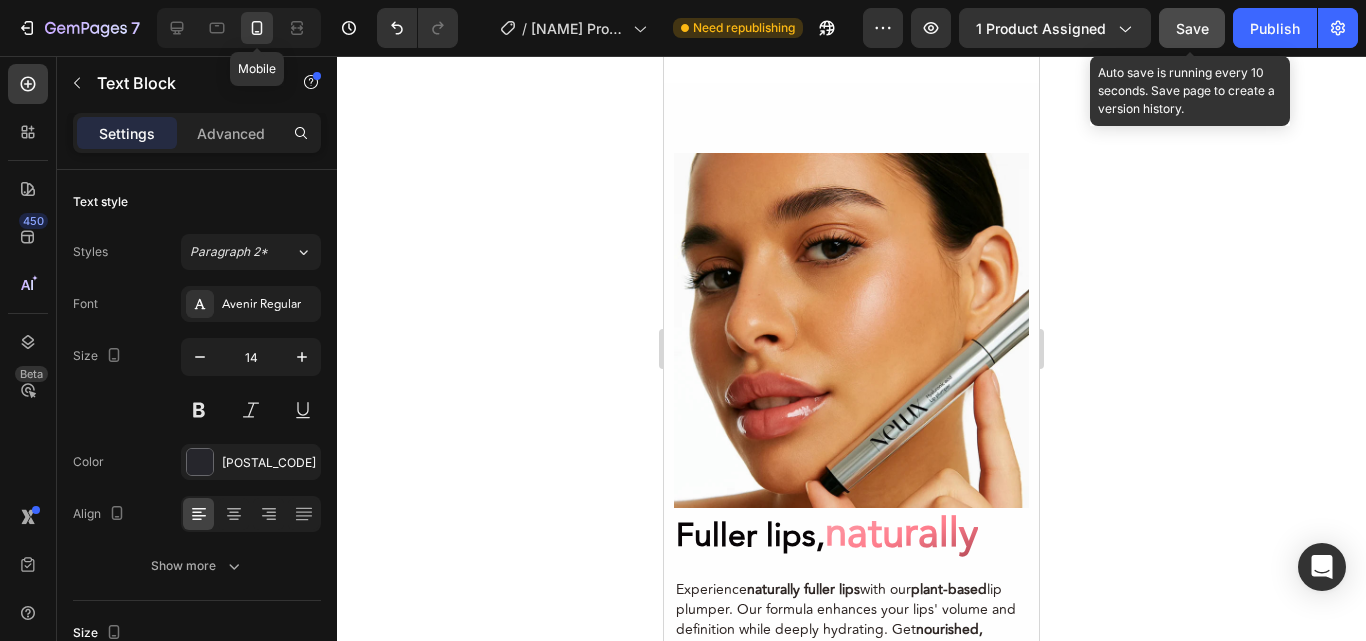click 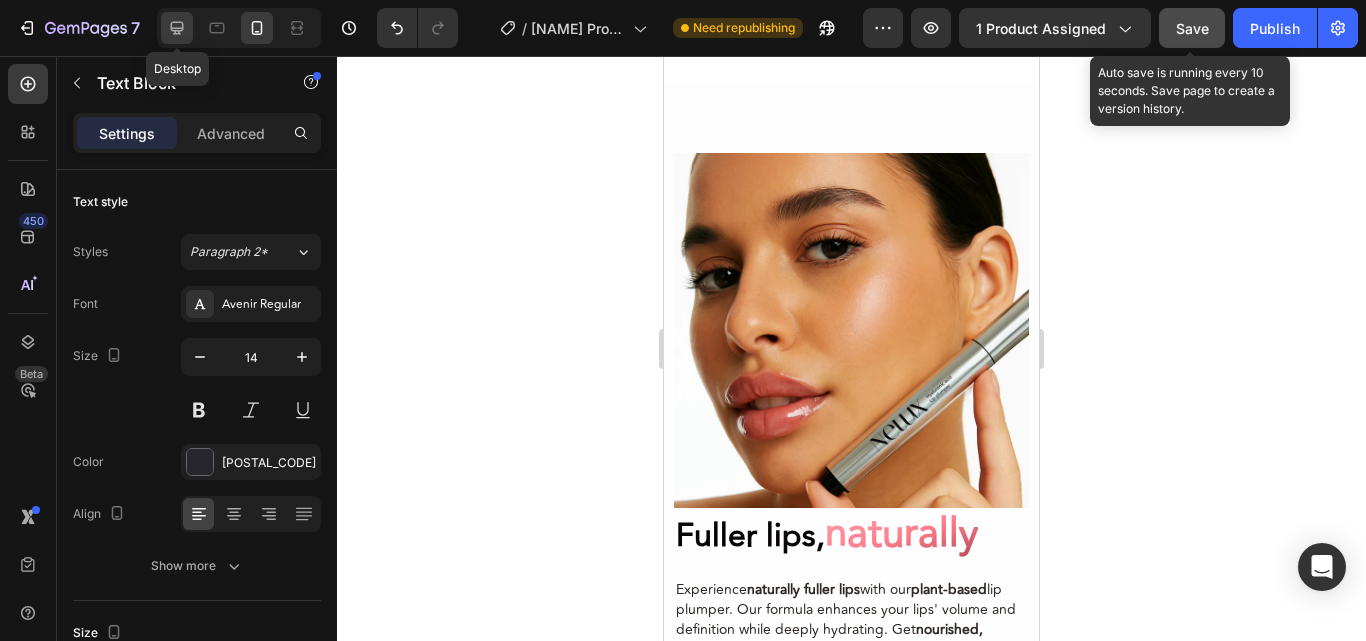 click 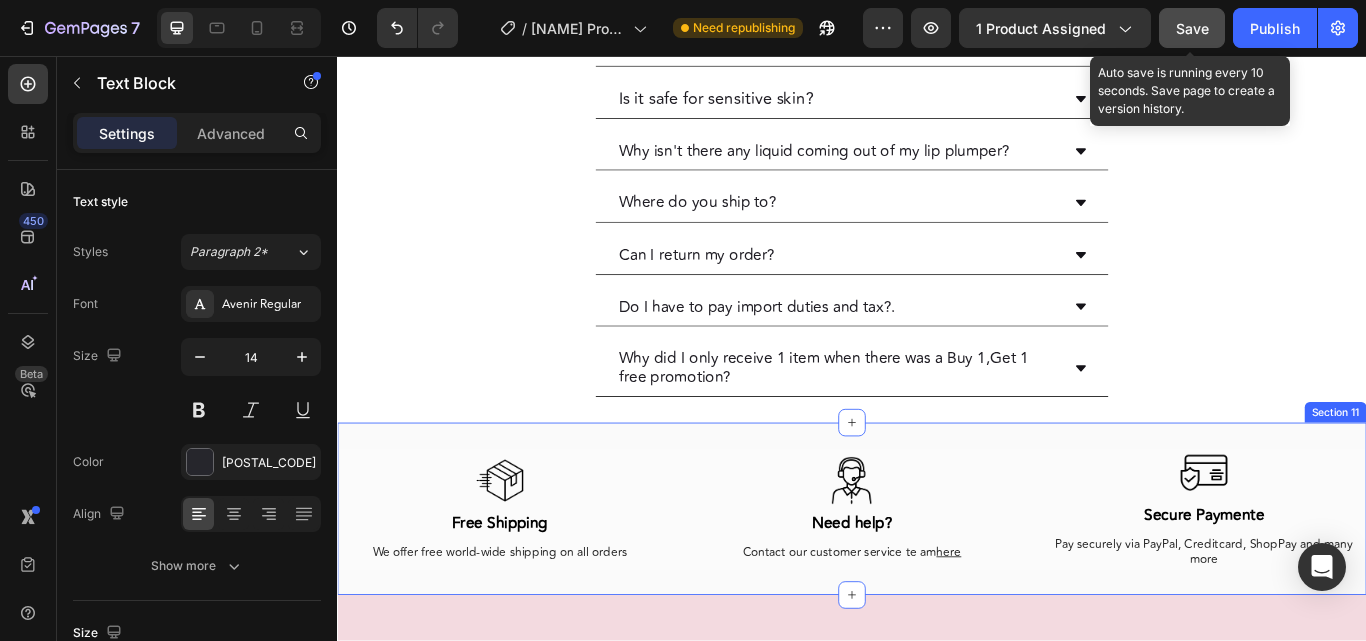 scroll, scrollTop: 5302, scrollLeft: 0, axis: vertical 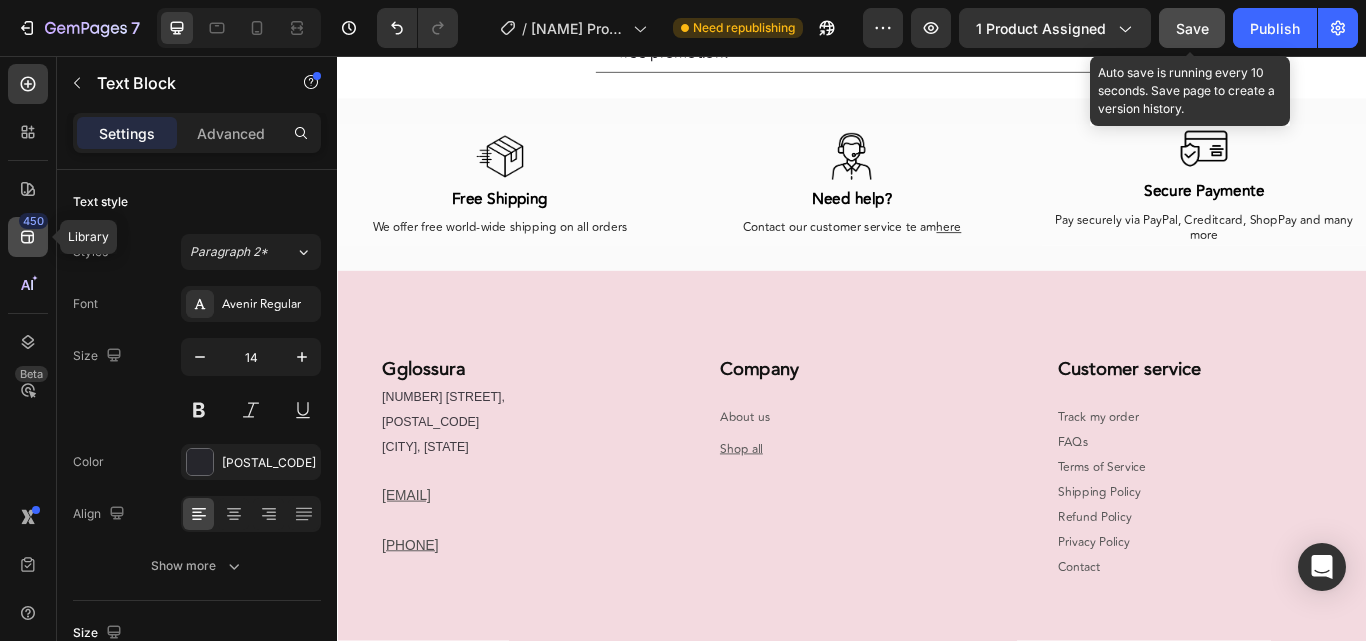 click 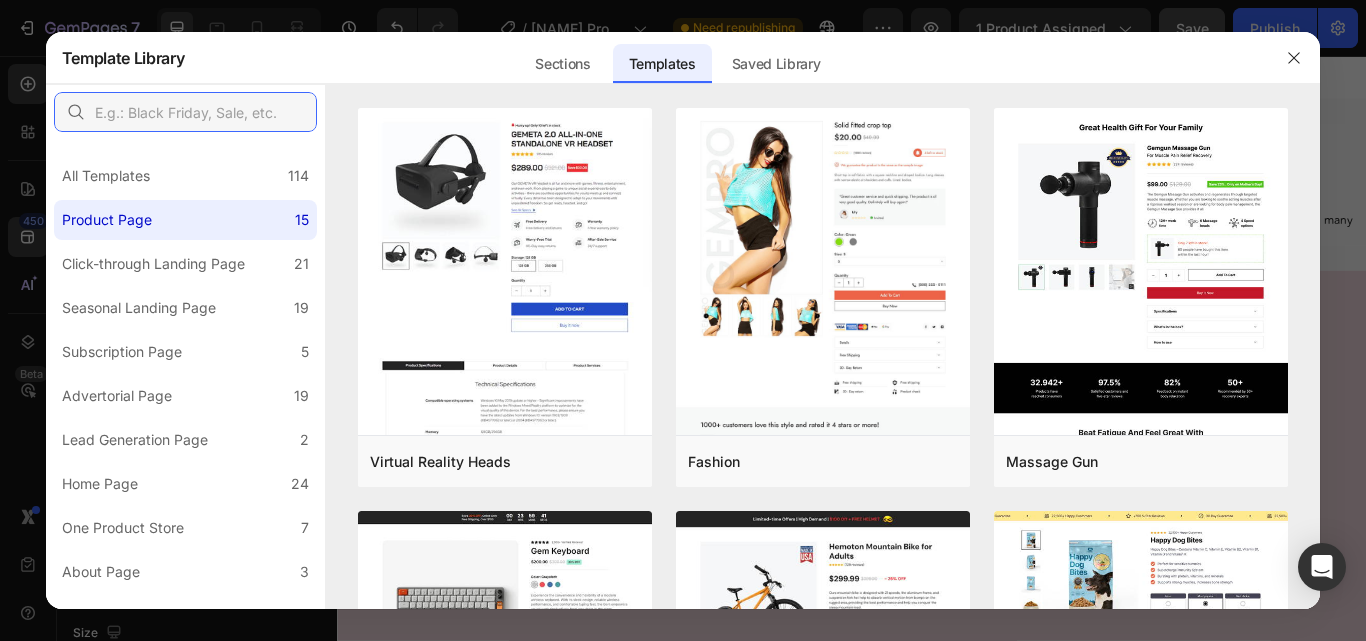 click at bounding box center (185, 112) 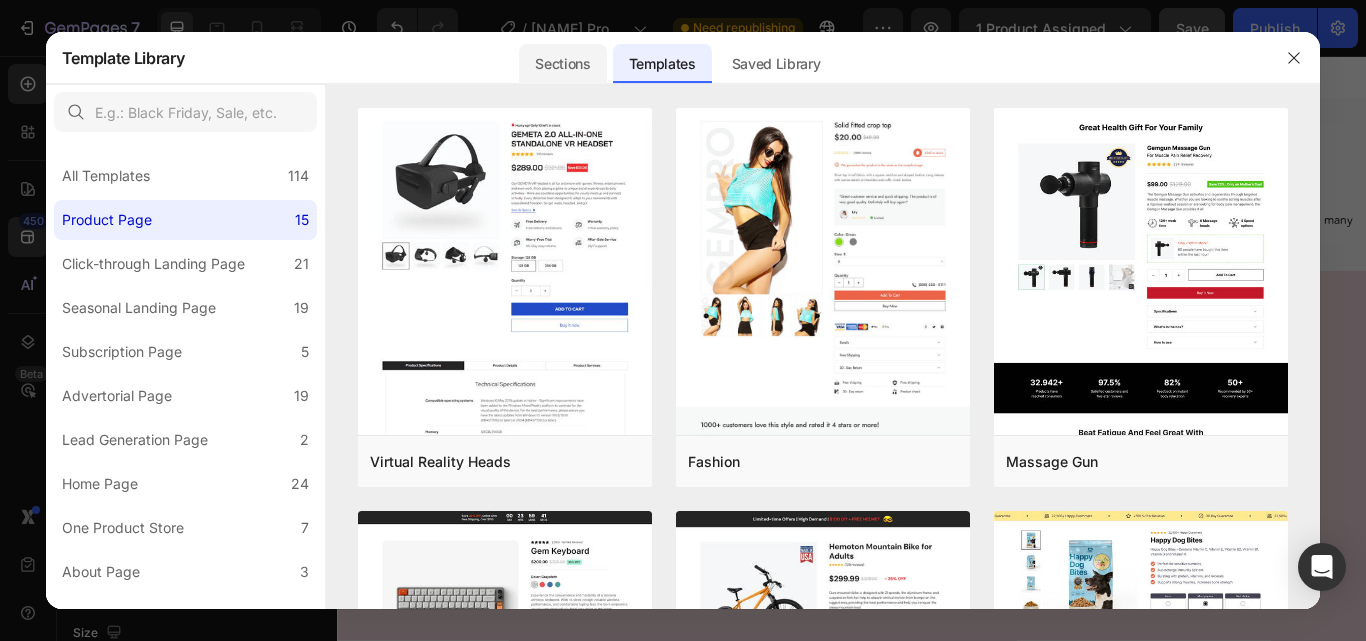 click on "Sections" 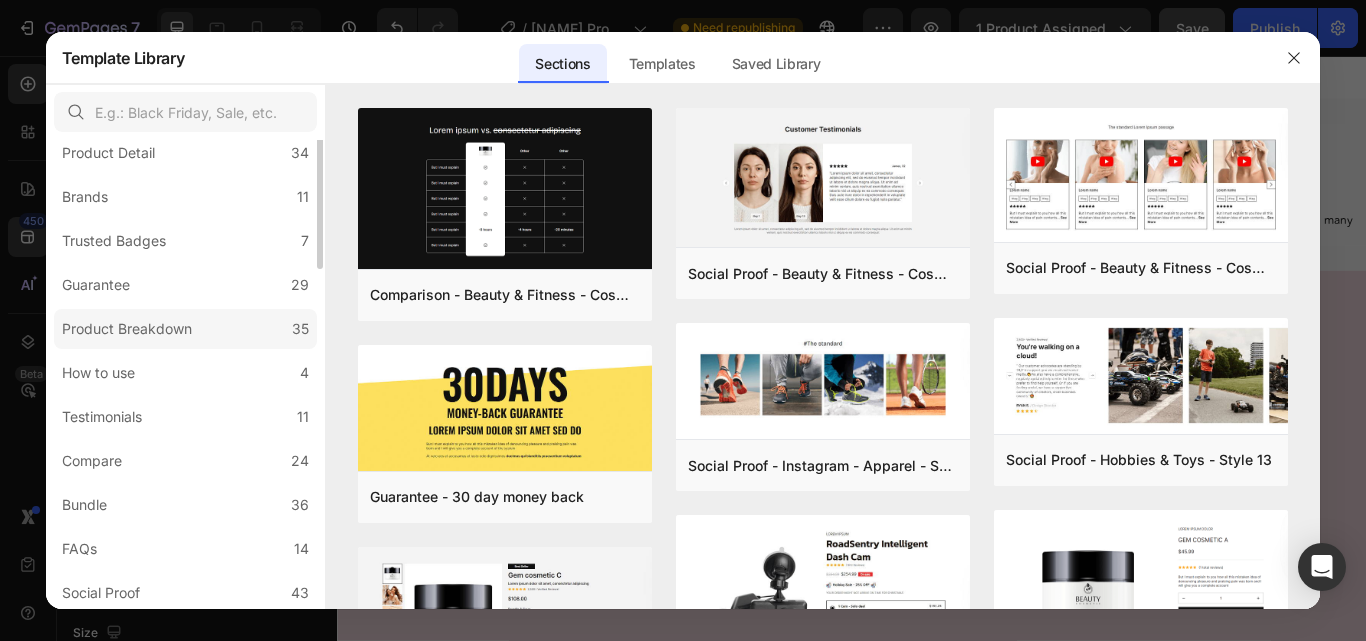 scroll, scrollTop: 11, scrollLeft: 0, axis: vertical 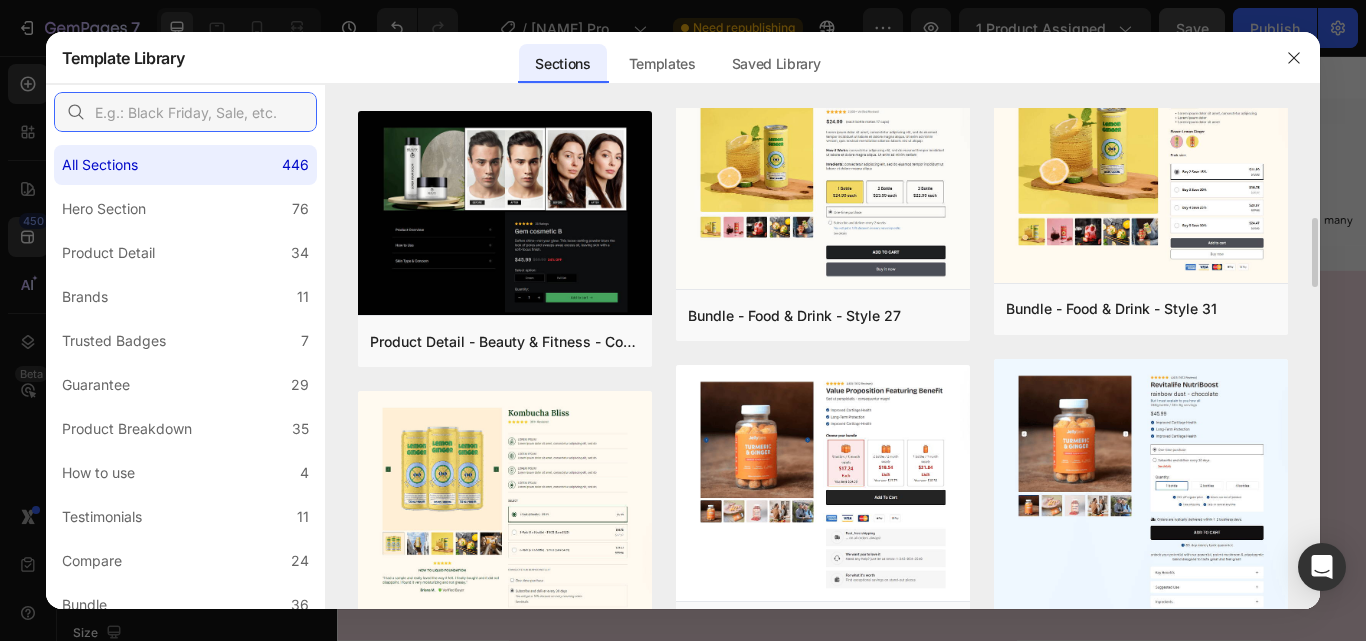 click at bounding box center (185, 112) 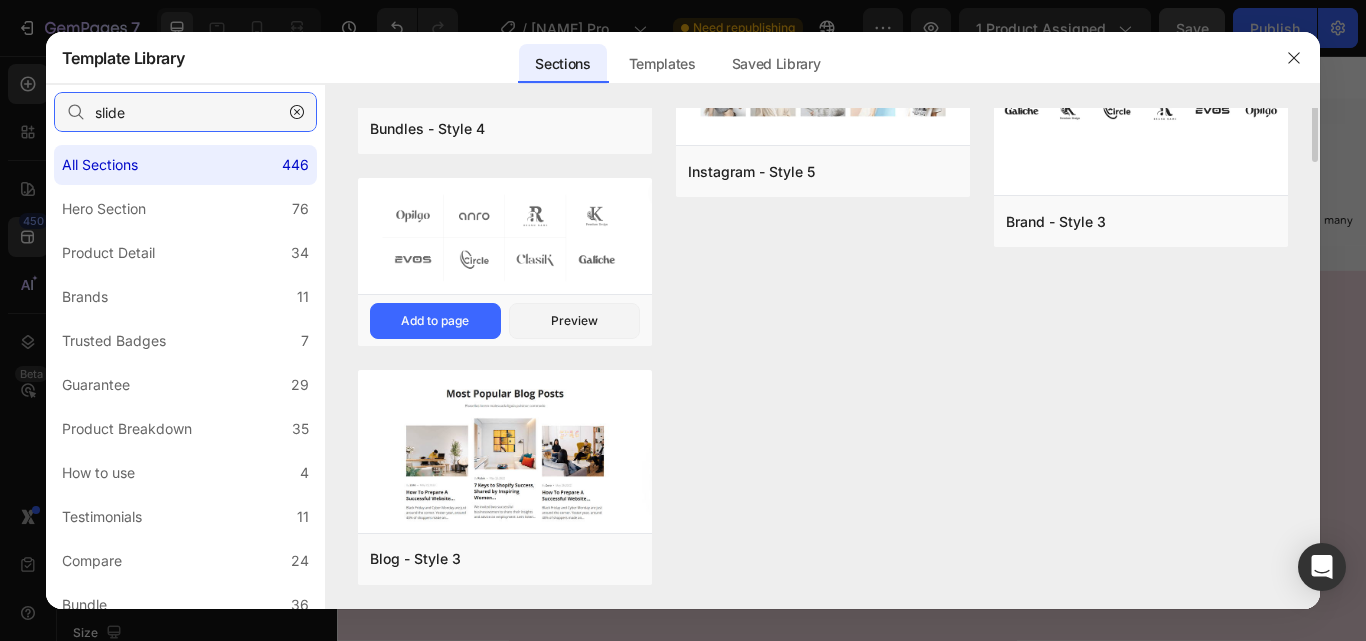 scroll, scrollTop: 0, scrollLeft: 0, axis: both 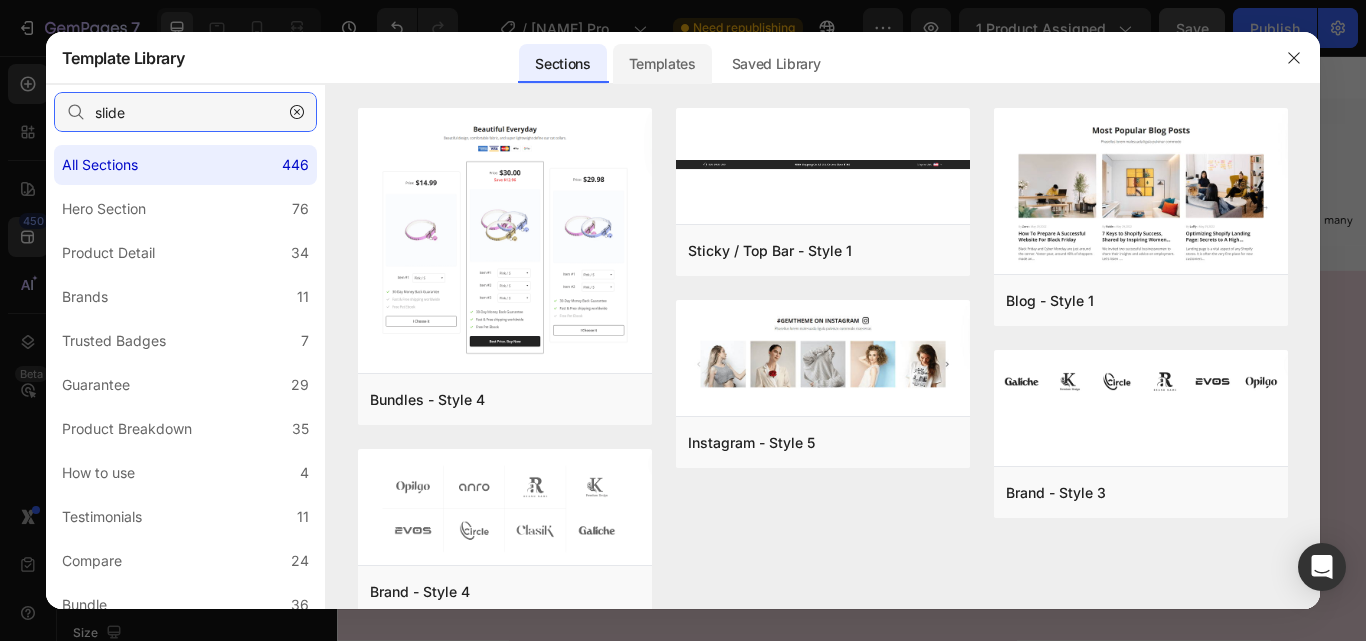 type on "slide" 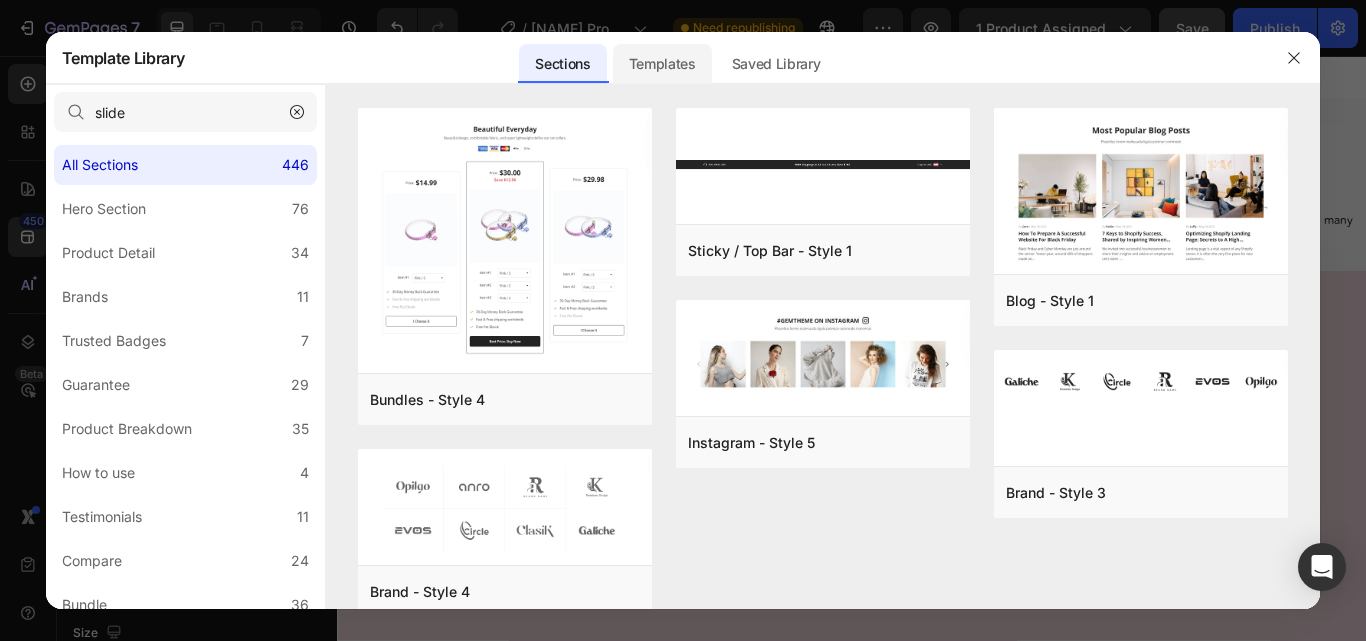 click on "Templates" 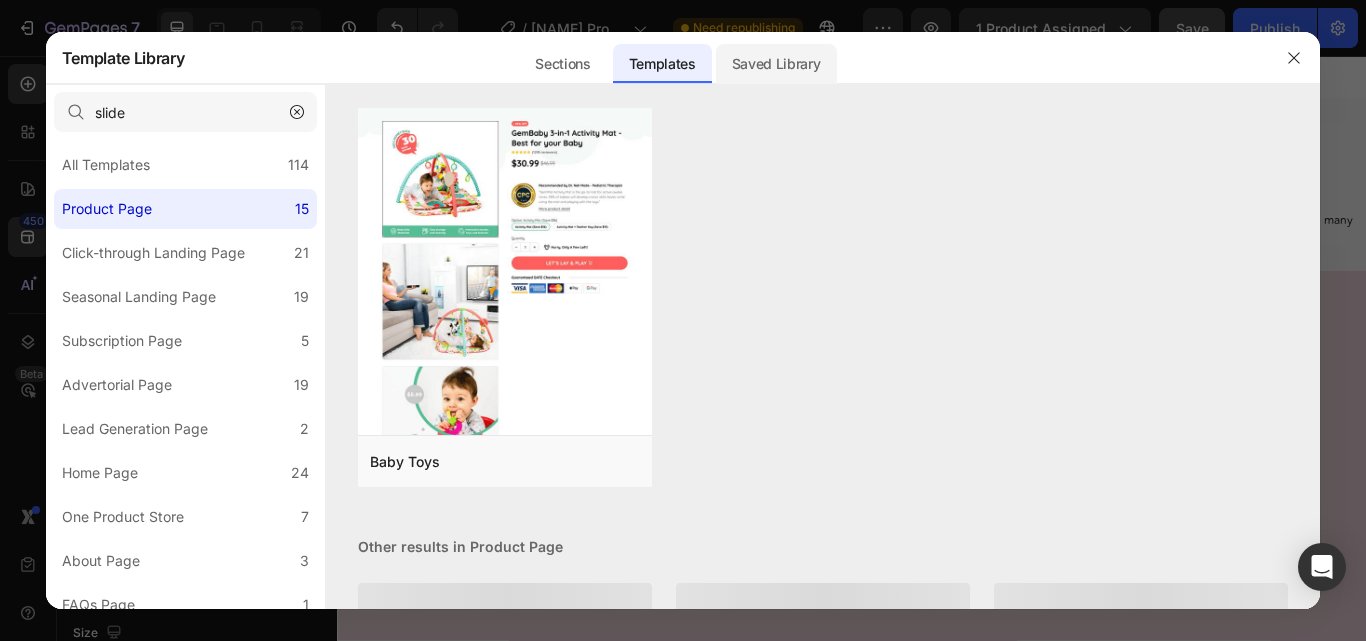 click on "Saved Library" 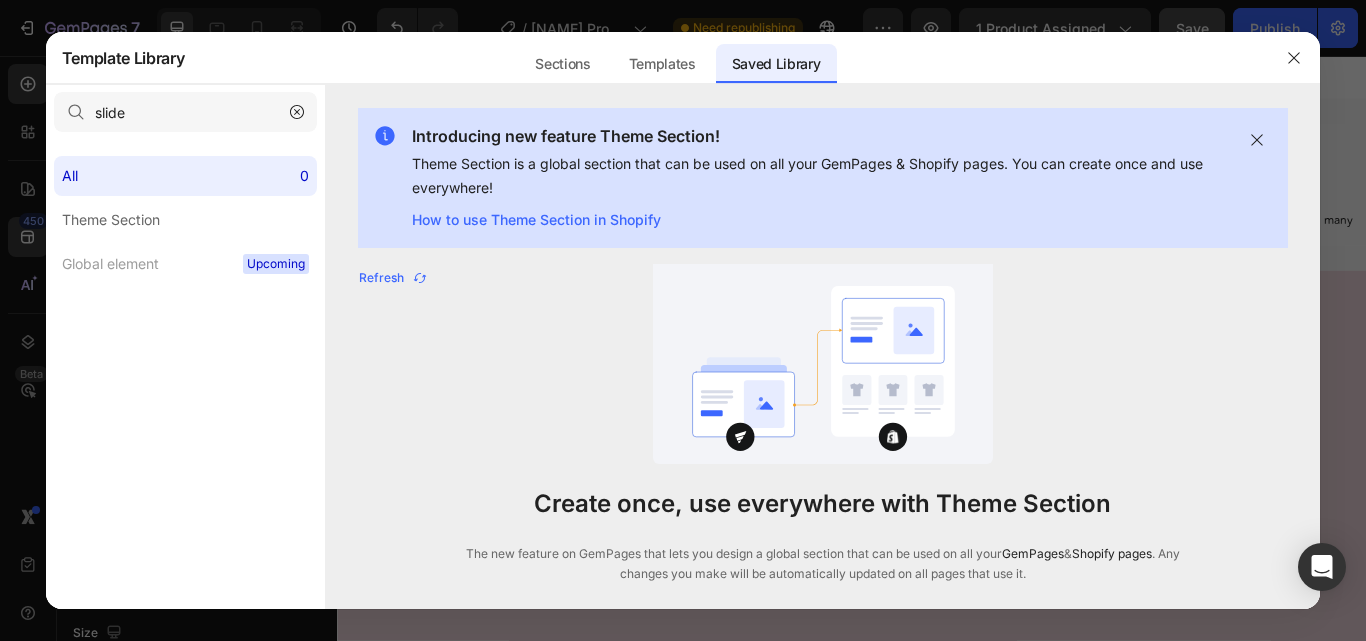scroll, scrollTop: 0, scrollLeft: 0, axis: both 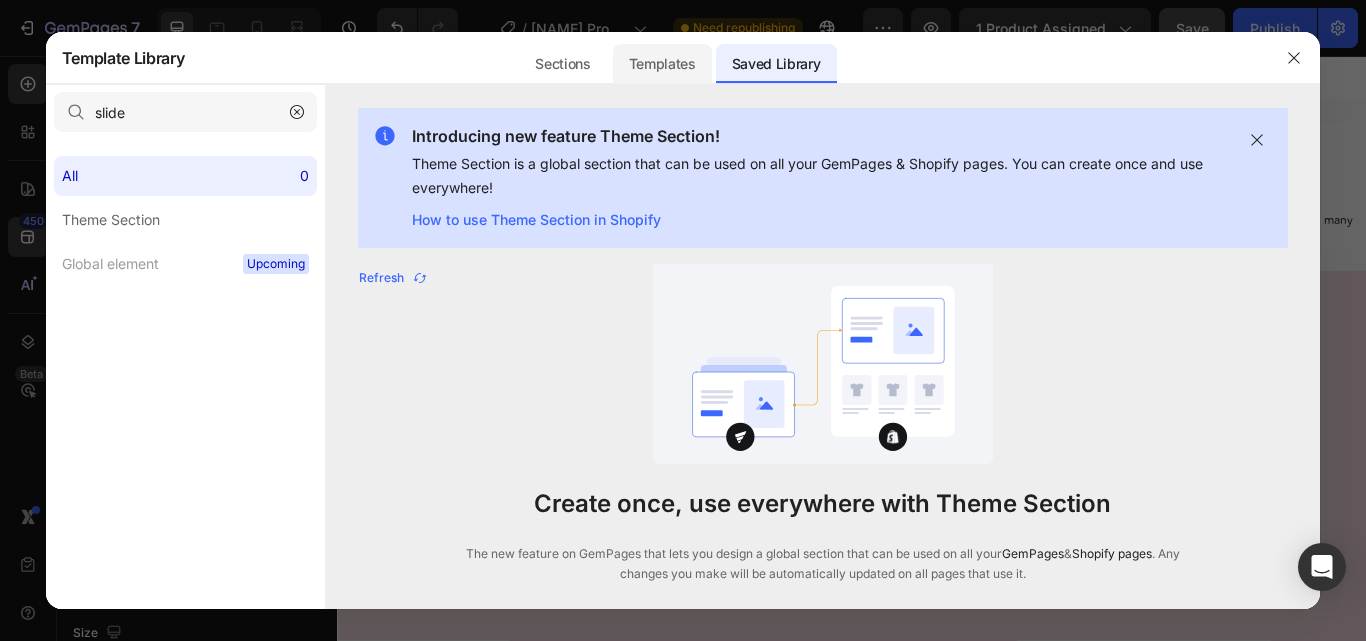 click on "Templates" 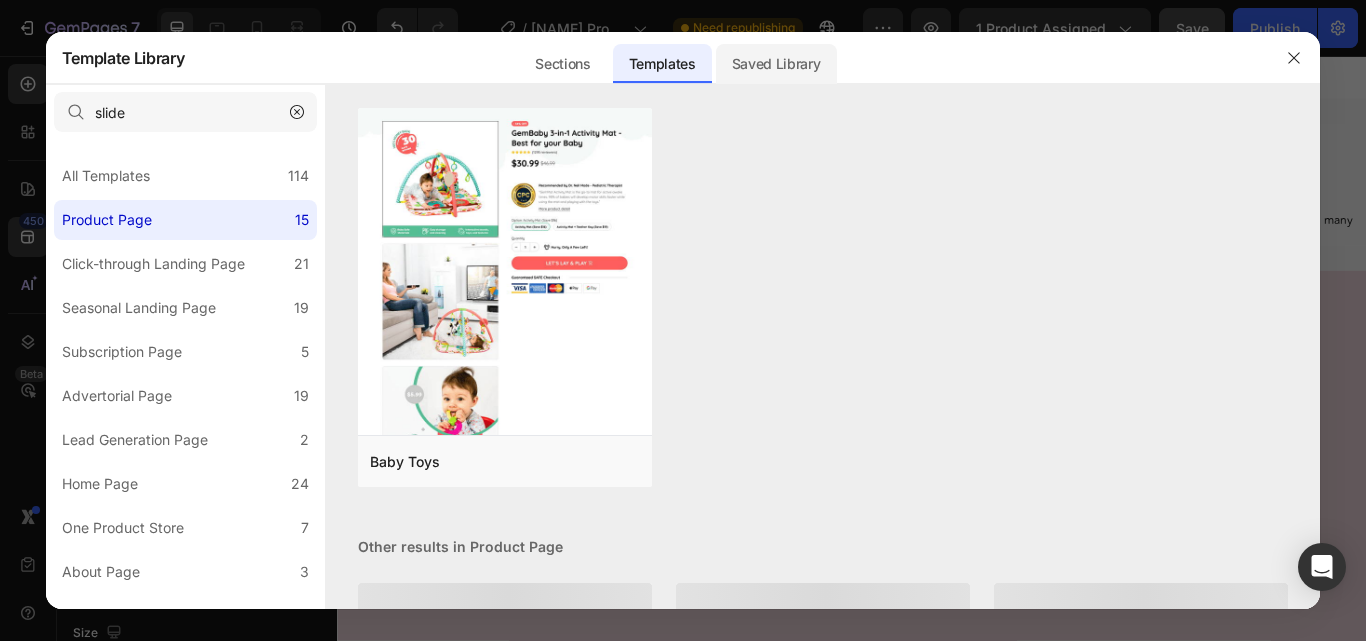 click on "Saved Library" 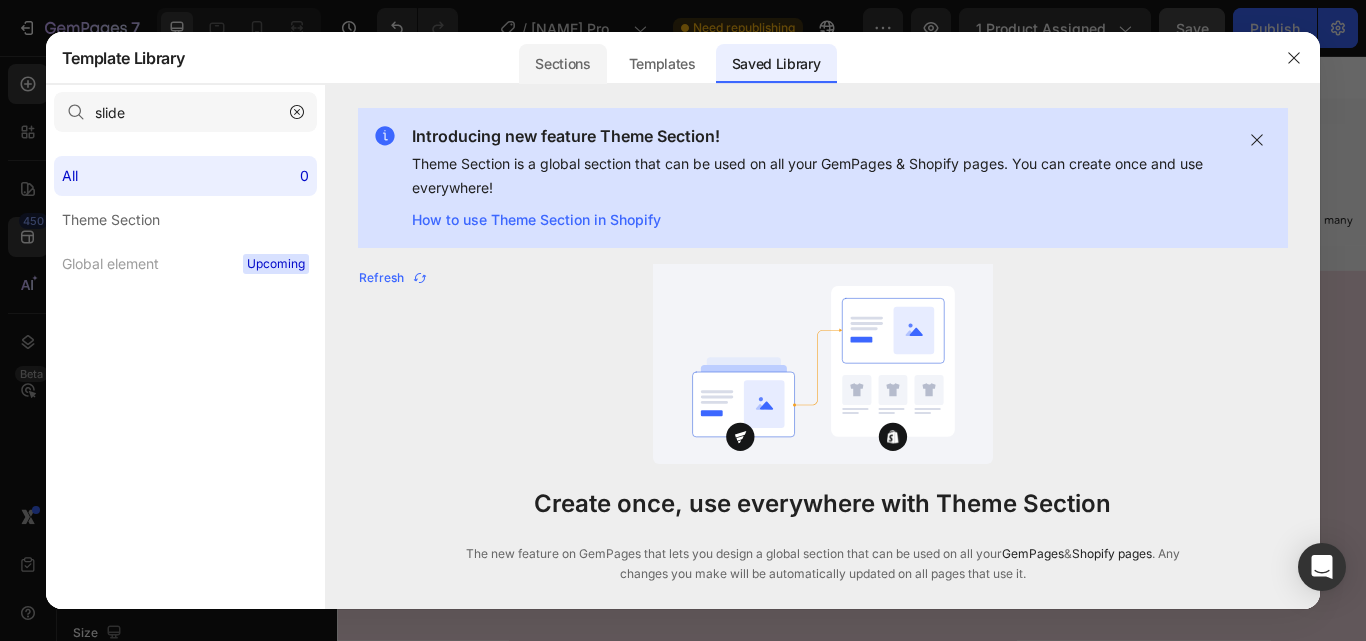 click on "Sections" 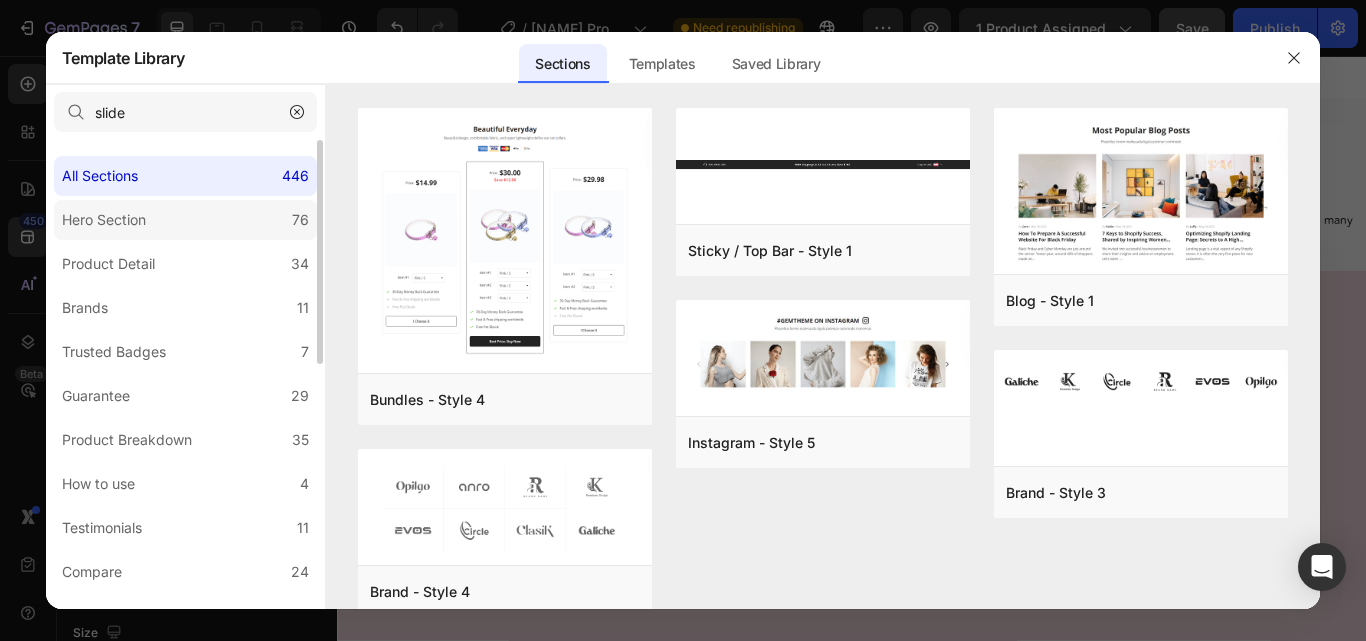 scroll, scrollTop: 0, scrollLeft: 0, axis: both 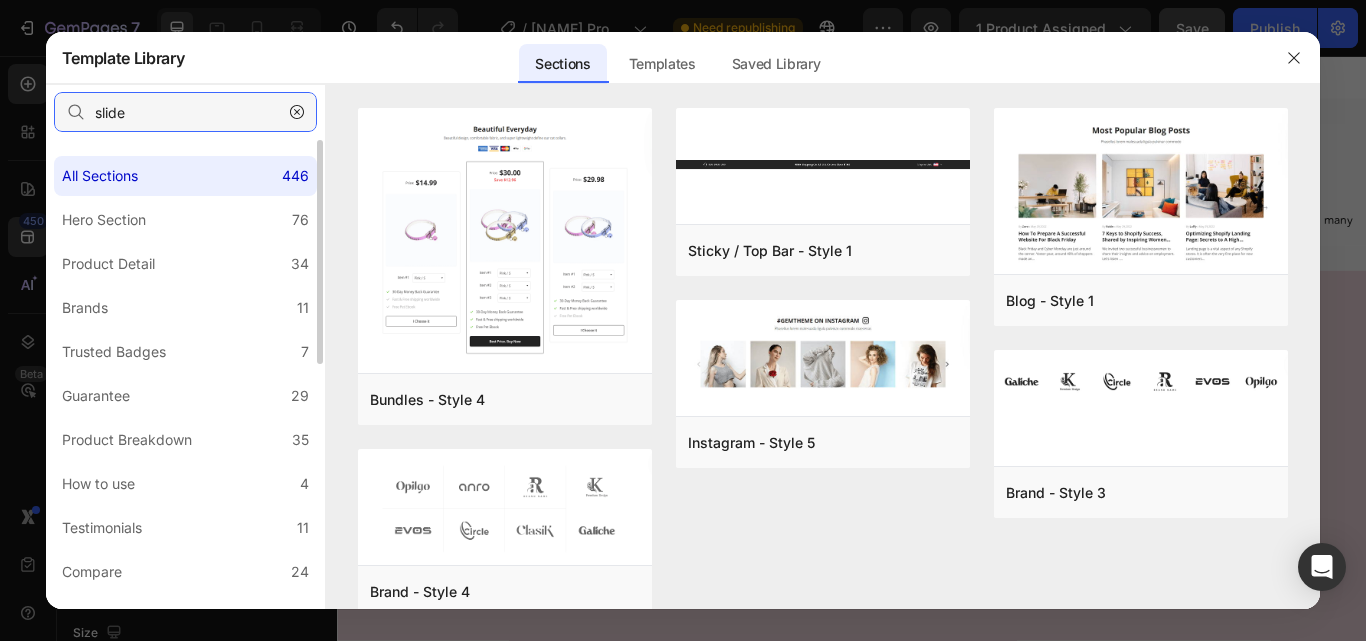 drag, startPoint x: 138, startPoint y: 119, endPoint x: 51, endPoint y: 104, distance: 88.28363 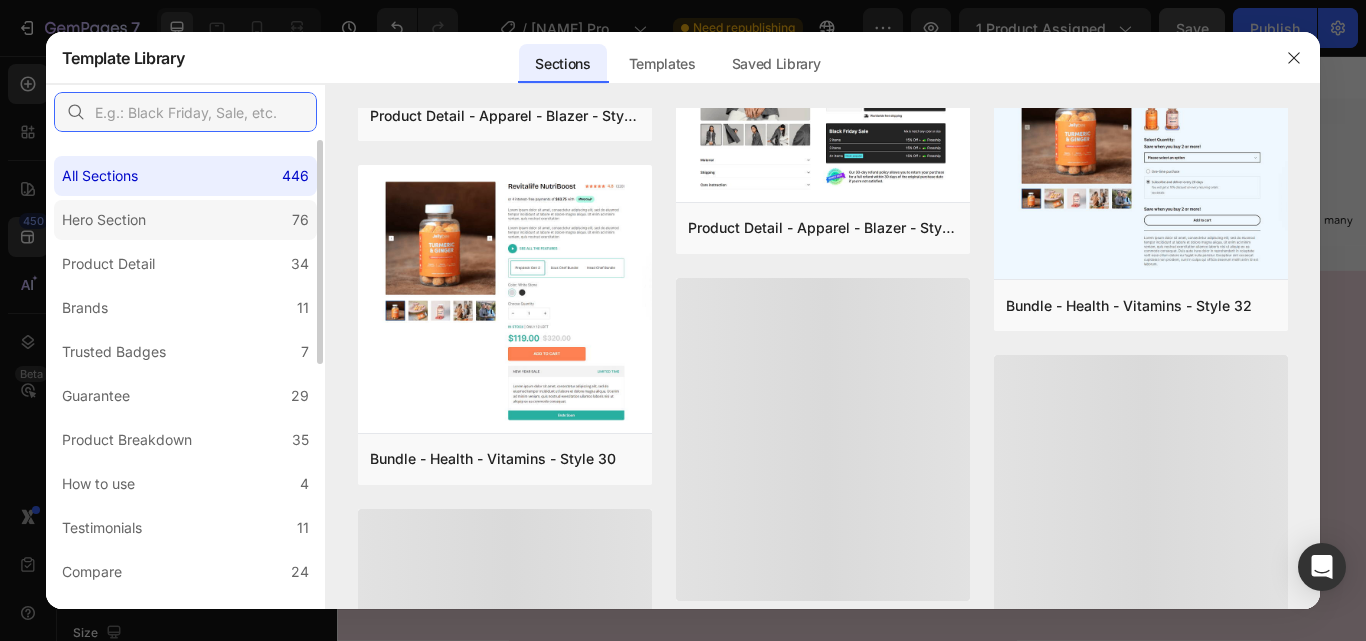 scroll, scrollTop: 2800, scrollLeft: 0, axis: vertical 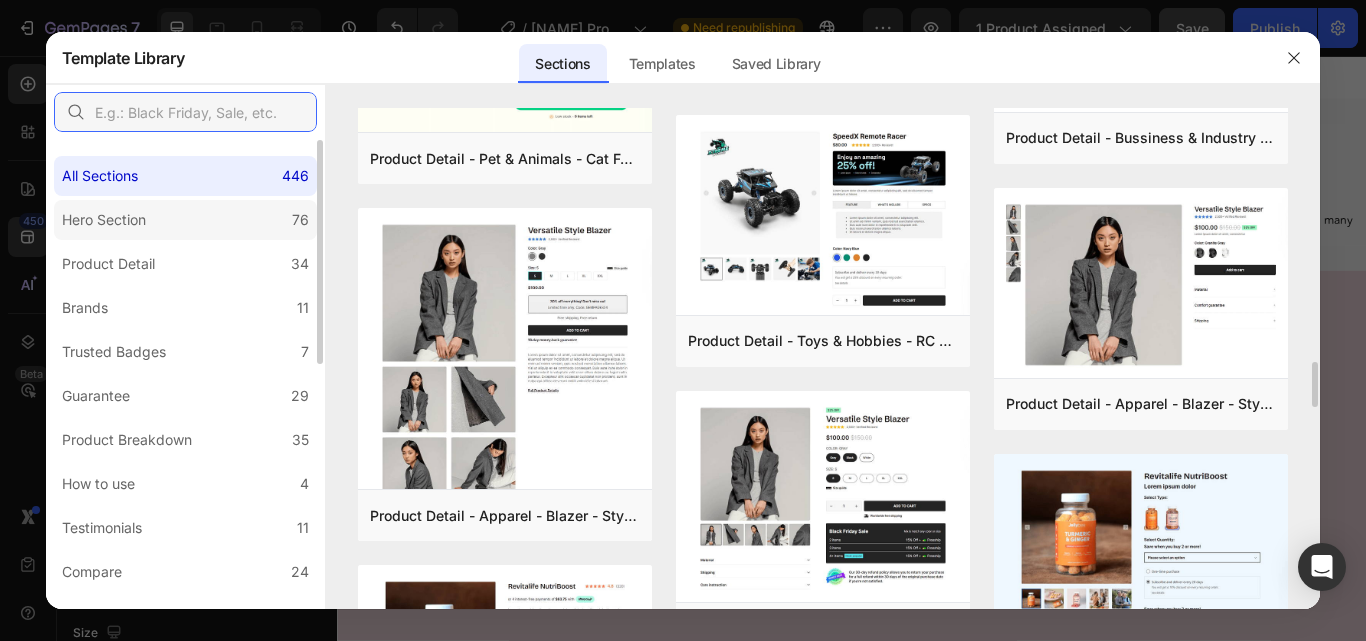 type 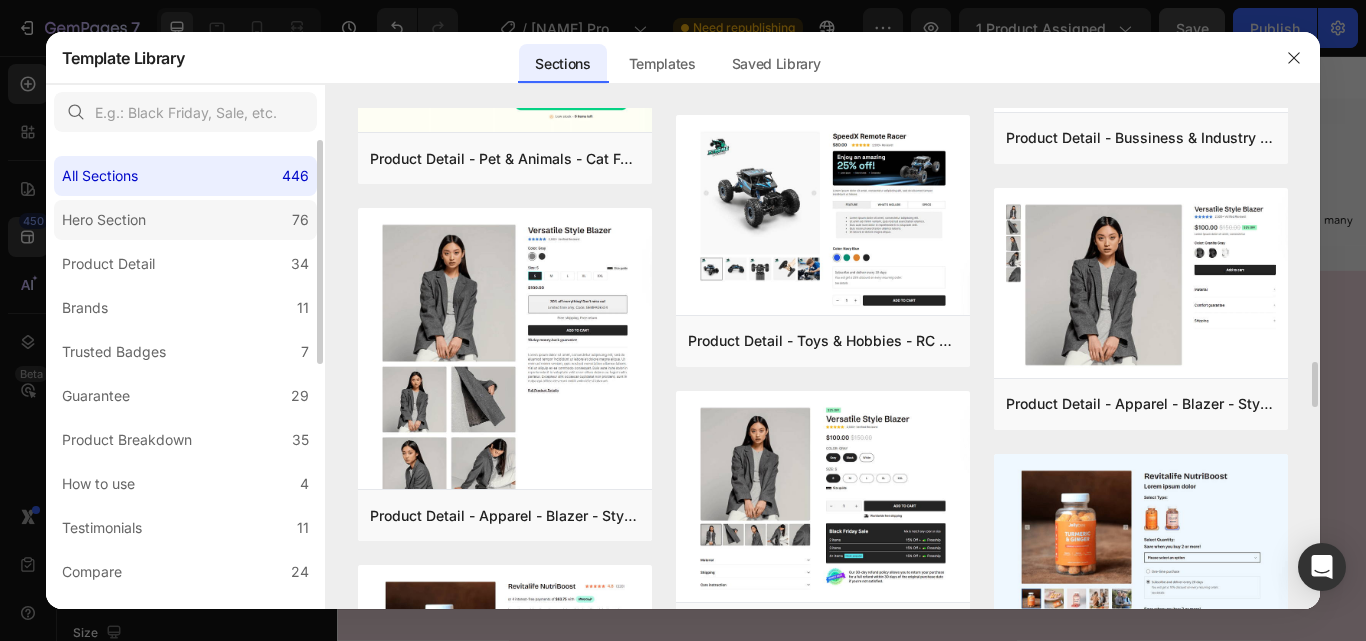 click on "Hero Section" at bounding box center (104, 220) 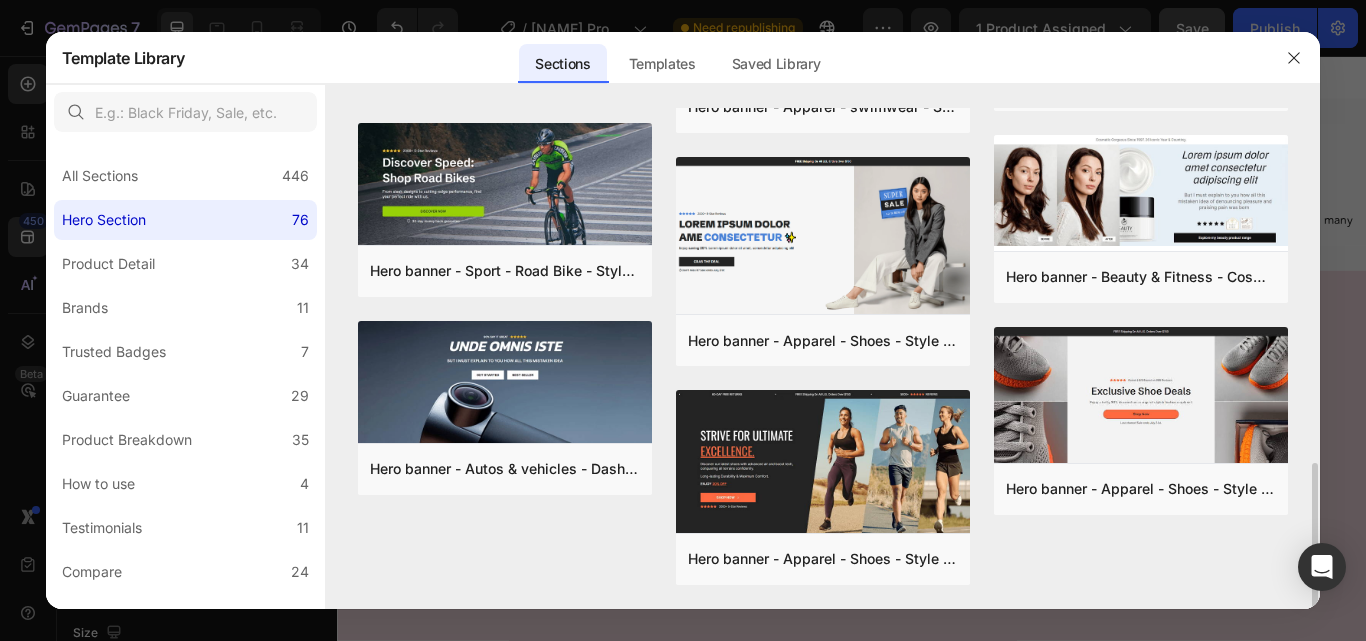 scroll, scrollTop: 842, scrollLeft: 0, axis: vertical 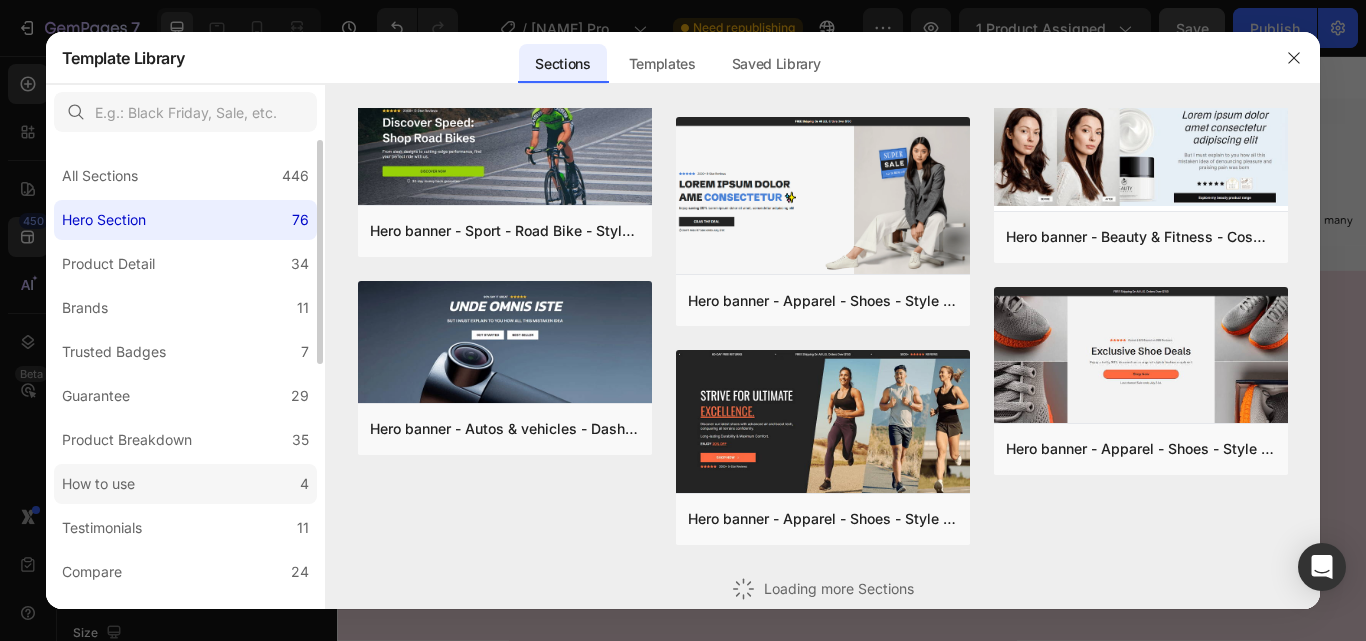 click on "How to use 4" 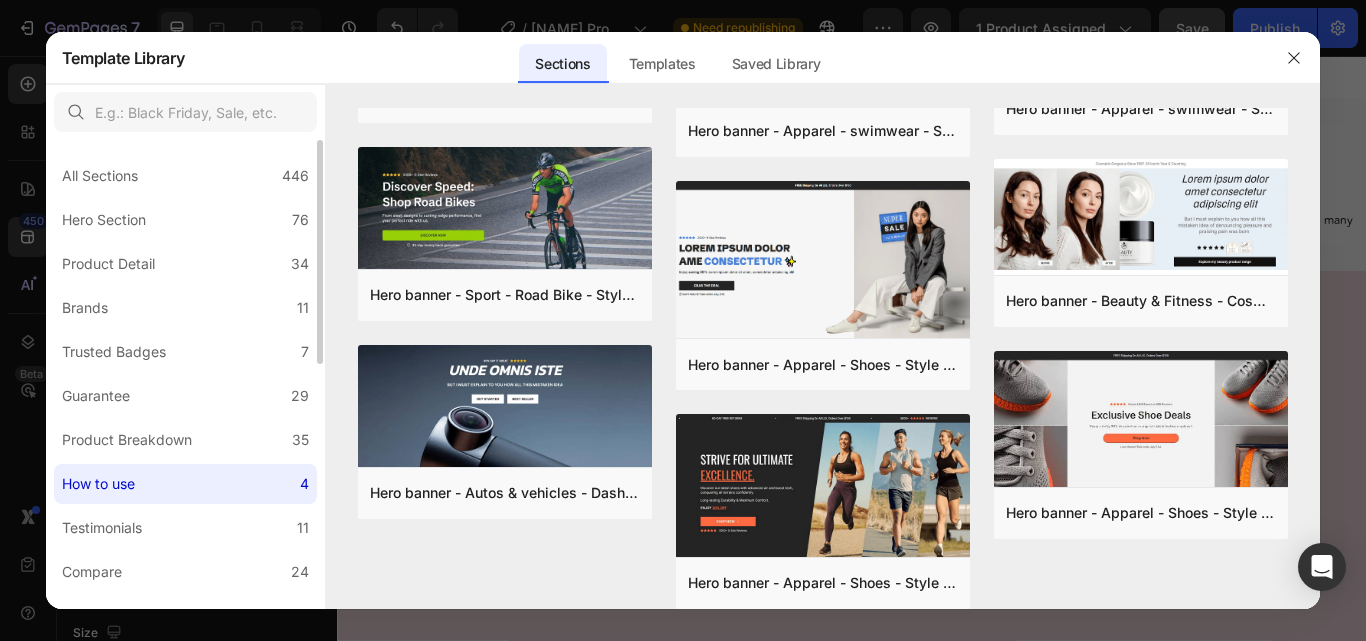 scroll, scrollTop: 0, scrollLeft: 0, axis: both 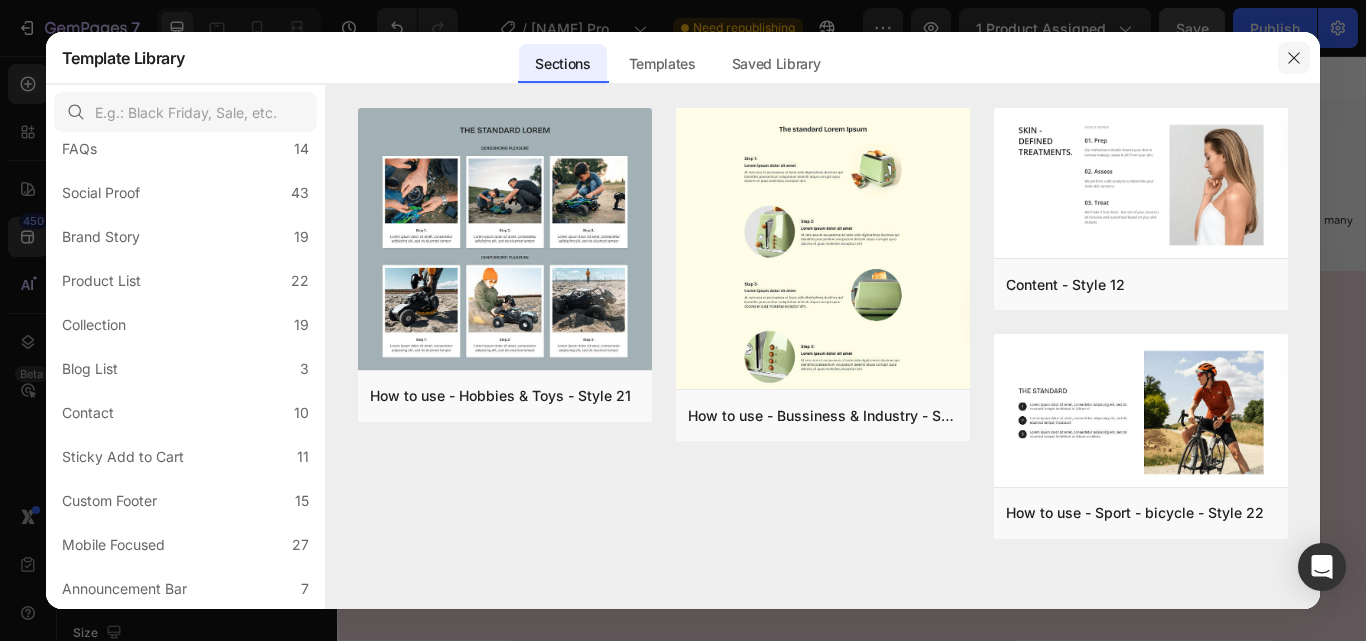 drag, startPoint x: 1288, startPoint y: 51, endPoint x: 1088, endPoint y: 48, distance: 200.02249 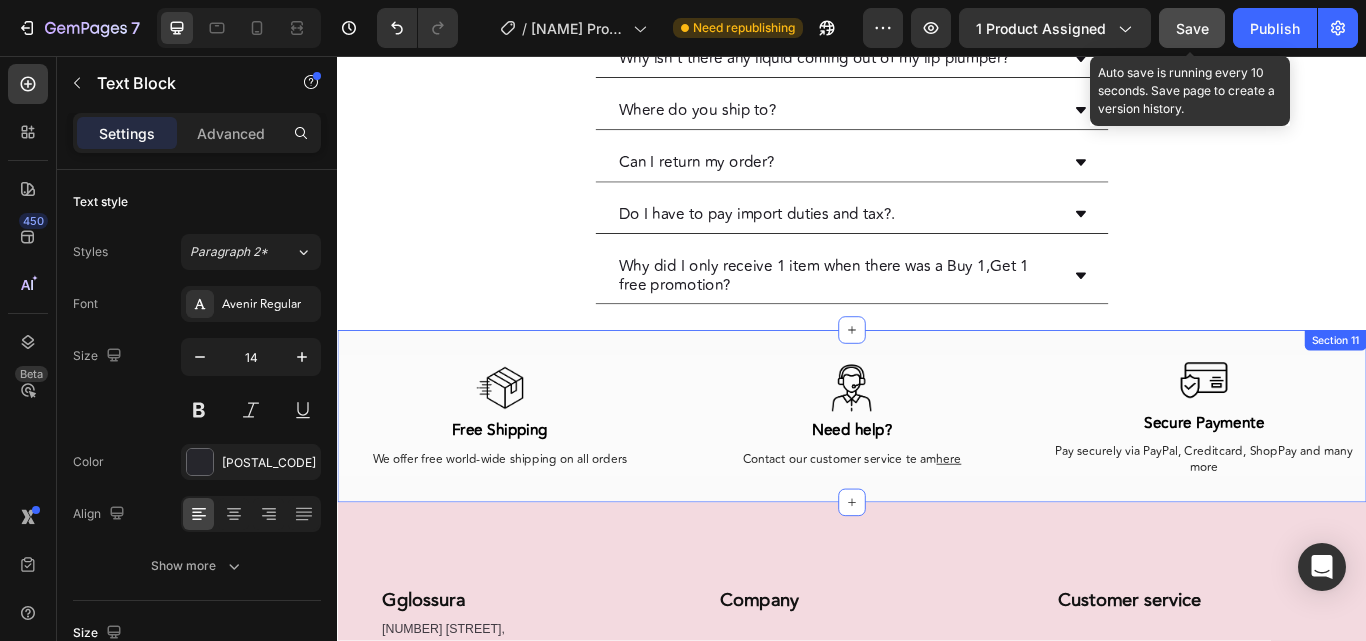 scroll, scrollTop: 5002, scrollLeft: 0, axis: vertical 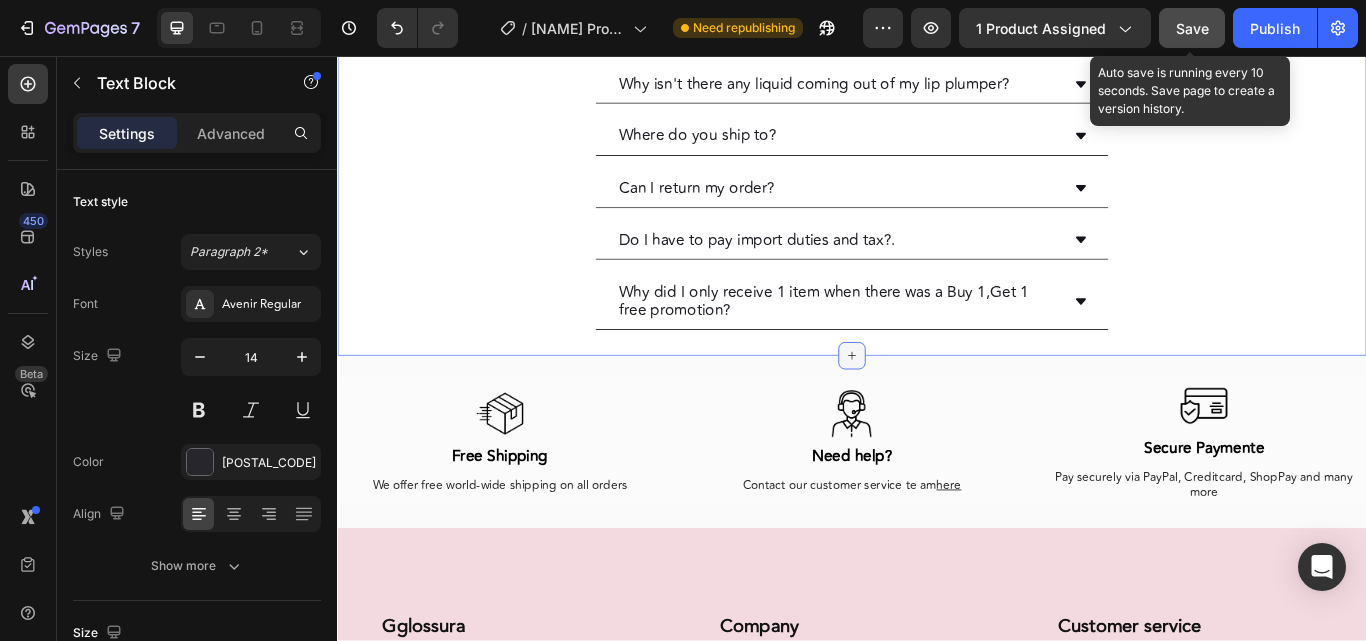 click 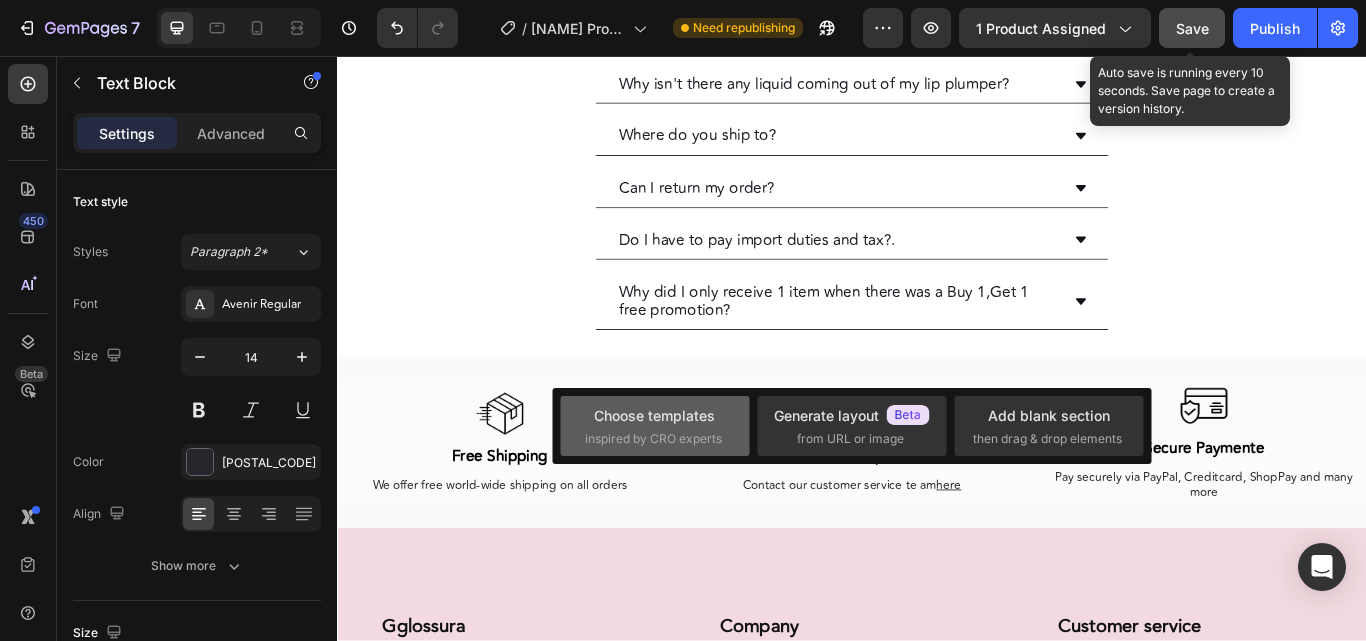 click on "inspired by CRO experts" at bounding box center (653, 439) 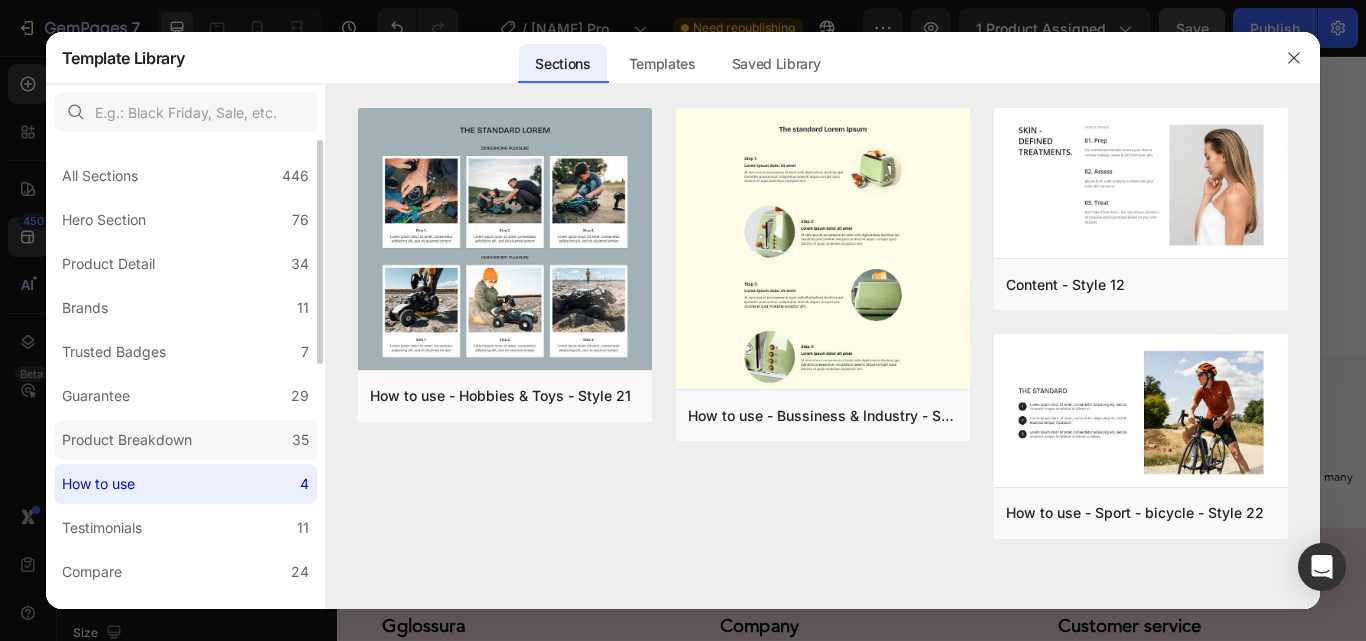 scroll, scrollTop: 100, scrollLeft: 0, axis: vertical 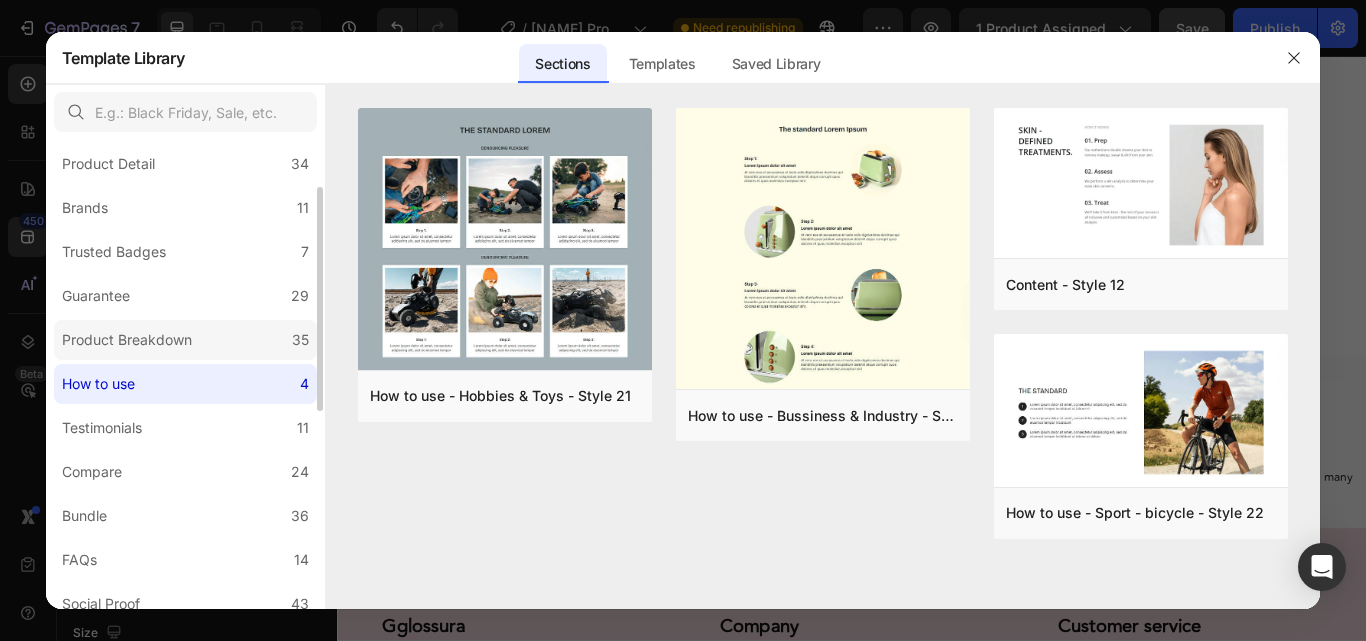 click on "Product Breakdown" at bounding box center (127, 340) 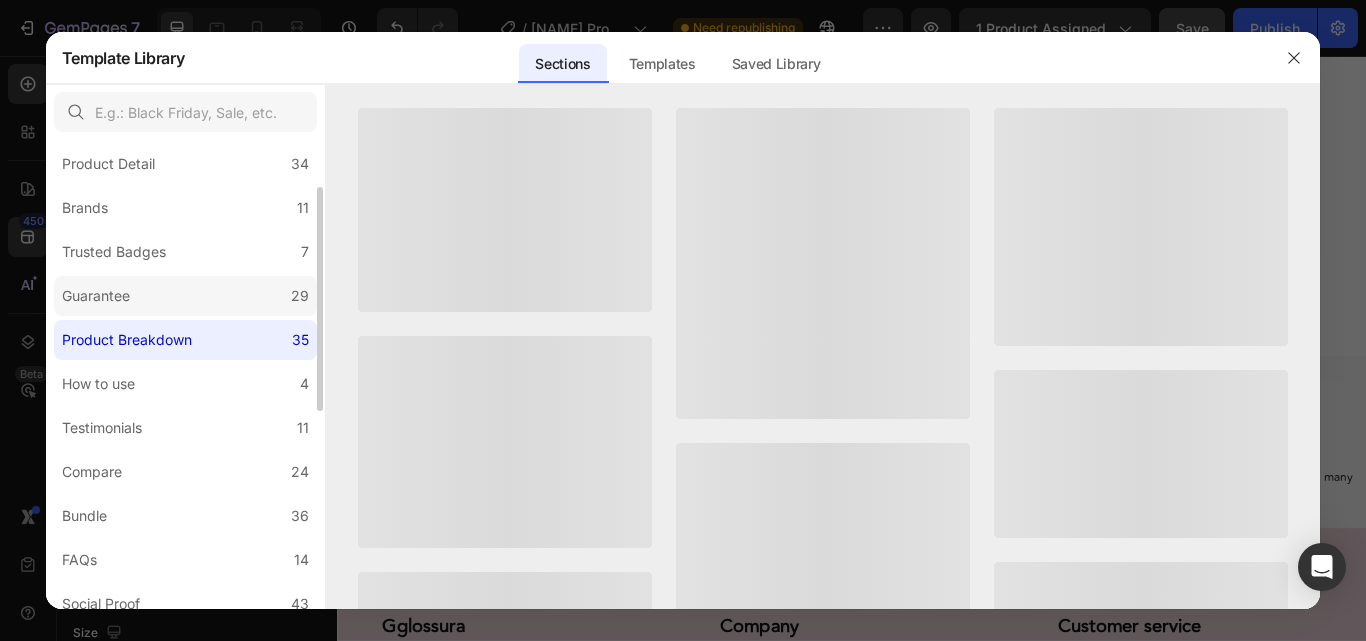 click on "Guarantee 29" 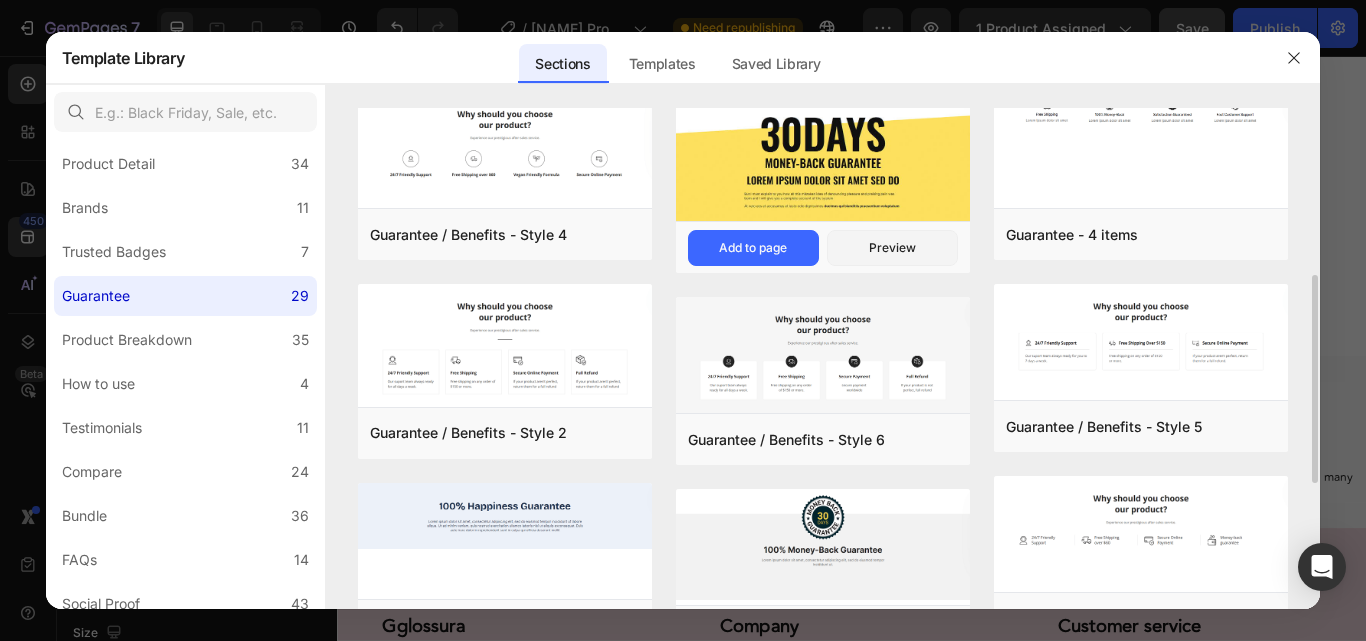 scroll, scrollTop: 600, scrollLeft: 0, axis: vertical 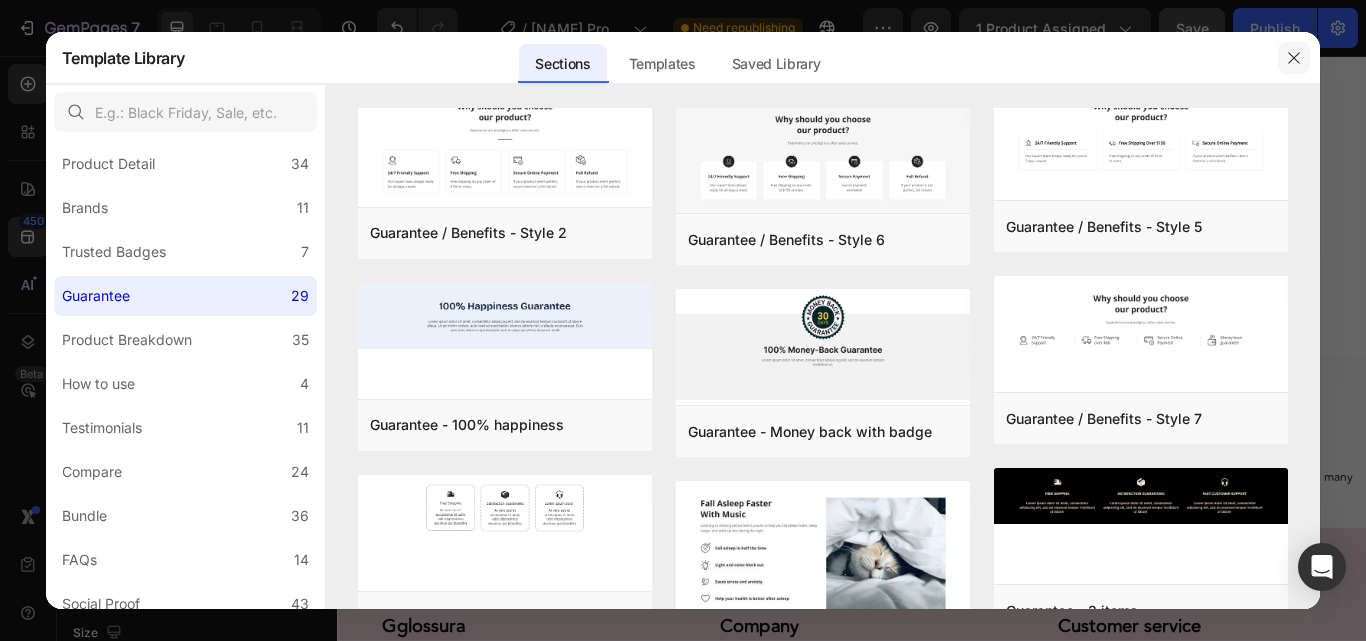 click 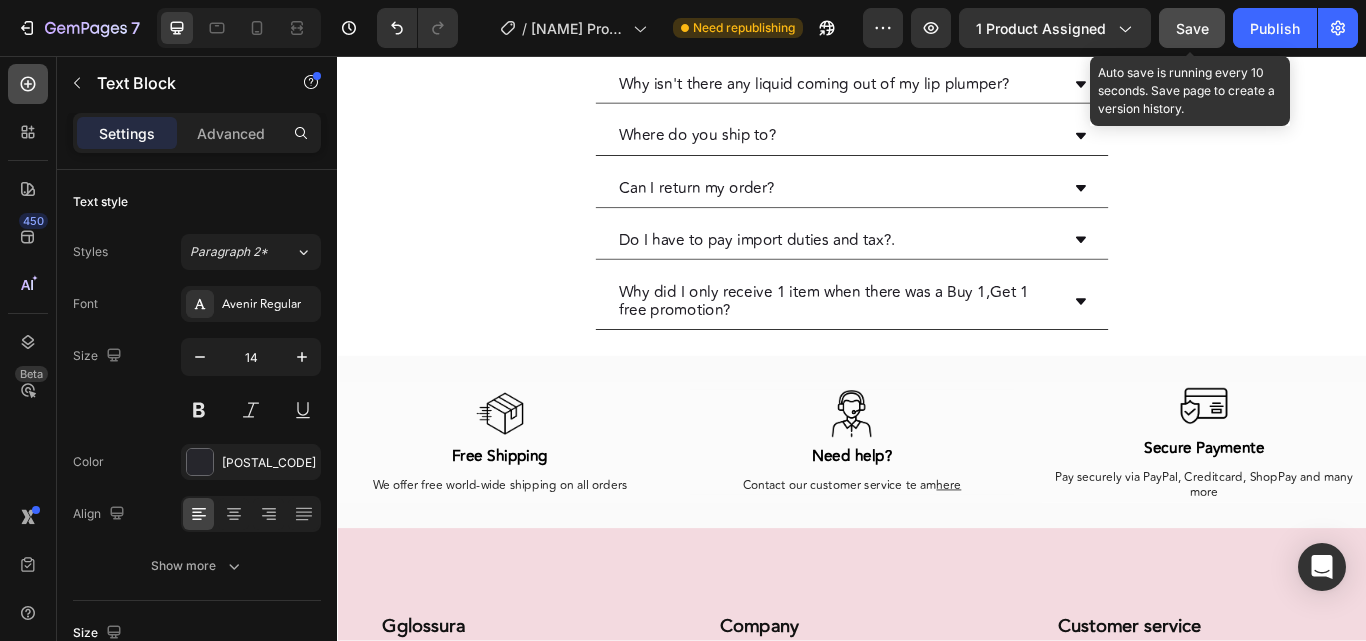 click 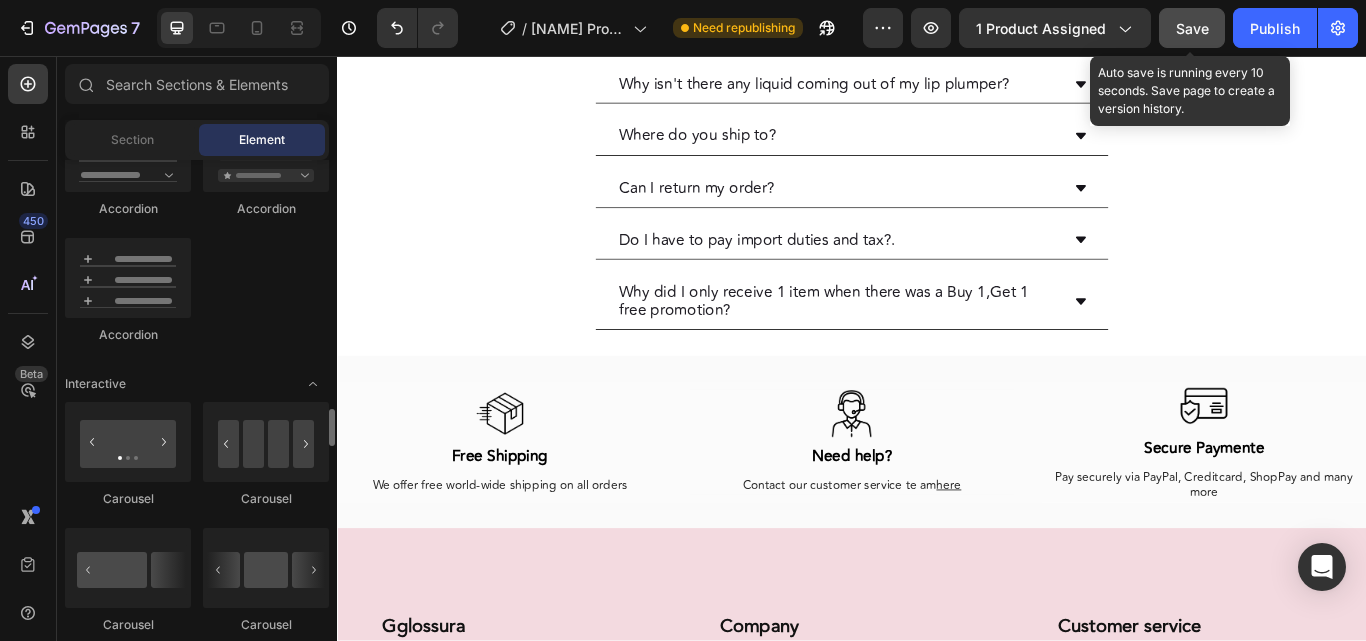 scroll, scrollTop: 1900, scrollLeft: 0, axis: vertical 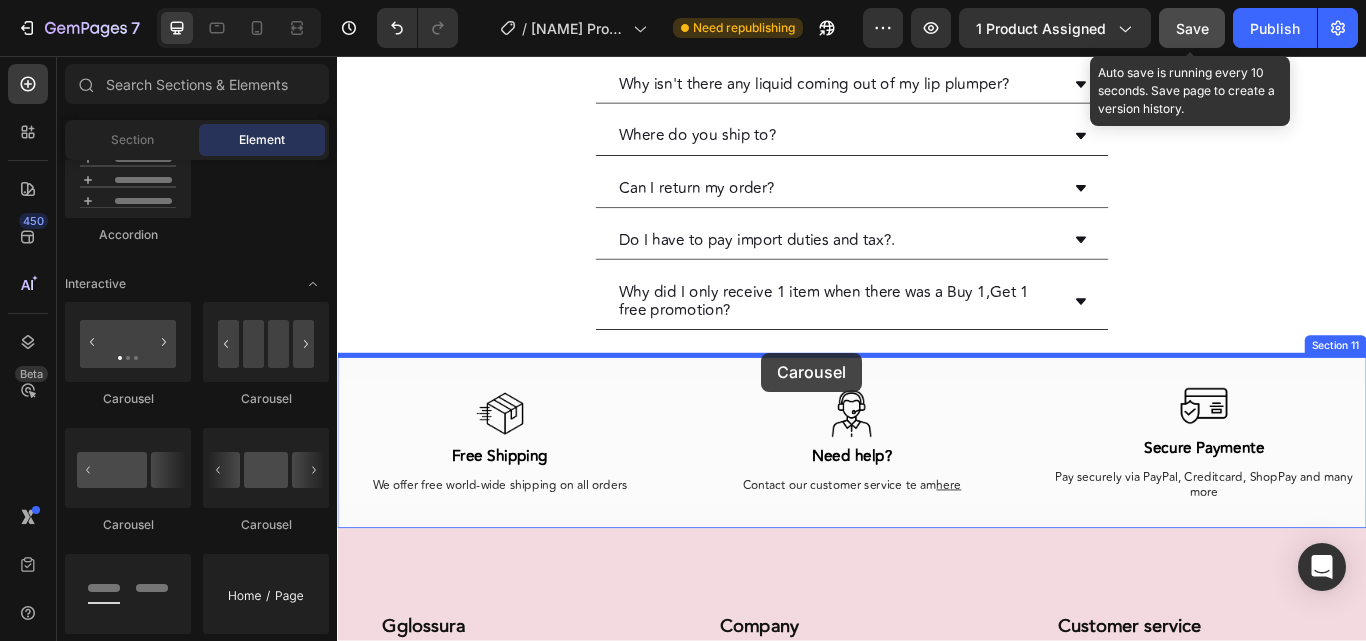 drag, startPoint x: 777, startPoint y: 590, endPoint x: 832, endPoint y: 402, distance: 195.88007 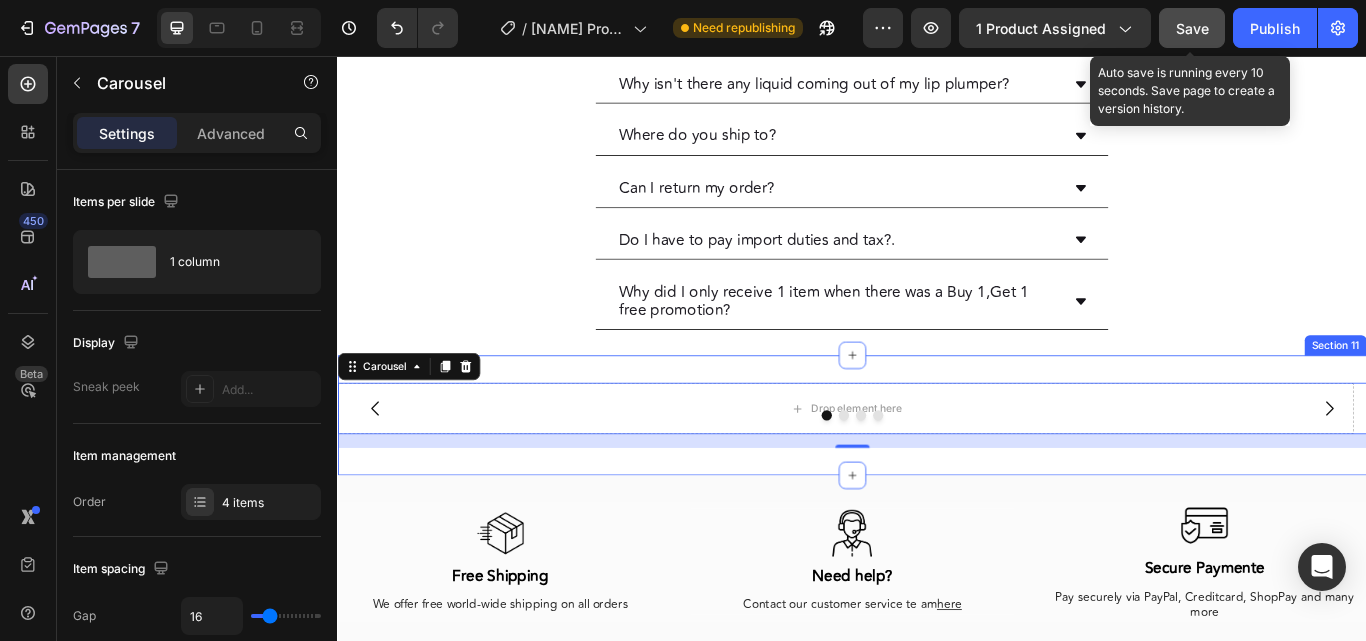 click on "Drop element here
Drop element here
Drop element here
Drop element here
Carousel   16 Section 11" at bounding box center (937, 476) 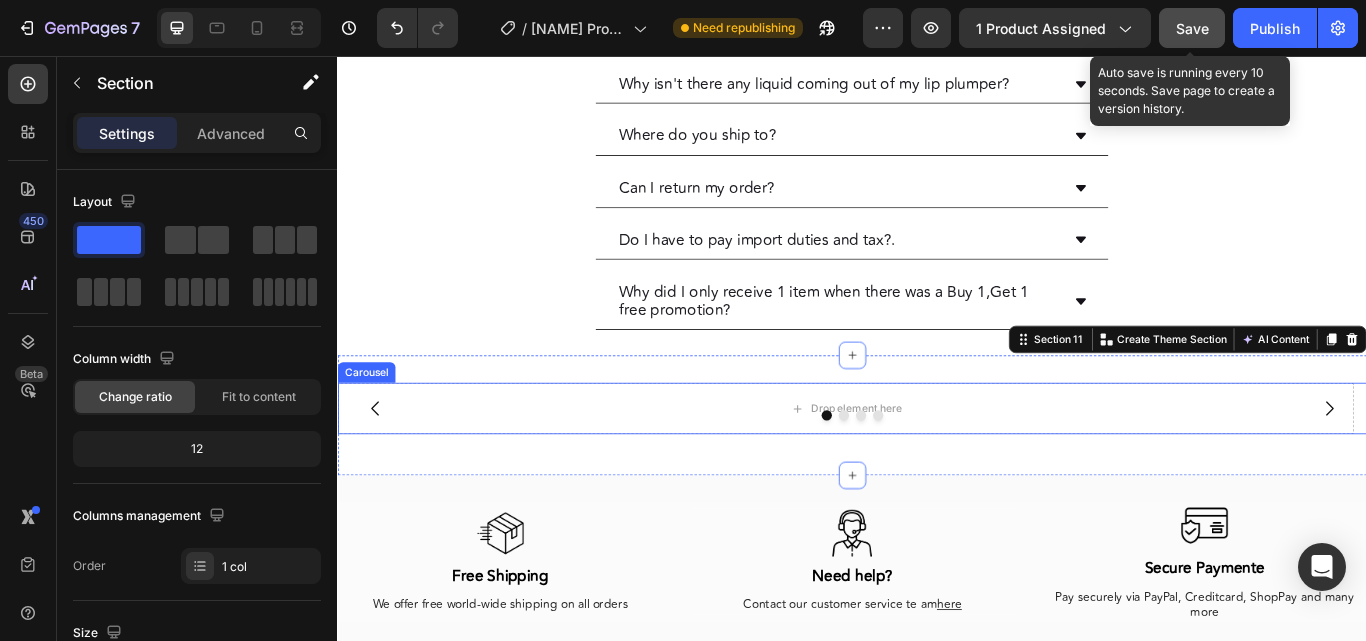 click at bounding box center (937, 476) 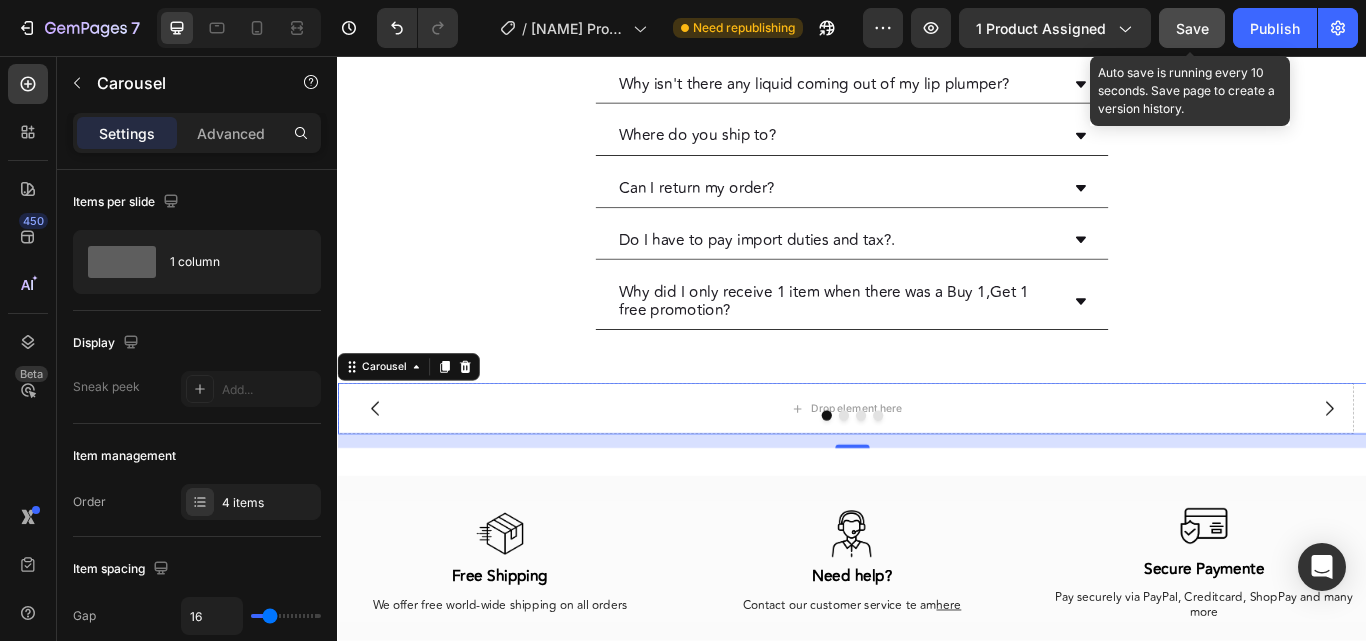 click at bounding box center [937, 476] 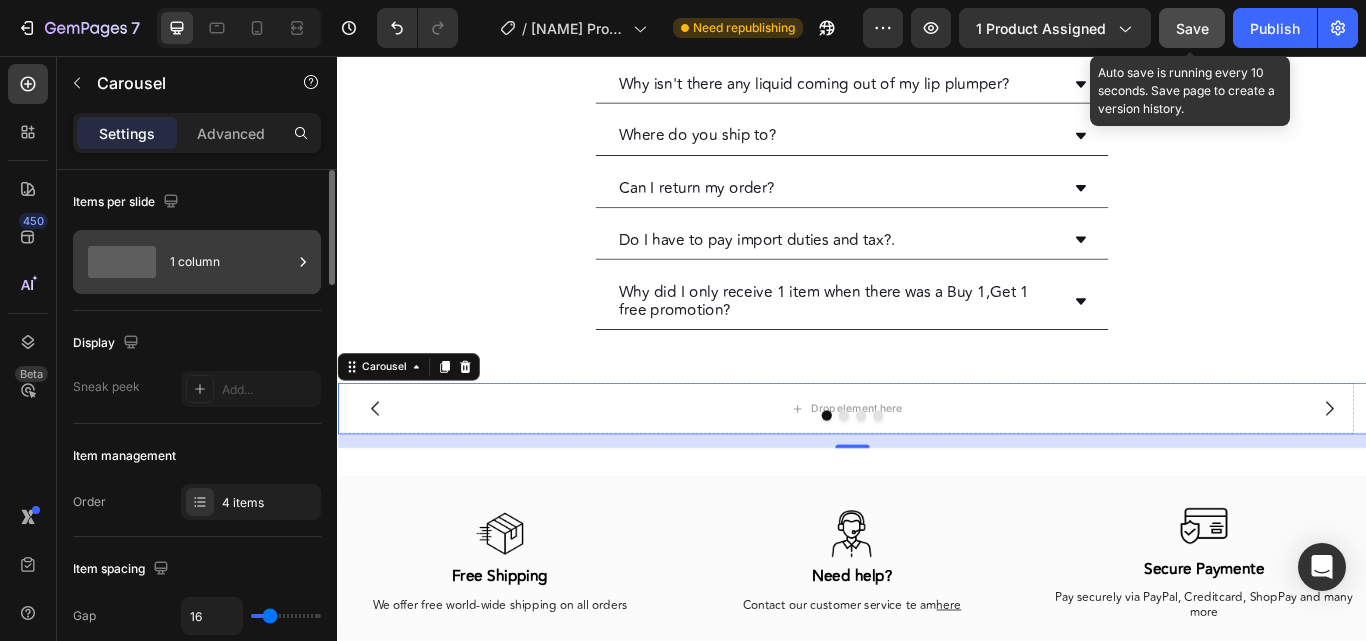 click 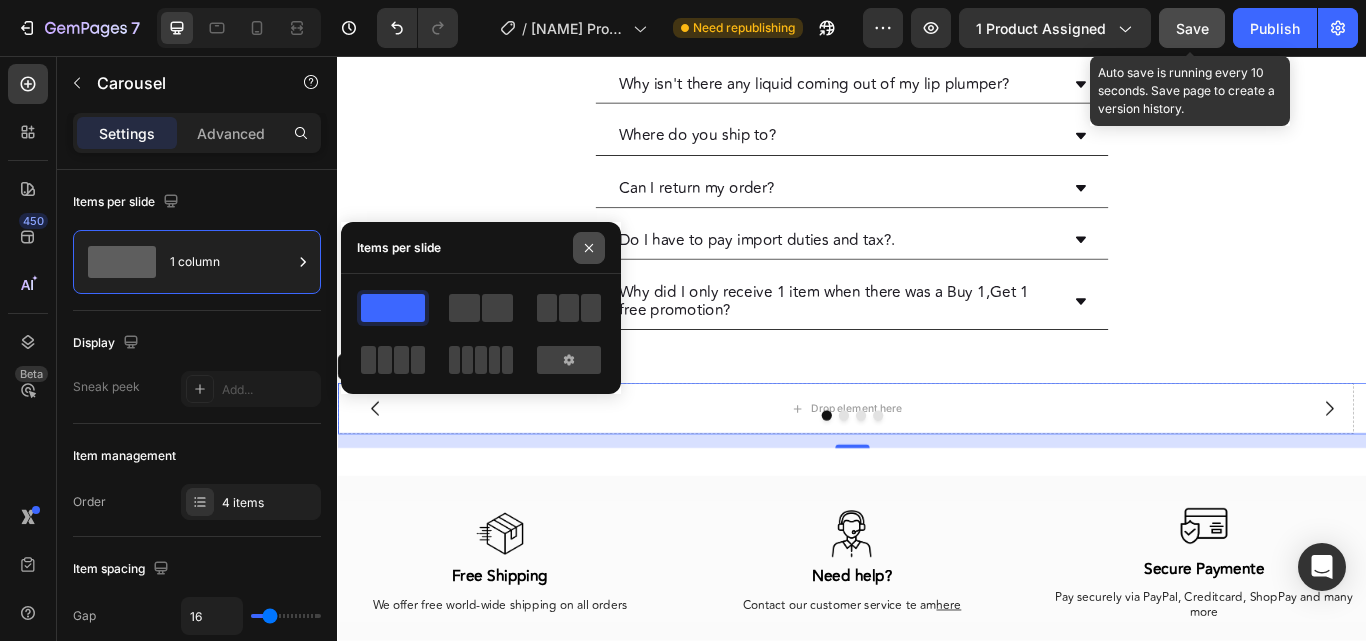 click 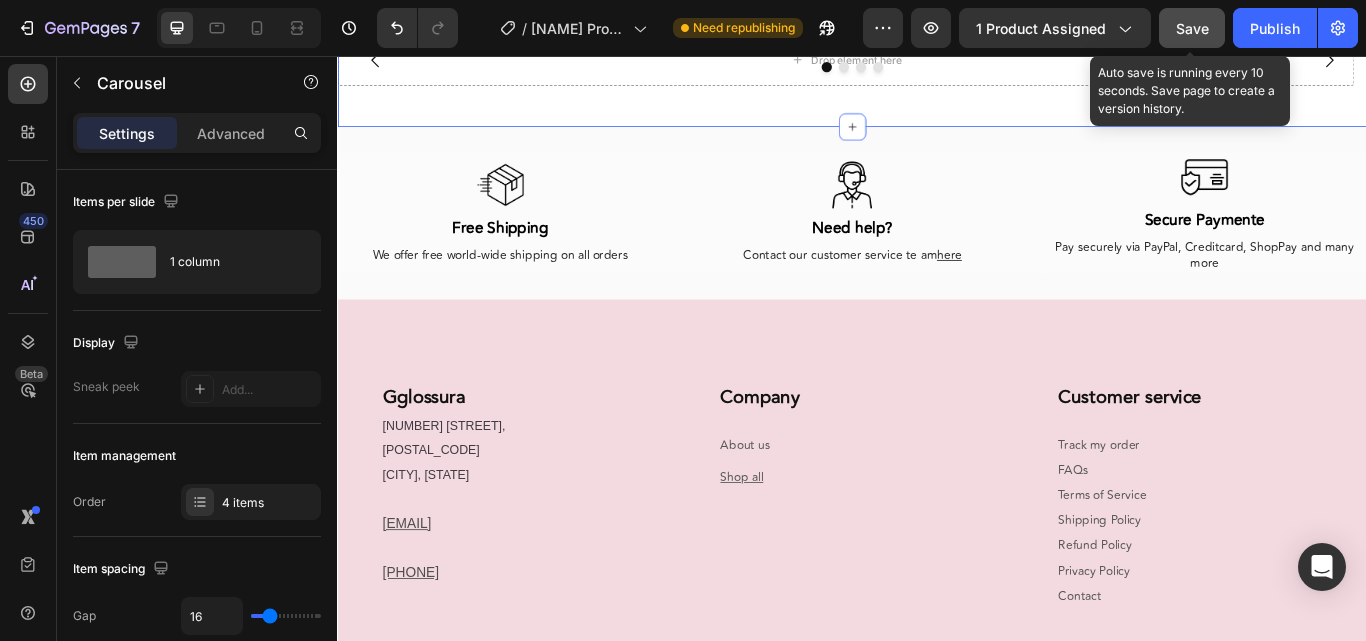scroll, scrollTop: 5397, scrollLeft: 0, axis: vertical 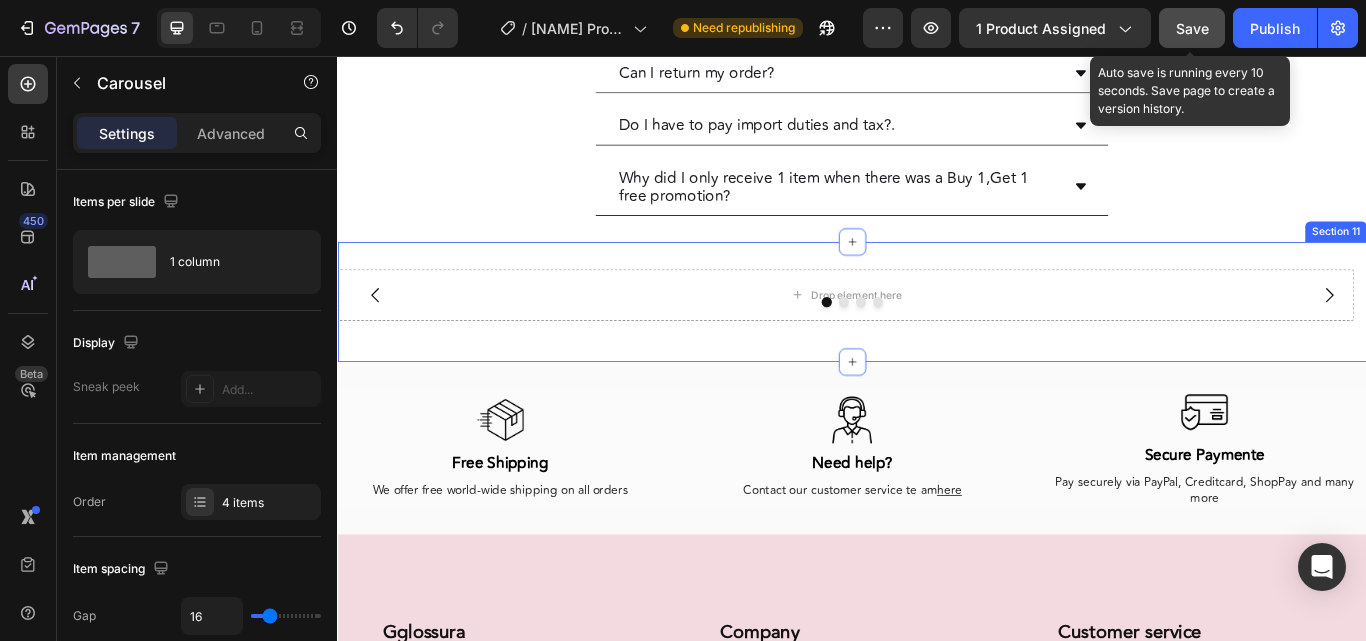 click on "Drop element here
Drop element here
Drop element here
Drop element here
Carousel Section 11" at bounding box center (937, 343) 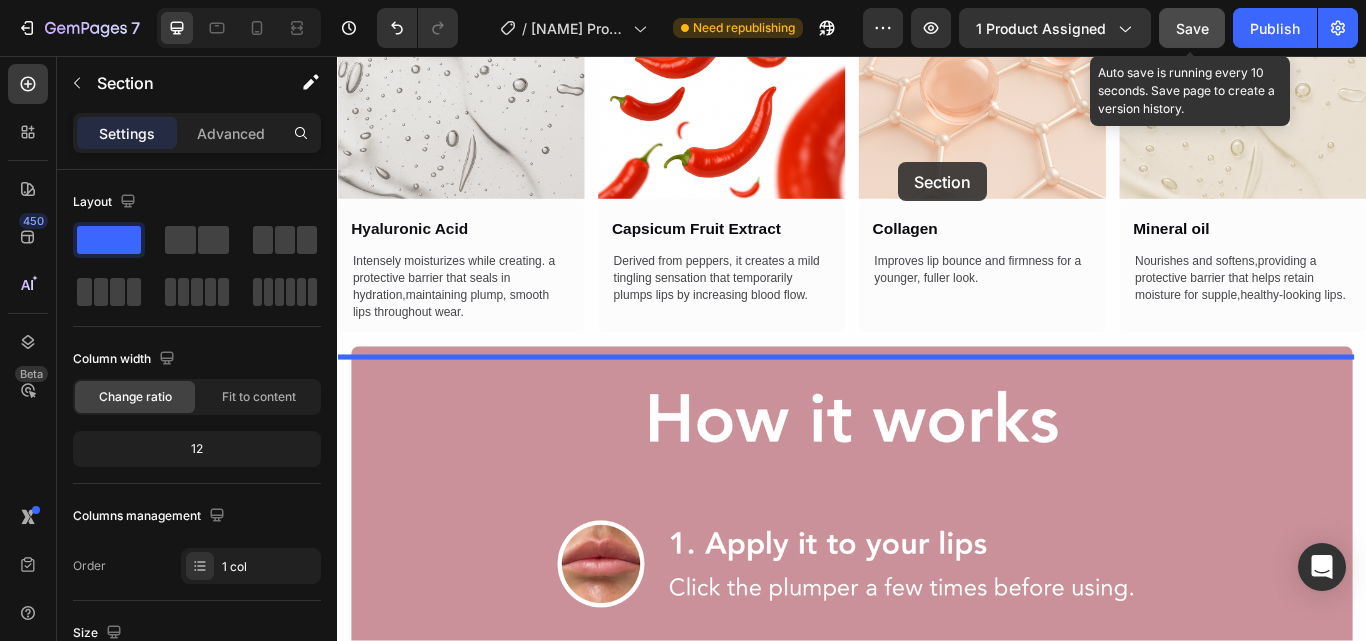 scroll, scrollTop: 2895, scrollLeft: 0, axis: vertical 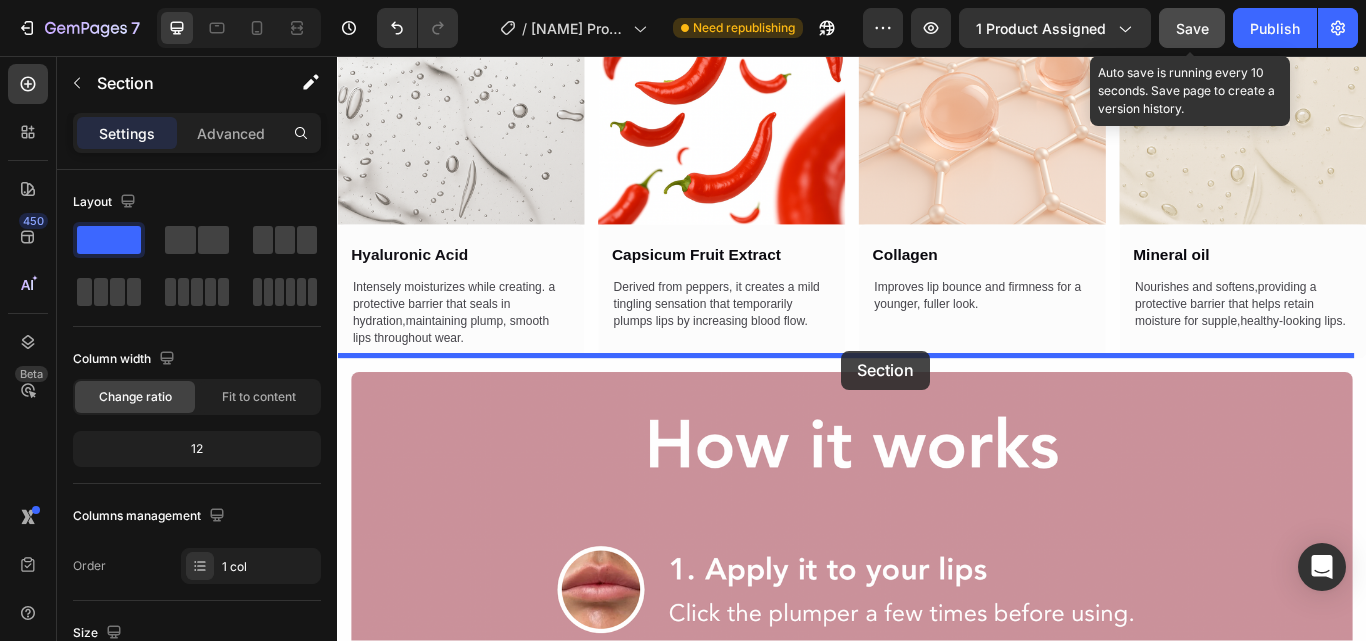 drag, startPoint x: 1126, startPoint y: 258, endPoint x: 925, endPoint y: 400, distance: 246.09958 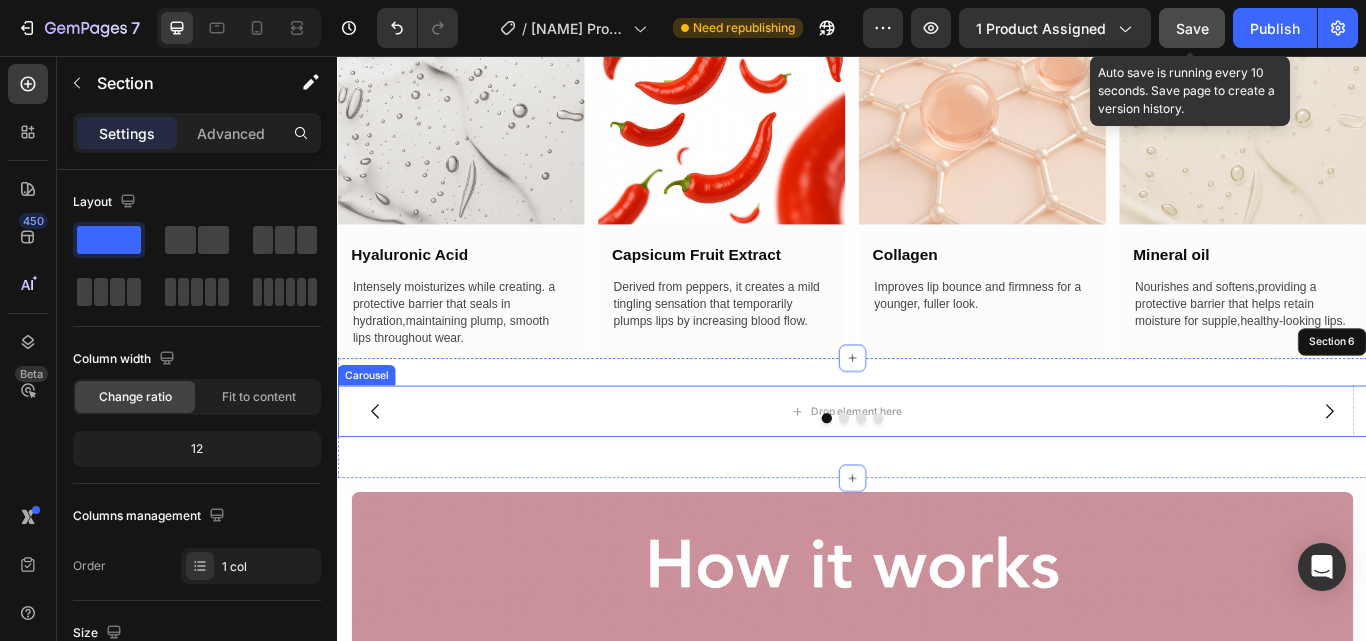 click at bounding box center [937, 479] 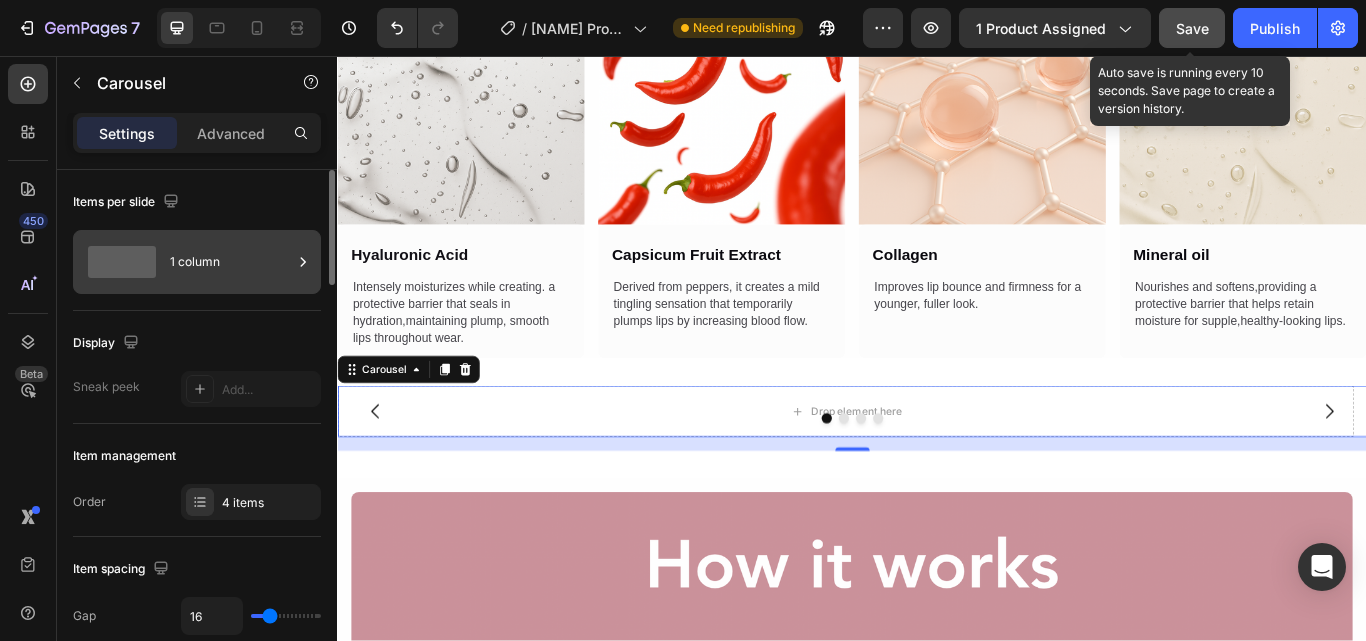 click 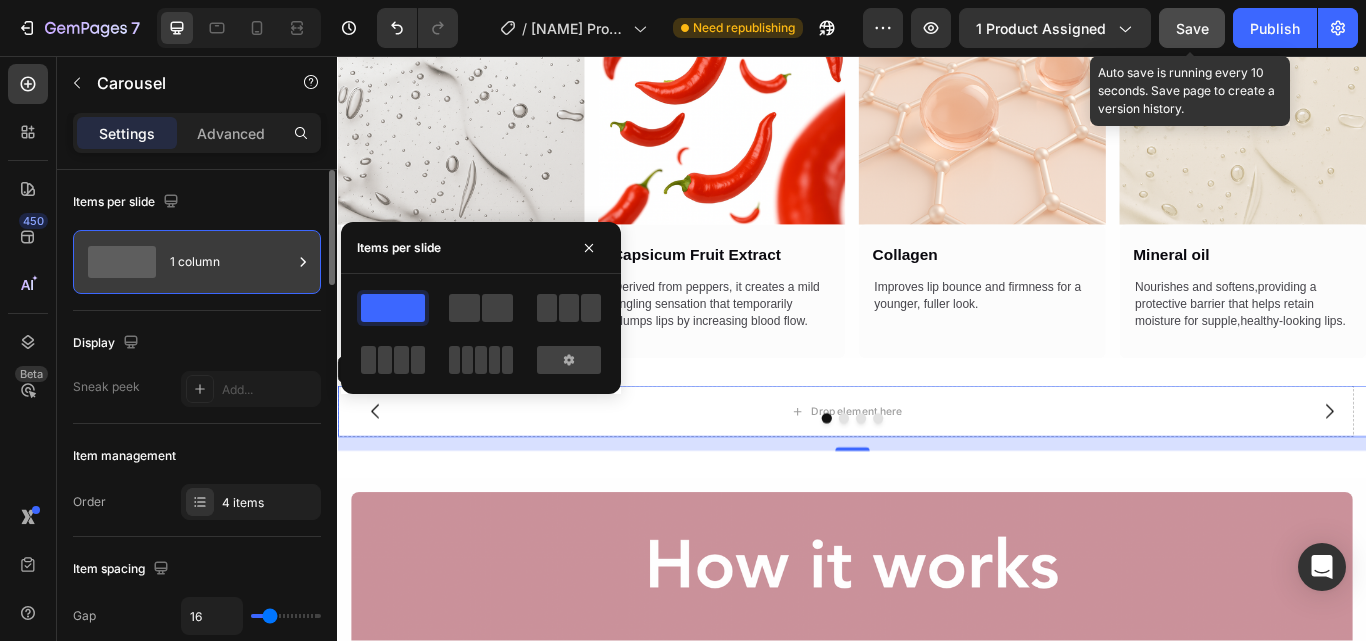 click 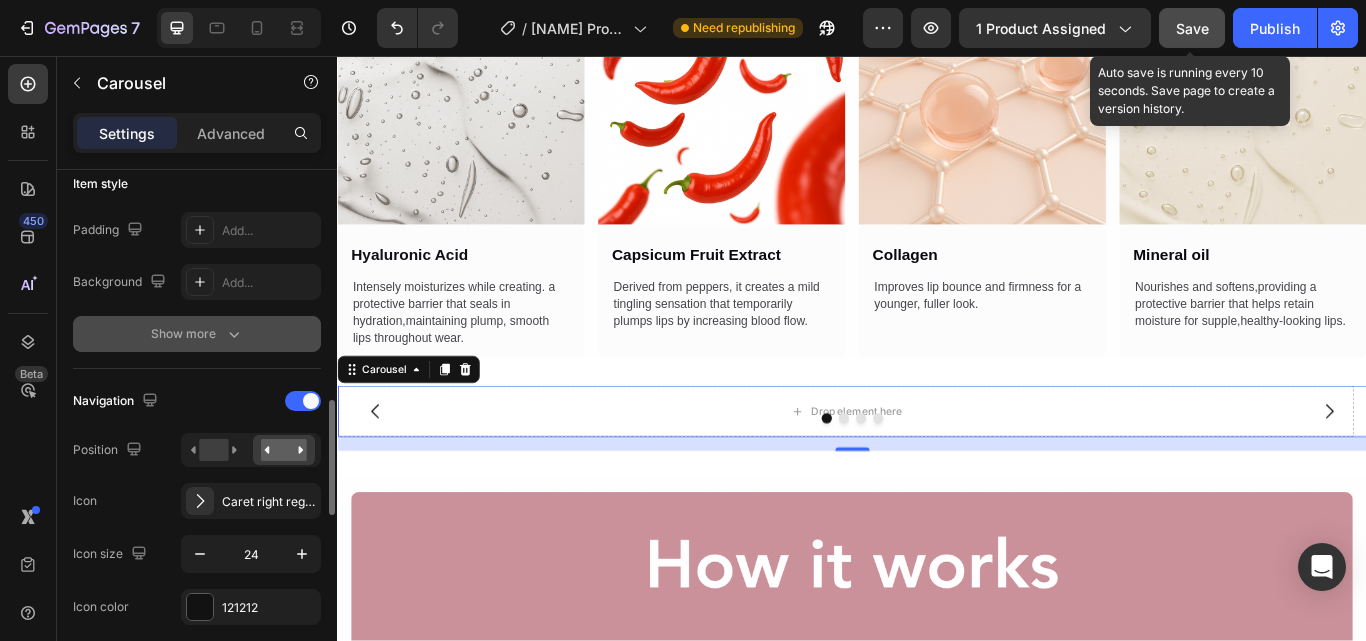 scroll, scrollTop: 600, scrollLeft: 0, axis: vertical 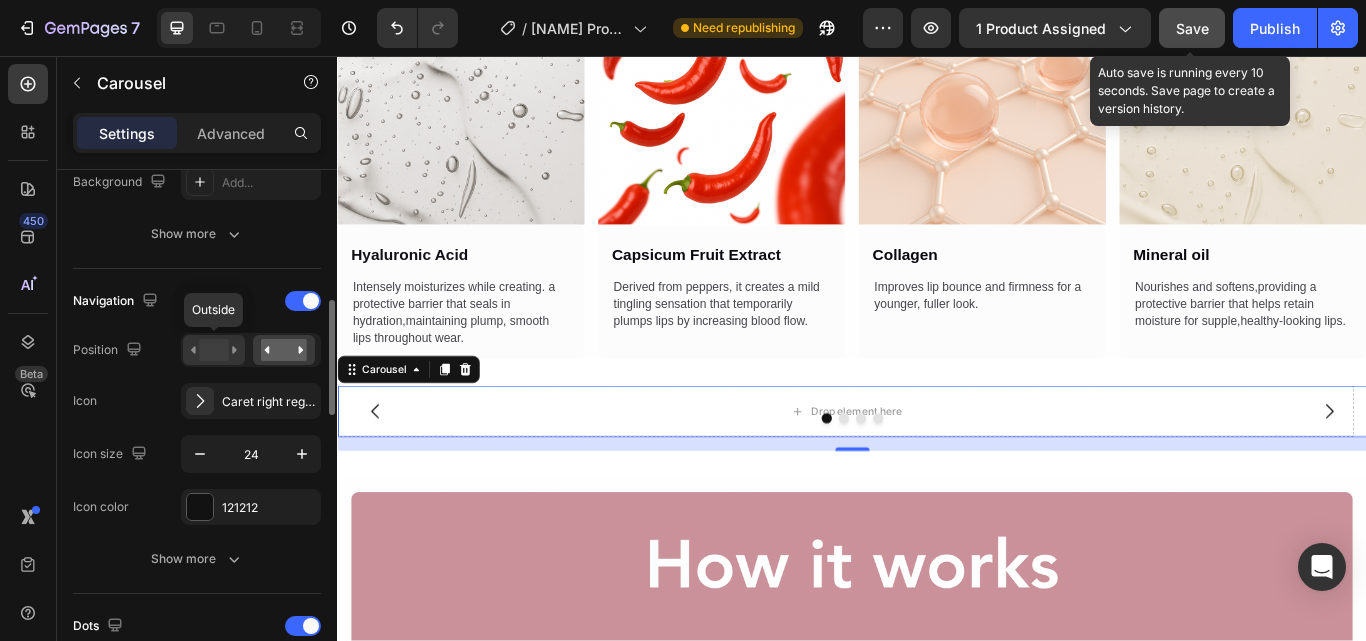 click 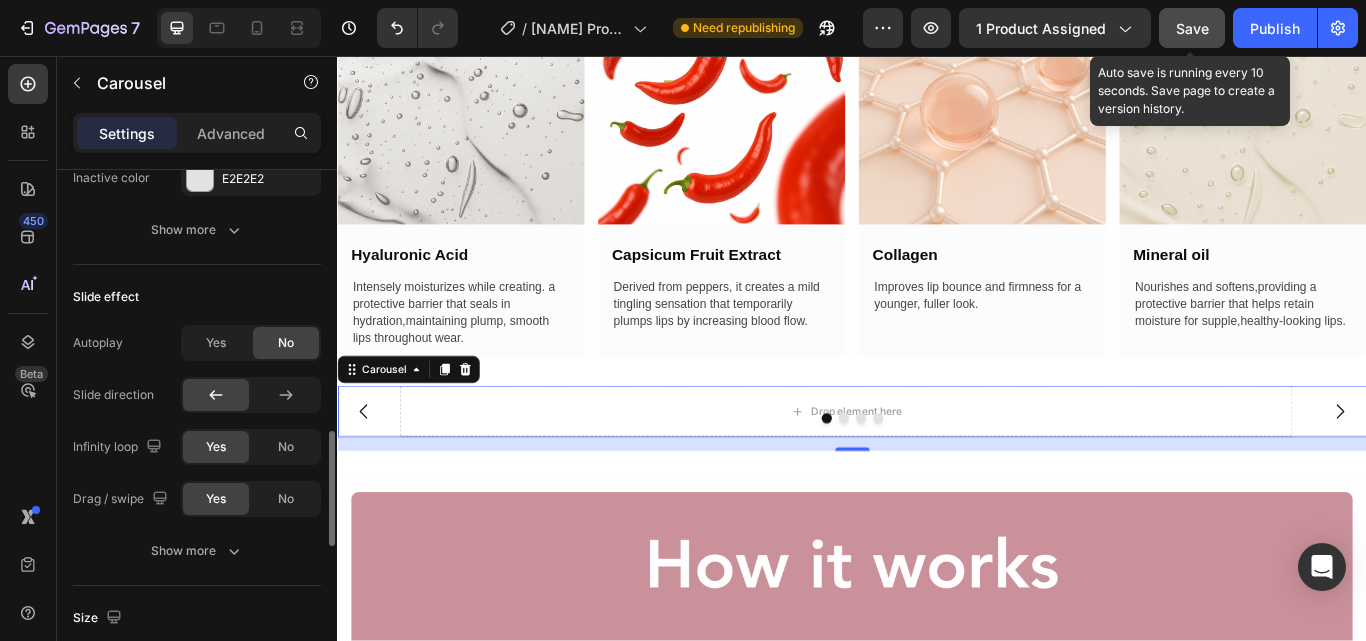 scroll, scrollTop: 1100, scrollLeft: 0, axis: vertical 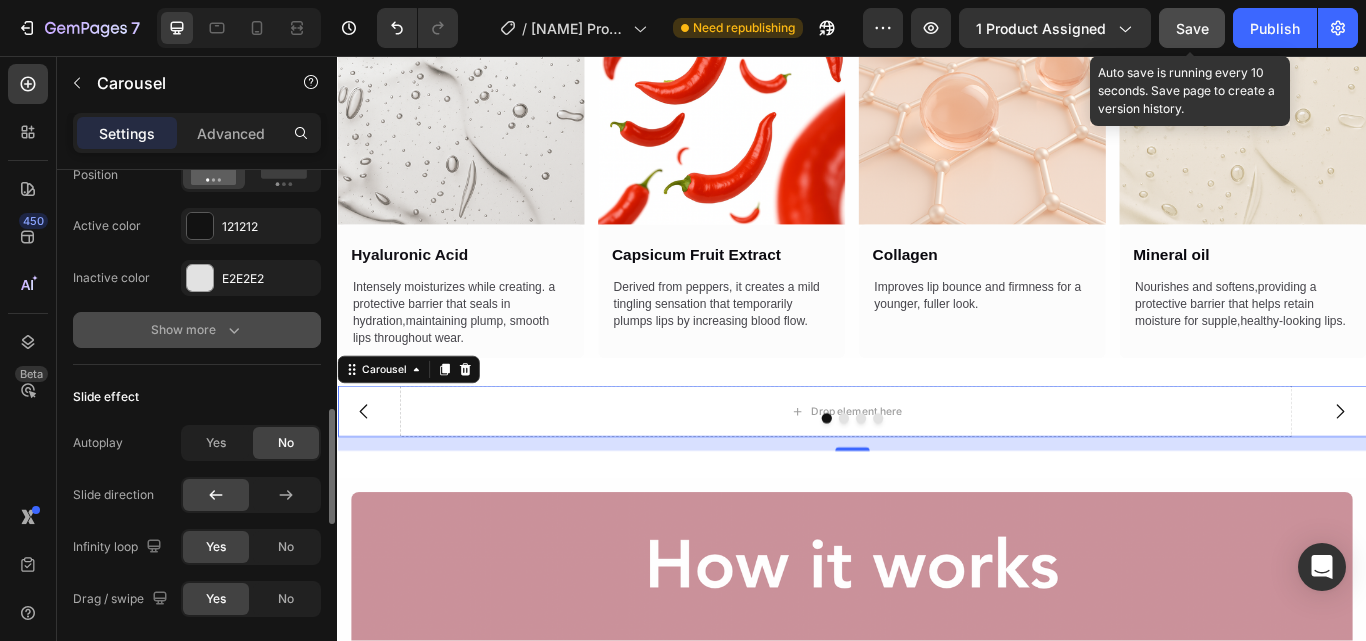 click on "Show more" at bounding box center [197, 330] 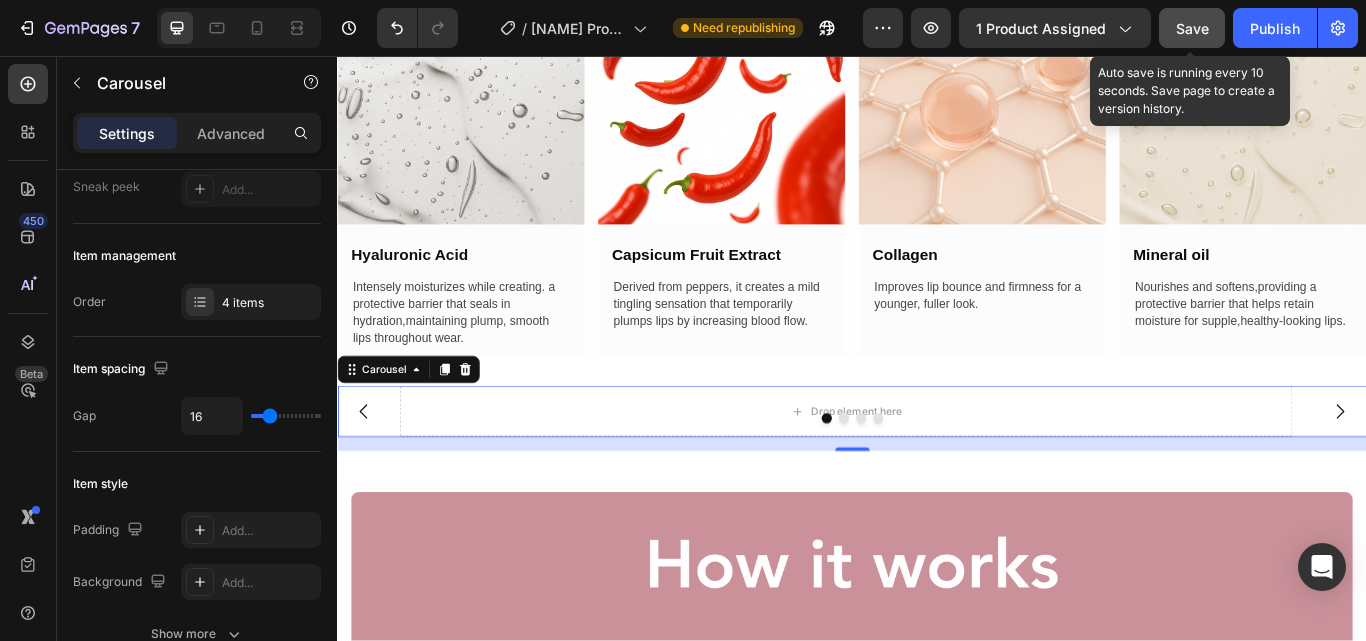 scroll, scrollTop: 0, scrollLeft: 0, axis: both 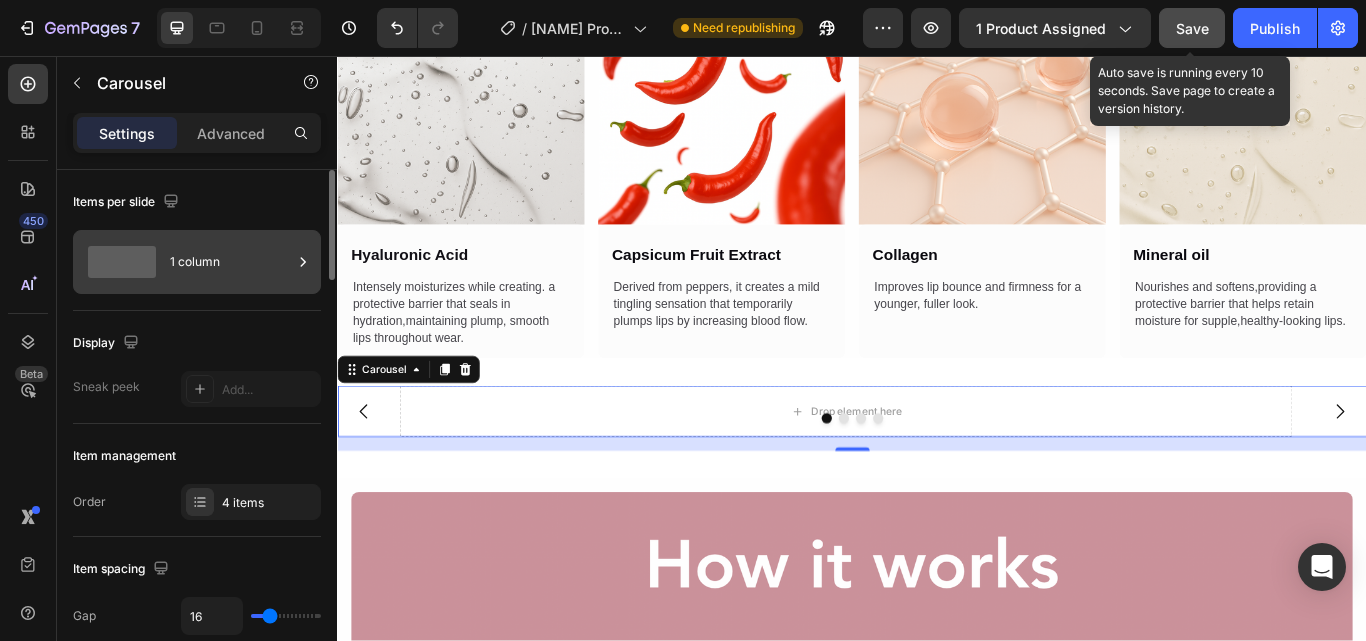 click on "1 column" at bounding box center [231, 262] 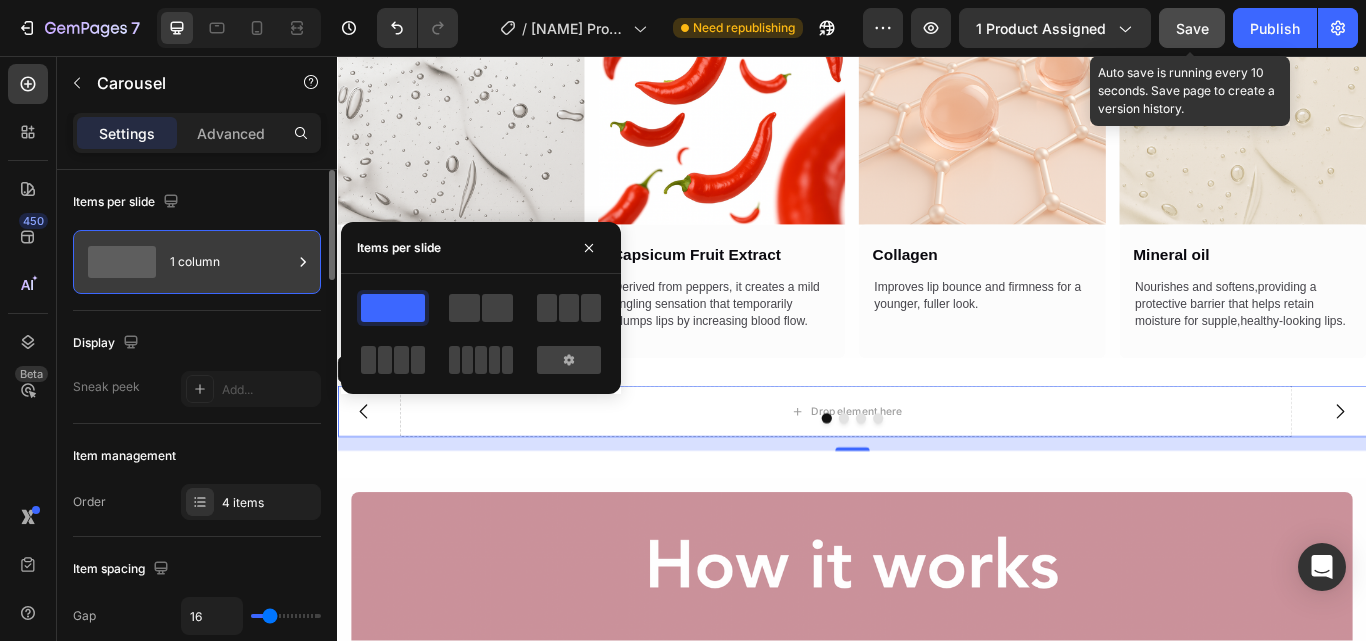 click on "1 column" at bounding box center (231, 262) 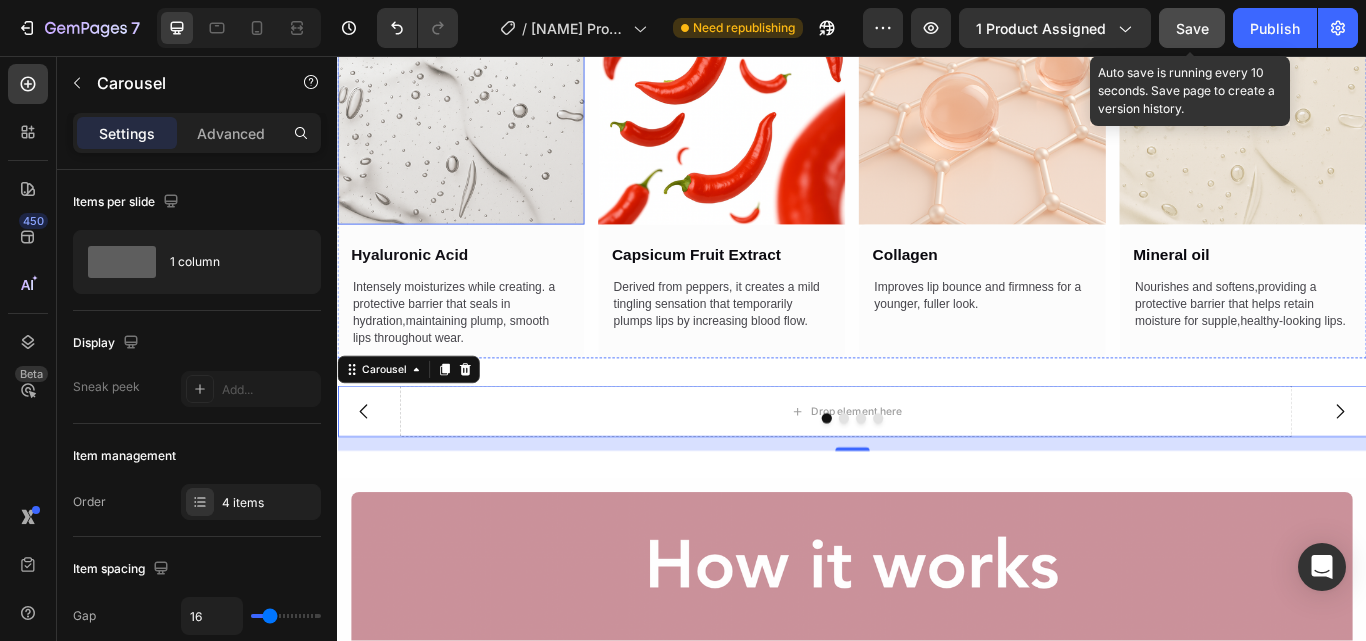 click at bounding box center [481, 109] 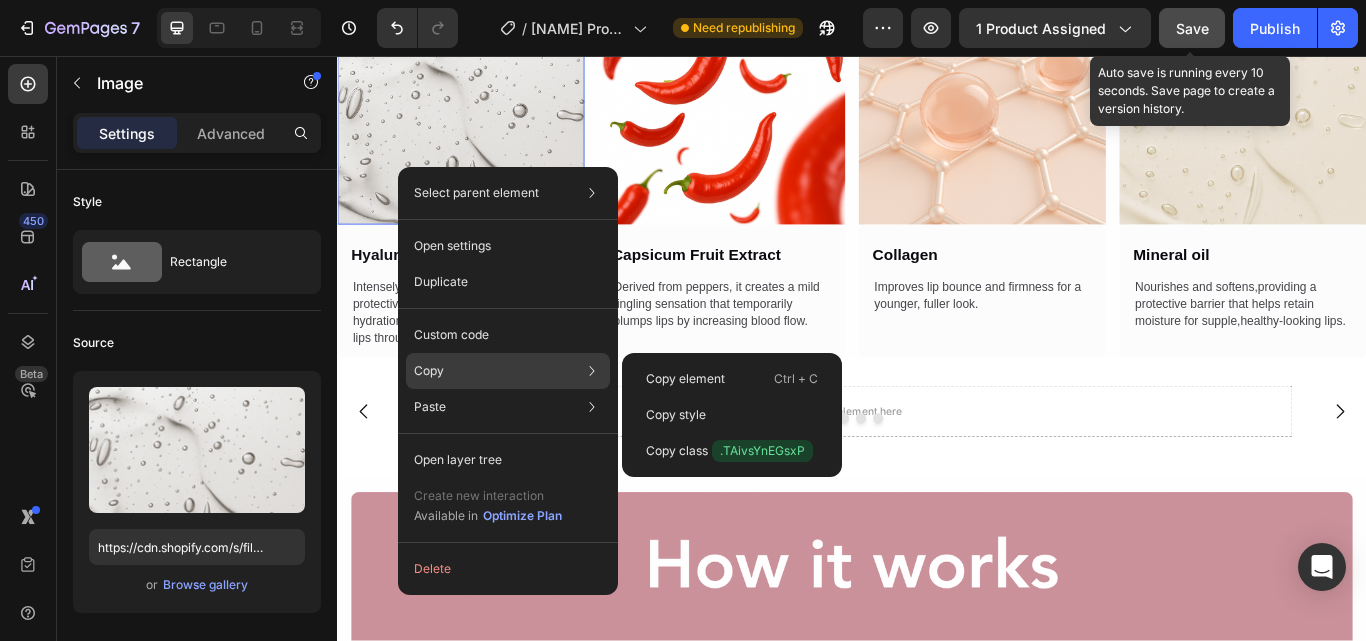 click on "Copy Copy element  Ctrl + C Copy style  Copy class  .TAivsYnEGsxP" 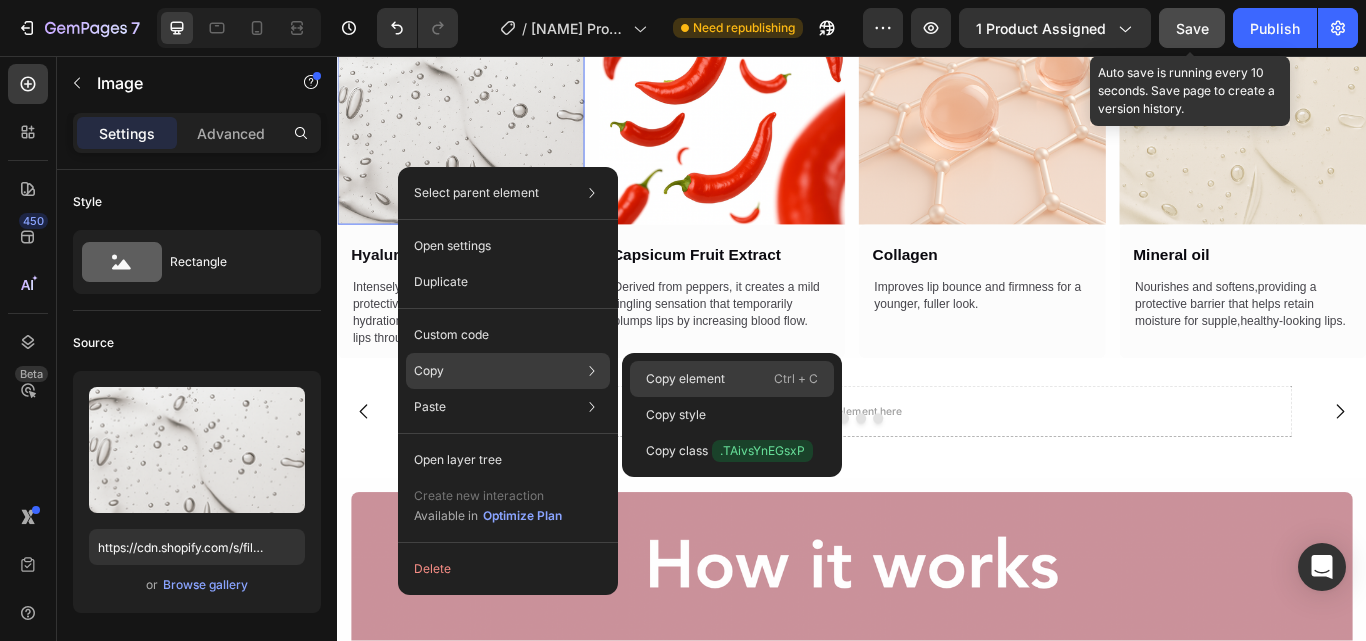 drag, startPoint x: 698, startPoint y: 380, endPoint x: 420, endPoint y: 375, distance: 278.04495 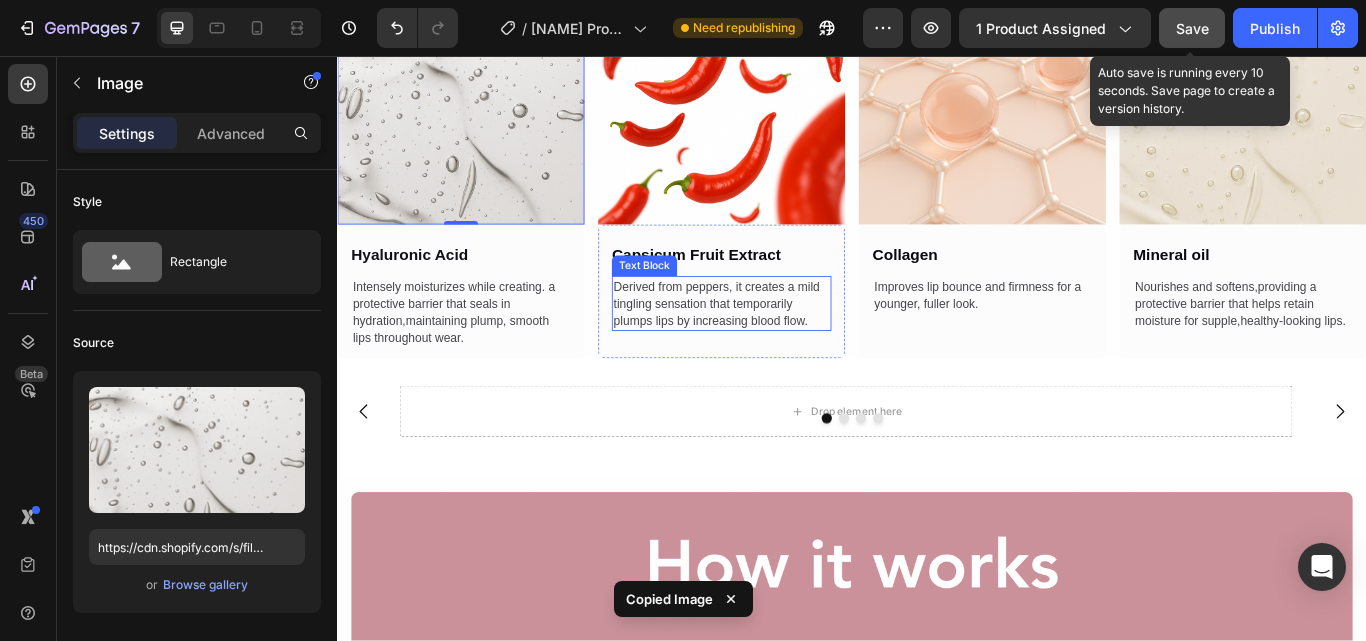 scroll, scrollTop: 2995, scrollLeft: 0, axis: vertical 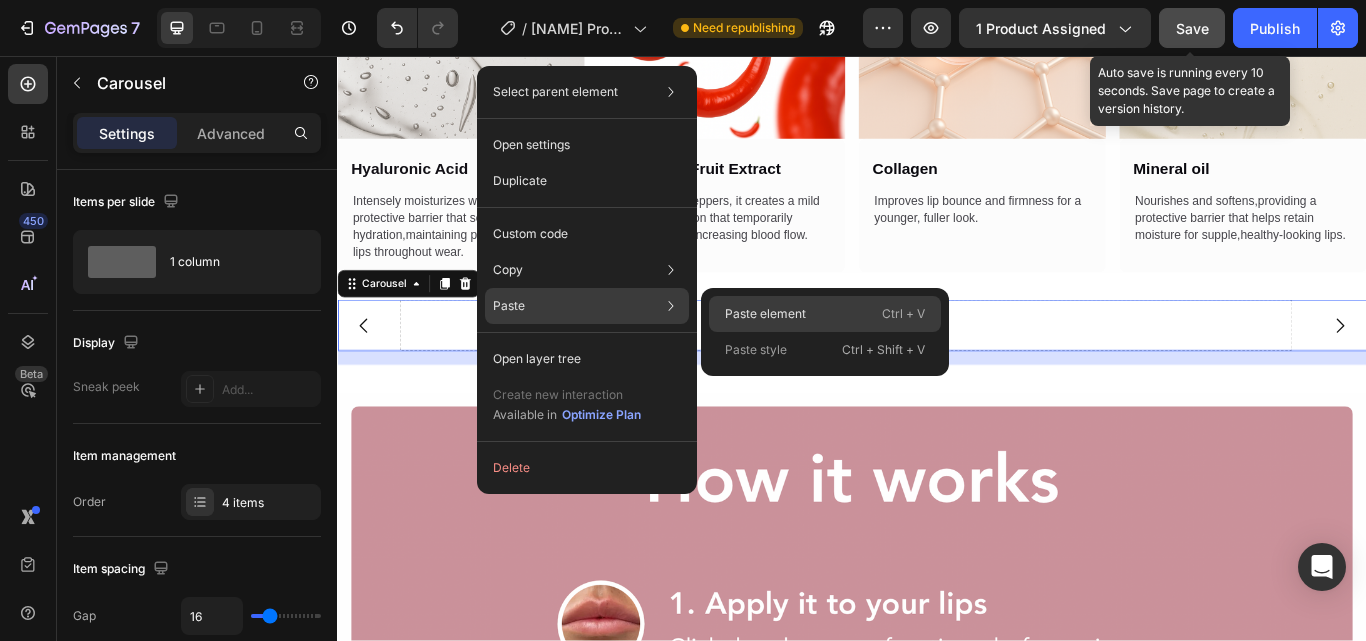 click on "Paste element" at bounding box center (765, 314) 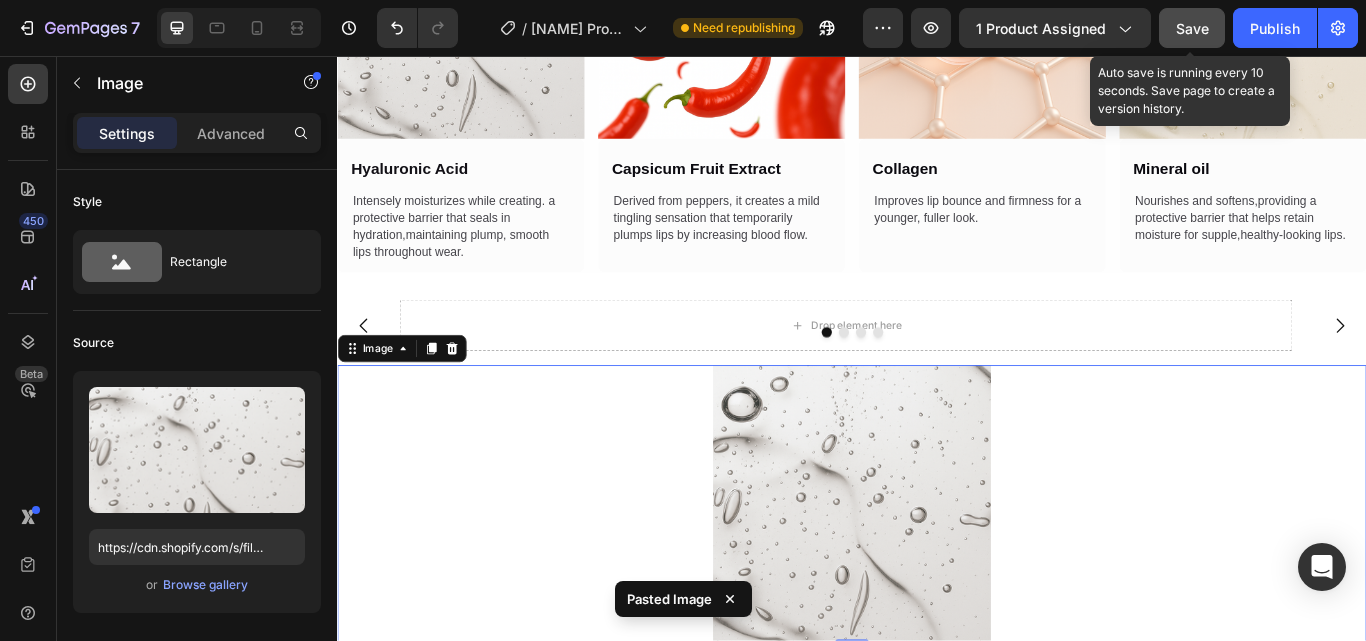 click at bounding box center [937, 579] 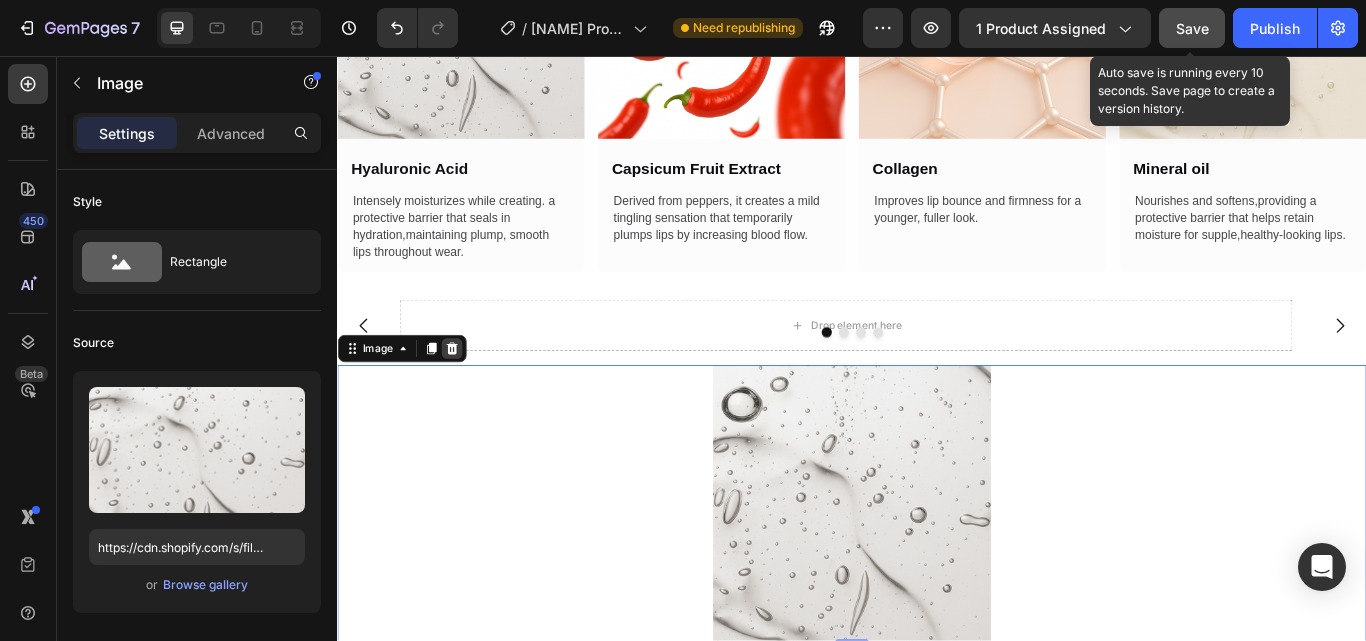 click 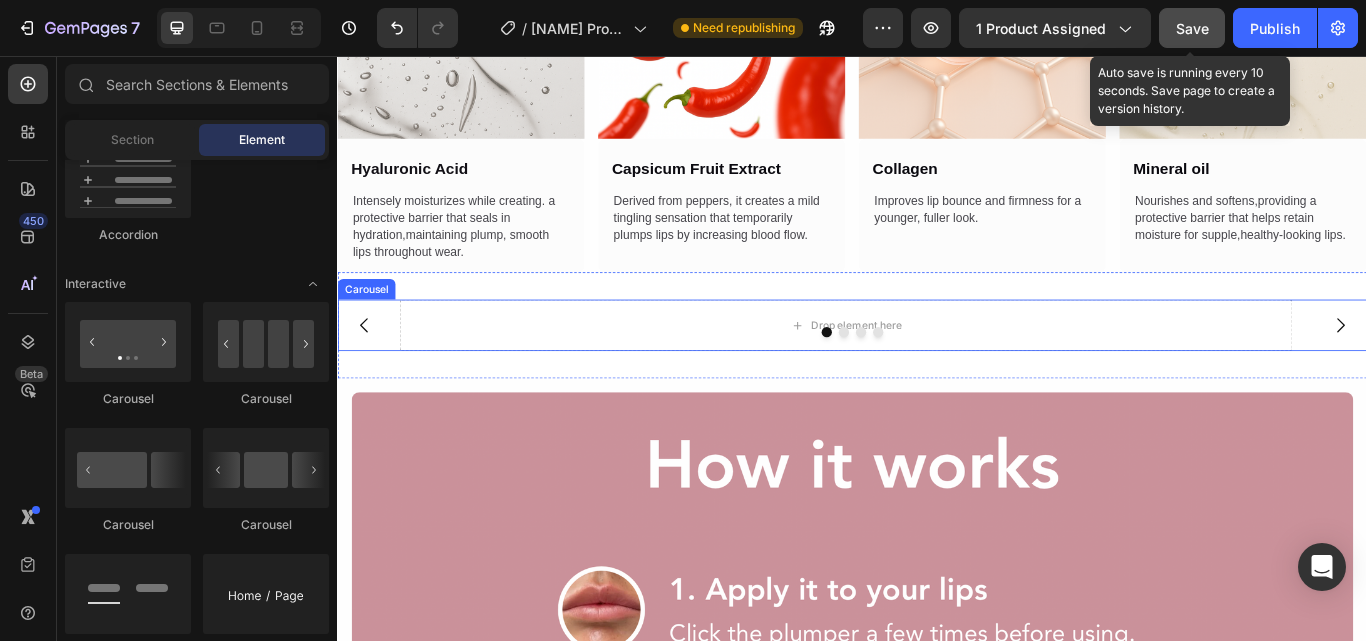 click at bounding box center (937, 379) 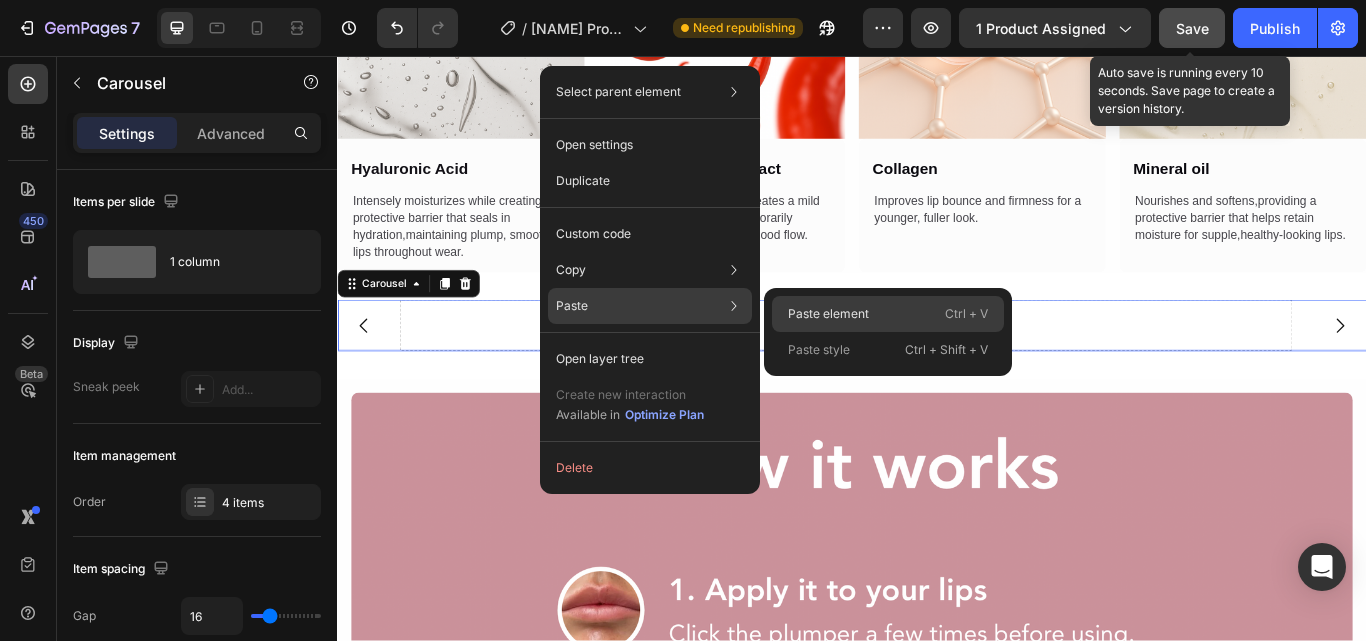 drag, startPoint x: 822, startPoint y: 311, endPoint x: 557, endPoint y: 300, distance: 265.2282 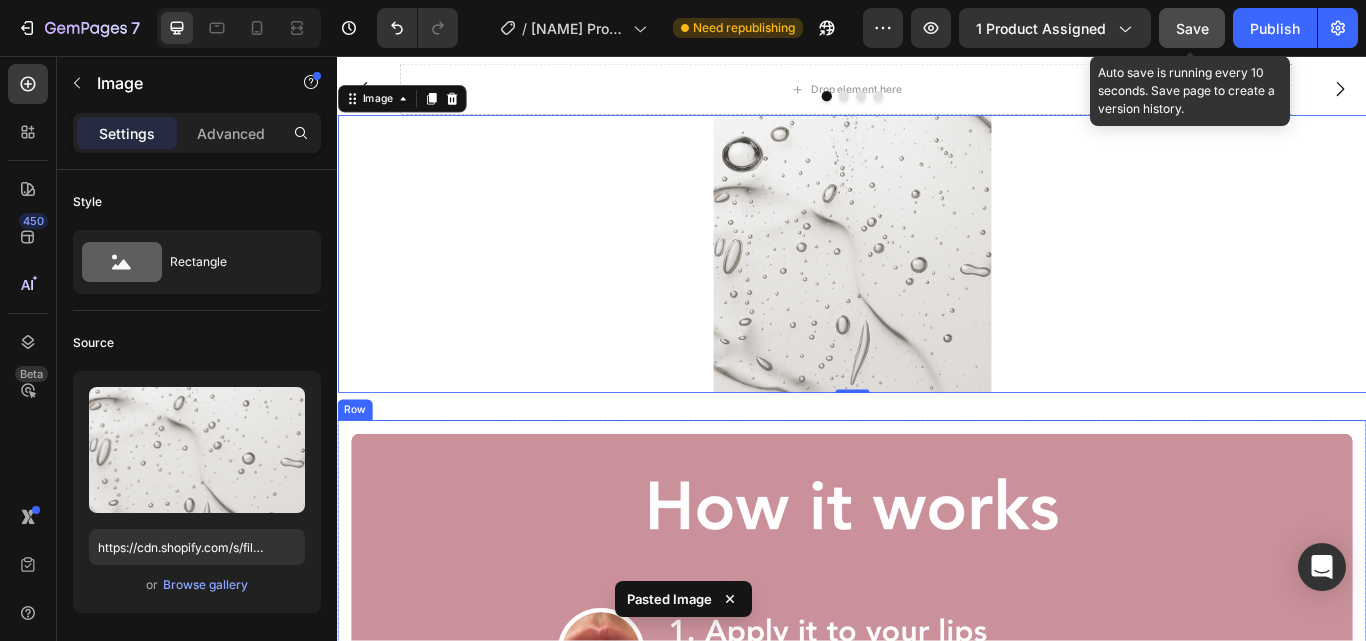 scroll, scrollTop: 3095, scrollLeft: 0, axis: vertical 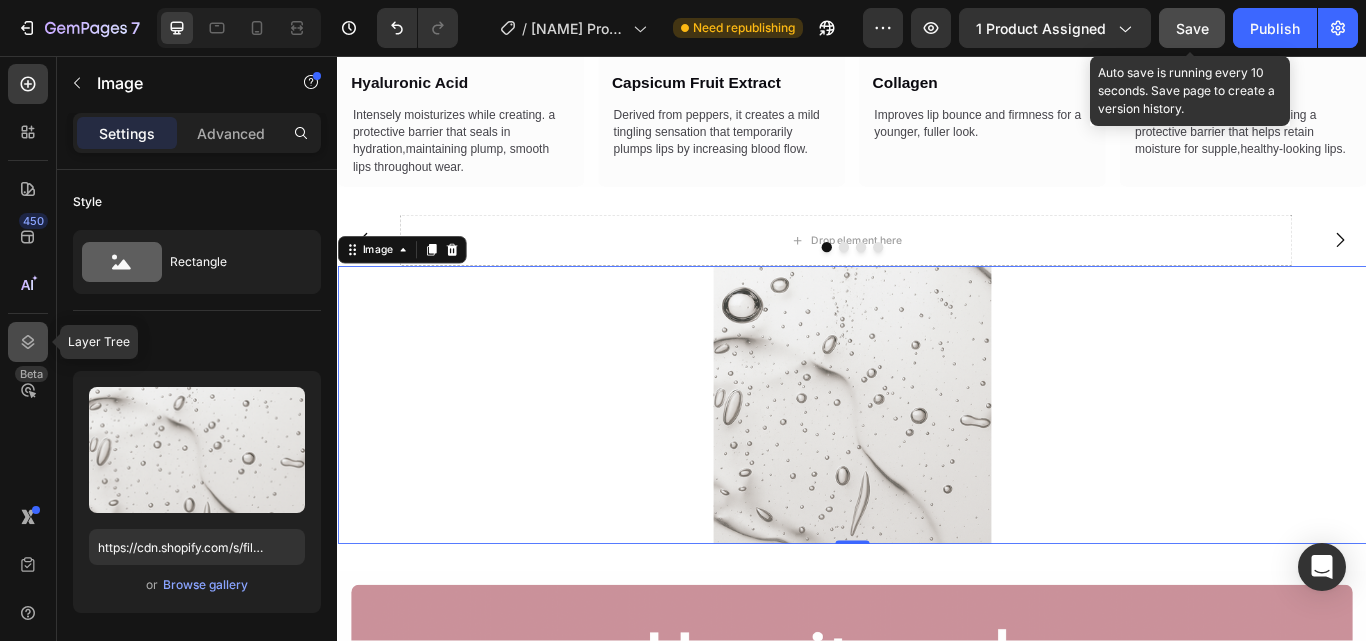 click 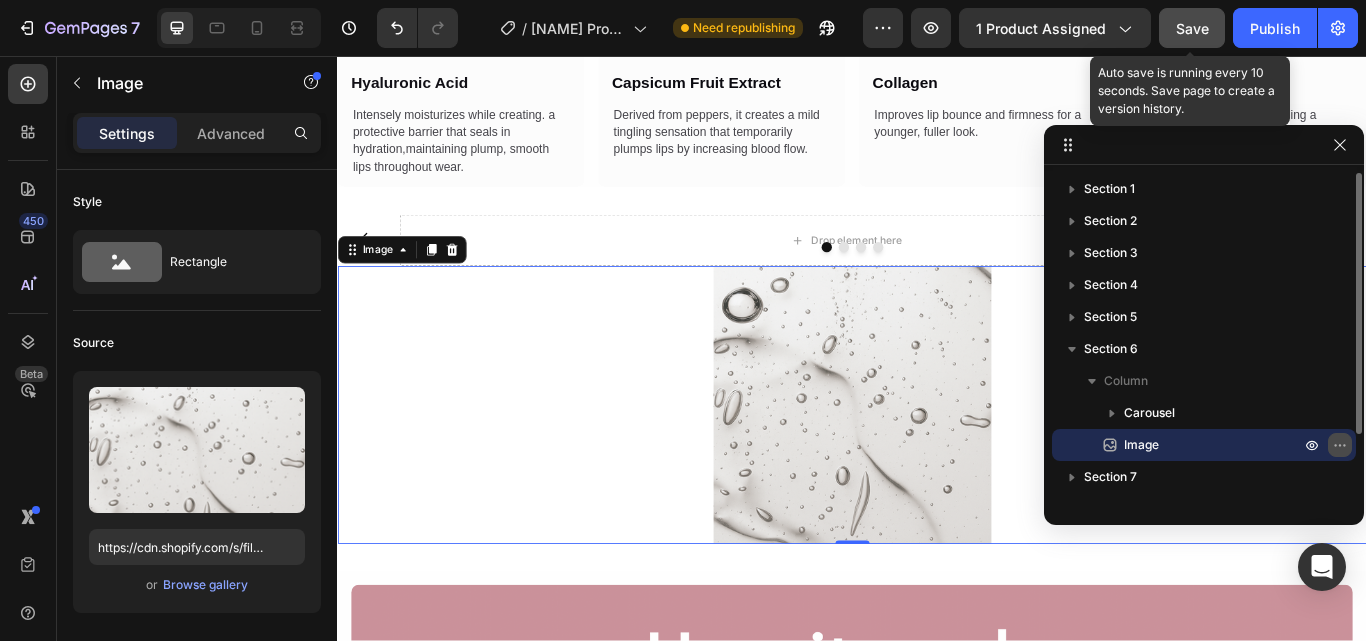 click 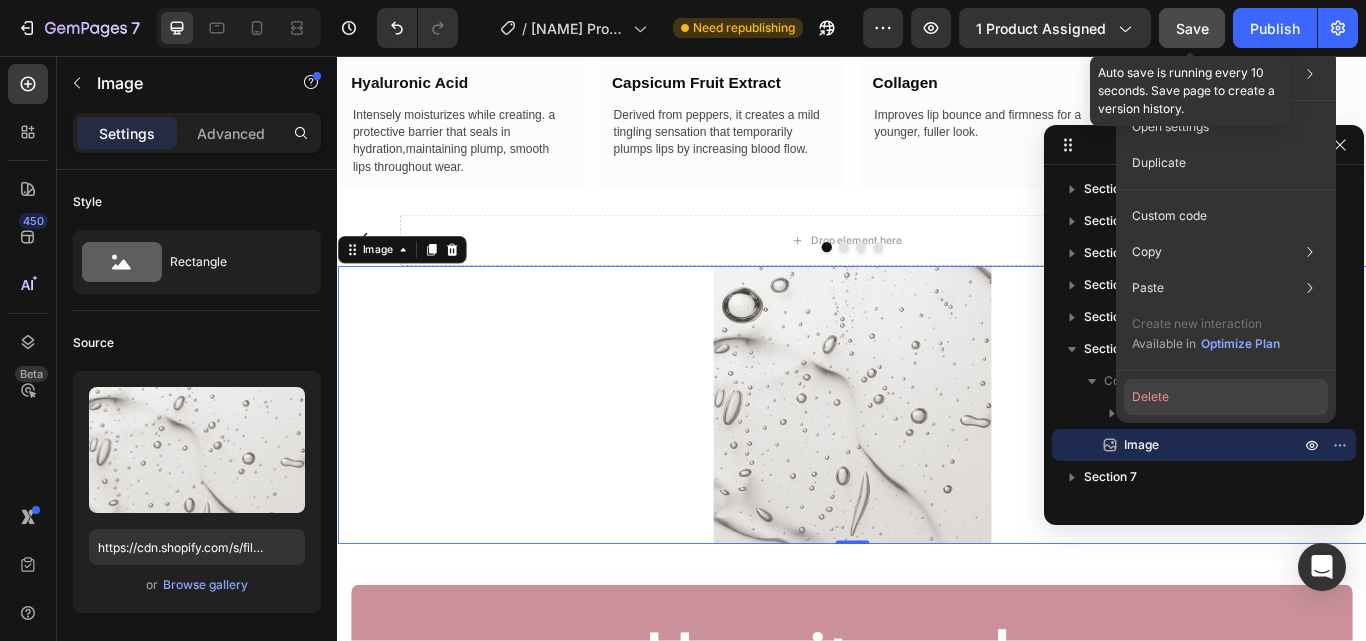 click on "Delete" 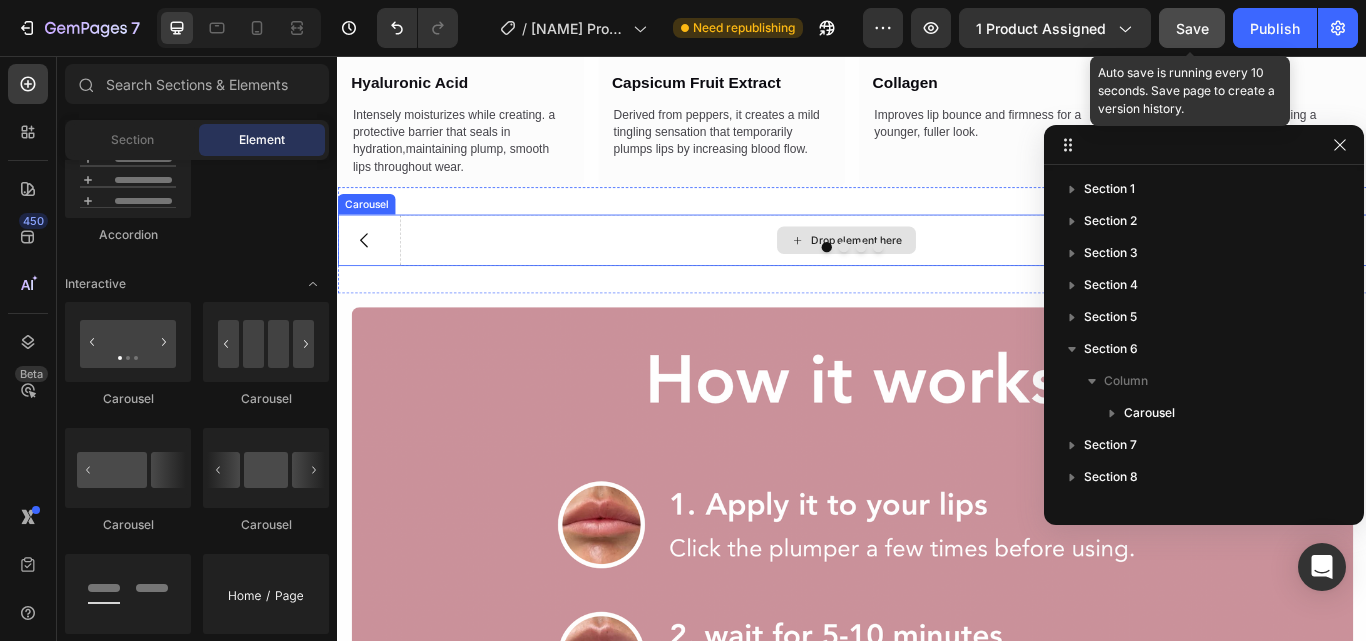 click on "Drop element here" at bounding box center (929, 271) 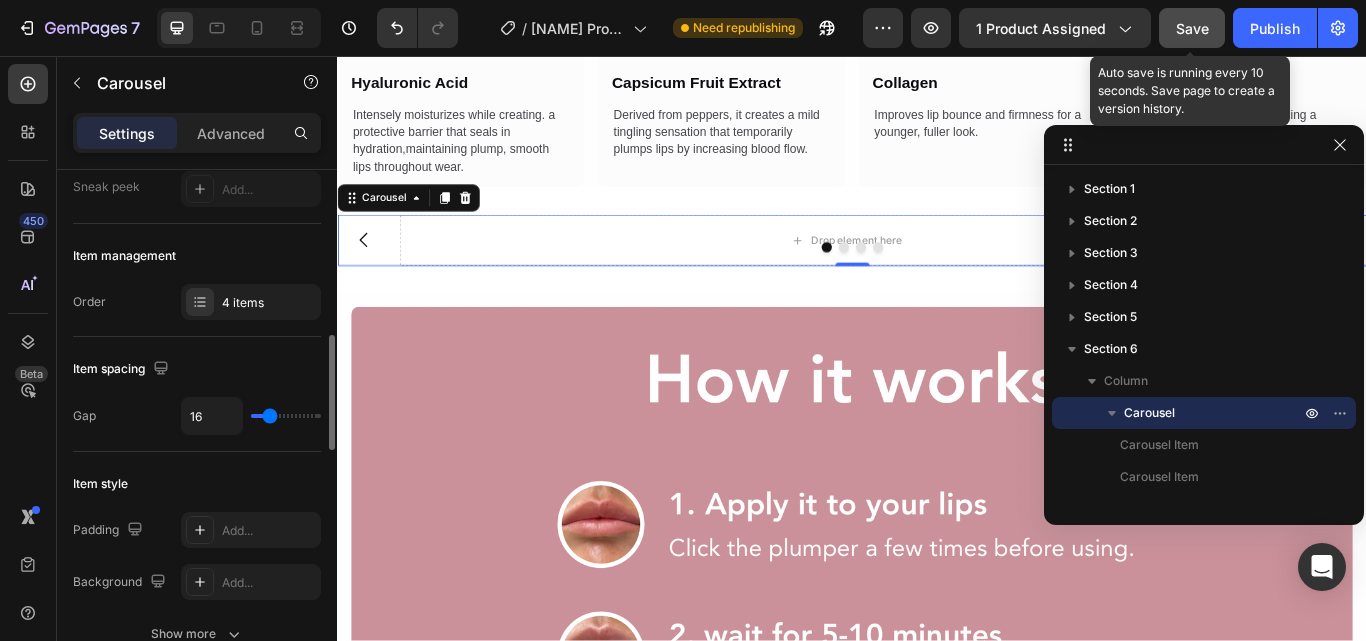 scroll, scrollTop: 300, scrollLeft: 0, axis: vertical 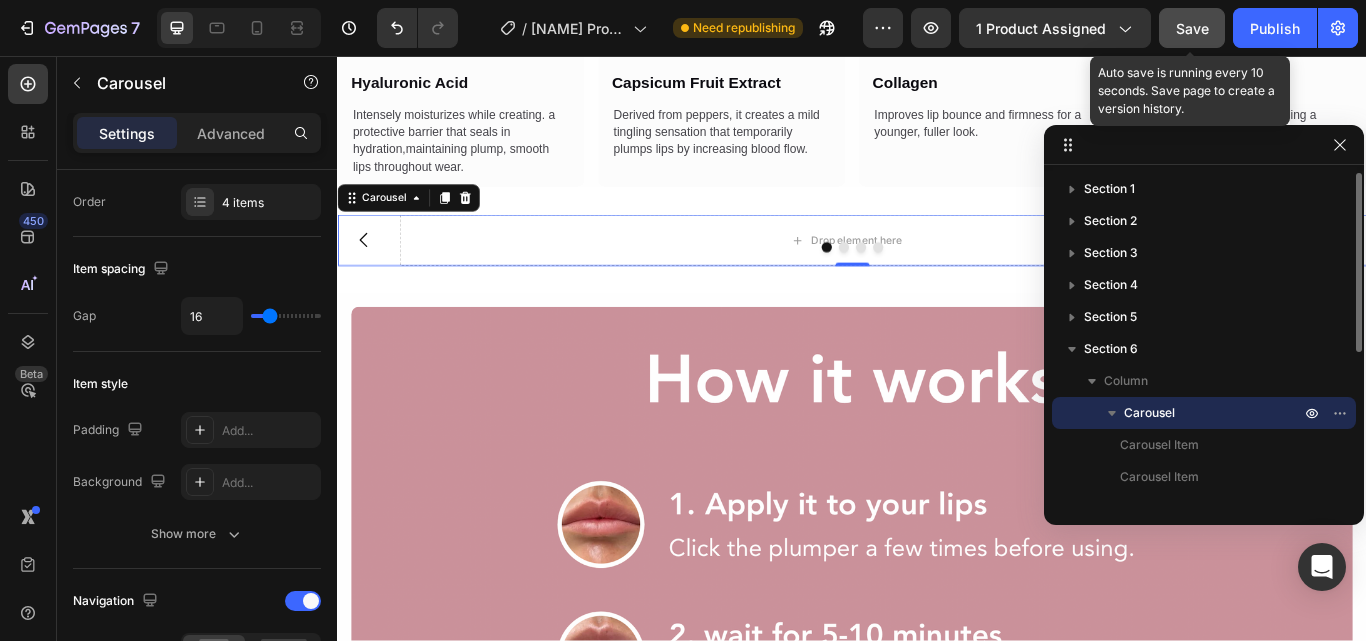 click 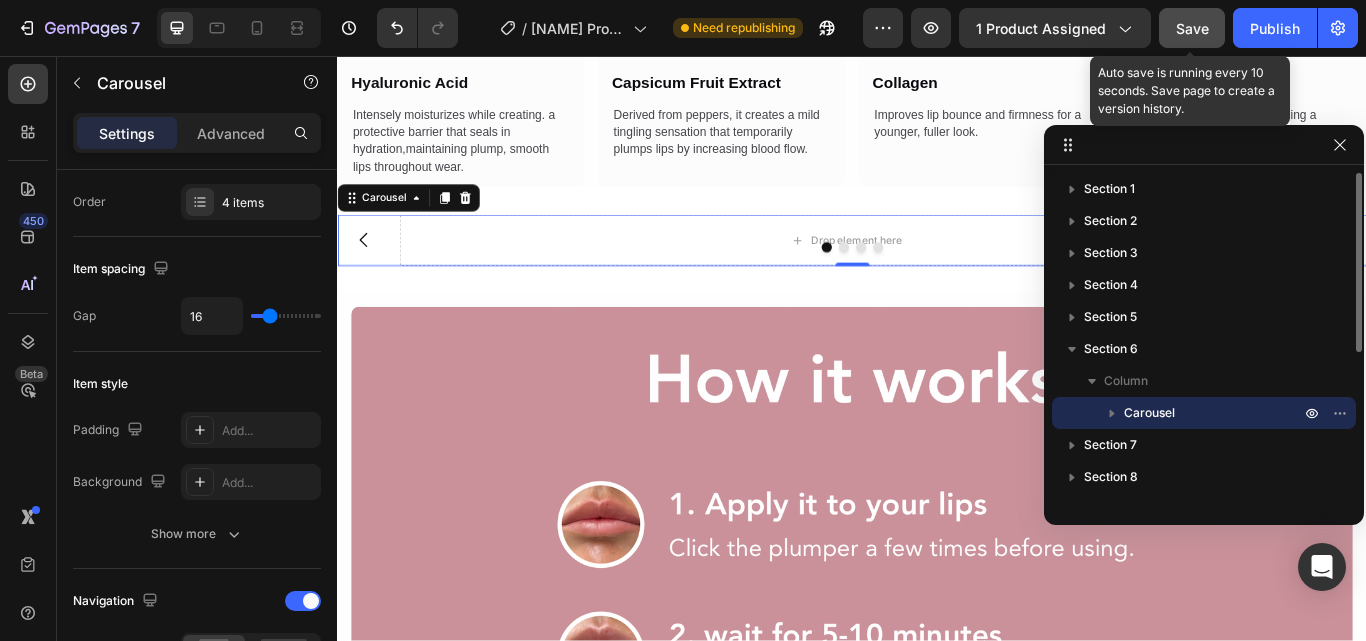 click 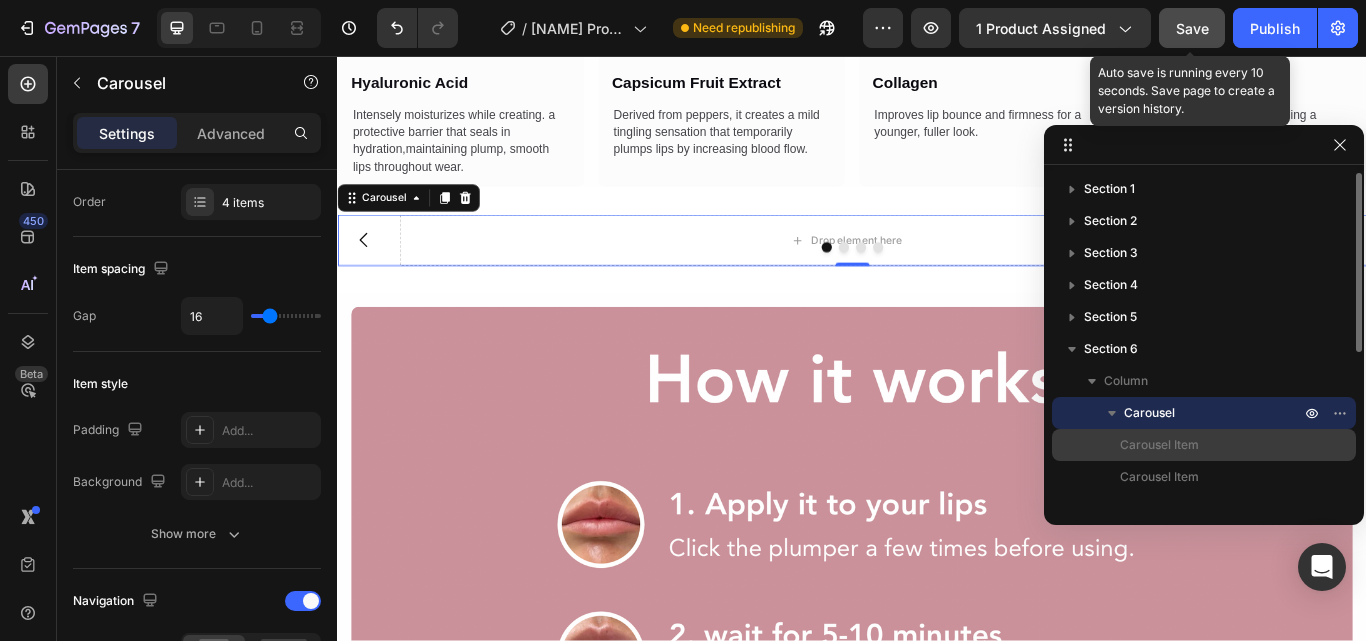 click on "Carousel Item" at bounding box center [1159, 445] 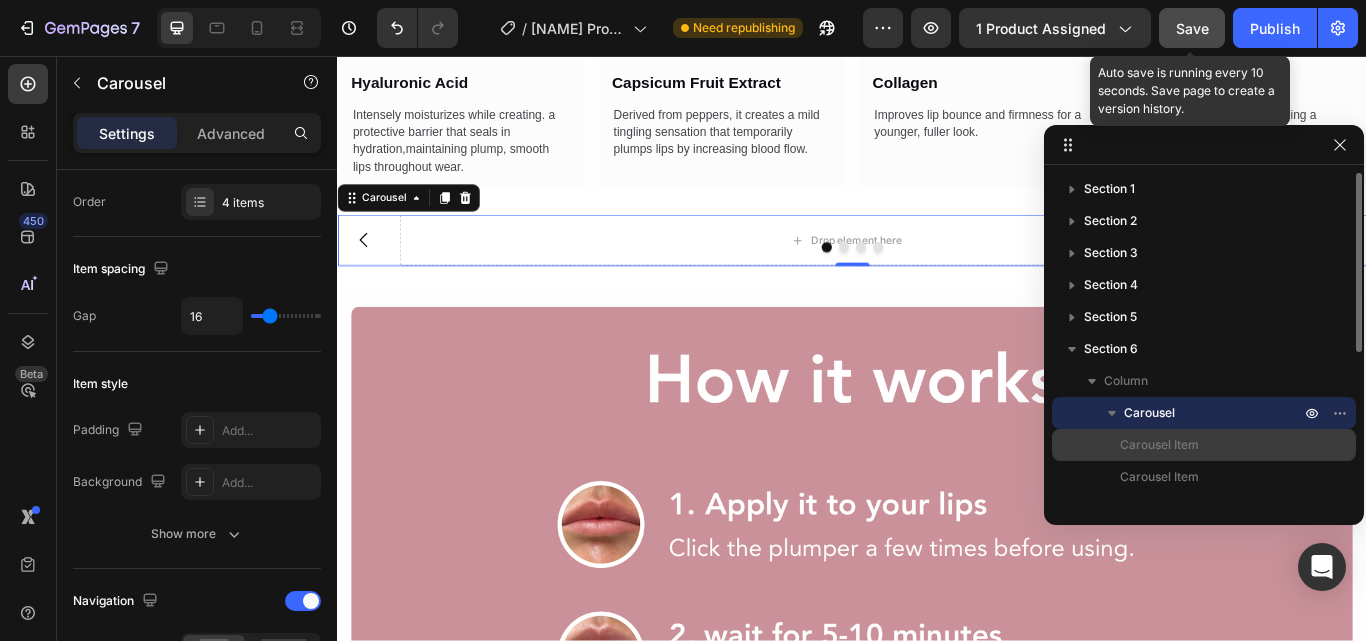 click on "Carousel Item" at bounding box center (1159, 445) 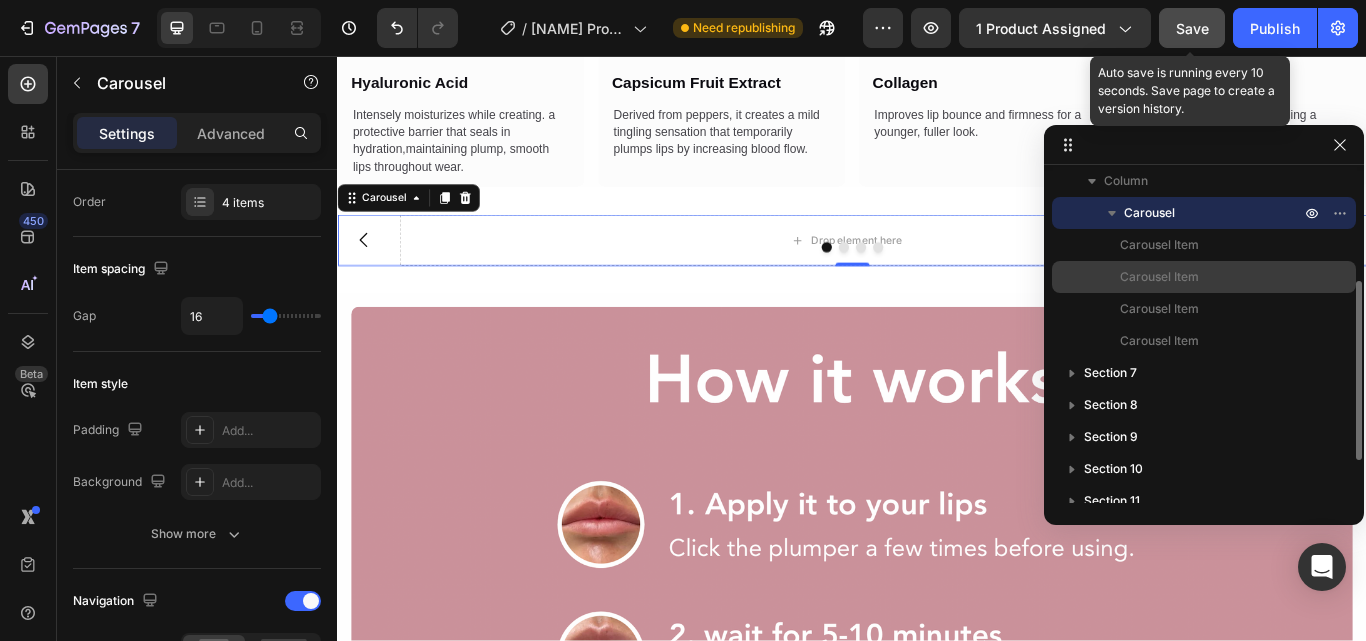 scroll, scrollTop: 100, scrollLeft: 0, axis: vertical 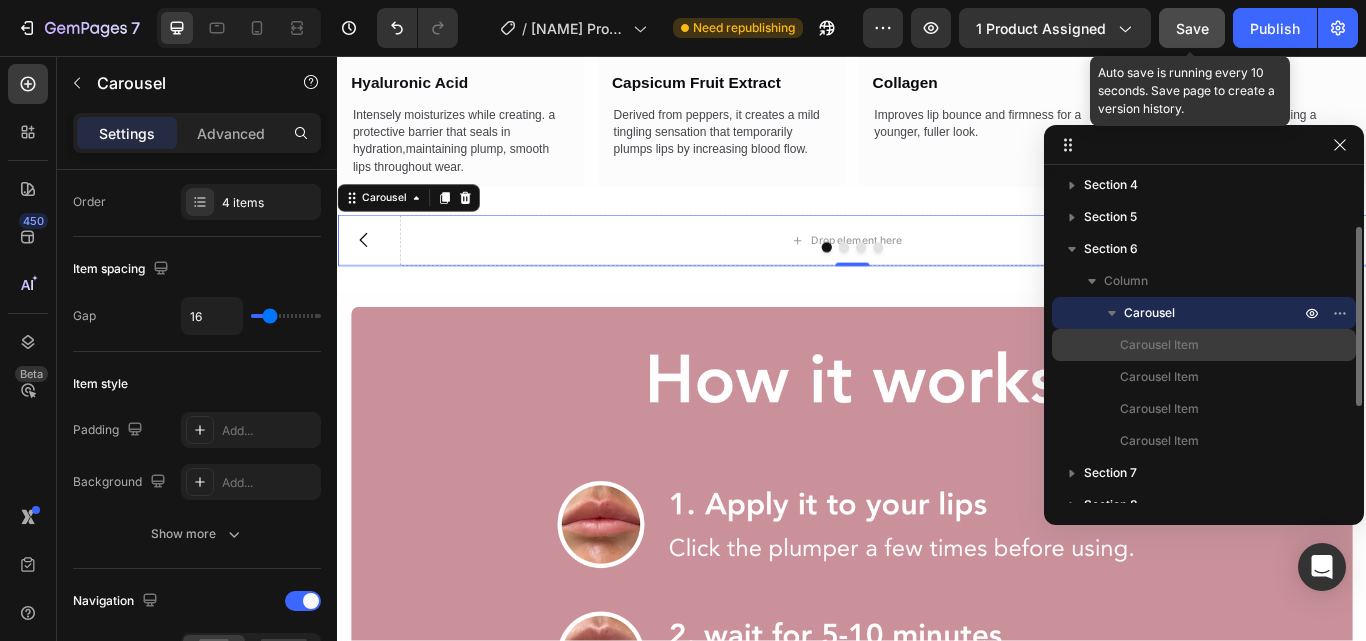 click on "Carousel Item" at bounding box center (1159, 345) 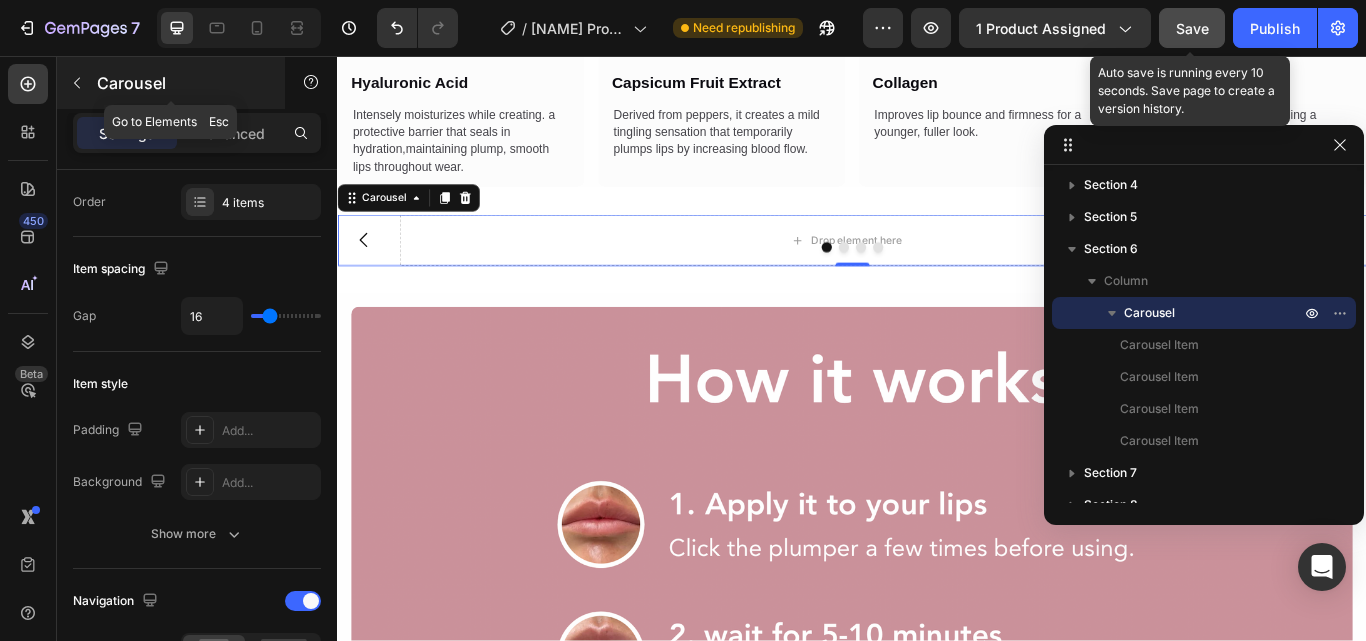 click 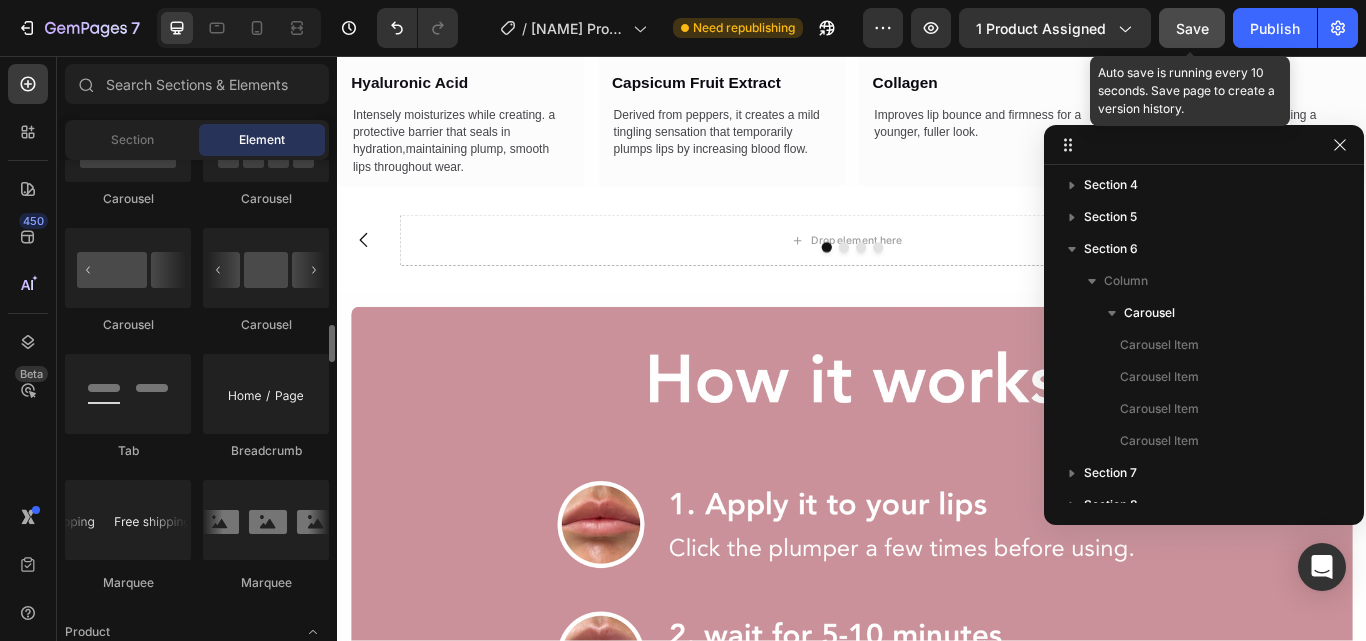 scroll, scrollTop: 2200, scrollLeft: 0, axis: vertical 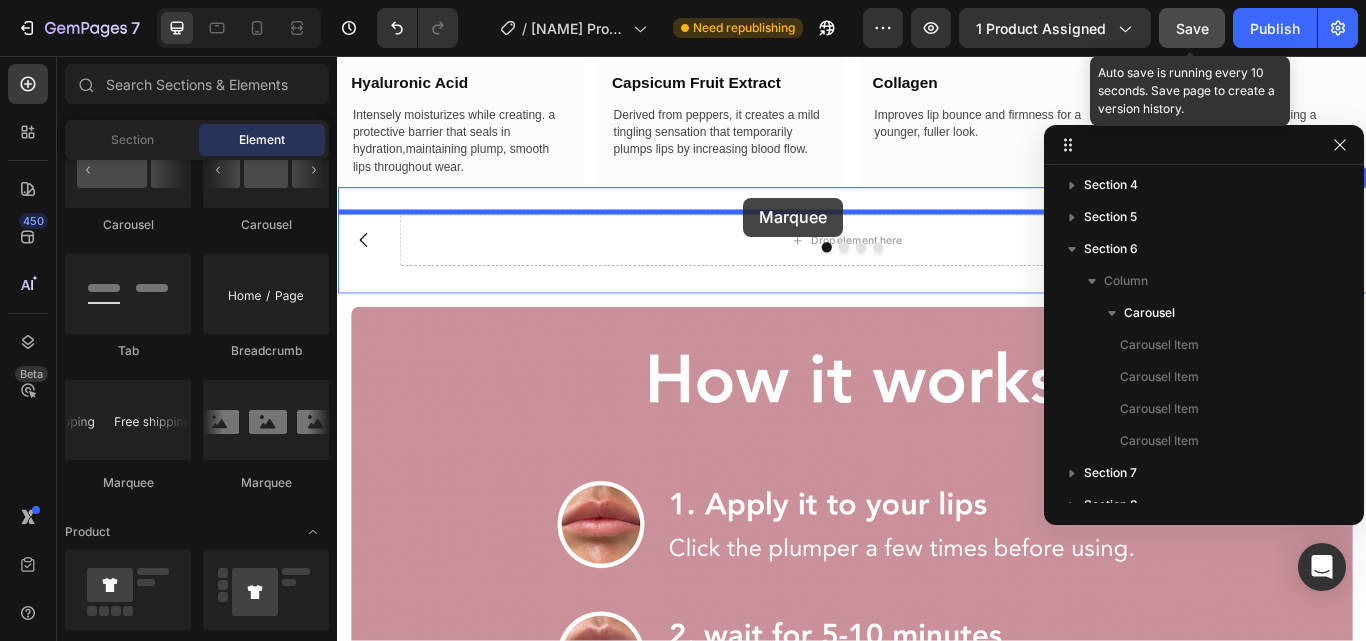 drag, startPoint x: 603, startPoint y: 468, endPoint x: 1518, endPoint y: 284, distance: 933.3172 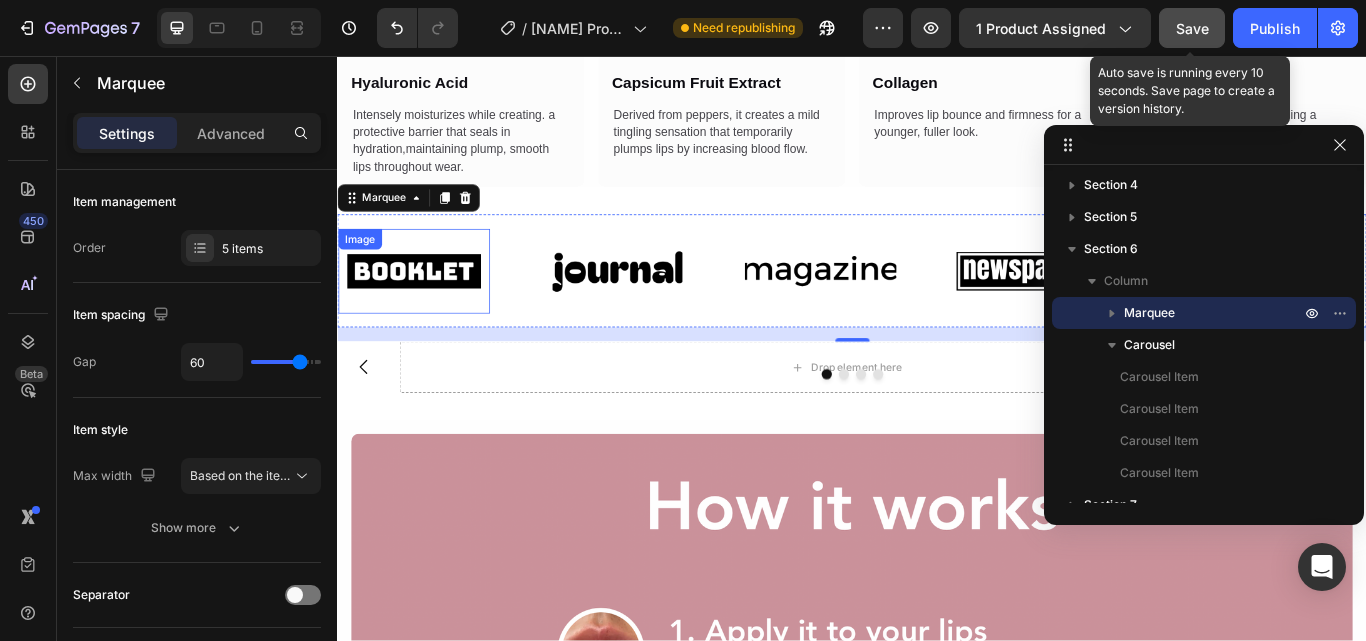 click at bounding box center (426, 307) 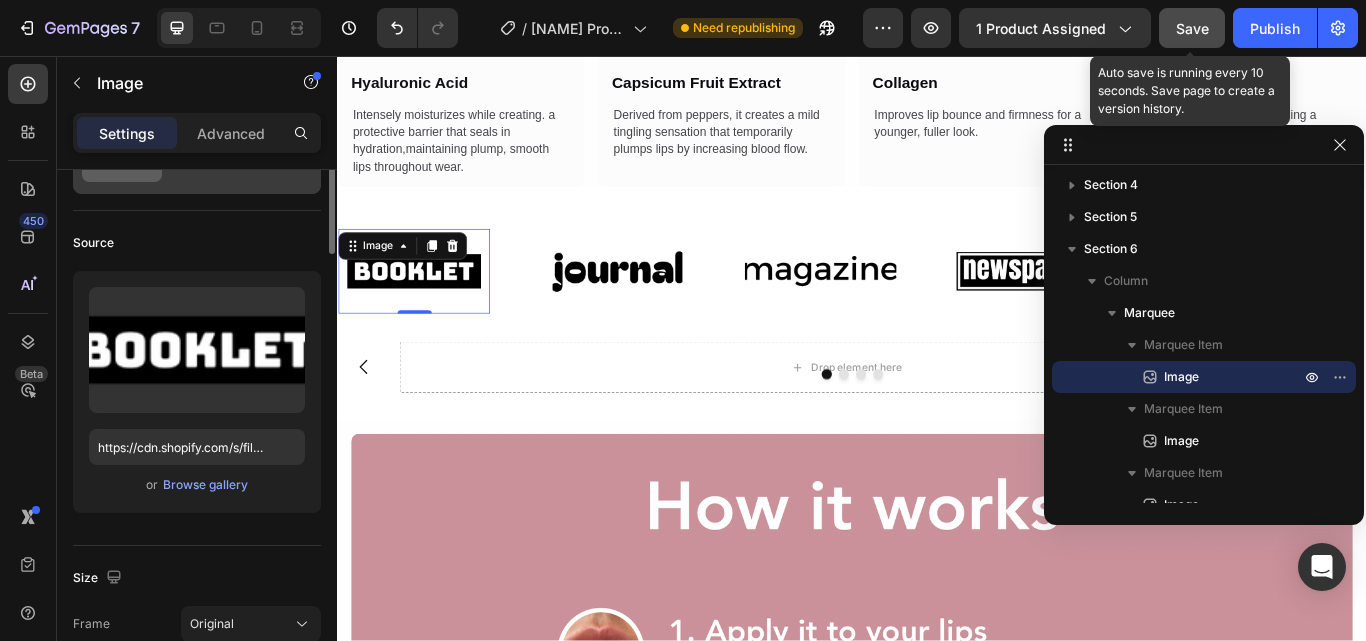 scroll, scrollTop: 0, scrollLeft: 0, axis: both 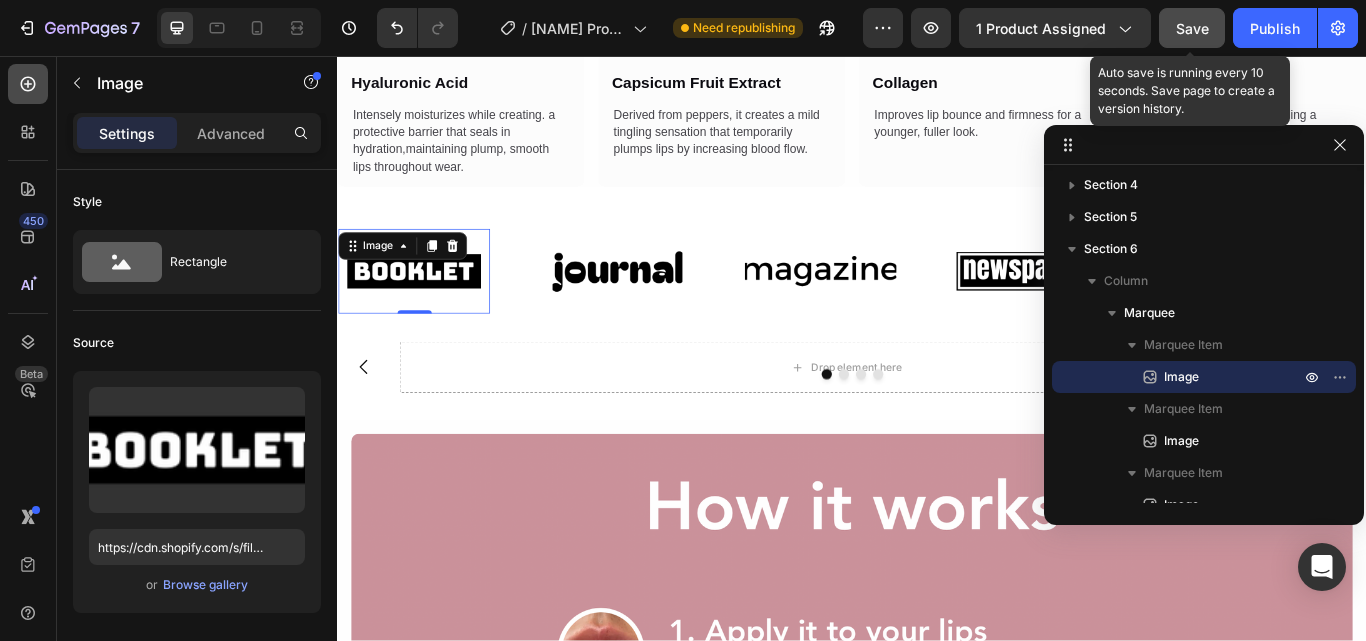 click 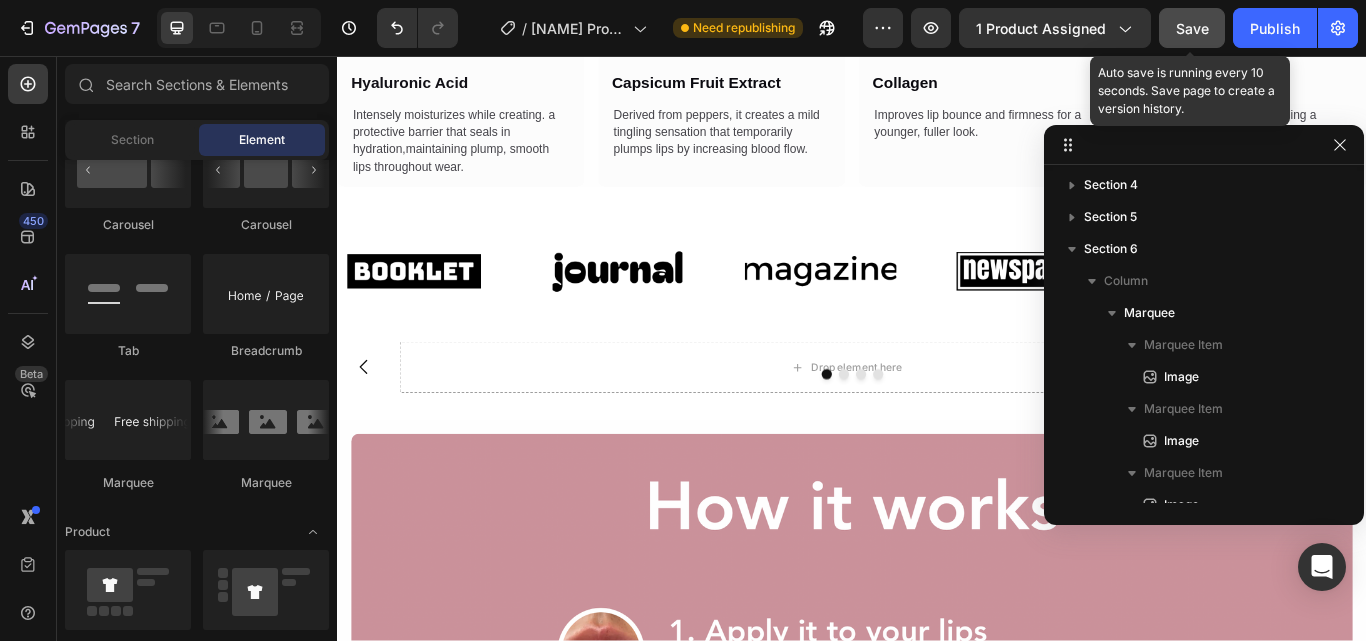 scroll, scrollTop: 2300, scrollLeft: 0, axis: vertical 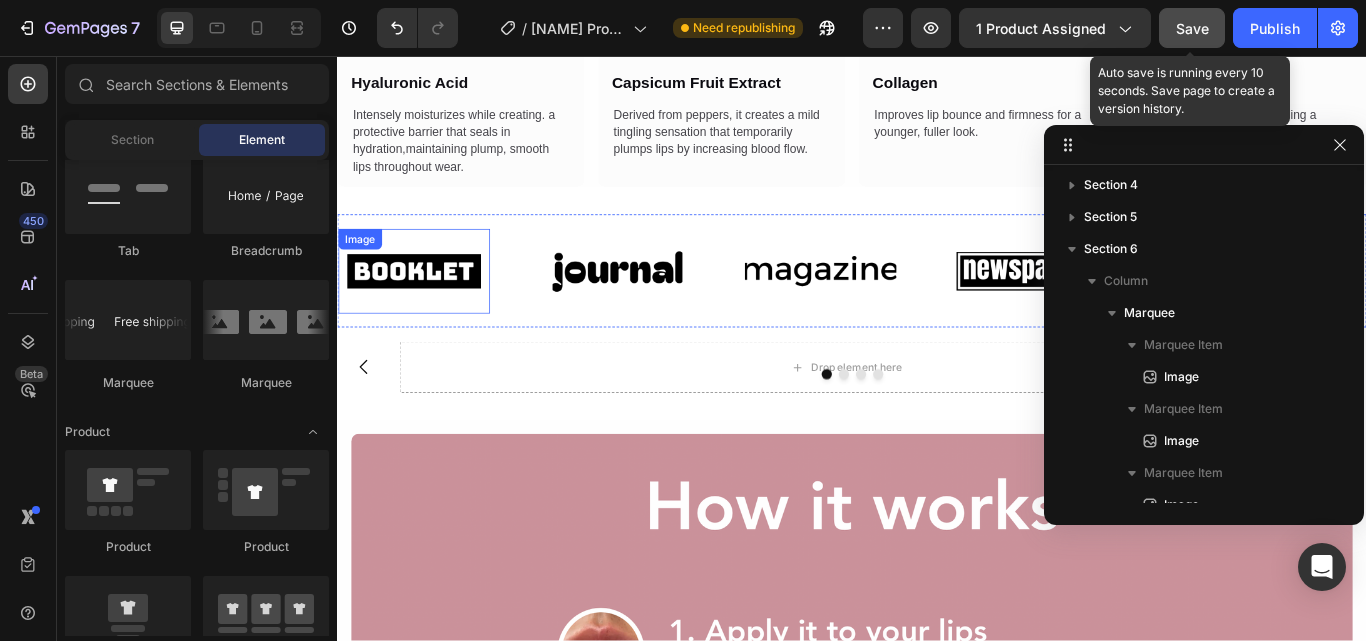 click at bounding box center (426, 307) 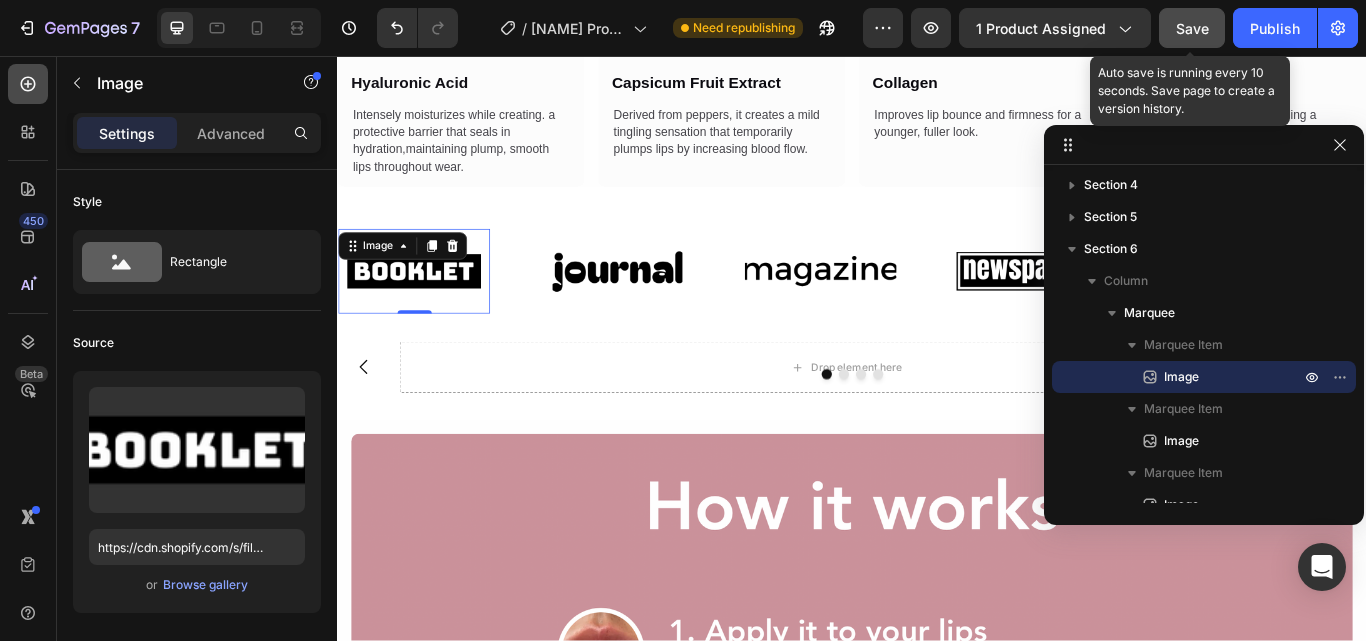 click 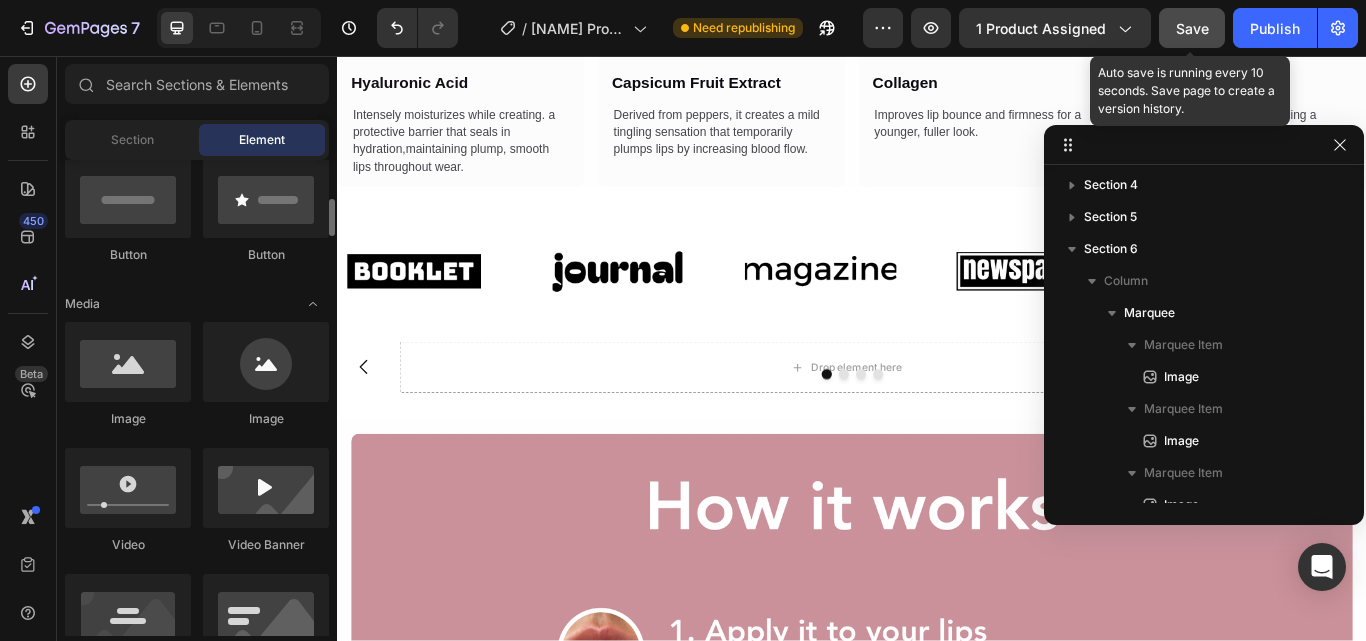 scroll, scrollTop: 0, scrollLeft: 0, axis: both 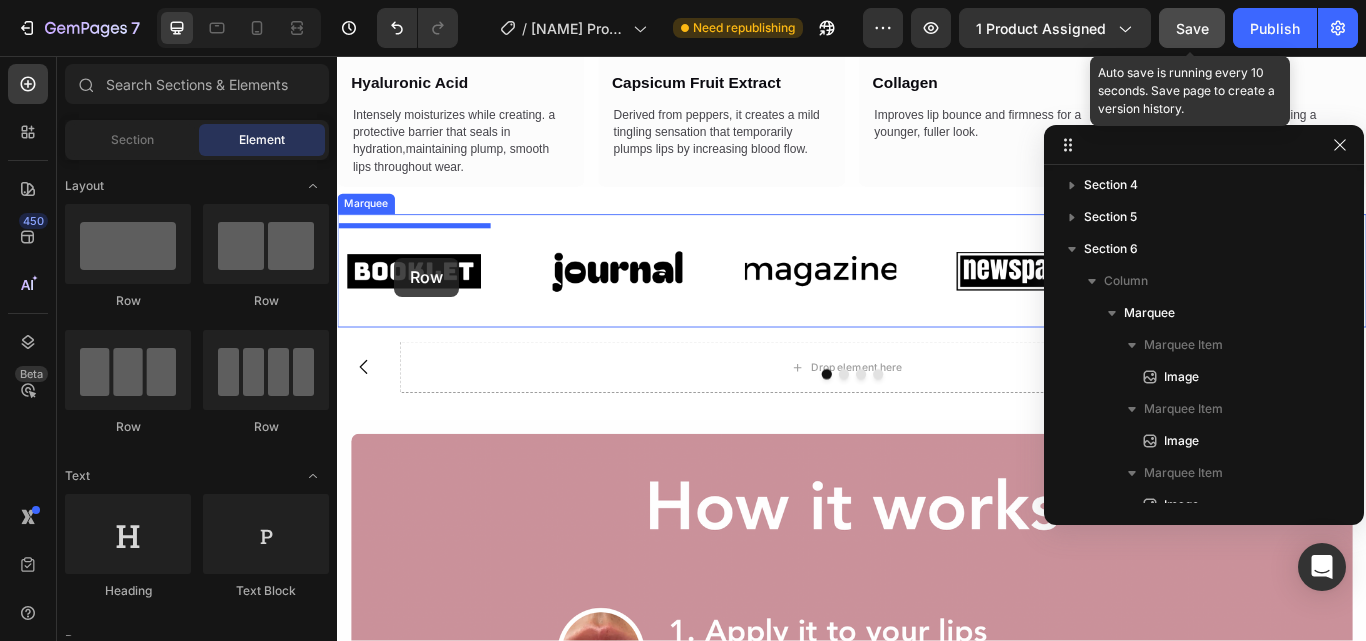 drag, startPoint x: 446, startPoint y: 293, endPoint x: 404, endPoint y: 291, distance: 42.047592 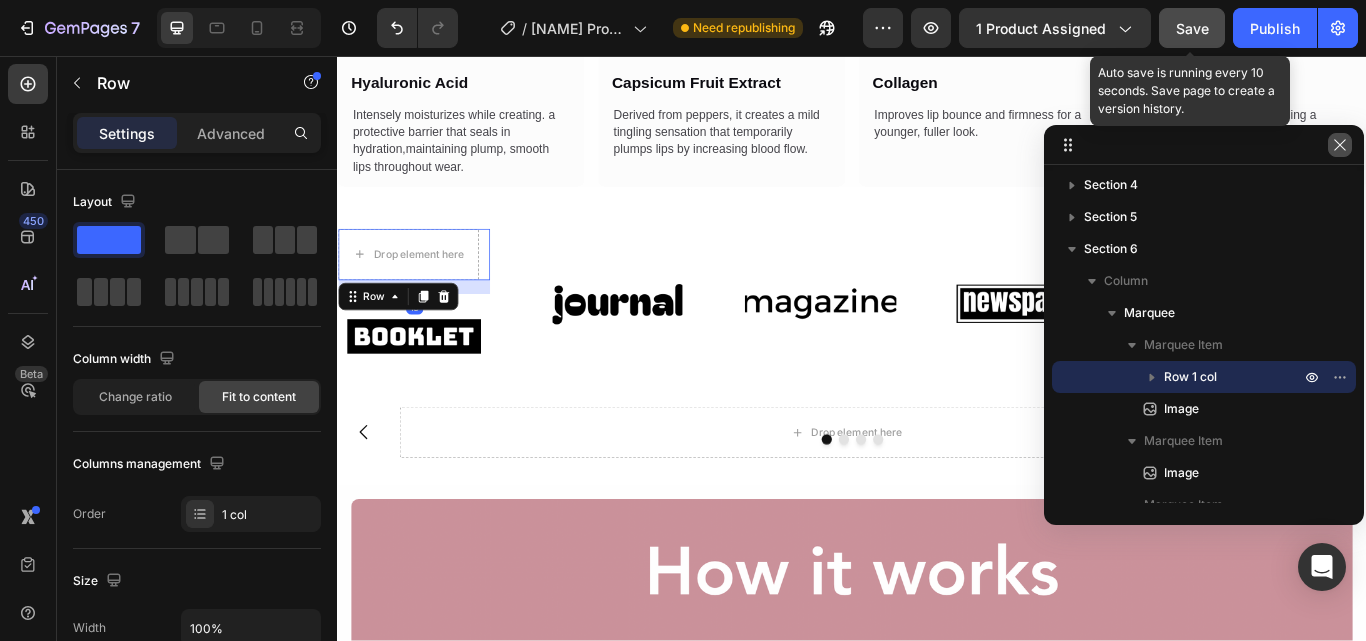click 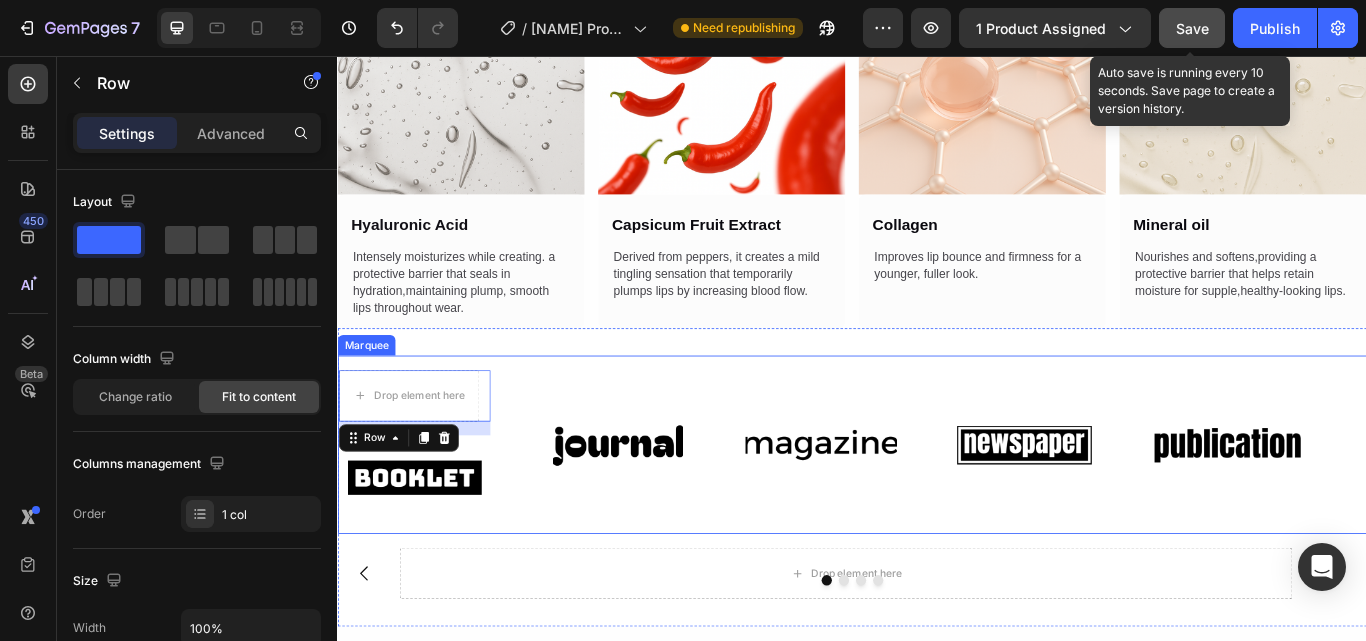 scroll, scrollTop: 2895, scrollLeft: 0, axis: vertical 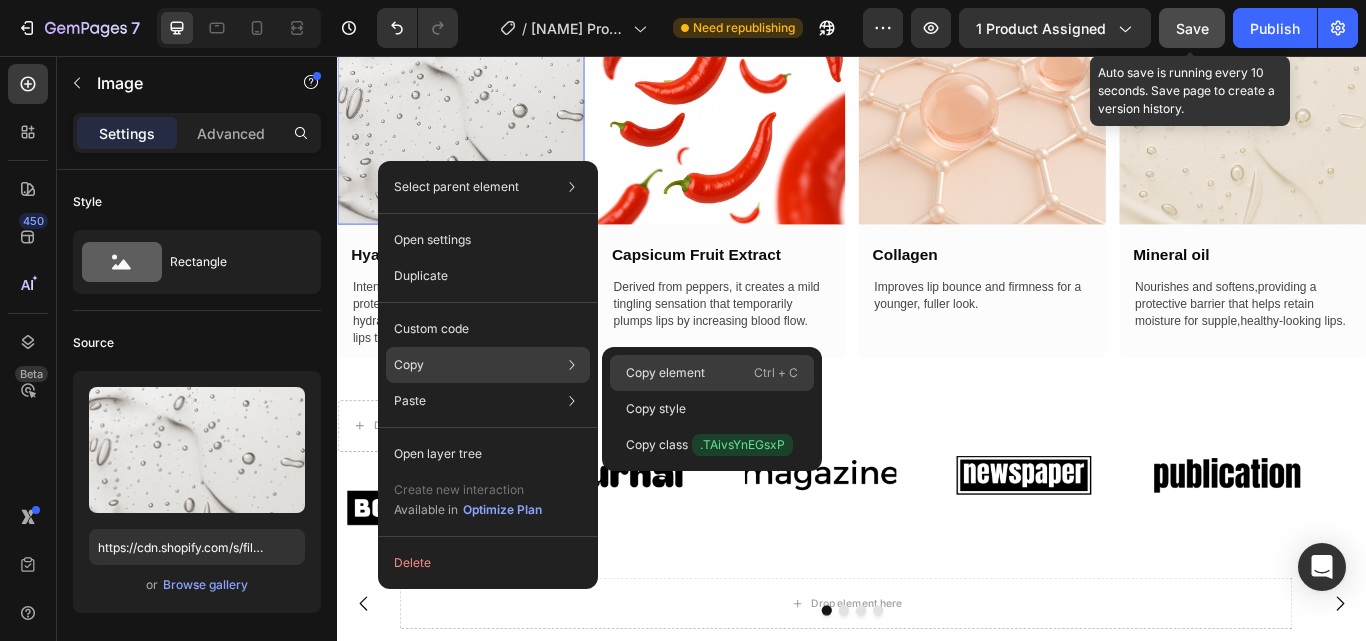 click on "Copy element" at bounding box center [665, 373] 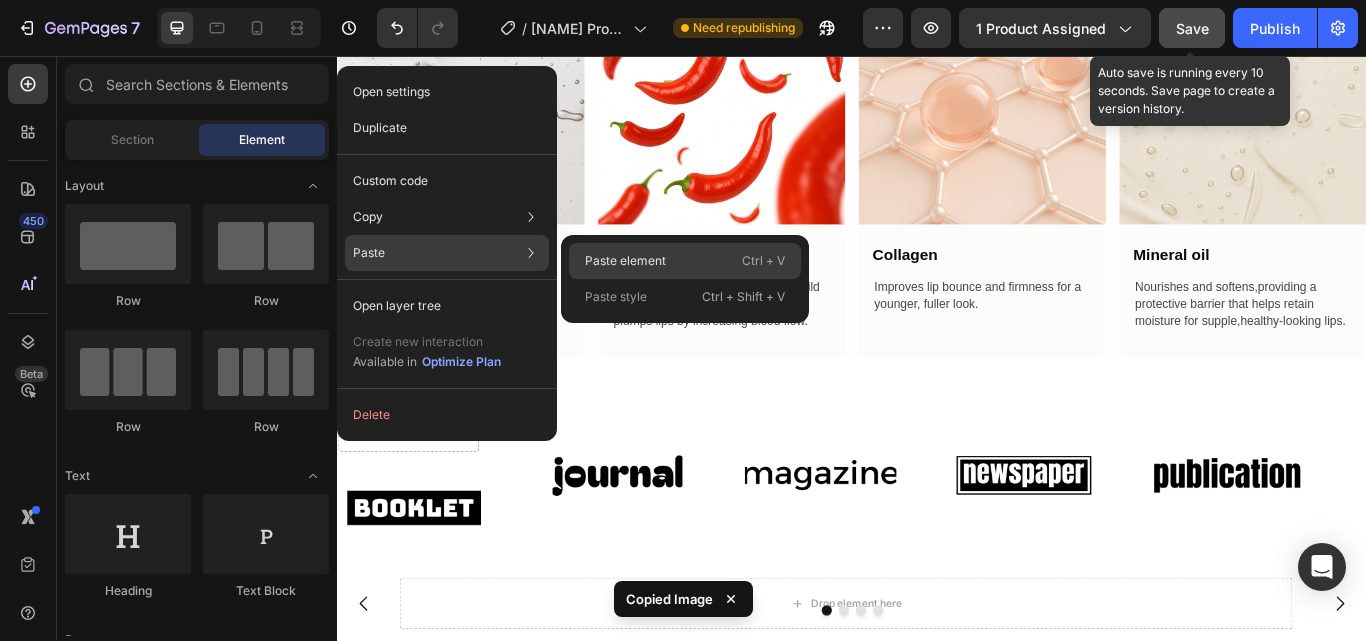 click on "Paste element" at bounding box center [625, 261] 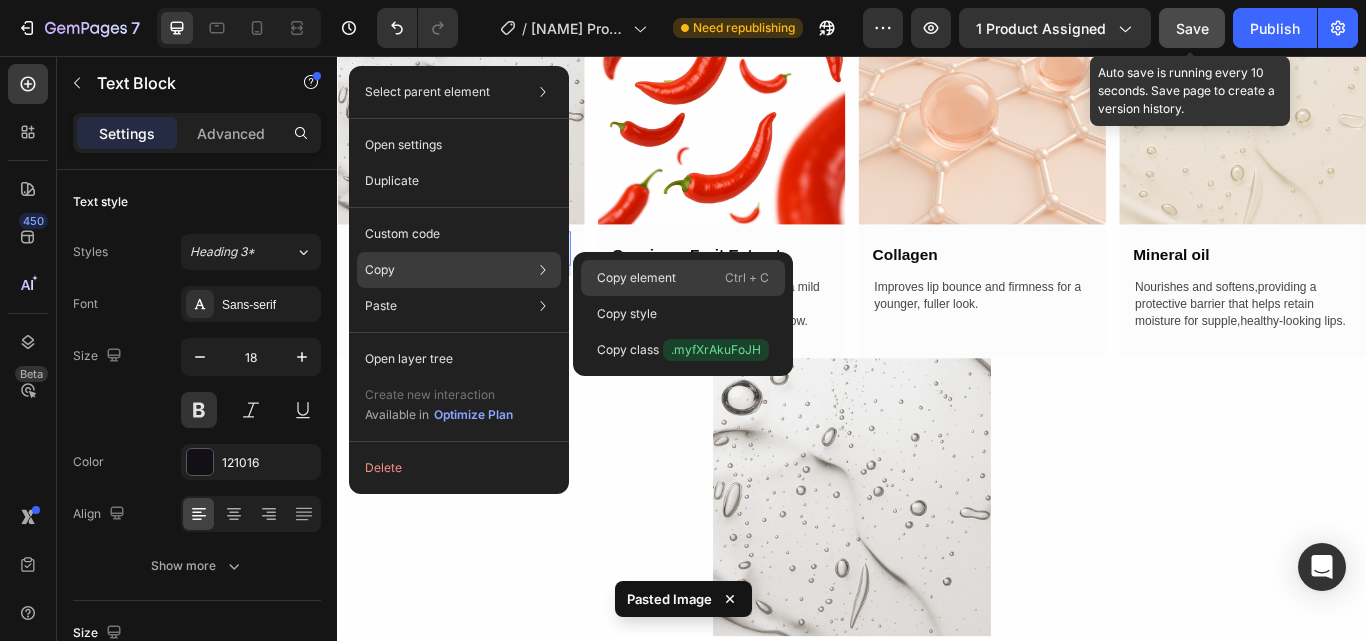 click on "Copy element" at bounding box center [636, 278] 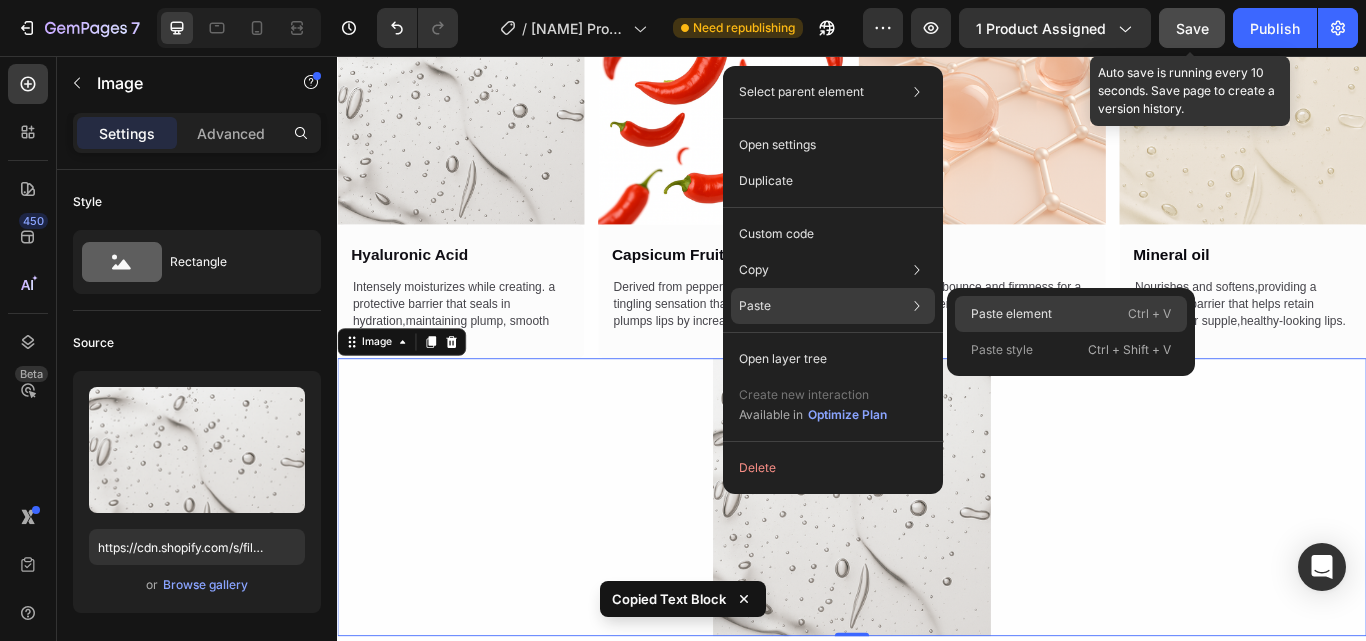 click on "Paste element" at bounding box center (1011, 314) 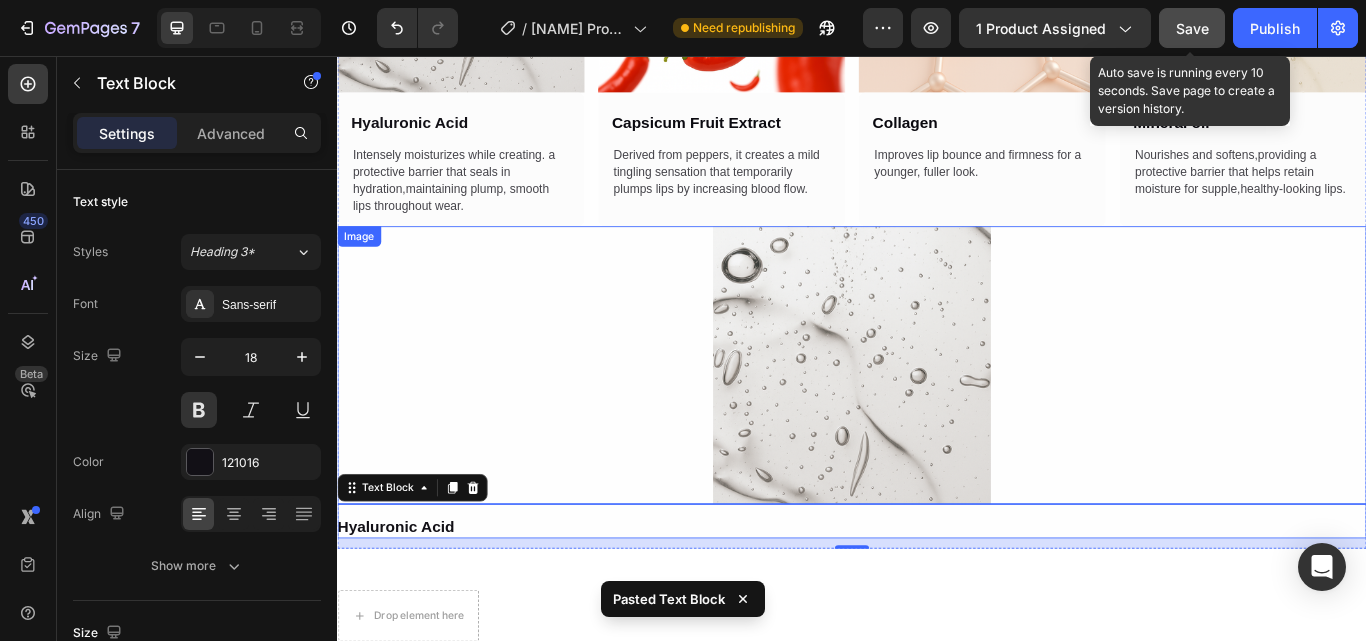 scroll, scrollTop: 2999, scrollLeft: 0, axis: vertical 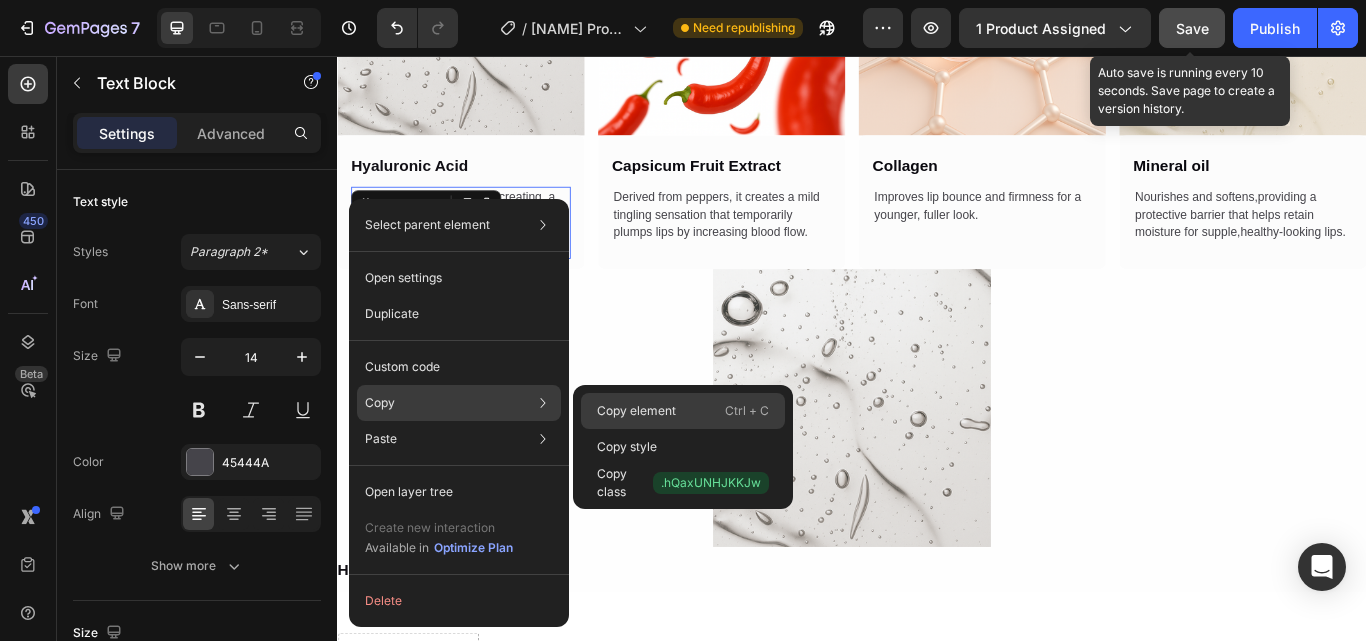 drag, startPoint x: 654, startPoint y: 414, endPoint x: 394, endPoint y: 412, distance: 260.0077 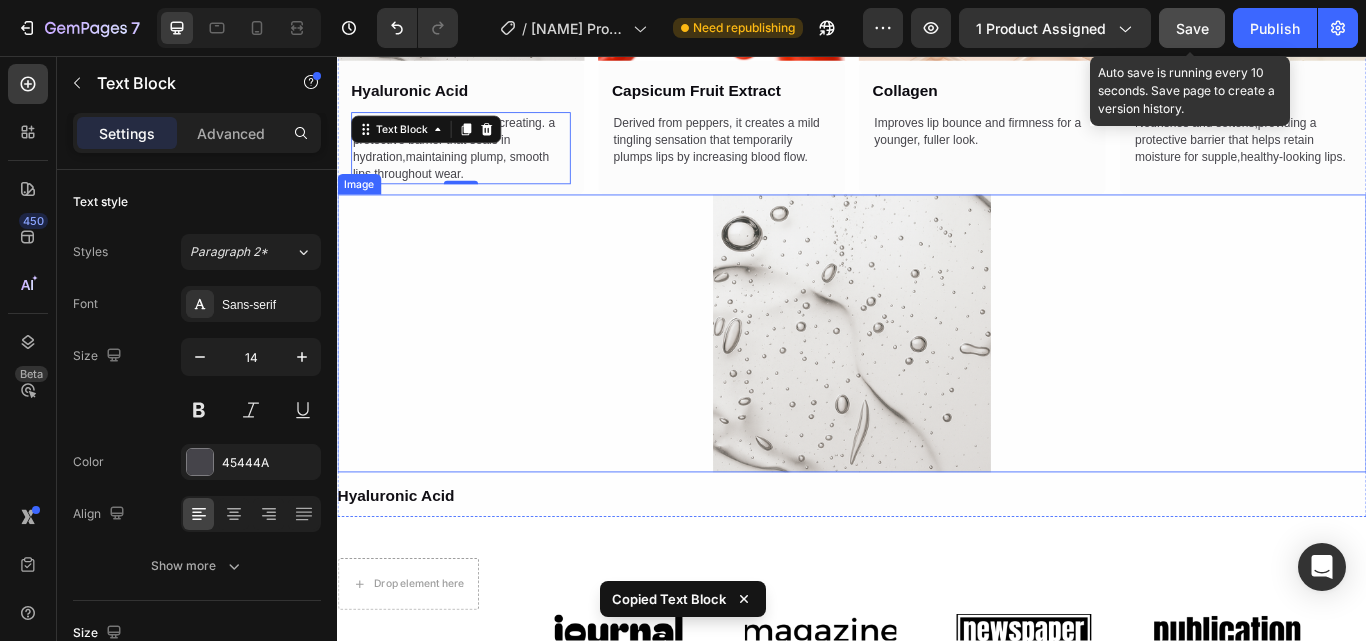 scroll, scrollTop: 3099, scrollLeft: 0, axis: vertical 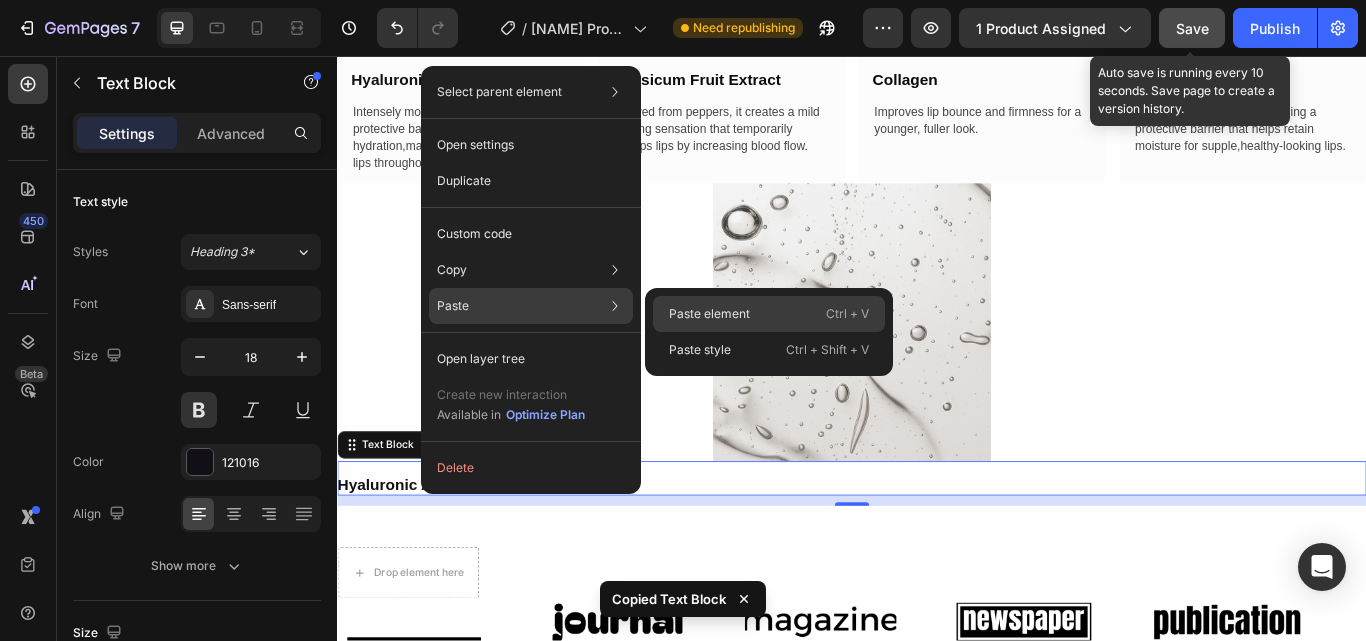 drag, startPoint x: 732, startPoint y: 321, endPoint x: 471, endPoint y: 330, distance: 261.15512 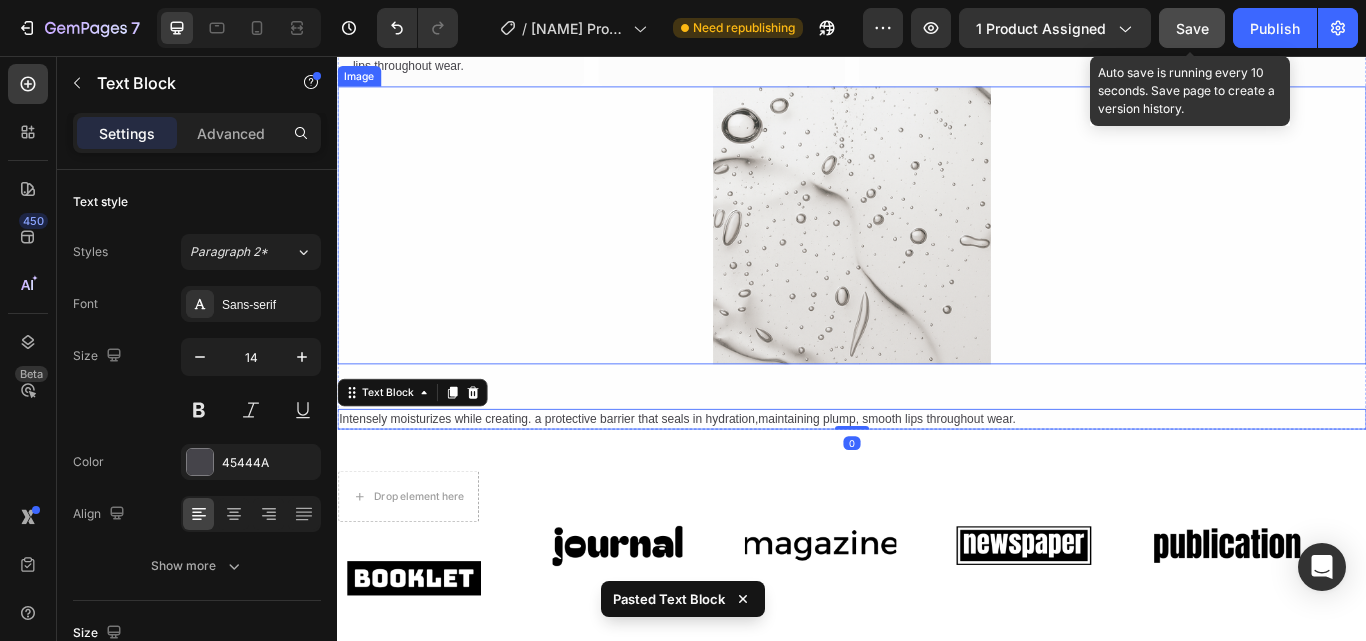 scroll, scrollTop: 3299, scrollLeft: 0, axis: vertical 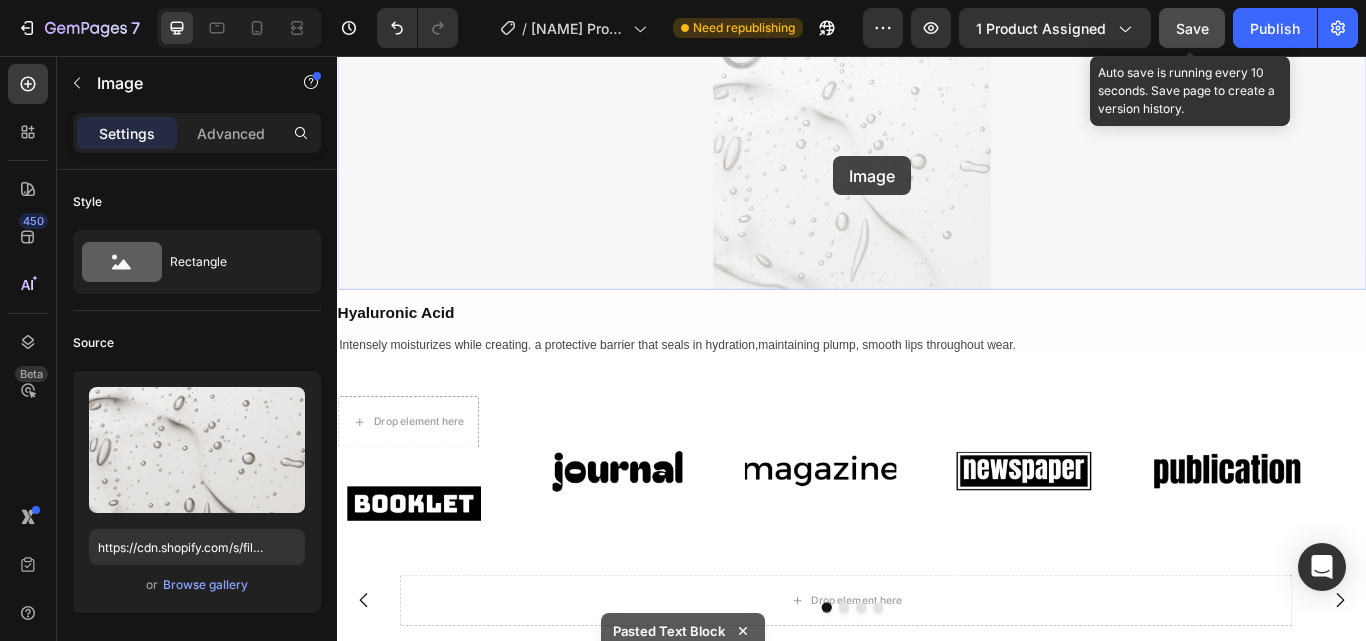 click at bounding box center (337, 56) 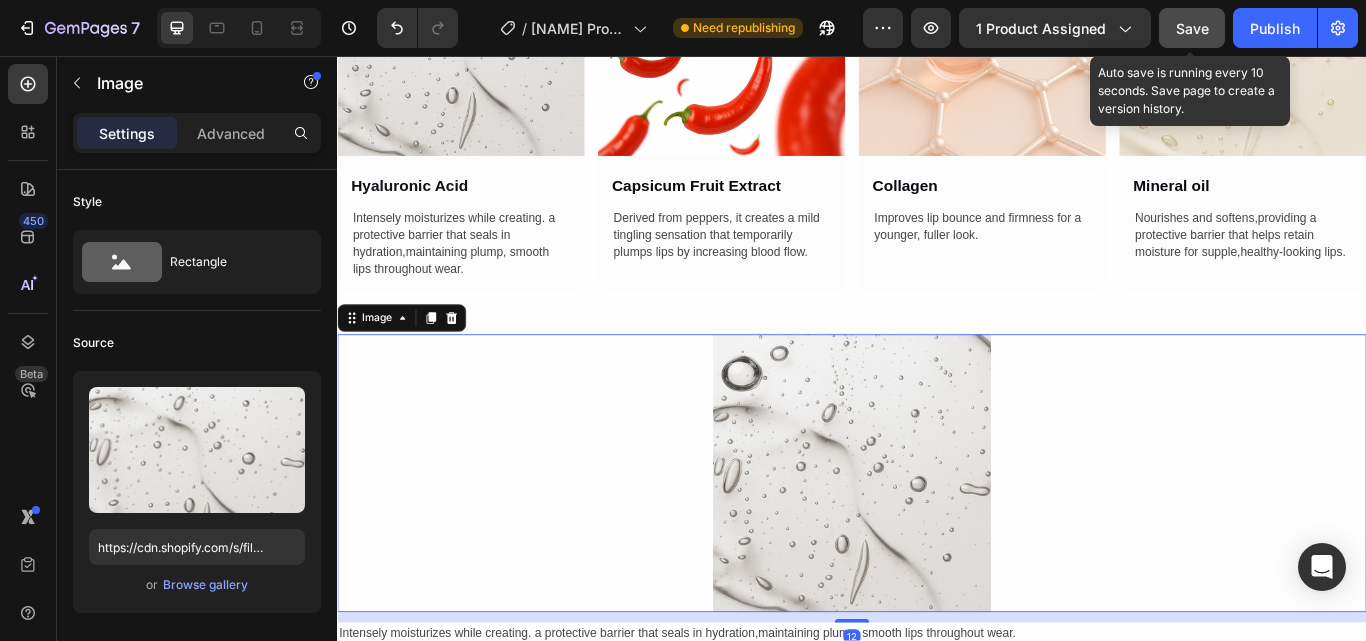 scroll, scrollTop: 3375, scrollLeft: 0, axis: vertical 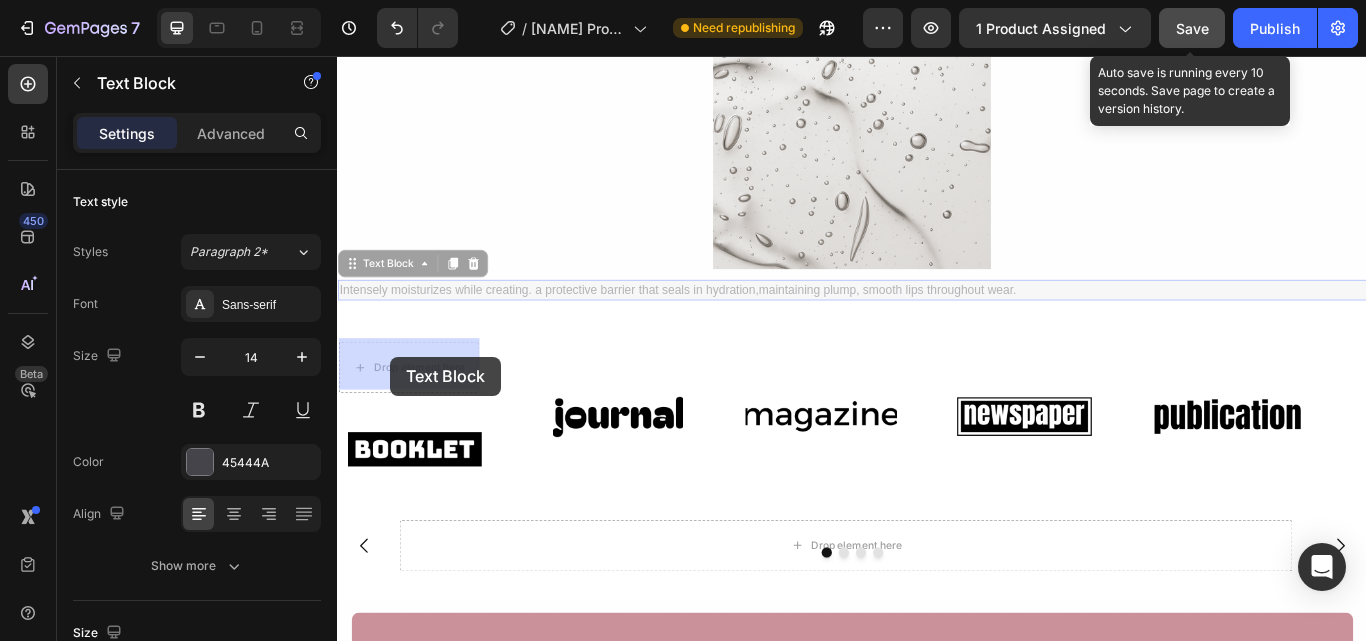 drag, startPoint x: 369, startPoint y: 300, endPoint x: 399, endPoint y: 409, distance: 113.053085 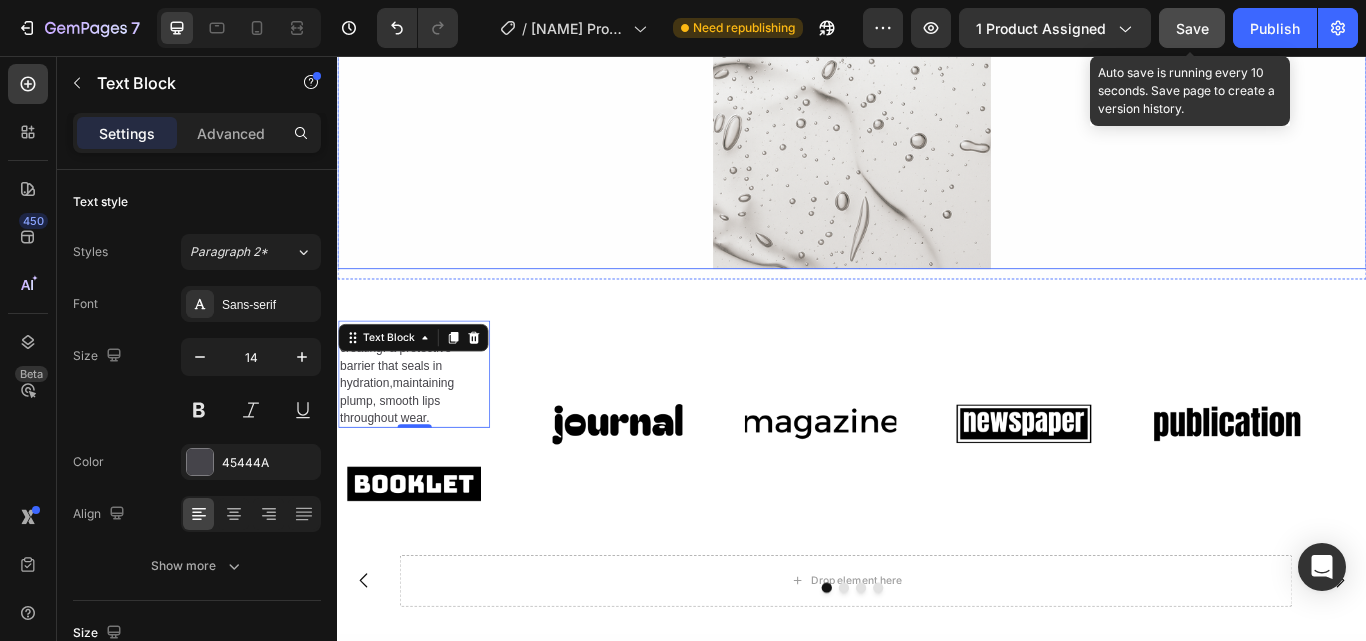 click at bounding box center [937, 143] 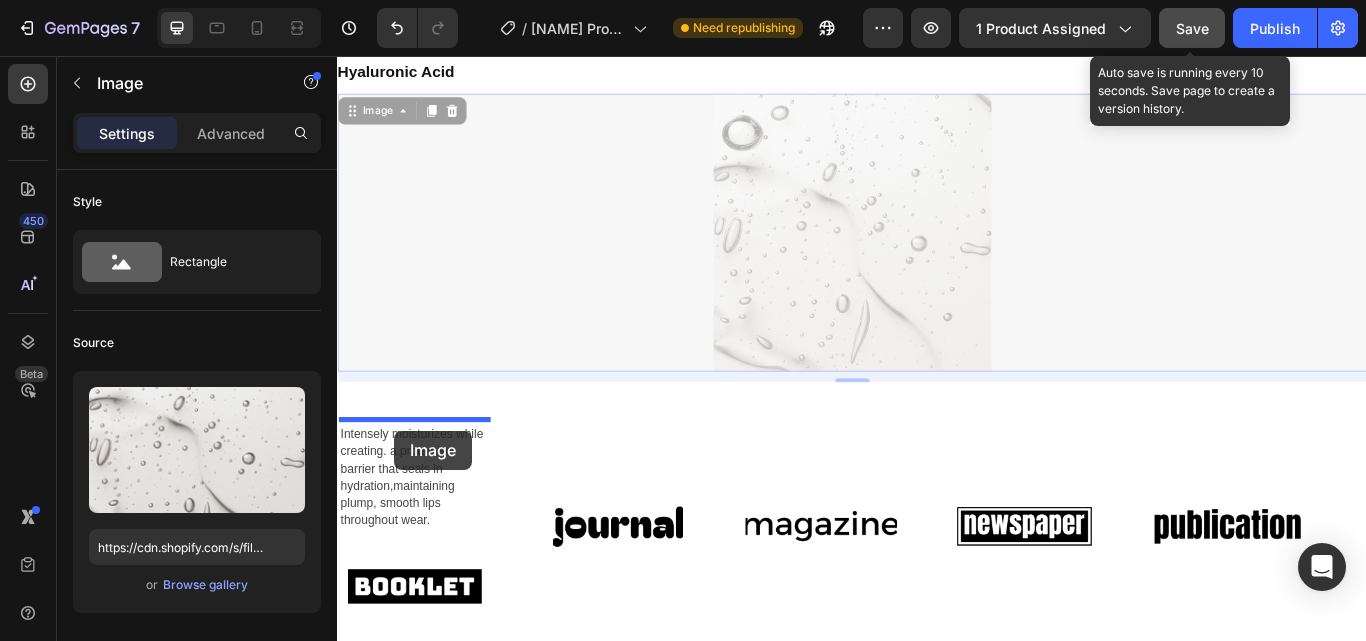 scroll, scrollTop: 3260, scrollLeft: 0, axis: vertical 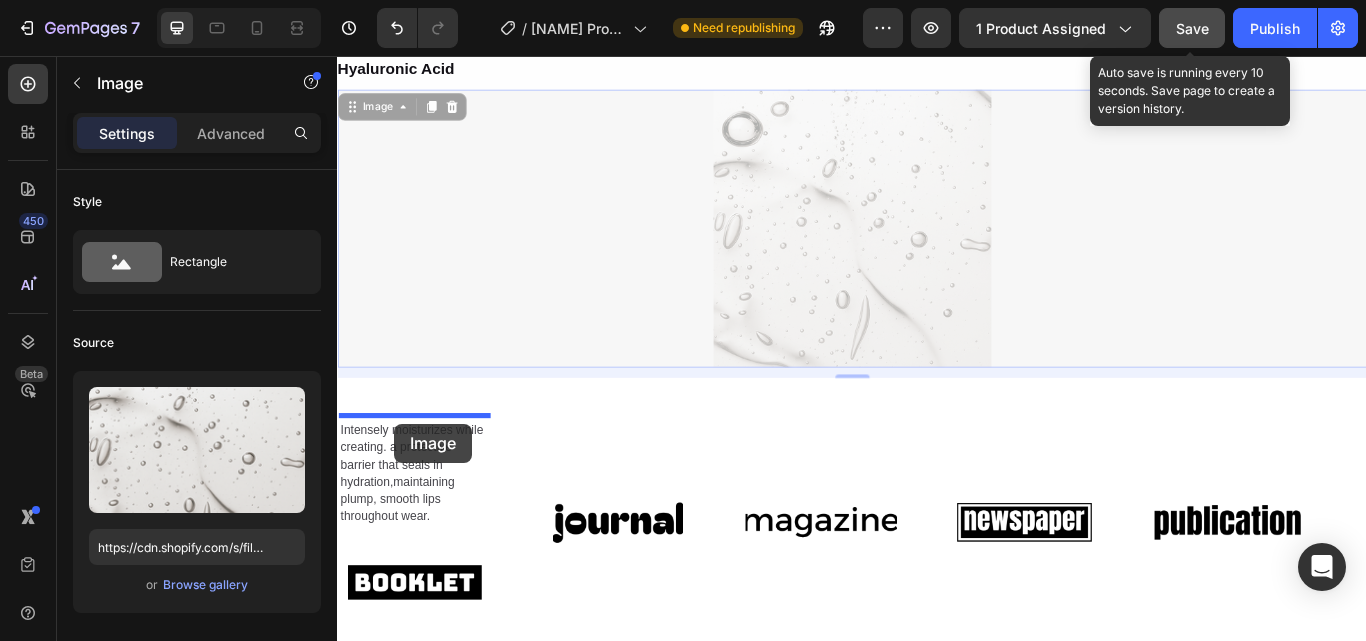 drag, startPoint x: 377, startPoint y: 192, endPoint x: 404, endPoint y: 485, distance: 294.2414 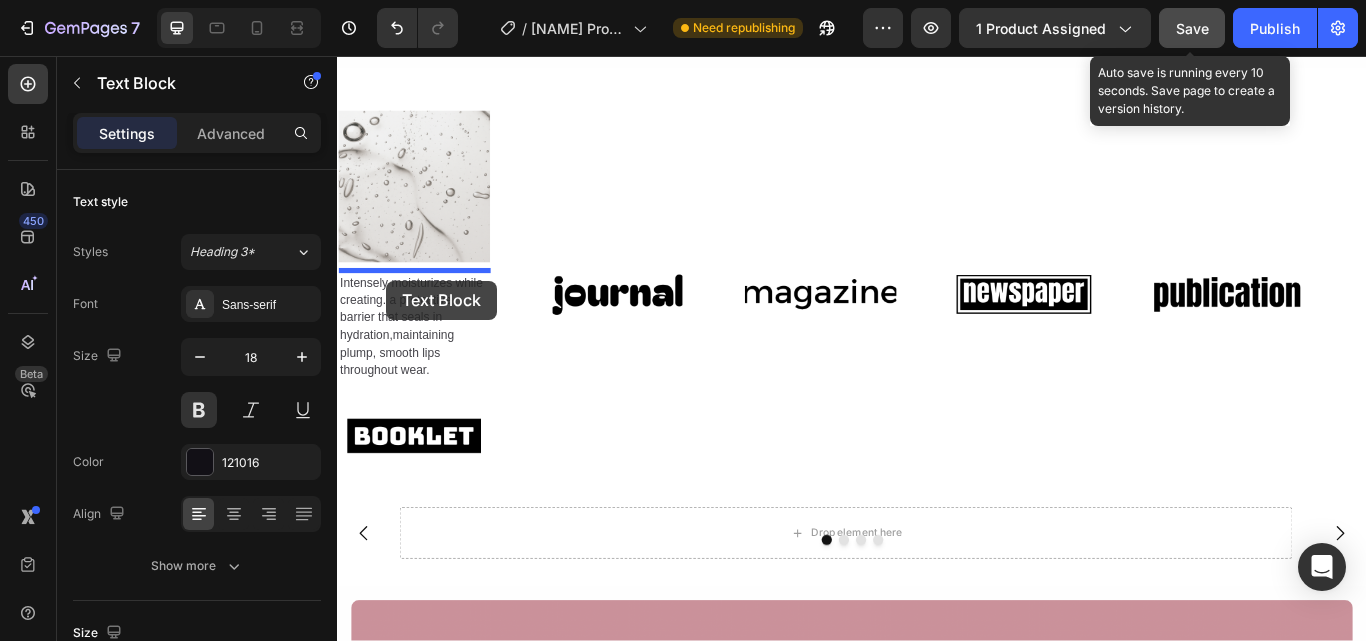 scroll, scrollTop: 3352, scrollLeft: 0, axis: vertical 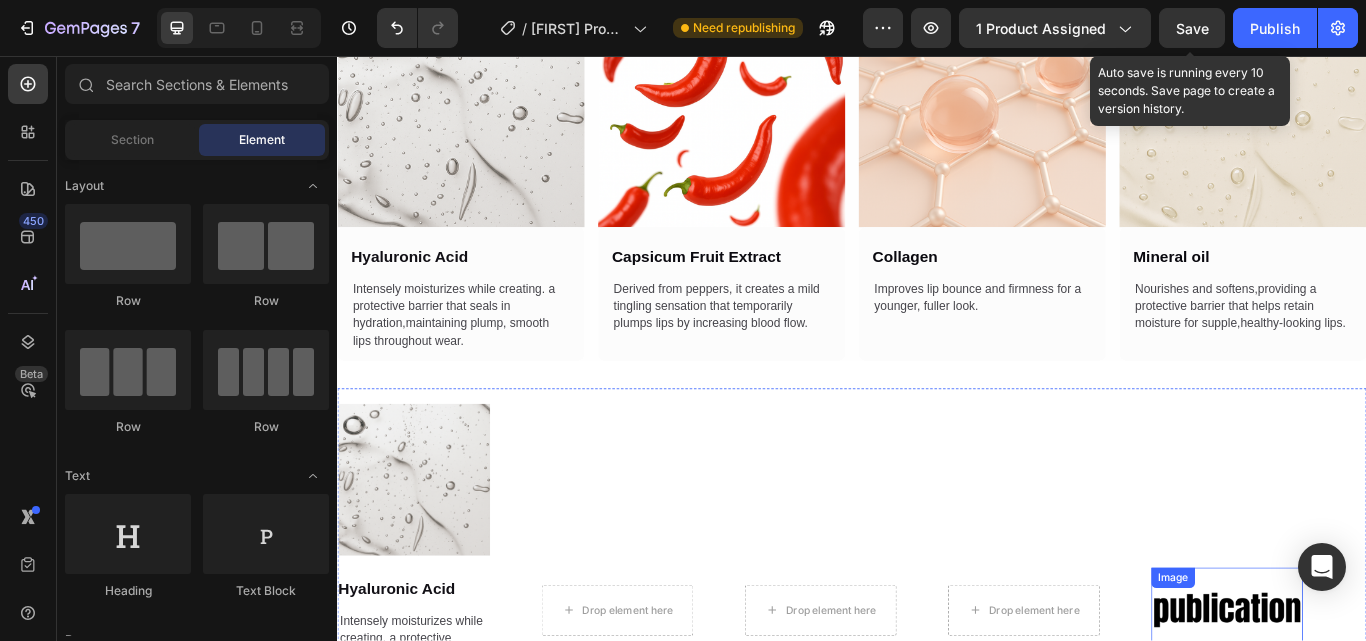 click on "Image" at bounding box center [1374, 702] 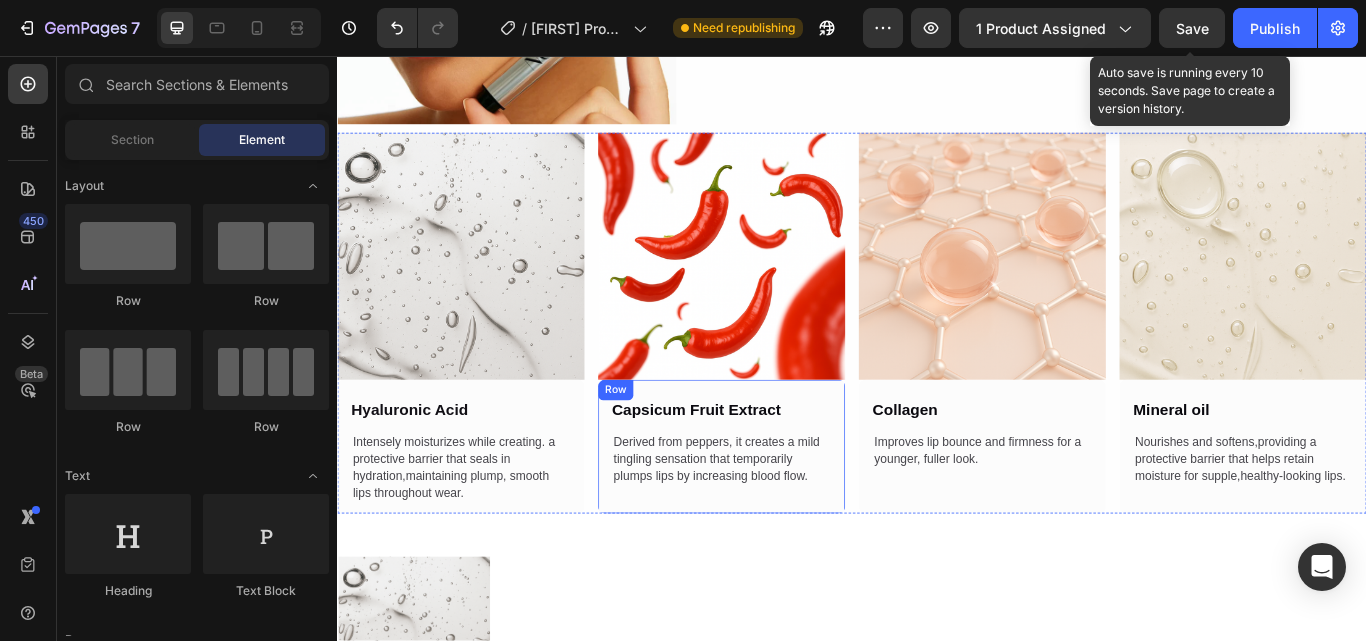 scroll, scrollTop: 2592, scrollLeft: 0, axis: vertical 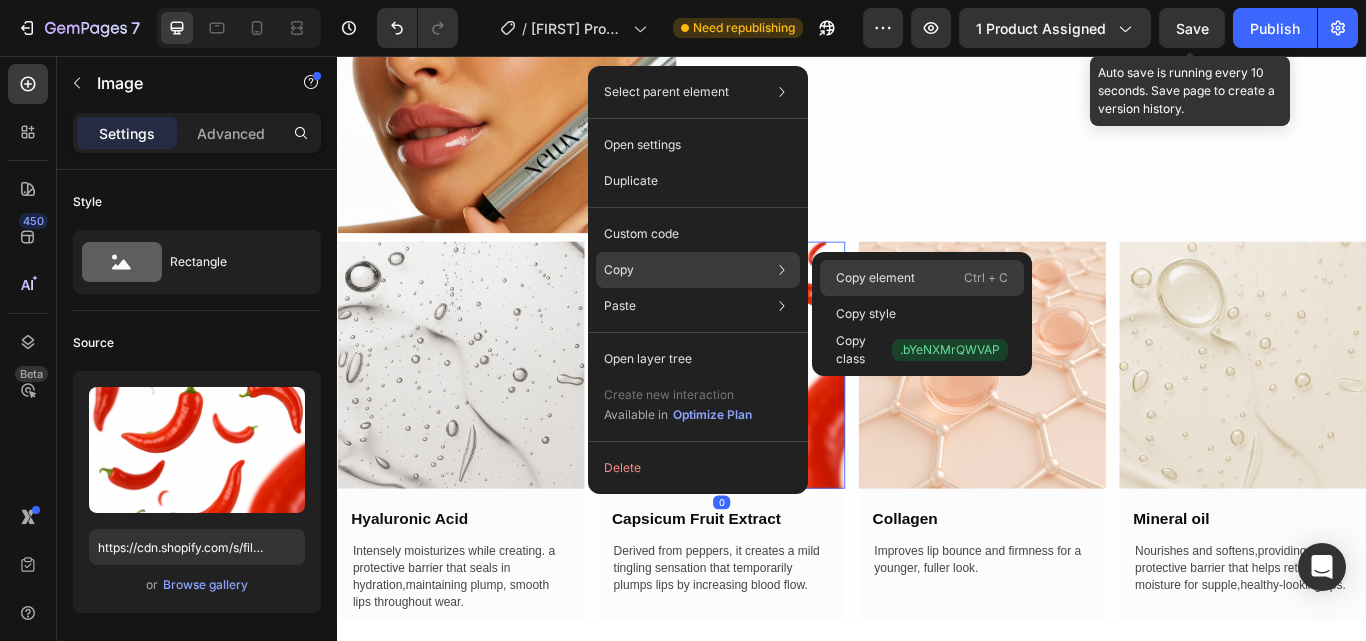 drag, startPoint x: 893, startPoint y: 270, endPoint x: 639, endPoint y: 254, distance: 254.50343 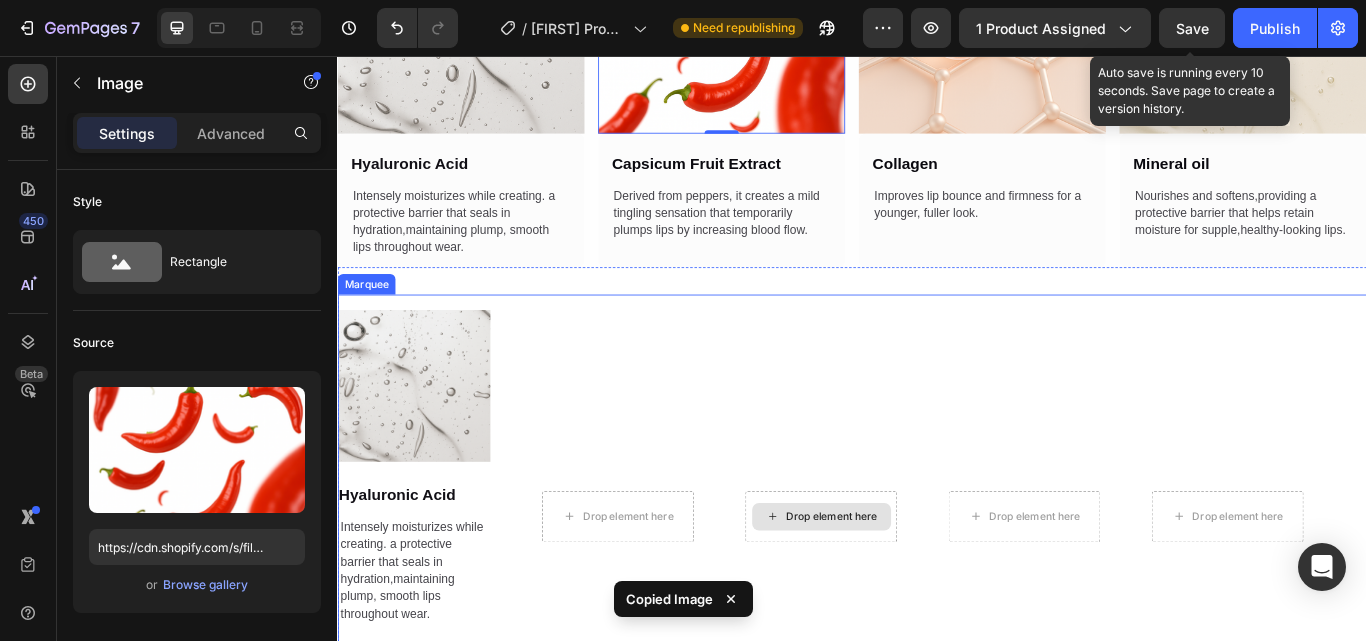 scroll, scrollTop: 3192, scrollLeft: 0, axis: vertical 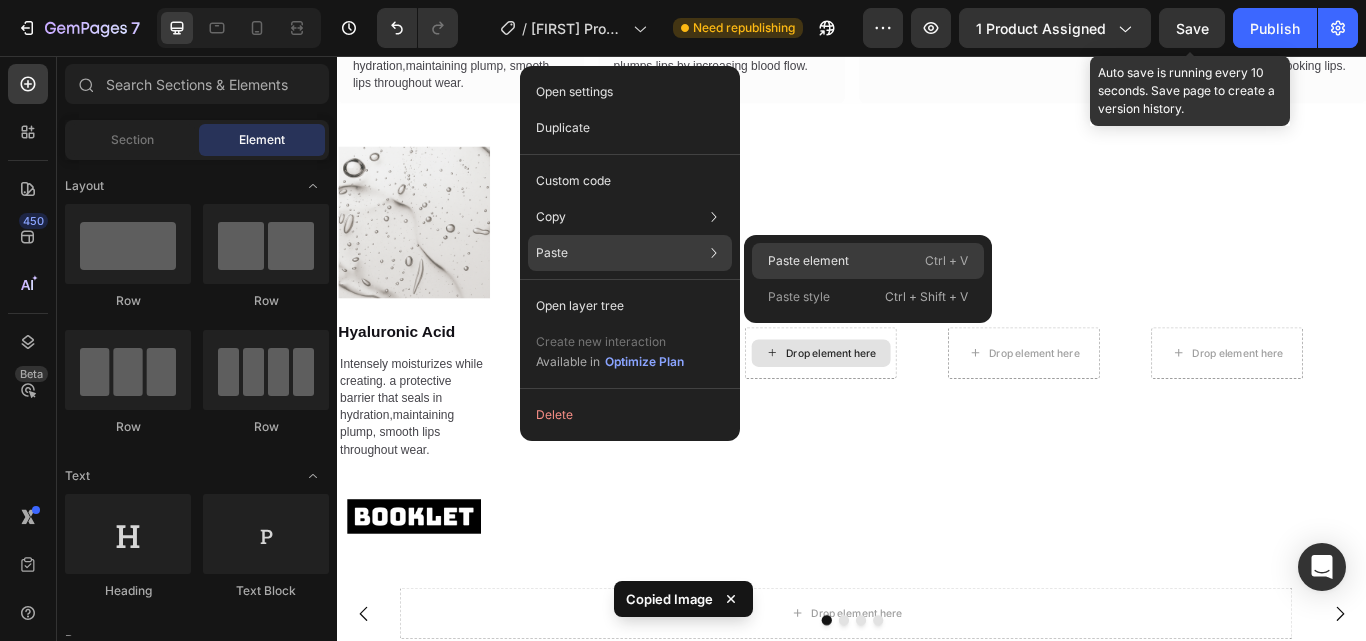 drag, startPoint x: 857, startPoint y: 253, endPoint x: 317, endPoint y: 293, distance: 541.47943 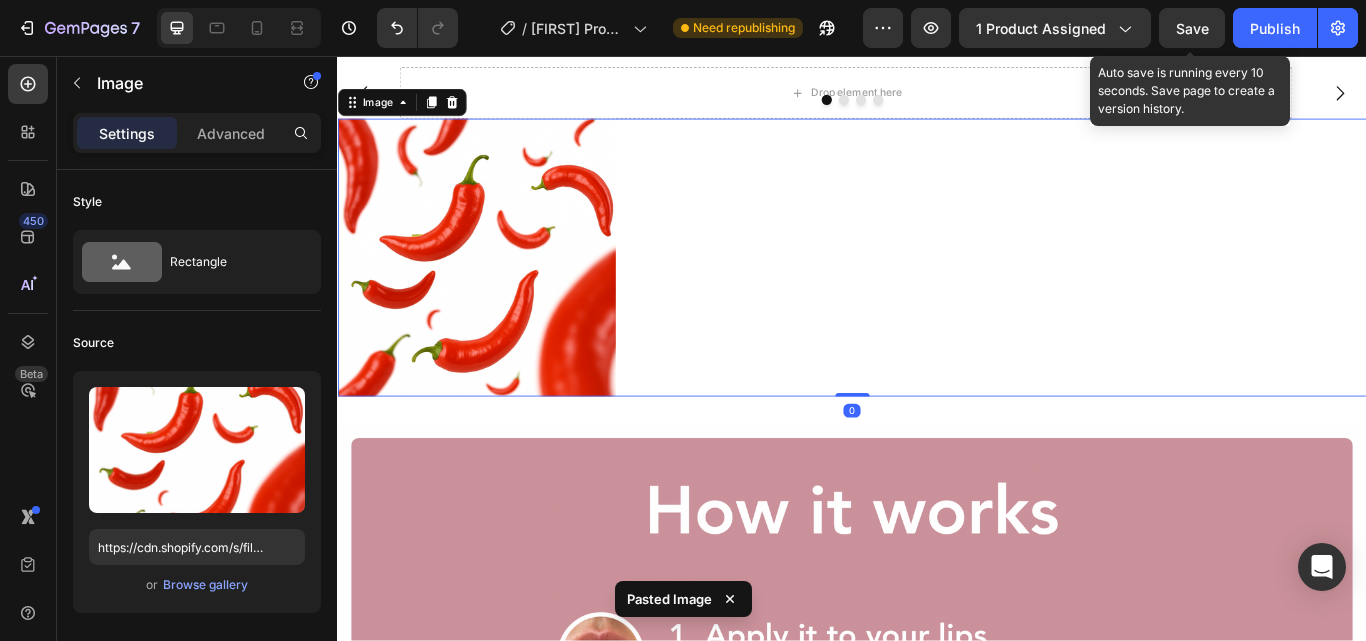 scroll, scrollTop: 3595, scrollLeft: 0, axis: vertical 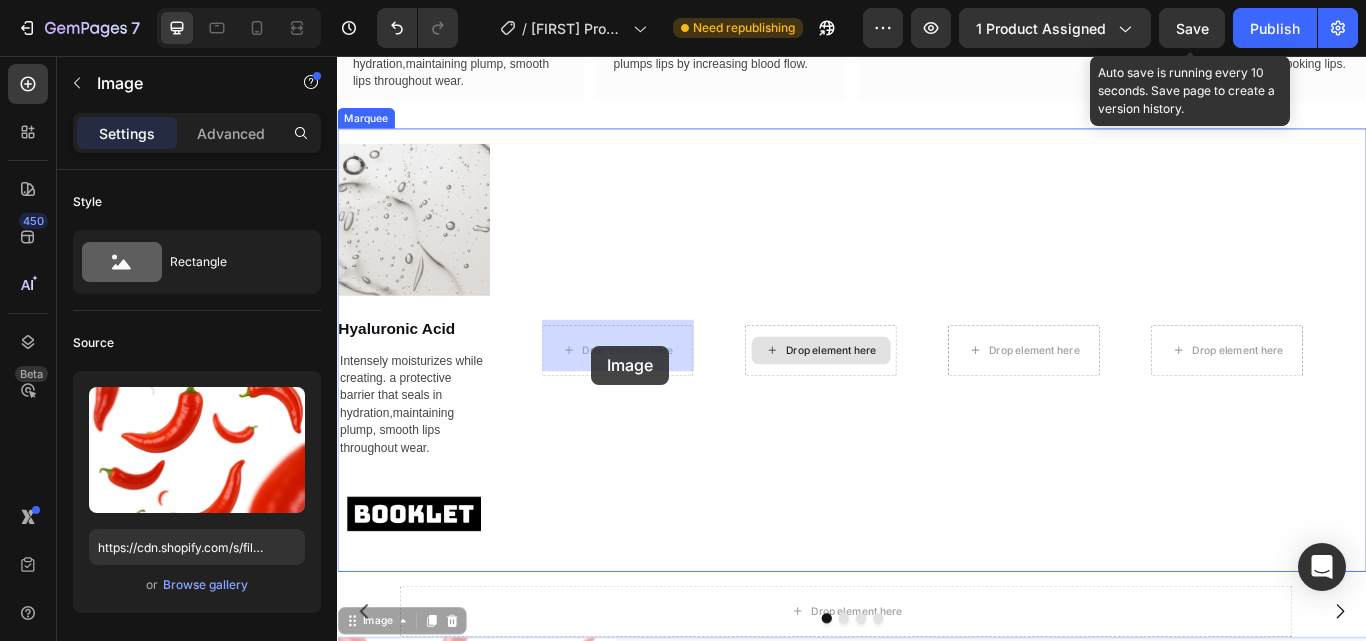 drag, startPoint x: 354, startPoint y: 303, endPoint x: 633, endPoint y: 394, distance: 293.4655 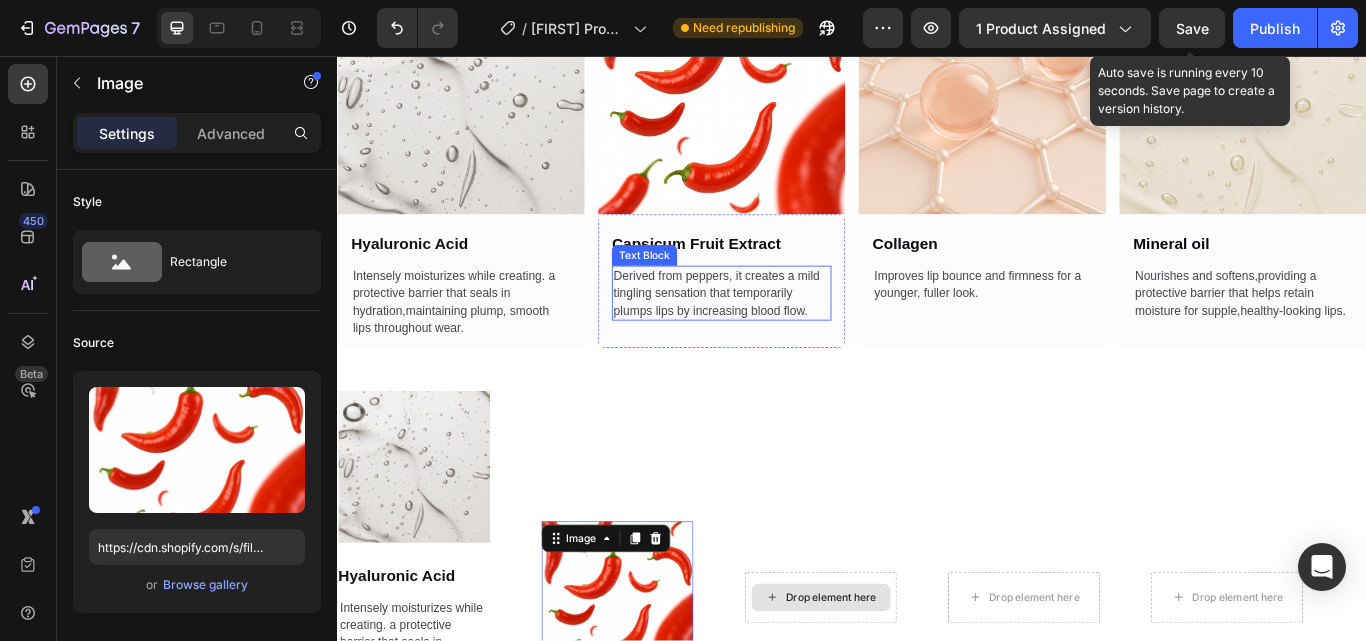 scroll, scrollTop: 2895, scrollLeft: 0, axis: vertical 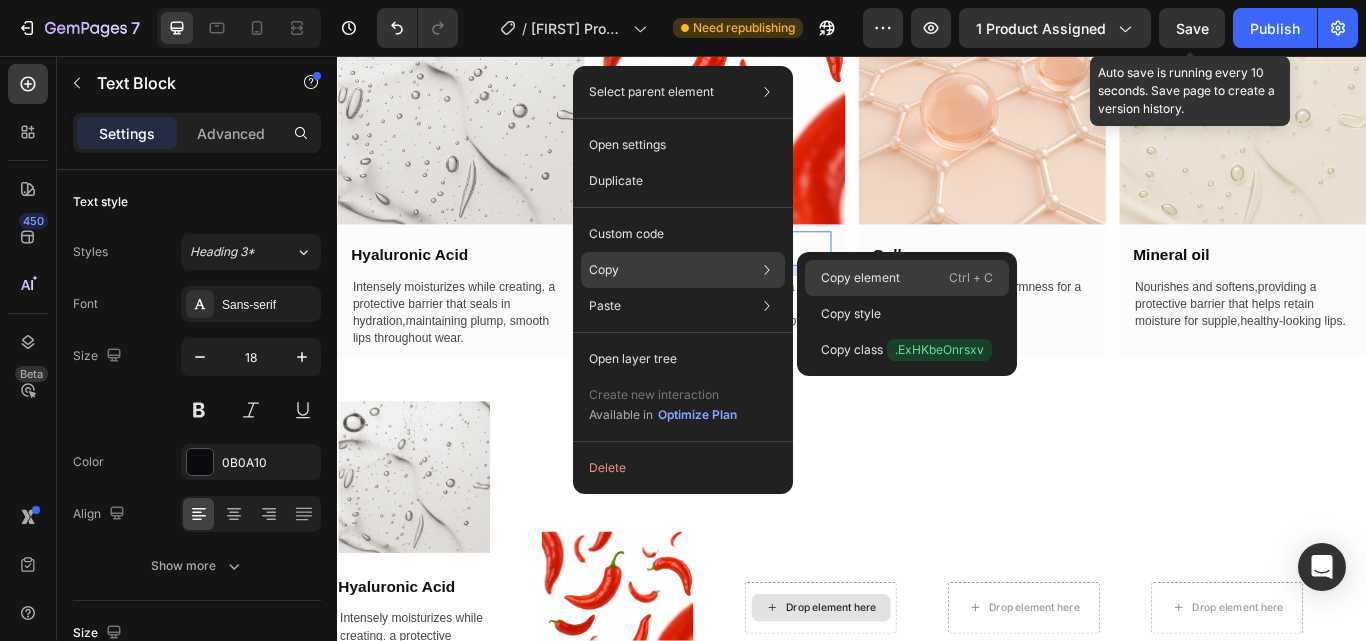 click on "Copy element  Ctrl + C" 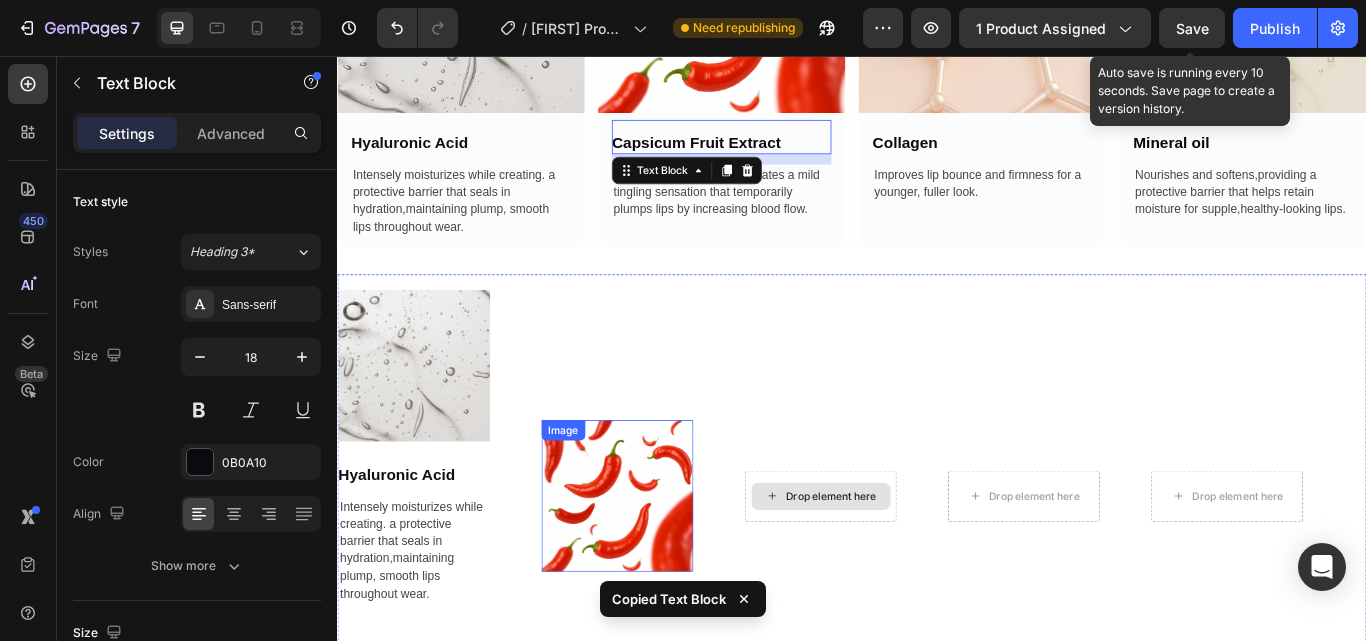 scroll, scrollTop: 3095, scrollLeft: 0, axis: vertical 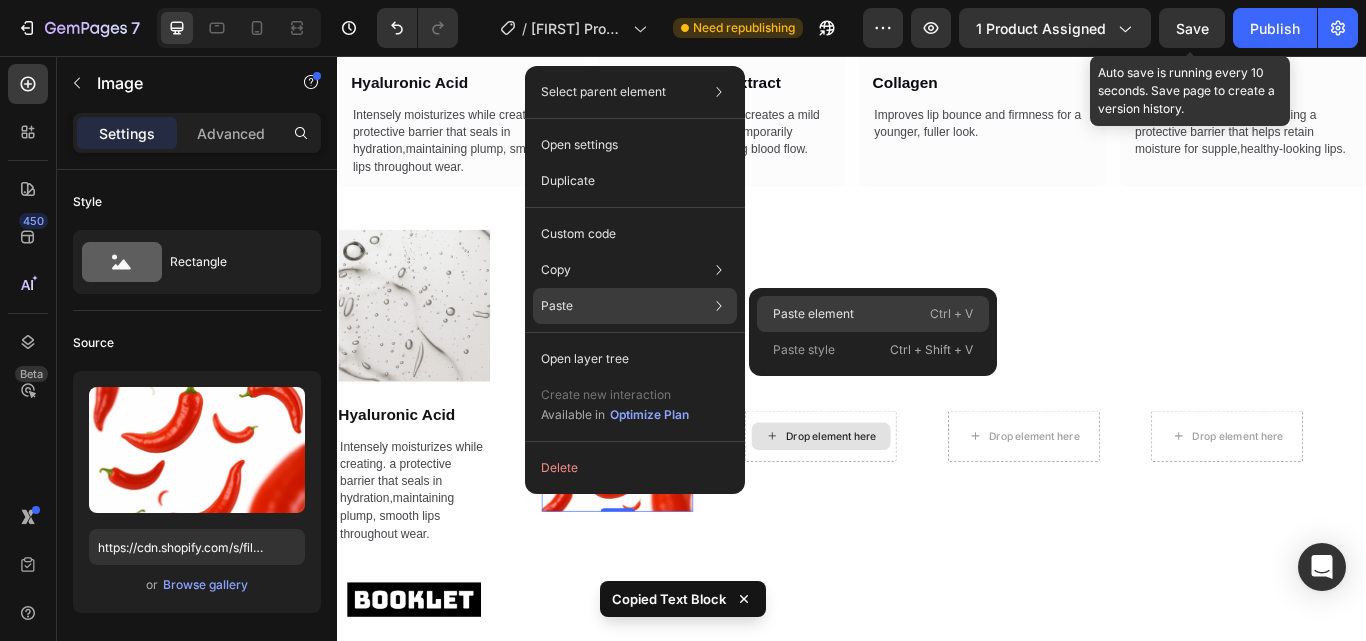 click on "Paste element" at bounding box center [813, 314] 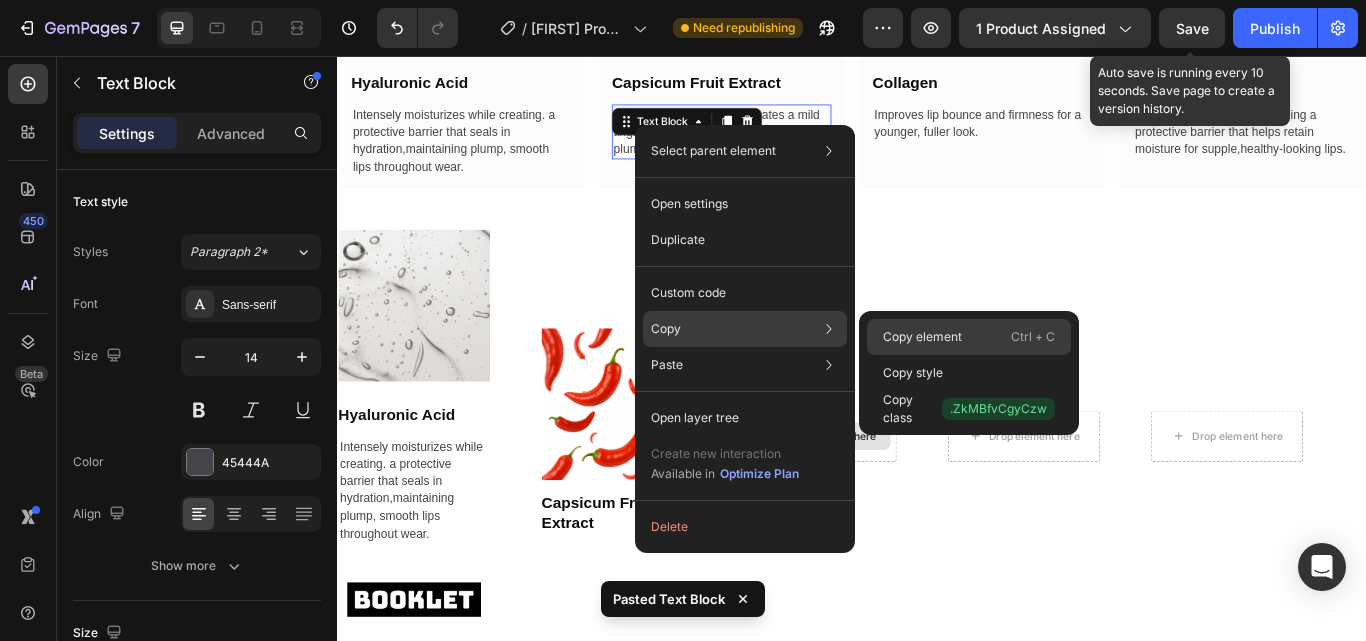 click on "Copy element" at bounding box center (922, 337) 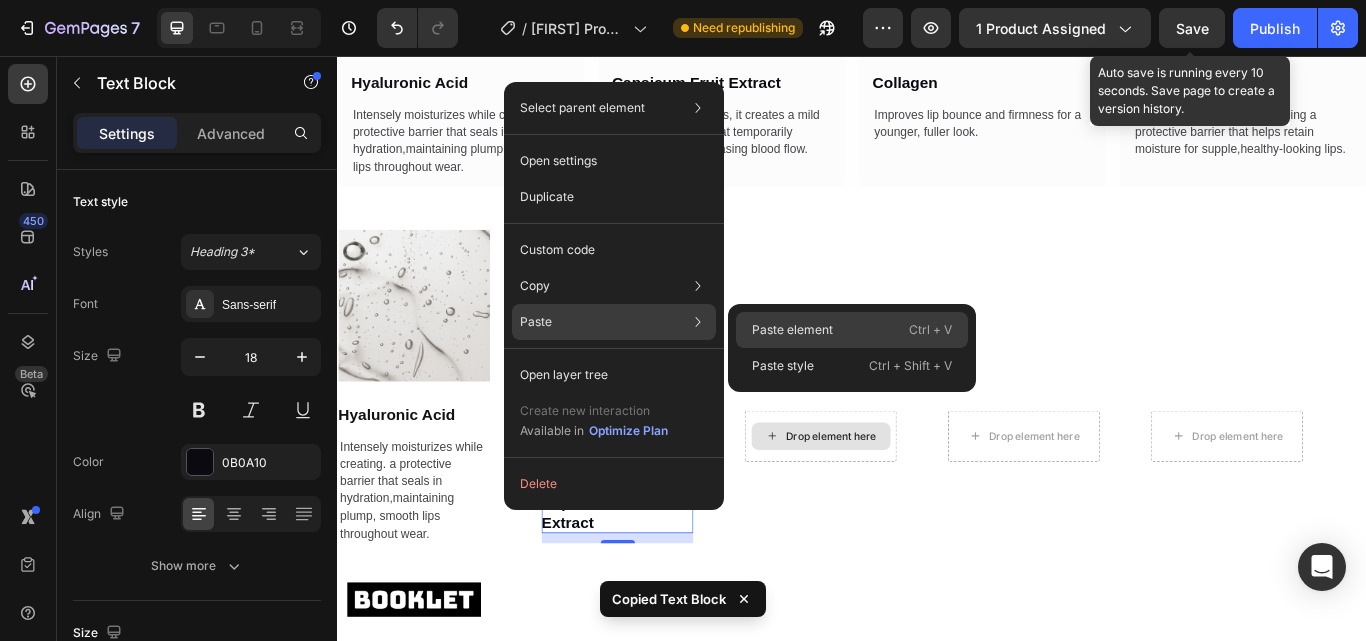 click on "Paste element" at bounding box center [792, 330] 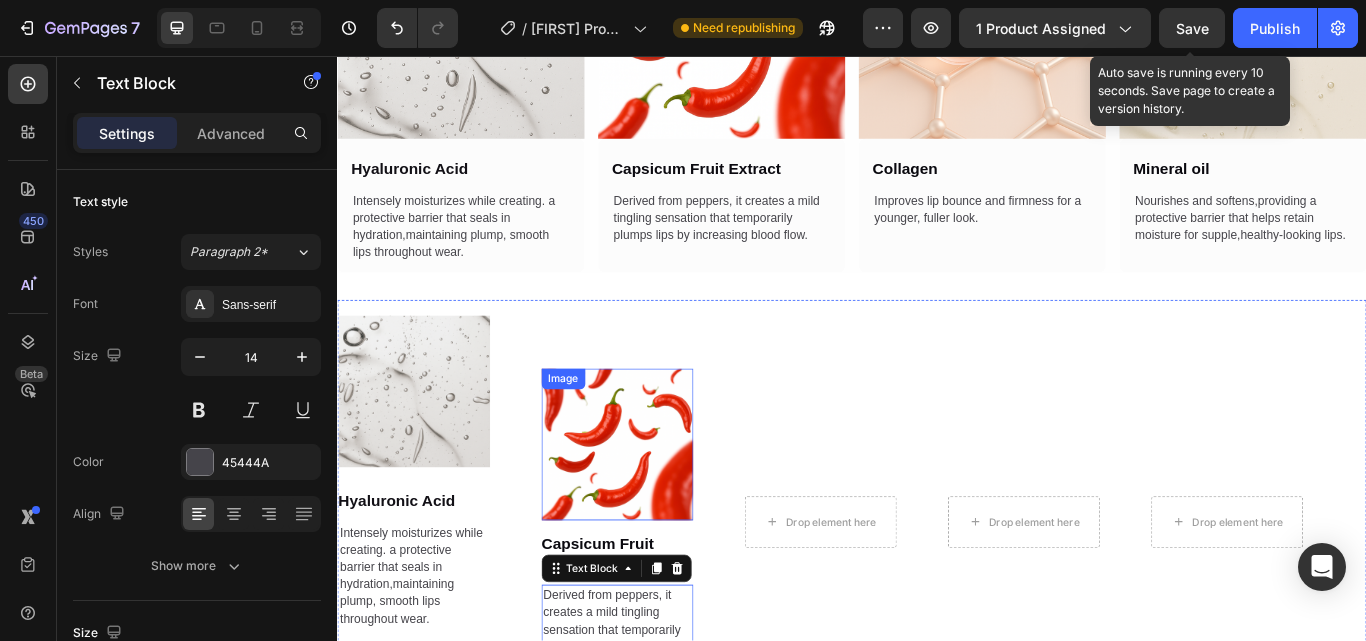 scroll, scrollTop: 3195, scrollLeft: 0, axis: vertical 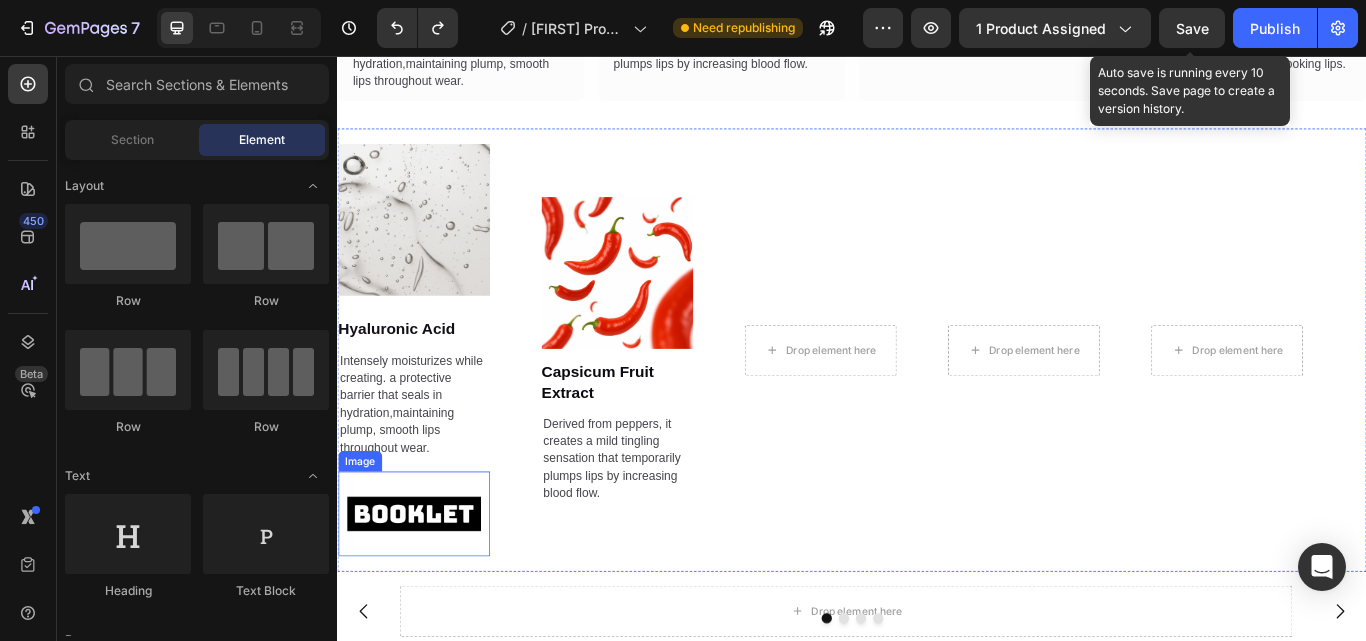 click at bounding box center (426, 590) 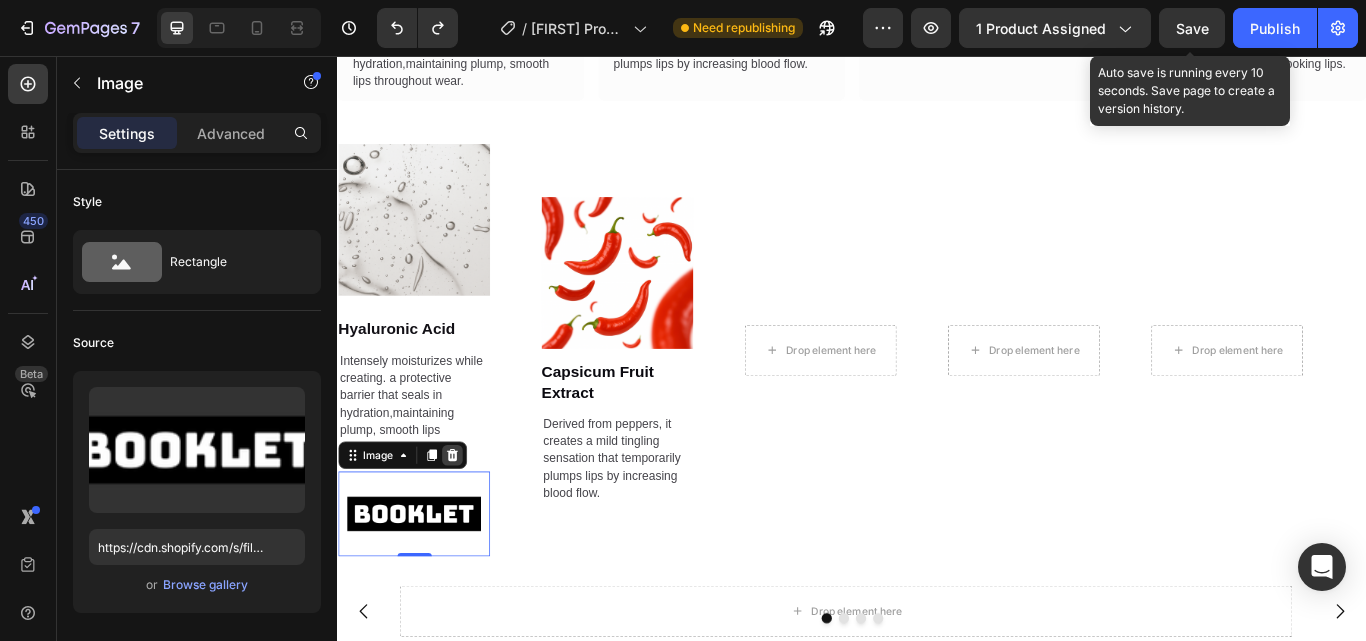 click at bounding box center [471, 522] 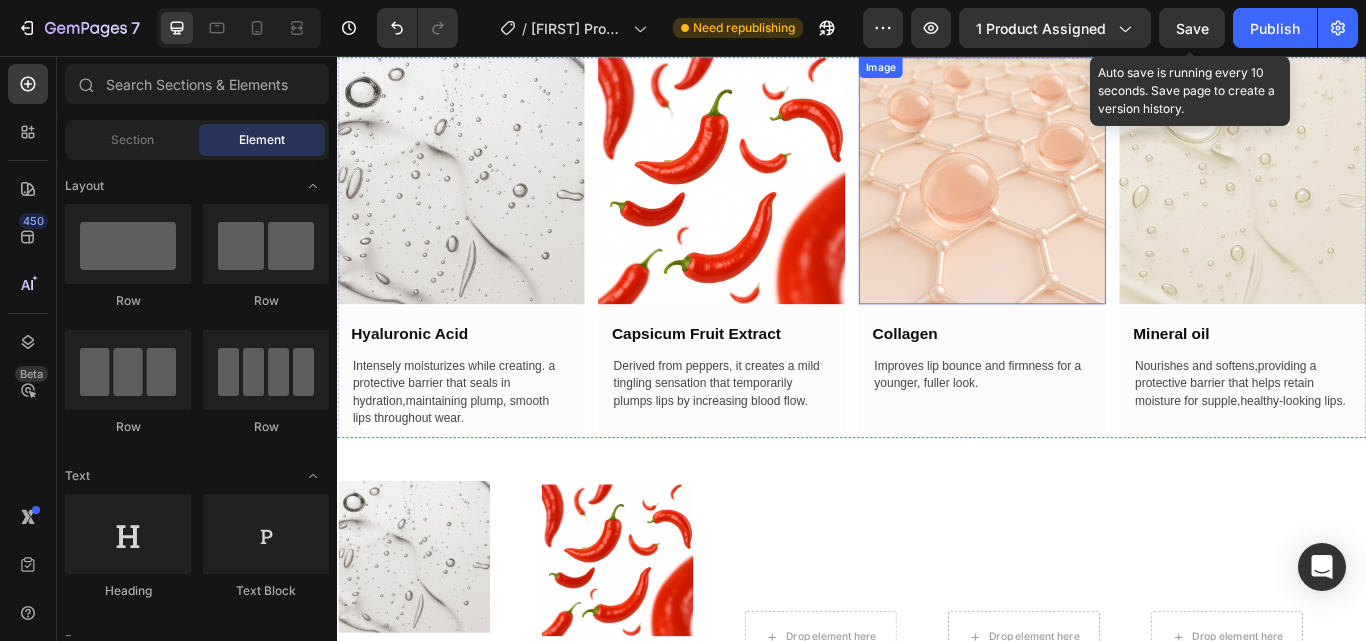 scroll, scrollTop: 2795, scrollLeft: 0, axis: vertical 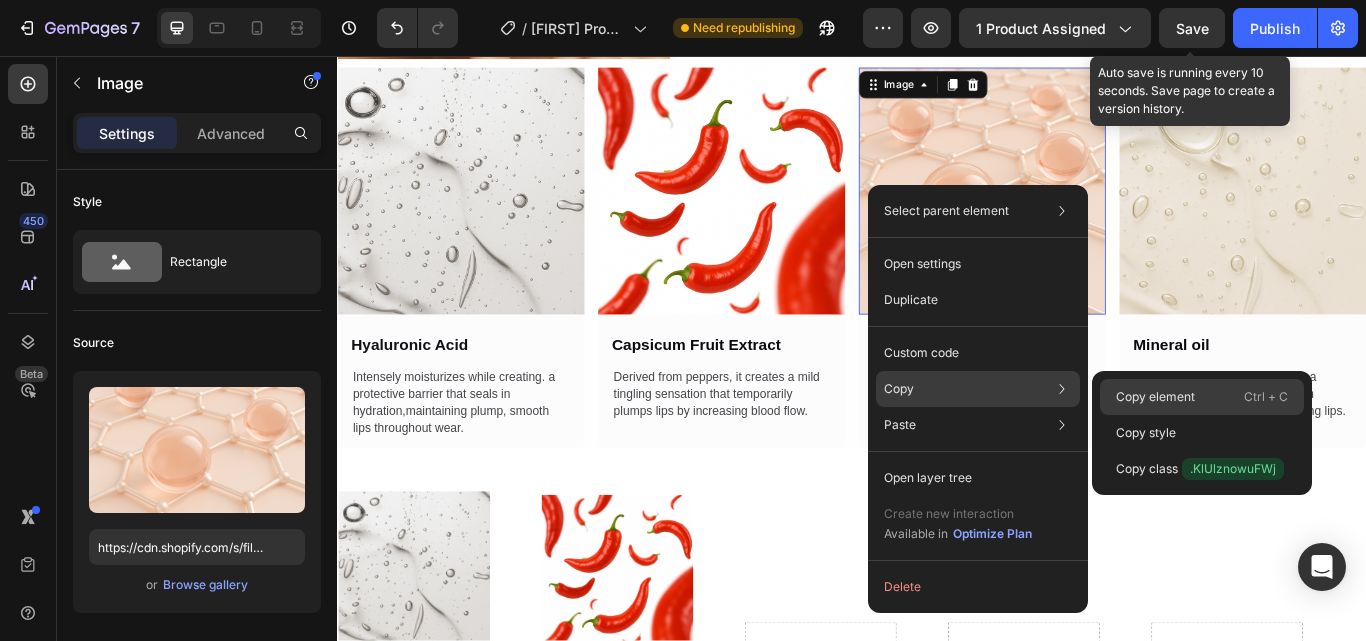 click on "Copy element" at bounding box center (1155, 397) 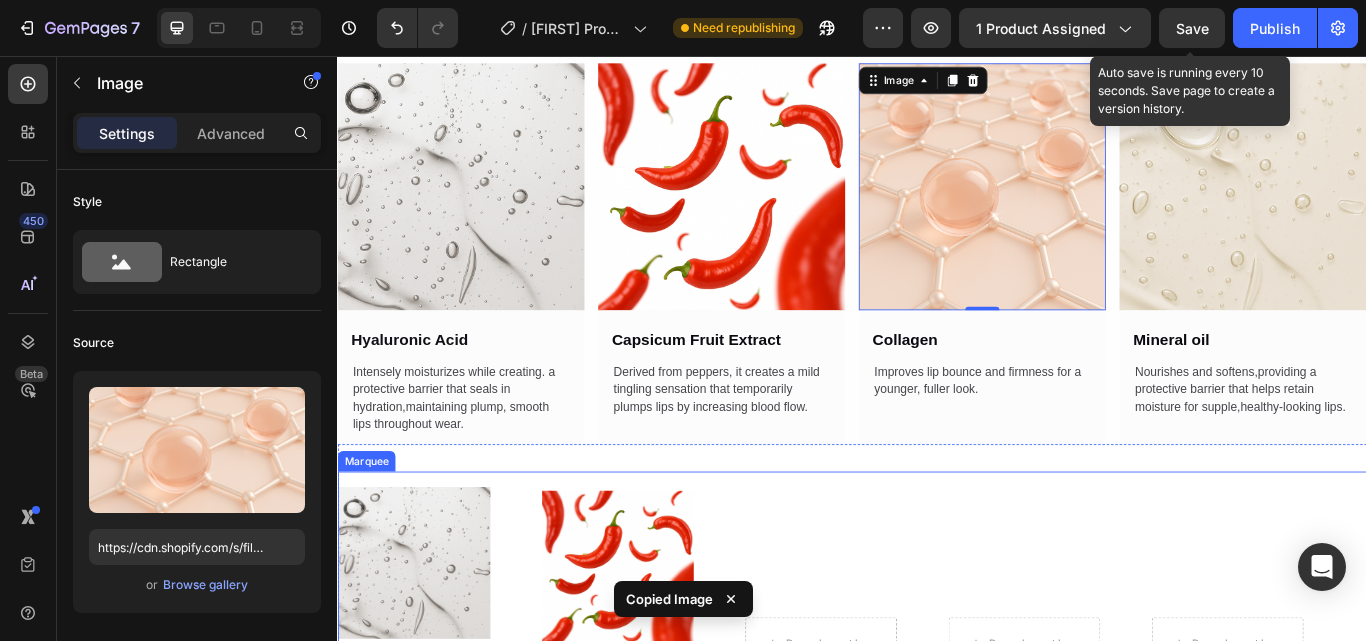 scroll, scrollTop: 2995, scrollLeft: 0, axis: vertical 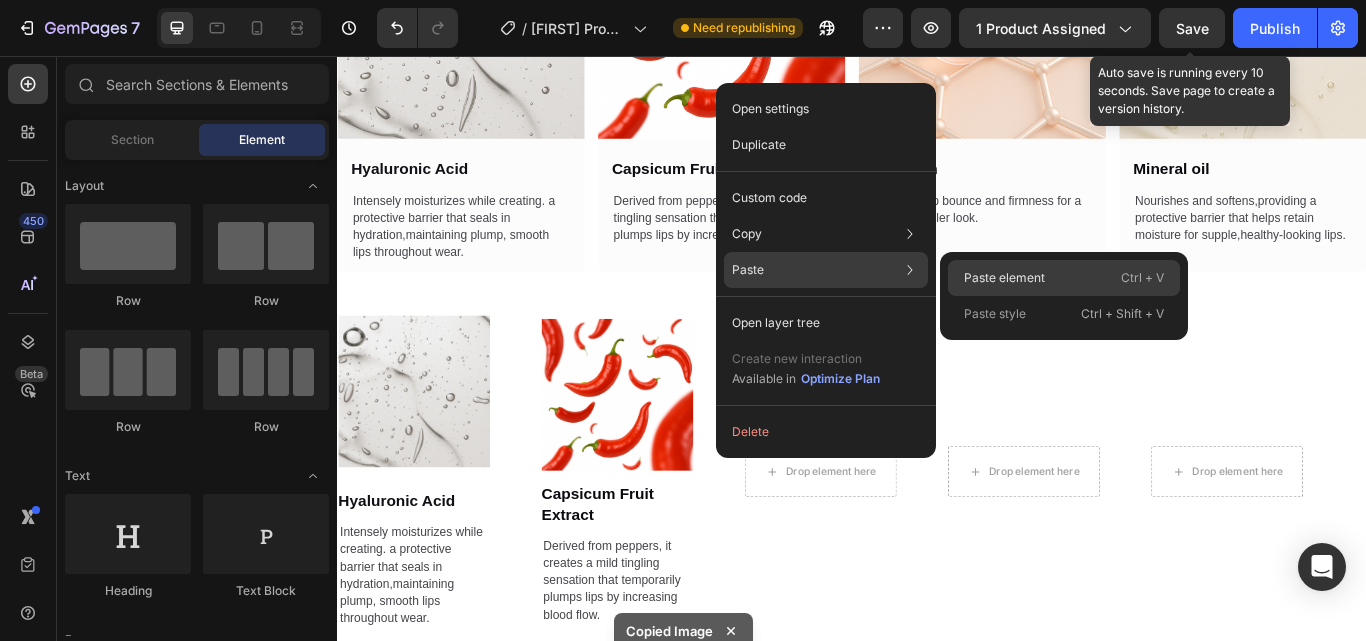 drag, startPoint x: 1019, startPoint y: 274, endPoint x: 607, endPoint y: 429, distance: 440.19202 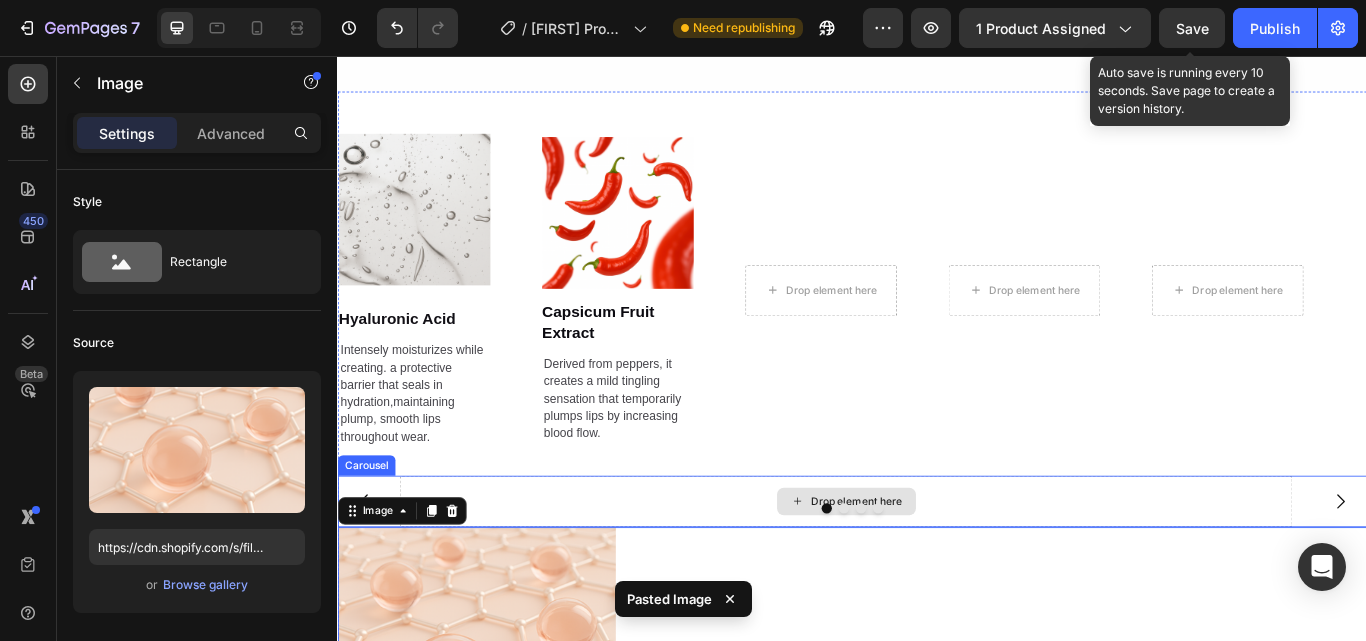 scroll, scrollTop: 3380, scrollLeft: 0, axis: vertical 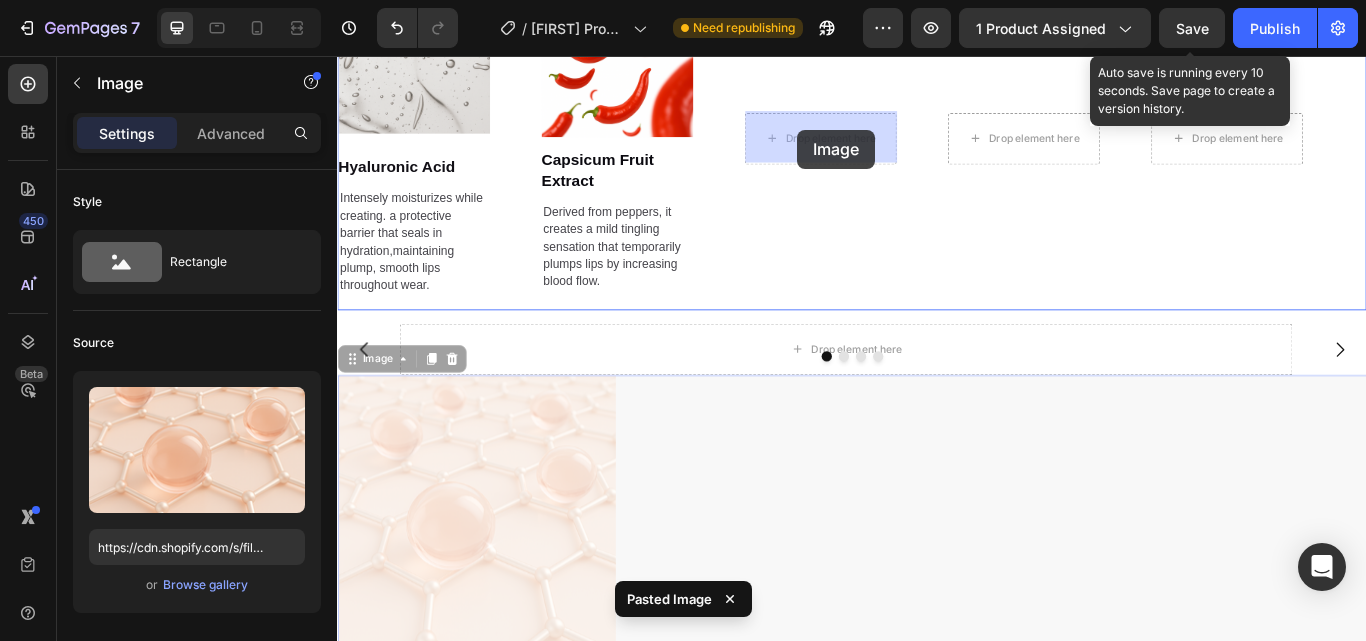 drag, startPoint x: 357, startPoint y: 408, endPoint x: 873, endPoint y: 142, distance: 580.52734 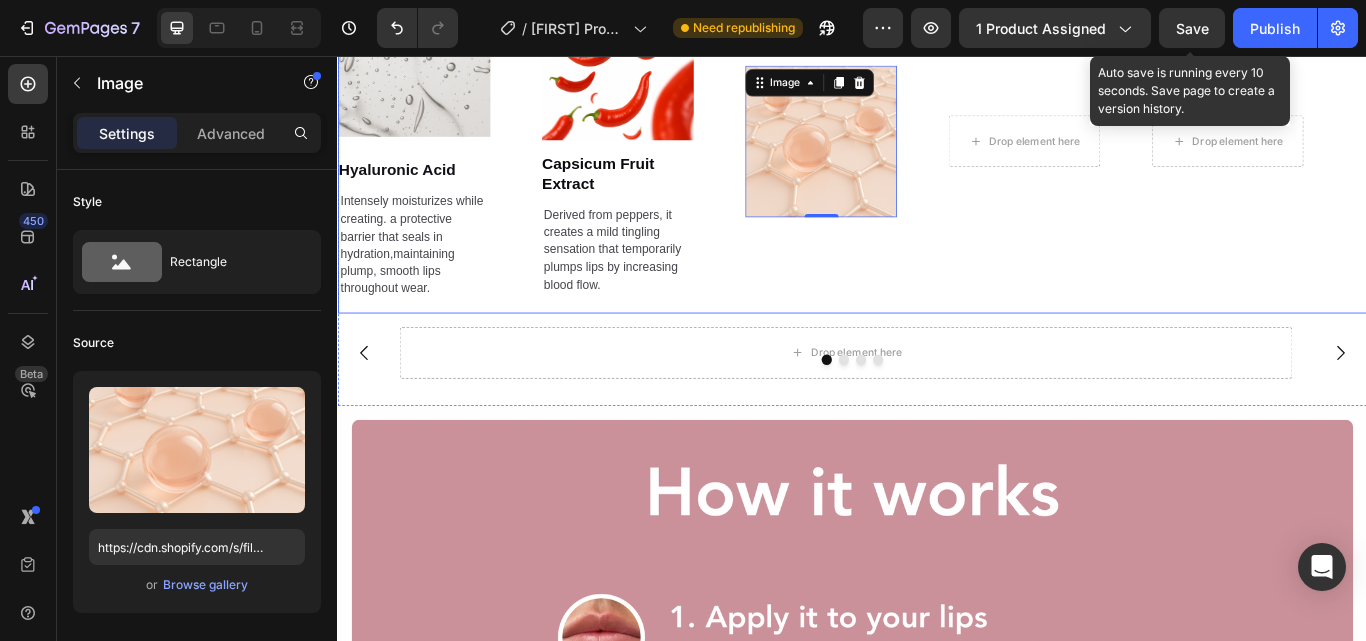 scroll, scrollTop: 2980, scrollLeft: 0, axis: vertical 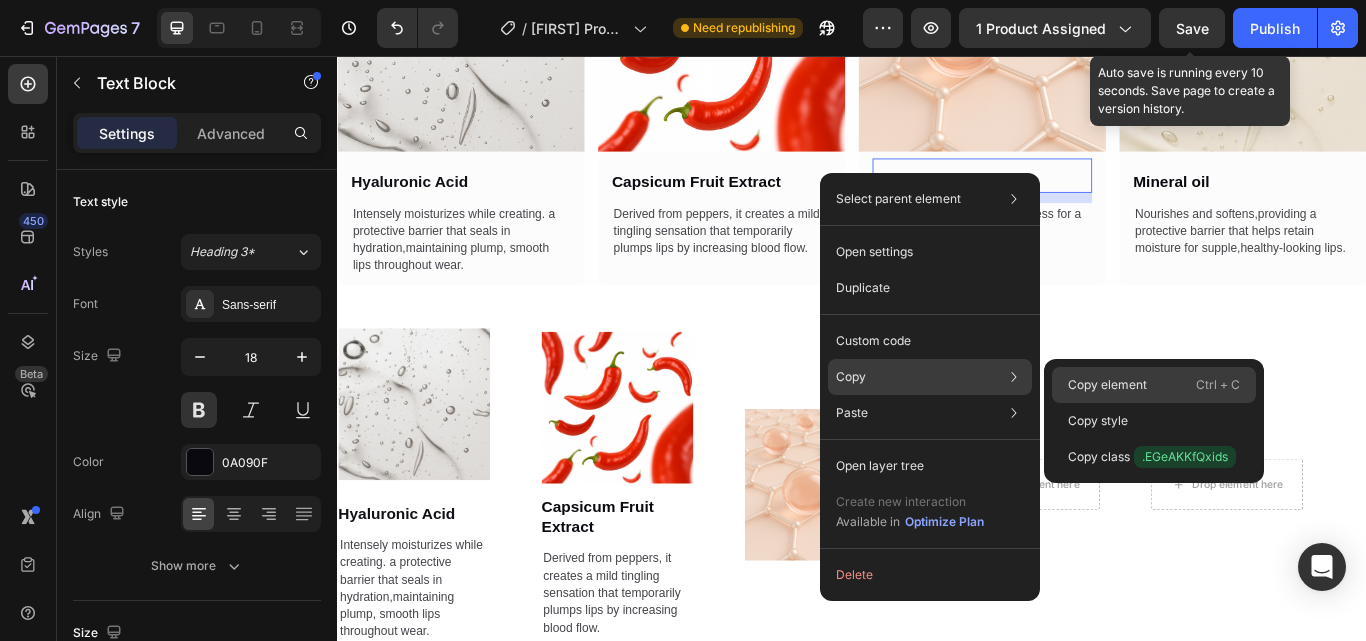 click on "Copy element" at bounding box center (1107, 385) 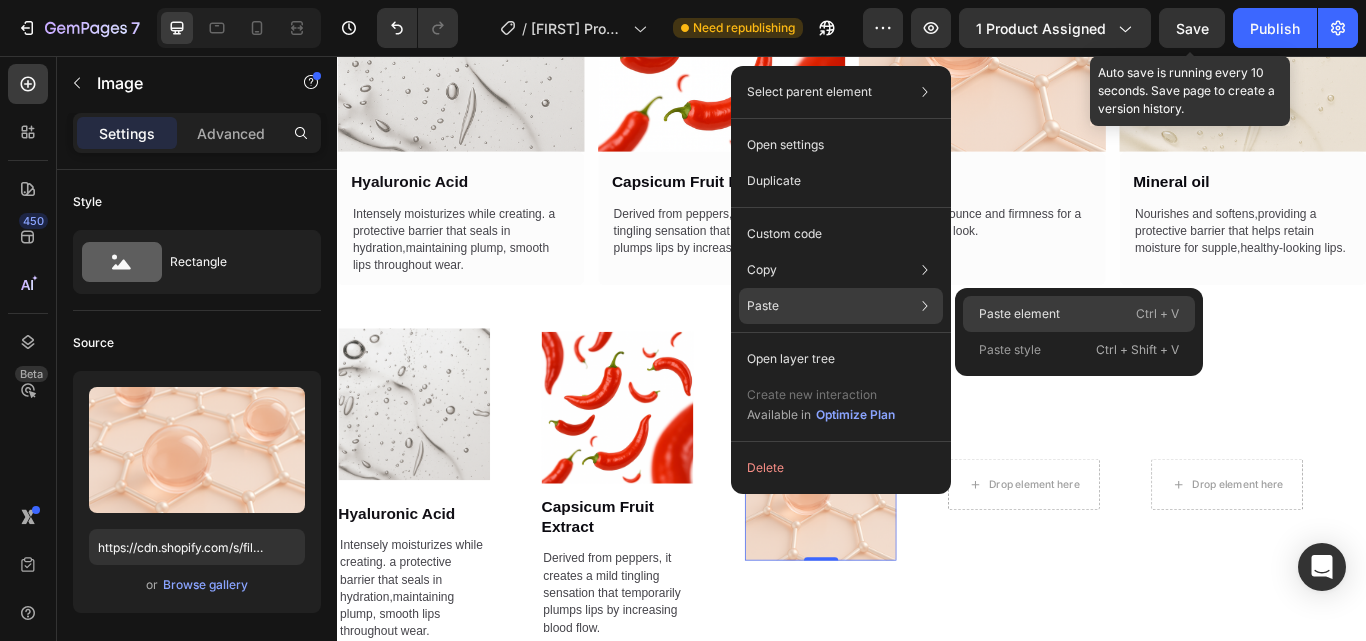 click on "Paste element" at bounding box center [1019, 314] 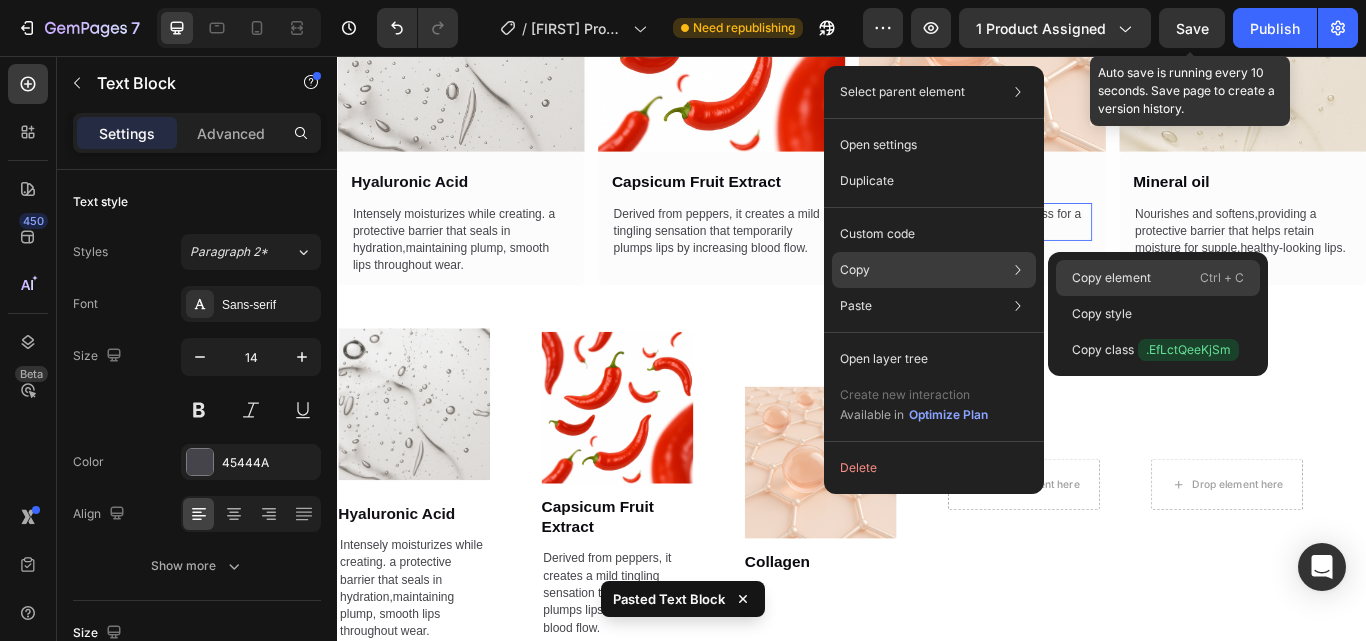 click on "Copy element" at bounding box center (1111, 278) 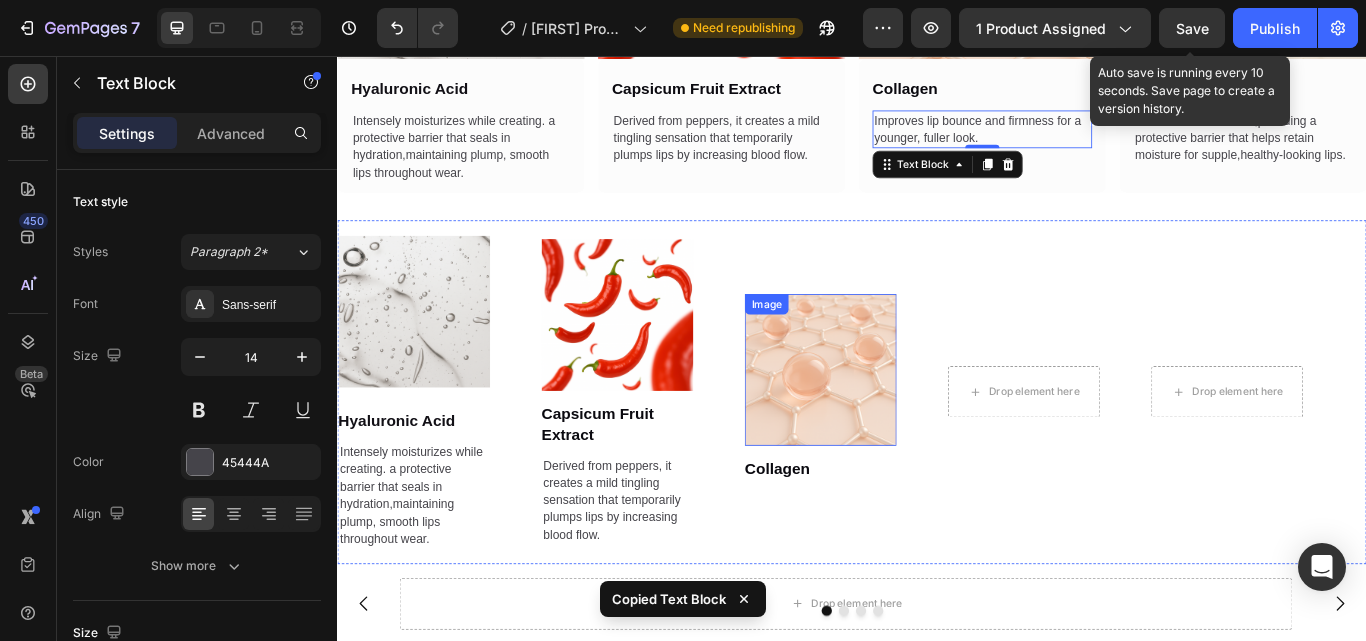 scroll, scrollTop: 3180, scrollLeft: 0, axis: vertical 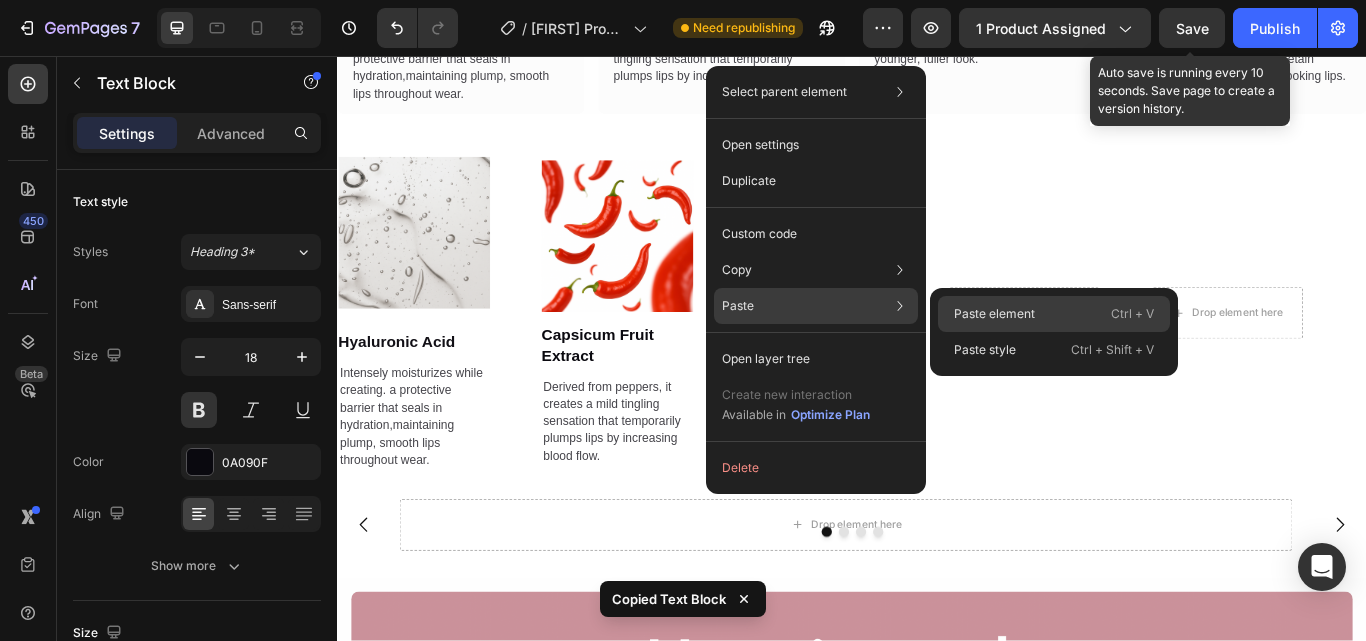 click on "Paste element" at bounding box center [994, 314] 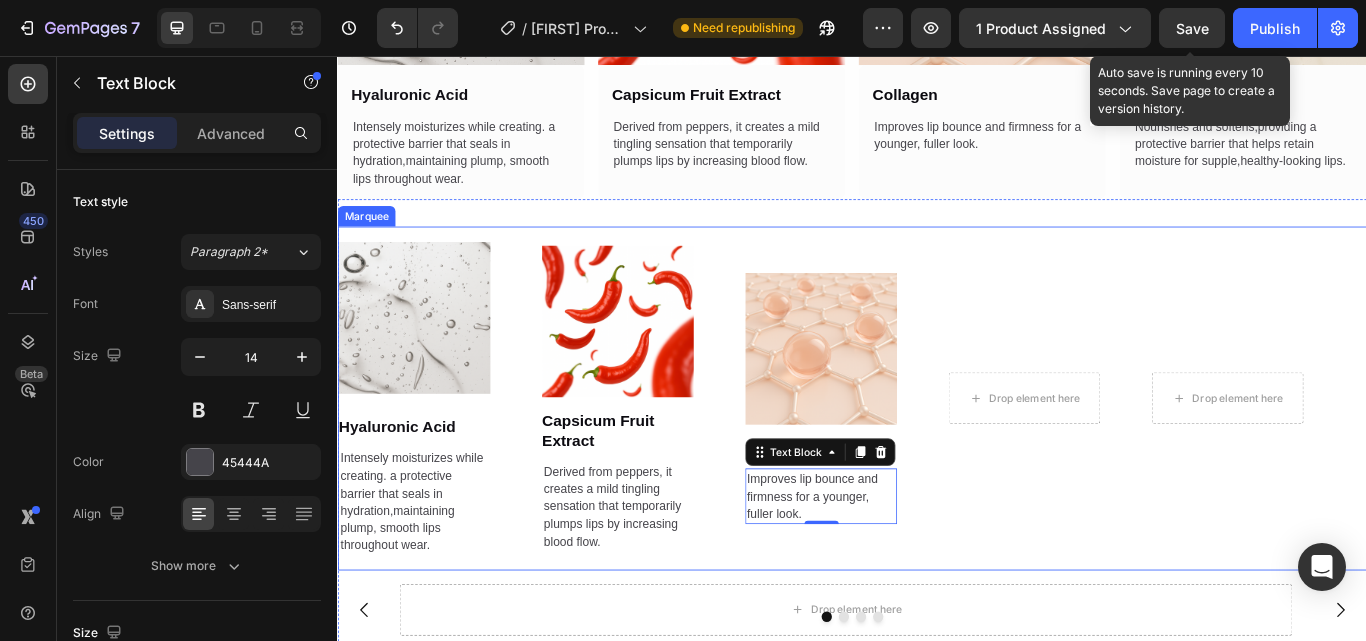 scroll, scrollTop: 3180, scrollLeft: 0, axis: vertical 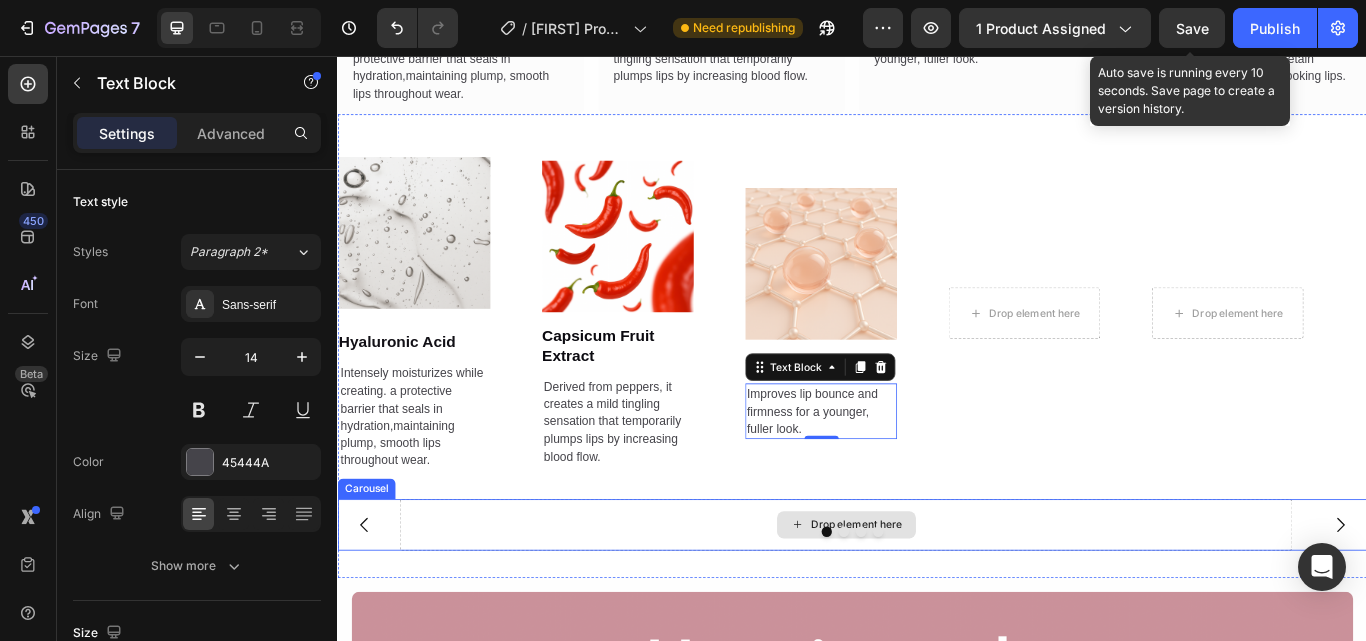 click at bounding box center (937, 611) 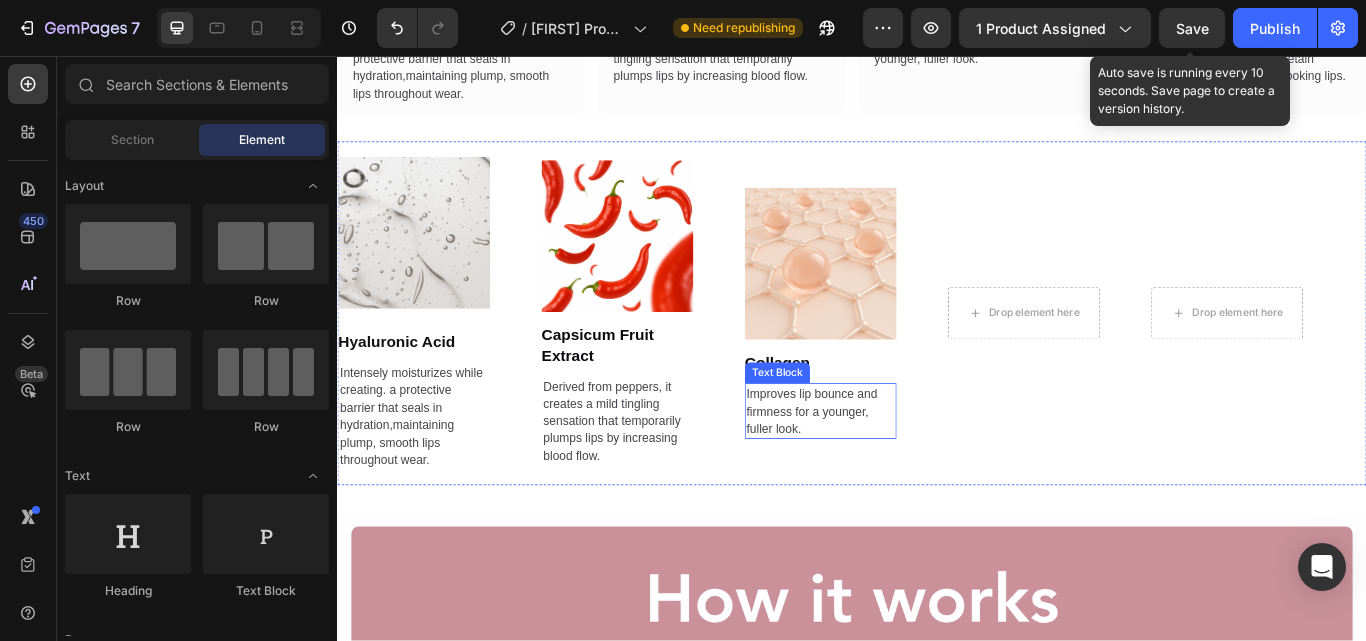 scroll, scrollTop: 3080, scrollLeft: 0, axis: vertical 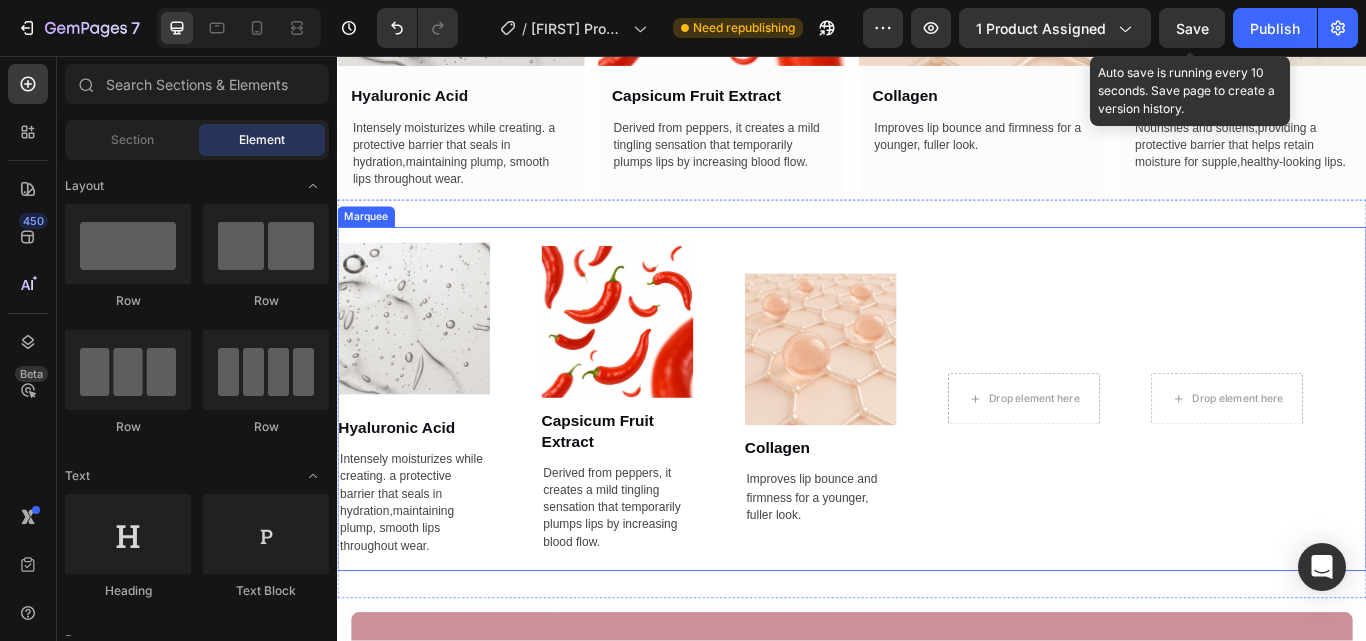 click on "Image Capsicum Fruit Extract Text Block Derived from peppers, it creates a mild tingling sensation that temporarily plumps lips by increasing blood flow. Text Block" at bounding box center (693, 456) 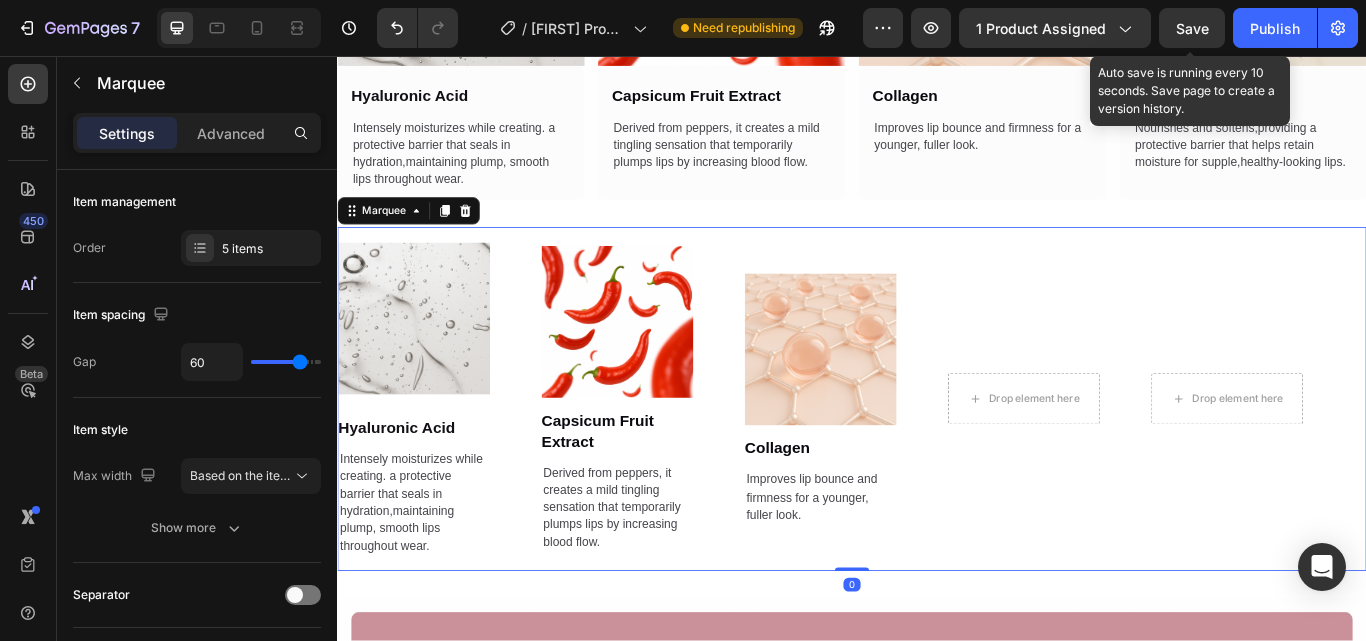 click on "Image Hyaluronic Acid Text Block Intensely moisturizes while creating. a protective barrier that seals in hydration,maintaining plump, smooth lips throughout wear. Text Block Row Image Capsicum Fruit Extract Text Block Derived from peppers, it creates a mild tingling sensation that temporarily plumps lips by increasing blood flow. Text Block Image Collagen Text Block Improves lip bounce and firmness for a younger, fuller look. Text Block
Drop element here
Drop element here" at bounding box center [930, 456] 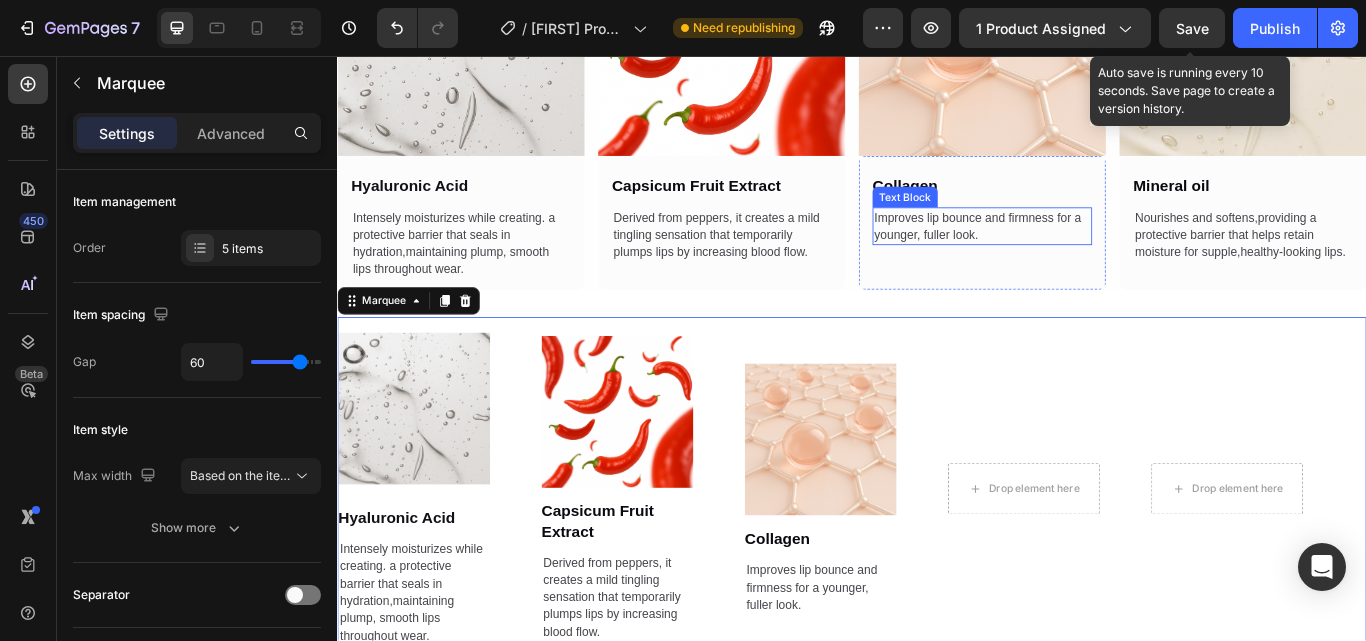 scroll, scrollTop: 2880, scrollLeft: 0, axis: vertical 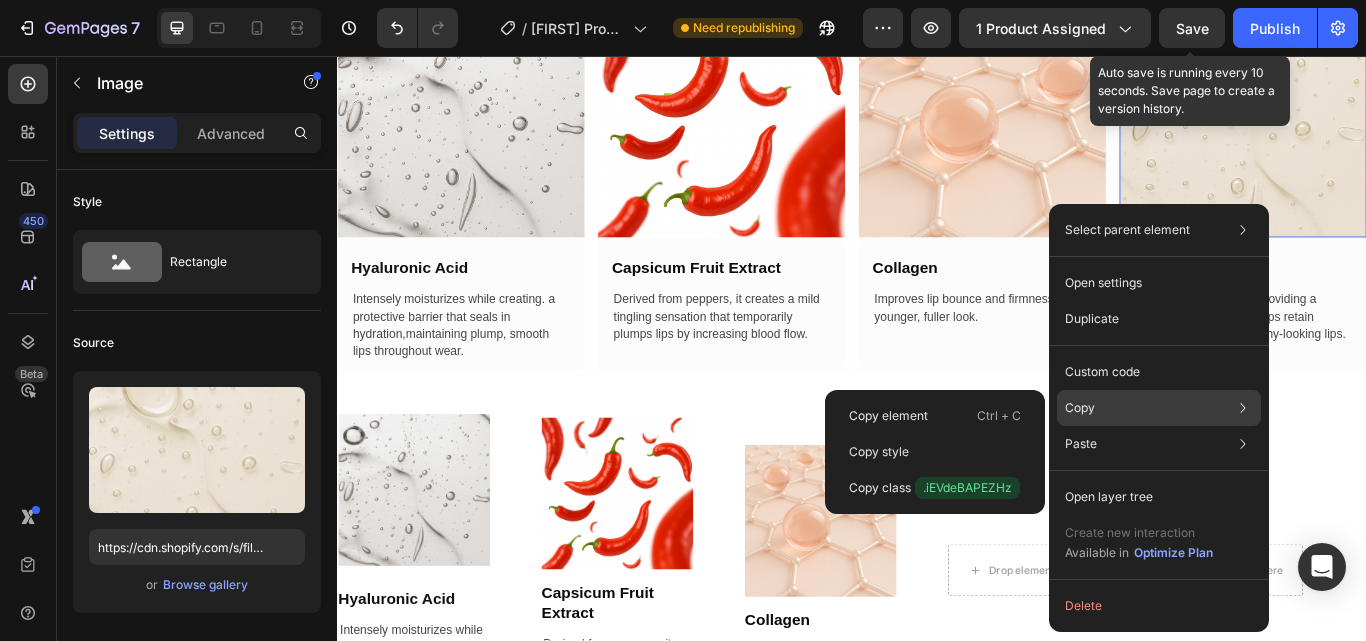 click on "Copy Copy element  Ctrl + C Copy style  Copy class  .iEVdeBAPEZHz" 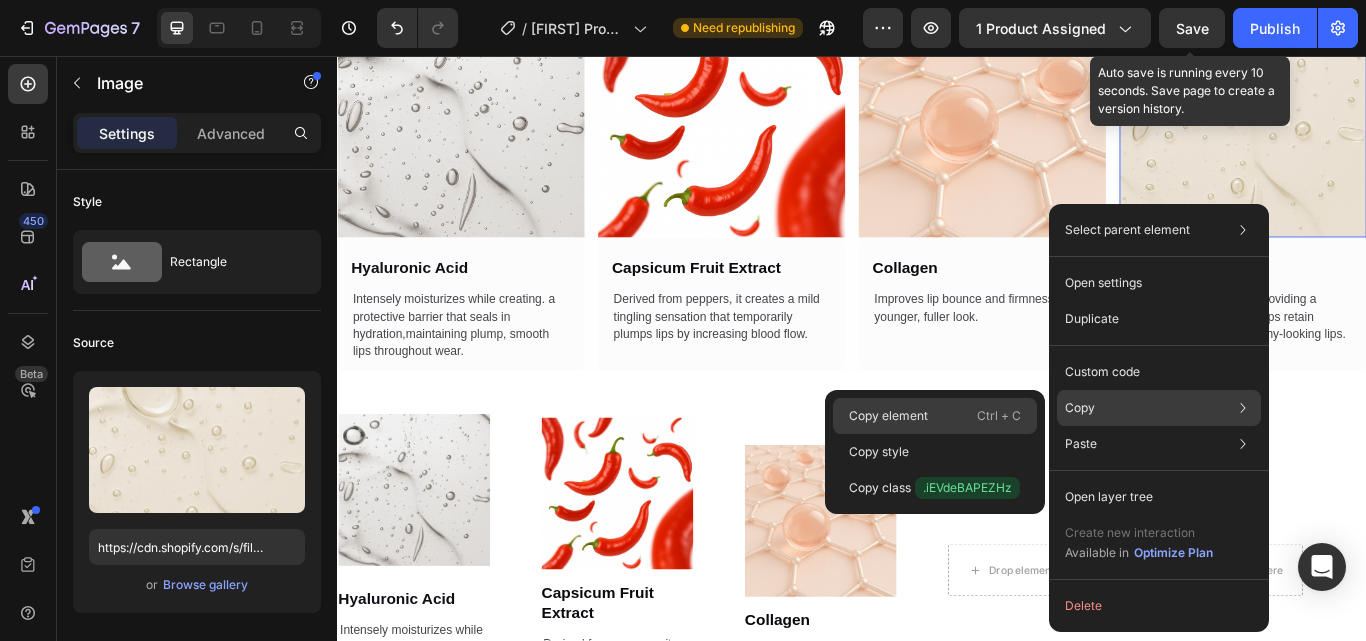 click on "Copy element" at bounding box center (888, 416) 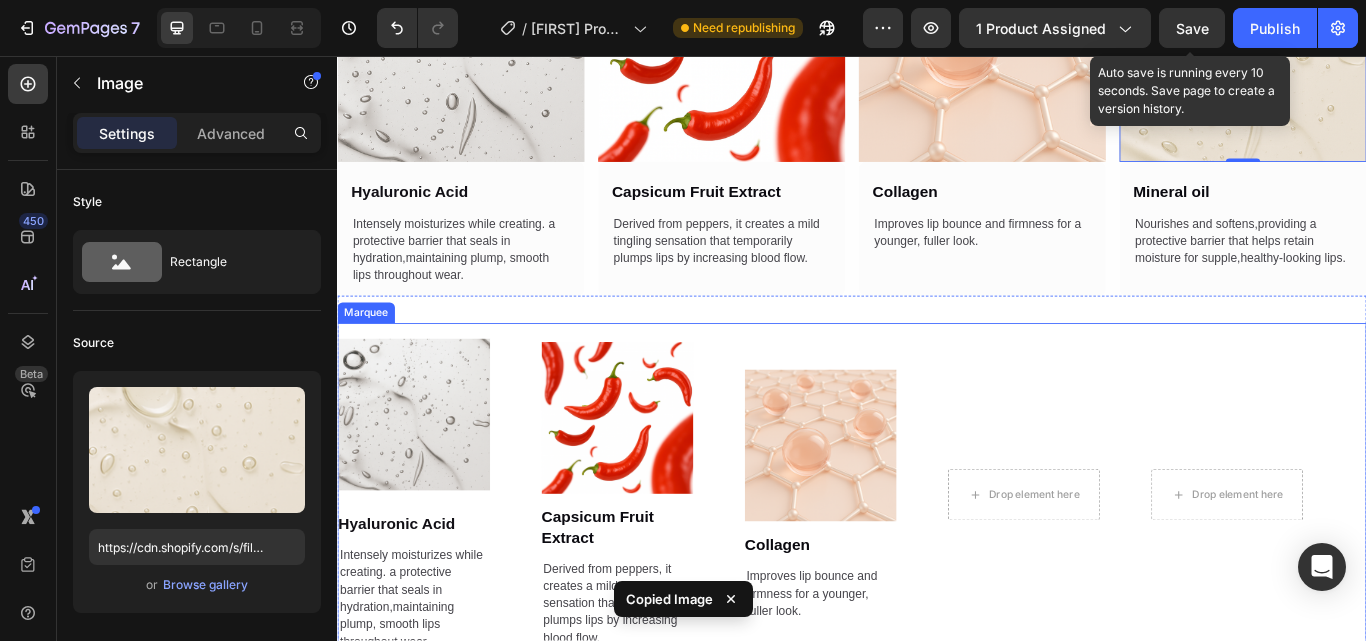 scroll, scrollTop: 2980, scrollLeft: 0, axis: vertical 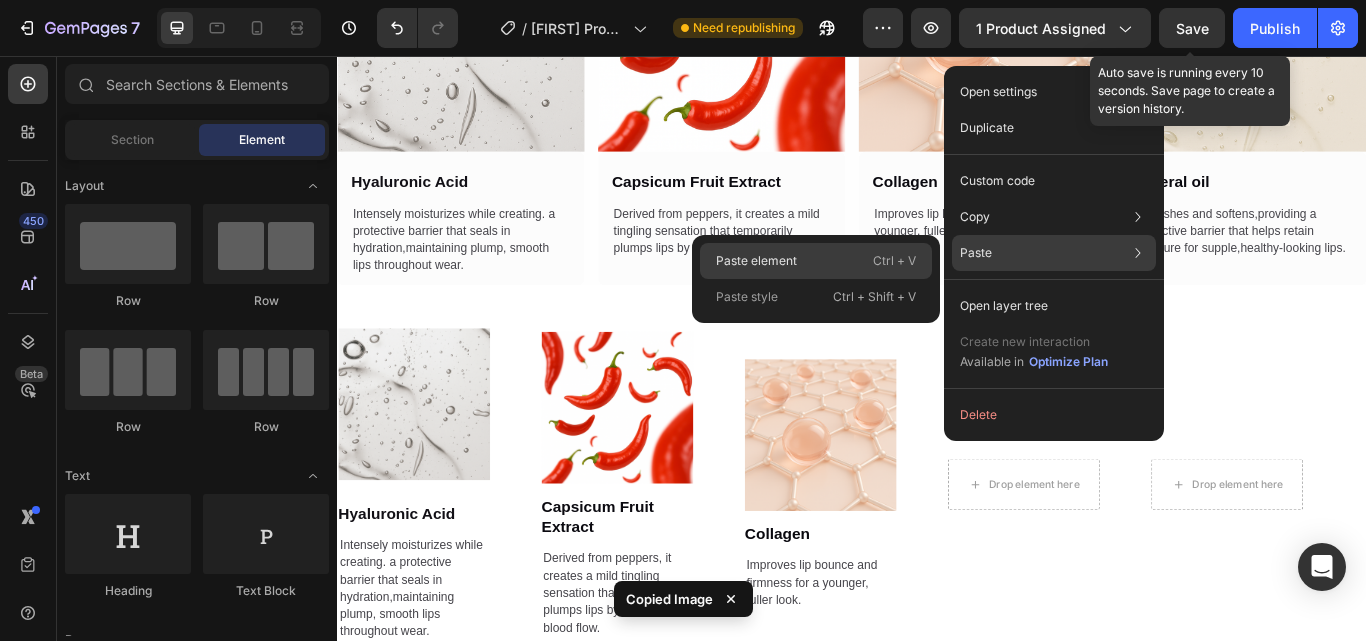 click on "Paste element  Ctrl + V" 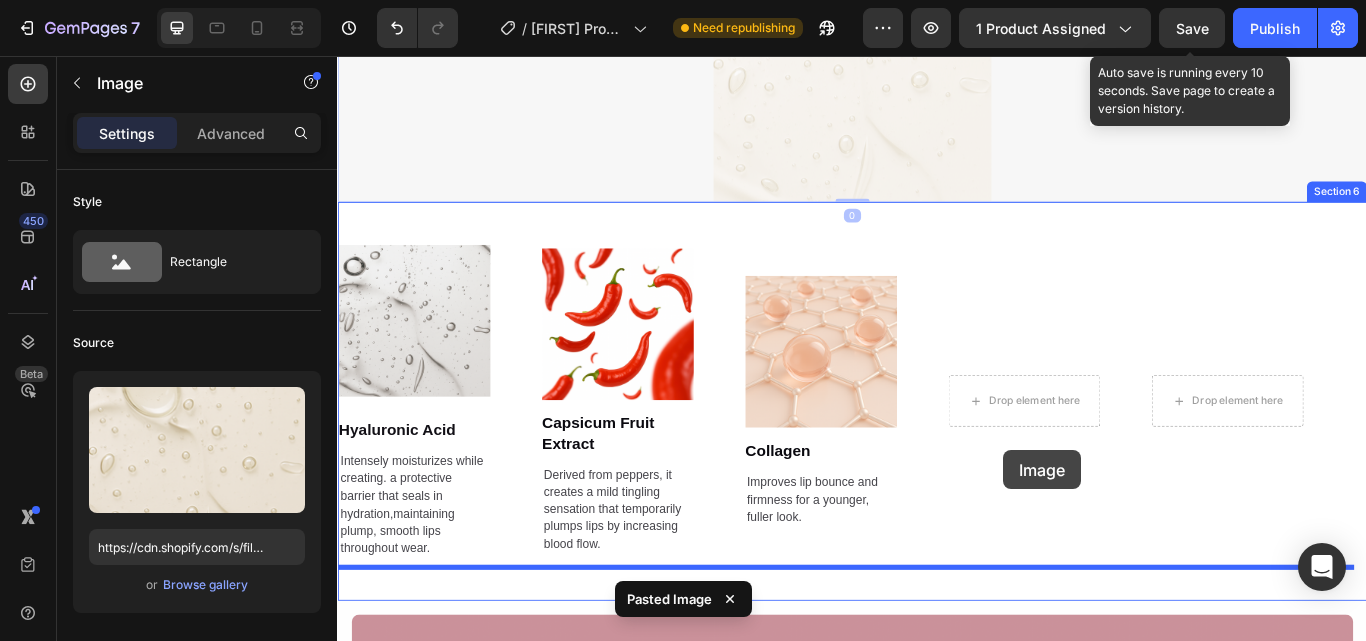 scroll, scrollTop: 3427, scrollLeft: 0, axis: vertical 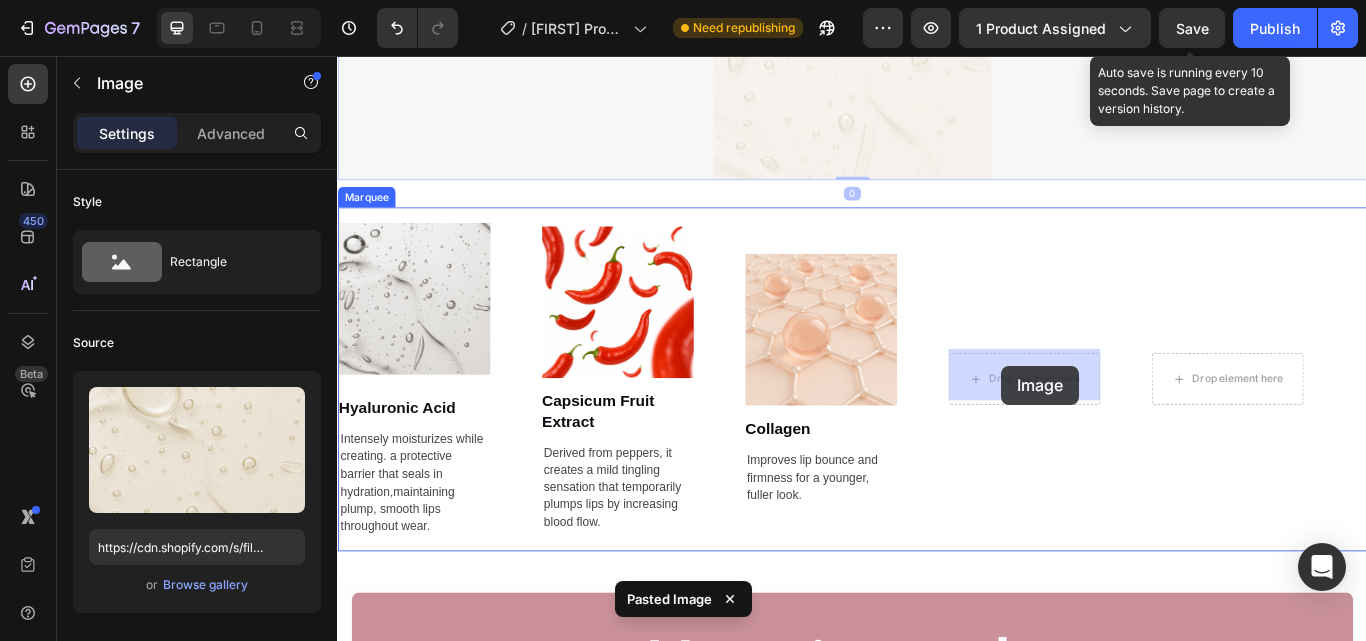 drag, startPoint x: 392, startPoint y: 115, endPoint x: 1111, endPoint y: 417, distance: 779.84937 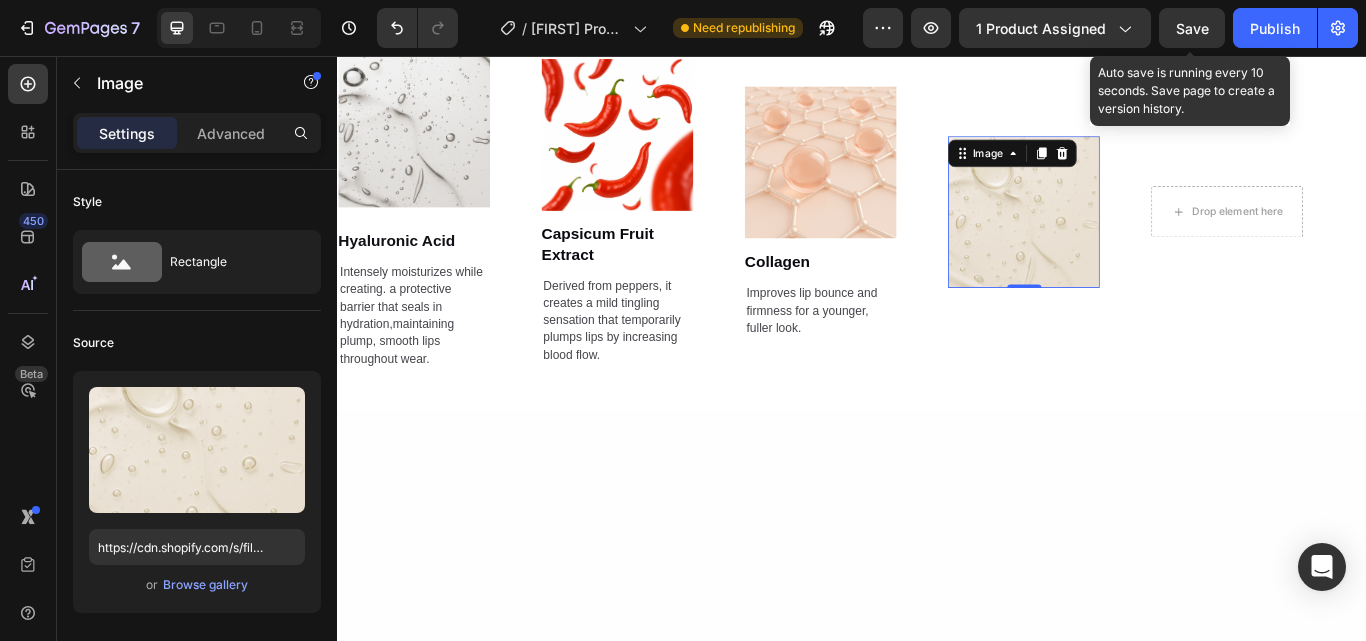 scroll, scrollTop: 2627, scrollLeft: 0, axis: vertical 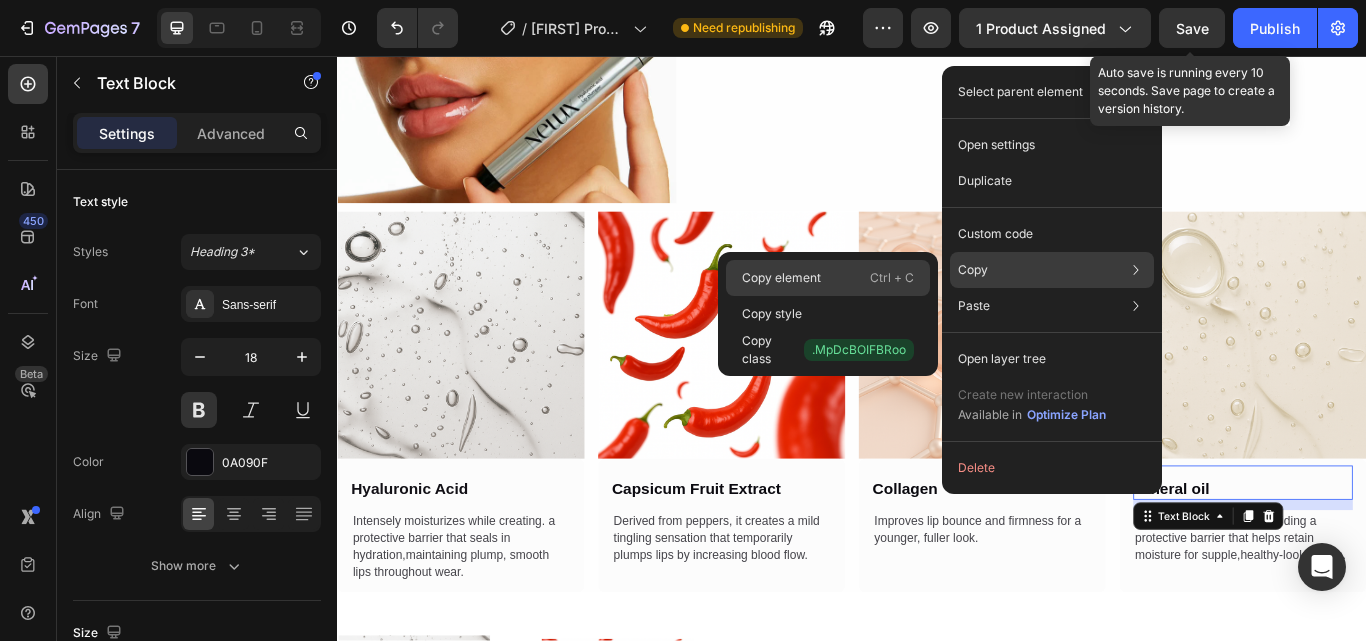 drag, startPoint x: 802, startPoint y: 270, endPoint x: 543, endPoint y: 249, distance: 259.84995 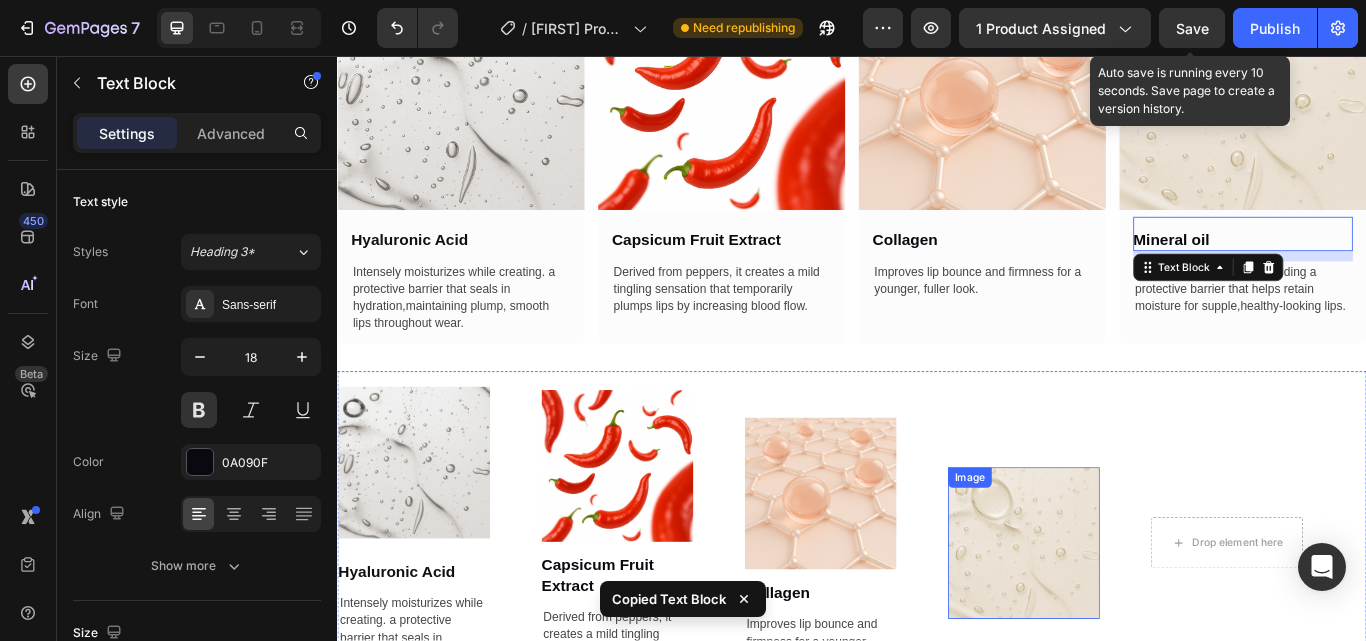 scroll, scrollTop: 3027, scrollLeft: 0, axis: vertical 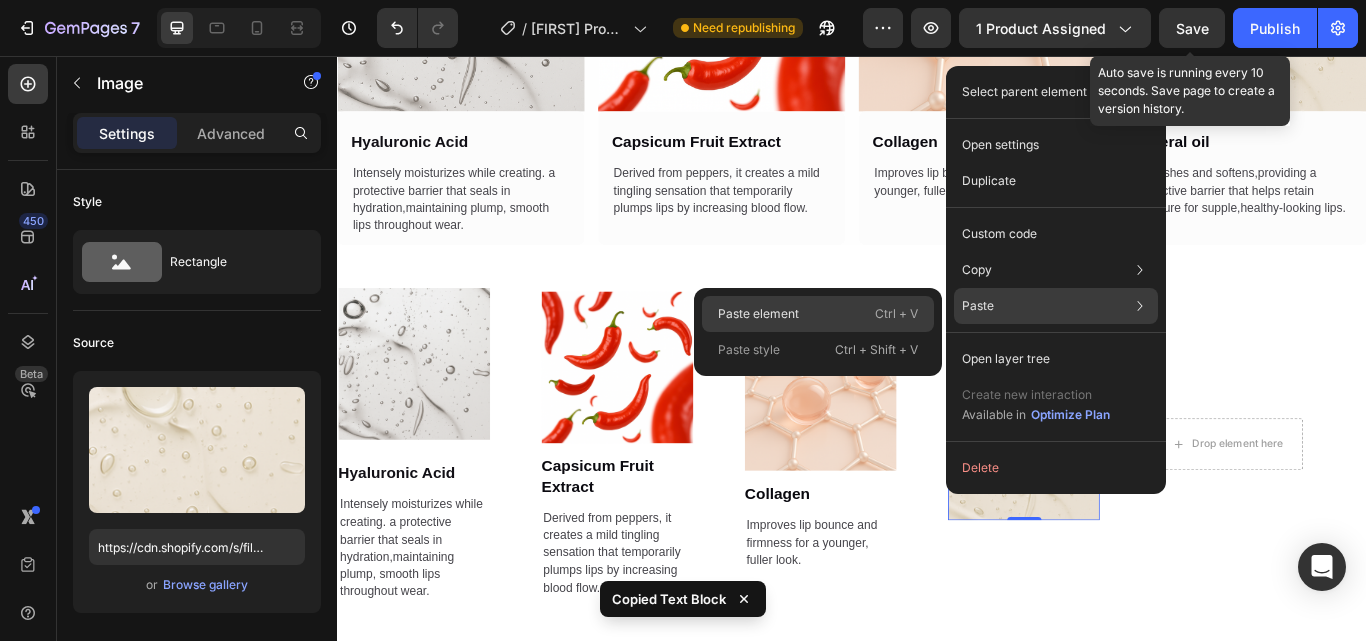 click on "Paste element" at bounding box center (758, 314) 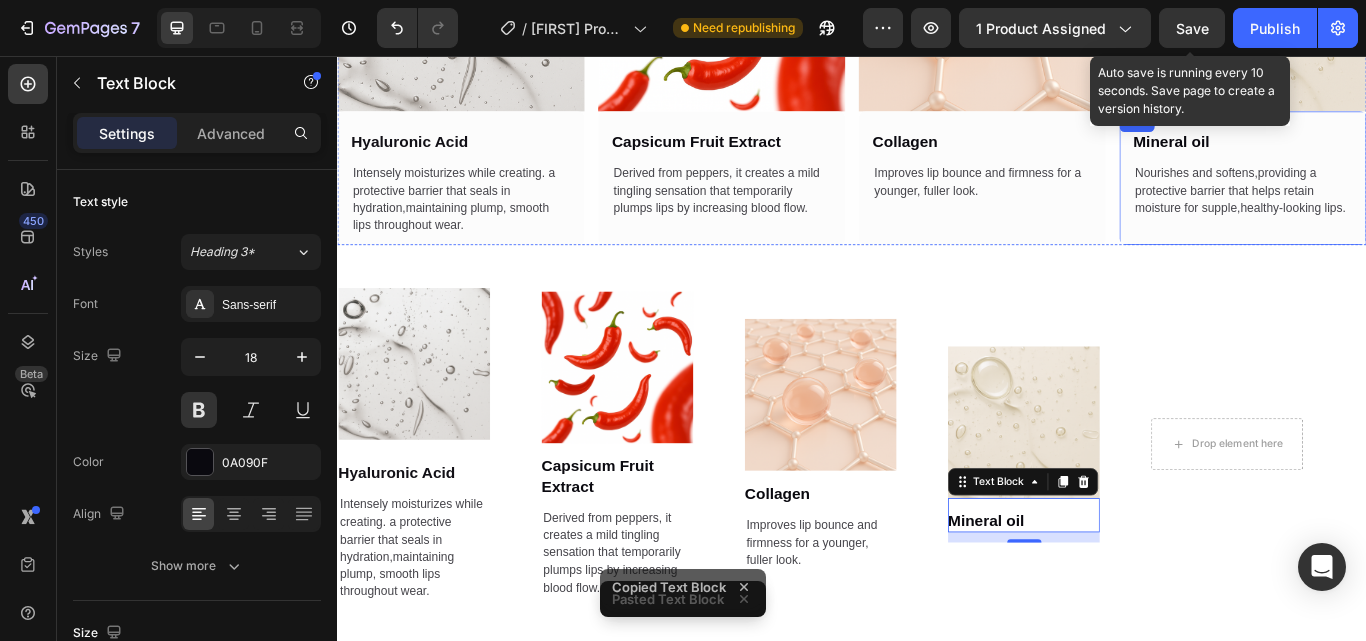 scroll, scrollTop: 2927, scrollLeft: 0, axis: vertical 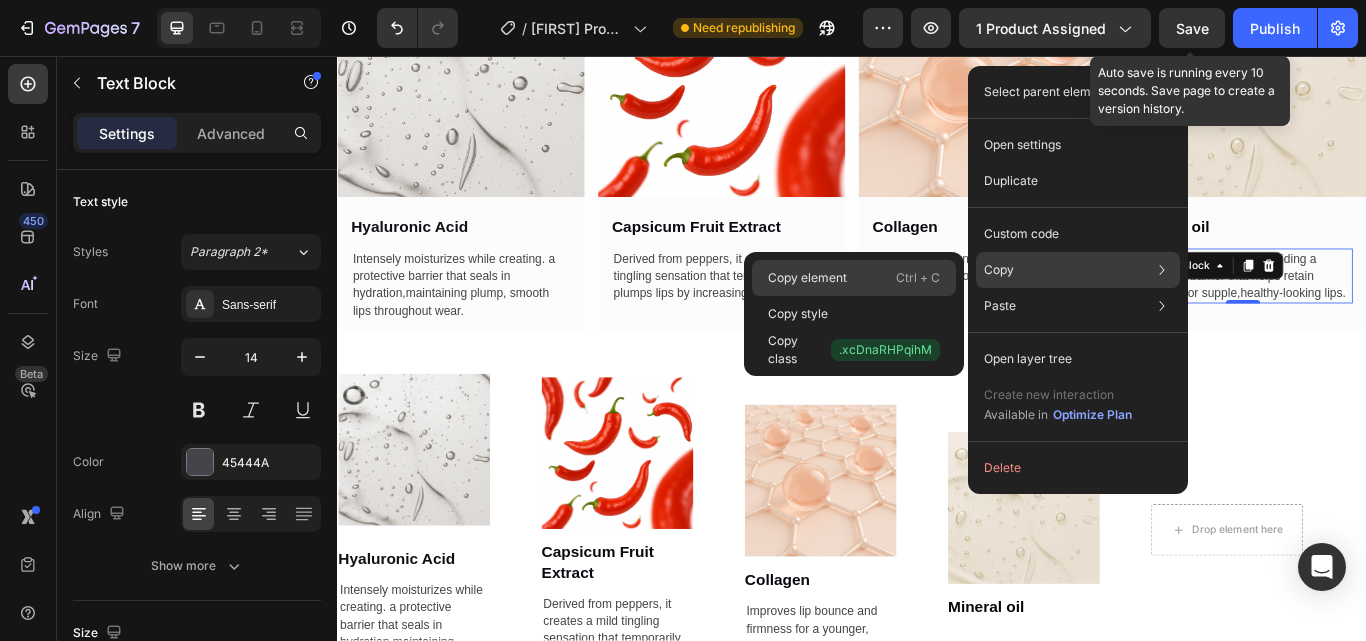 click on "Copy element  Ctrl + C" 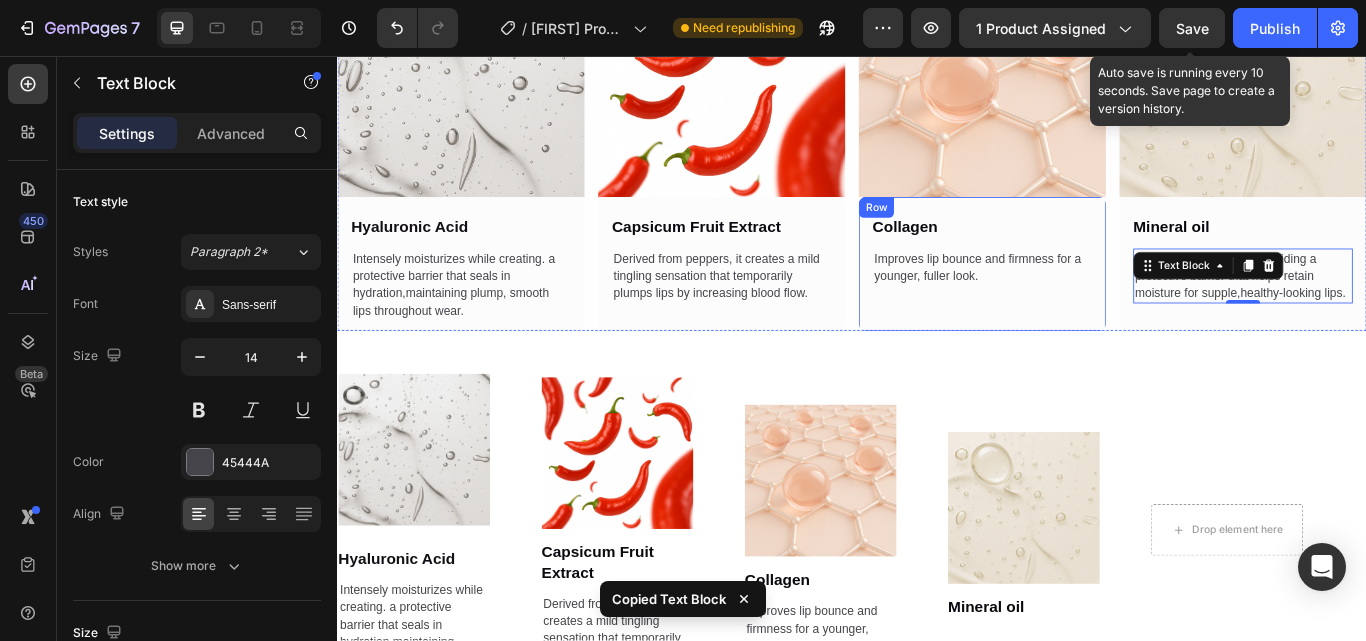 scroll, scrollTop: 3227, scrollLeft: 0, axis: vertical 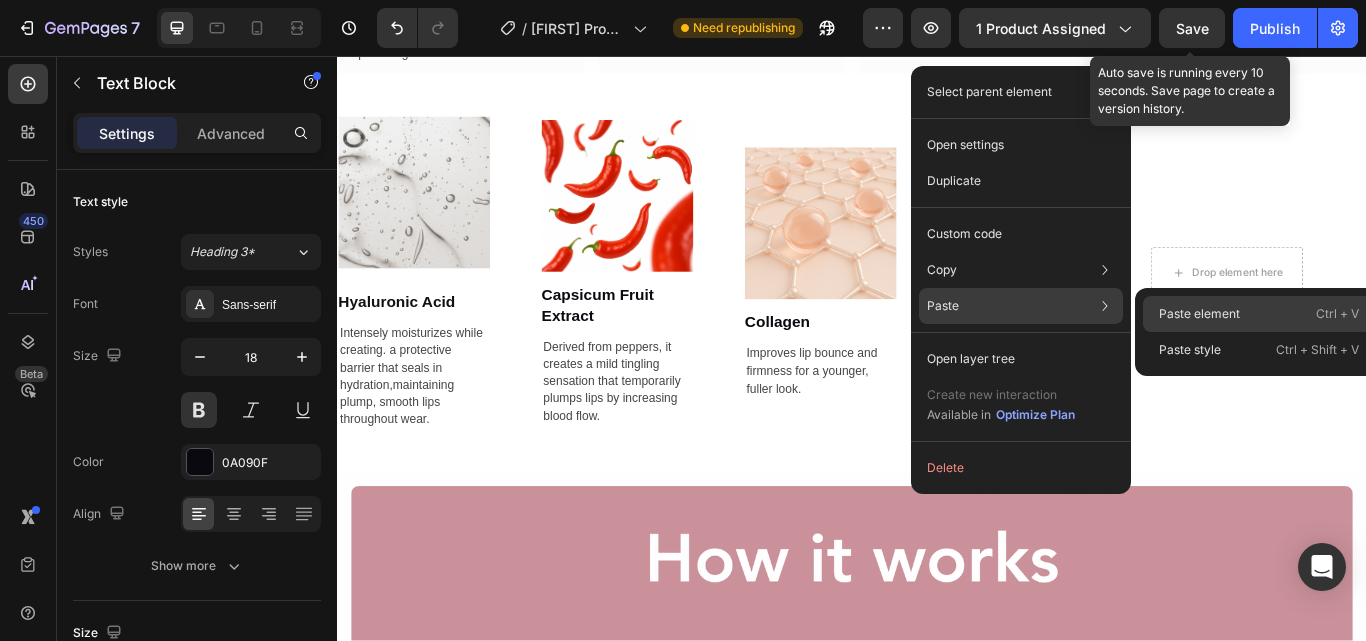 click on "Paste element" at bounding box center [1199, 314] 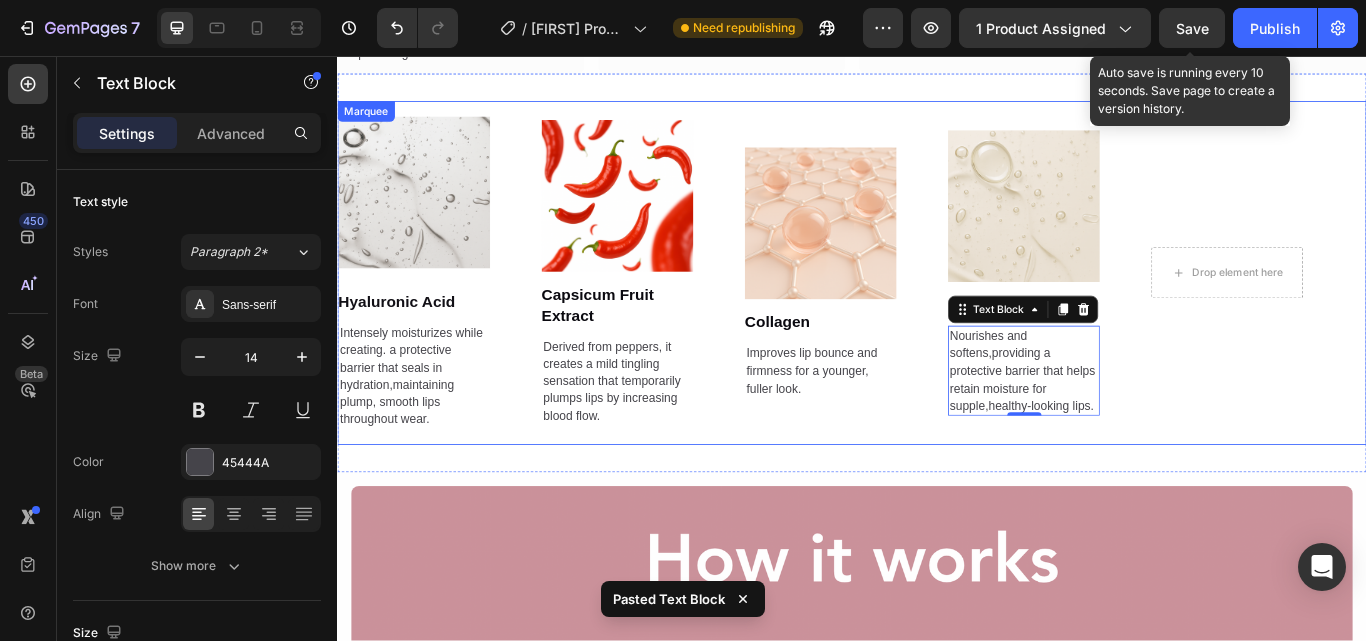 scroll, scrollTop: 3127, scrollLeft: 0, axis: vertical 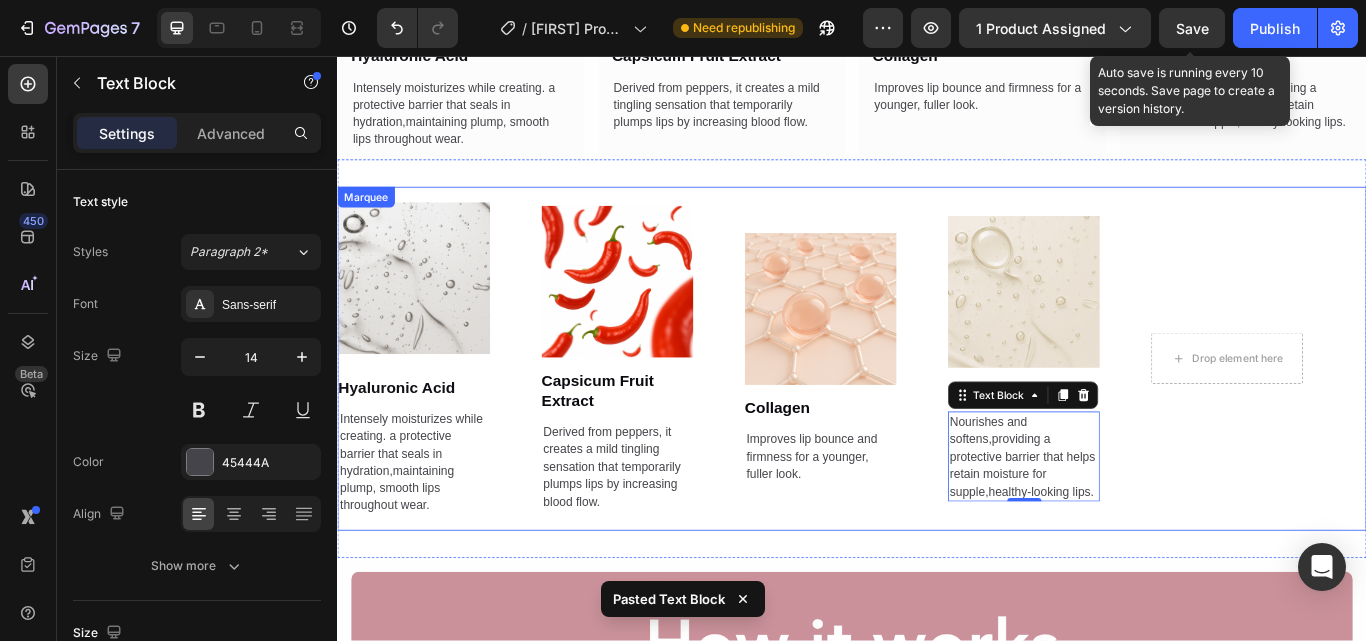 click on "Image Hyaluronic Acid Text Block Intensely moisturizes while creating. a protective barrier that seals in hydration,maintaining plump, smooth lips throughout wear. Text Block Row Image Capsicum Fruit Extract Text Block Derived from peppers, it creates a mild tingling sensation that temporarily plumps lips by increasing blood flow. Text Block Image Collagen Text Block Improves lip bounce and firmness for a younger, fuller look. Text Block Image Mineral oil Text Block Nourishes and softens,providing a protective barrier that helps retain moisture for supple,healthy-looking lips. Text Block   0
Drop element here" at bounding box center [930, 409] 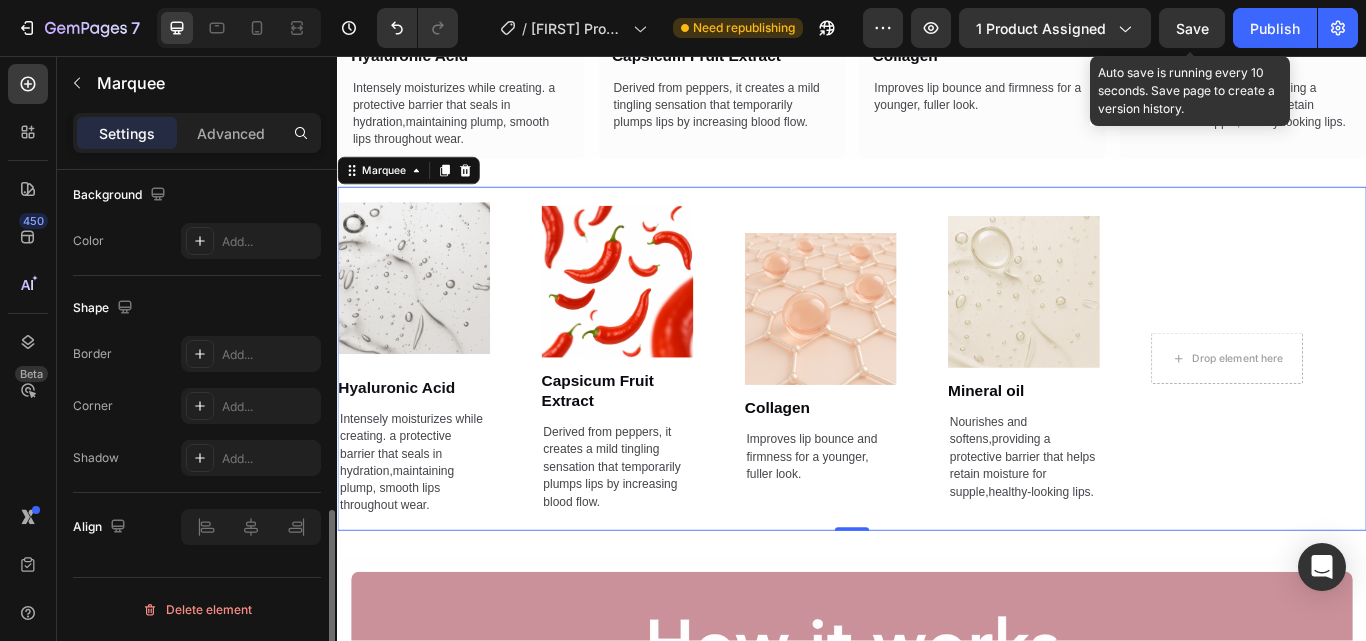 scroll, scrollTop: 951, scrollLeft: 0, axis: vertical 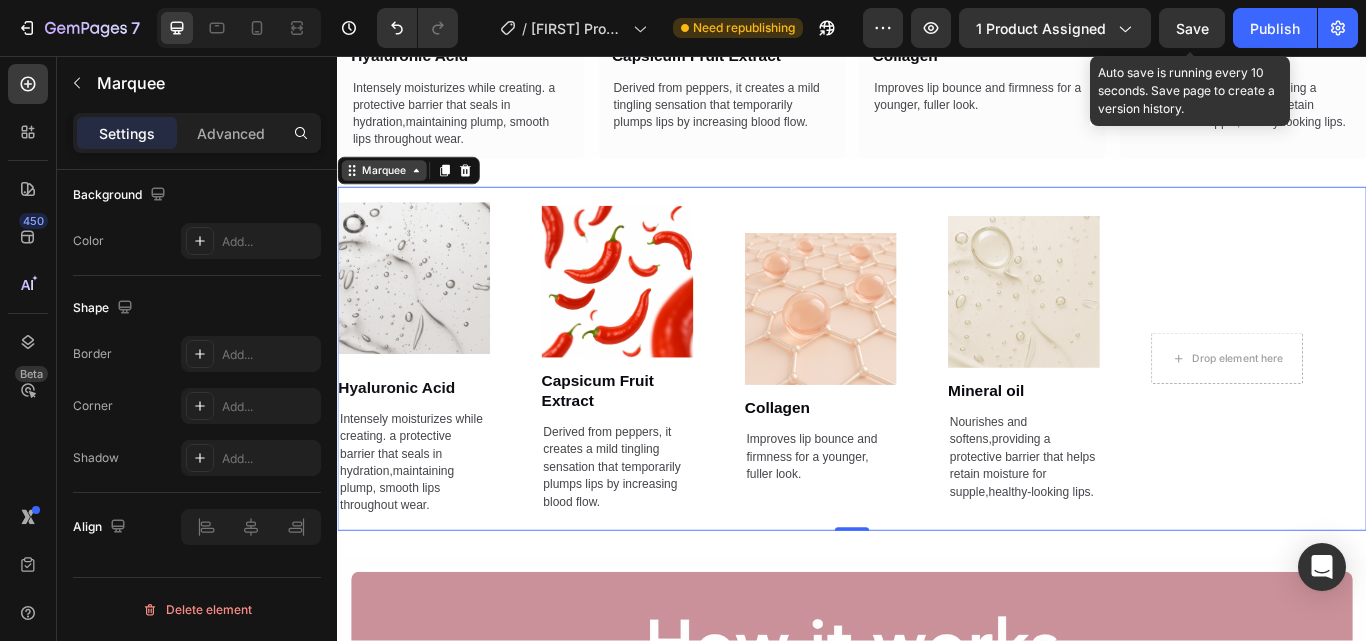 click on "Marquee" at bounding box center [391, 190] 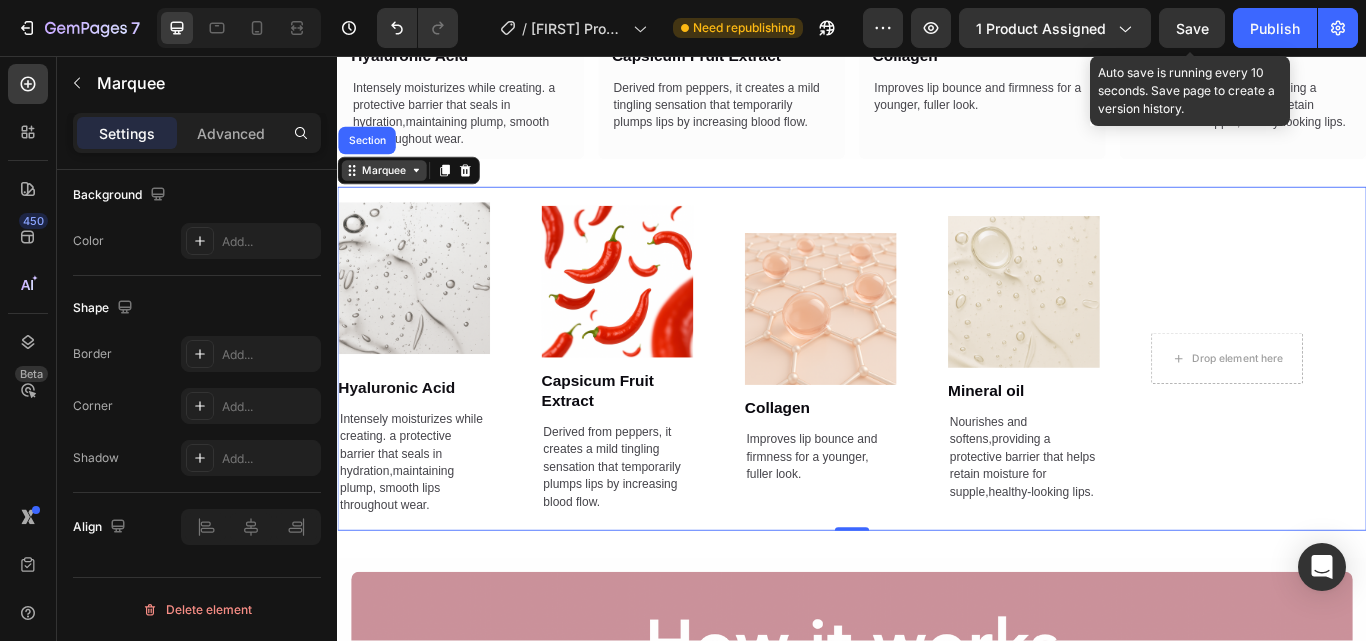 click on "Marquee" at bounding box center [391, 190] 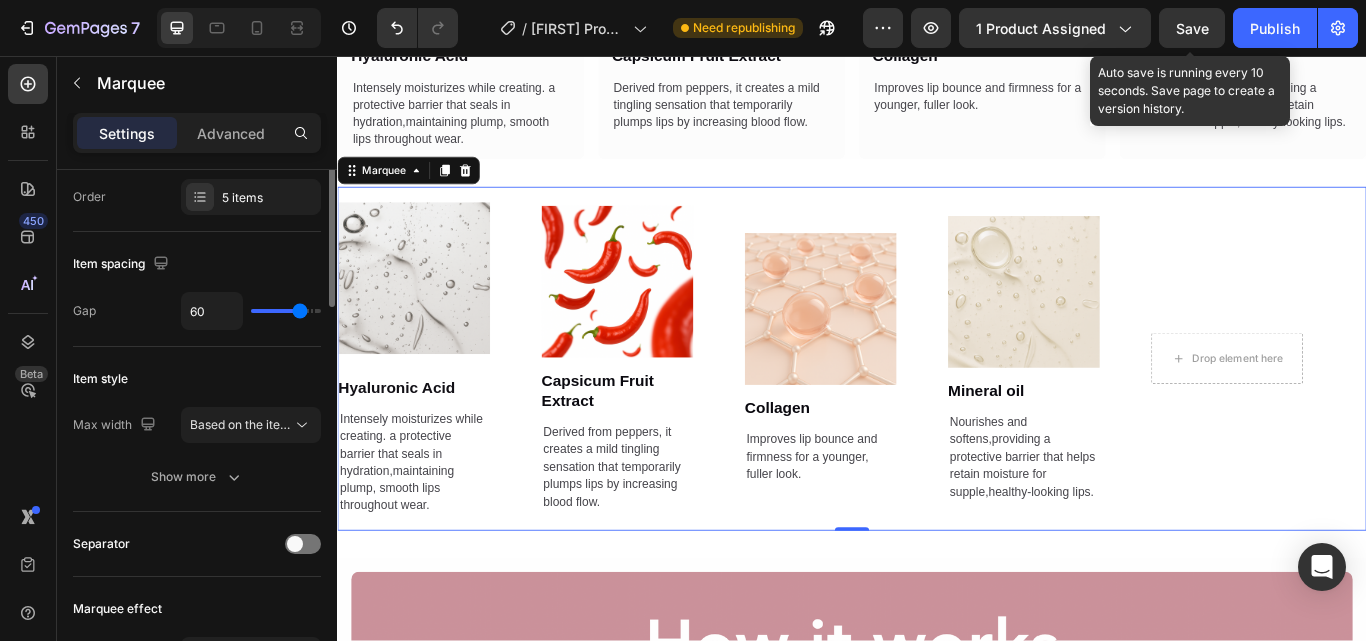 scroll, scrollTop: 0, scrollLeft: 0, axis: both 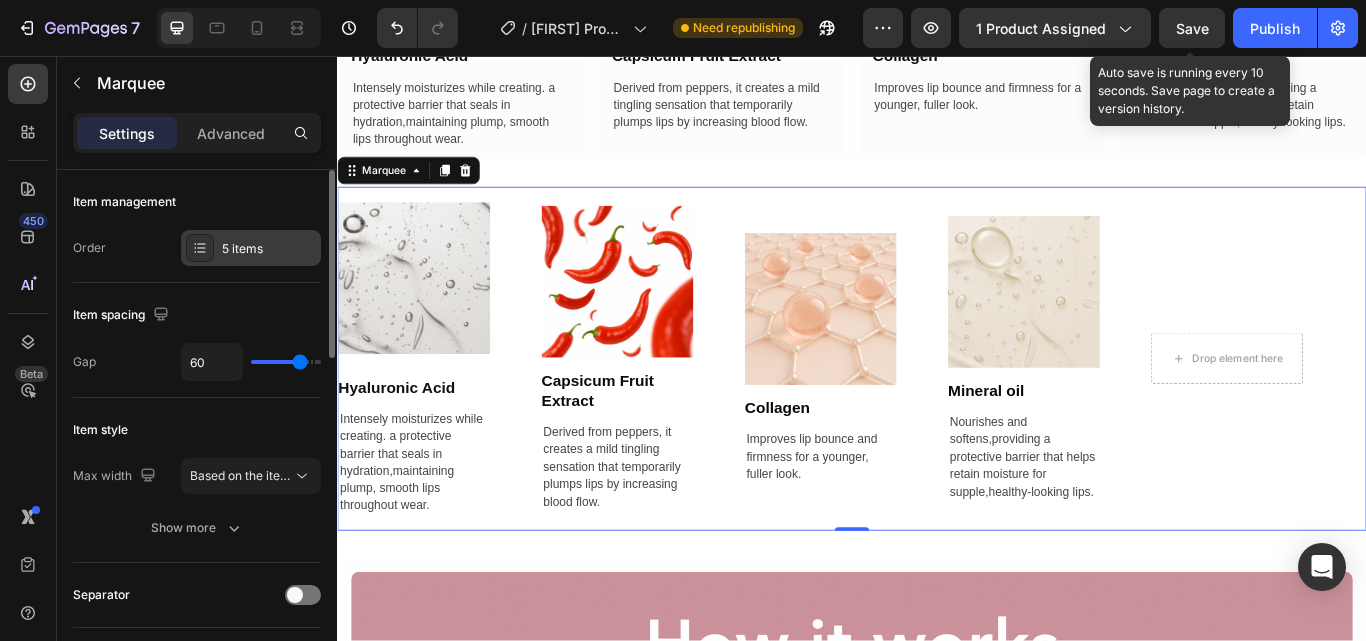 click on "5 items" at bounding box center (269, 249) 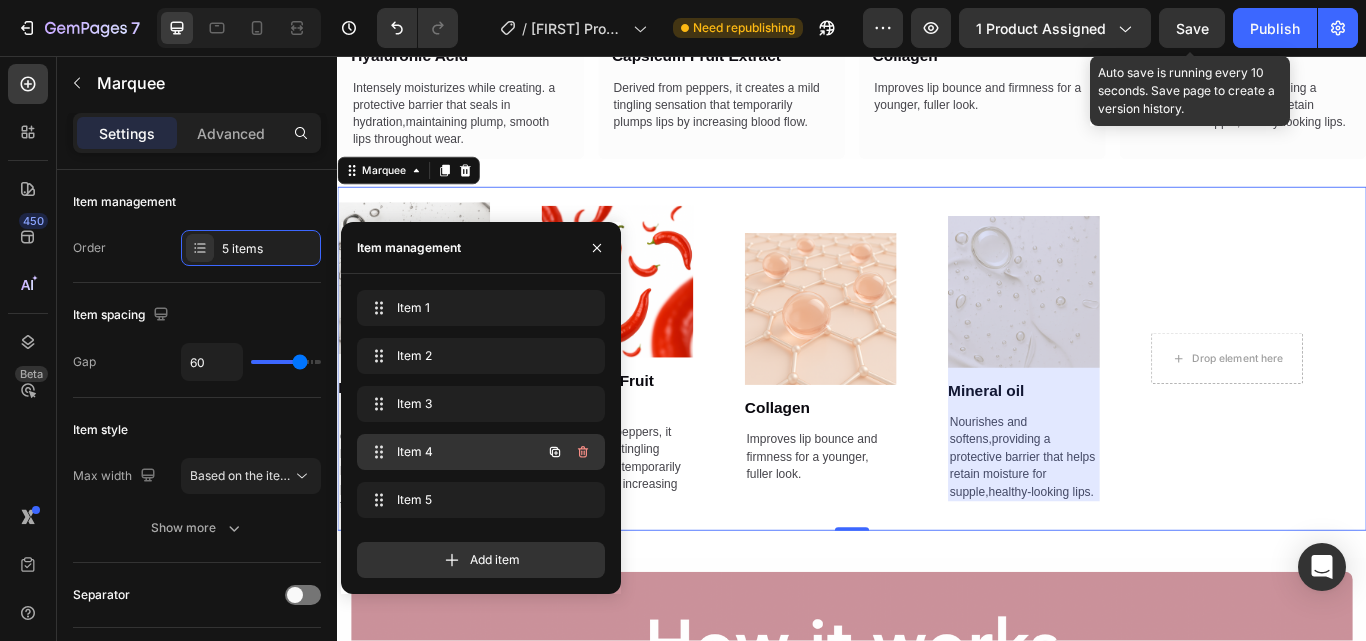 click on "Item 4" at bounding box center (453, 452) 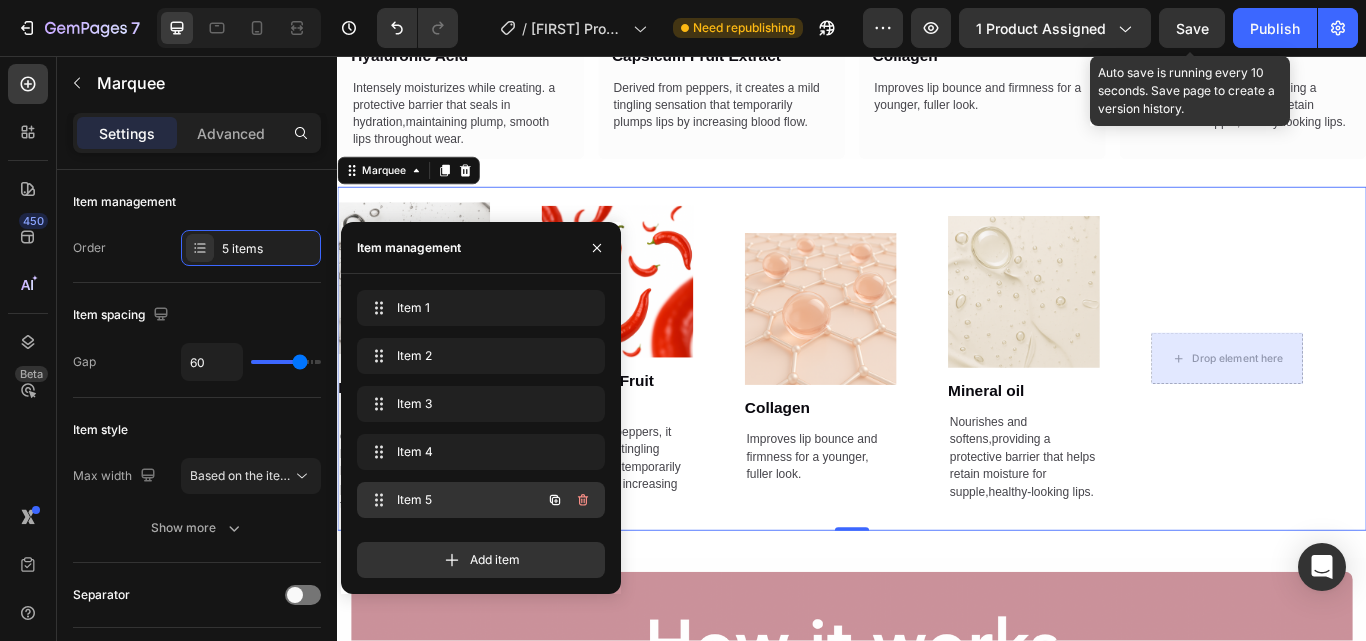 click on "Item 5" at bounding box center (453, 500) 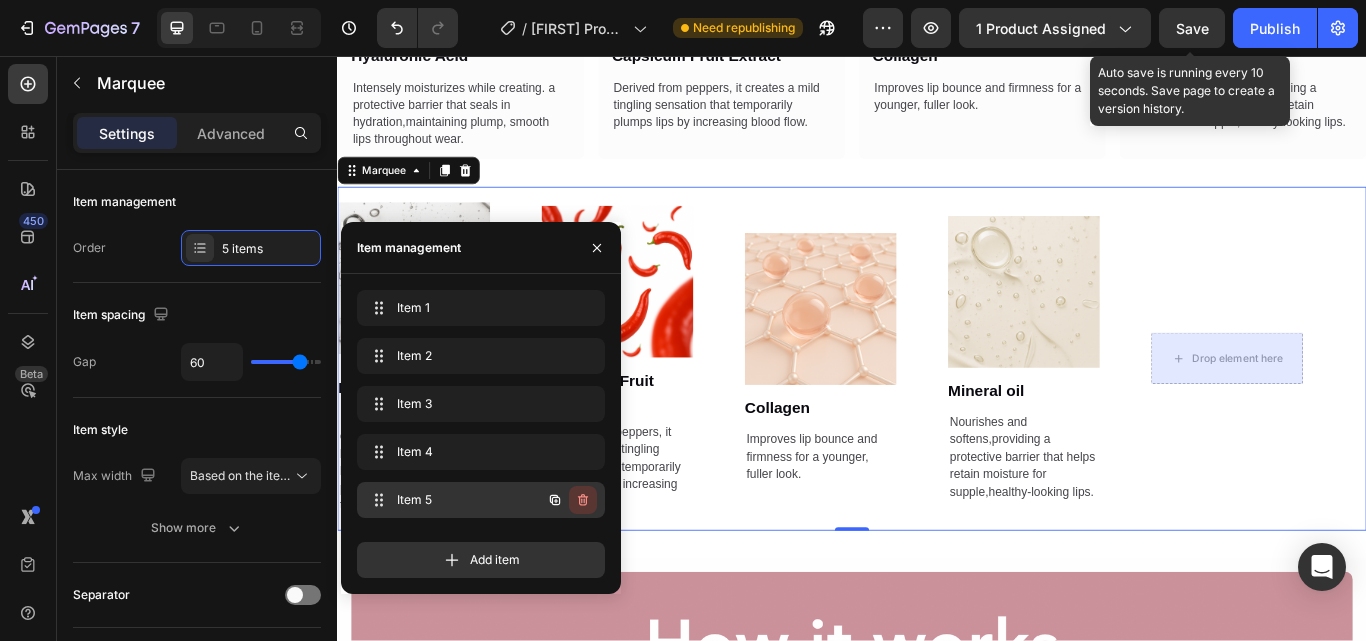 click 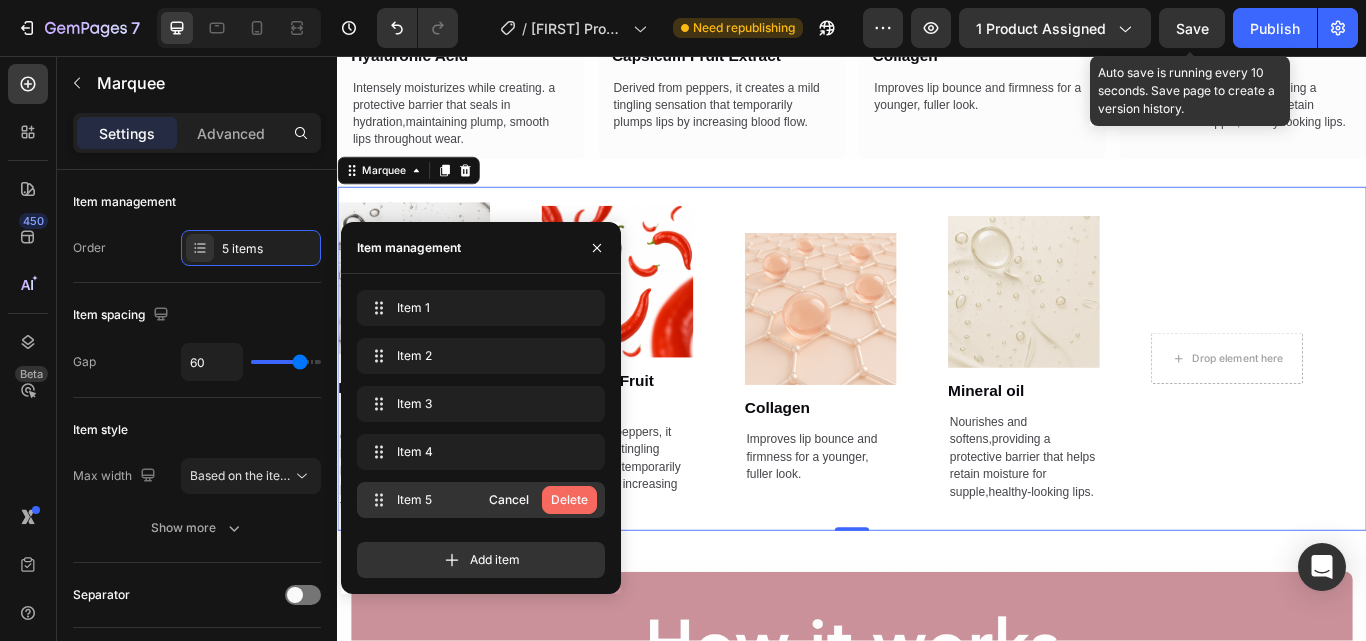 click on "Delete" at bounding box center [569, 500] 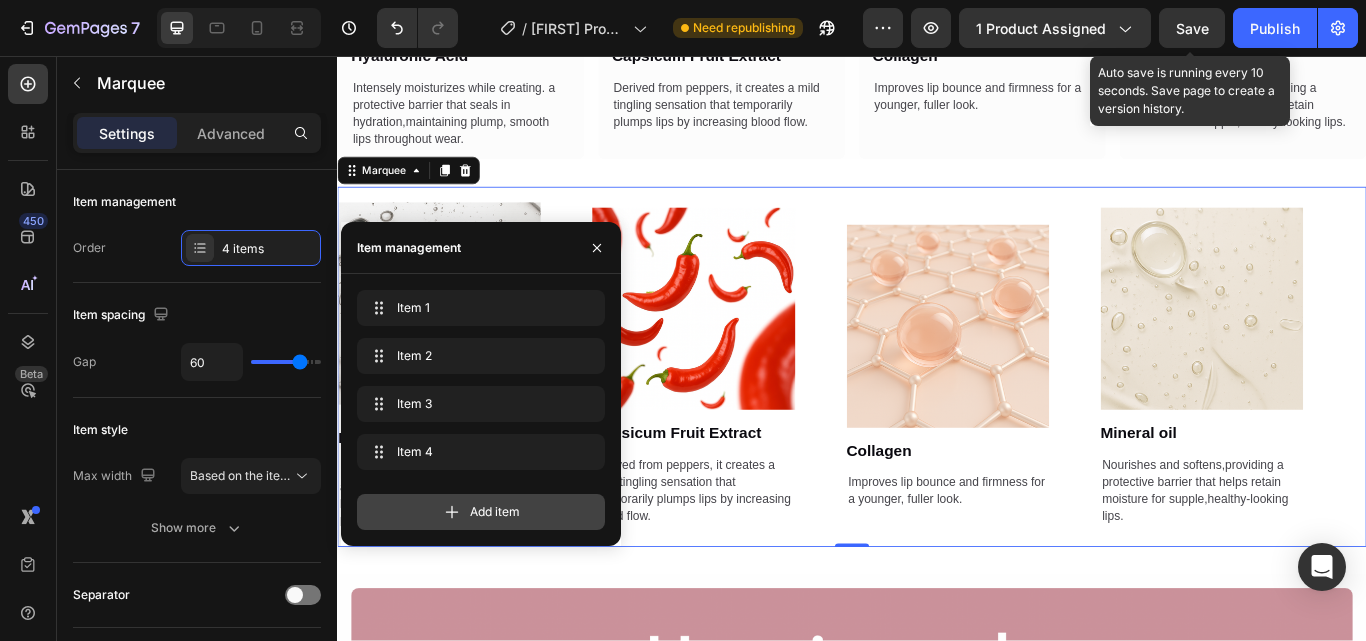 drag, startPoint x: 562, startPoint y: 499, endPoint x: 679, endPoint y: 176, distance: 343.53748 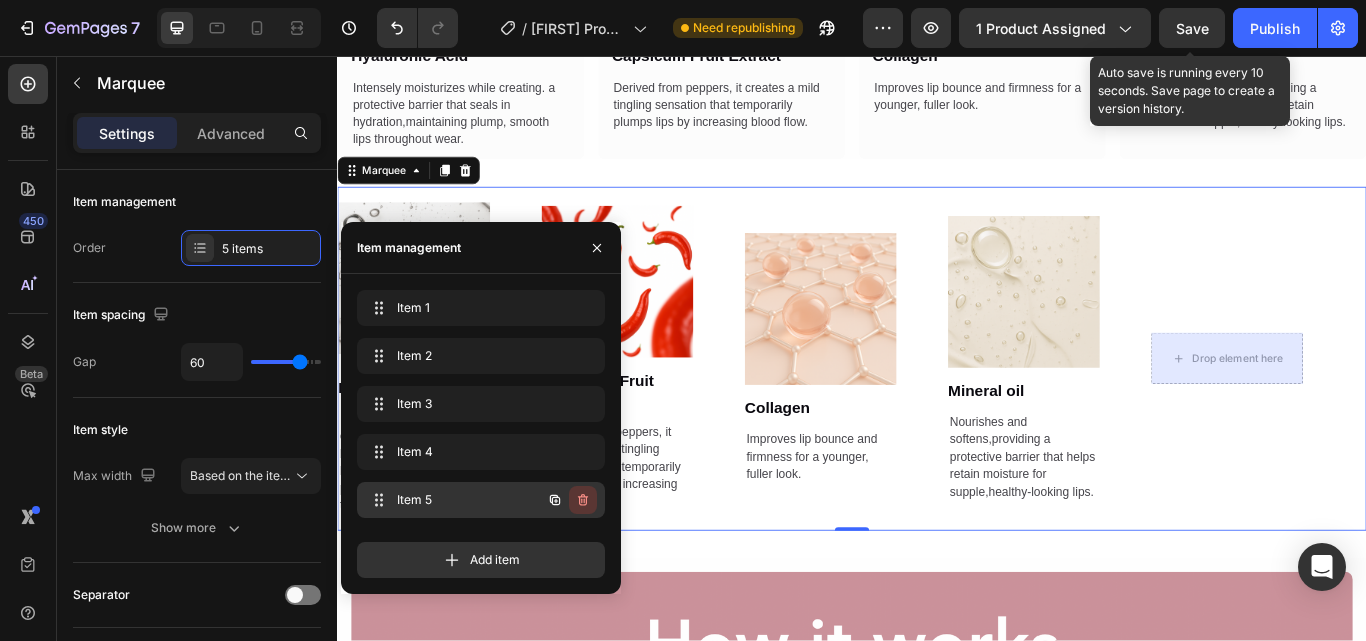 click 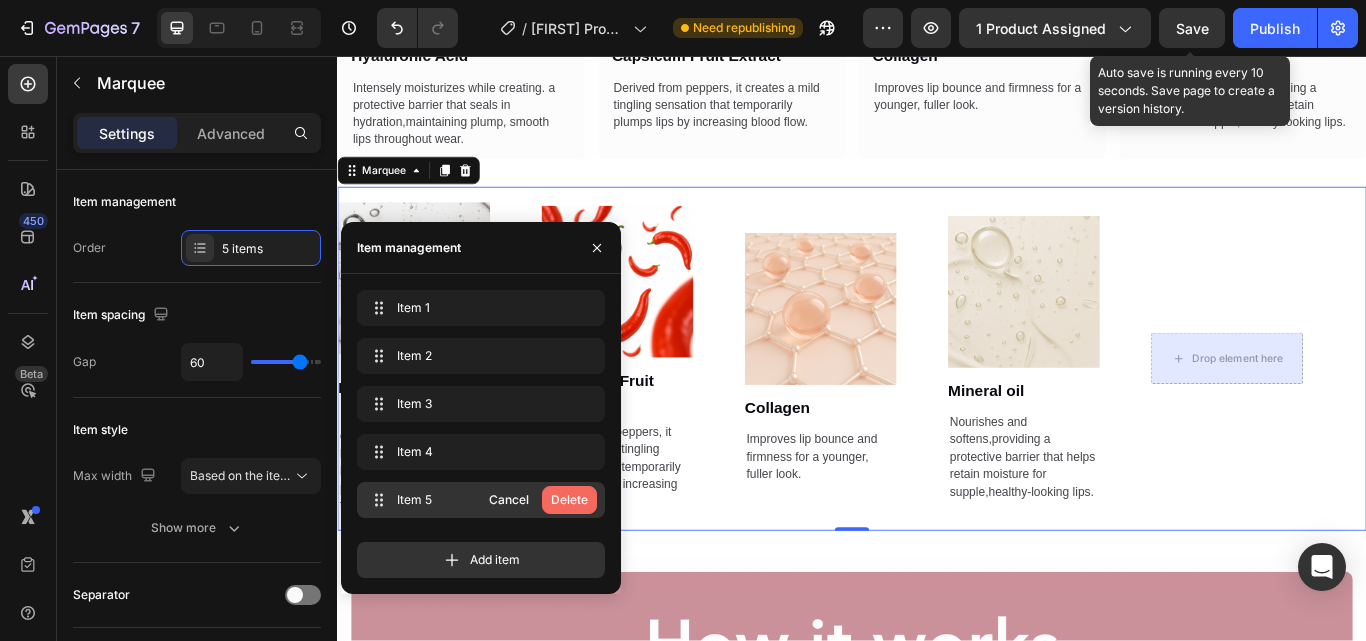 click on "Delete" at bounding box center (569, 500) 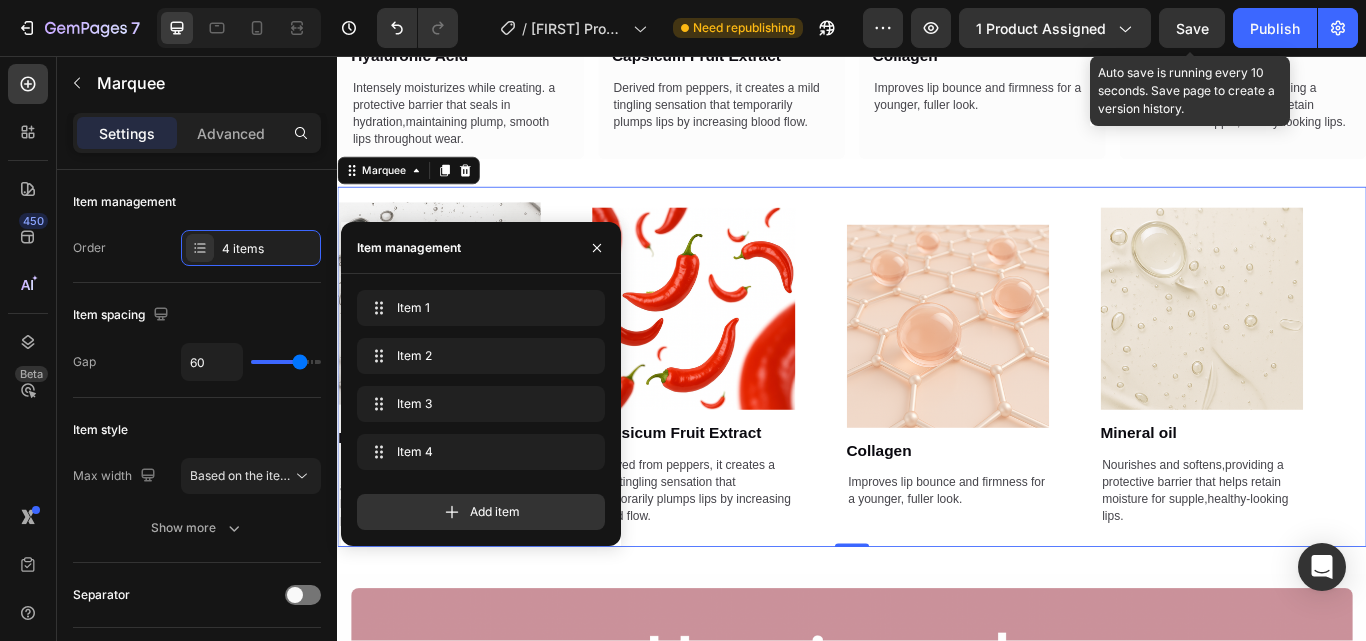 click on "Image Hyaluronic Acid Text Block Intensely moisturizes while creating. a protective barrier that seals in hydration,maintaining plump, smooth lips throughout wear. Text Block Row Image Capsicum Fruit Extract Text Block Derived from peppers, it creates a mild tingling sensation that temporarily plumps lips by increasing blood flow. Text Block Image Collagen Text Block Improves lip bounce and firmness for a younger, fuller look. Text Block Image Mineral oil Text Block Nourishes and softens,providing a protective barrier that helps retain moisture for supple,healthy-looking lips. Text Block Image Hyaluronic Acid Text Block Intensely moisturizes while creating. a protective barrier that seals in hydration,maintaining plump, smooth lips throughout wear. Text Block Row Image Capsicum Fruit Extract Text Block Derived from peppers, it creates a mild tingling sensation that temporarily plumps lips by increasing blood flow. Text Block Image Collagen Text Block Text Block Image Mineral oil Text Block Text Block Marquee" at bounding box center (937, 419) 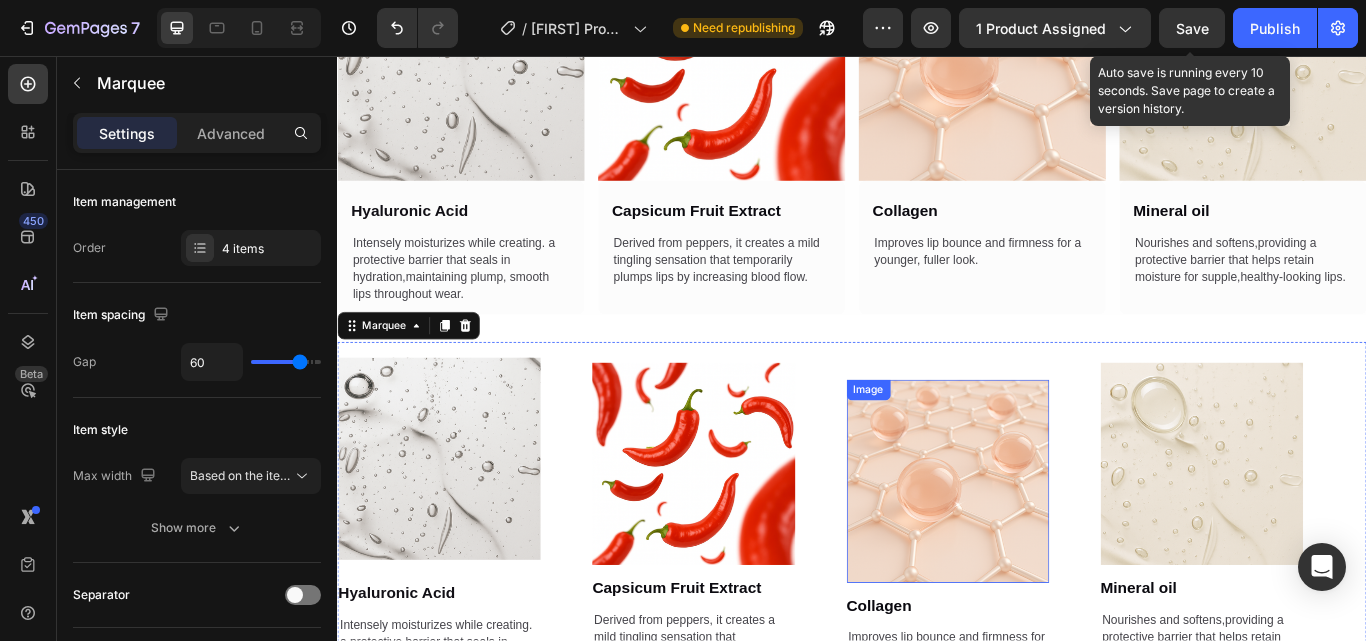 scroll, scrollTop: 2927, scrollLeft: 0, axis: vertical 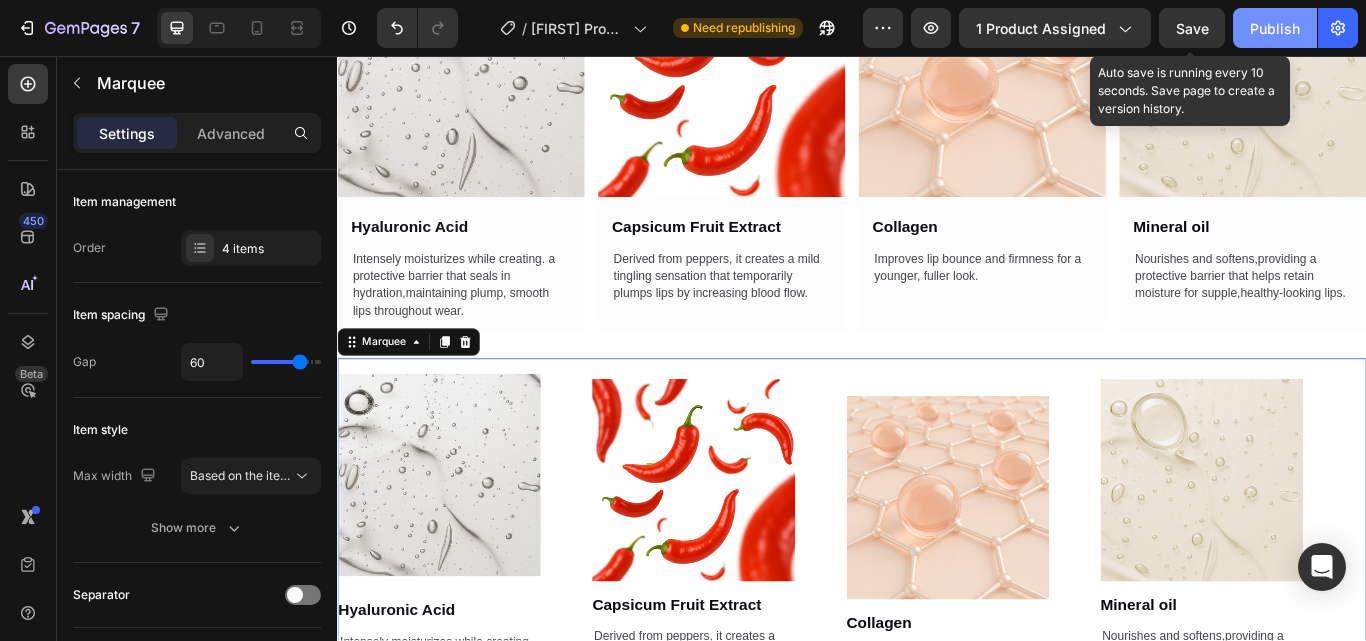 click on "Publish" at bounding box center [1275, 28] 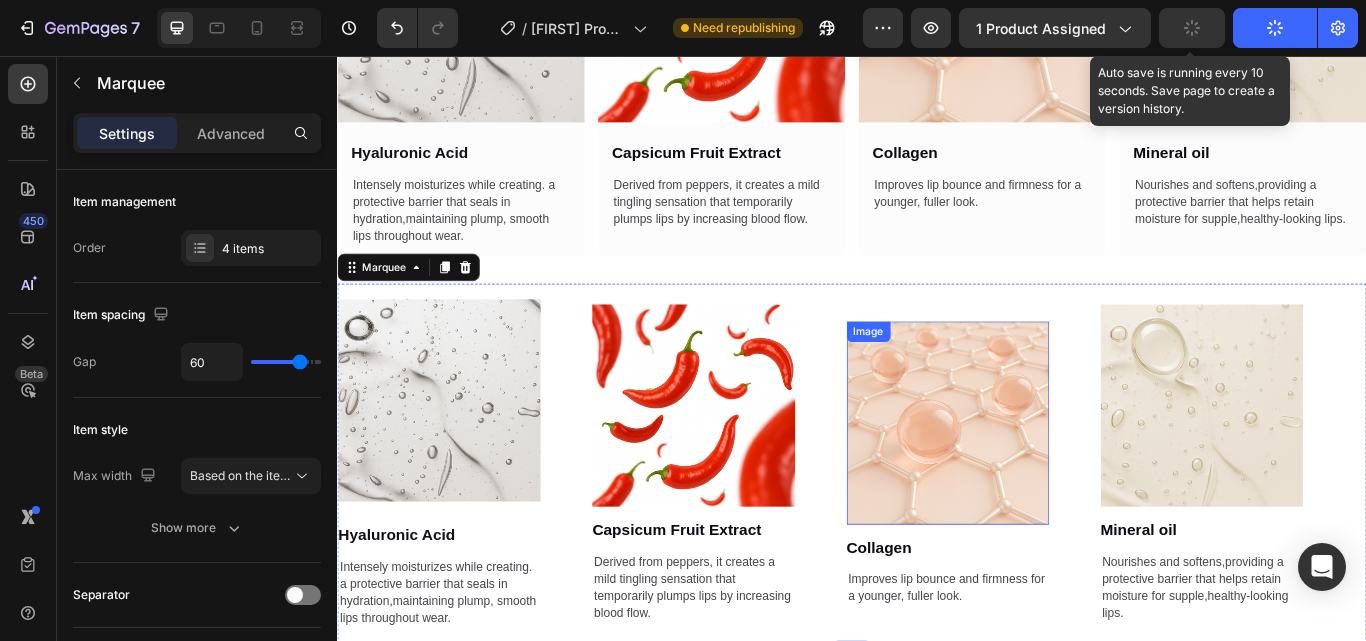 scroll, scrollTop: 3027, scrollLeft: 0, axis: vertical 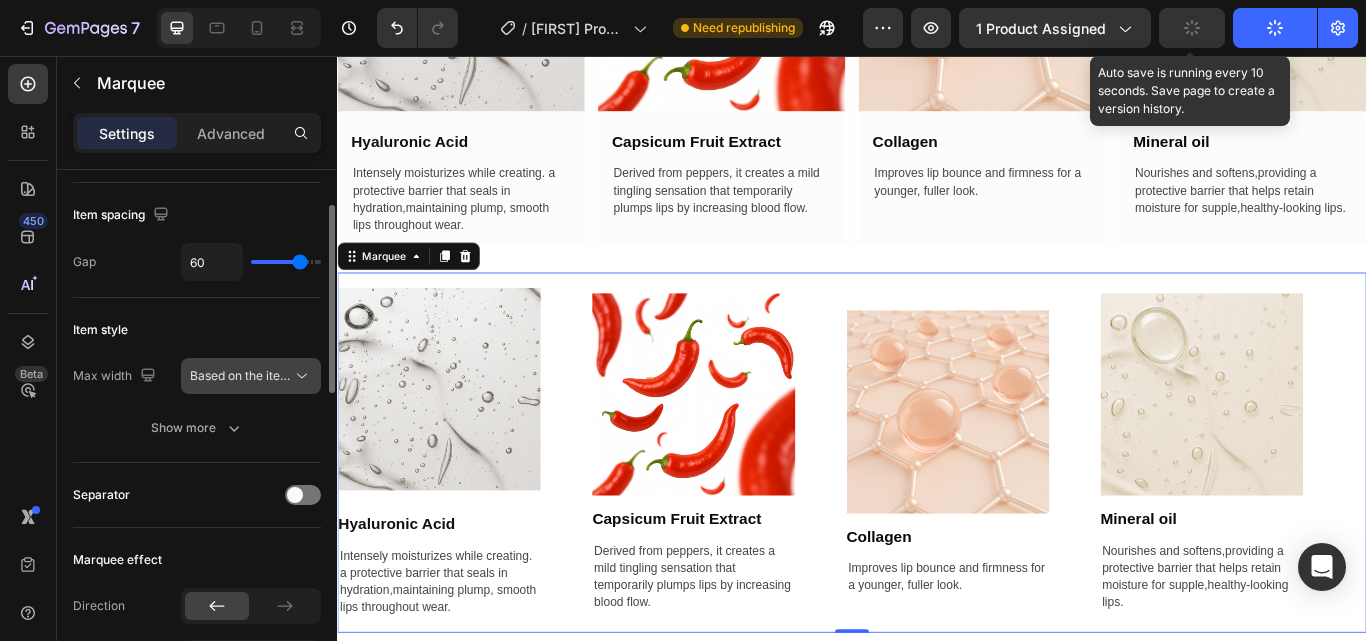 click on "Based on the item count" at bounding box center (258, 375) 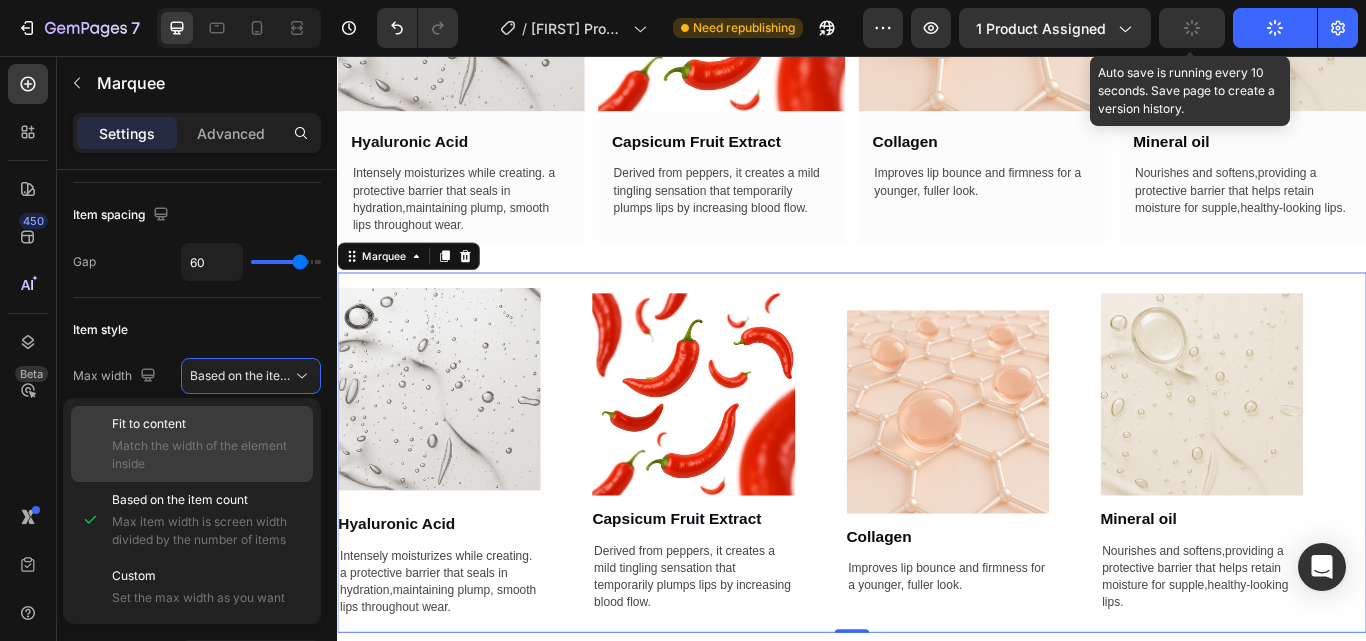 click on "Match the width of the element inside" at bounding box center (208, 455) 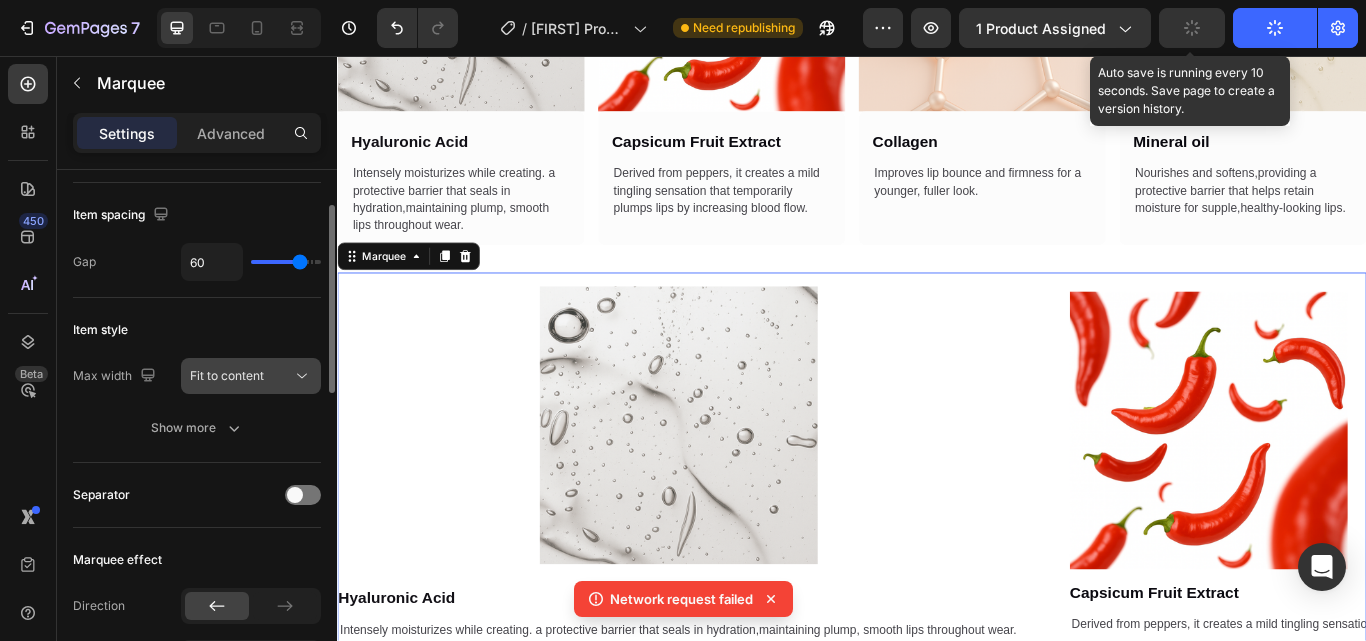 click on "Fit to content" at bounding box center (227, 375) 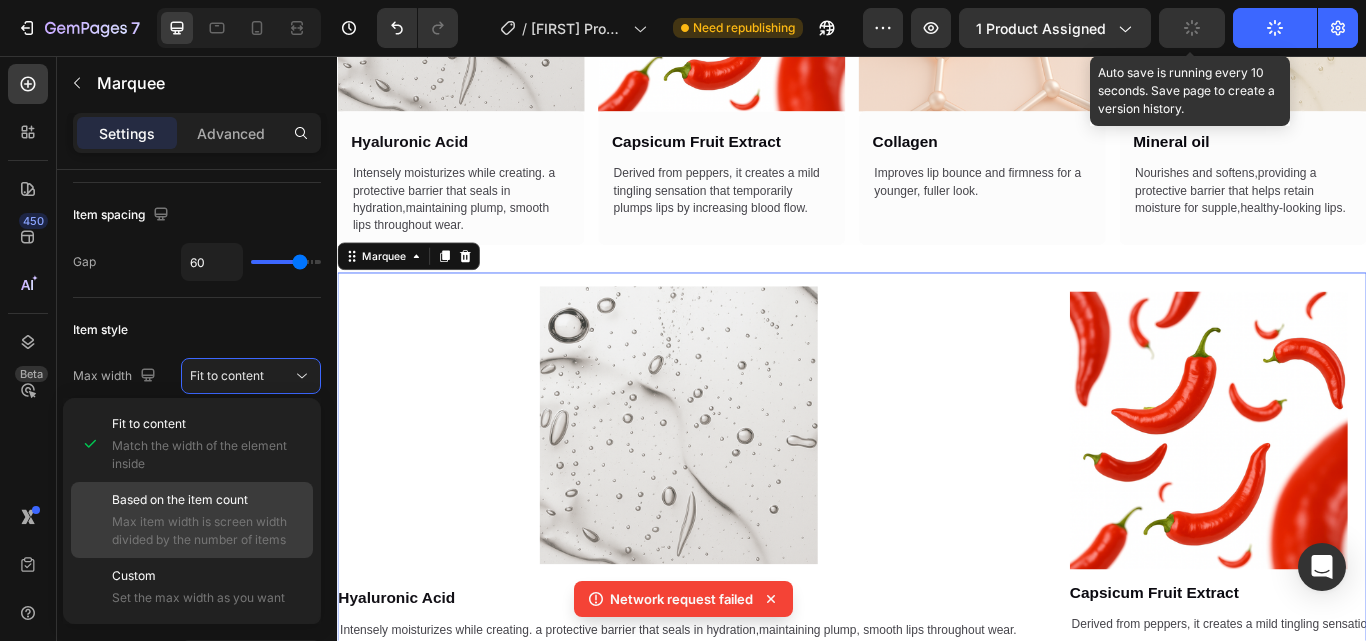 click on "Based on the item count" at bounding box center [180, 500] 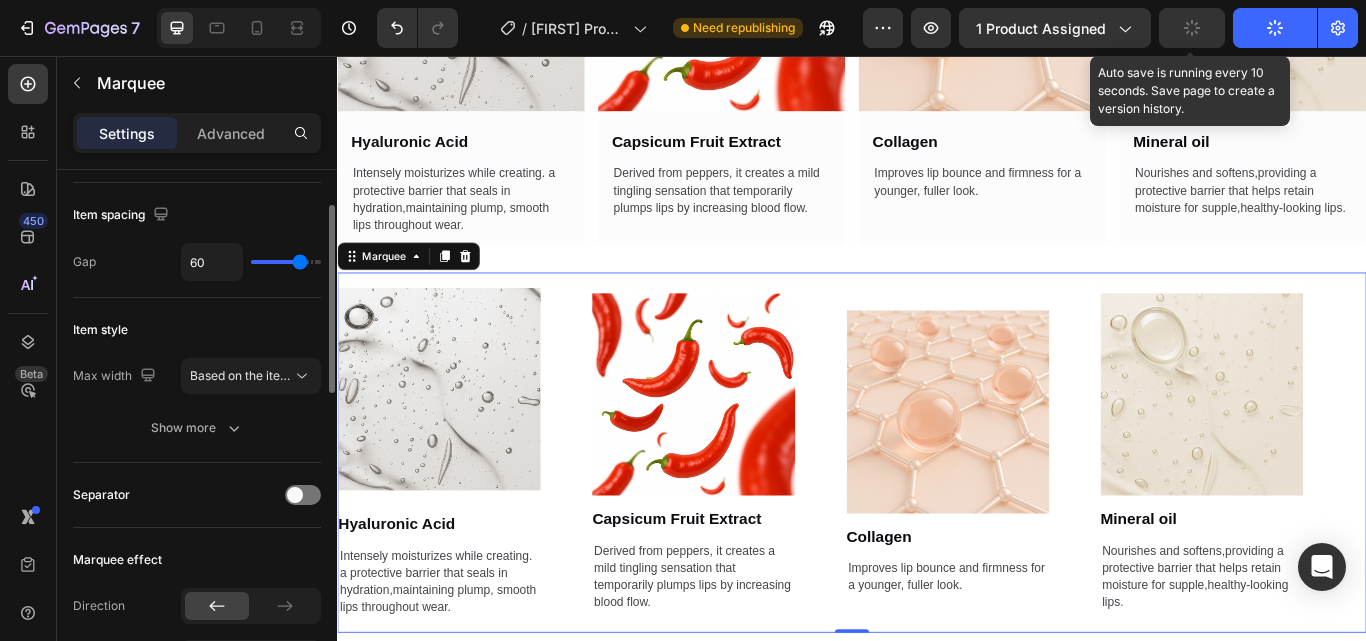 click on "Item style" at bounding box center [197, 330] 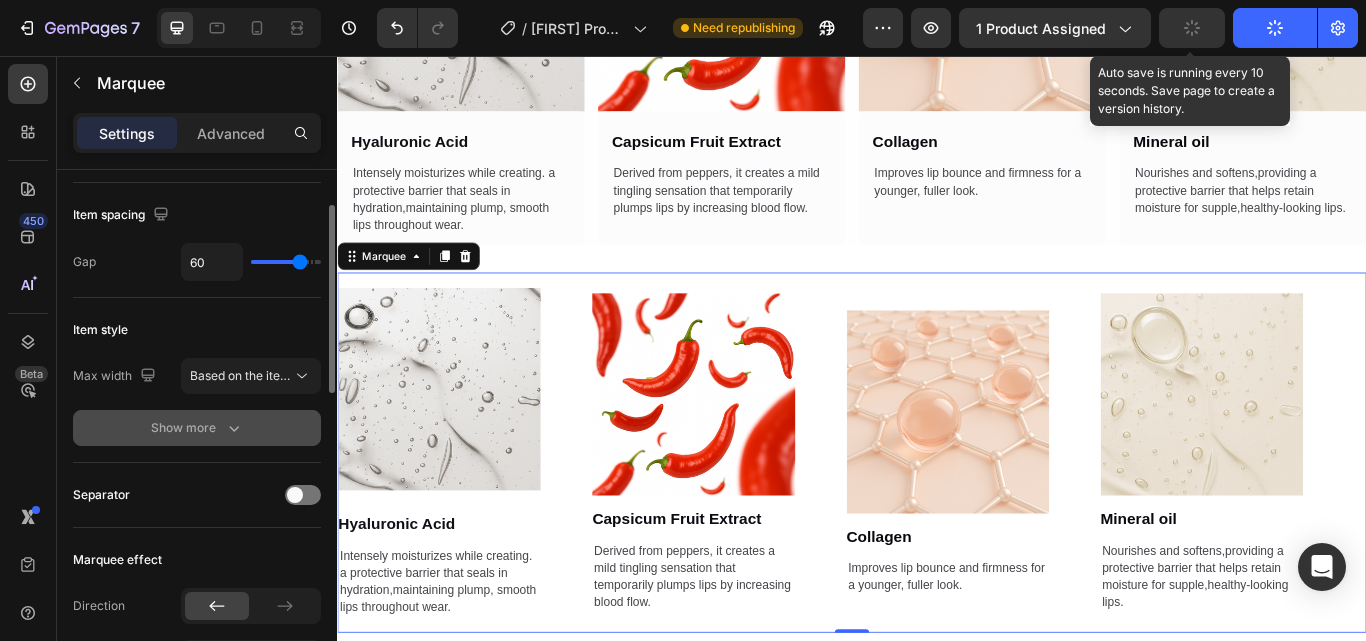 click on "Show more" at bounding box center (197, 428) 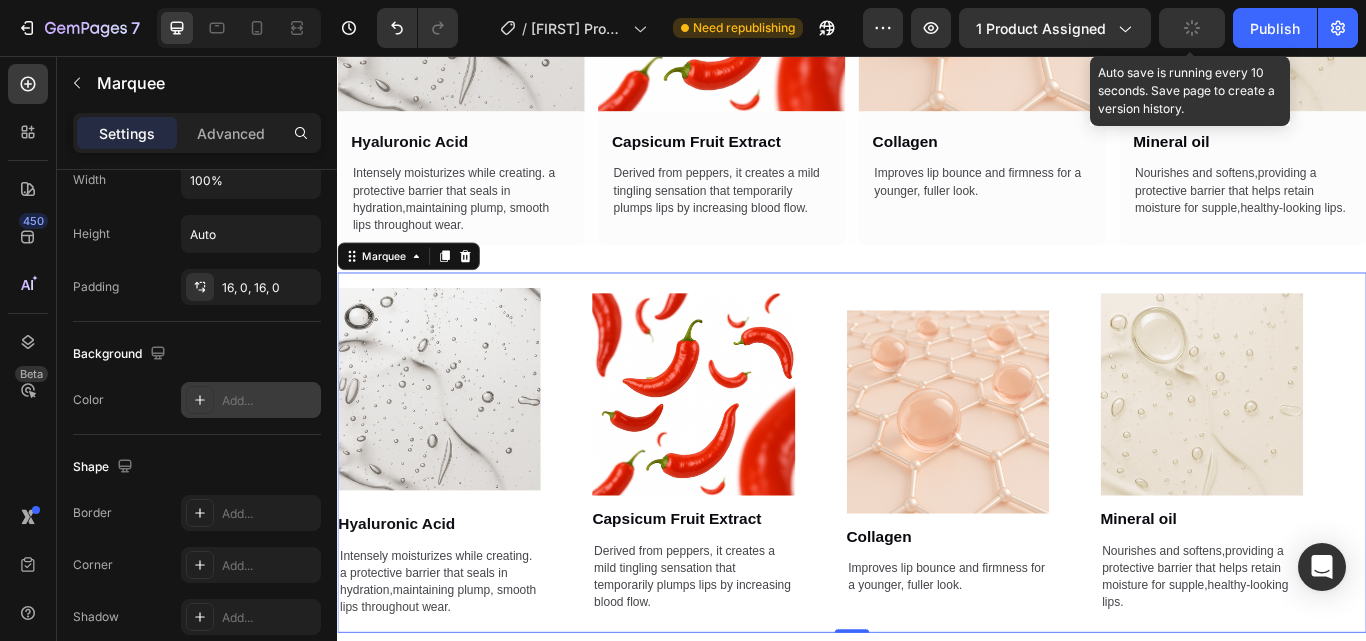 scroll, scrollTop: 1159, scrollLeft: 0, axis: vertical 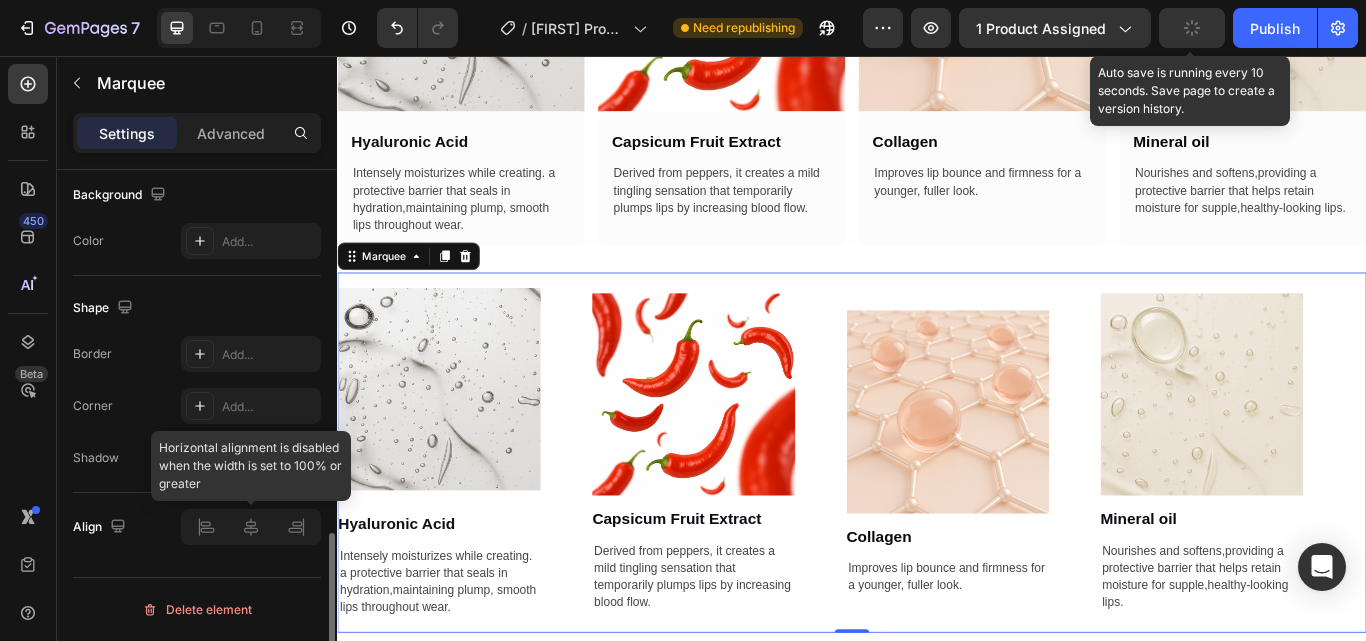 click 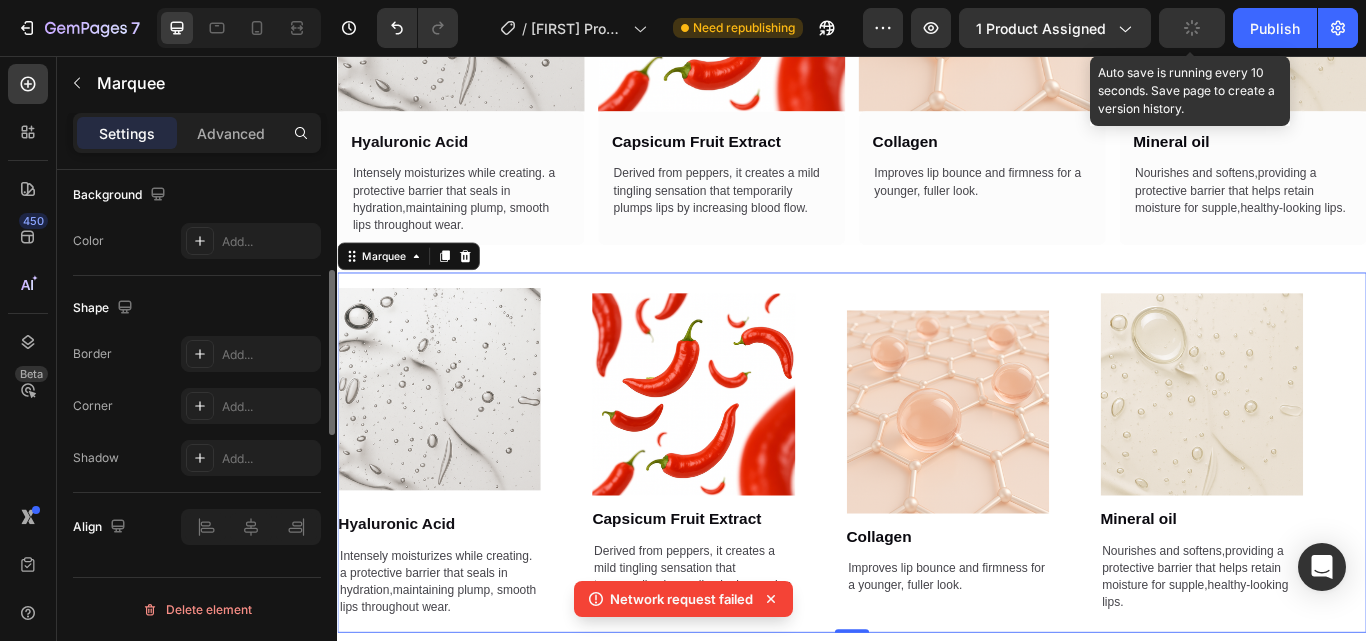 scroll, scrollTop: 859, scrollLeft: 0, axis: vertical 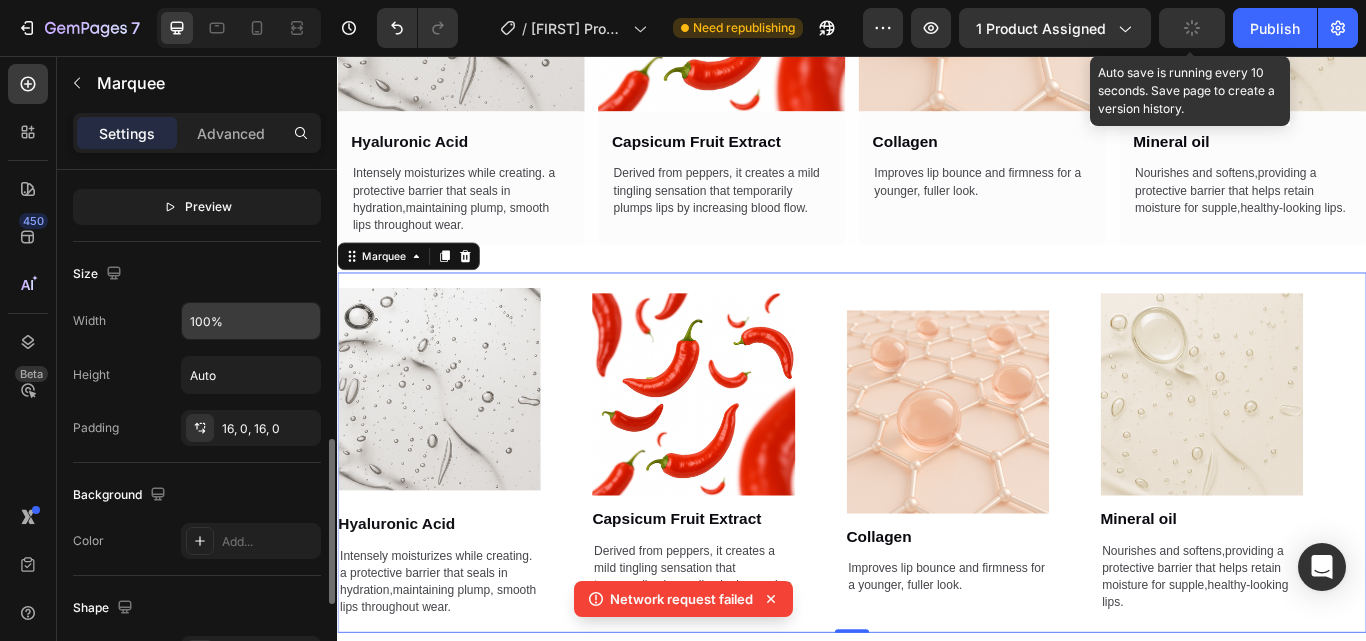 click on "100%" at bounding box center [251, 321] 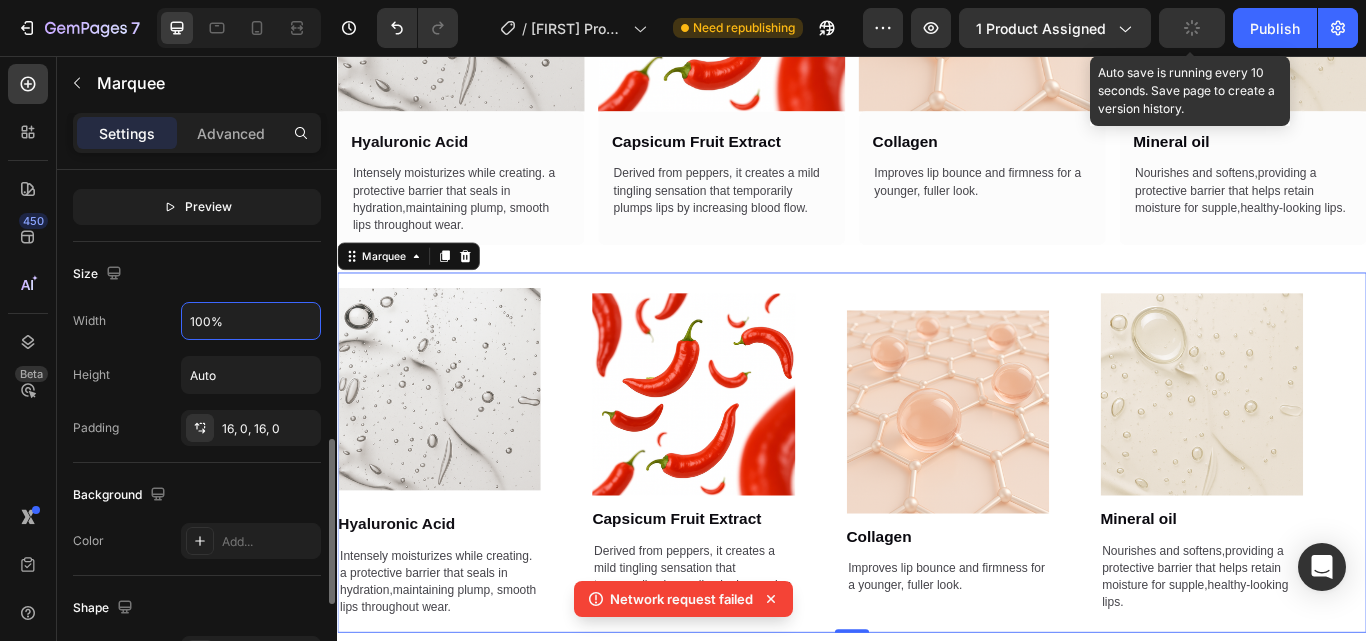 drag, startPoint x: 241, startPoint y: 322, endPoint x: 169, endPoint y: 308, distance: 73.34848 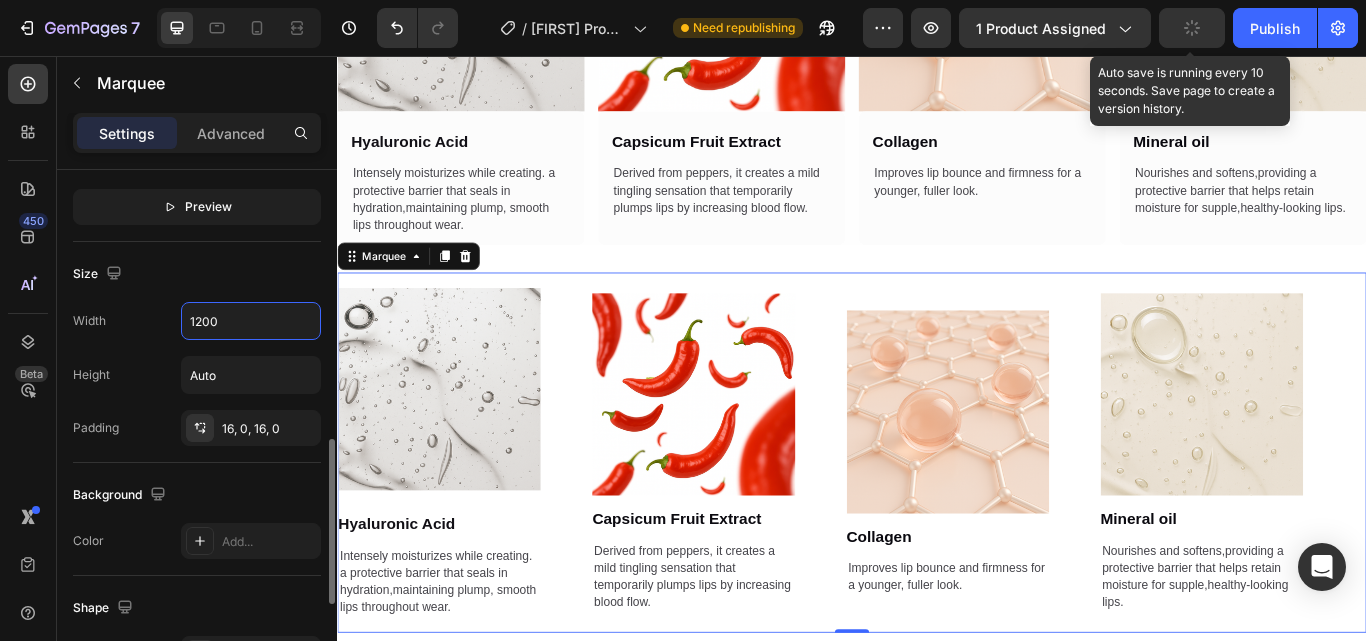 click on "Size" at bounding box center (197, 274) 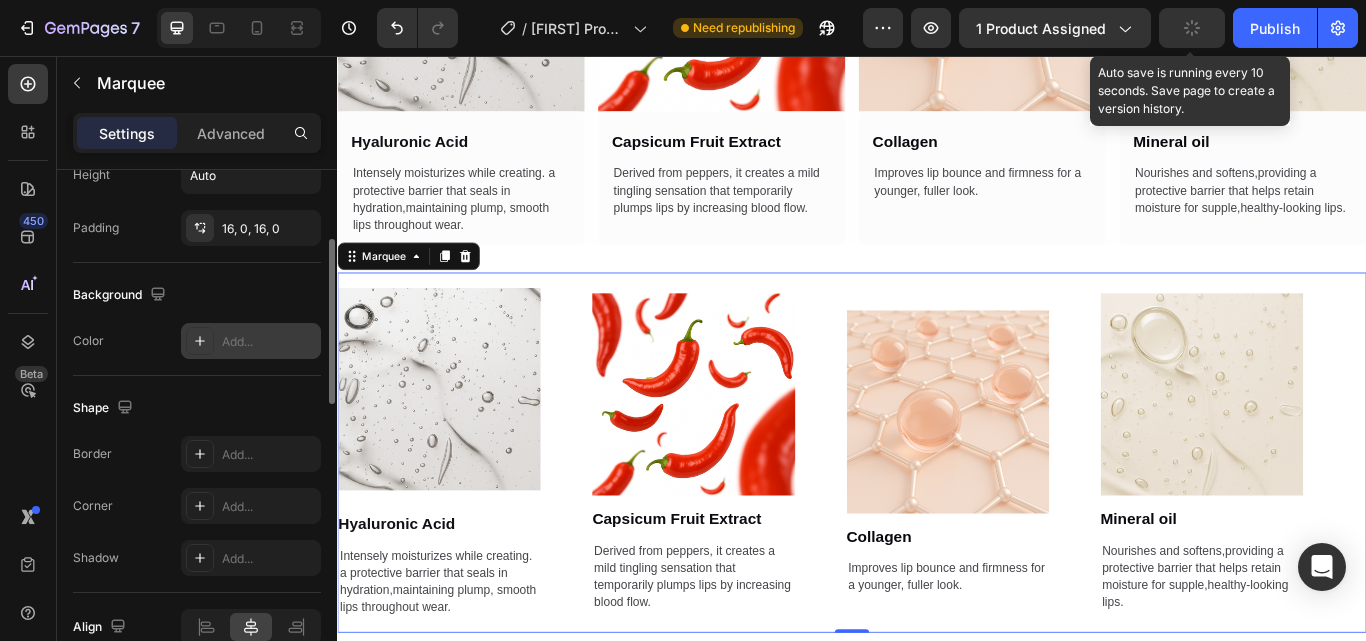 scroll, scrollTop: 859, scrollLeft: 0, axis: vertical 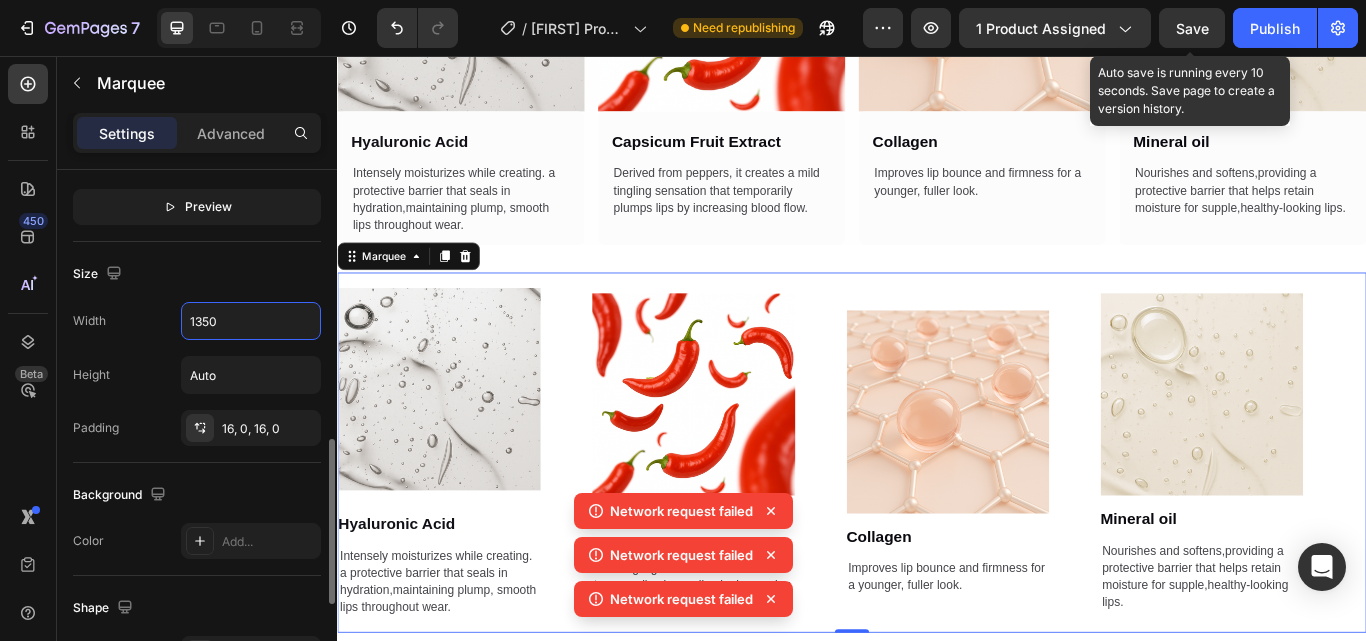 type on "1350" 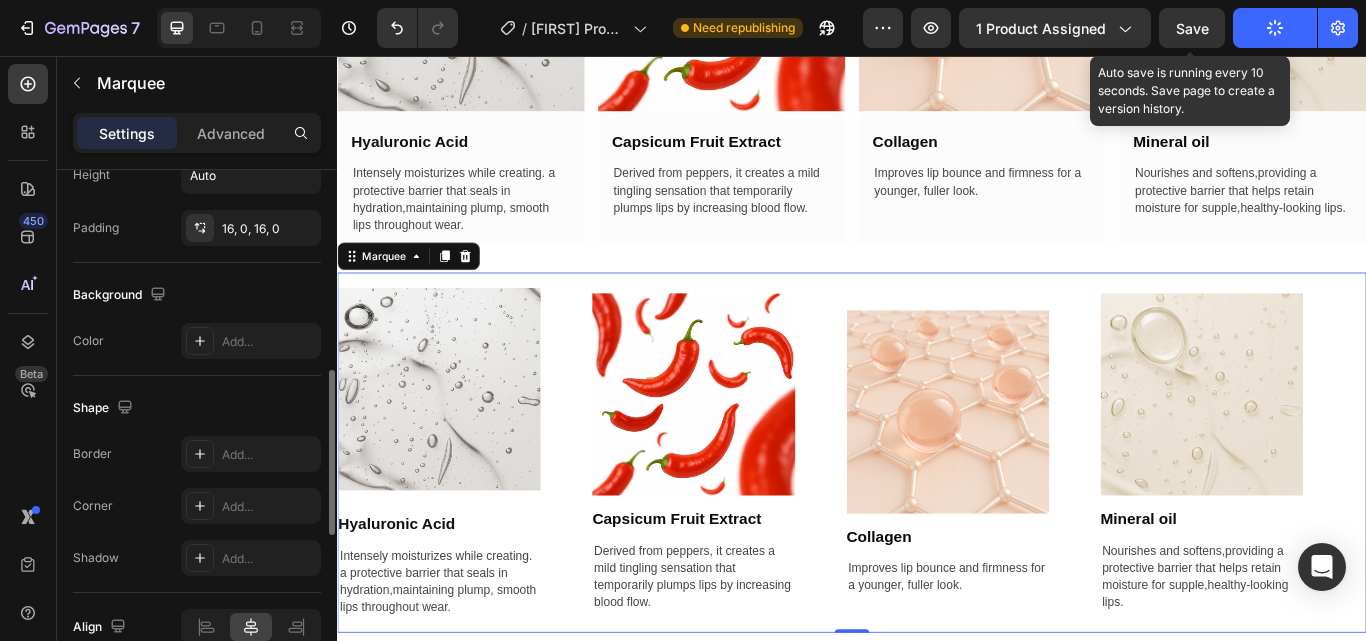 scroll, scrollTop: 1159, scrollLeft: 0, axis: vertical 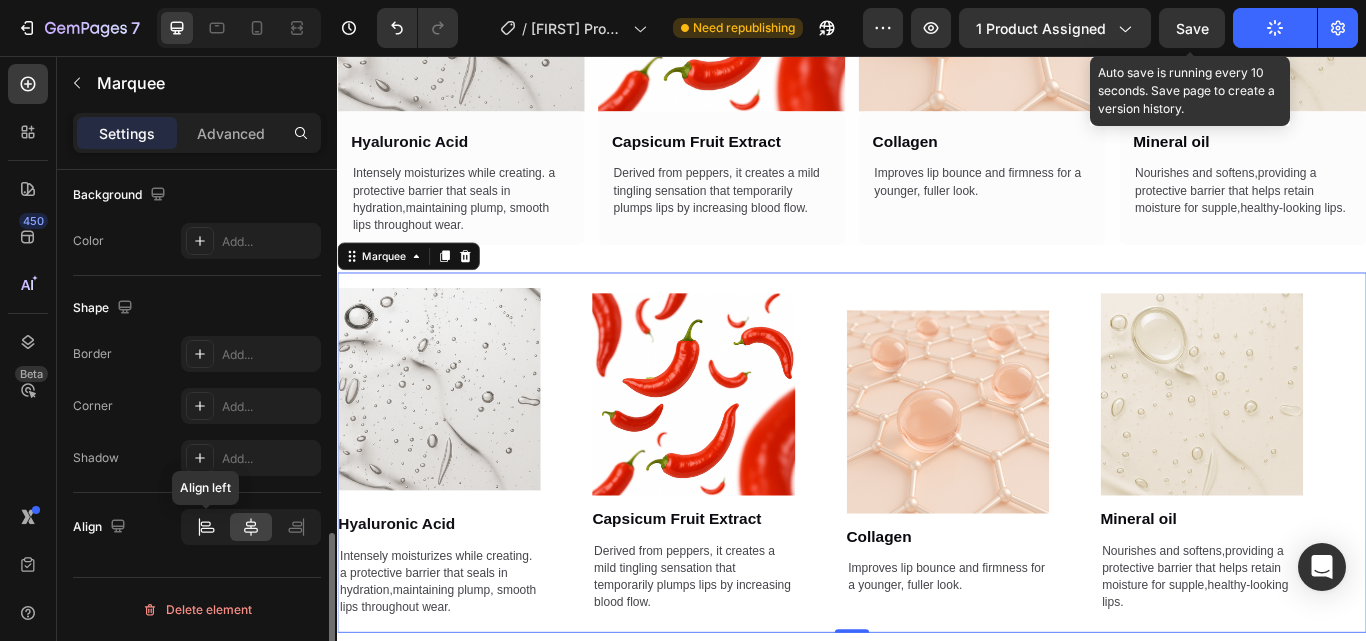 click 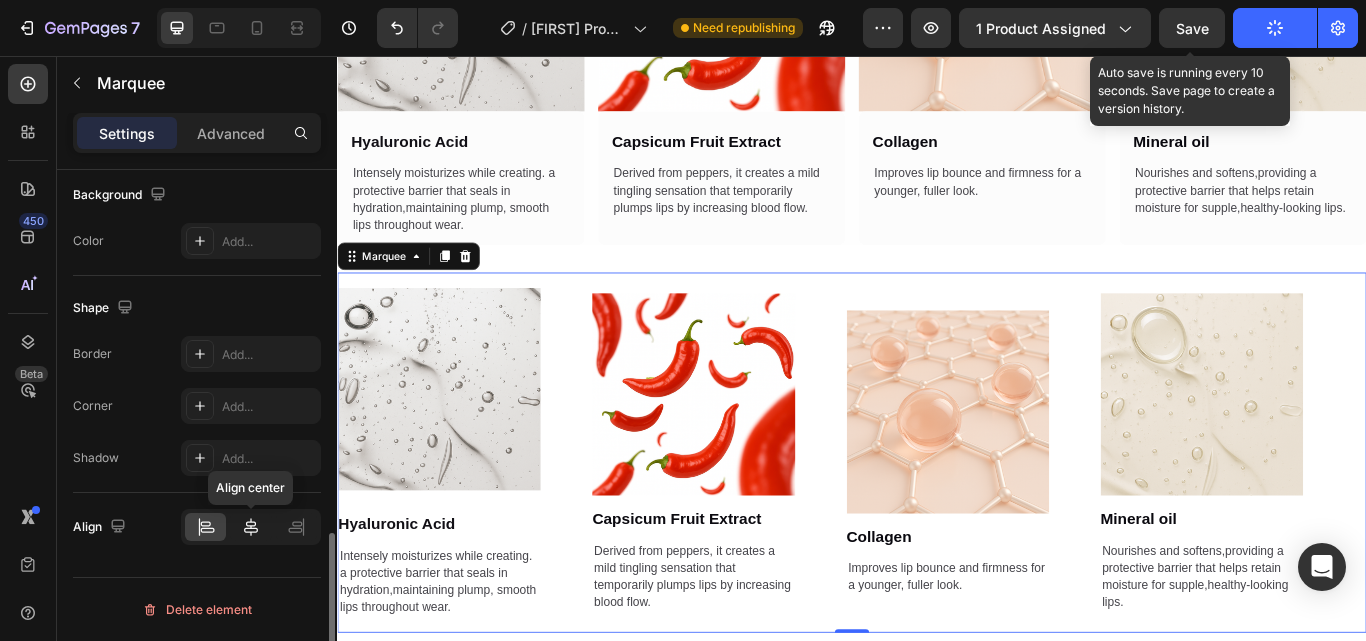 click 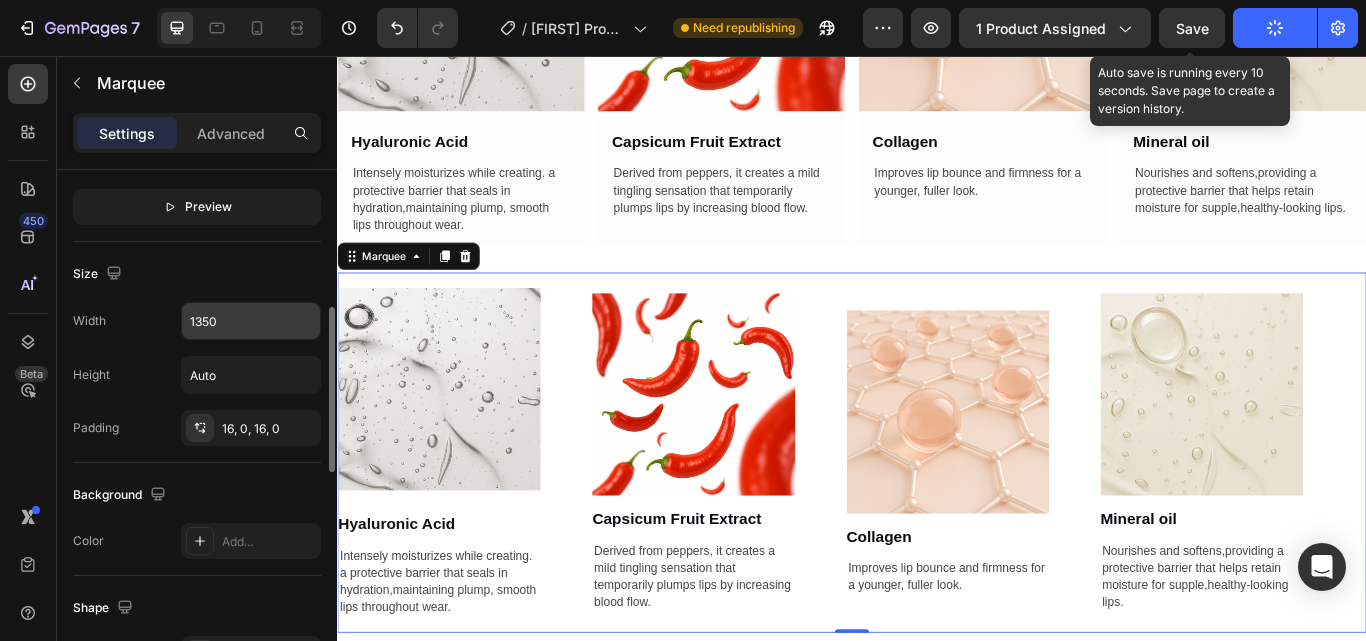 scroll, scrollTop: 759, scrollLeft: 0, axis: vertical 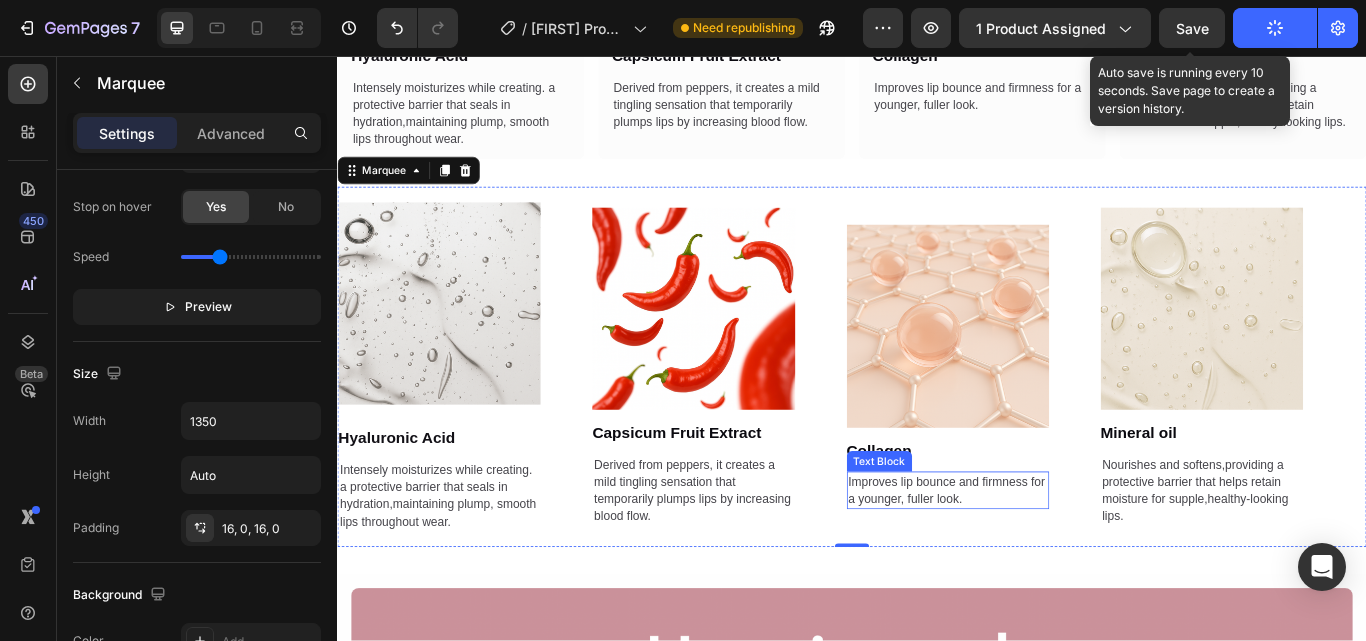 click on "Improves lip bounce and firmness for a younger, fuller look." at bounding box center (1049, 563) 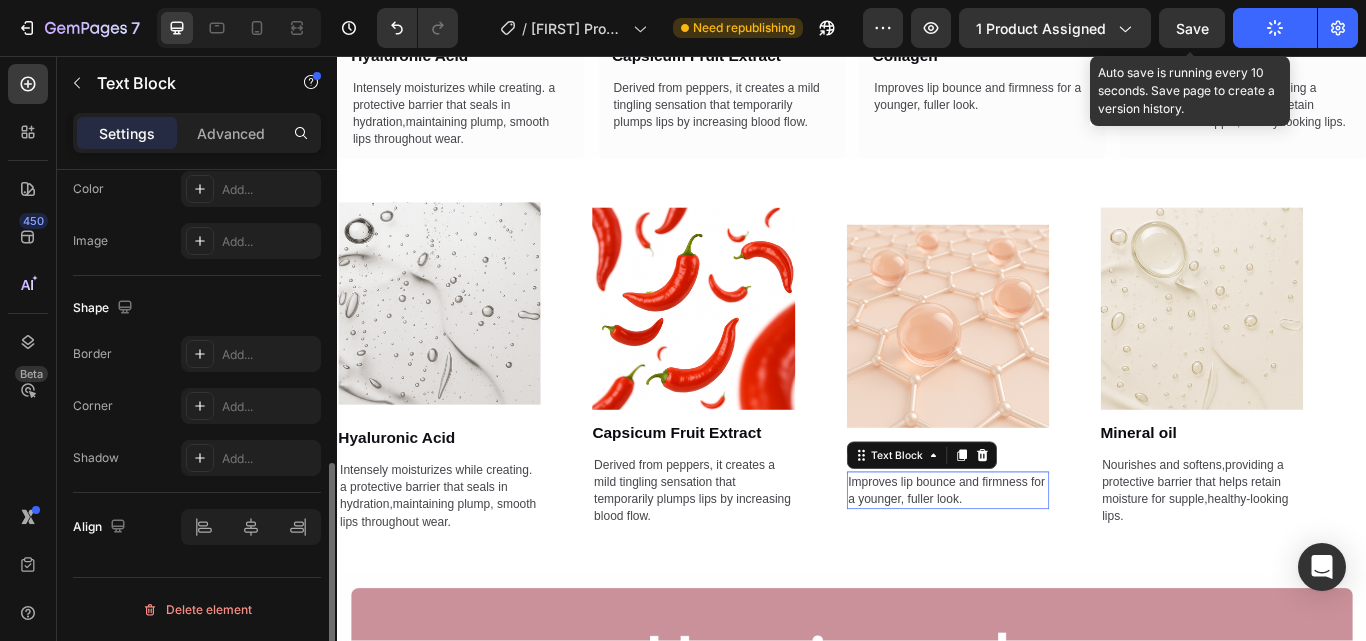 scroll, scrollTop: 0, scrollLeft: 0, axis: both 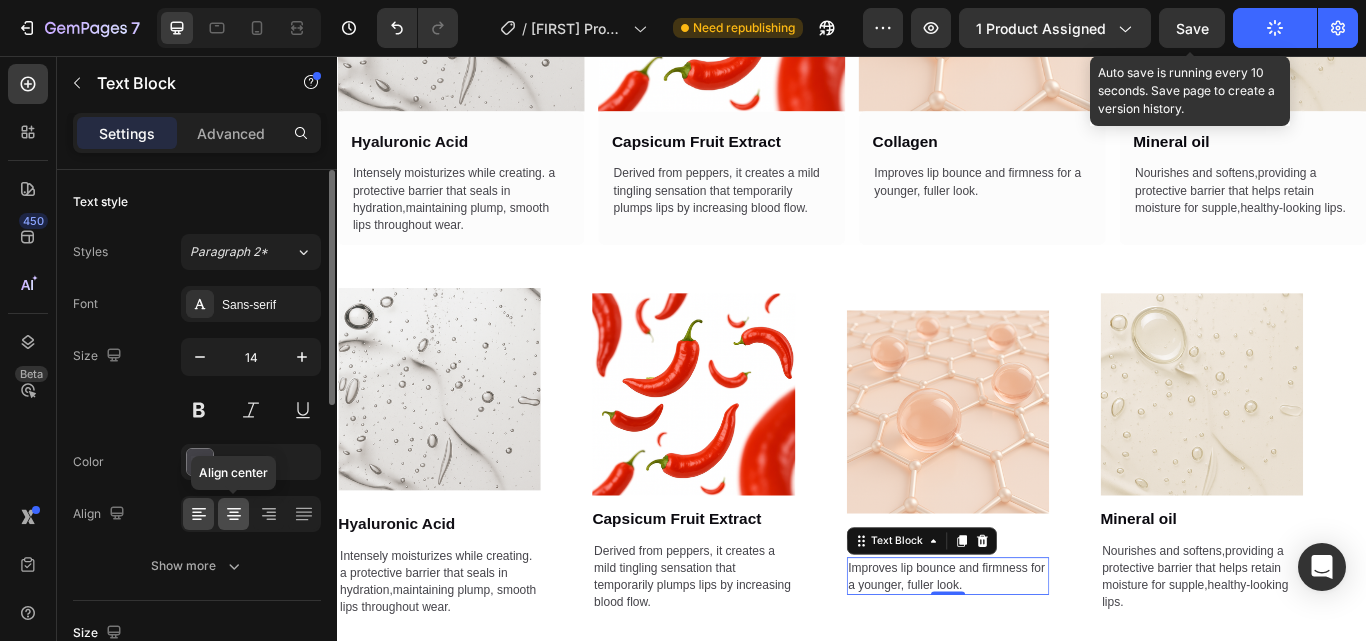 click 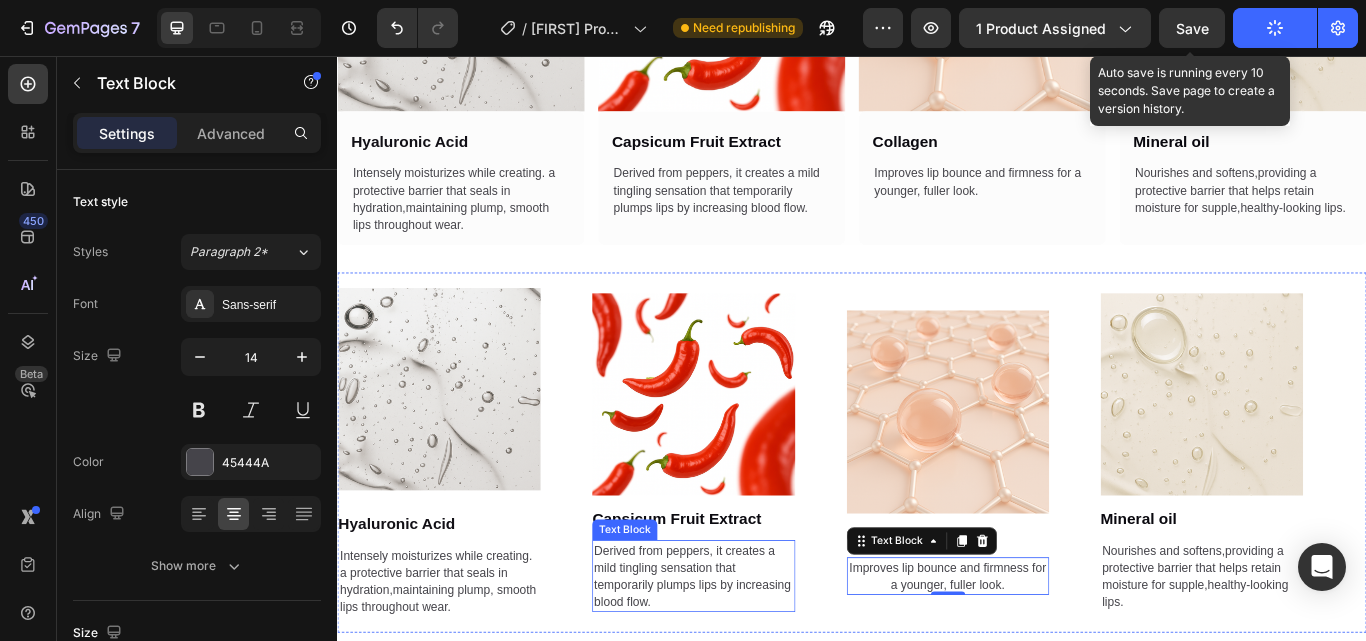 click on "Derived from peppers, it creates a mild tingling sensation that temporarily plumps lips by increasing blood flow." at bounding box center (752, 663) 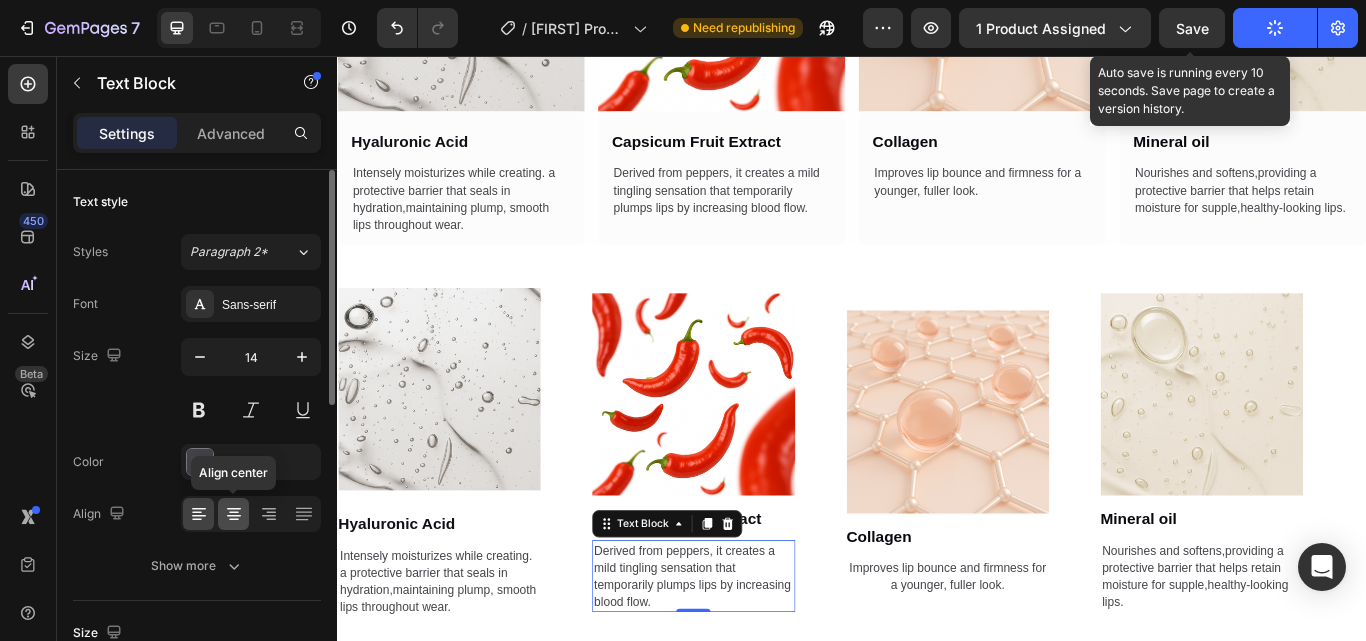 drag, startPoint x: 241, startPoint y: 509, endPoint x: 114, endPoint y: 585, distance: 148.00337 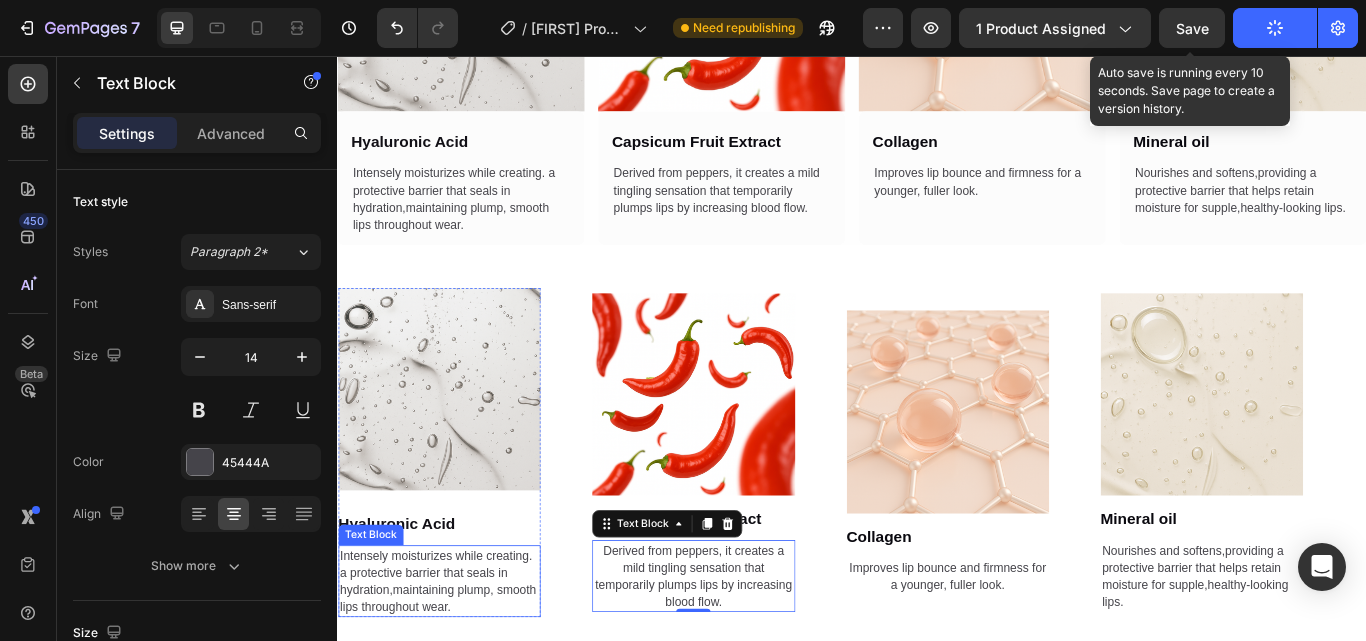 click on "Intensely moisturizes while creating. a protective barrier that seals in hydration,maintaining plump, smooth lips throughout wear." at bounding box center [456, 669] 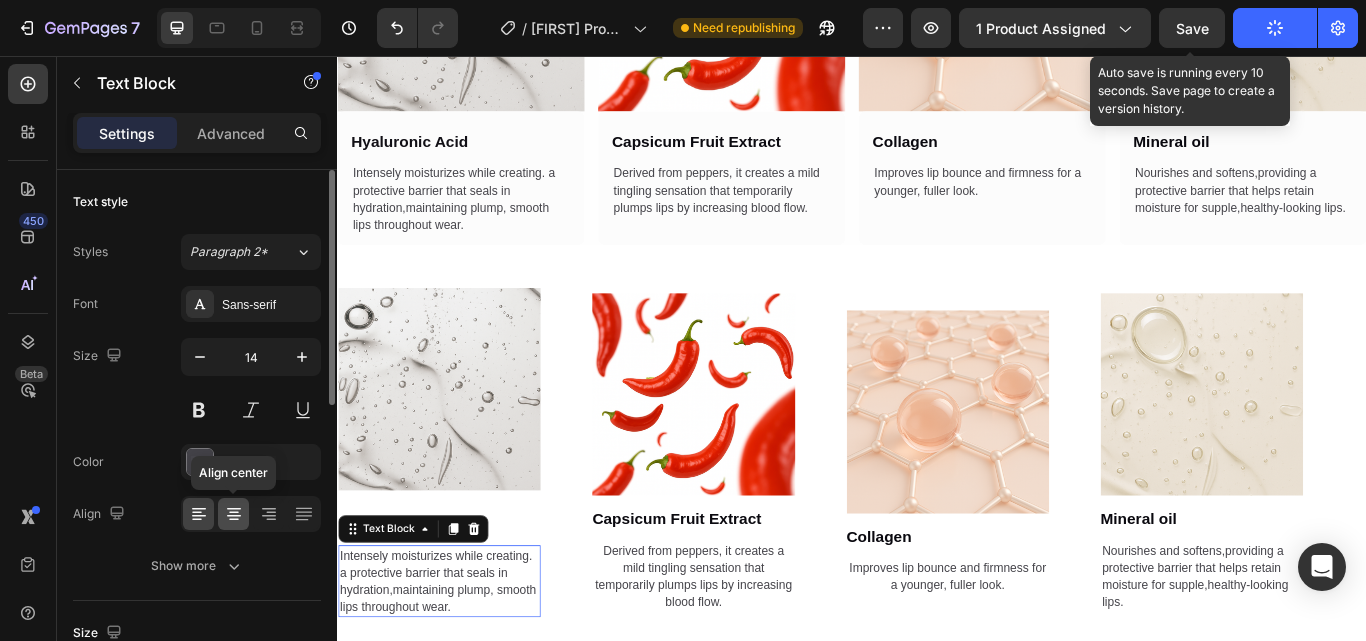 click 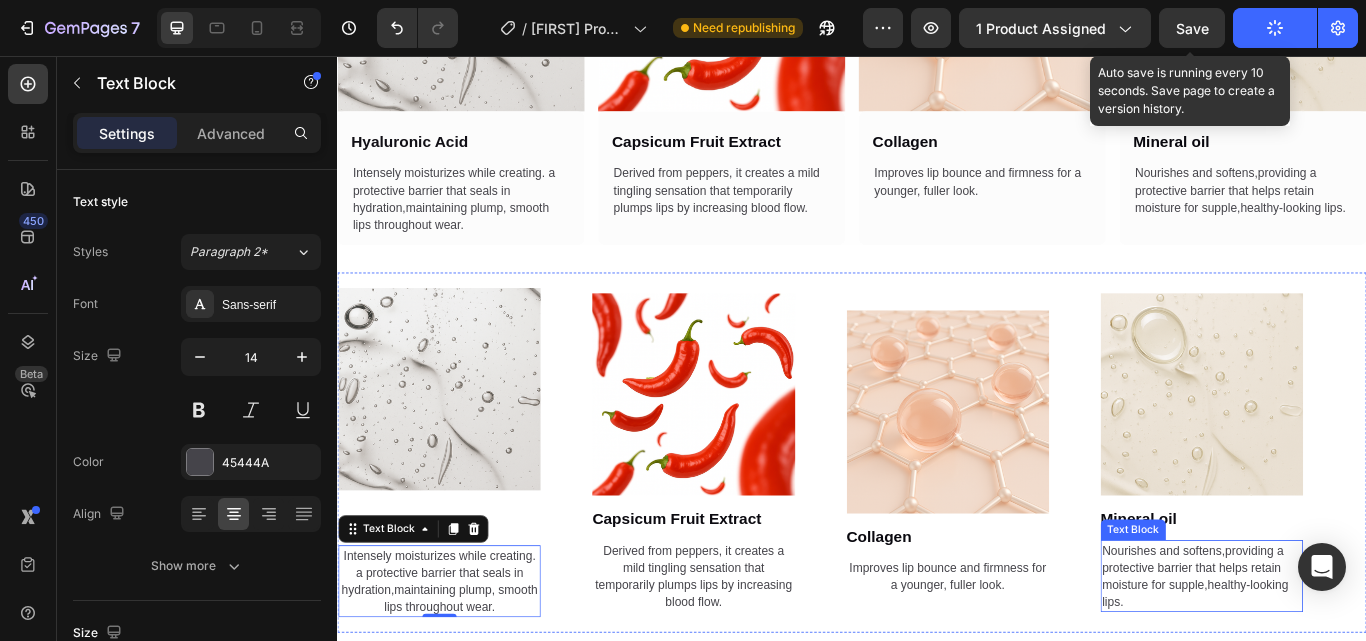 click on "Nourishes and softens,providing a protective barrier that helps retain moisture for supple,healthy-looking lips." at bounding box center (1345, 663) 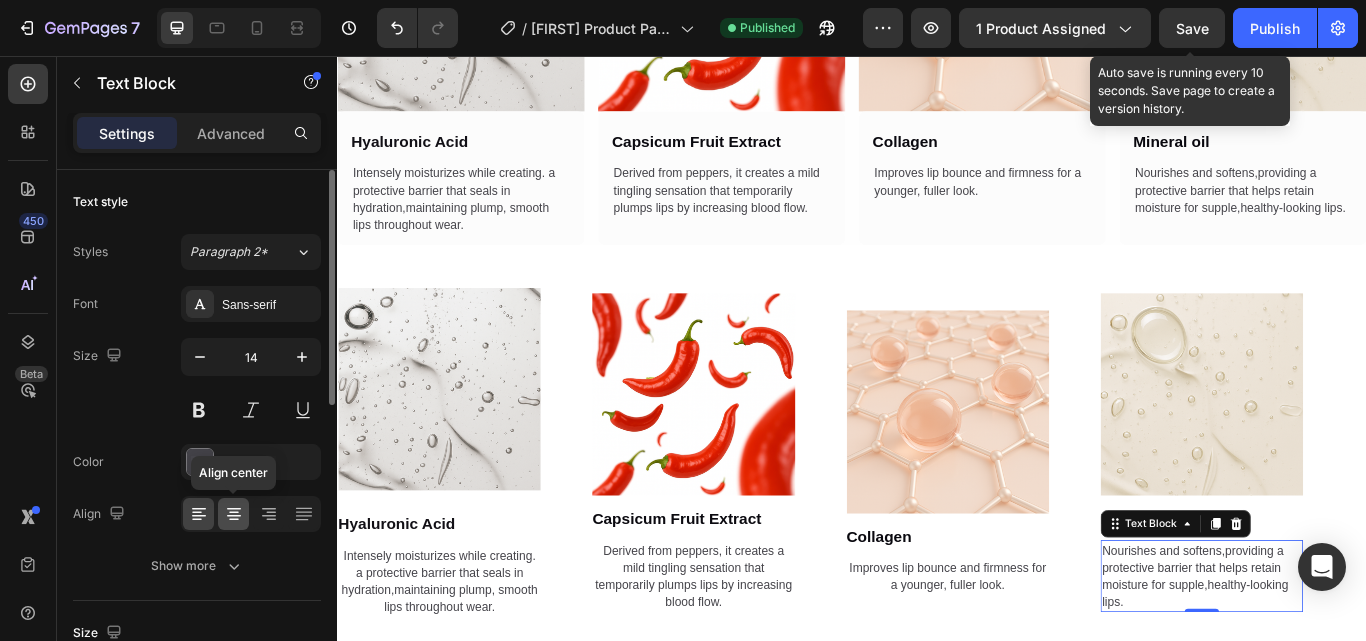 click 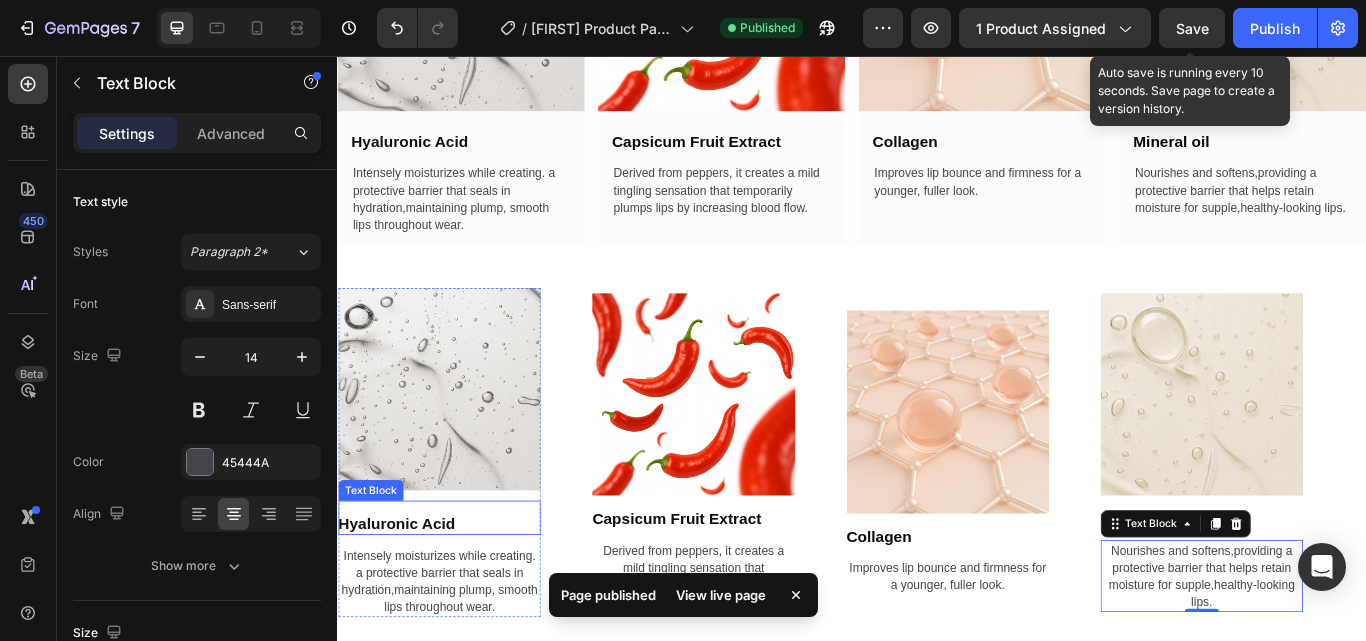 click on "Hyaluronic Acid" at bounding box center [456, 594] 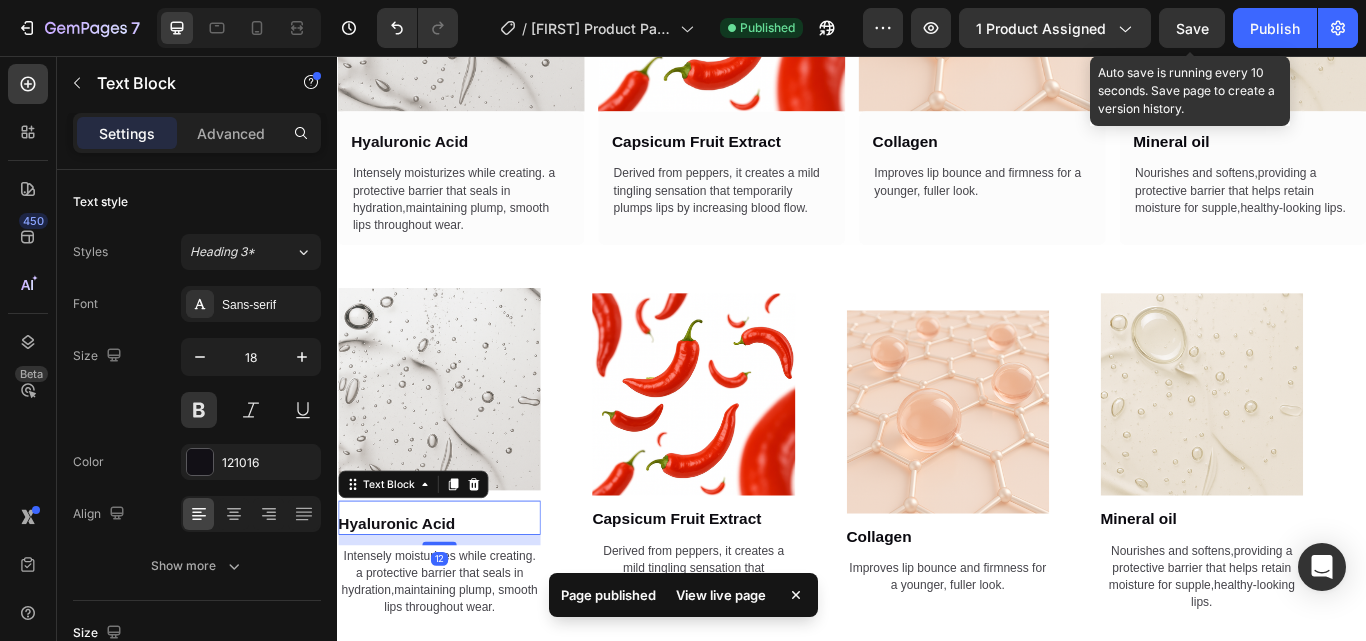 click 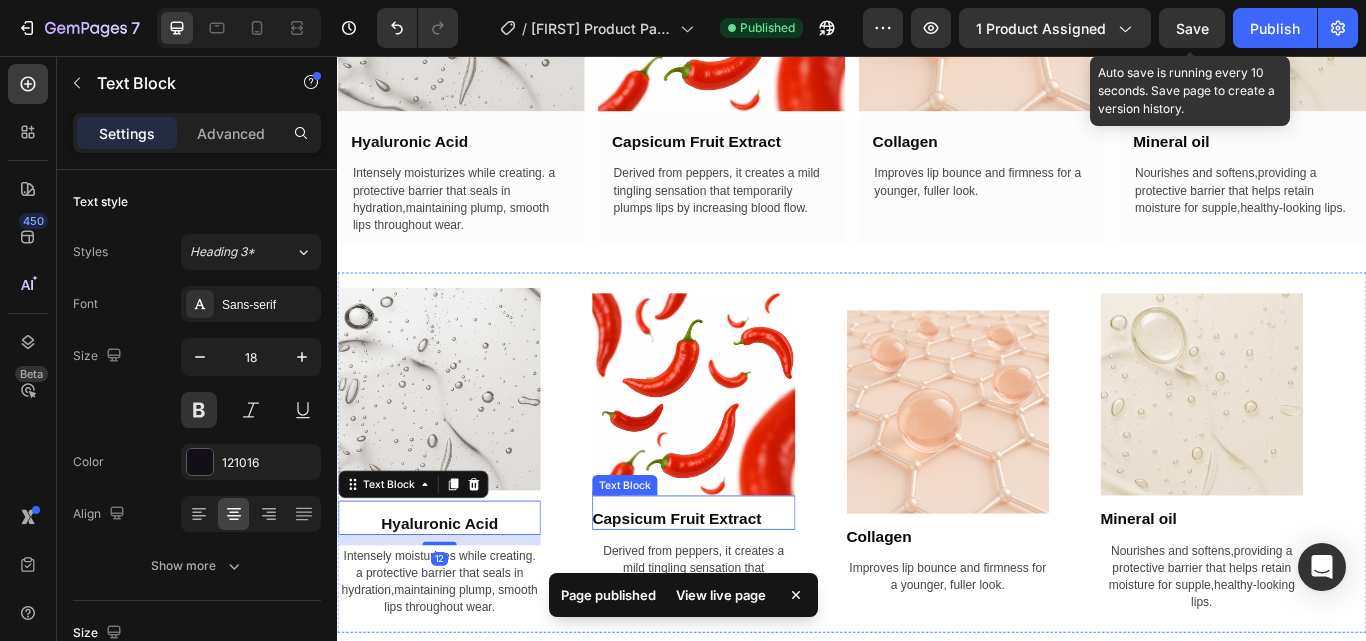 click on "Capsicum Fruit Extract" at bounding box center (732, 596) 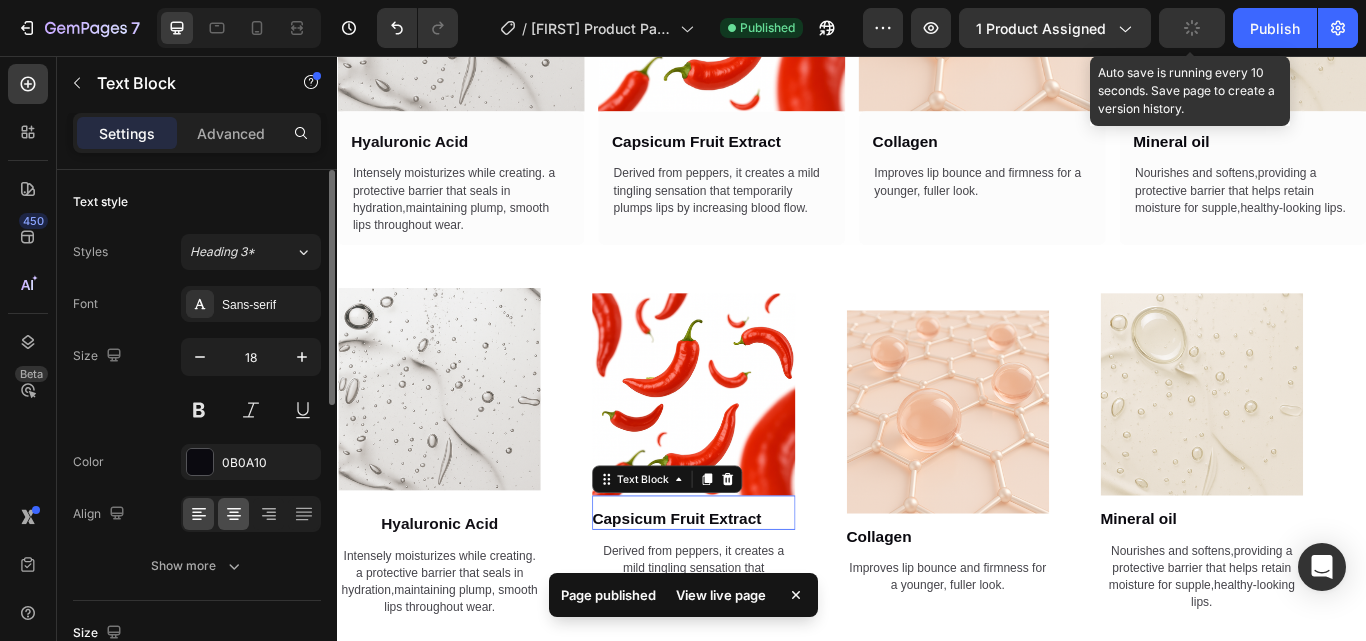 click 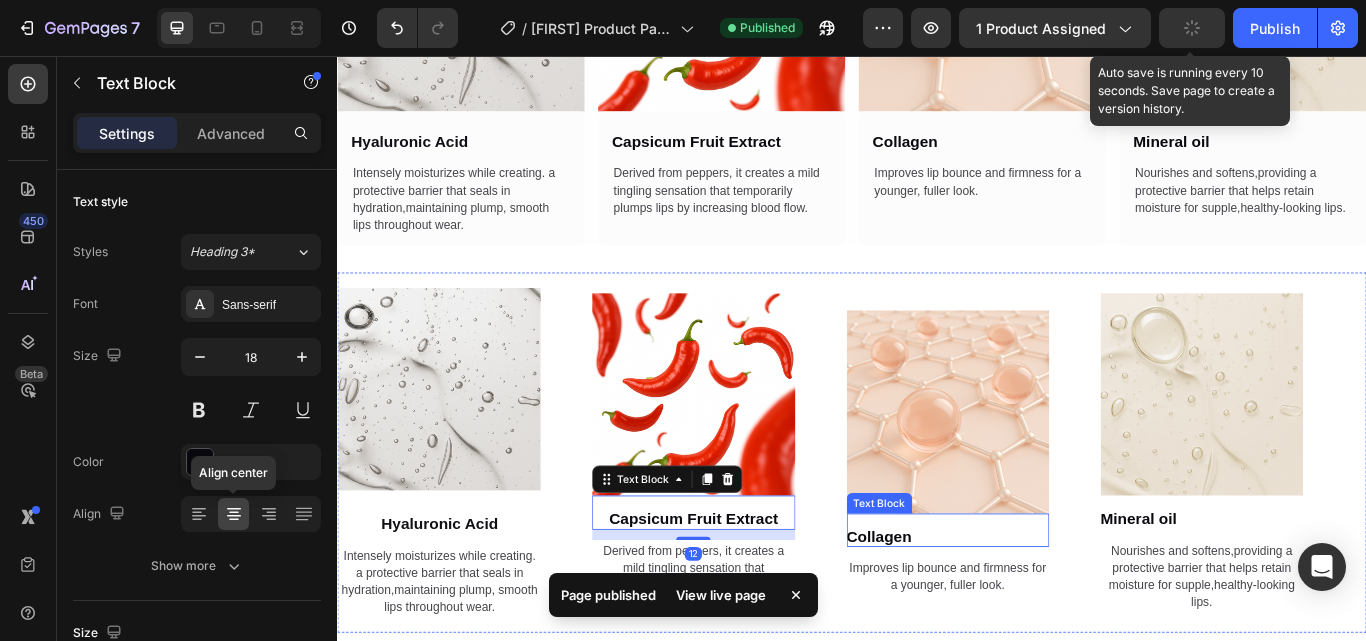 click on "Collagen" at bounding box center (1049, 609) 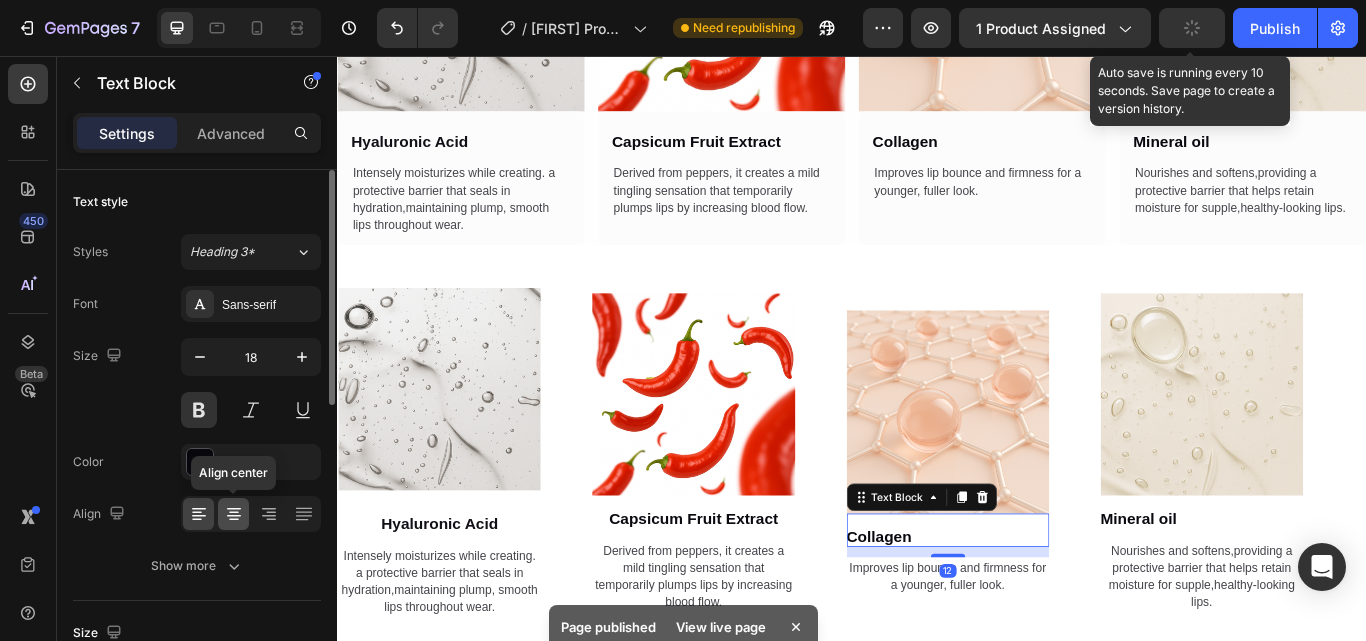 click 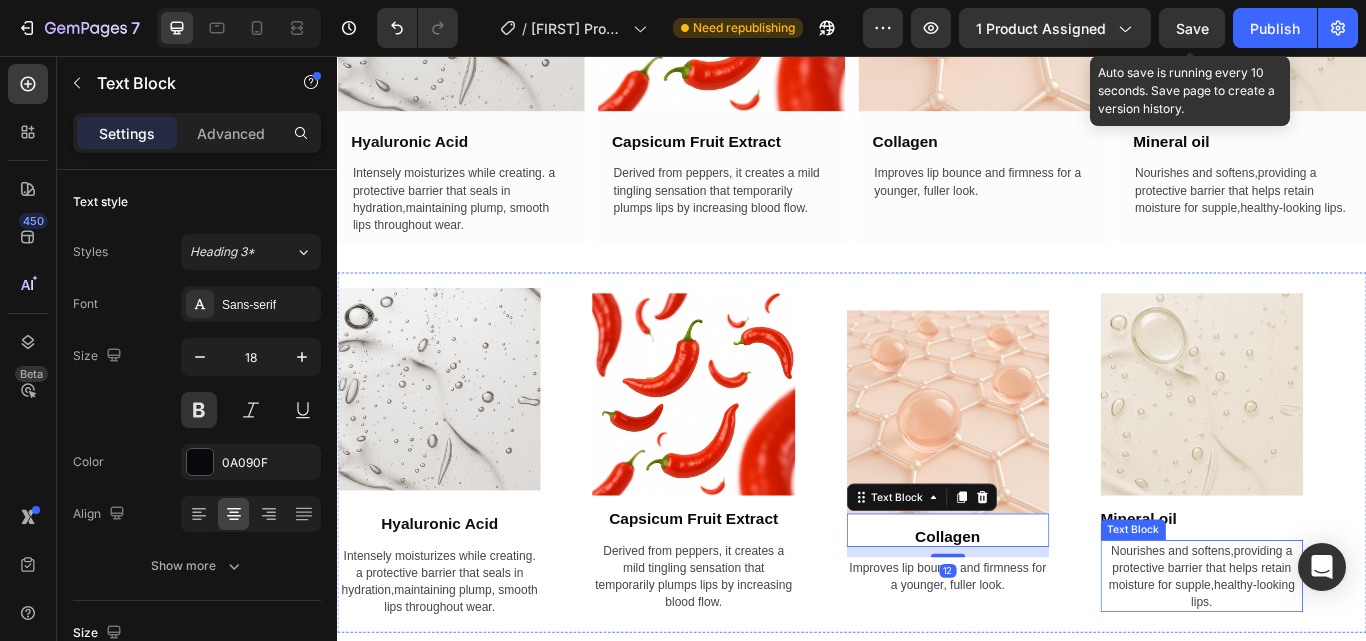 click on "Text Block" at bounding box center (1265, 609) 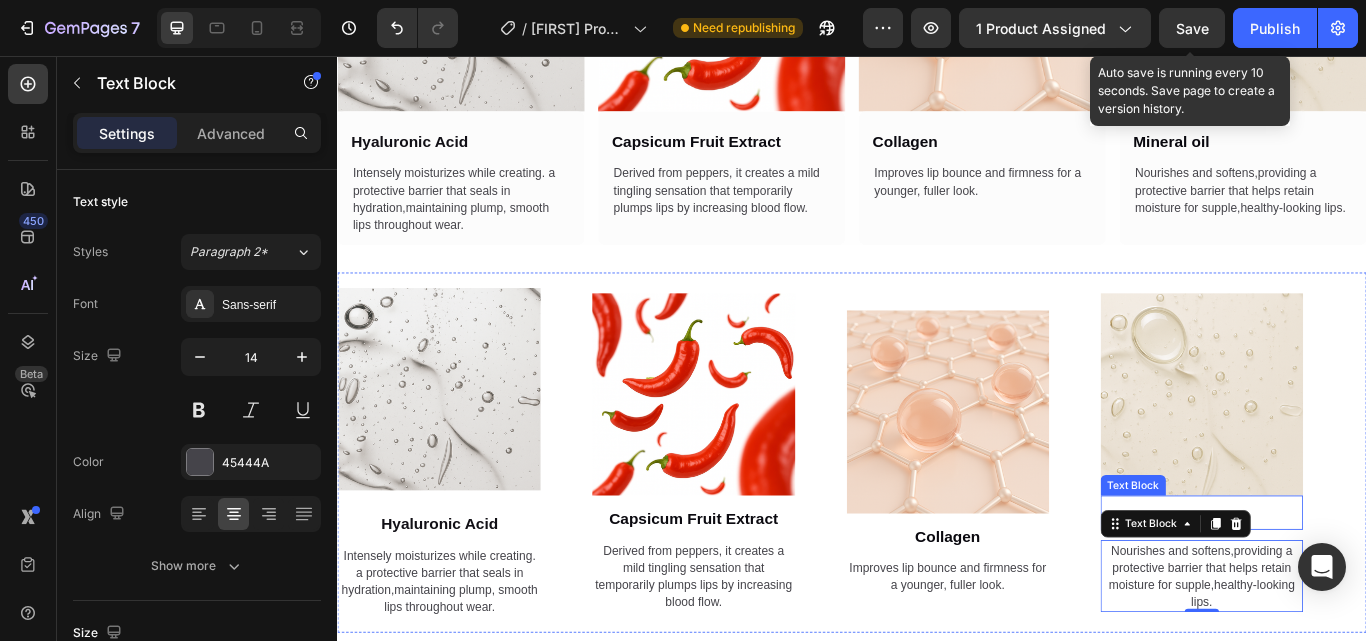 click on "Mineral oil" at bounding box center (1345, 588) 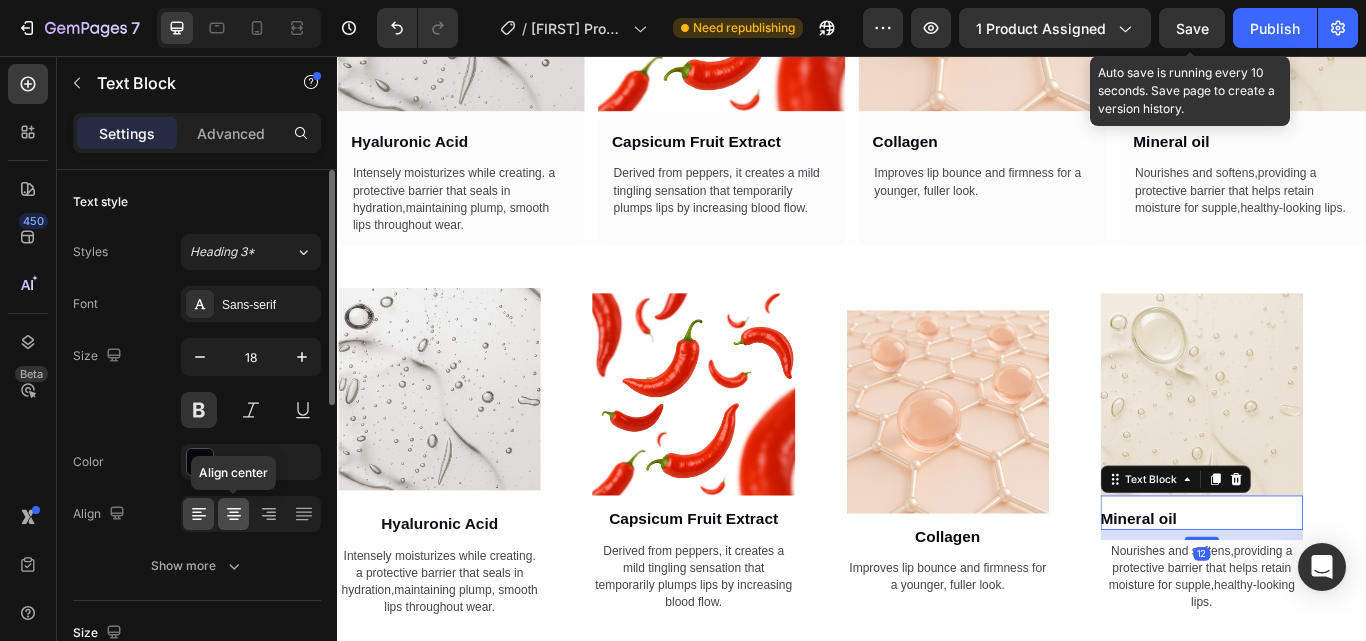 click 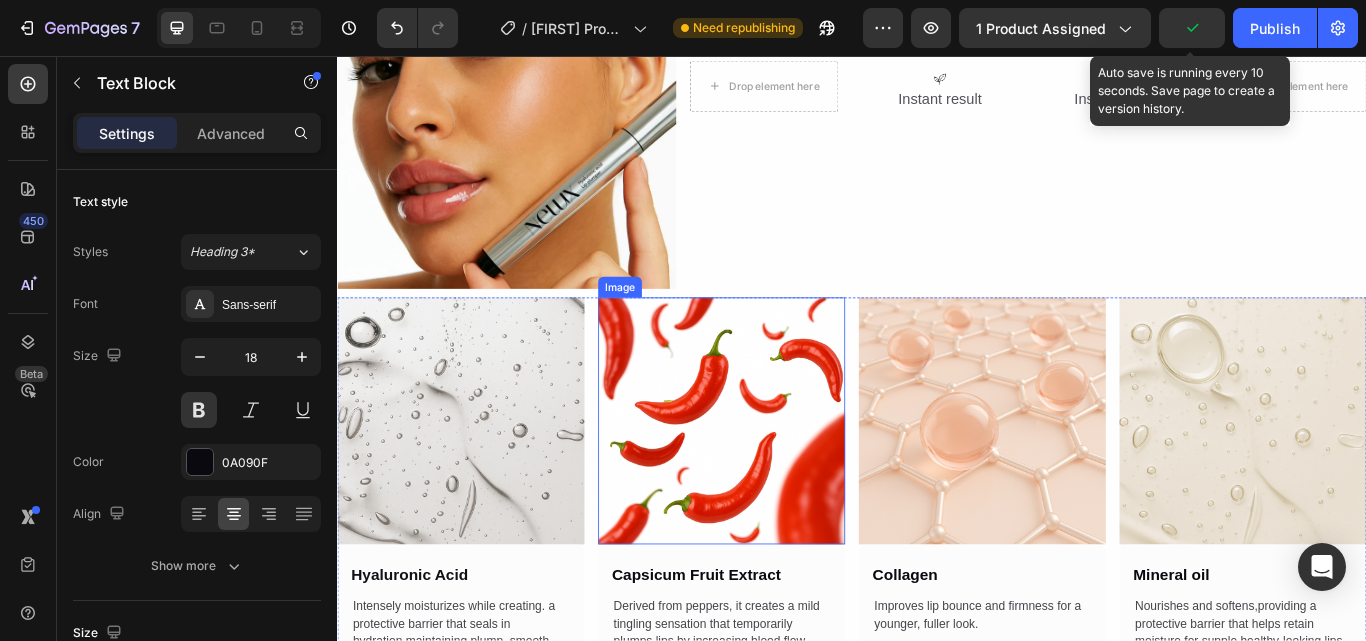 scroll, scrollTop: 3127, scrollLeft: 0, axis: vertical 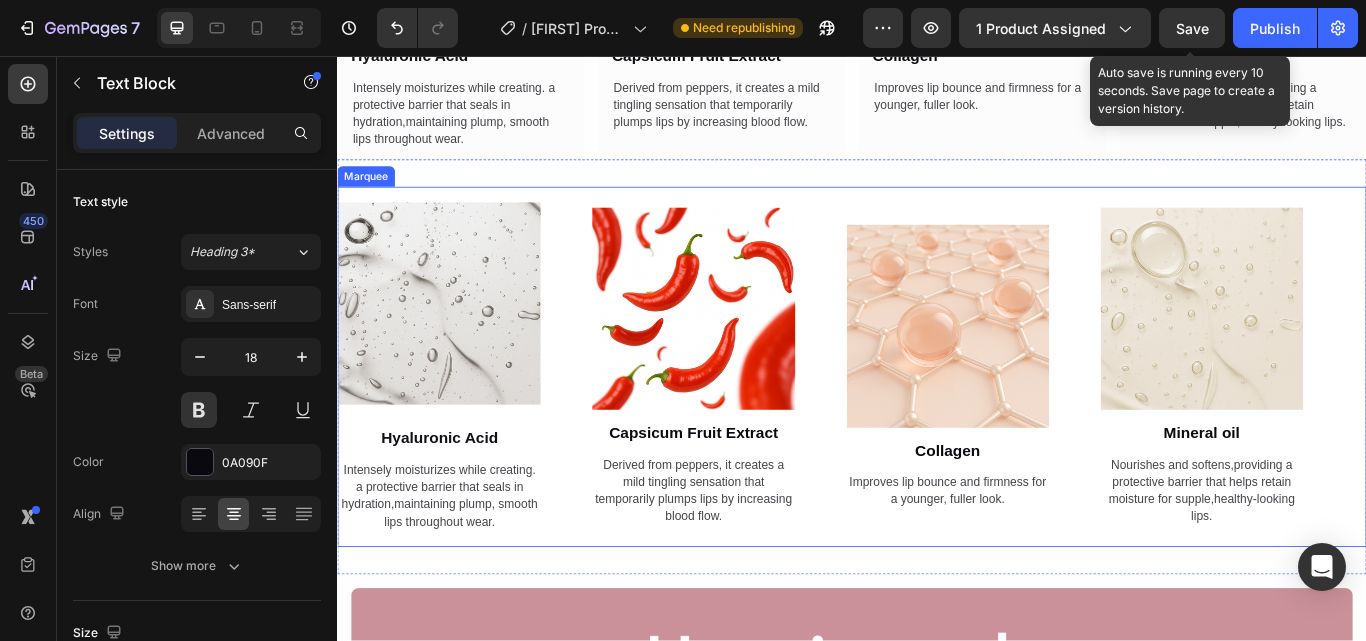 click on "Image Hyaluronic Acid Text Block Intensely moisturizes while creating. a protective barrier that seals in hydration,maintaining plump, smooth lips throughout wear. Text Block Row Image Capsicum Fruit Extract Text Block Derived from peppers, it creates a mild tingling sensation that temporarily plumps lips by increasing blood flow. Text Block Image Collagen Text Block Improves lip bounce and firmness for a younger, fuller look. Text Block Image Mineral oil Text Block Nourishes and softens,providing a protective barrier that helps retain moisture for supple,healthy-looking lips. Text Block Image Hyaluronic Acid Text Block Intensely moisturizes while creating. a protective barrier that seals in hydration,maintaining plump, smooth lips throughout wear. Text Block Row Image Capsicum Fruit Extract Text Block Derived from peppers, it creates a mild tingling sensation that temporarily plumps lips by increasing blood flow. Text Block Image Collagen Text Block Text Block Image Mineral oil Text Block Text Block Marquee" at bounding box center [937, 419] 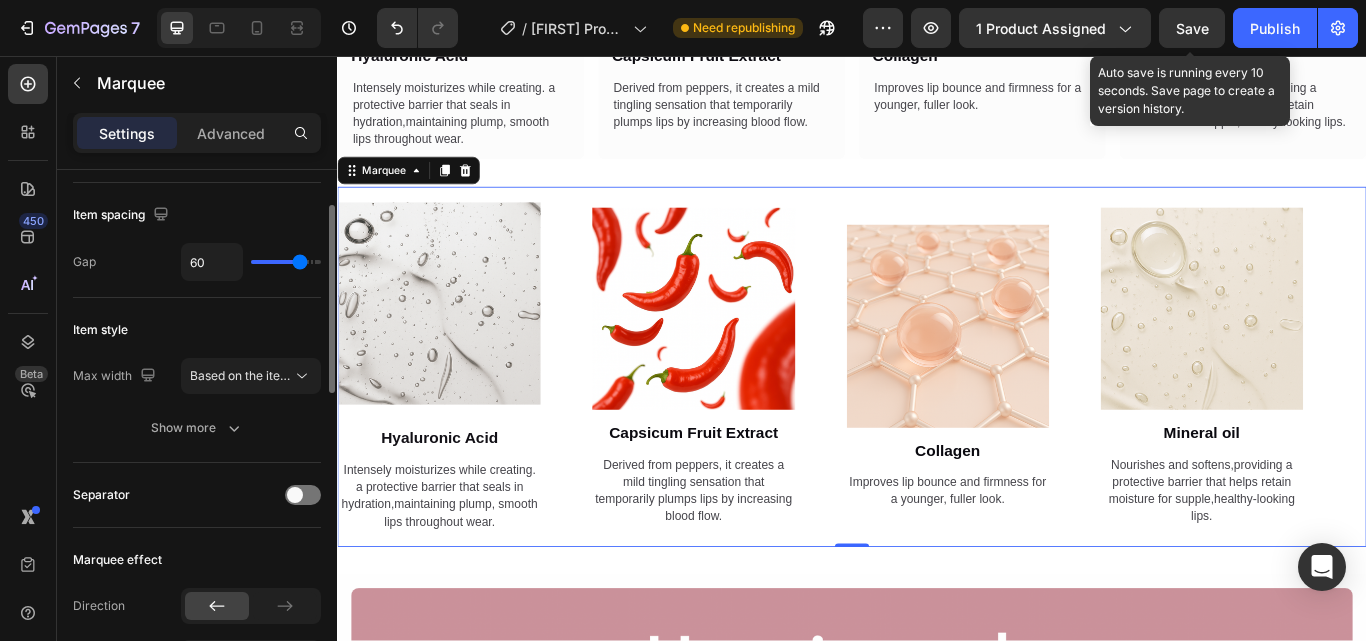 scroll, scrollTop: 200, scrollLeft: 0, axis: vertical 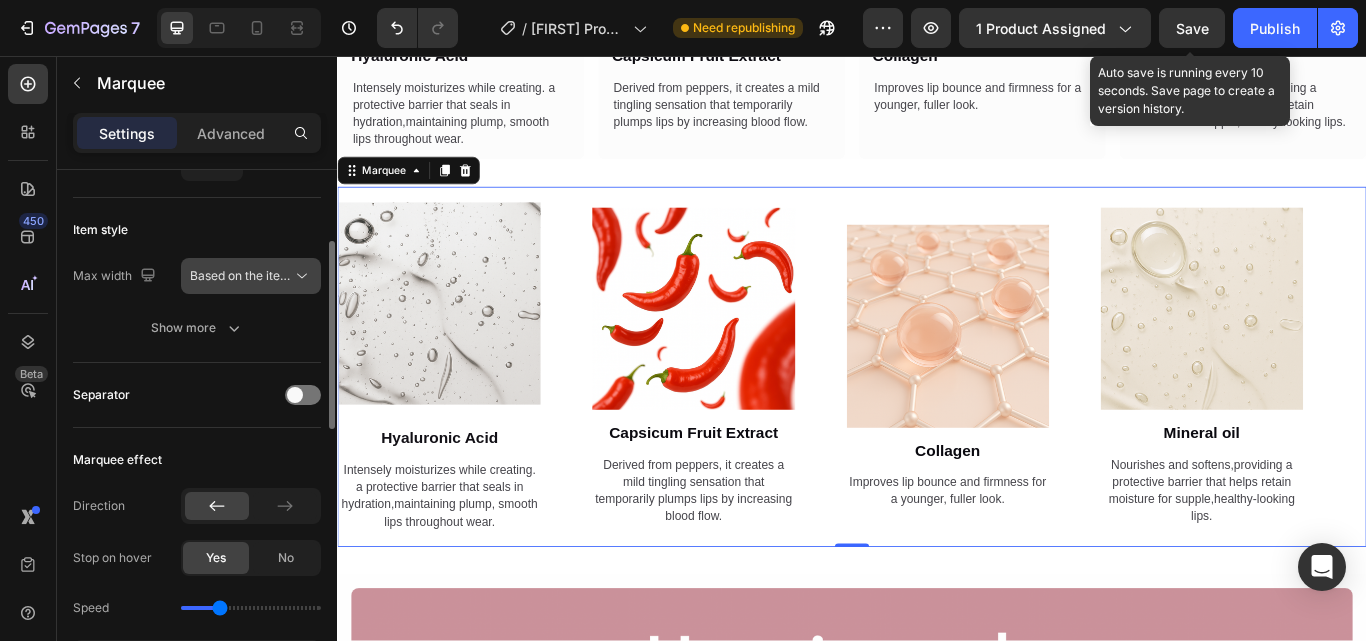 click on "Based on the item count" at bounding box center [258, 275] 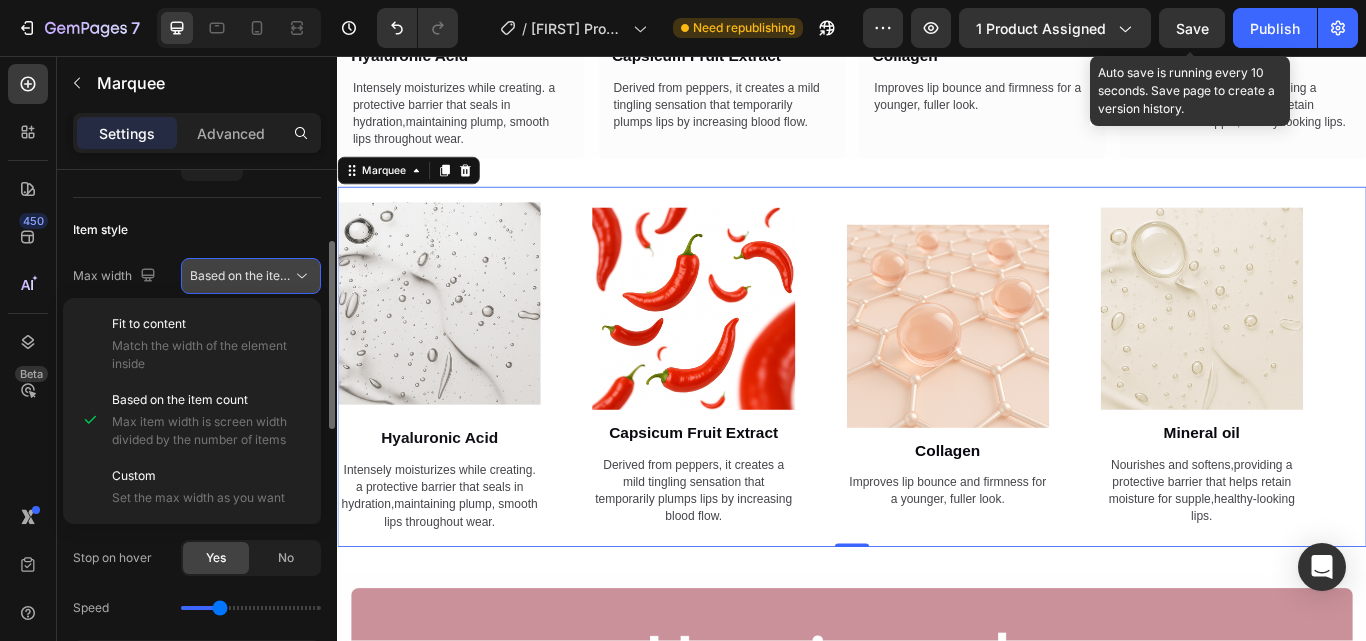 click 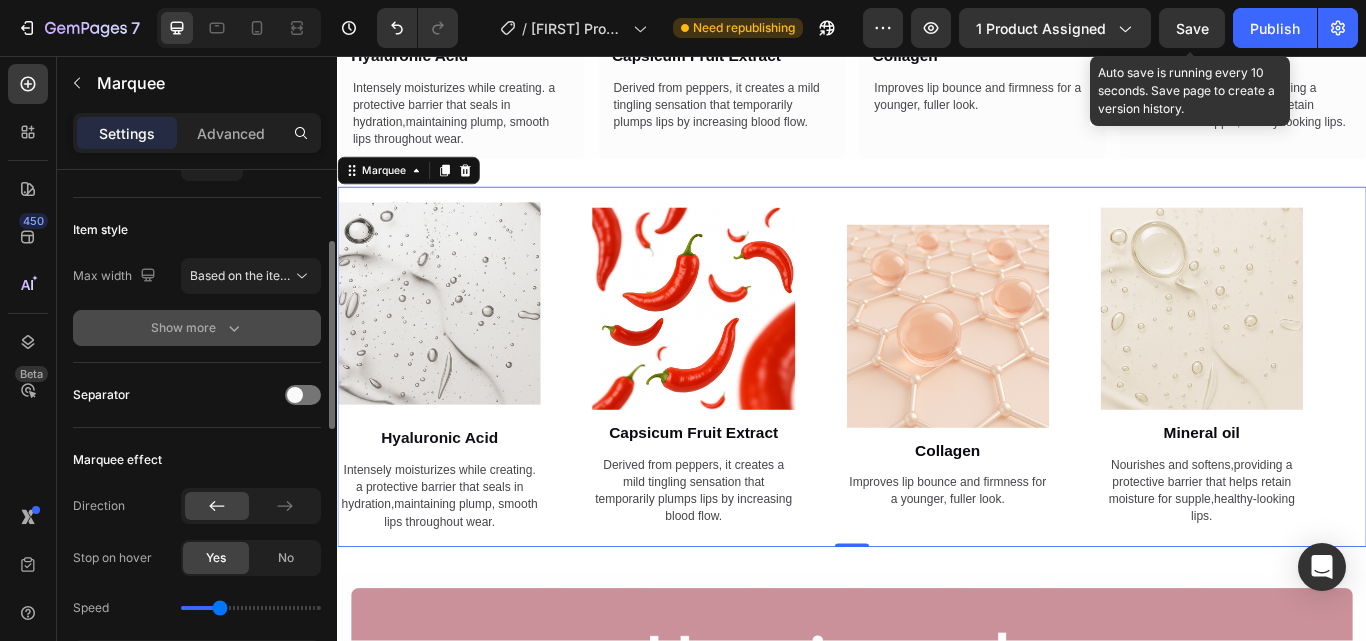click on "Show more" at bounding box center [197, 328] 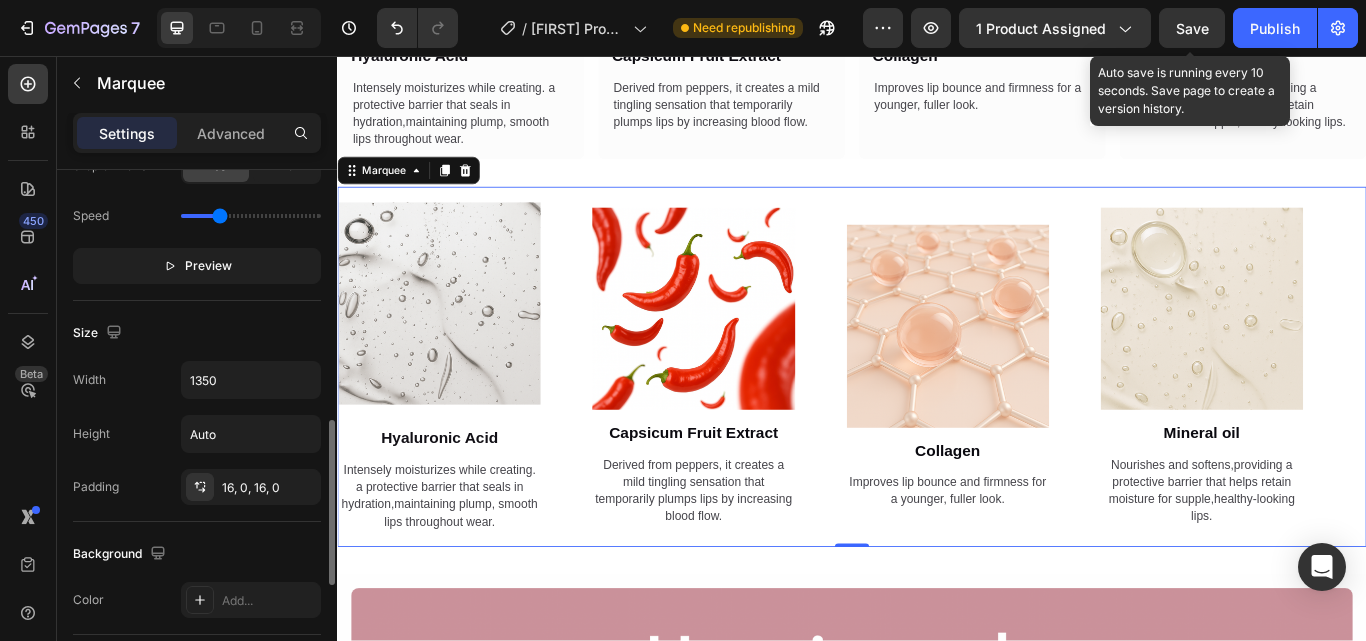 scroll, scrollTop: 700, scrollLeft: 0, axis: vertical 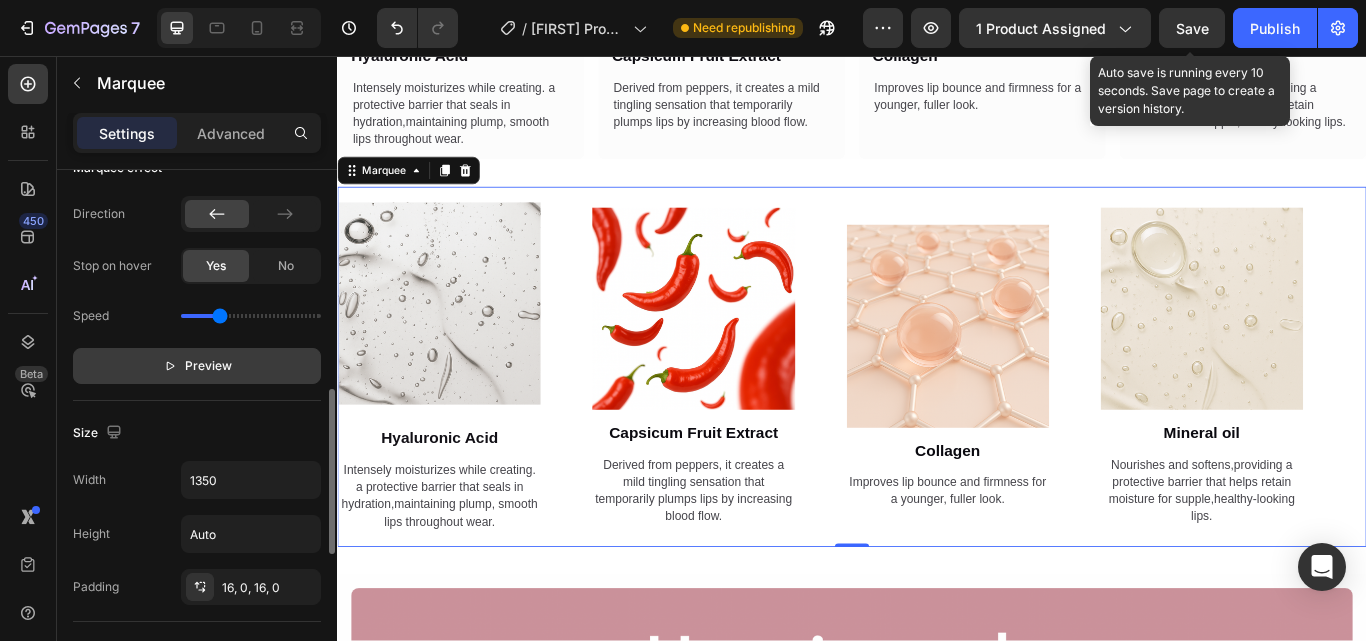 click on "Preview" at bounding box center [208, 366] 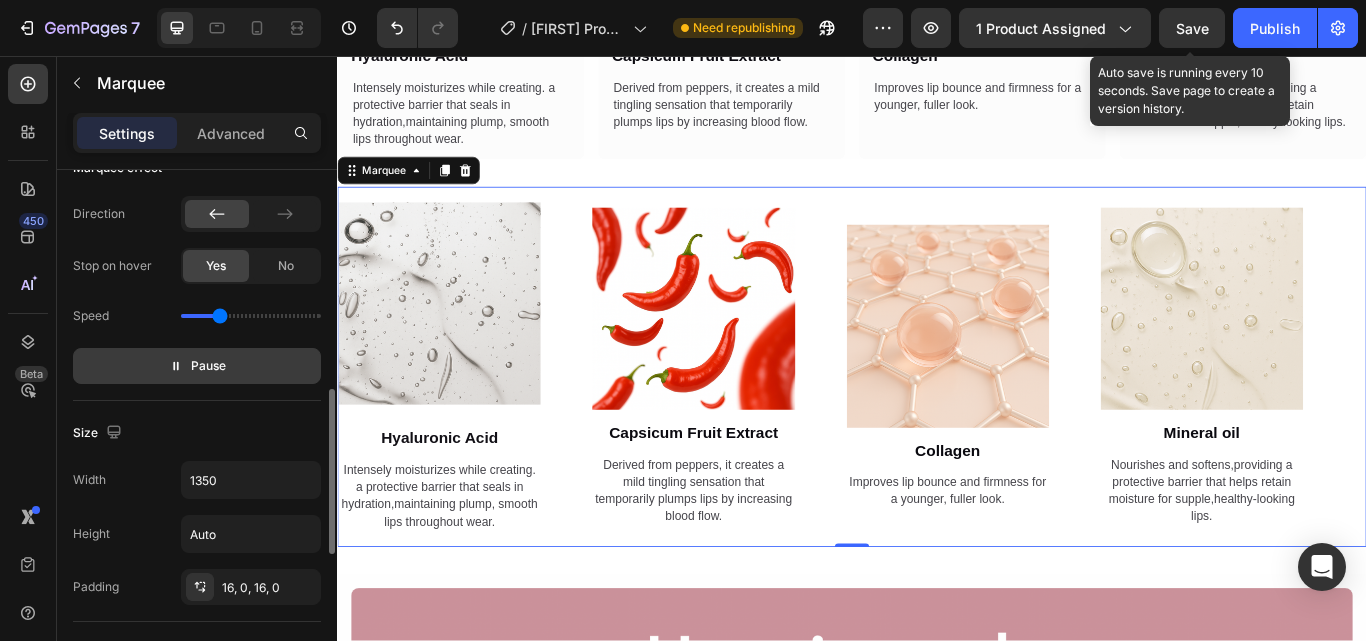 click on "Pause" at bounding box center (197, 366) 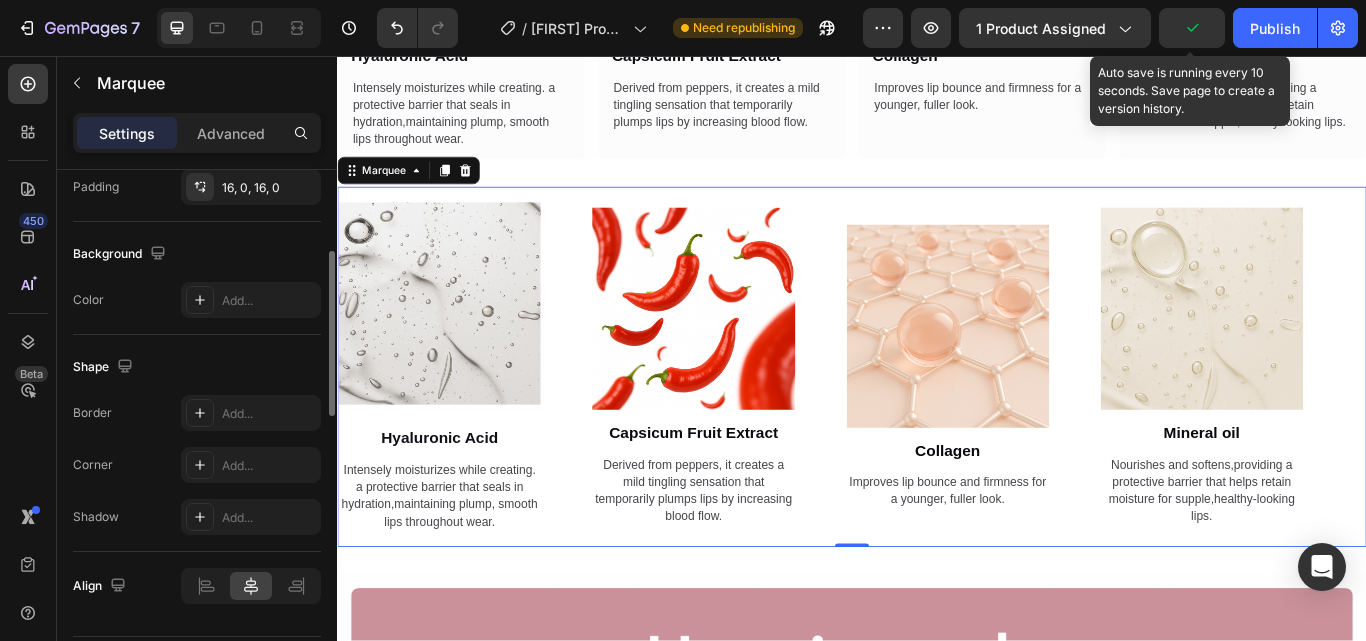 scroll, scrollTop: 800, scrollLeft: 0, axis: vertical 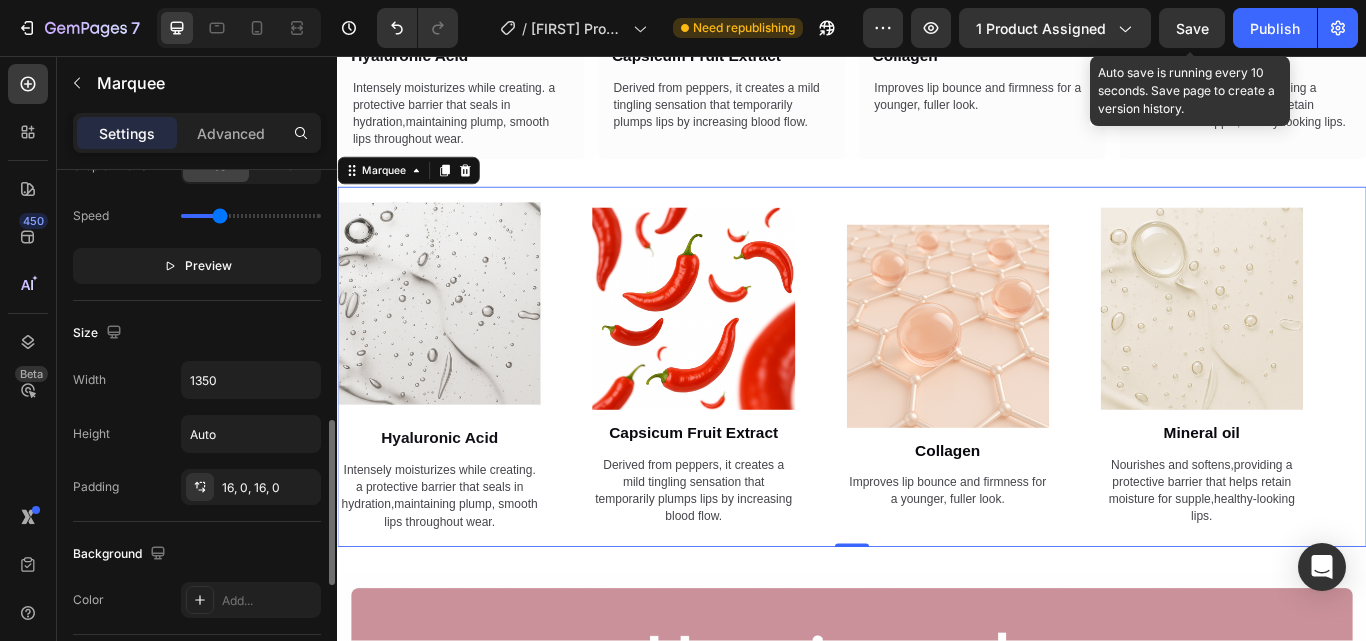 click on "Preview" at bounding box center [208, 266] 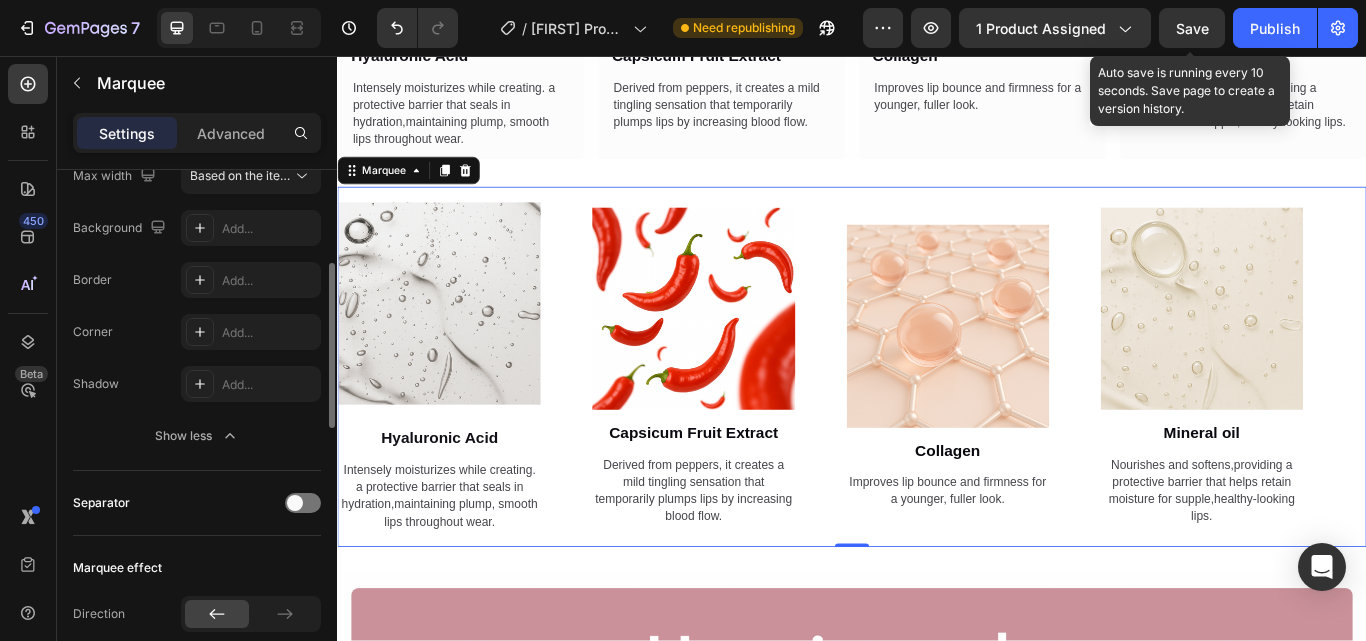 scroll, scrollTop: 100, scrollLeft: 0, axis: vertical 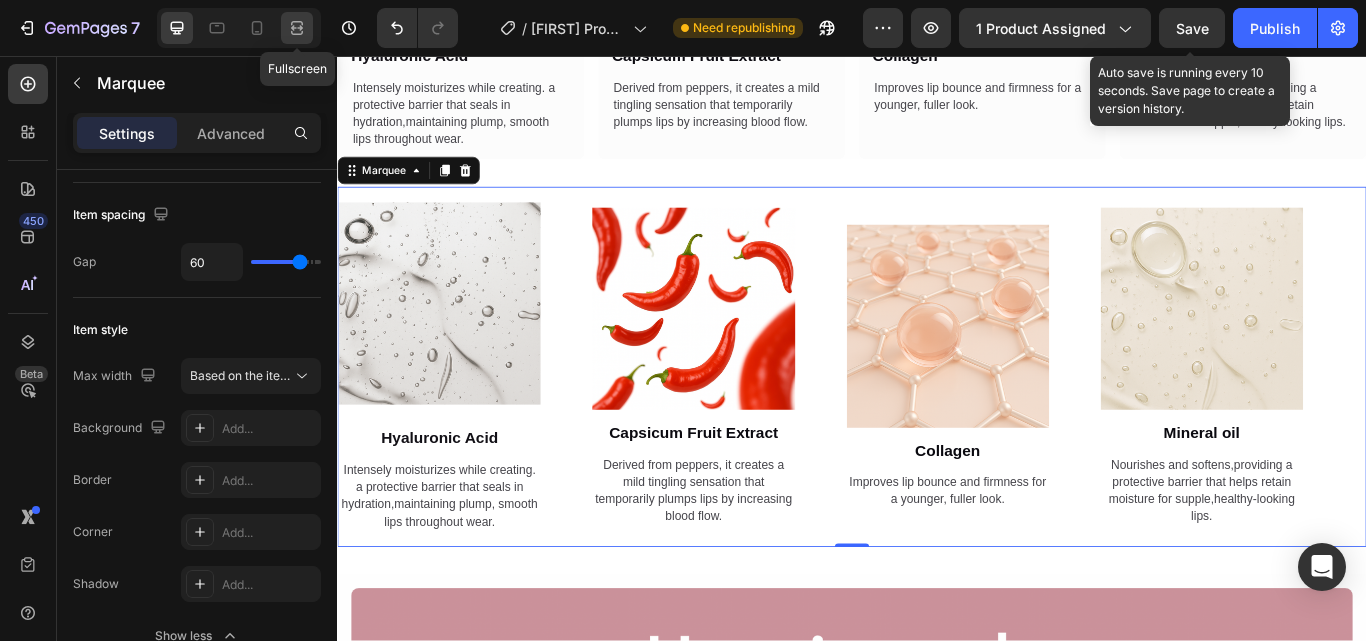 click 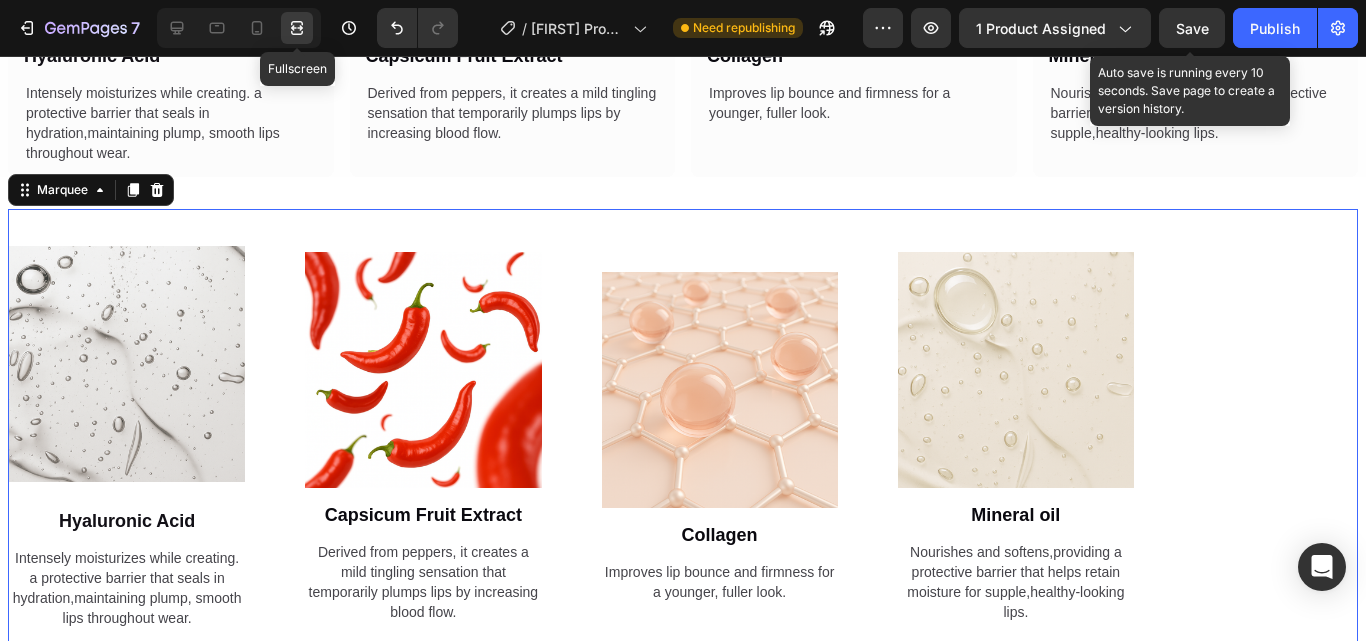 scroll, scrollTop: 3166, scrollLeft: 0, axis: vertical 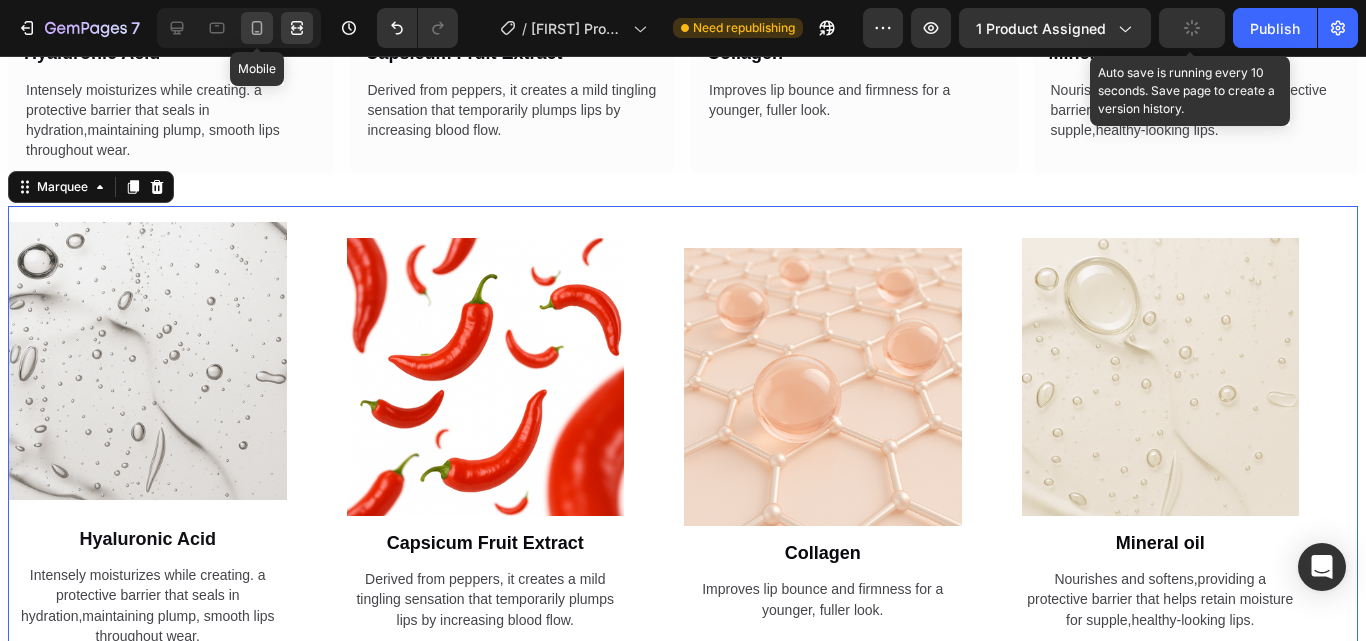 click 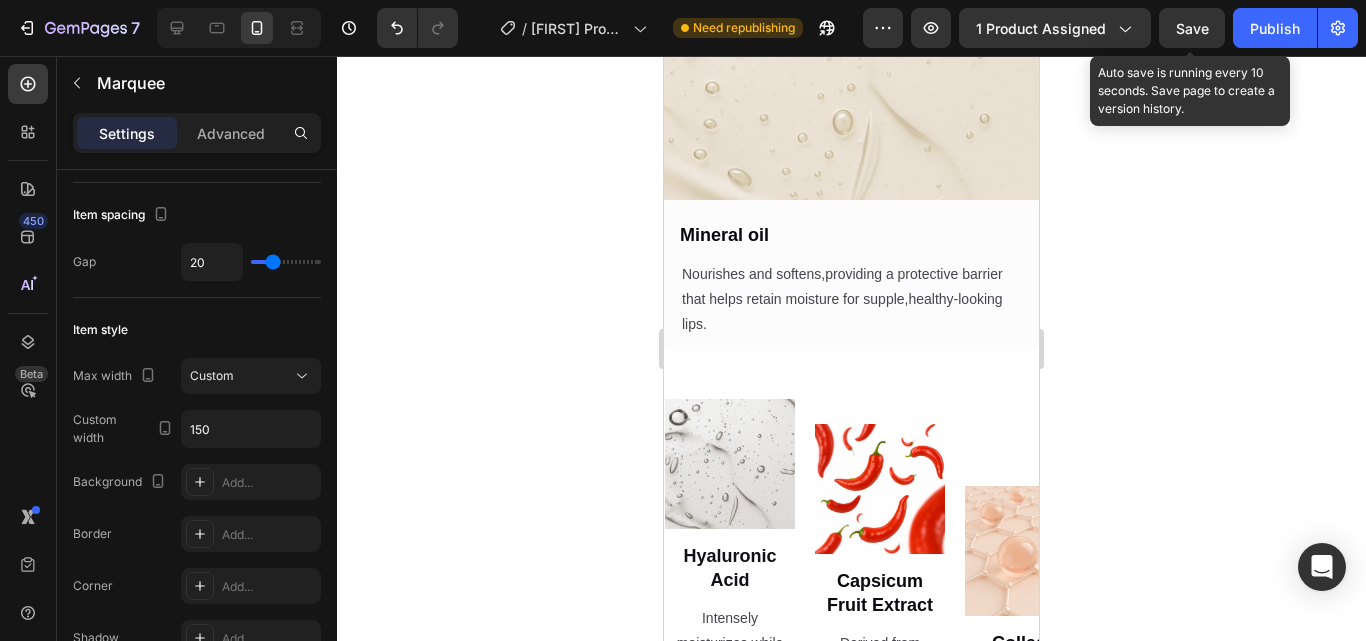 scroll, scrollTop: 4788, scrollLeft: 0, axis: vertical 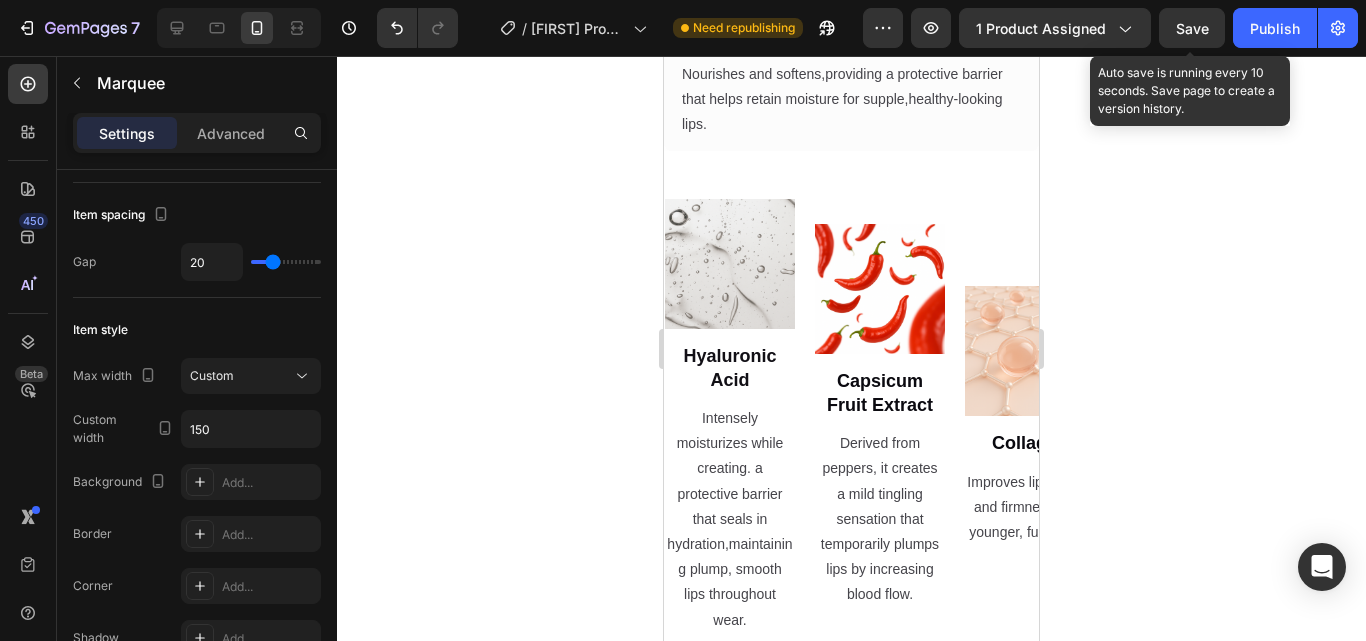click on "Image Hyaluronic Acid Text Block Intensely moisturizes while creating. a protective barrier that seals in hydration,maintaining plump, smooth lips throughout wear. Text Block Row Image Capsicum Fruit Extract Text Block Derived from peppers, it creates a mild tingling sensation that temporarily plumps lips by increasing blood flow. Text Block Image Collagen Text Block Improves lip bounce and firmness for a younger, fuller look. Text Block Image Mineral oil Text Block Nourishes and softens,providing a protective barrier that helps retain moisture for supple,healthy-looking lips. Text Block Image Hyaluronic Acid Text Block Intensely moisturizes while creating. a protective barrier that seals in hydration,maintaining plump, smooth lips throughout wear. Text Block Row Image Capsicum Fruit Extract Text Block Derived from peppers, it creates a mild tingling sensation that temporarily plumps lips by increasing blood flow. Text Block Image Collagen Text Block Text Block Image Mineral oil Text Block Text Block Marquee" at bounding box center (851, 417) 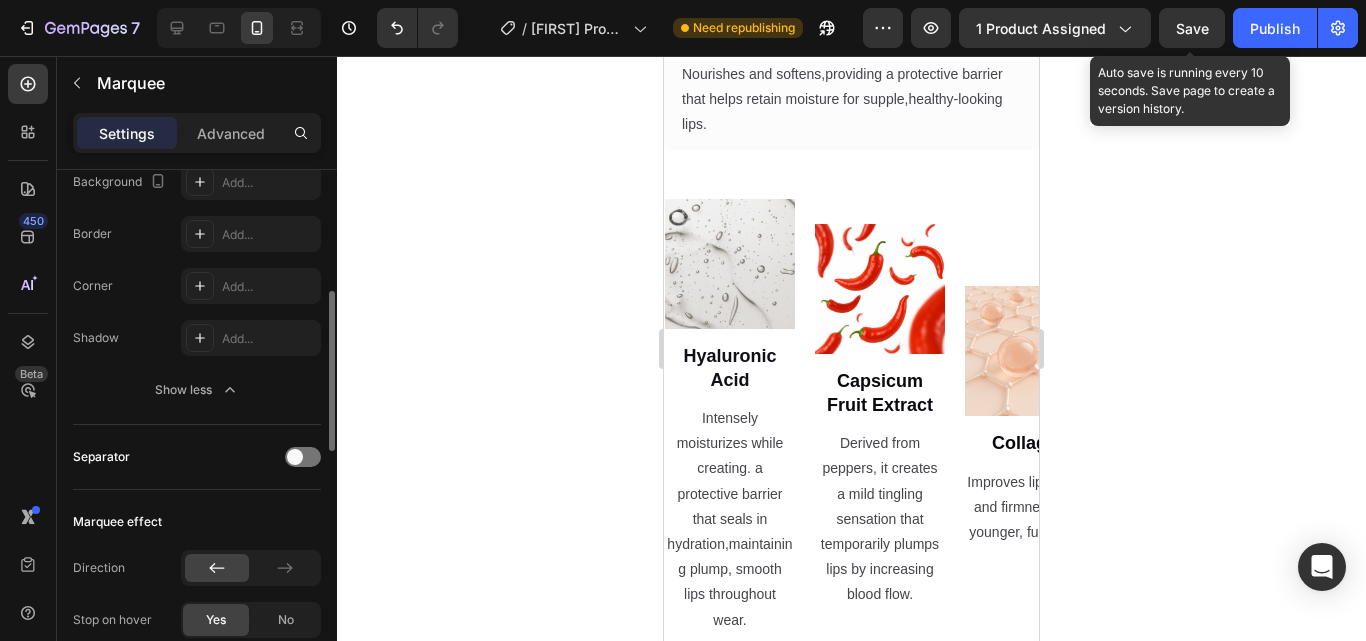scroll, scrollTop: 600, scrollLeft: 0, axis: vertical 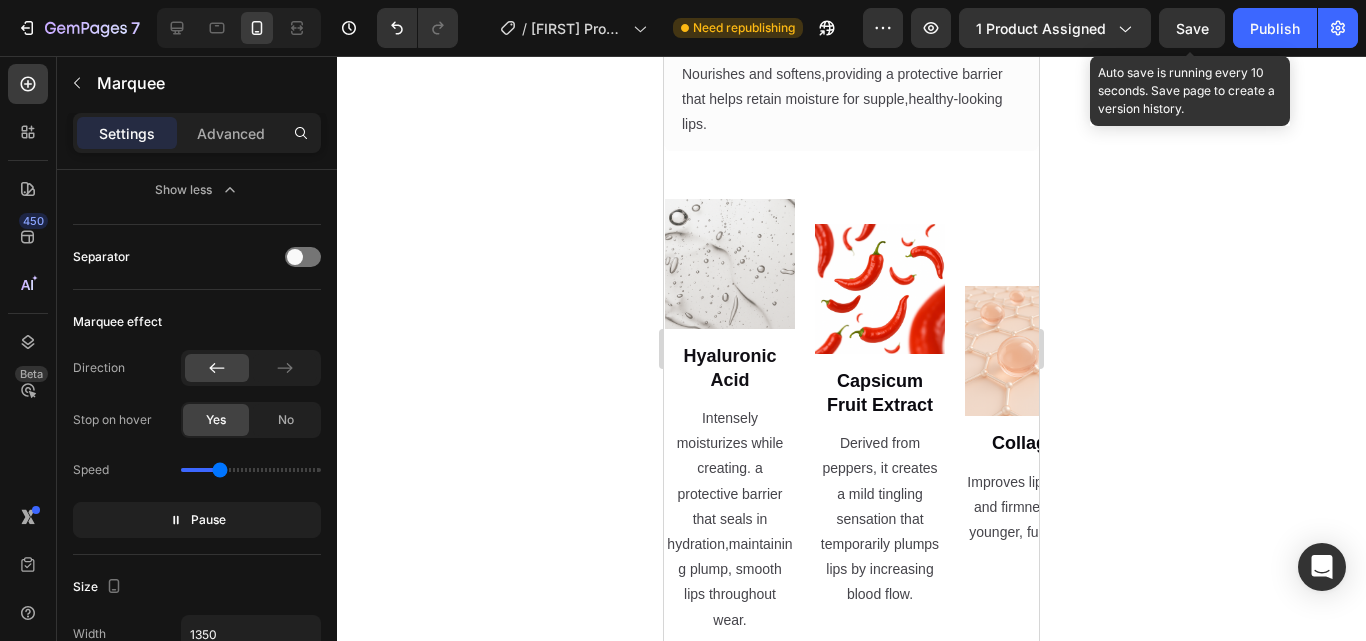click on "Pause" 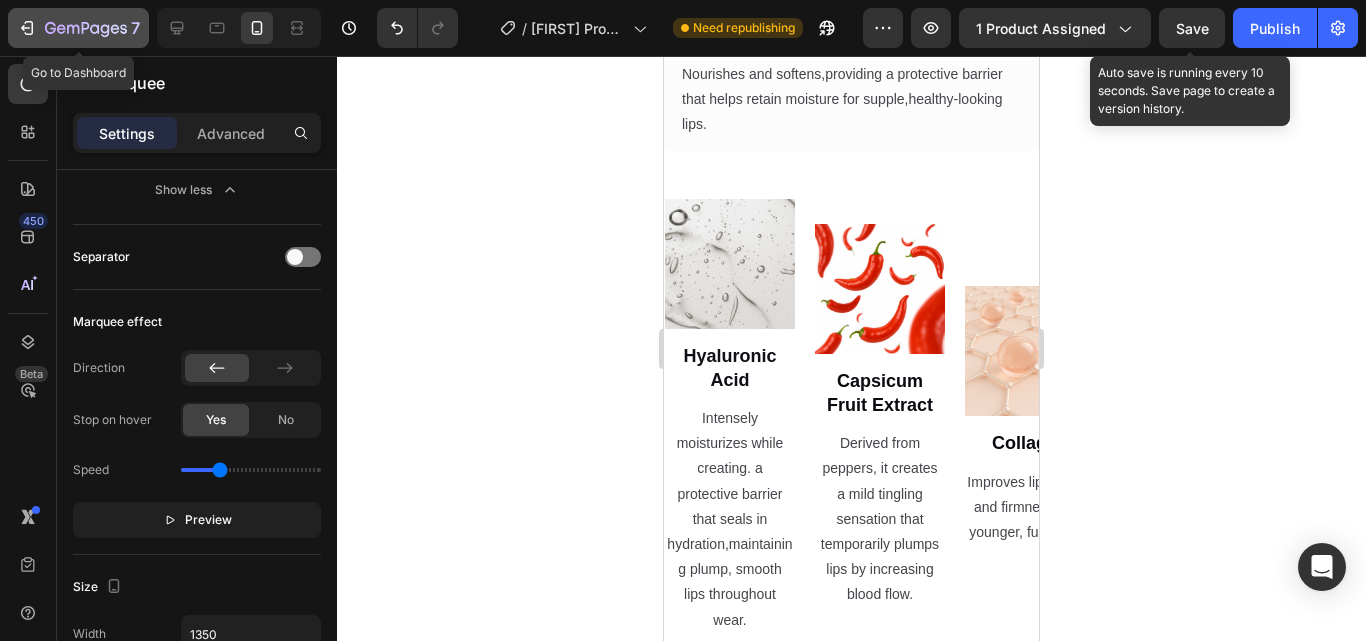 click on "7" 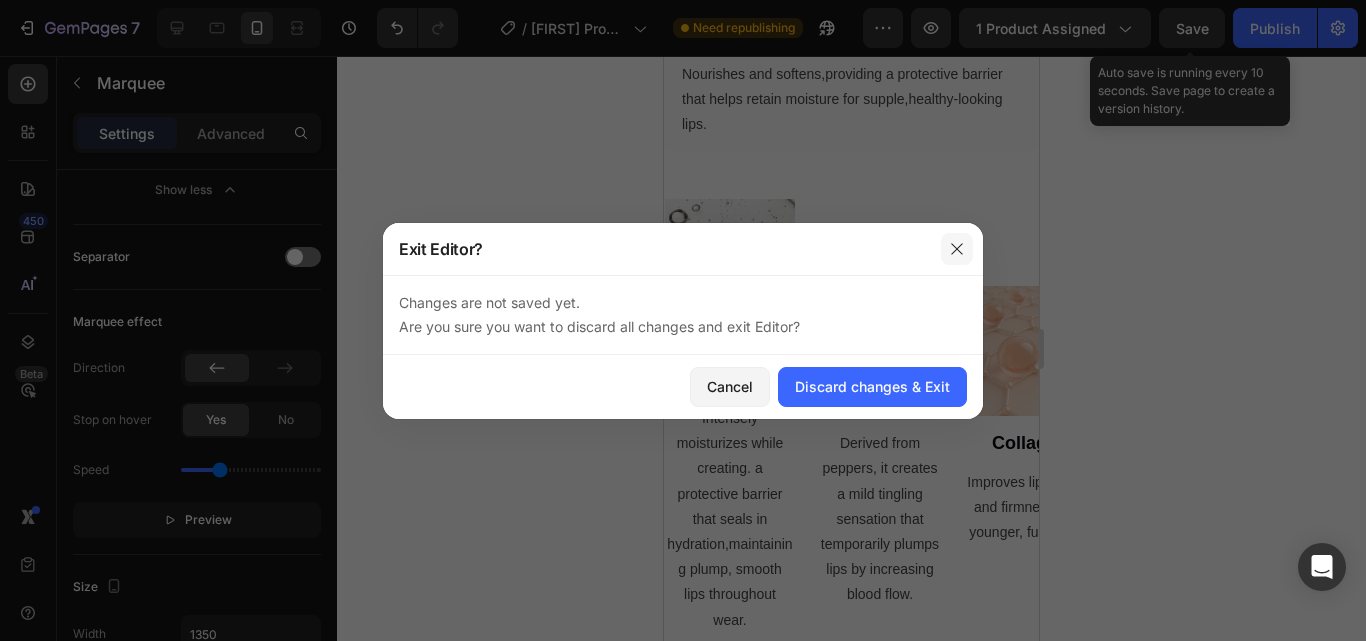 click 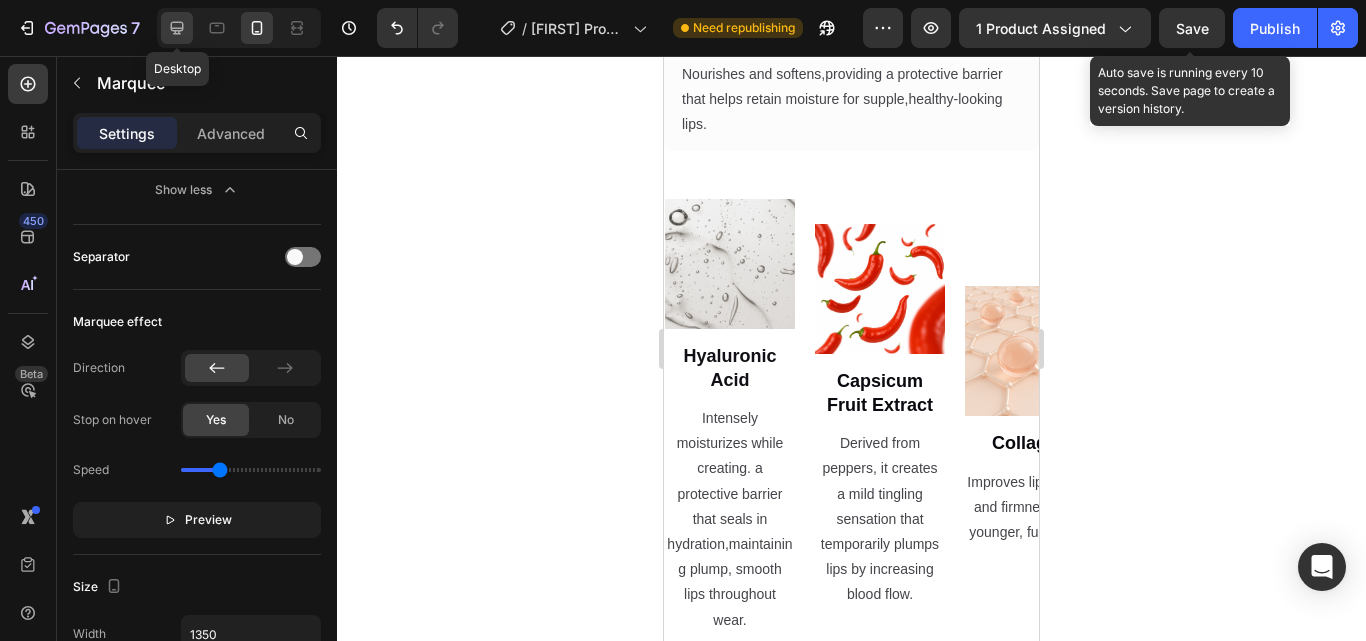 click 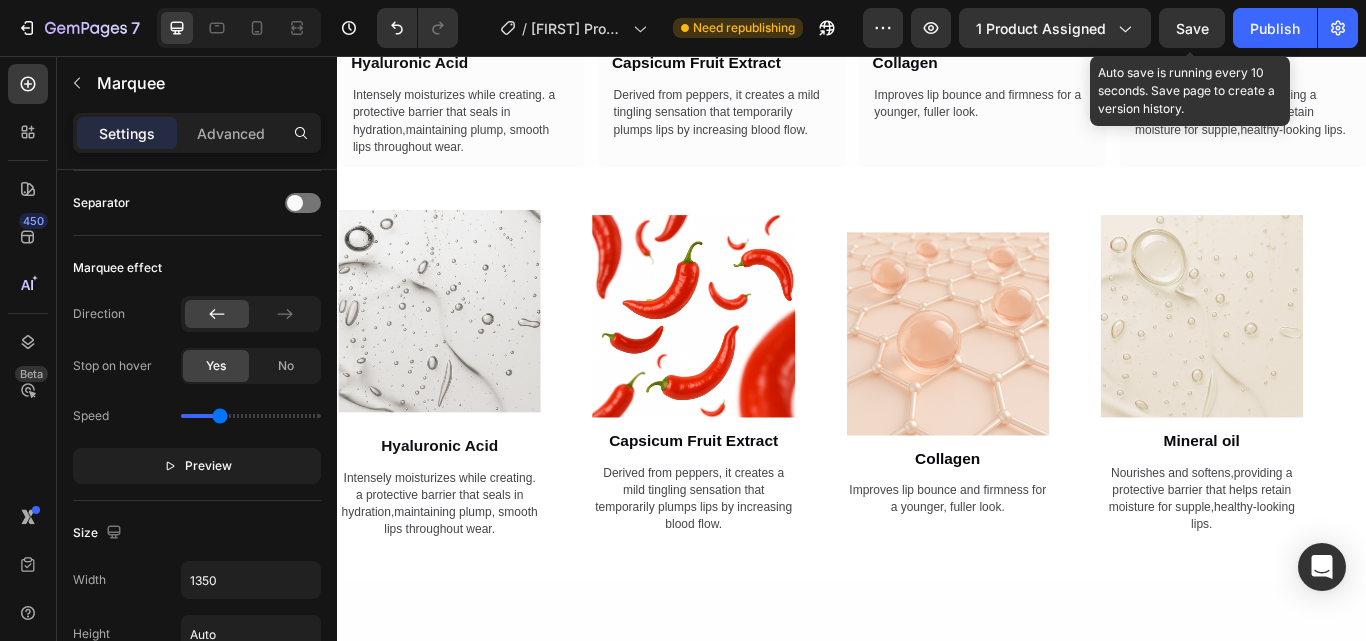 scroll, scrollTop: 3007, scrollLeft: 0, axis: vertical 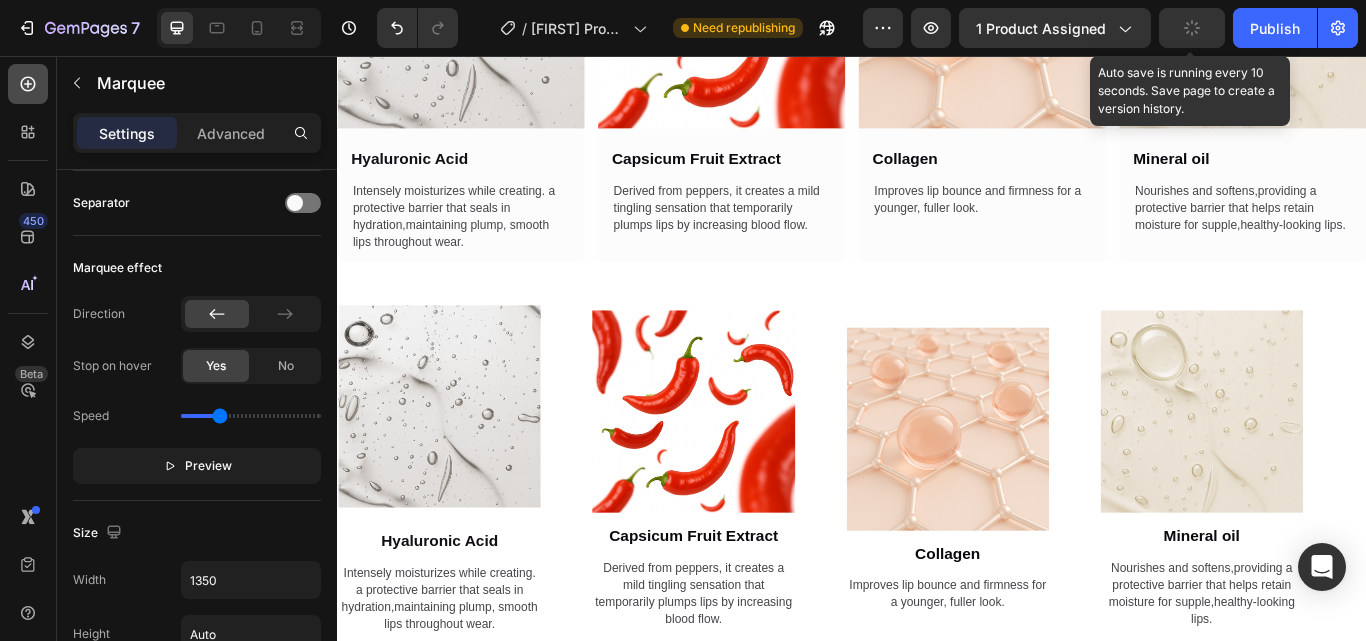 click 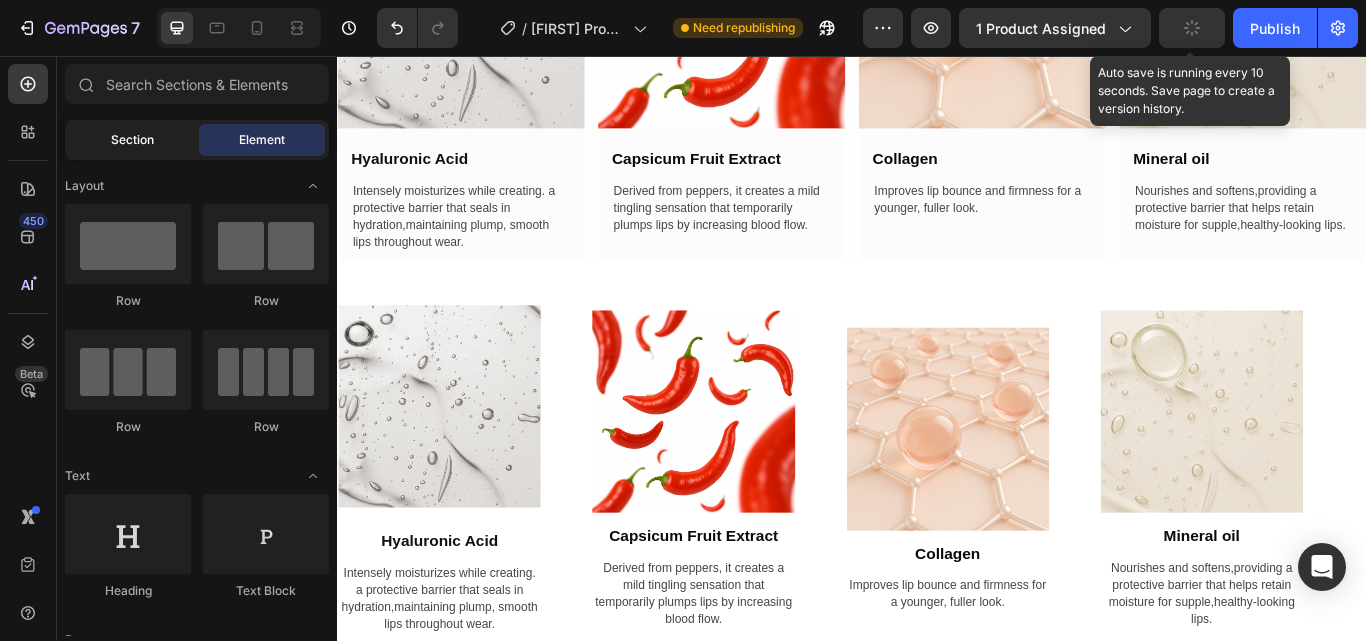 click on "Section" 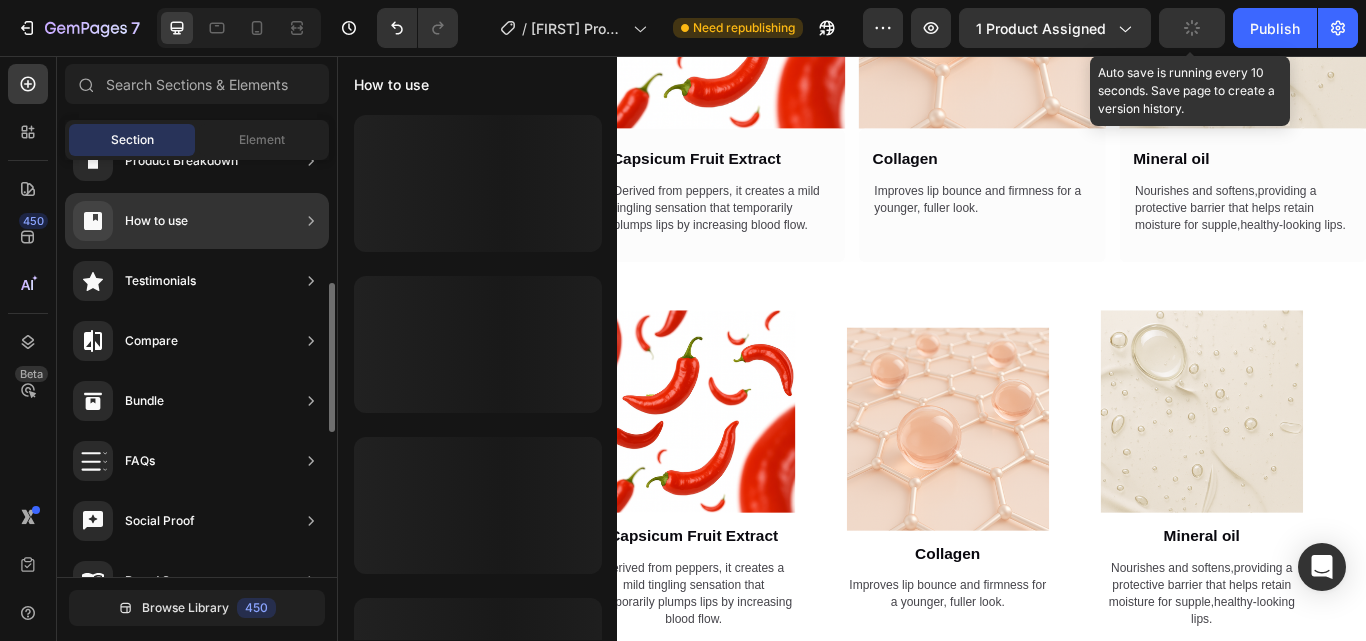 scroll, scrollTop: 0, scrollLeft: 0, axis: both 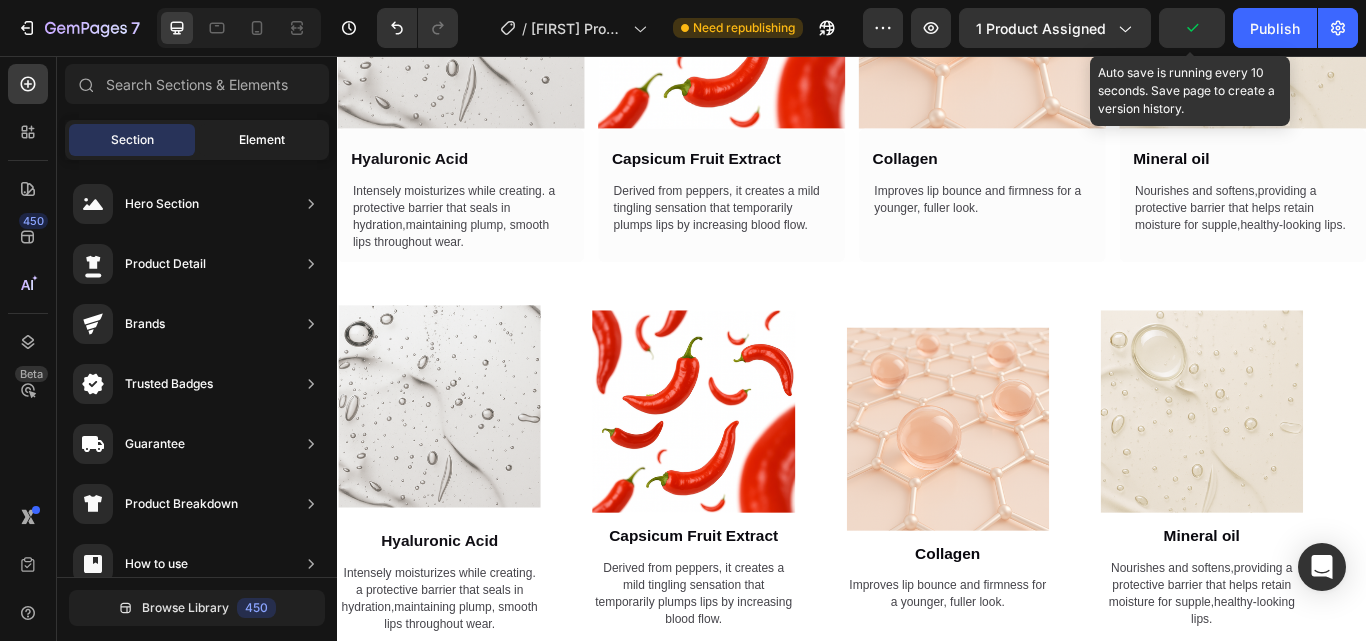 click on "Element" at bounding box center [262, 140] 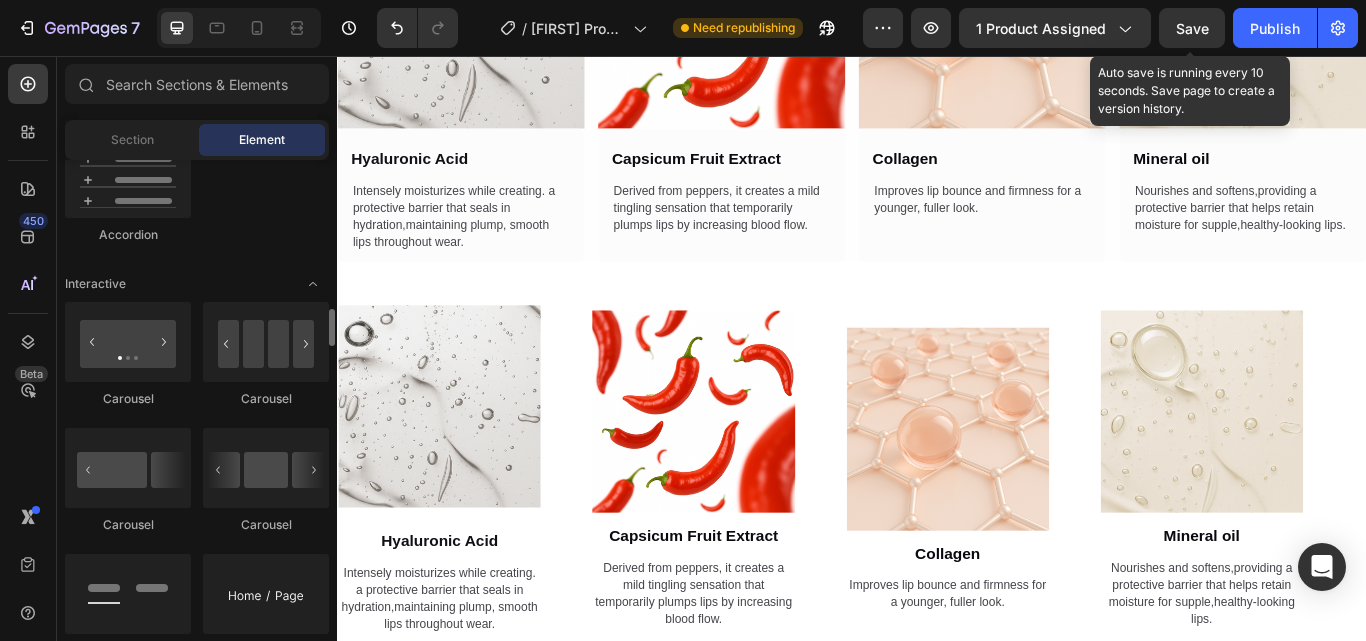 scroll, scrollTop: 2000, scrollLeft: 0, axis: vertical 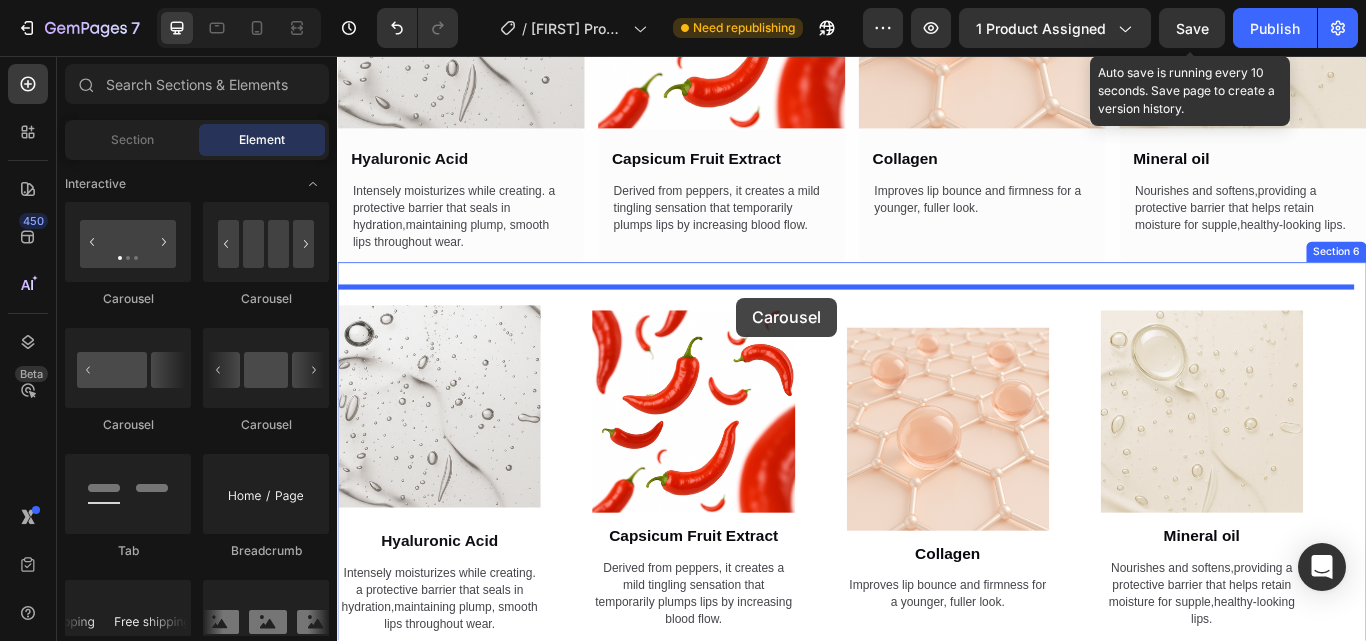 drag, startPoint x: 600, startPoint y: 303, endPoint x: 802, endPoint y: 338, distance: 205.00975 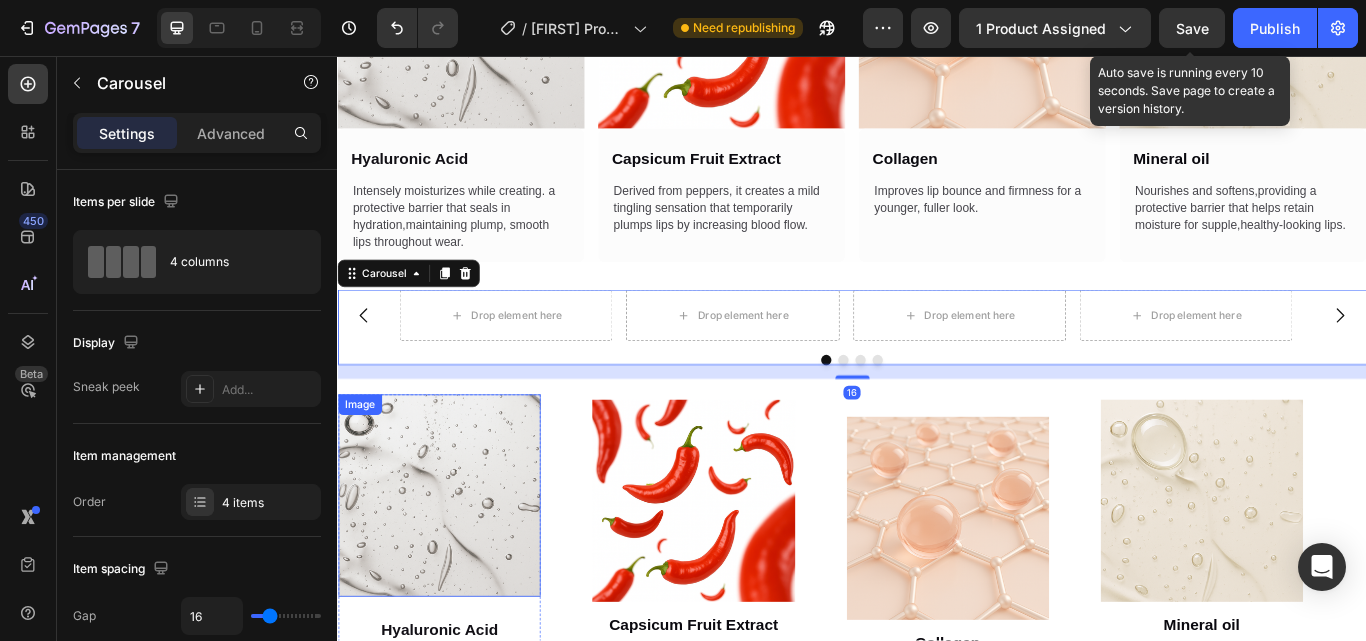 click at bounding box center (456, 569) 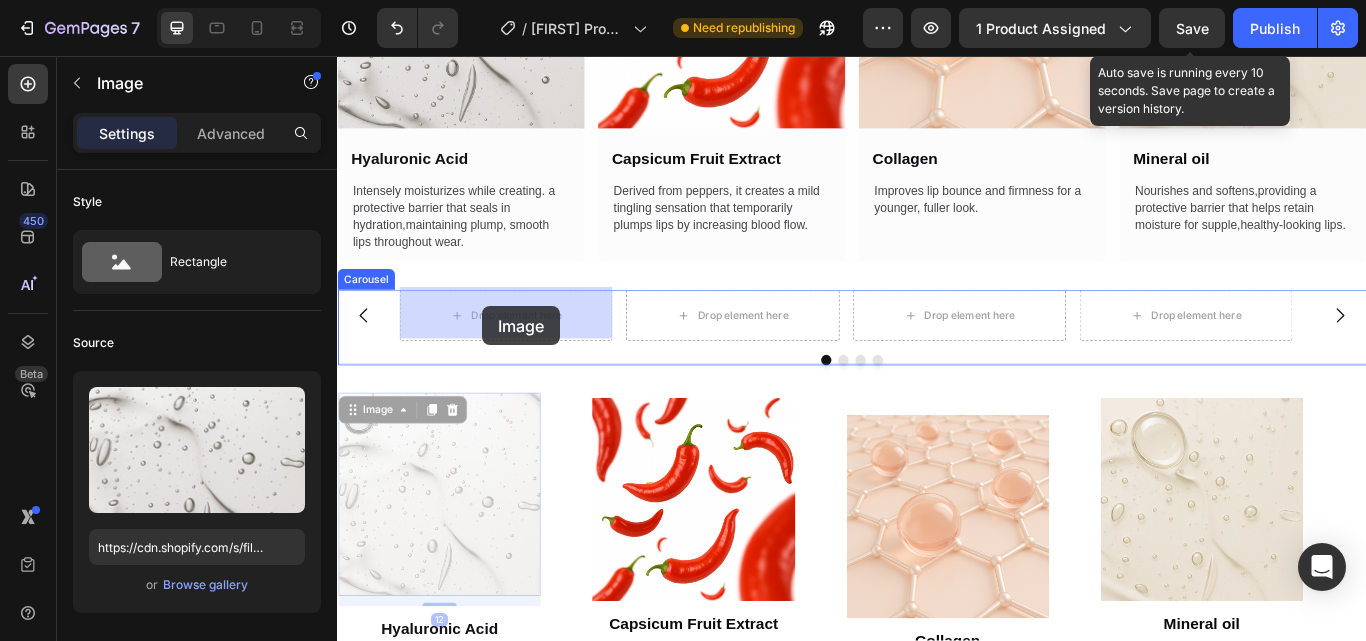drag, startPoint x: 374, startPoint y: 467, endPoint x: 506, endPoint y: 348, distance: 177.7217 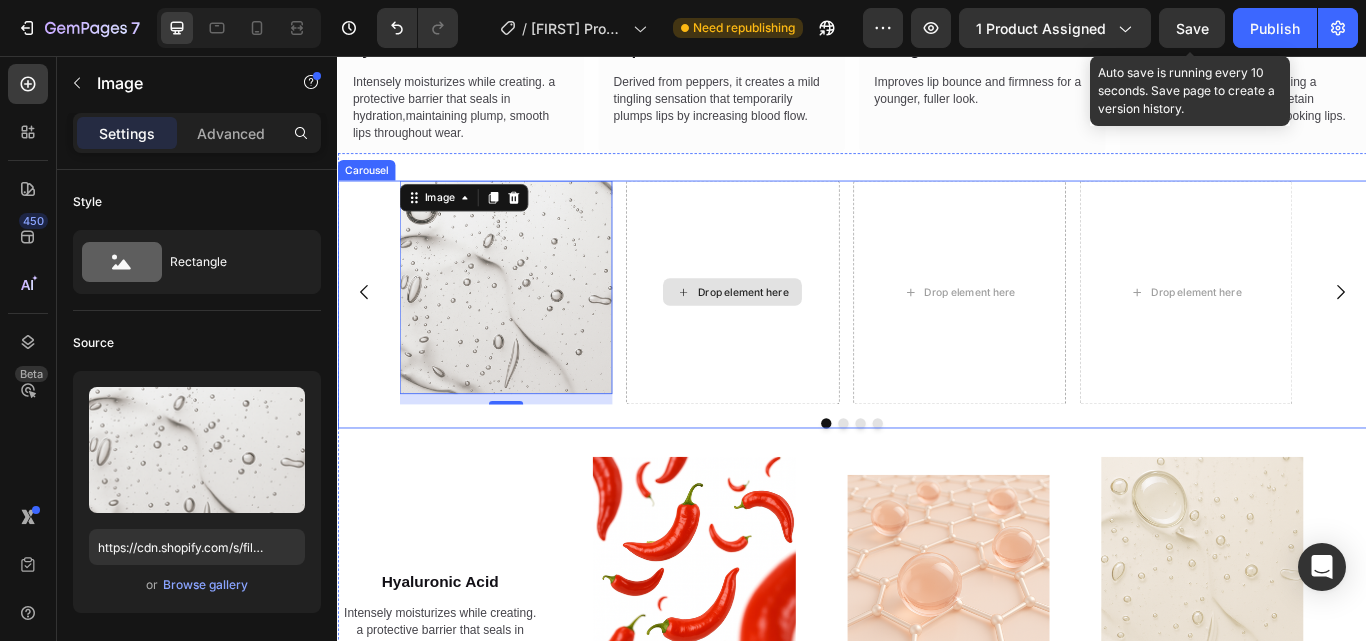 scroll, scrollTop: 3207, scrollLeft: 0, axis: vertical 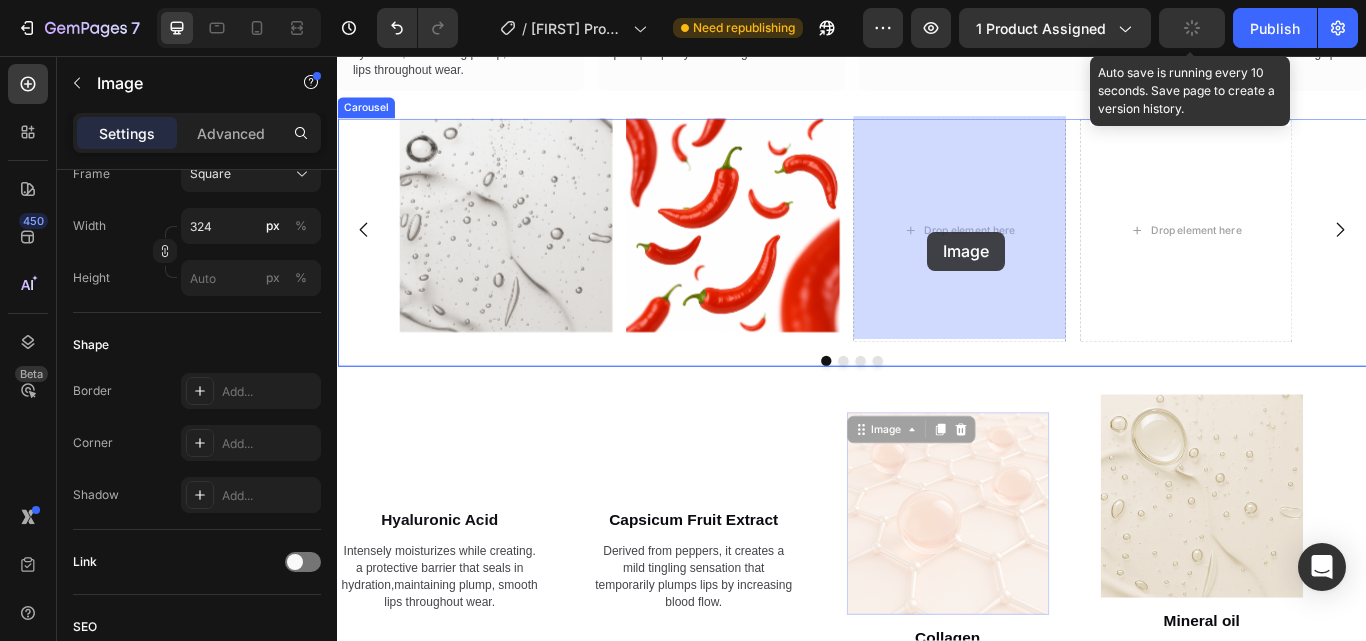 drag, startPoint x: 950, startPoint y: 475, endPoint x: 1025, endPoint y: 264, distance: 223.93303 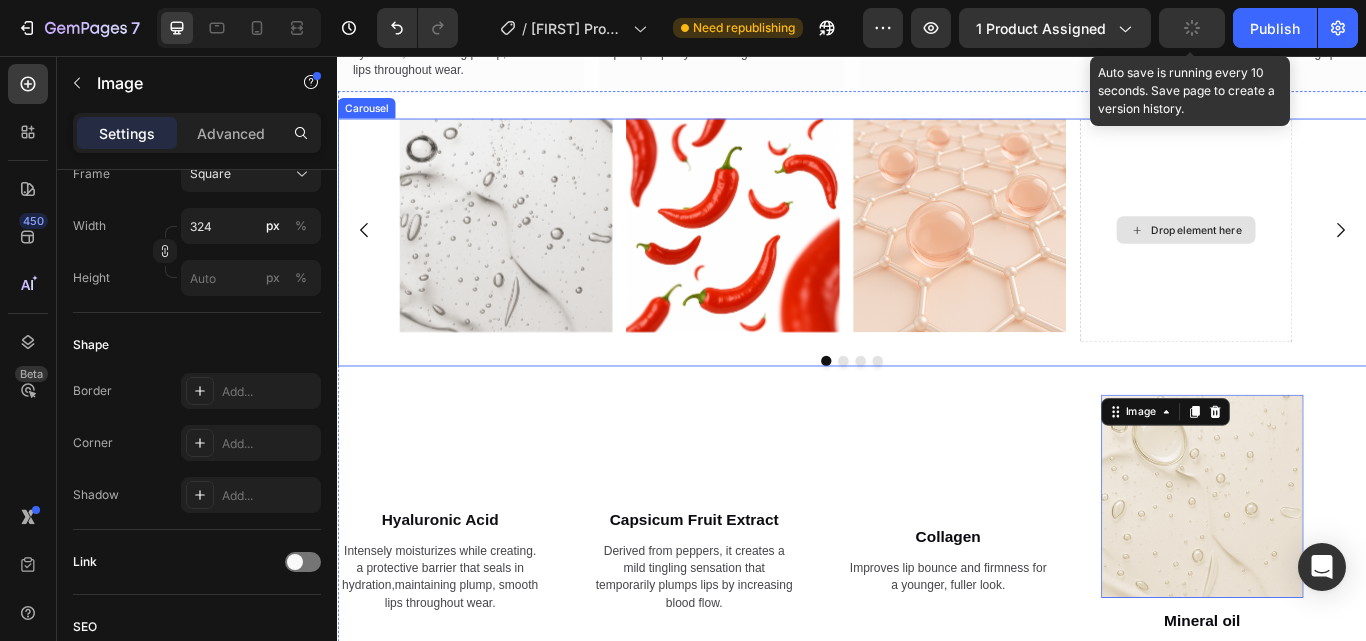 drag, startPoint x: 1252, startPoint y: 458, endPoint x: 956, endPoint y: 375, distance: 307.41666 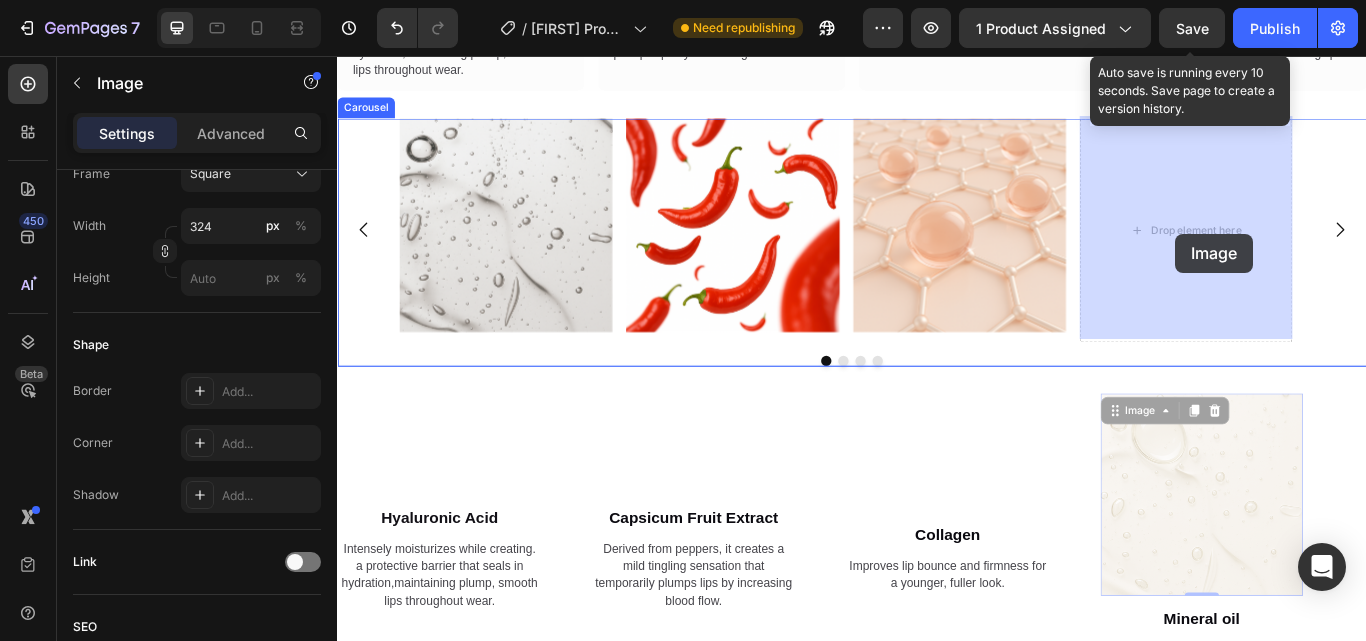 drag, startPoint x: 1243, startPoint y: 466, endPoint x: 1314, endPoint y: 263, distance: 215.05814 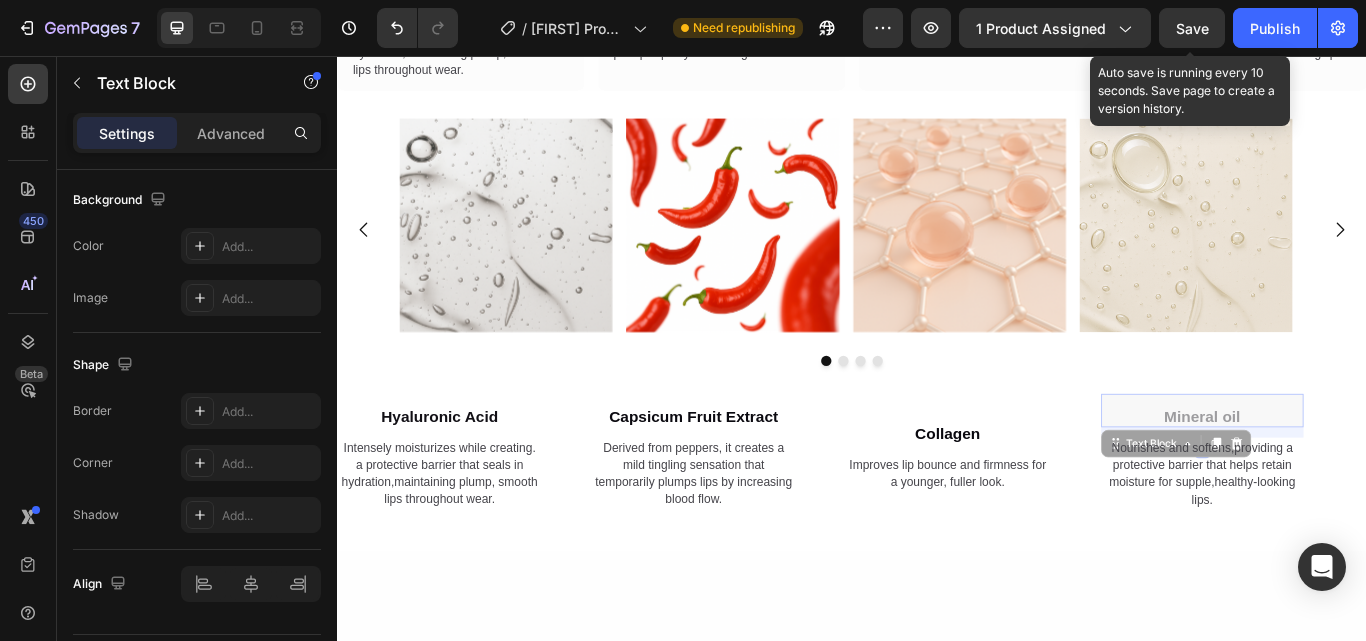 drag, startPoint x: 1313, startPoint y: 494, endPoint x: 1327, endPoint y: 342, distance: 152.64337 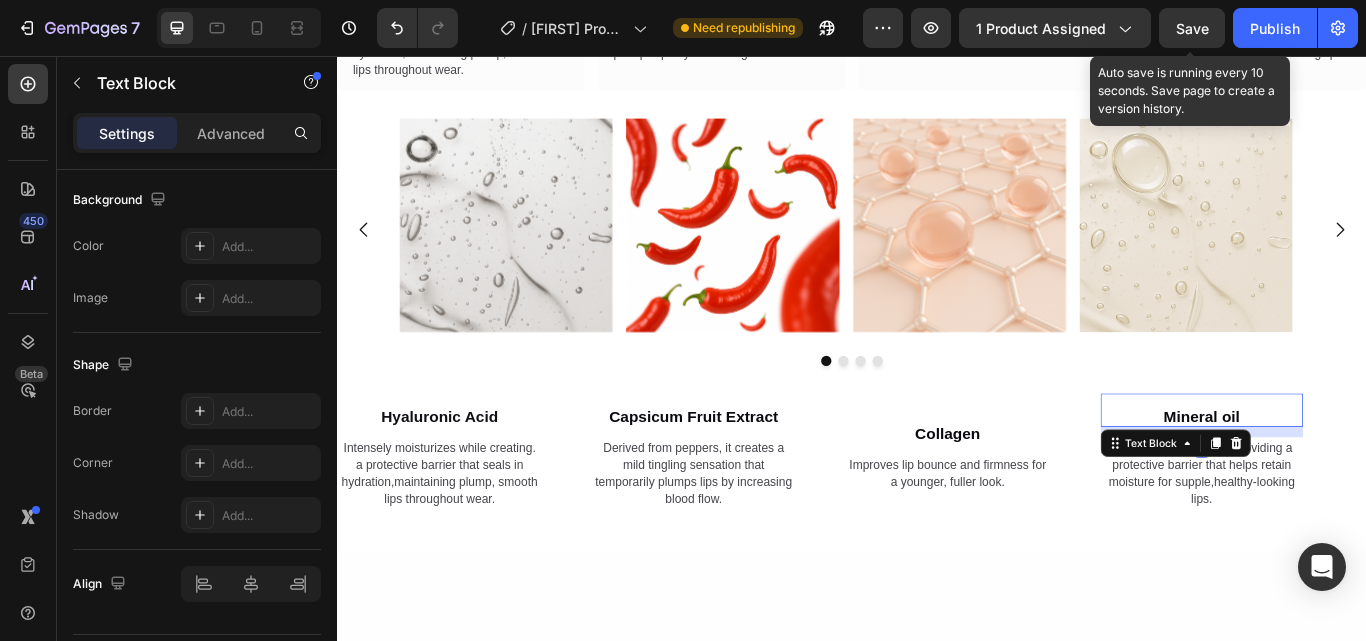 scroll, scrollTop: 0, scrollLeft: 0, axis: both 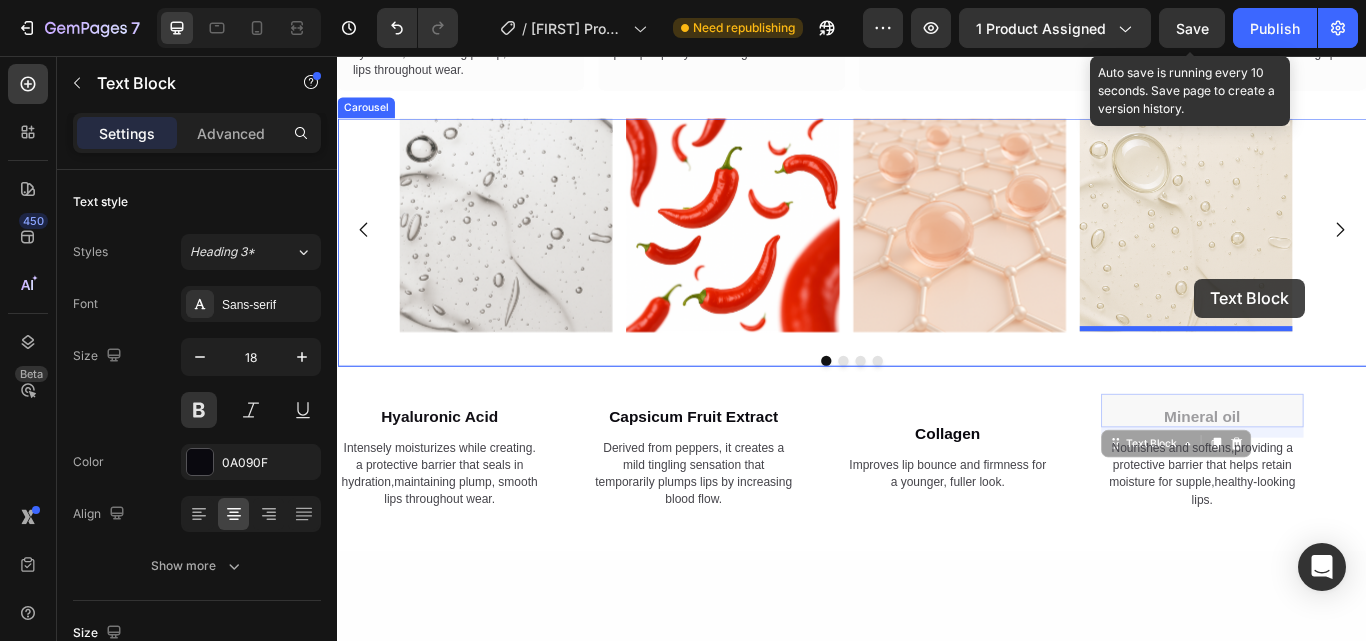 drag, startPoint x: 1259, startPoint y: 508, endPoint x: 1336, endPoint y: 316, distance: 206.86469 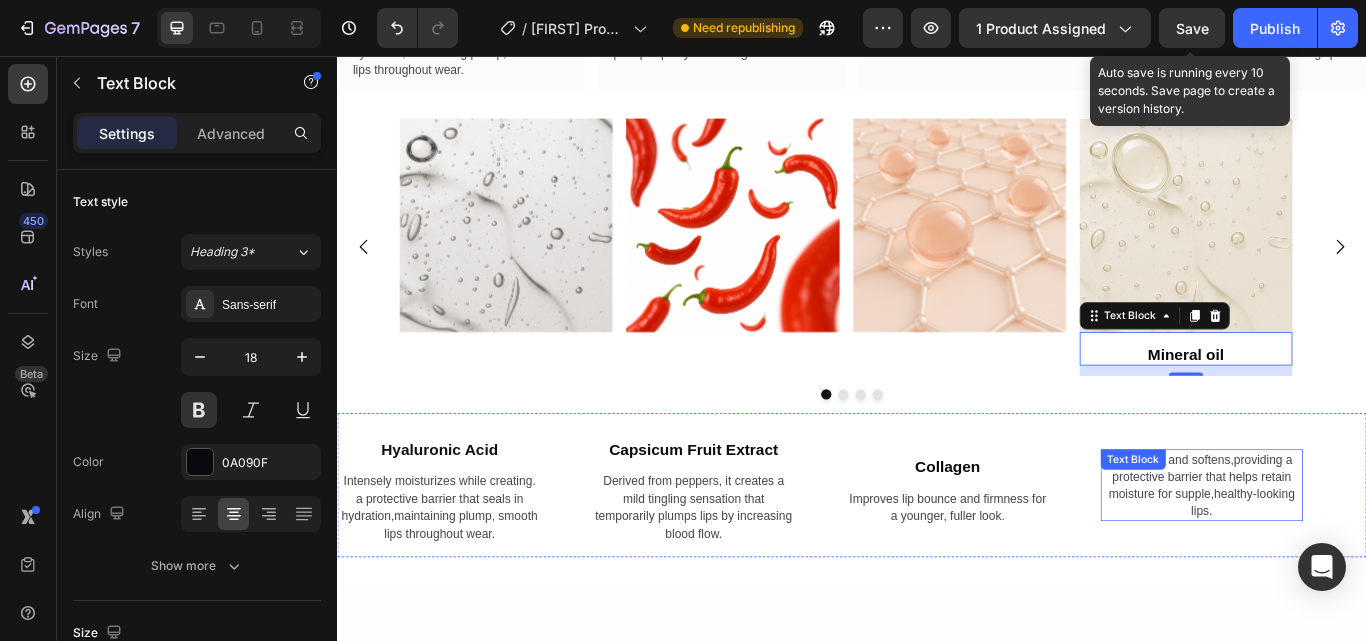 click on "Nourishes and softens,providing a protective barrier that helps retain moisture for supple,healthy-looking lips. Text Block" at bounding box center (1345, 557) 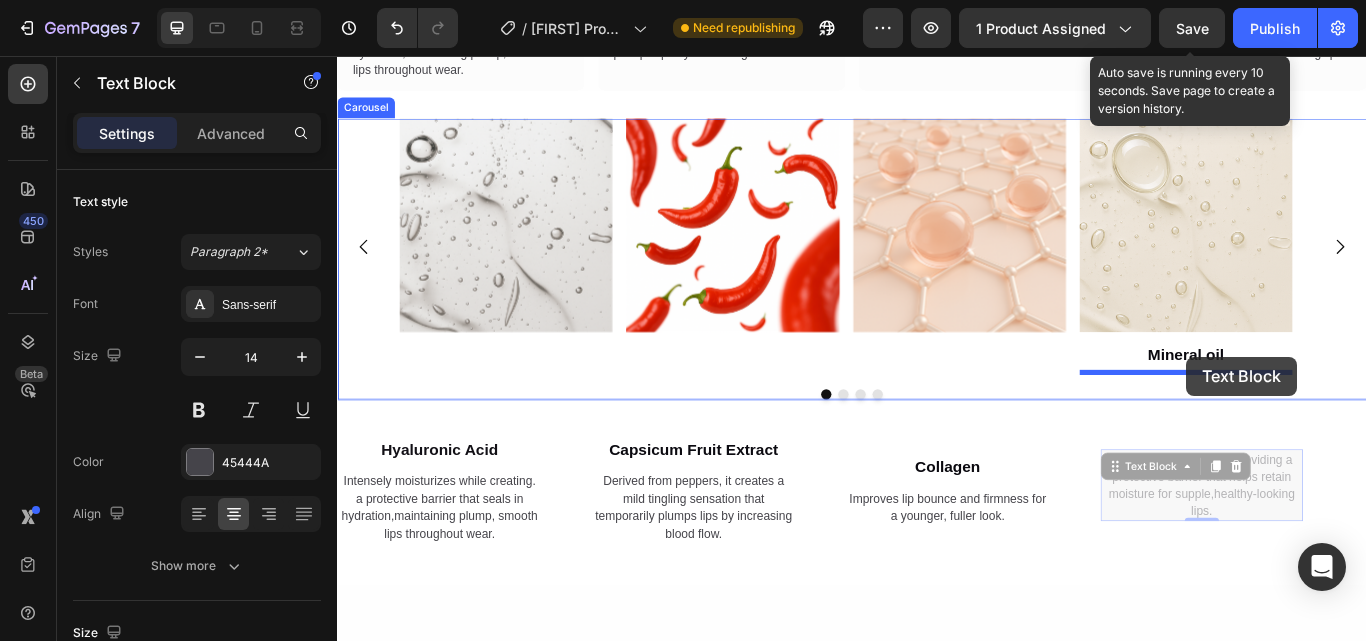 drag, startPoint x: 1252, startPoint y: 534, endPoint x: 1327, endPoint y: 407, distance: 147.49237 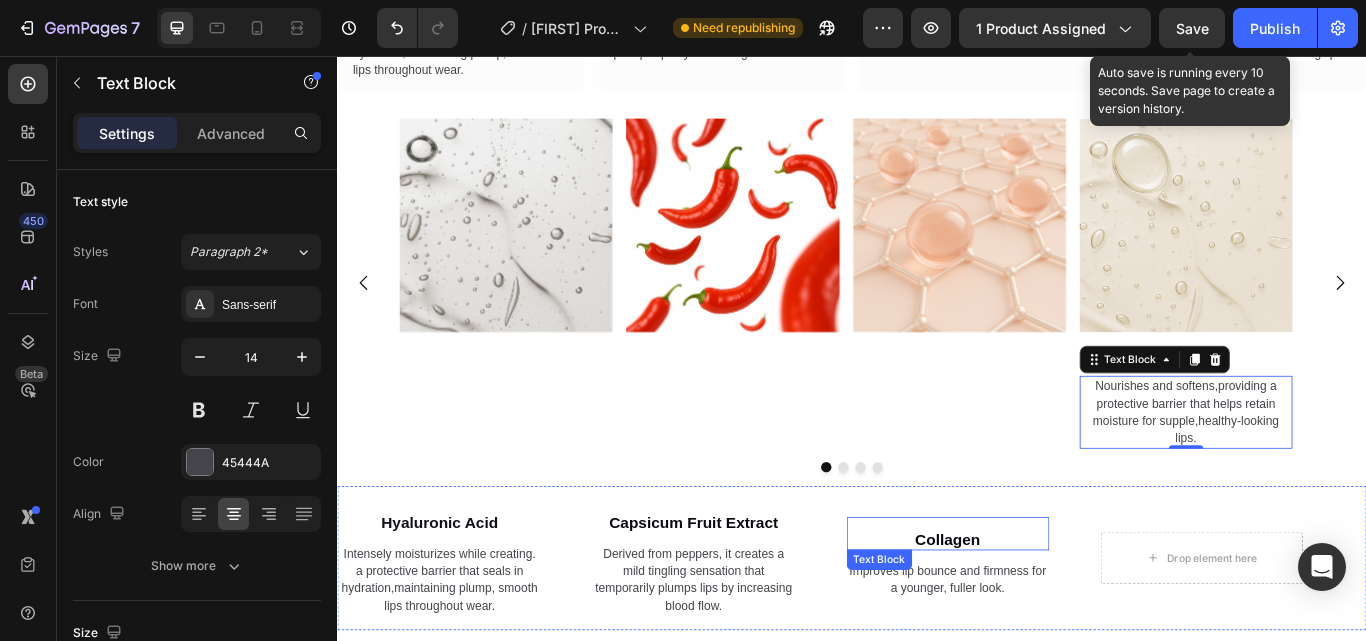 click on "Collagen" at bounding box center (1049, 613) 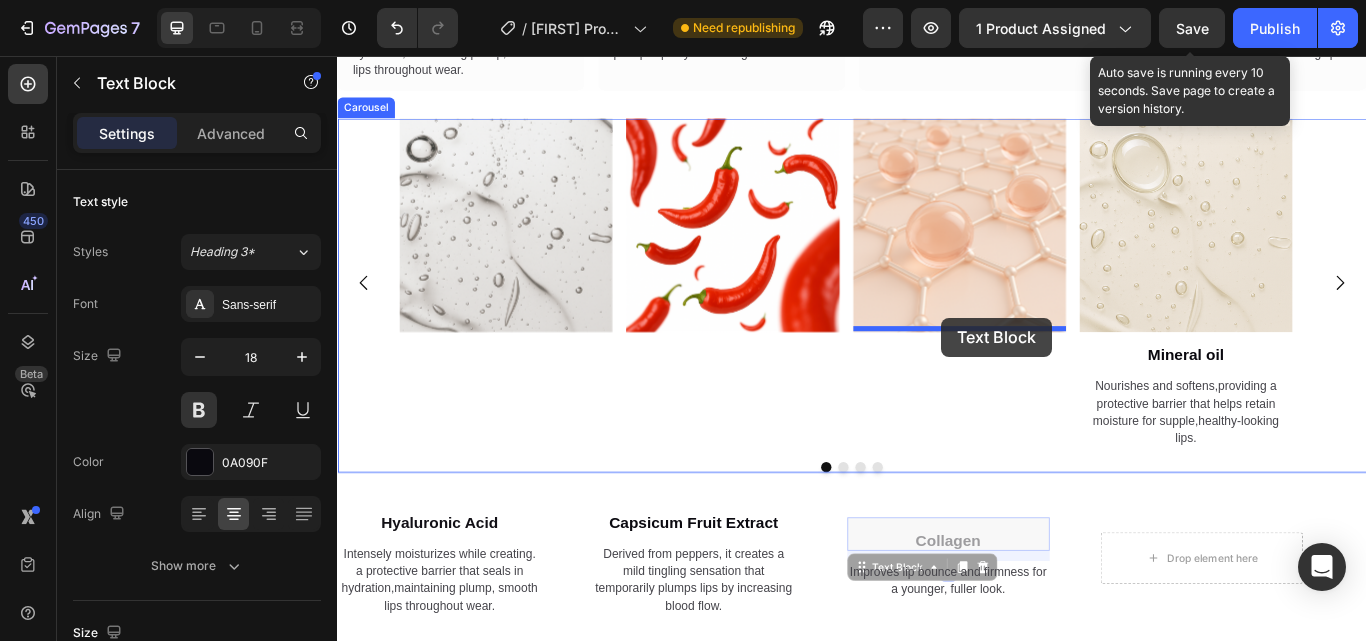 drag, startPoint x: 957, startPoint y: 655, endPoint x: 1041, endPoint y: 361, distance: 305.76462 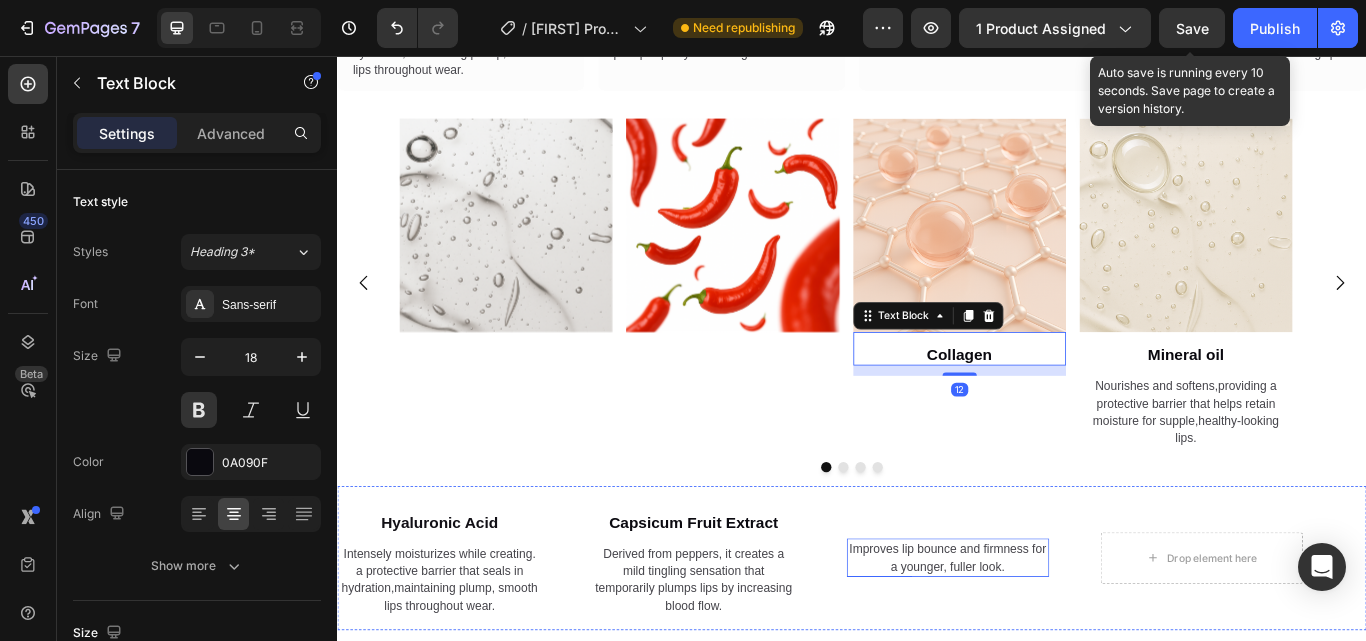 click on "Improves lip bounce and firmness for a younger, fuller look." at bounding box center [1049, 641] 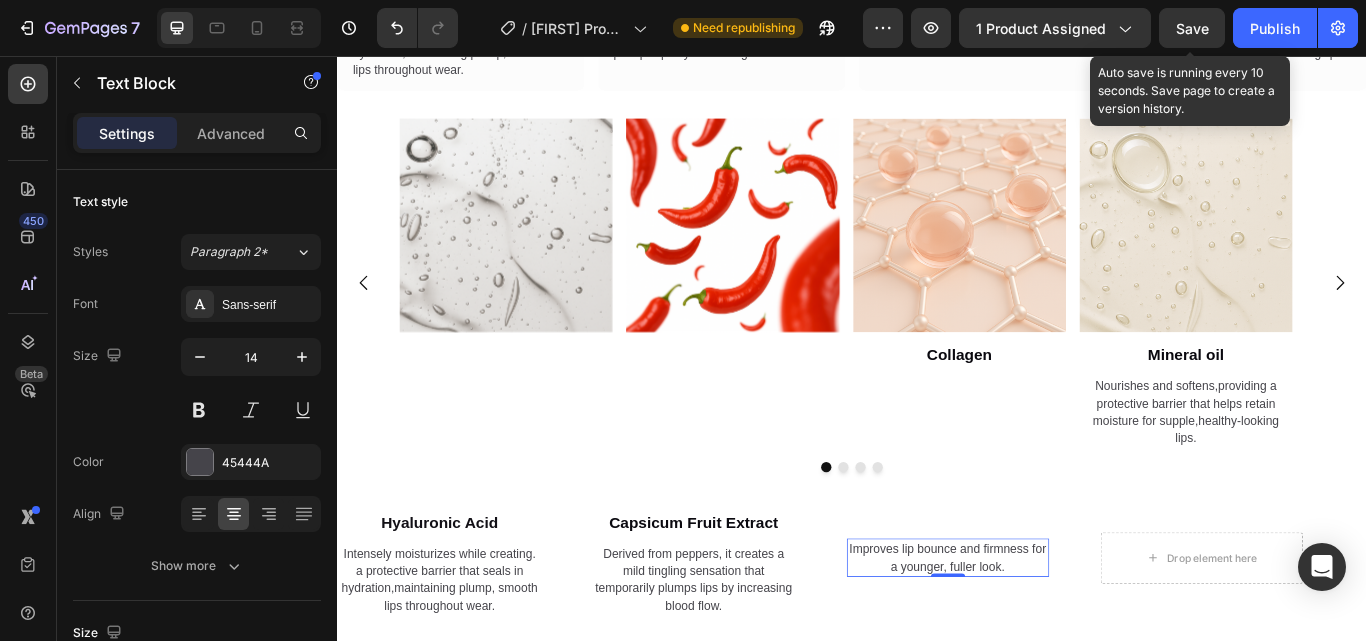 click on "Improves lip bounce and firmness for a younger, fuller look." at bounding box center [1049, 641] 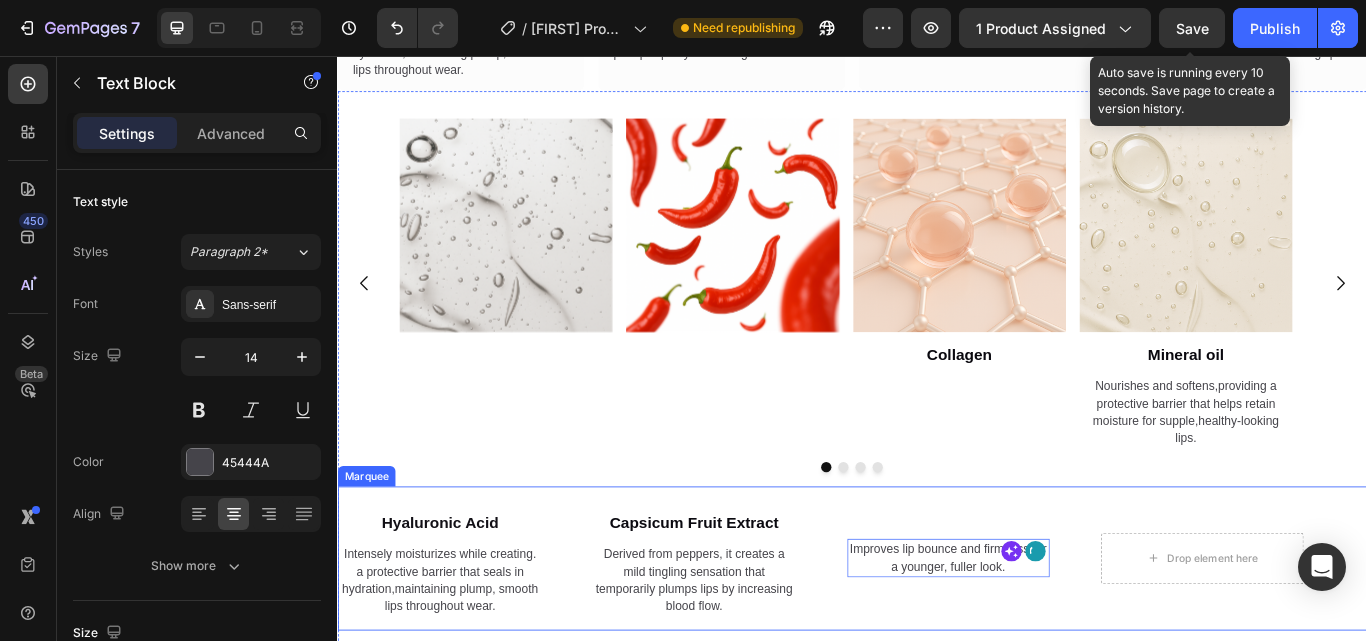 click on "Hyaluronic Acid Text Block Intensely moisturizes while creating. a protective barrier that seals in hydration,maintaining plump, smooth lips throughout wear. Text Block Row Capsicum Fruit Extract Text Block Derived from peppers, it creates a mild tingling sensation that temporarily plumps lips by increasing blood flow. Text Block Improves lip bounce and firmness for a younger, fuller look. Text Block   0
Drop element here" at bounding box center (930, 642) 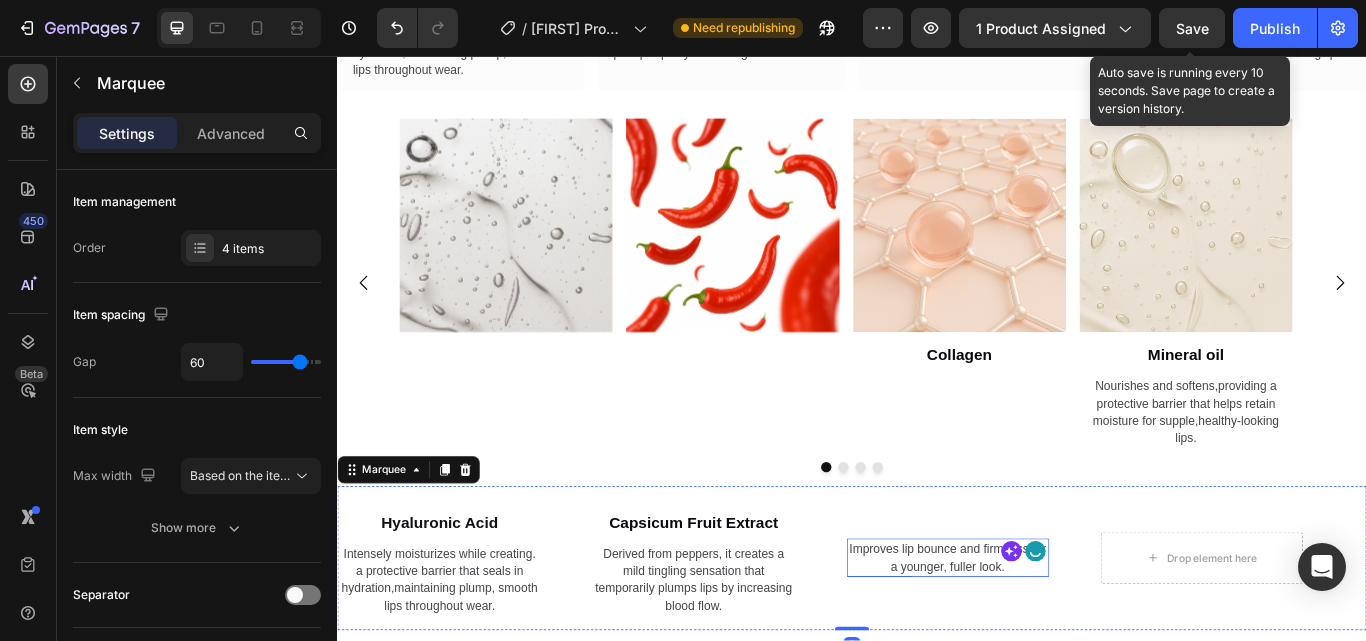 click on "Improves lip bounce and firmness for a younger, fuller look." at bounding box center (1049, 641) 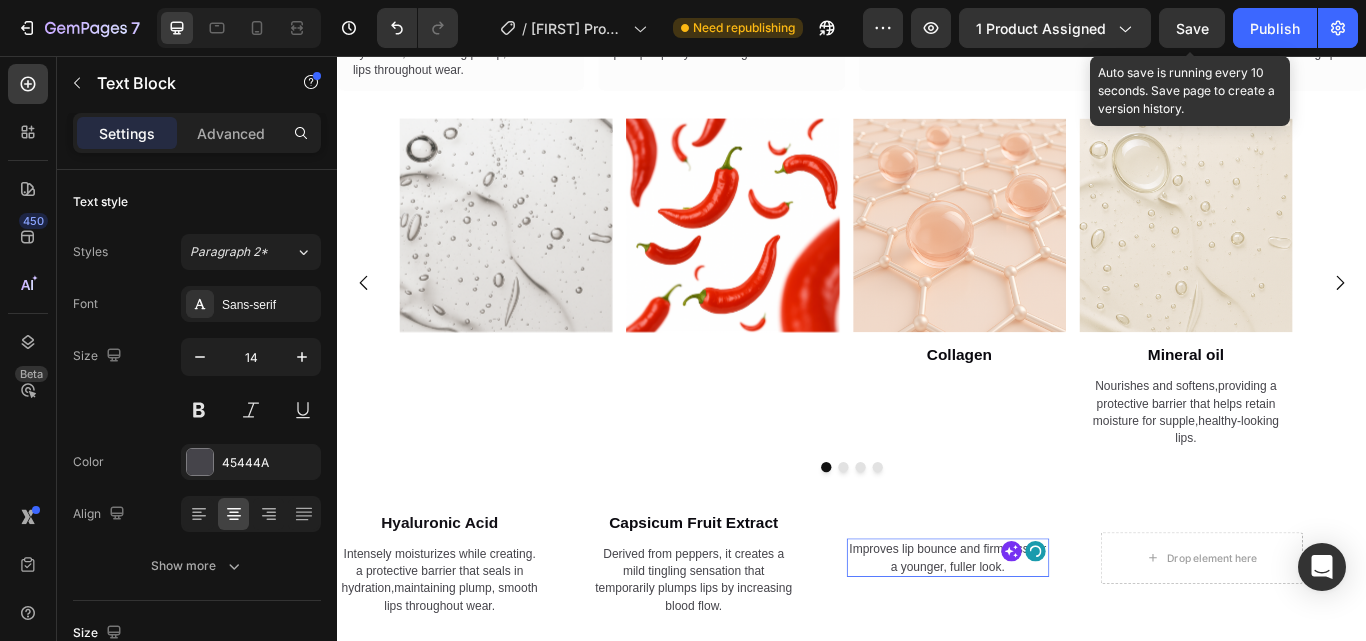 drag, startPoint x: 965, startPoint y: 628, endPoint x: 1072, endPoint y: 640, distance: 107.67079 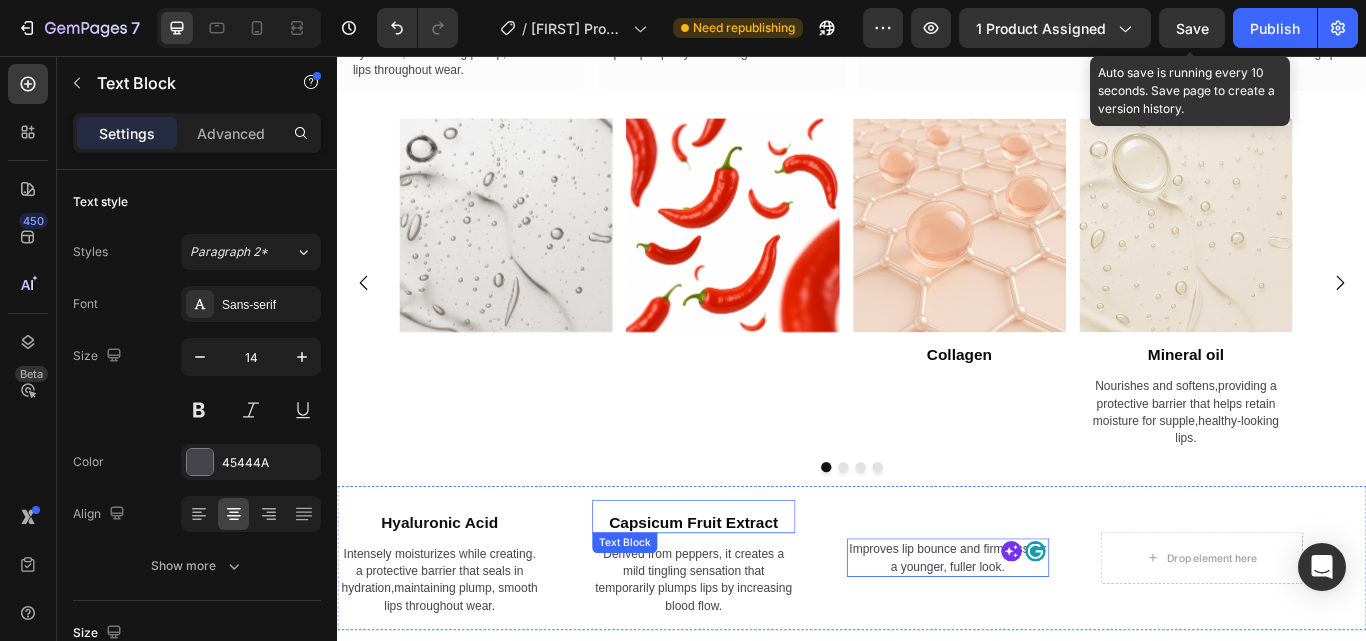 click on "Capsicum Fruit Extract" at bounding box center (752, 601) 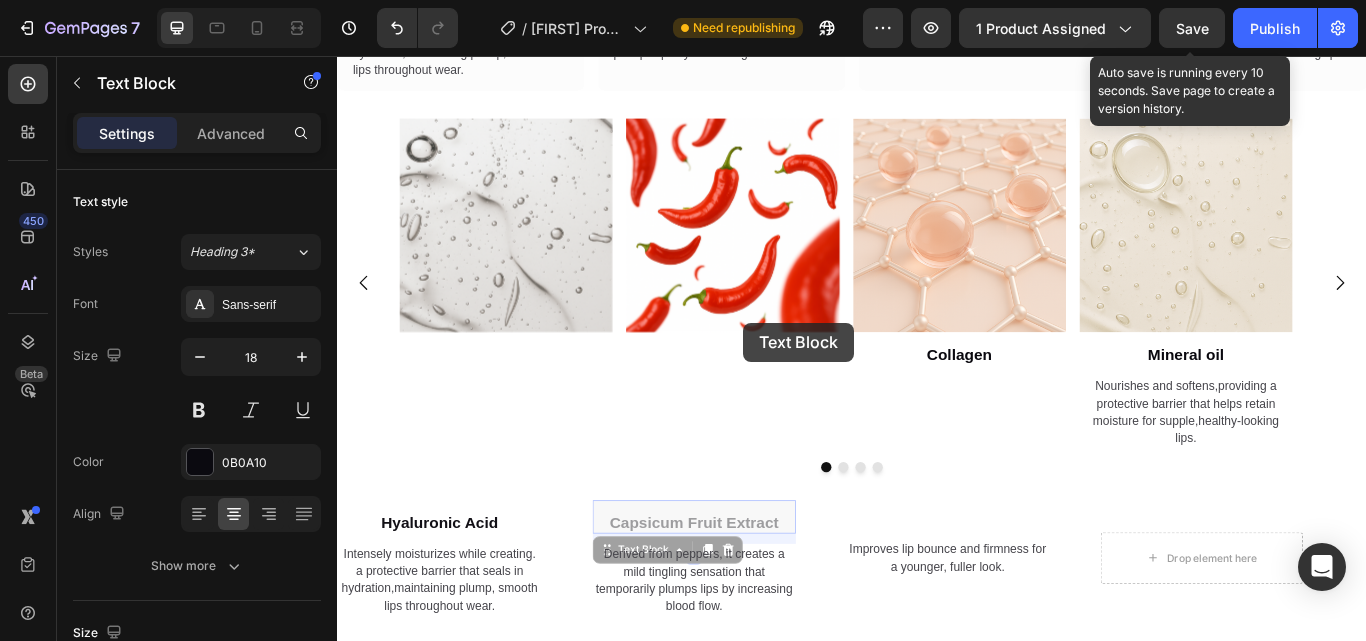 scroll, scrollTop: 3333, scrollLeft: 0, axis: vertical 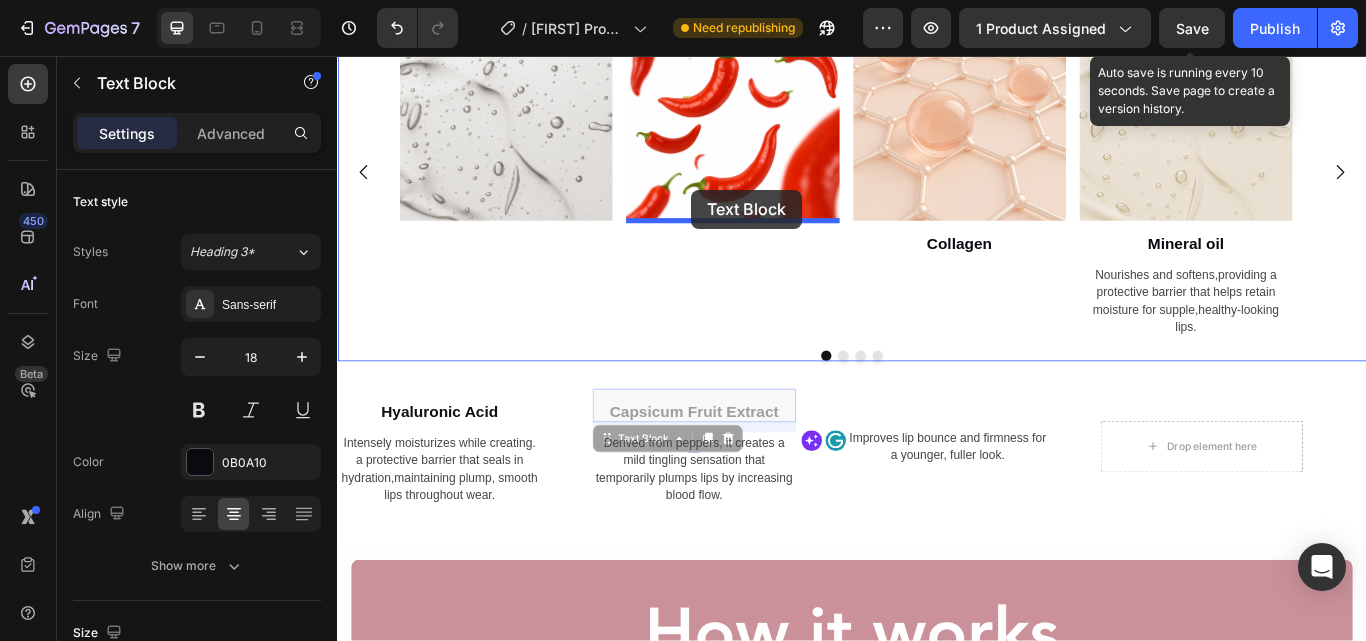 drag, startPoint x: 648, startPoint y: 630, endPoint x: 750, endPoint y: 212, distance: 430.26505 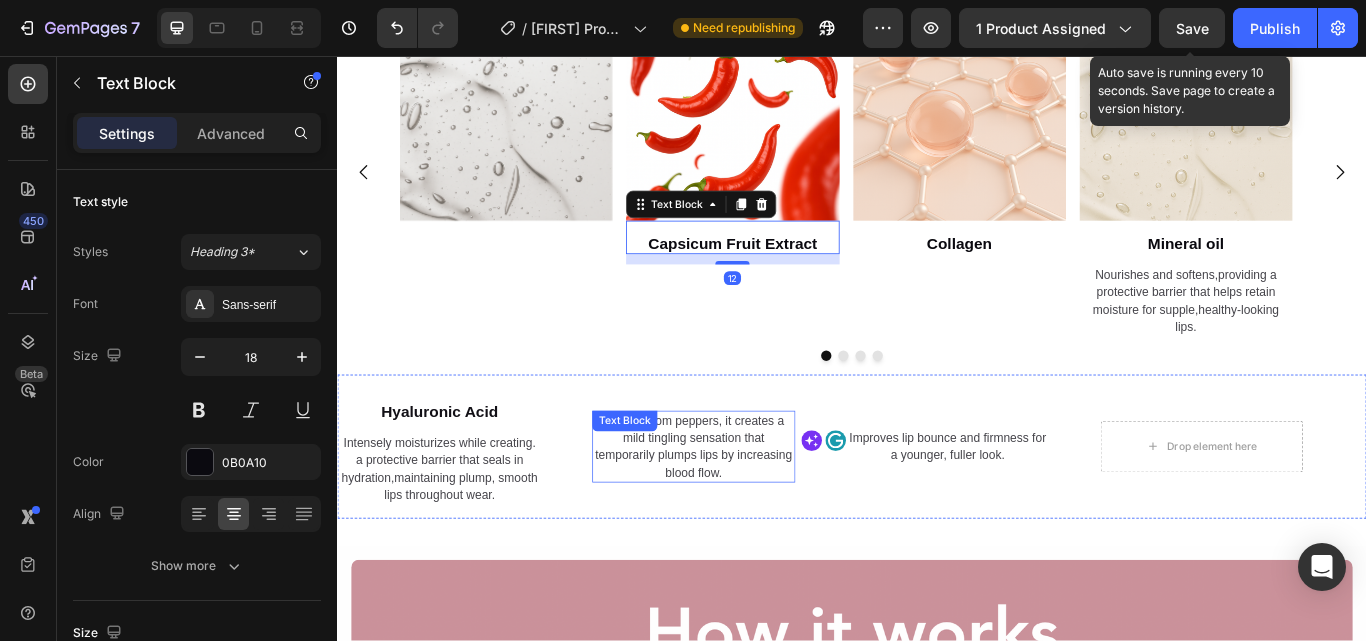 click on "Derived from peppers, it creates a mild tingling sensation that temporarily plumps lips by increasing blood flow." at bounding box center (752, 512) 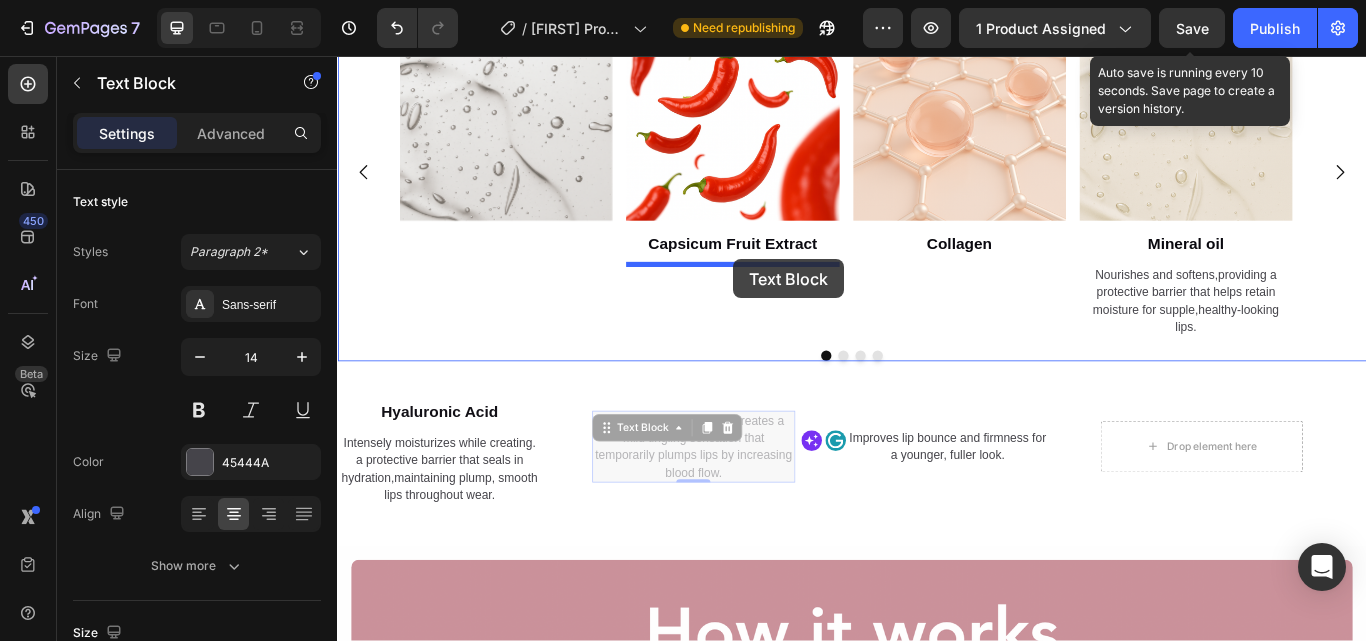 drag, startPoint x: 668, startPoint y: 490, endPoint x: 799, endPoint y: 293, distance: 236.5798 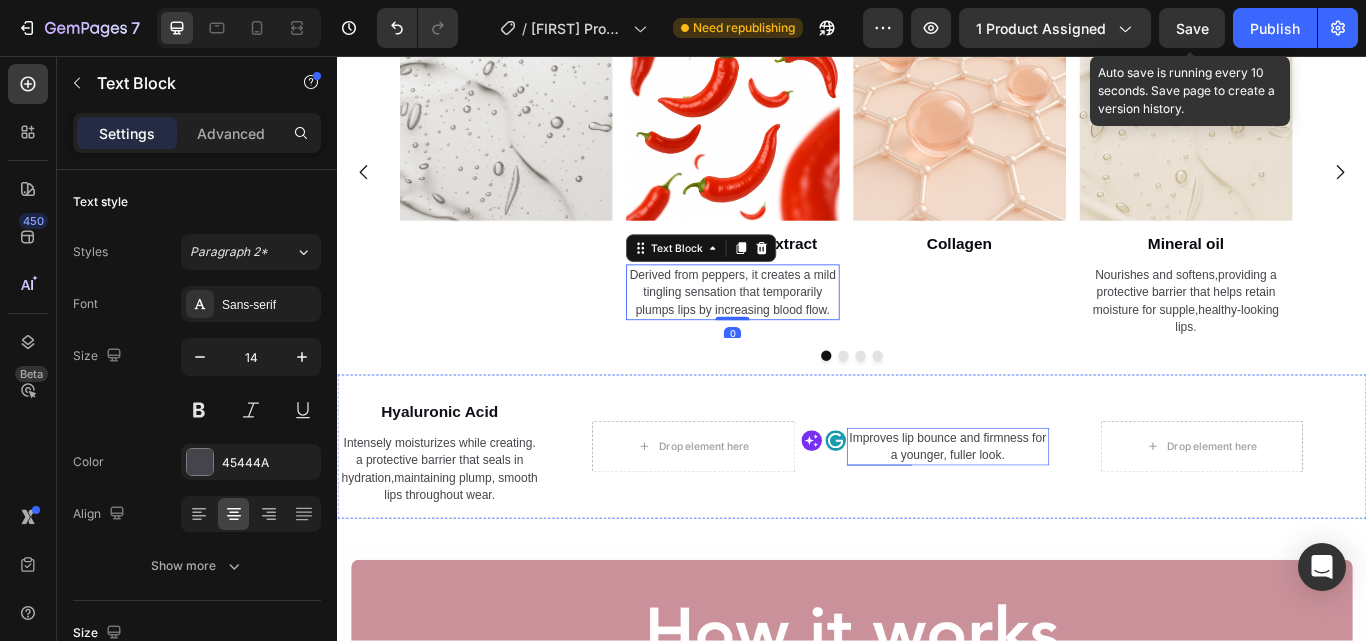 click on "Improves lip bounce and firmness for a younger, fuller look." at bounding box center [1049, 512] 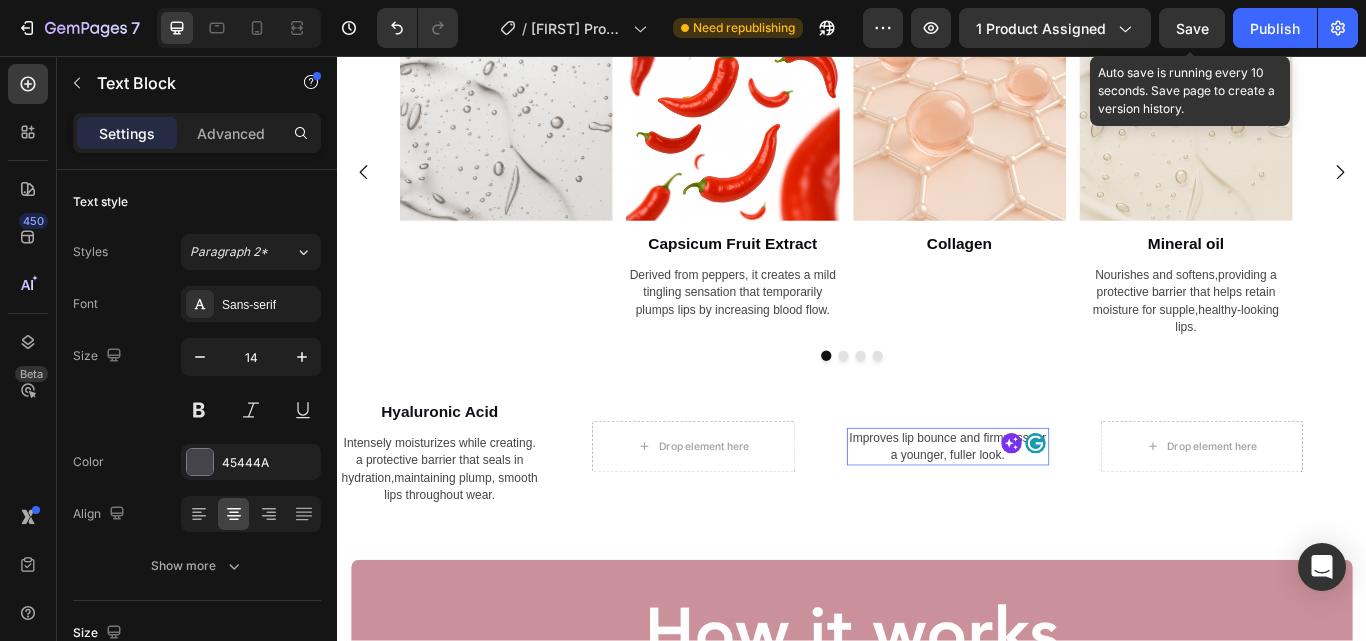 drag, startPoint x: 965, startPoint y: 508, endPoint x: 1061, endPoint y: 508, distance: 96 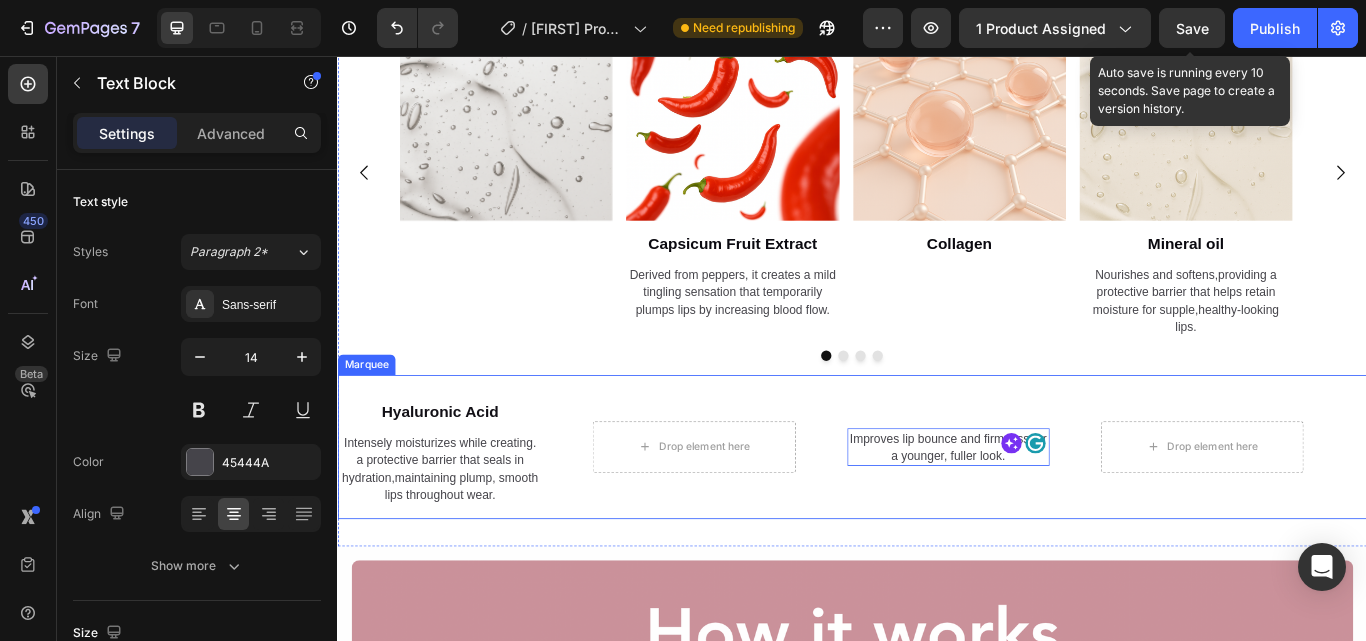 click on "Hyaluronic Acid Text Block Intensely moisturizes while creating. a protective barrier that seals in hydration,maintaining plump, smooth lips throughout wear. Text Block Row
Drop element here Improves lip bounce and firmness for a younger, fuller look. Text Block   0
Drop element here" at bounding box center (930, 512) 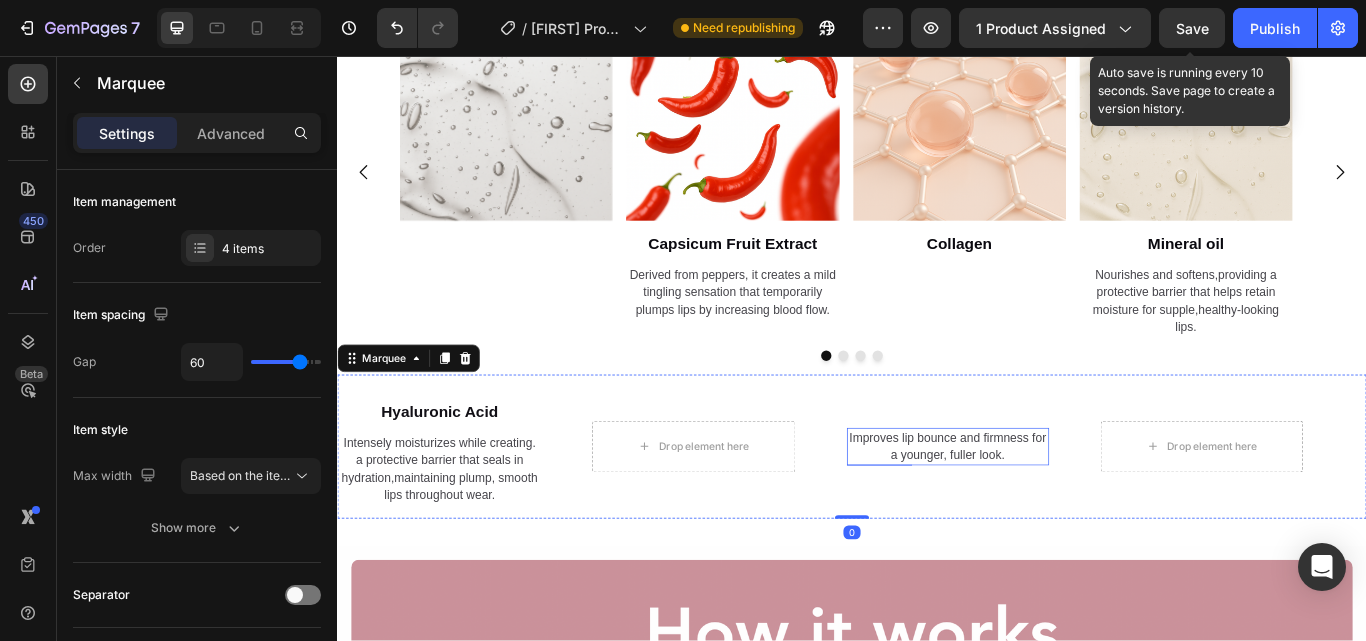 click on "Improves lip bounce and firmness for a younger, fuller look." at bounding box center (1049, 512) 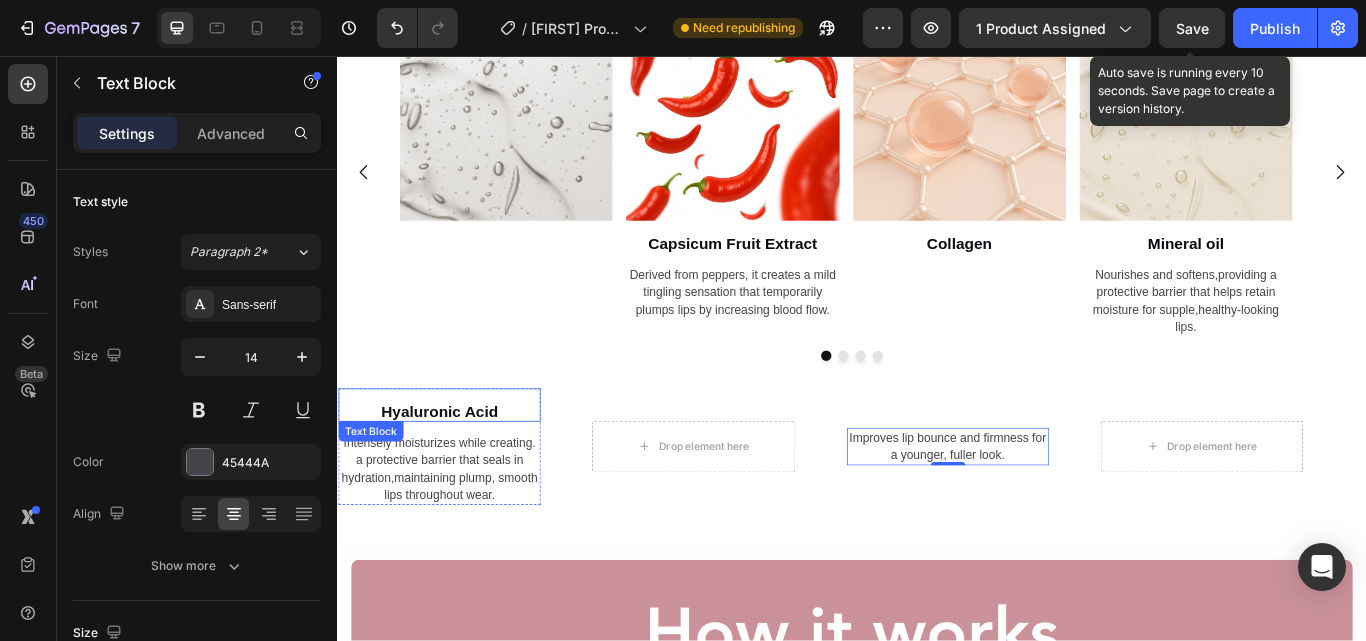 click on "Hyaluronic Acid" at bounding box center (456, 463) 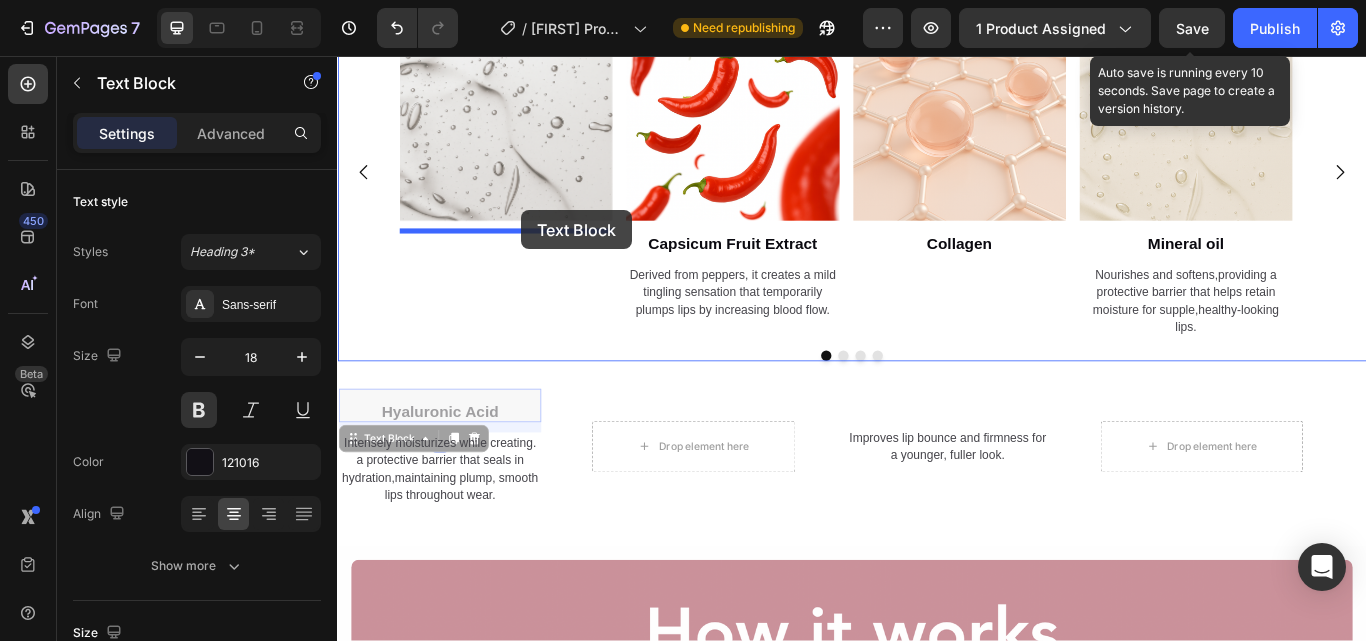 drag, startPoint x: 360, startPoint y: 502, endPoint x: 552, endPoint y: 236, distance: 328.05487 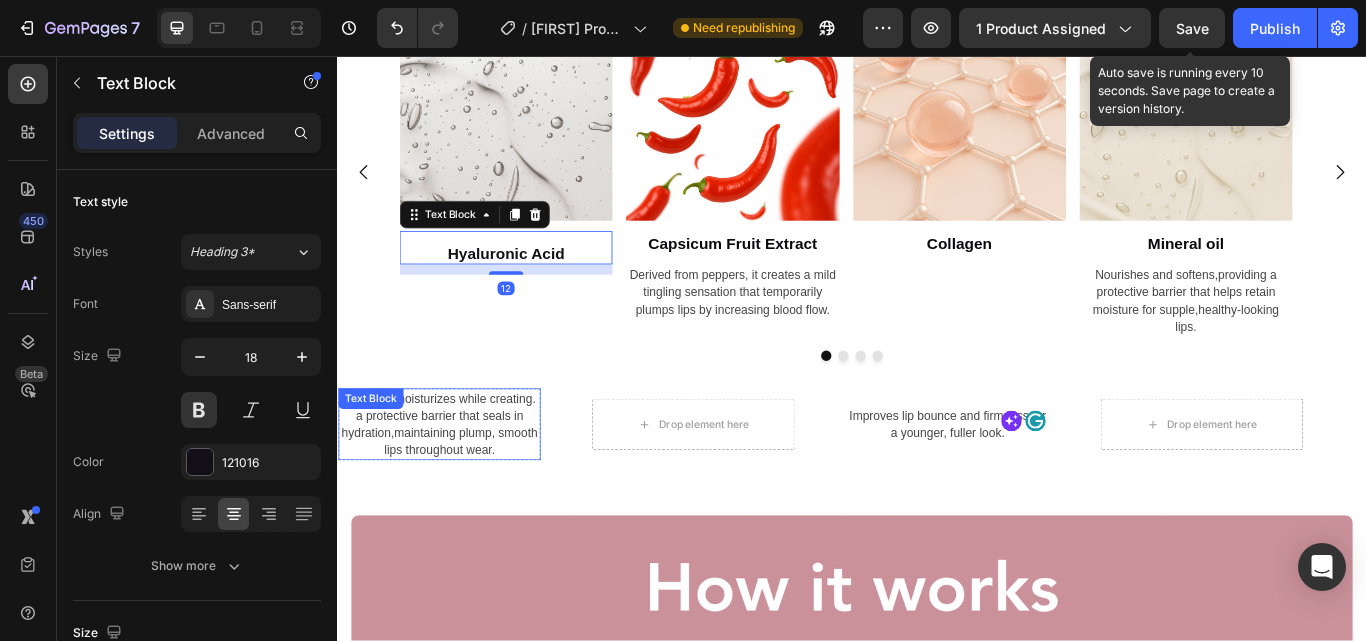 click on "Intensely moisturizes while creating. a protective barrier that seals in hydration,maintaining plump, smooth lips throughout wear." at bounding box center [456, 486] 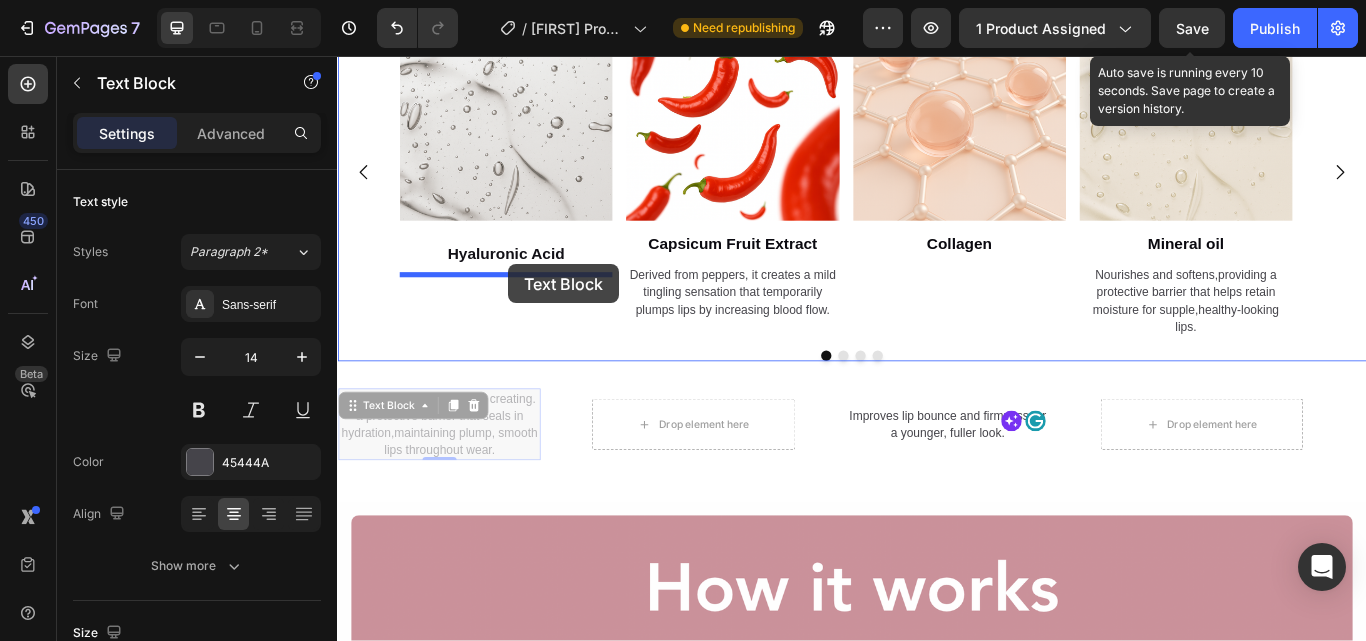 drag, startPoint x: 385, startPoint y: 464, endPoint x: 536, endPoint y: 299, distance: 223.66493 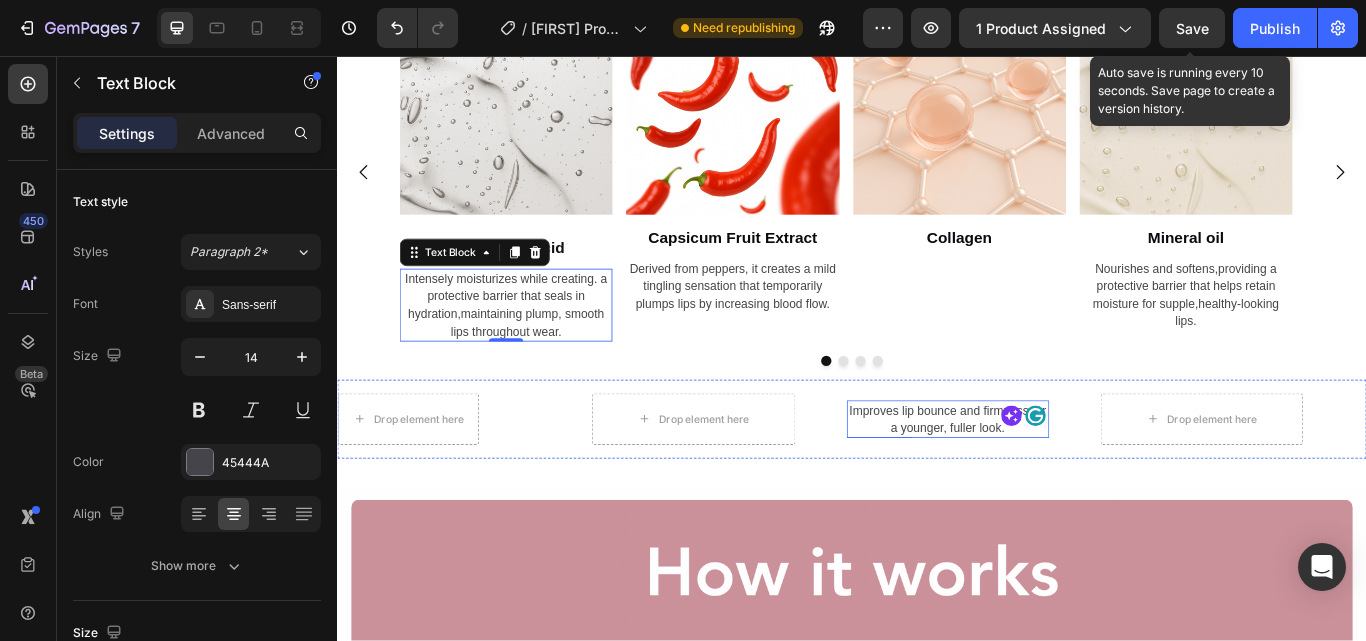 click on "Improves lip bounce and firmness for a younger, fuller look." at bounding box center (1049, 480) 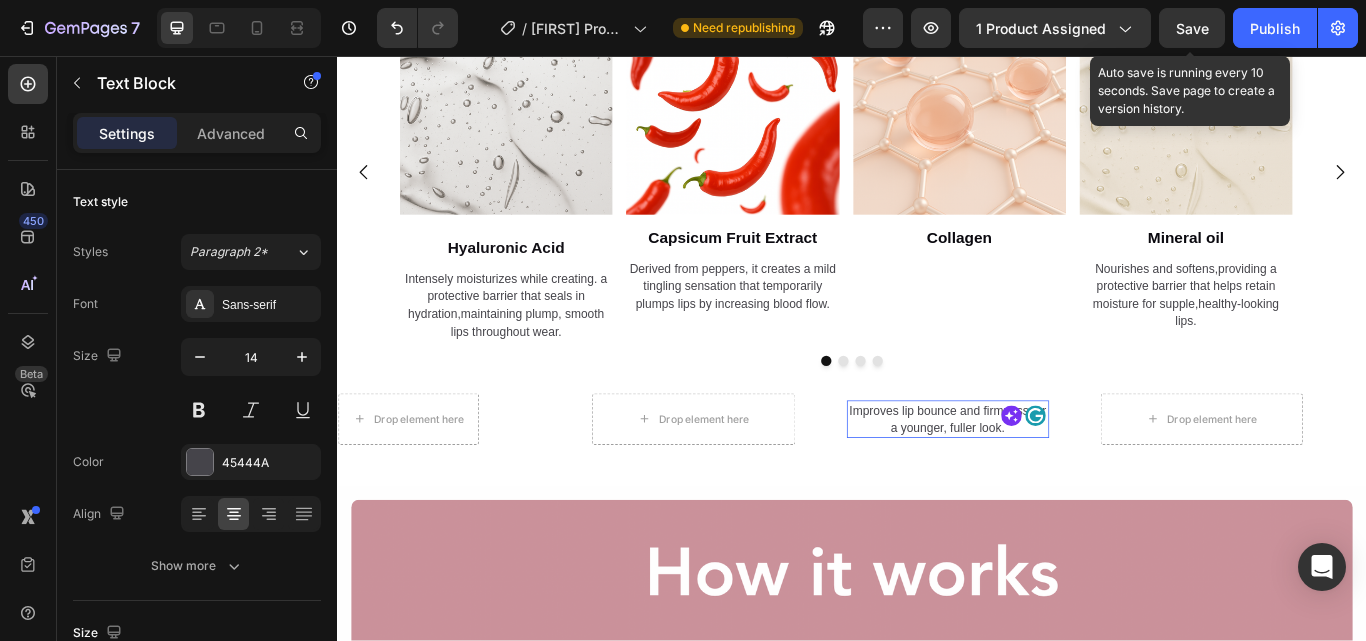 drag, startPoint x: 936, startPoint y: 467, endPoint x: 1028, endPoint y: 468, distance: 92.00543 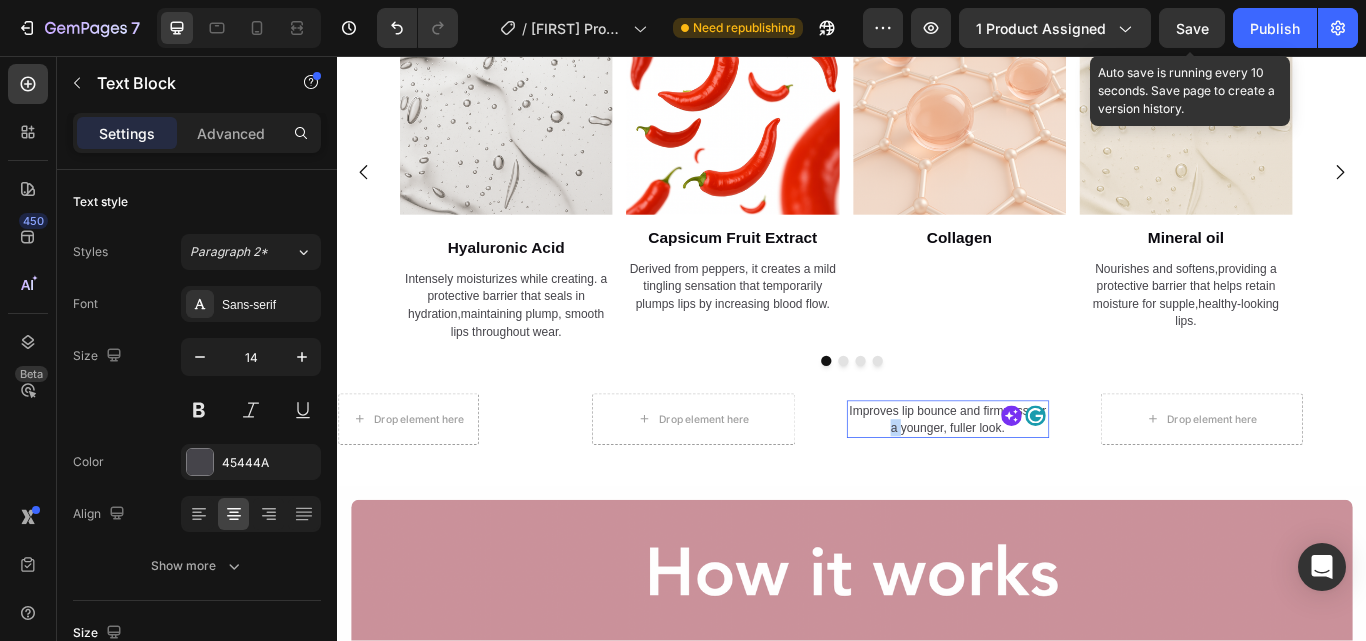 click on "Improves lip bounce and firmness for a younger, fuller look." at bounding box center [1049, 480] 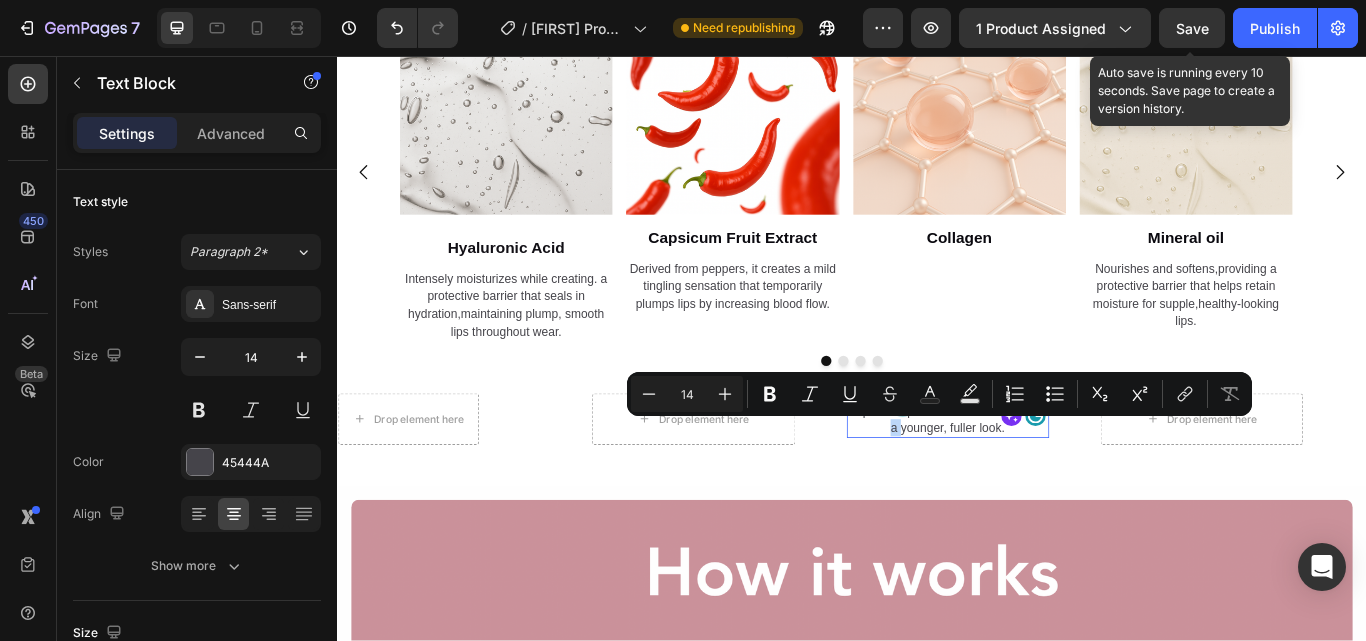 click on "Improves lip bounce and firmness for a younger, fuller look." at bounding box center (1049, 480) 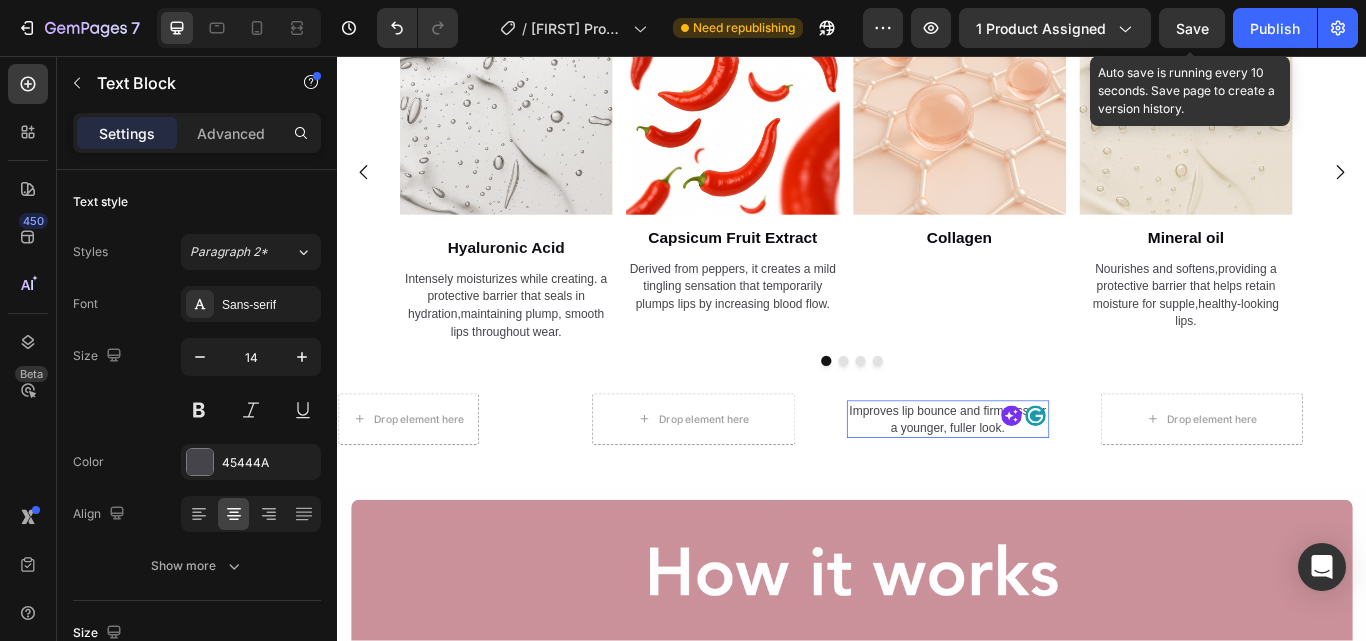 click on "Improves lip bounce and firmness for a younger, fuller look." at bounding box center [1049, 480] 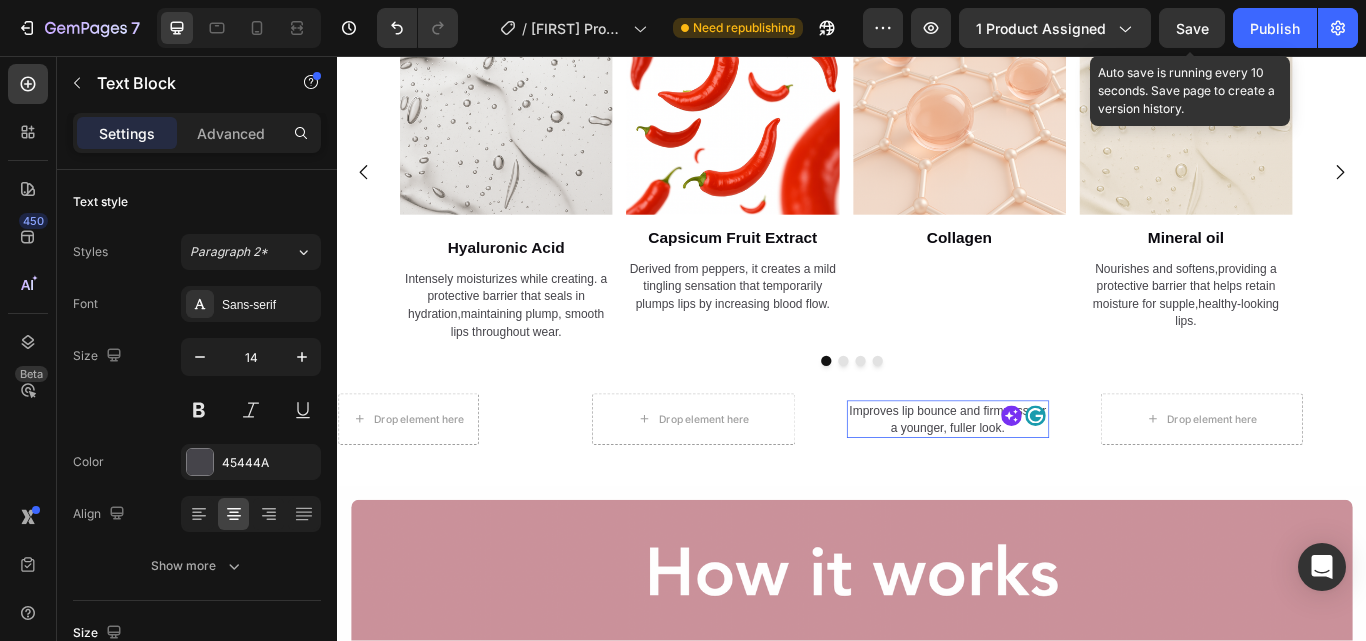 click on "Improves lip bounce and firmness for a younger, fuller look." at bounding box center [1049, 480] 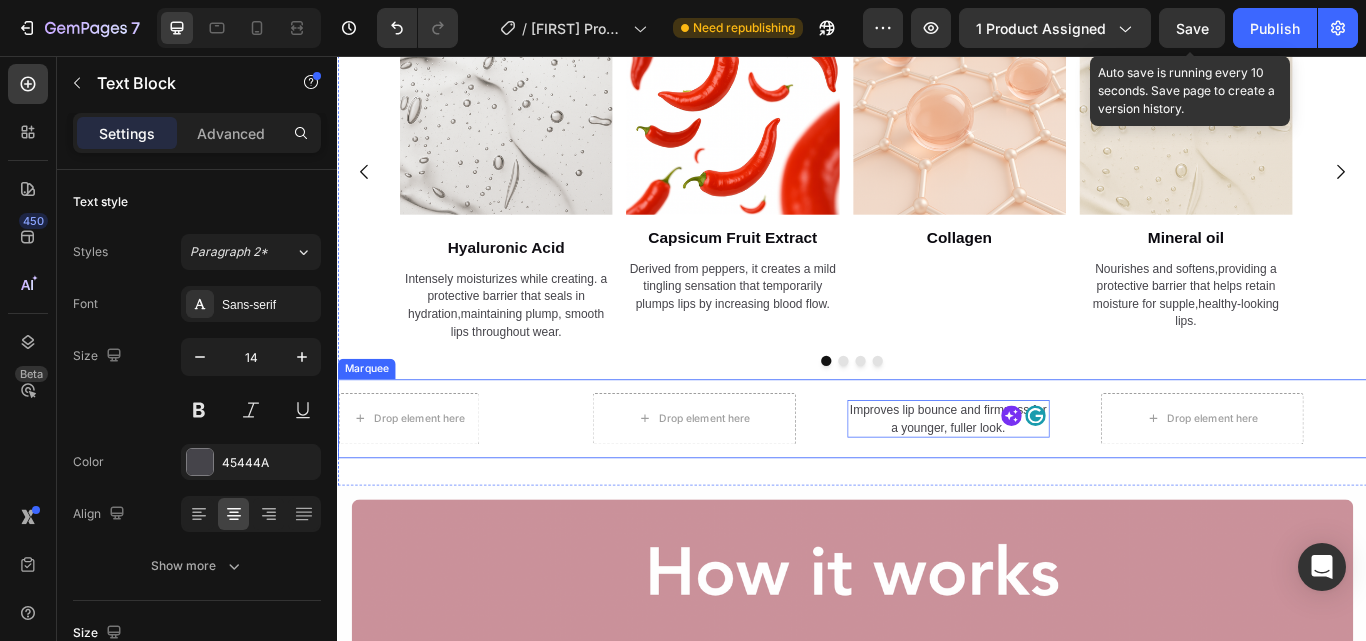 click on "Drop element here Row
Drop element here Improves lip bounce and firmness for a younger, fuller look. Text Block   0
Drop element here
Drop element here Row
Drop element here Improves lip bounce and firmness for a younger, fuller look. Text Block   0
Drop element here Marquee" at bounding box center (937, 480) 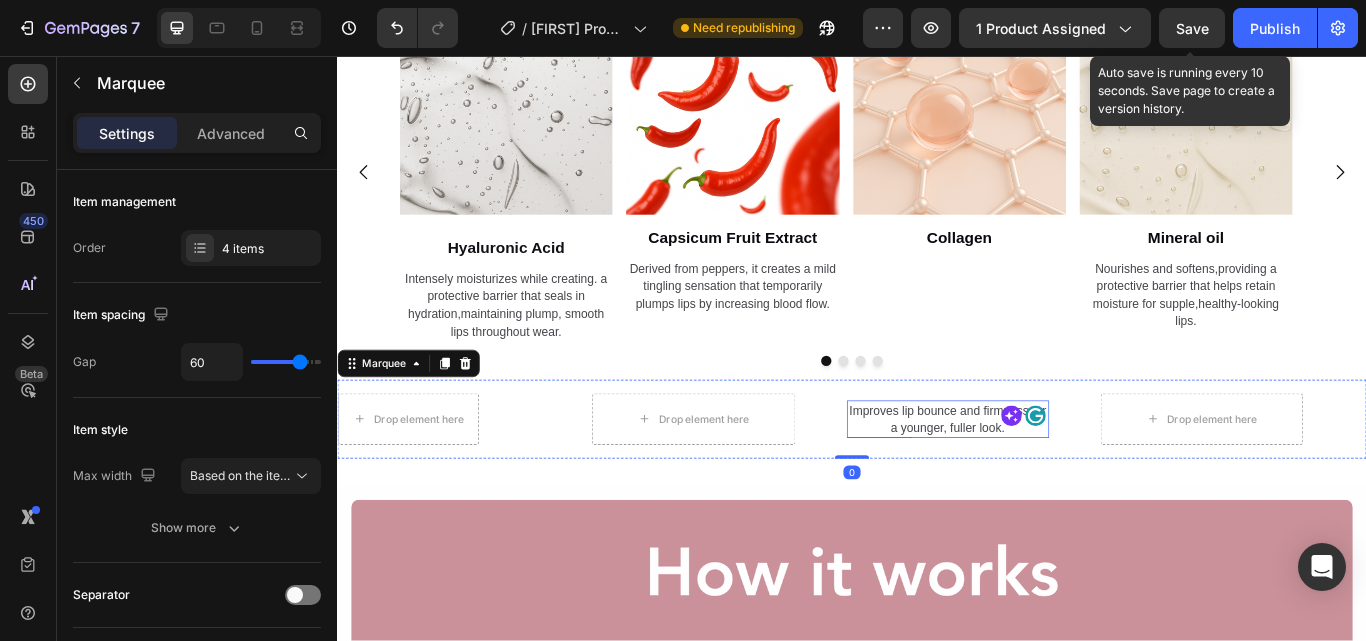 click on "Improves lip bounce and firmness for a younger, fuller look." at bounding box center (1049, 480) 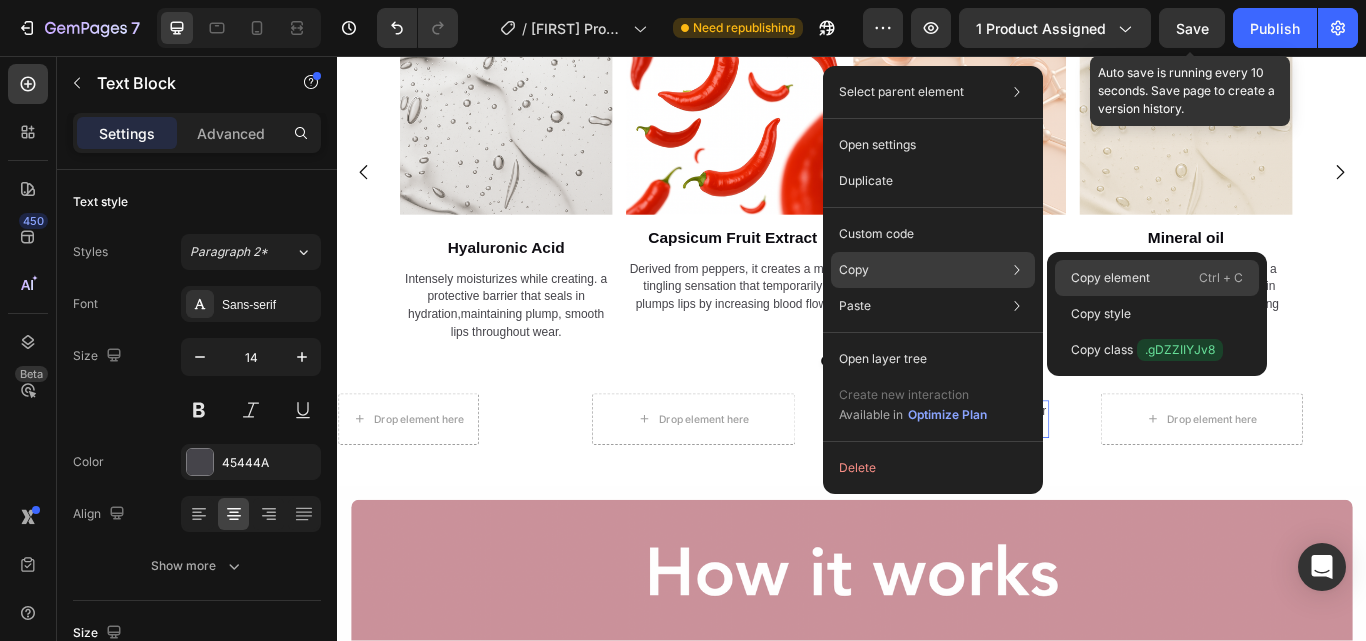 click on "Copy element" at bounding box center [1110, 278] 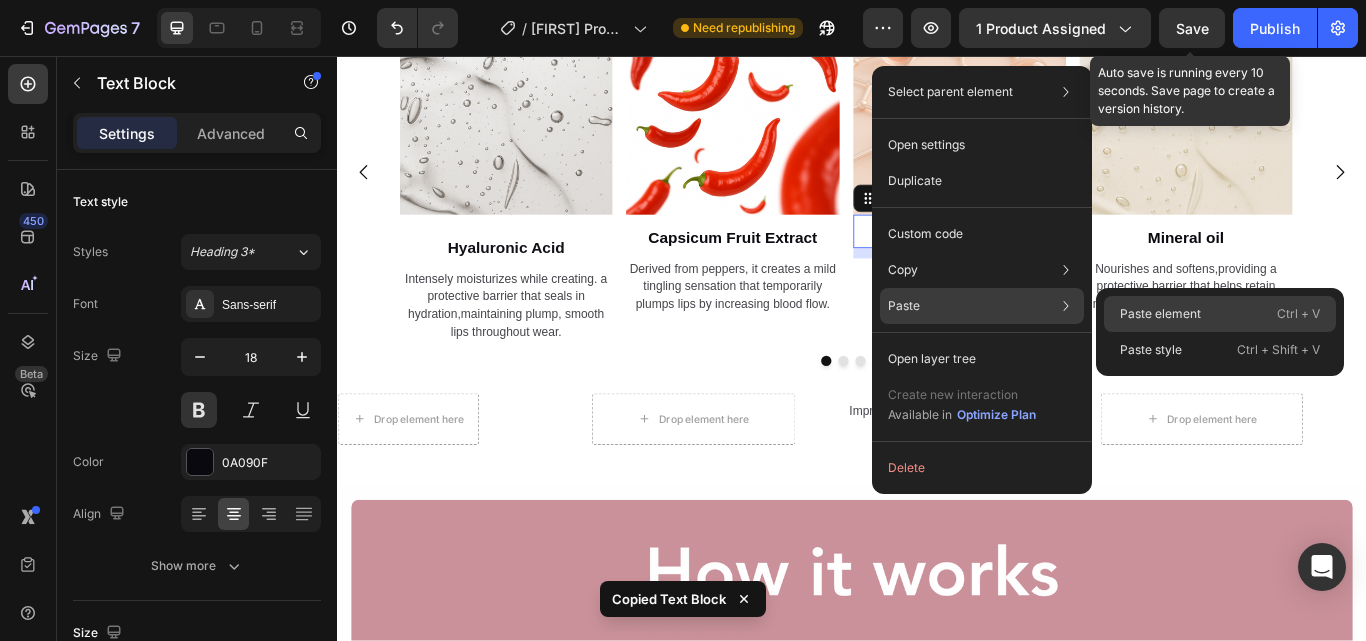 drag, startPoint x: 1147, startPoint y: 307, endPoint x: 726, endPoint y: 285, distance: 421.57443 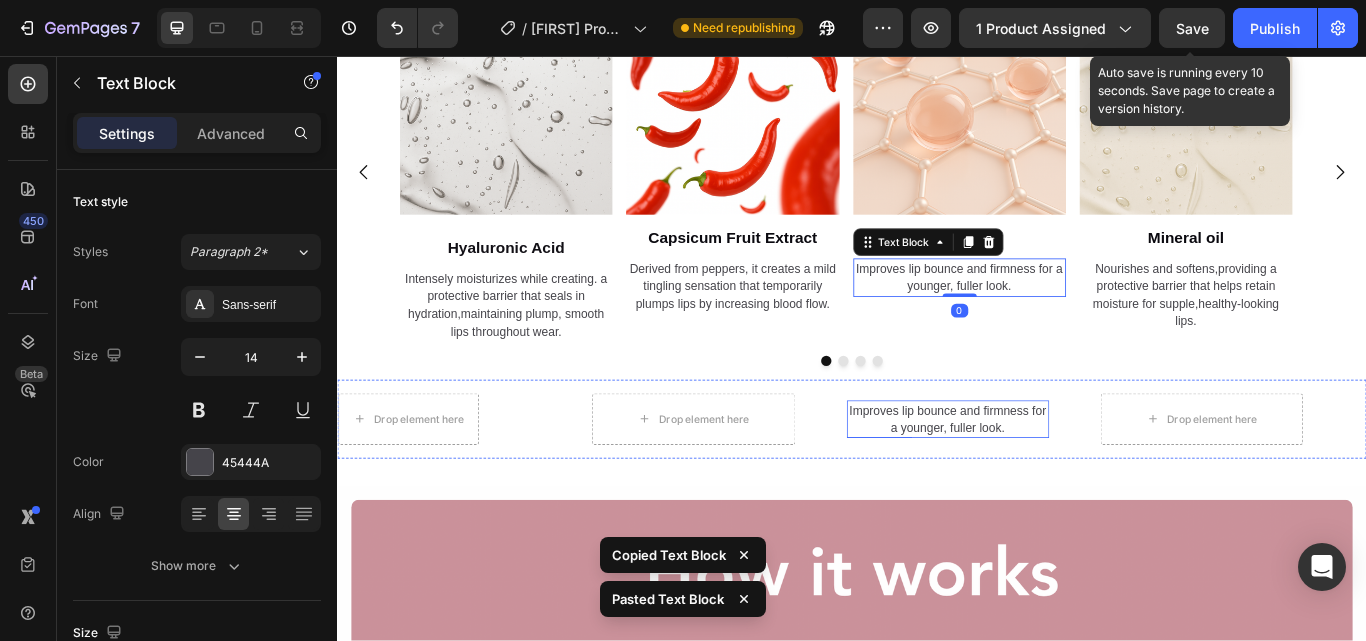 click on "Improves lip bounce and firmness for a younger, fuller look." at bounding box center (1049, 480) 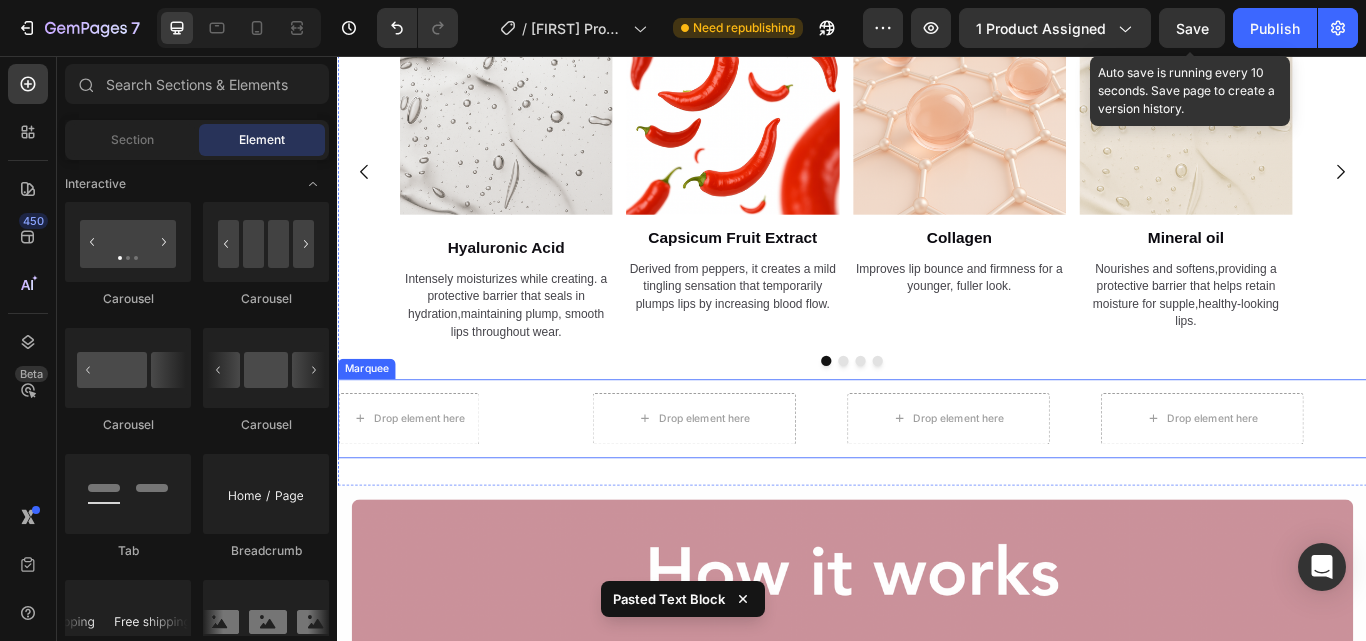 click on "Drop element here Row
Drop element here
Drop element here
Drop element here
Drop element here Row
Drop element here
Drop element here
Drop element here Marquee" at bounding box center [937, 480] 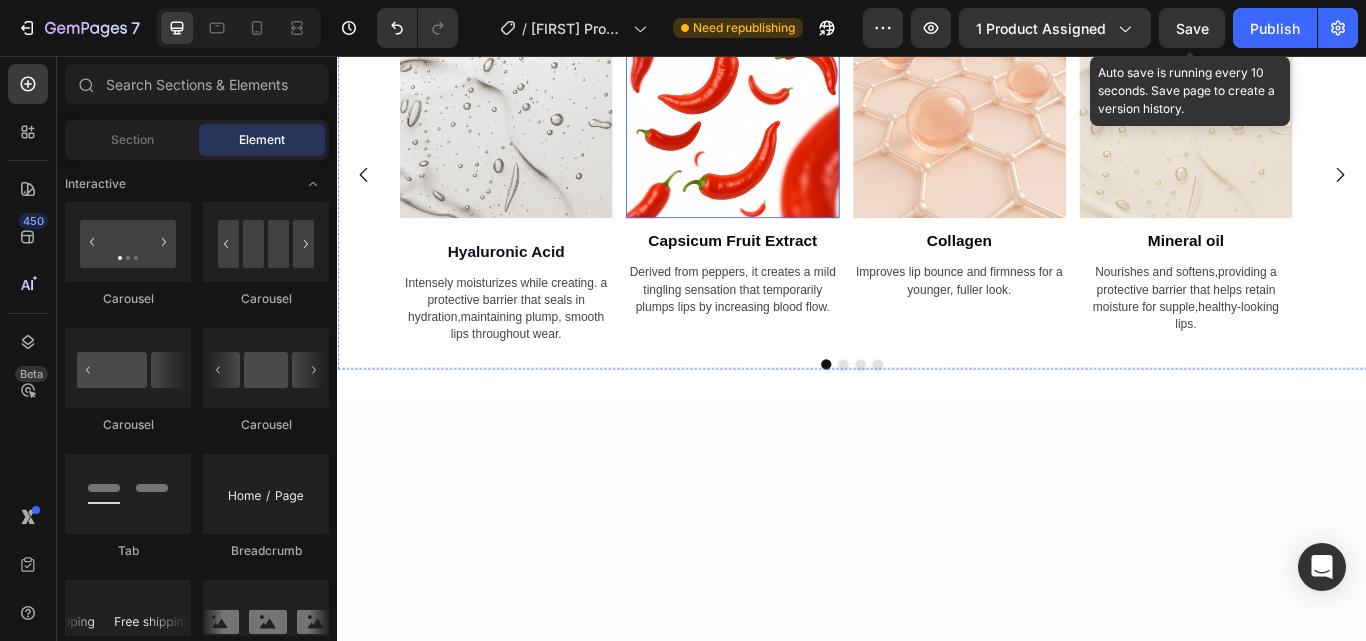 scroll, scrollTop: 3039, scrollLeft: 0, axis: vertical 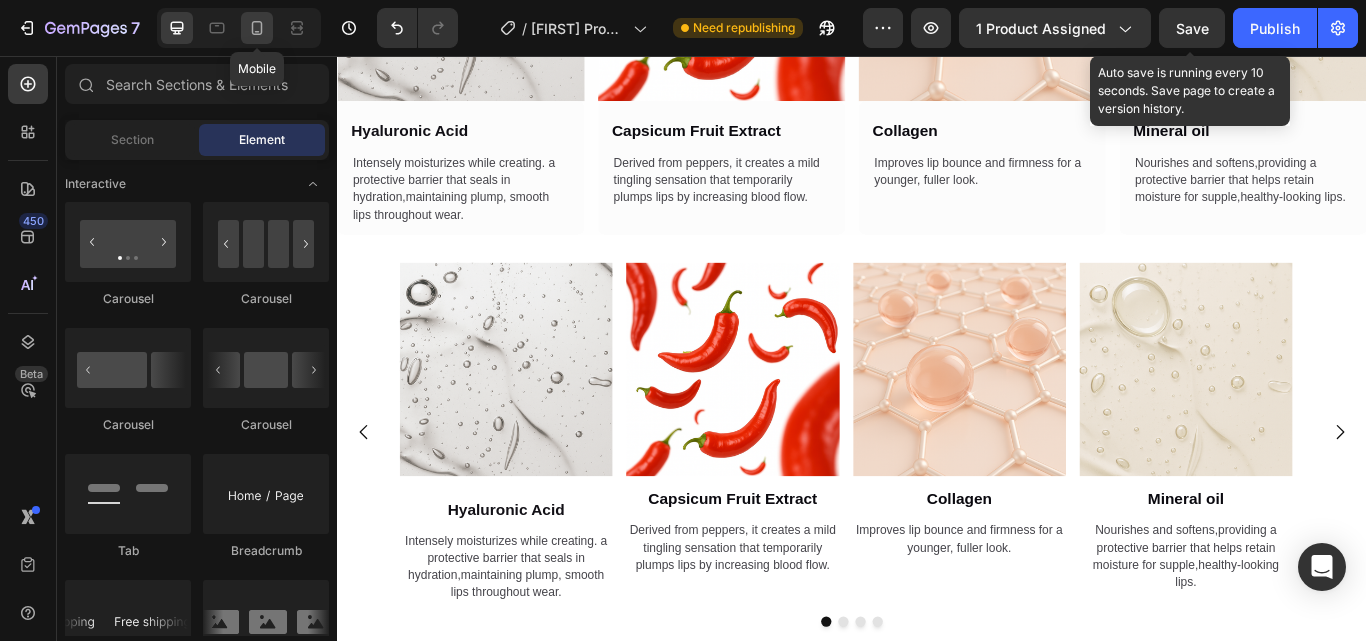 click 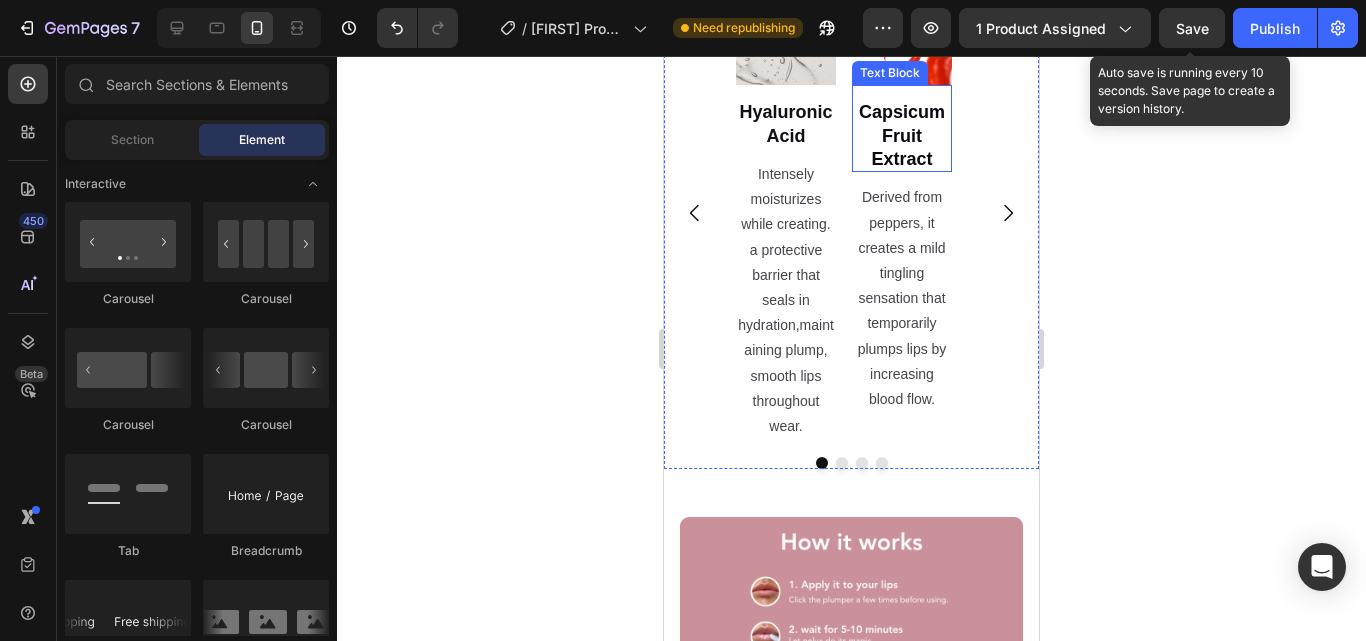 scroll, scrollTop: 4778, scrollLeft: 0, axis: vertical 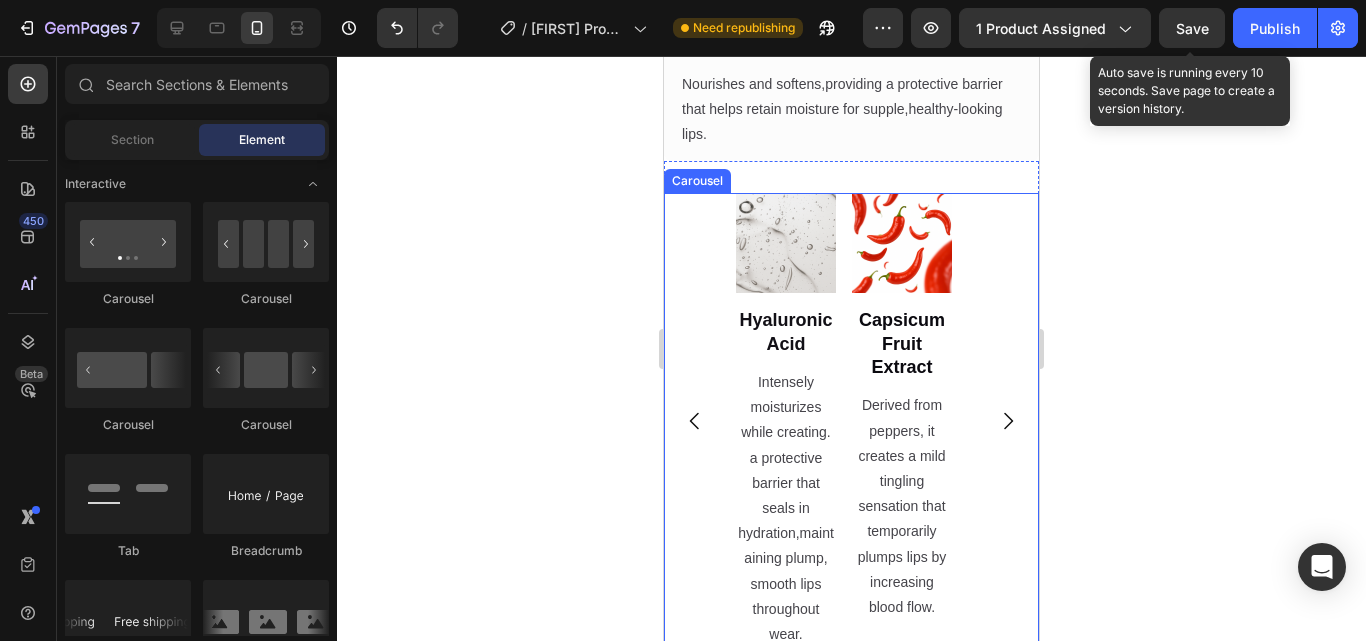 click on "Image Hyaluronic Acid Text Block Intensely moisturizes while creating. a protective barrier that seals in hydration,maintaining plump, smooth lips throughout wear. Text Block Image Capsicum Fruit Extract Text Block Derived from peppers, it creates a mild tingling sensation that temporarily plumps lips by increasing blood flow. Text Block Image Collagen Text Block Improves lip bounce and firmness for a younger, fuller look. Text Block Image Mineral oil Text Block Nourishes and softens,providing a protective barrier that helps retain moisture for supple,healthy-looking lips. Text Block" at bounding box center [851, 421] 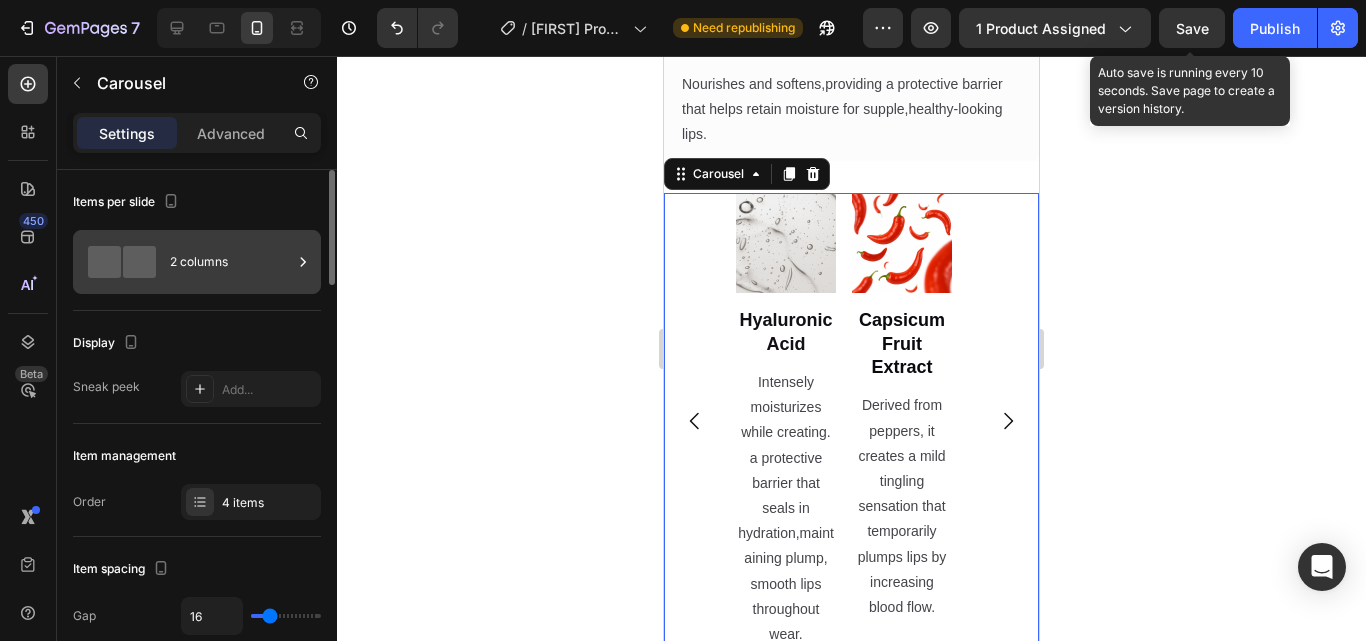 click on "2 columns" at bounding box center (231, 262) 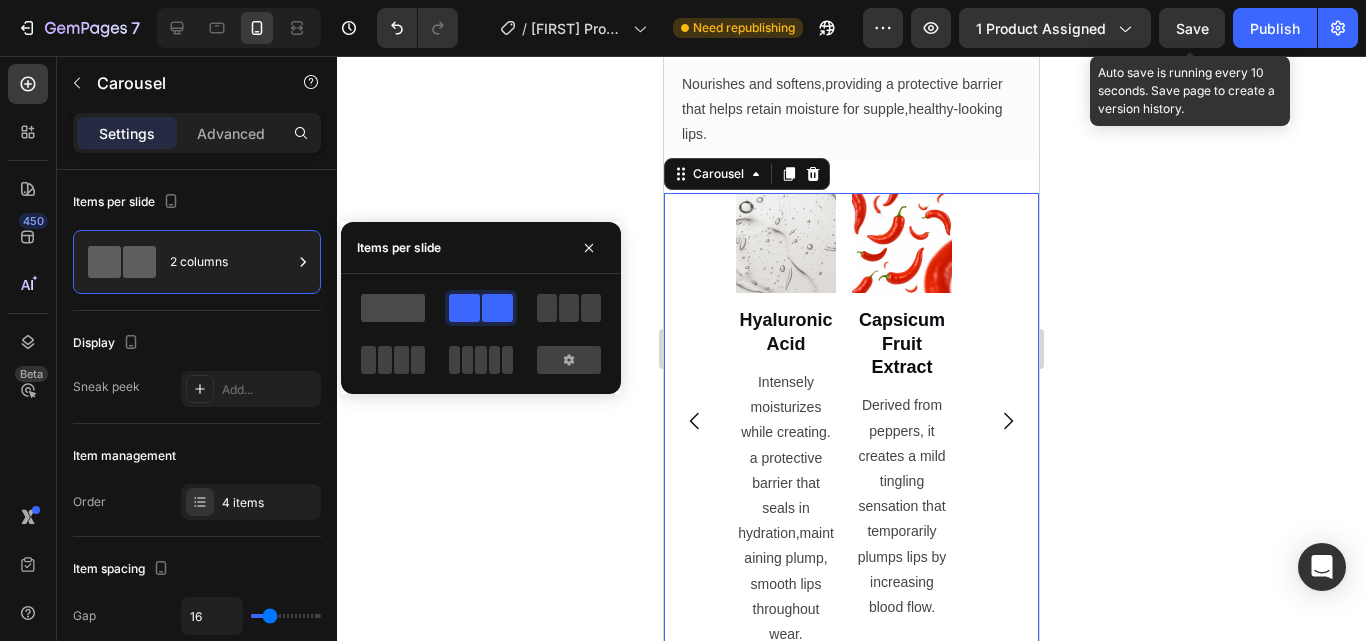 click 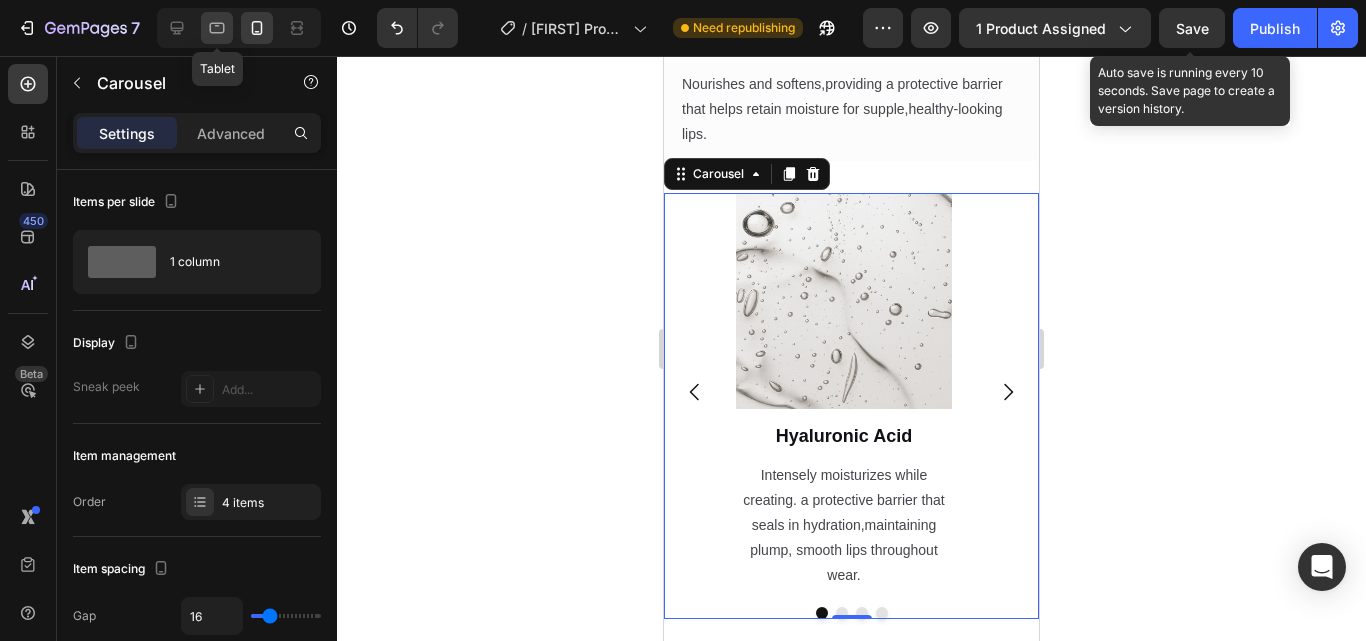 click 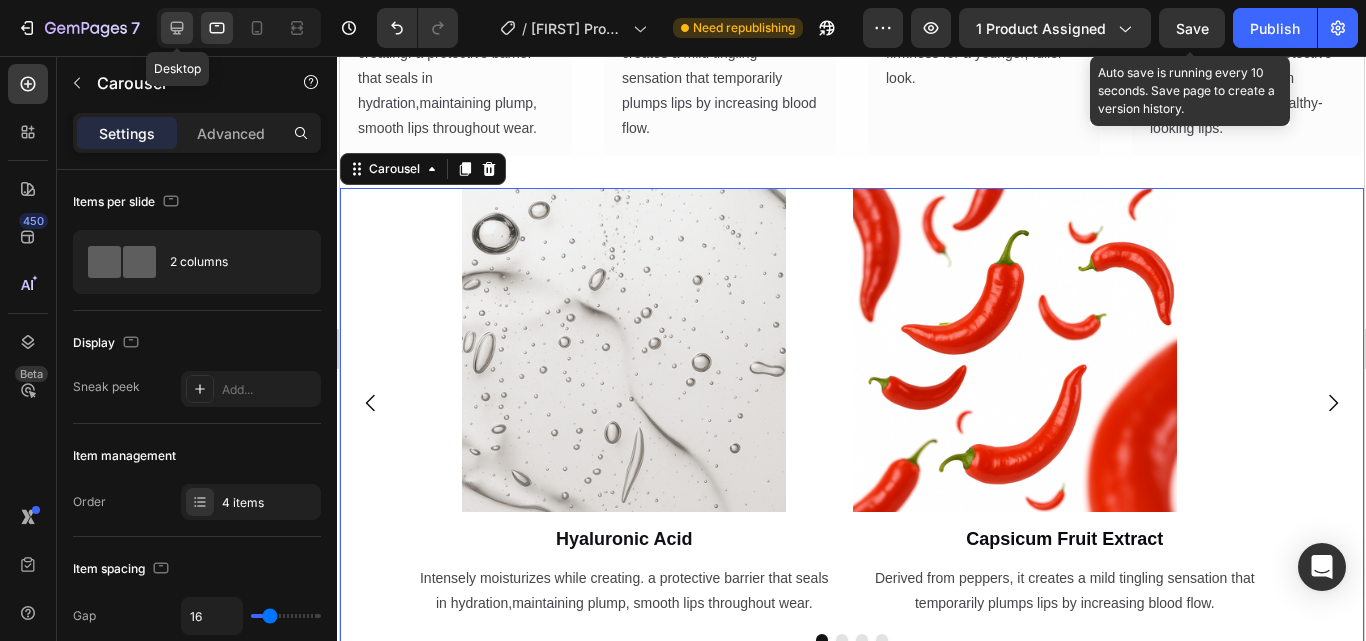 scroll, scrollTop: 3219, scrollLeft: 0, axis: vertical 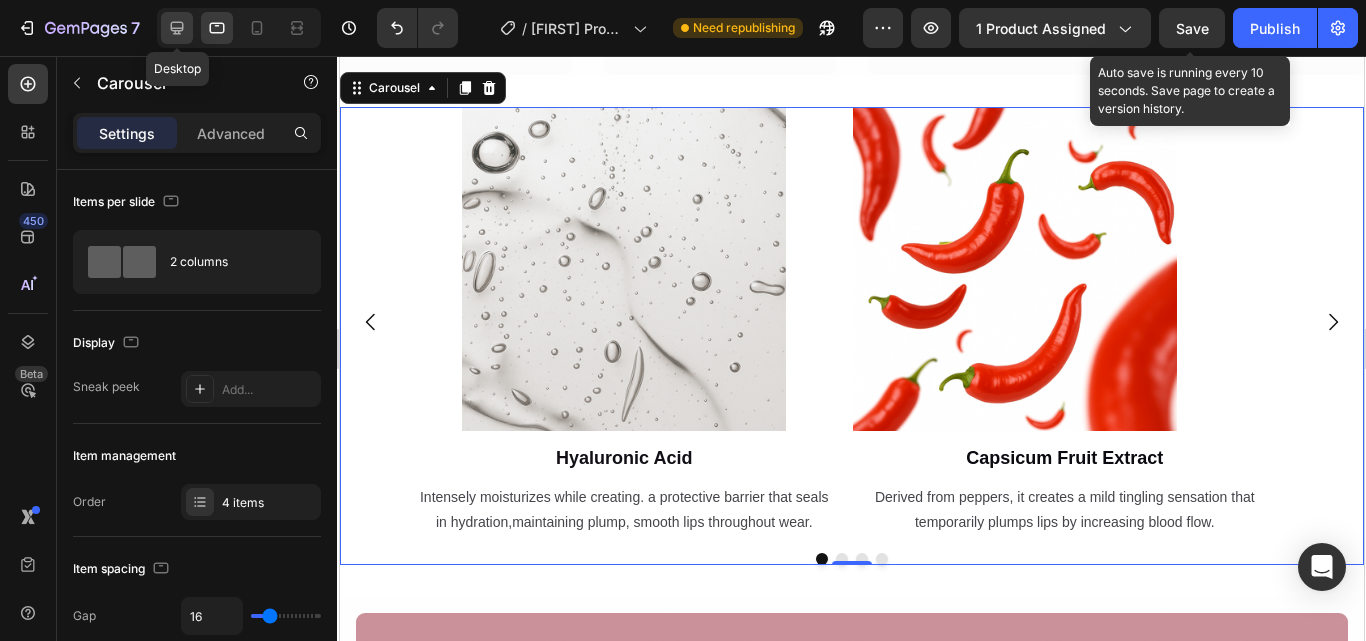 click 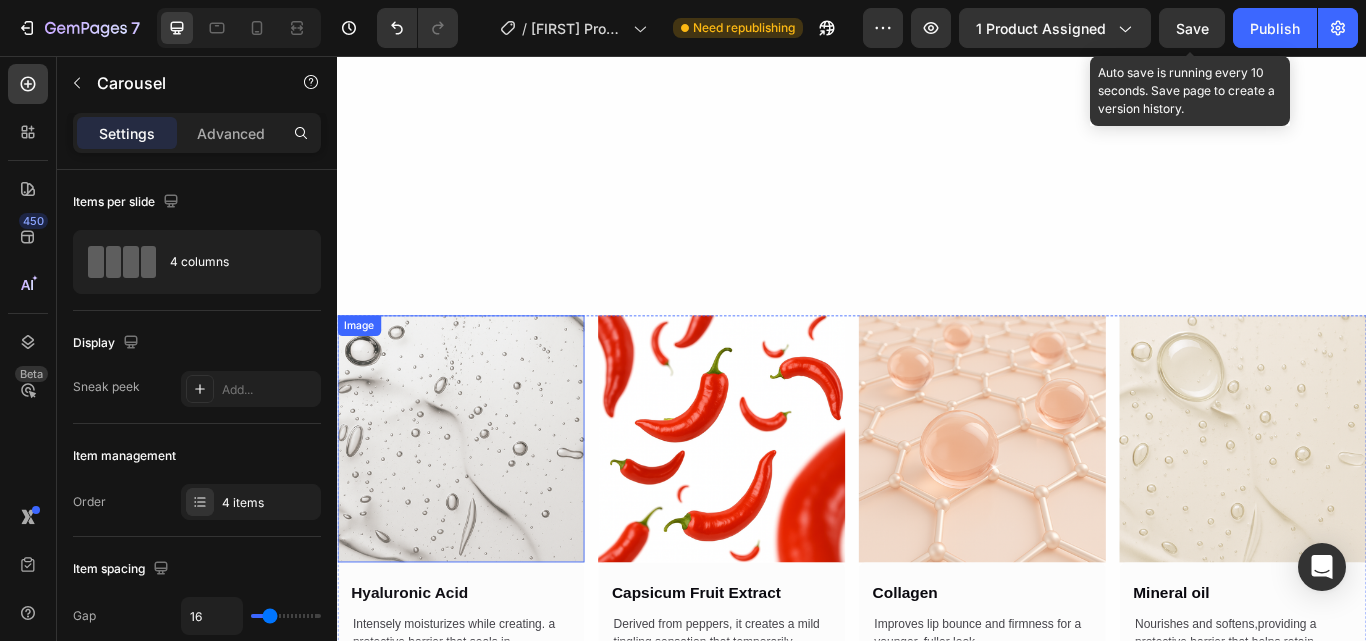 scroll, scrollTop: 2907, scrollLeft: 0, axis: vertical 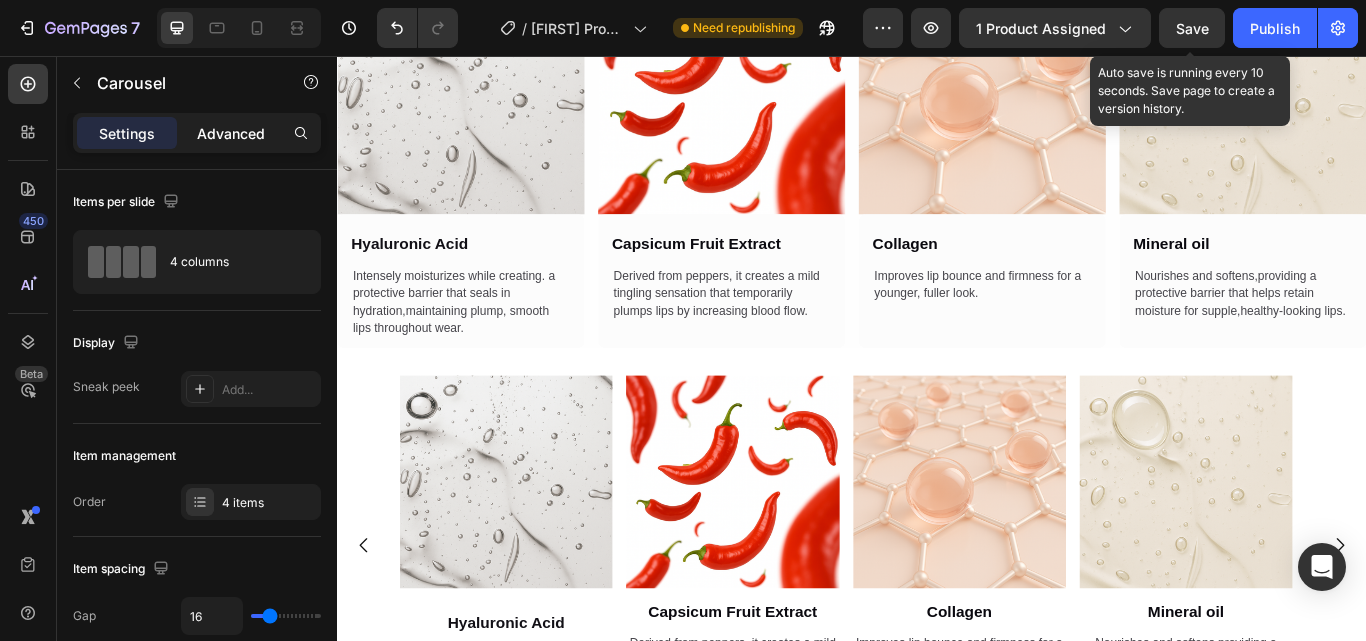 click on "Advanced" at bounding box center (231, 133) 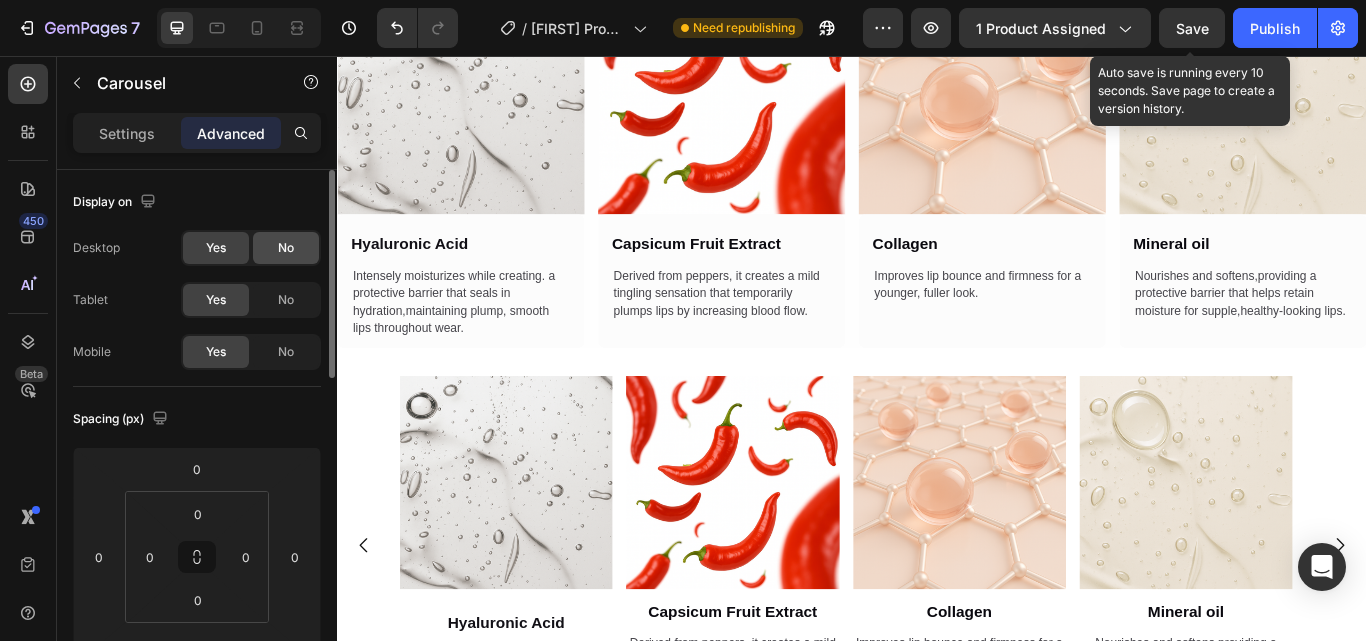 click on "No" 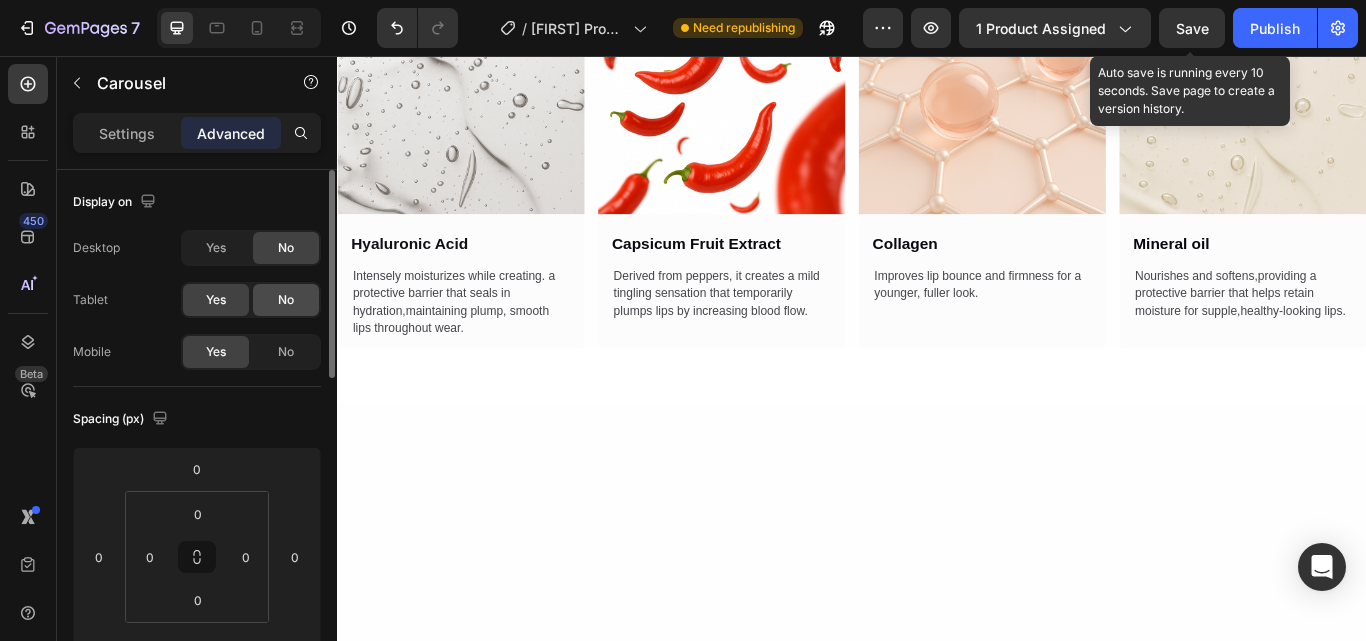 click on "No" 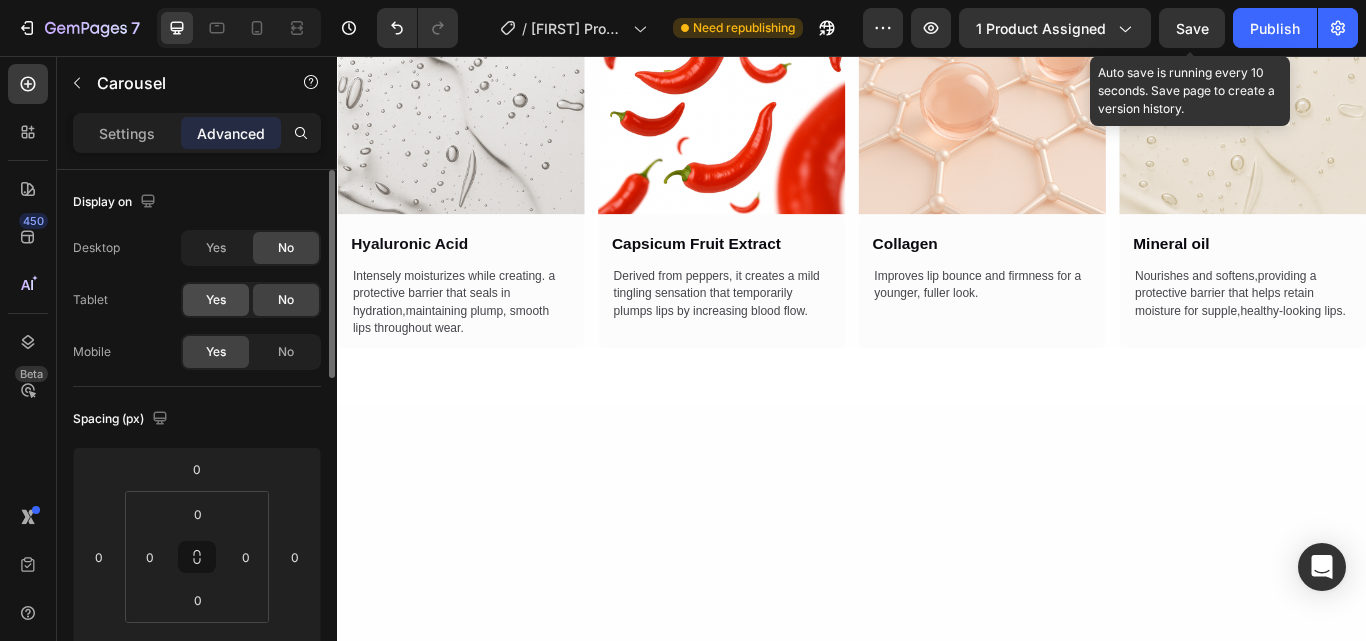click on "Yes" 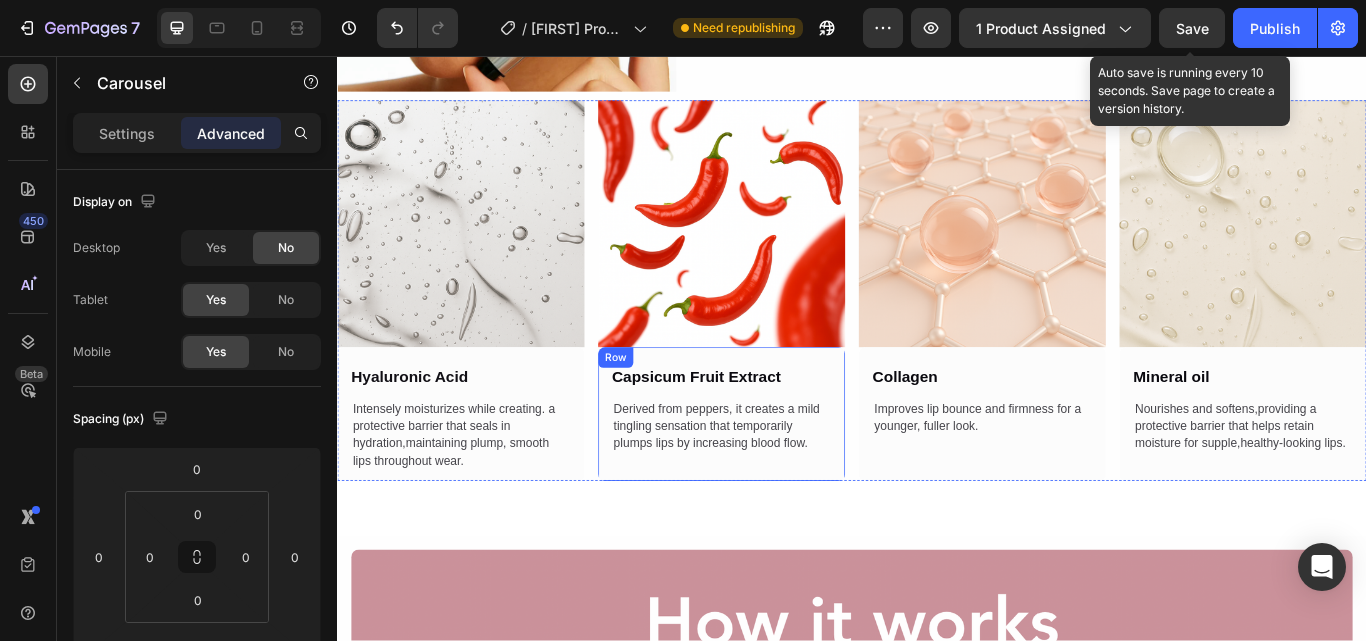scroll, scrollTop: 2507, scrollLeft: 0, axis: vertical 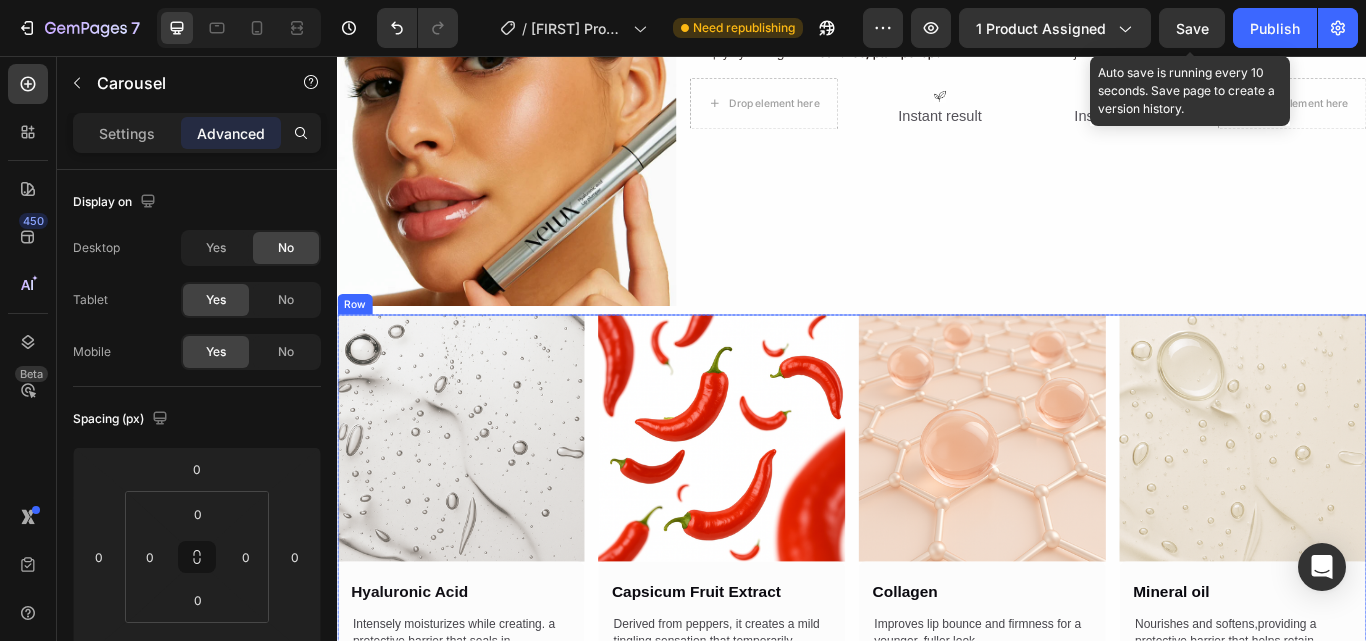 click on "Image Hyaluronic Acid Text Block Intensely moisturizes while creating. a protective barrier that seals in hydration,maintaining plump, smooth lips throughout wear. Text Block Row Image Capsicum Fruit Extract Text Block Derived from peppers, it creates a mild tingling sensation that temporarily plumps lips by increasing blood flow. Text Block Row Image Collagen Text Block Improves lip bounce and firmness for a younger, fuller look. Text Block Row Image Mineral oil Text Block Nourishes and softens,providing a protective barrier that helps retain moisture for supple,healthy-looking lips. Text Block Row Row" at bounding box center [937, 580] 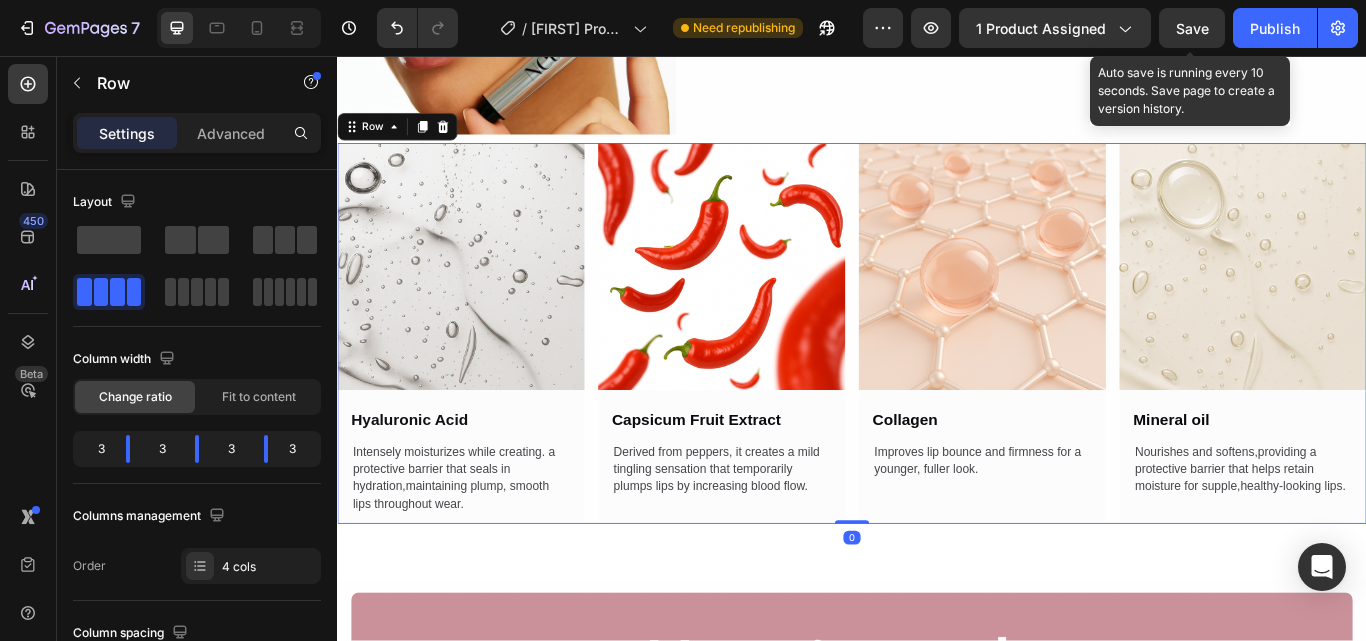 scroll, scrollTop: 2807, scrollLeft: 0, axis: vertical 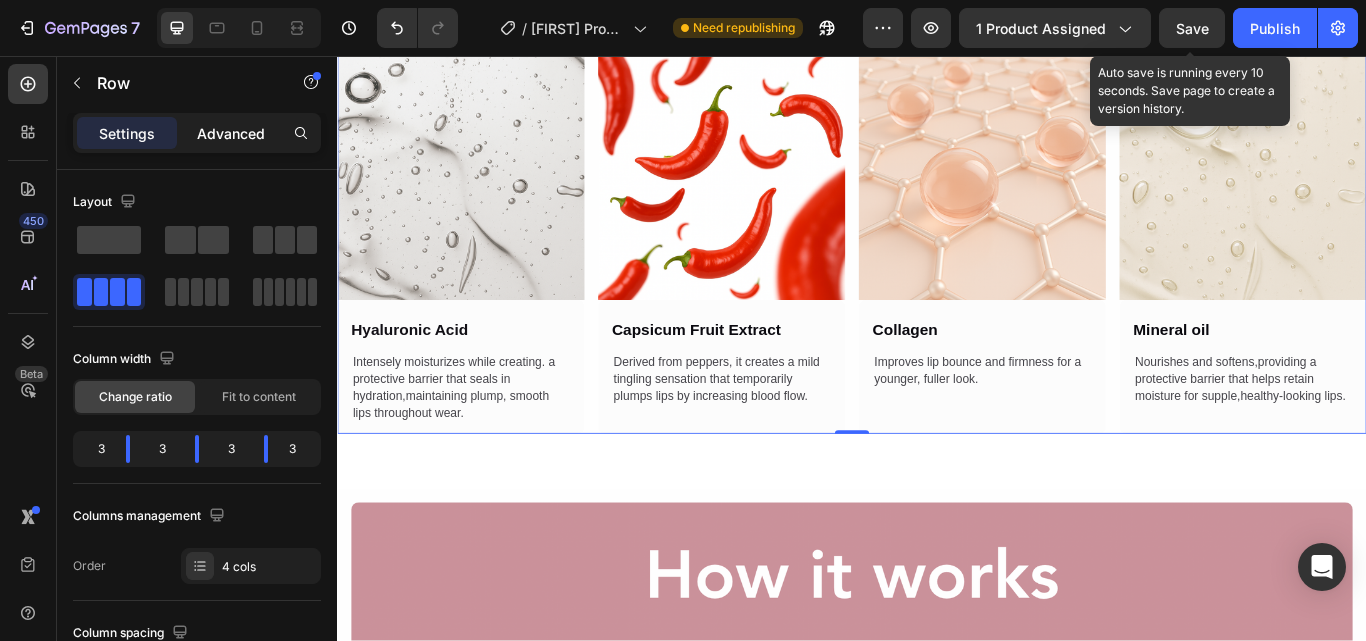 click on "Advanced" at bounding box center (231, 133) 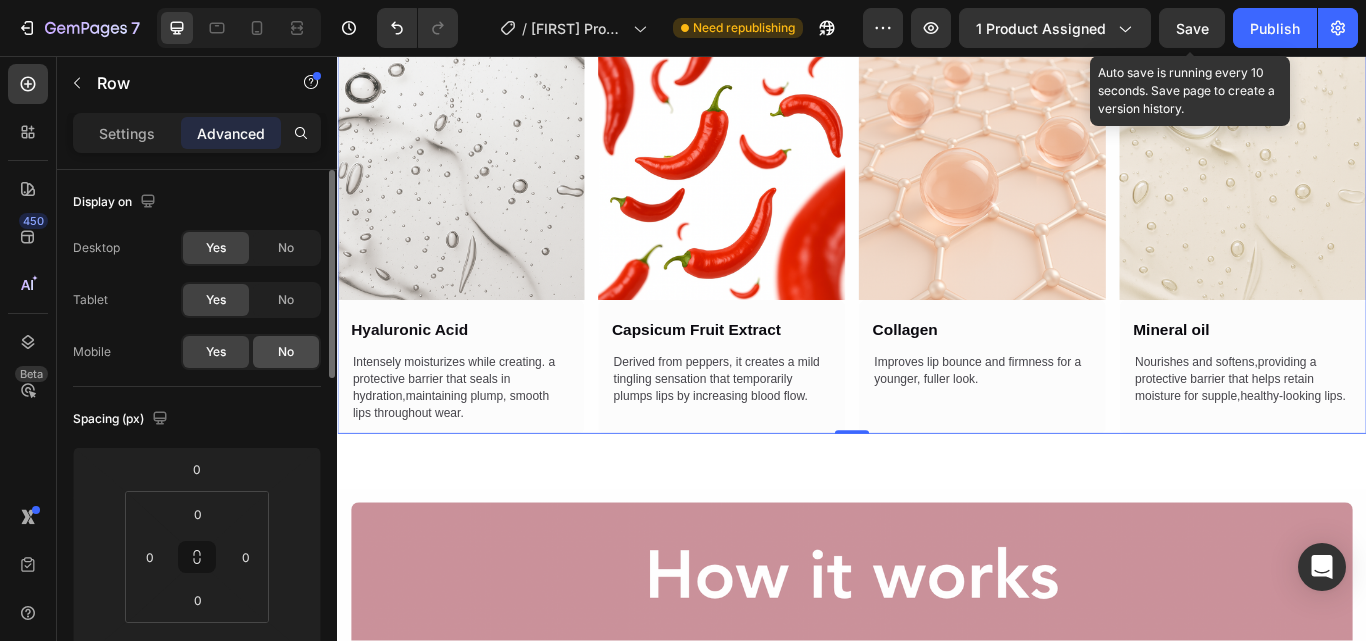 click on "No" 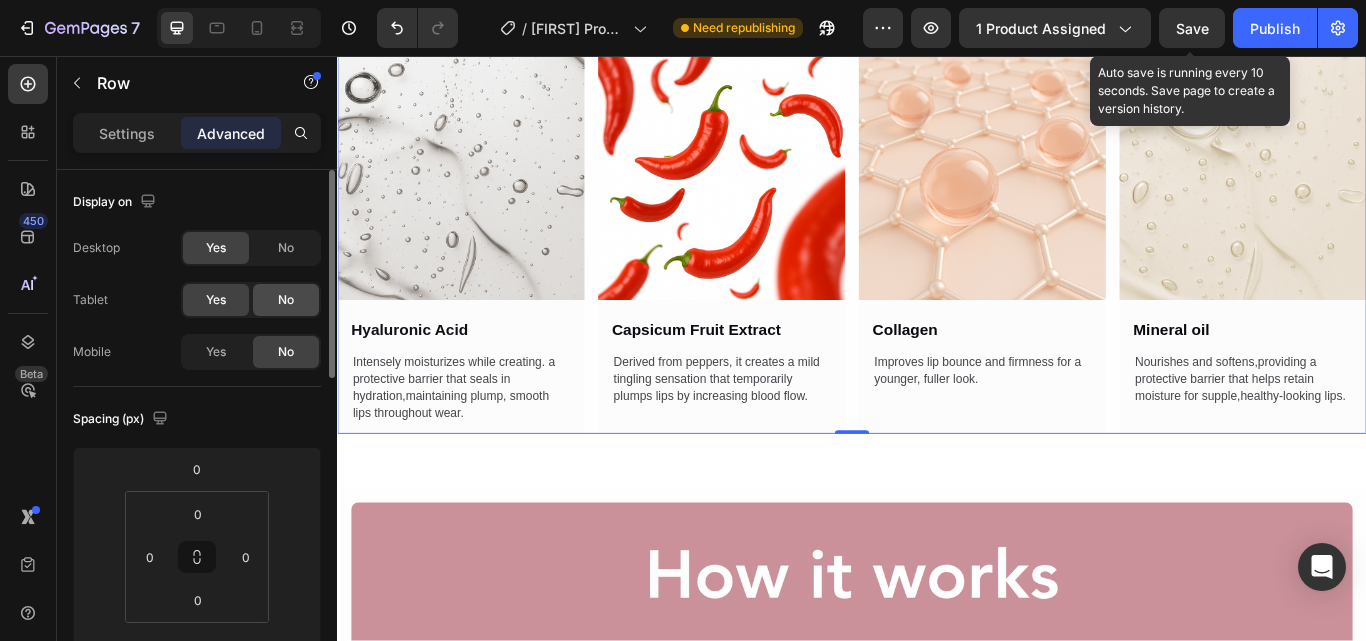 click on "No" 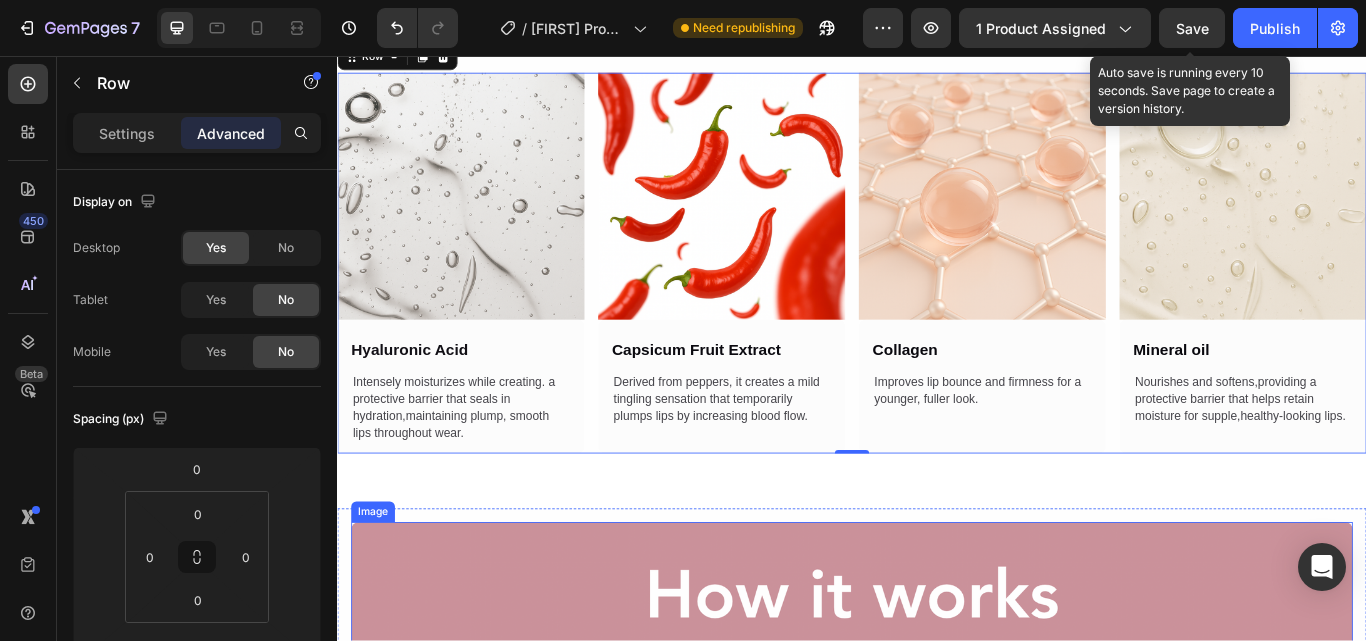 scroll, scrollTop: 2907, scrollLeft: 0, axis: vertical 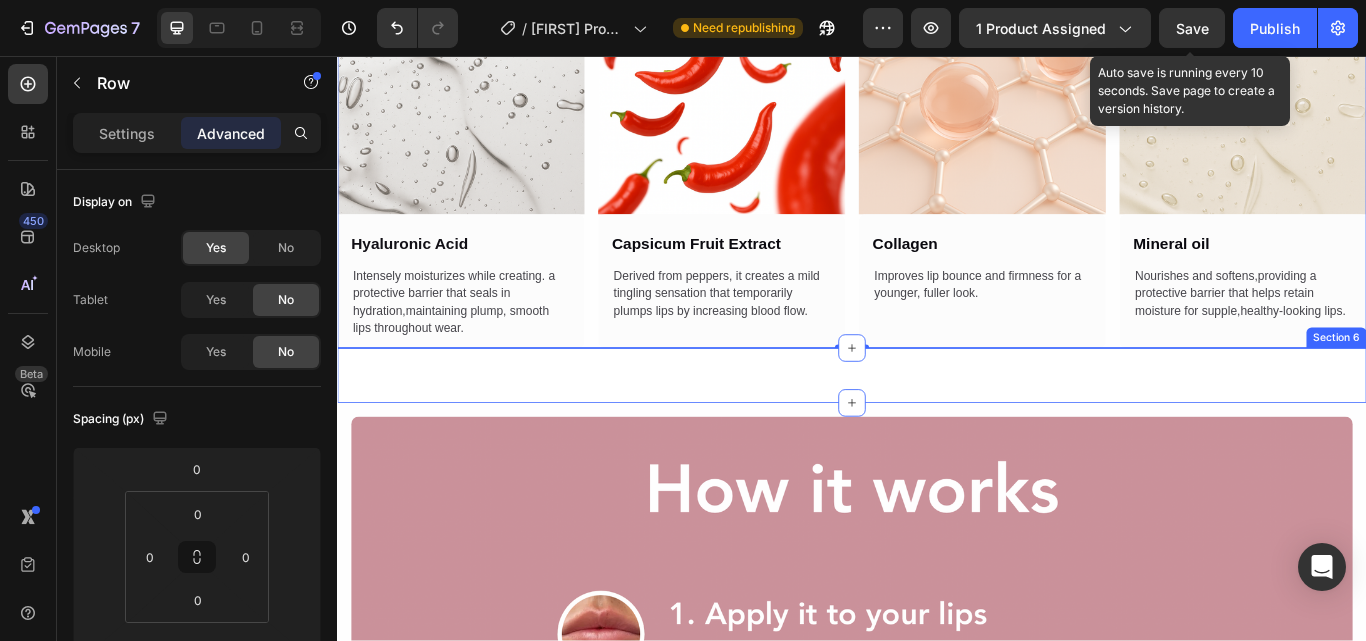 click on "Image Hyaluronic Acid Text Block Intensely moisturizes while creating. a protective barrier that seals in hydration,maintaining plump, smooth lips throughout wear. Text Block Image Capsicum Fruit Extract Text Block Derived from peppers, it creates a mild tingling sensation that temporarily plumps lips by increasing blood flow. Text Block Image Collagen Text Block Improves lip bounce and firmness for a younger, fuller look. Text Block Image Mineral oil Text Block Nourishes and softens,providing a protective barrier that helps retain moisture for supple,healthy-looking lips. Text Block
Carousel Section 6" at bounding box center [937, 429] 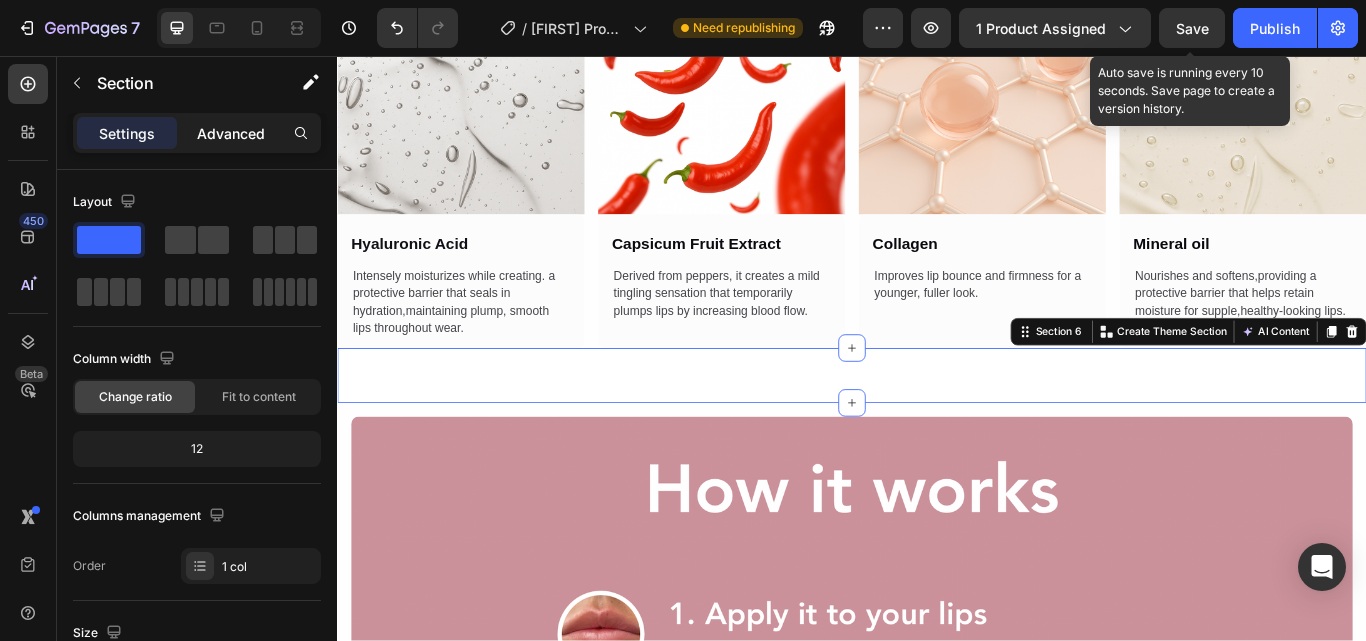 click on "Advanced" at bounding box center (231, 133) 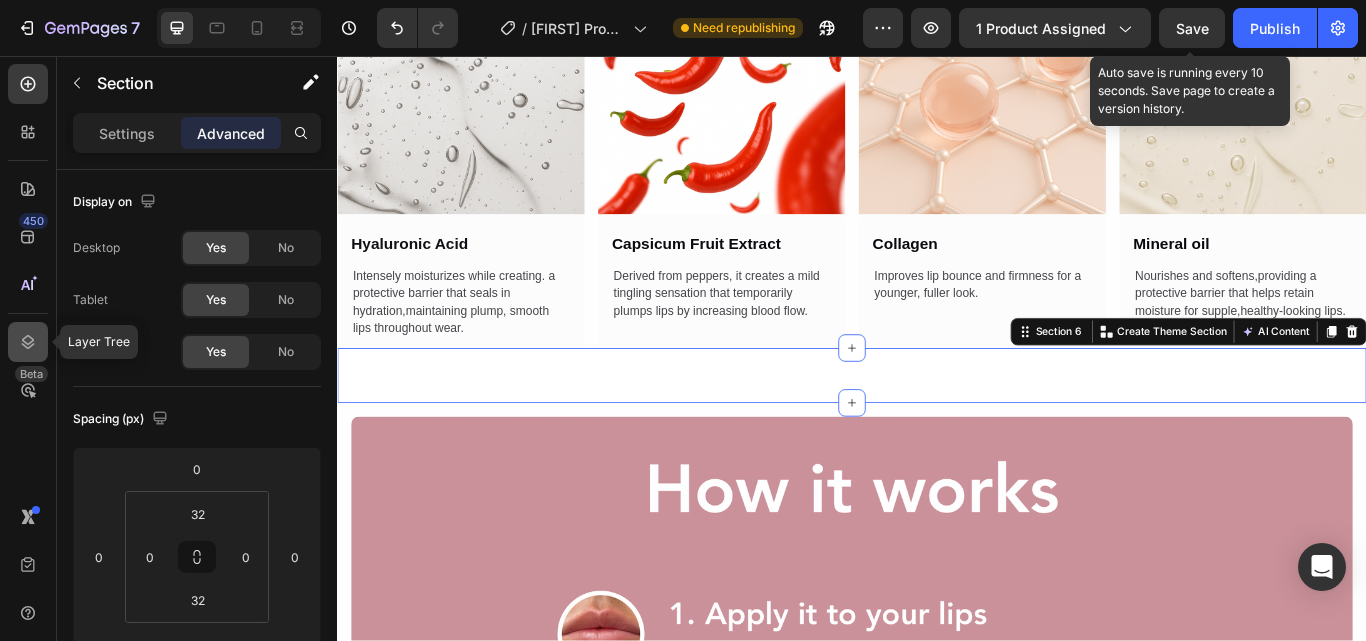 click 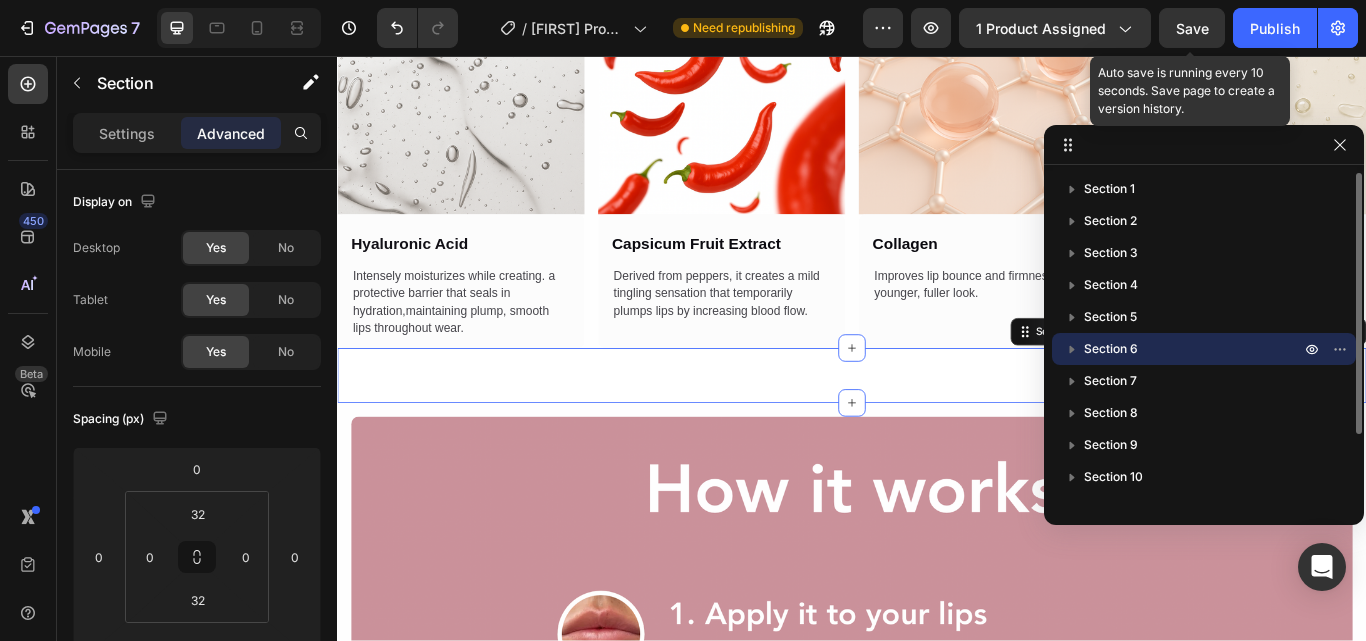 click 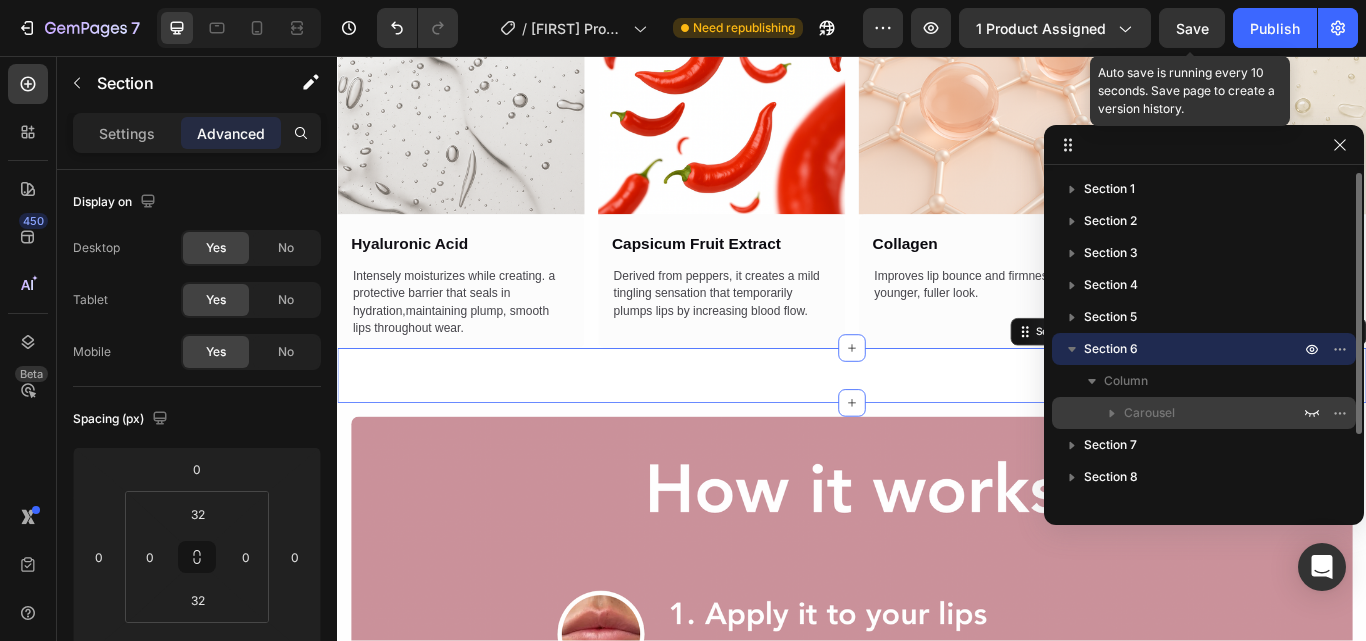 click on "Carousel" at bounding box center [1149, 413] 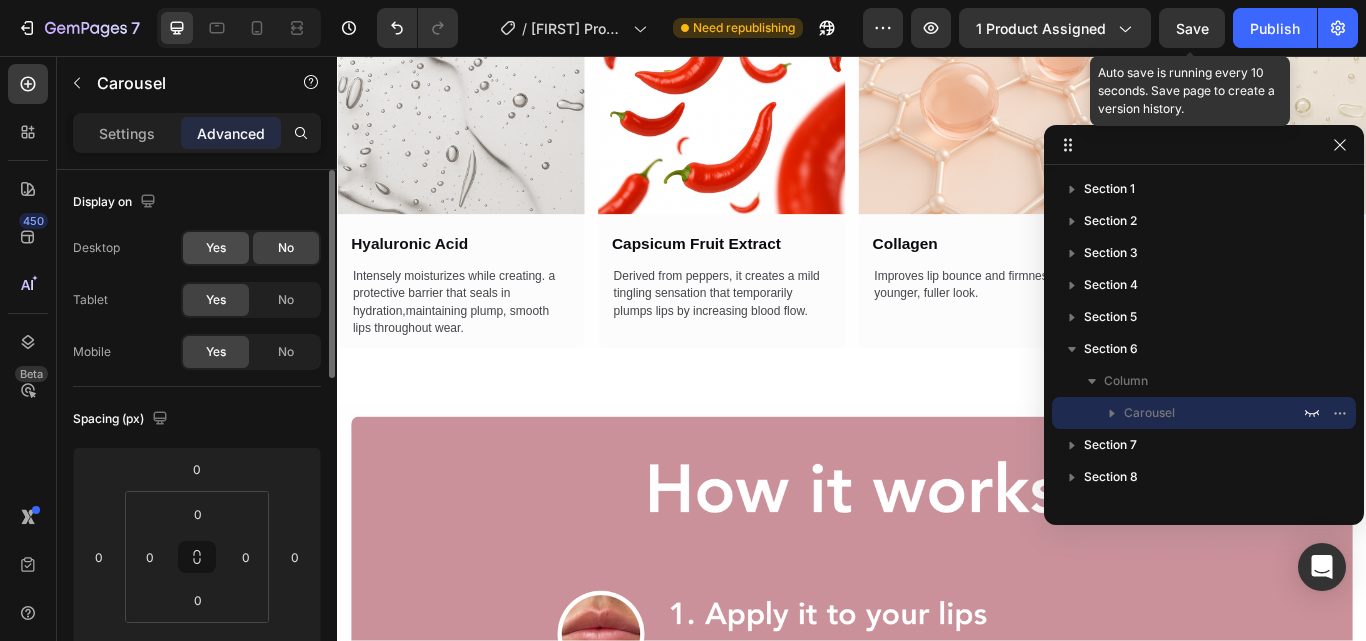 click on "Yes" 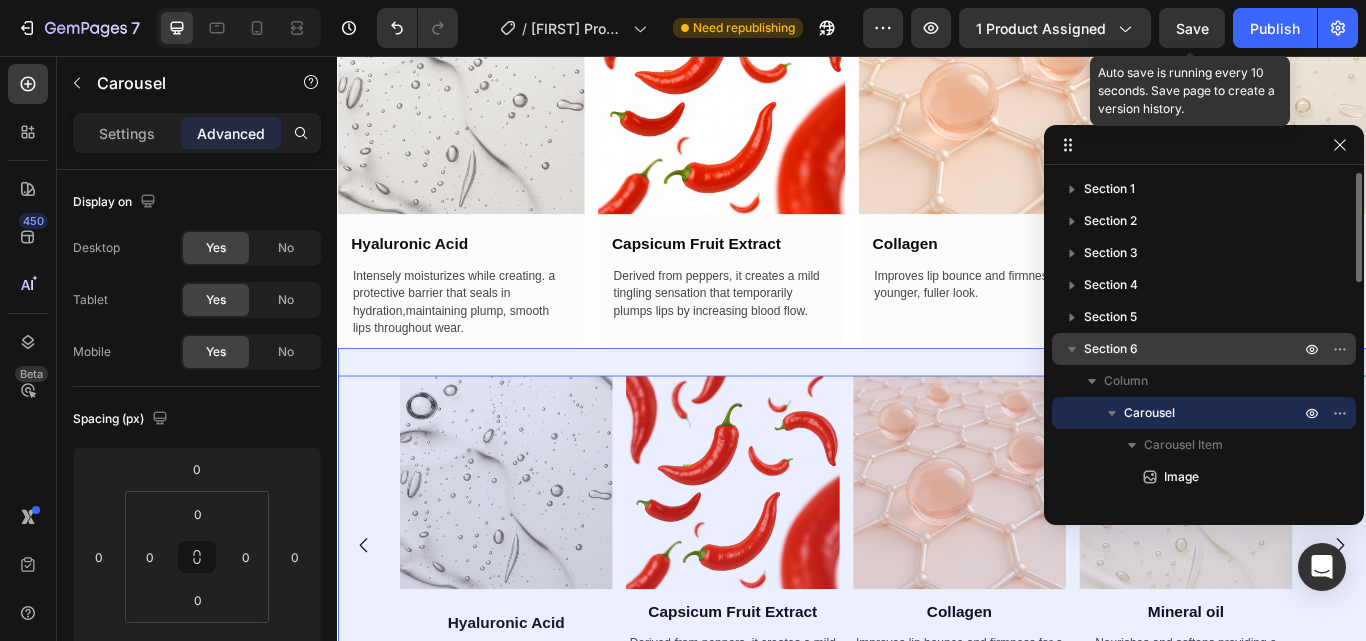 click on "Section 6" at bounding box center [1194, 349] 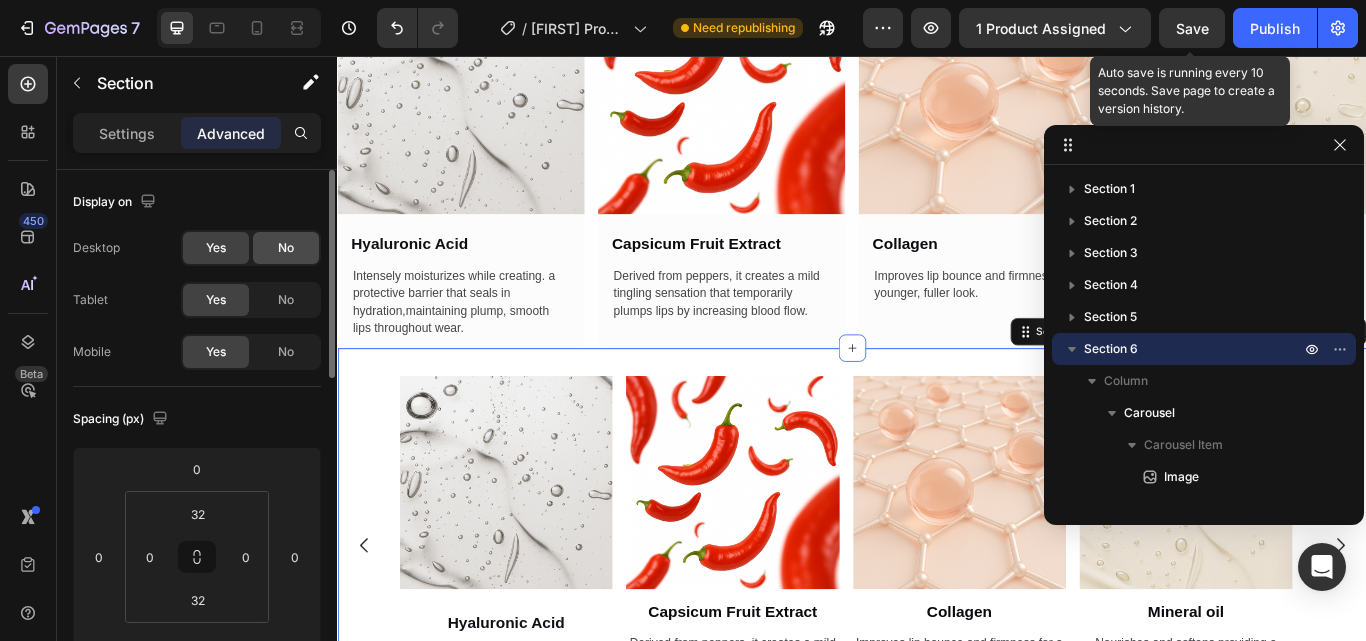 click on "No" 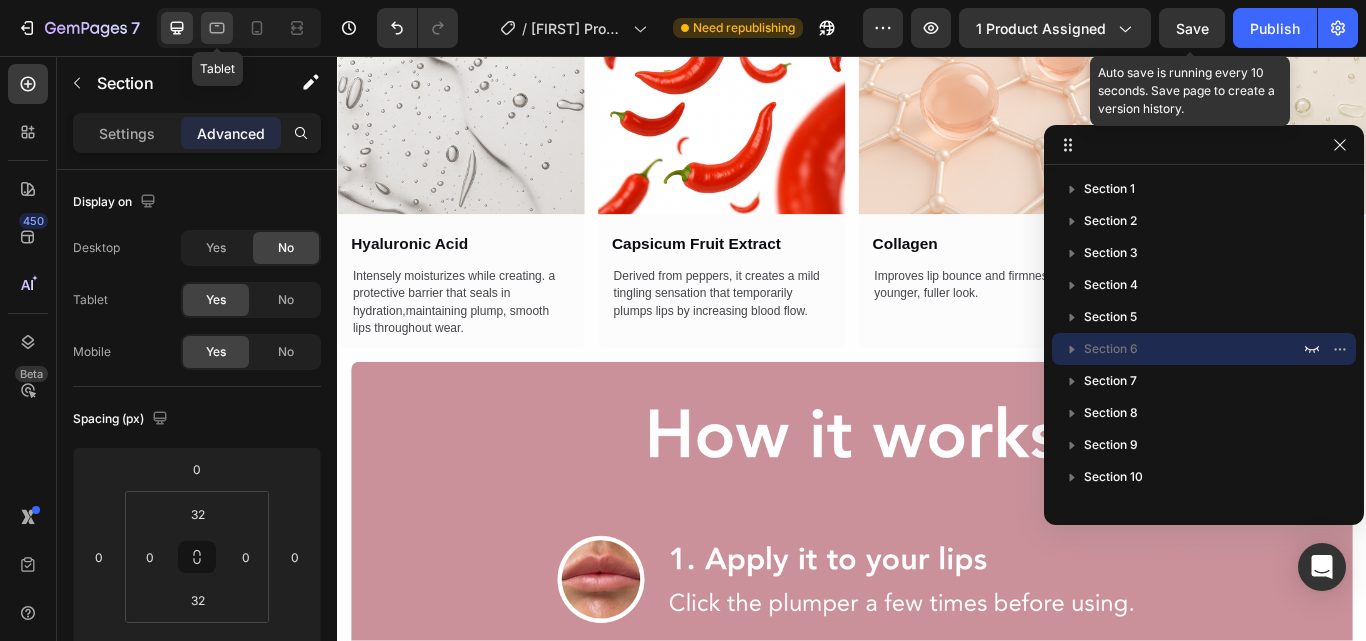 click 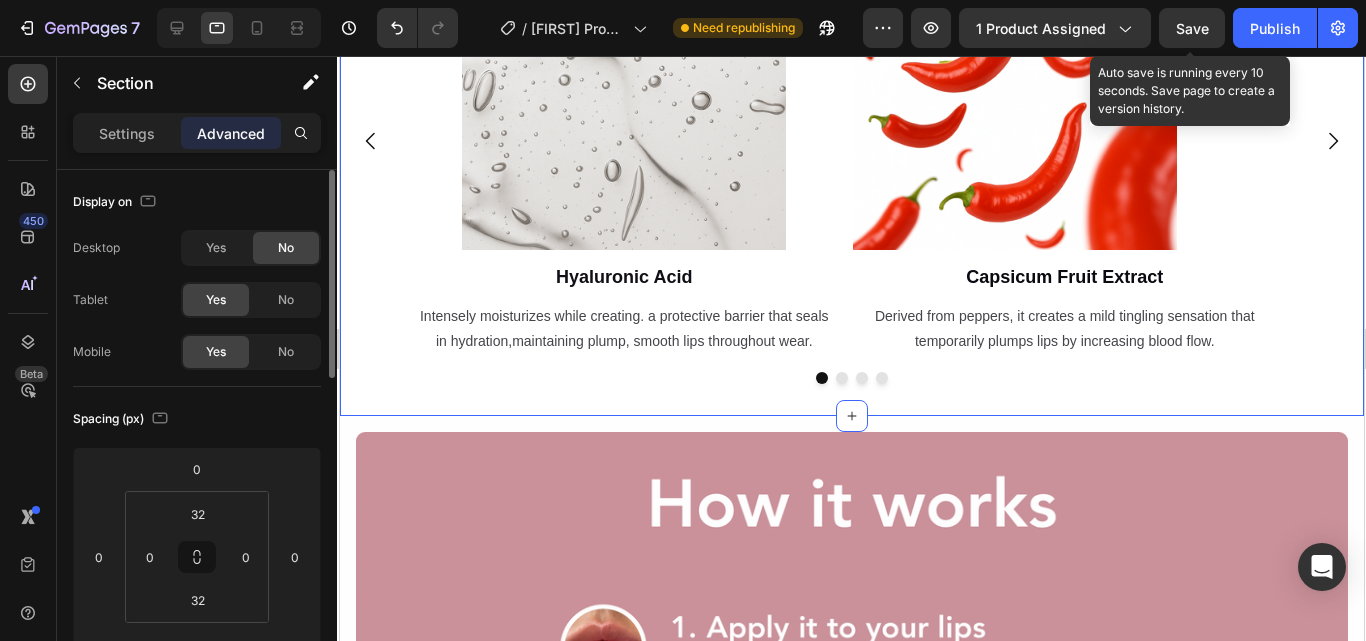 scroll, scrollTop: 2734, scrollLeft: 0, axis: vertical 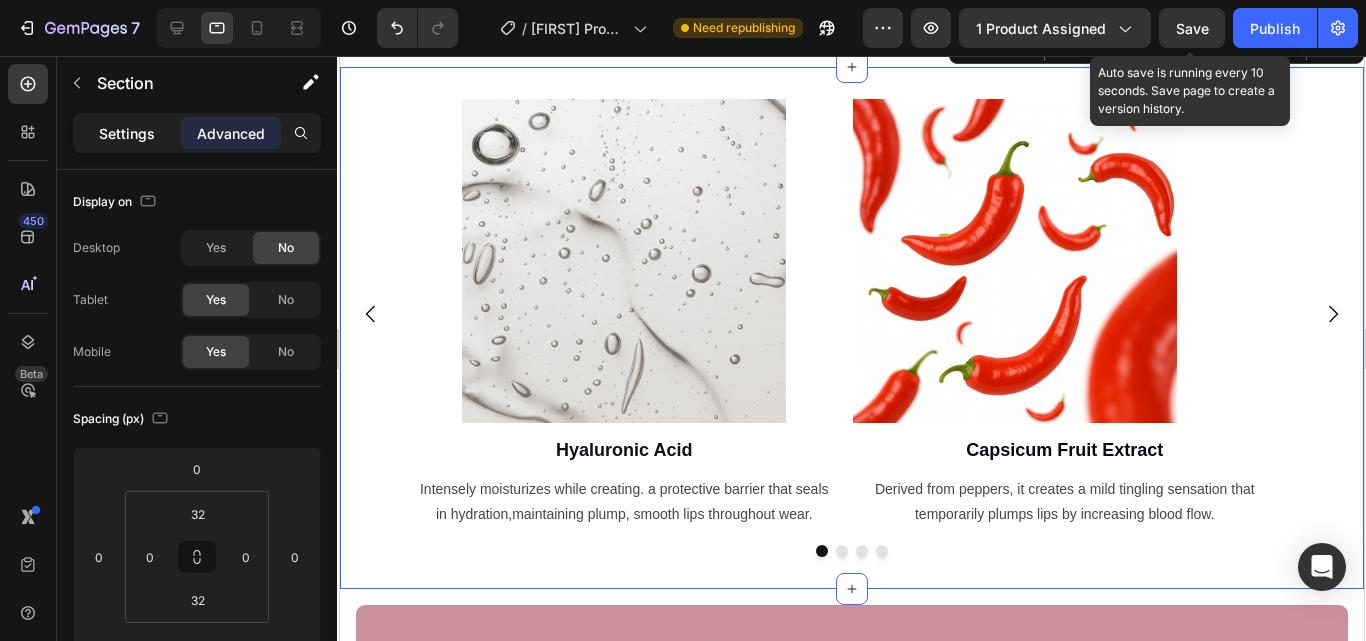 click on "Settings" at bounding box center [127, 133] 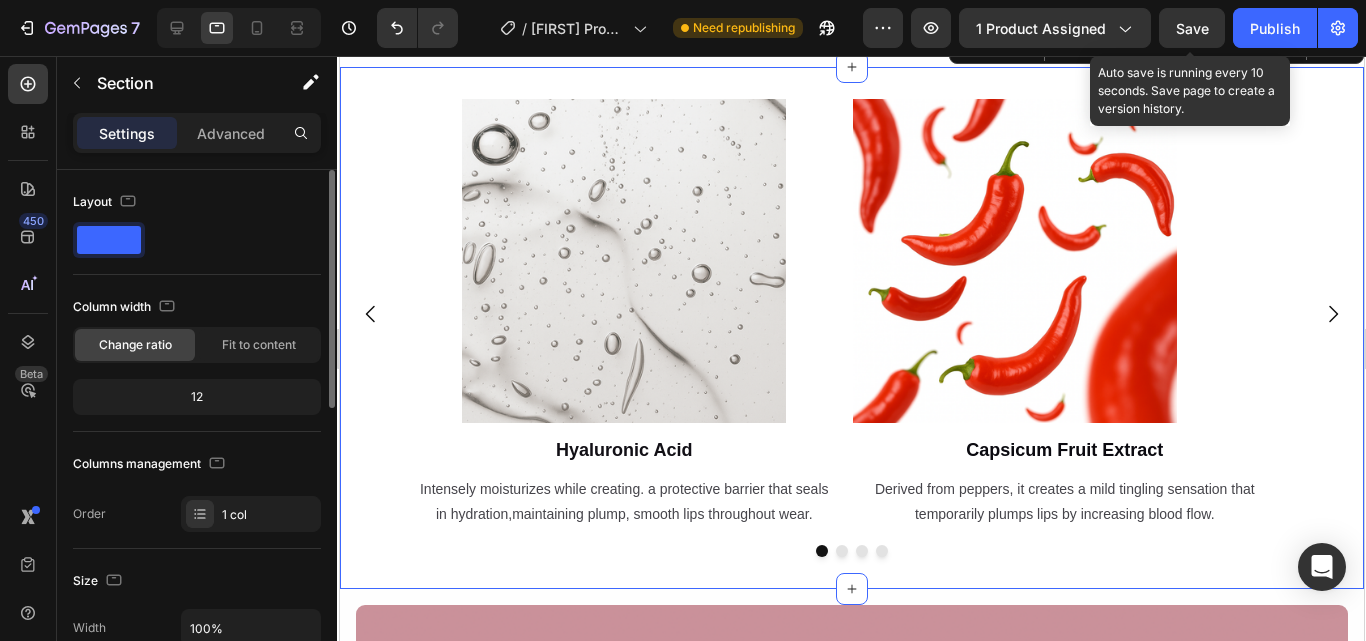 click 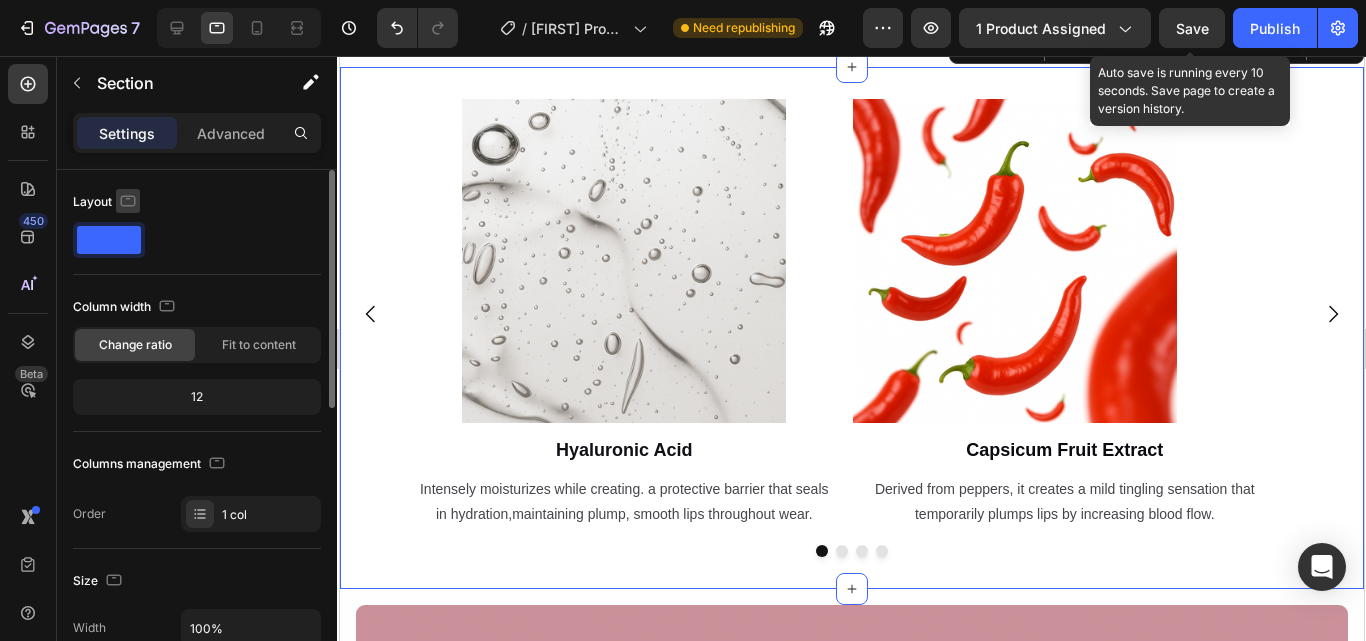 click 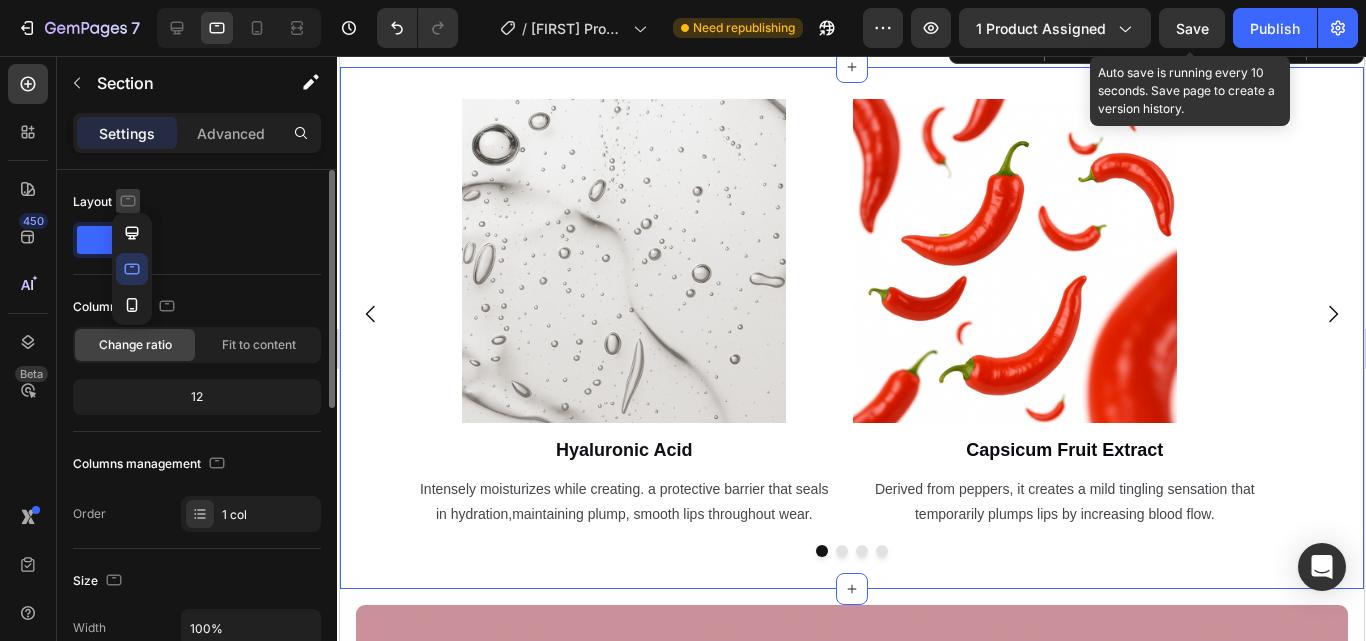 click 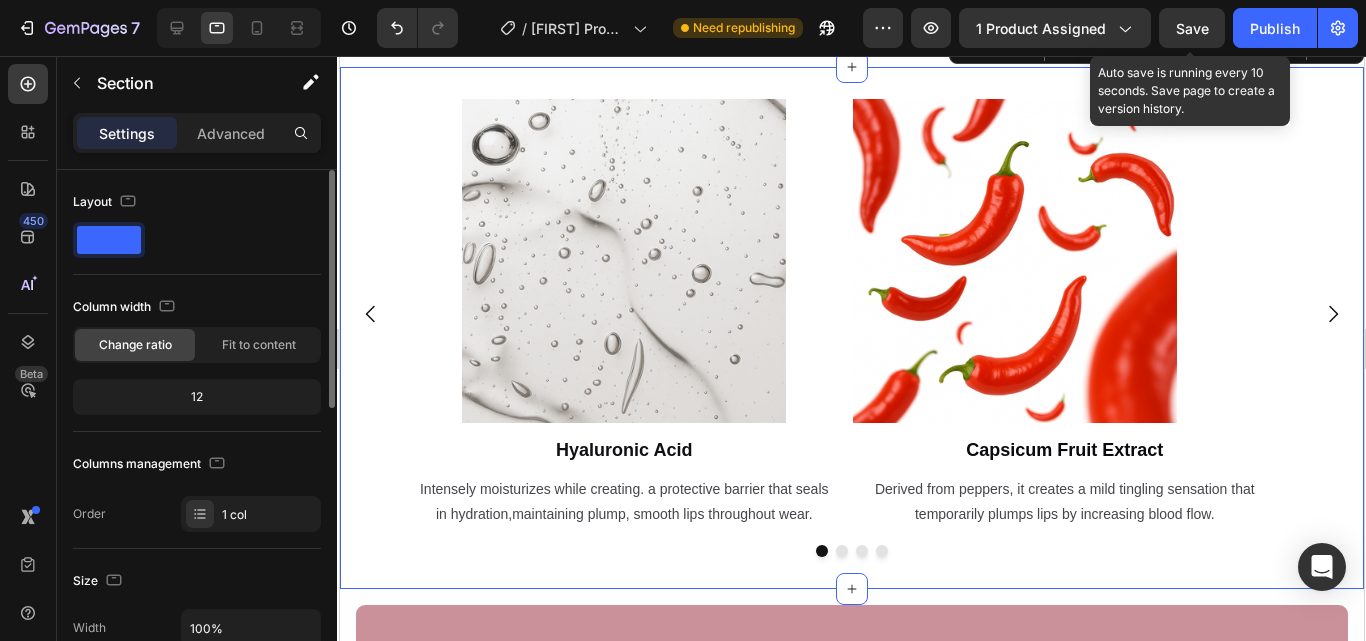 click 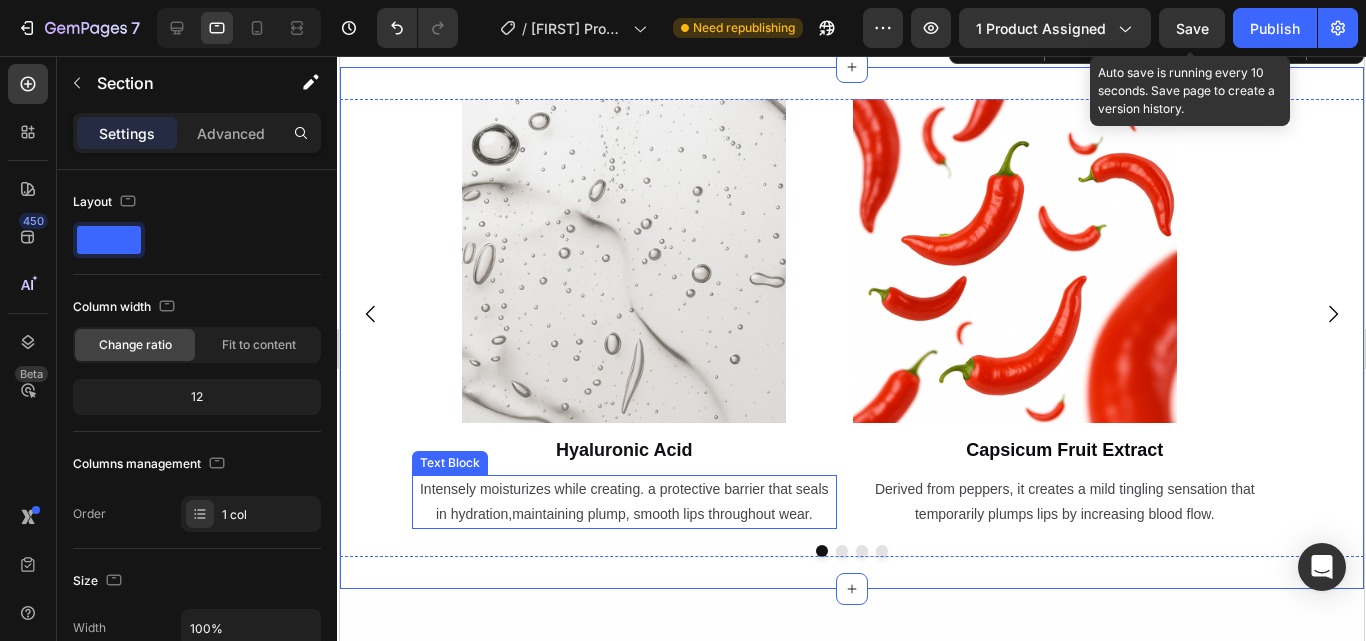scroll, scrollTop: 2534, scrollLeft: 0, axis: vertical 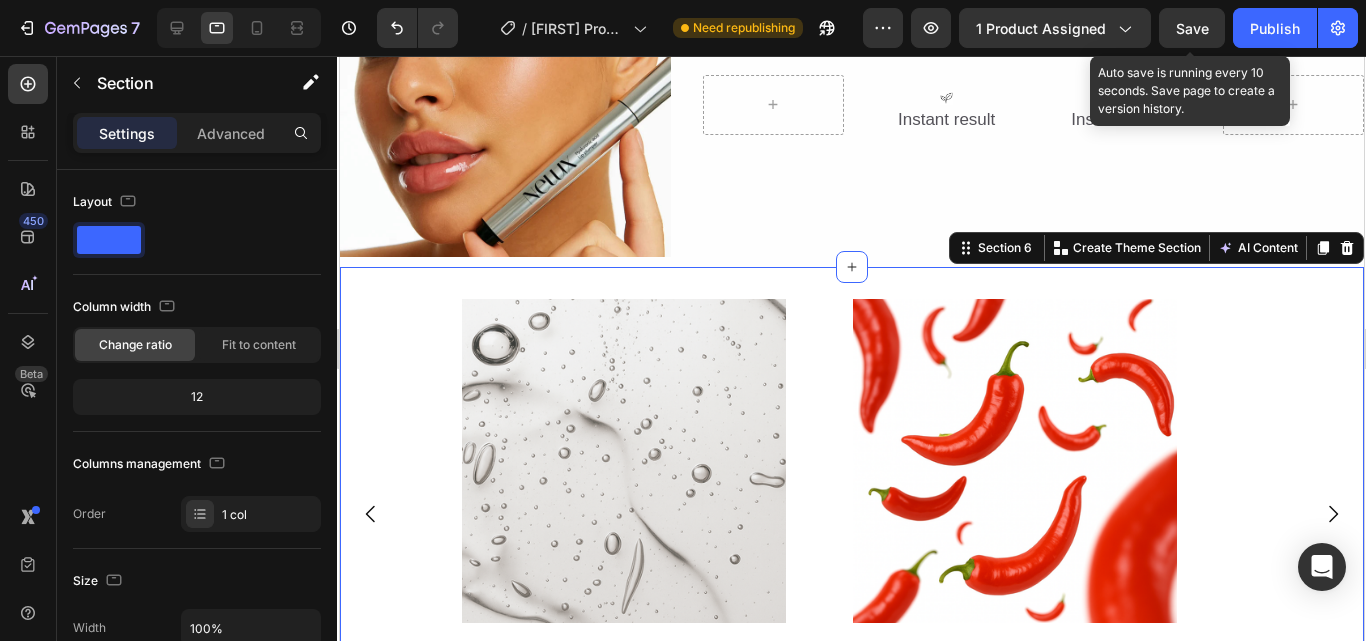 click on "Image Hyaluronic Acid Text Block Intensely moisturizes while creating. a protective barrier that seals in hydration,maintaining plump, smooth lips throughout wear. Text Block Image Capsicum Fruit Extract Text Block Derived from peppers, it creates a mild tingling sensation that temporarily plumps lips by increasing blood flow. Text Block Image Collagen Text Block Improves lip bounce and firmness for a younger, fuller look. Text Block Image Mineral oil Text Block Nourishes and softens,providing a protective barrier that helps retain moisture for supple,healthy-looking lips. Text Block
Carousel Section 6   You can create reusable sections Create Theme Section AI Content Write with GemAI What would you like to describe here? Tone and Voice Persuasive Product Shipping Protection Show more Generate" at bounding box center (851, 528) 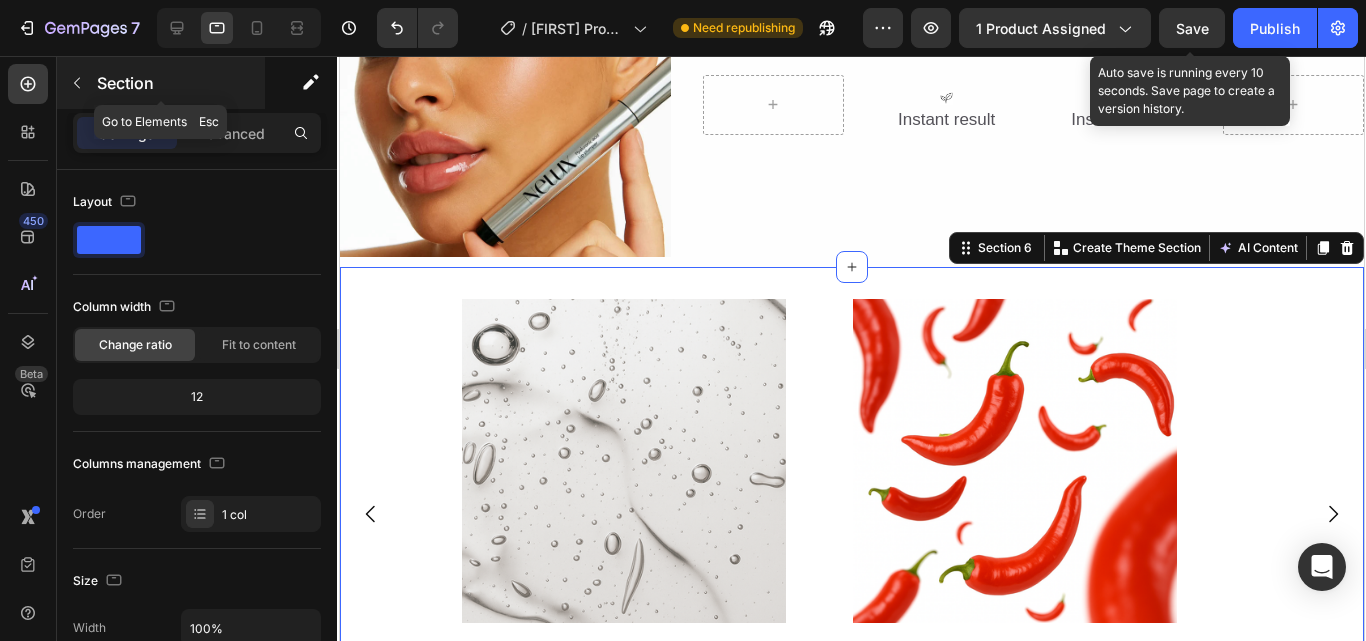 click 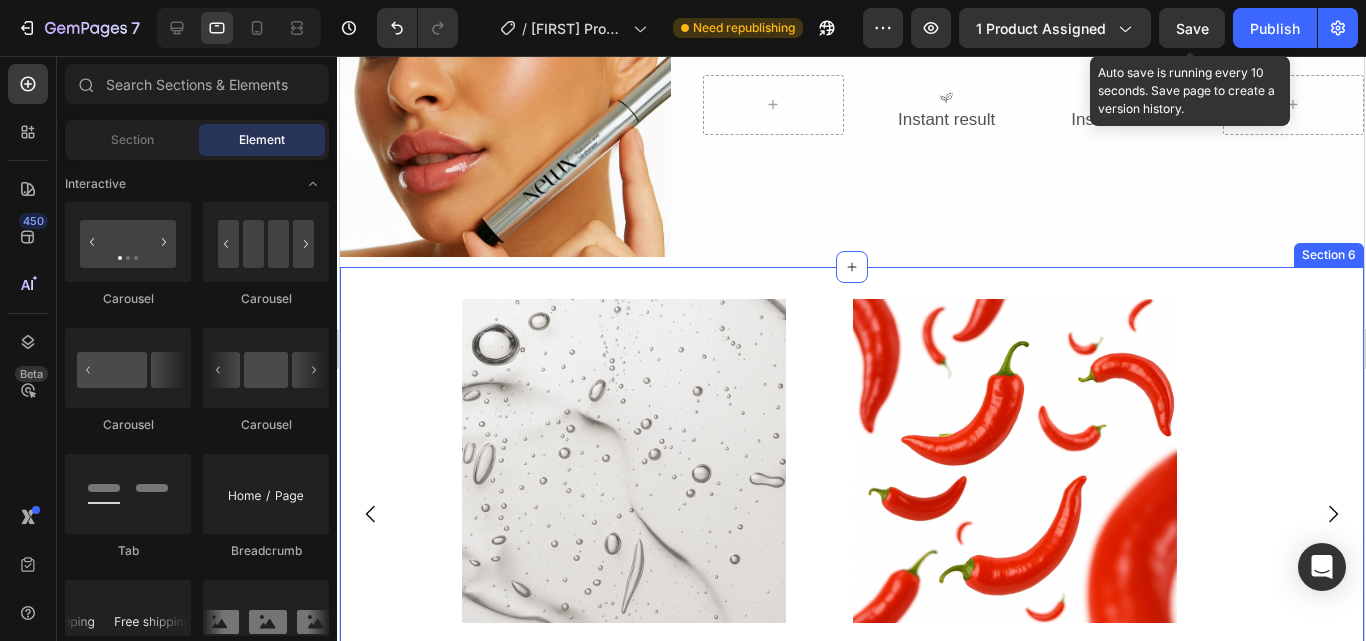 click on "Image Hyaluronic Acid Text Block Intensely moisturizes while creating. a protective barrier that seals in hydration,maintaining plump, smooth lips throughout wear. Text Block Image Capsicum Fruit Extract Text Block Derived from peppers, it creates a mild tingling sensation that temporarily plumps lips by increasing blood flow. Text Block Image Collagen Text Block Improves lip bounce and firmness for a younger, fuller look. Text Block Image Mineral oil Text Block Nourishes and softens,providing a protective barrier that helps retain moisture for supple,healthy-looking lips. Text Block
Carousel Section 6" at bounding box center [851, 528] 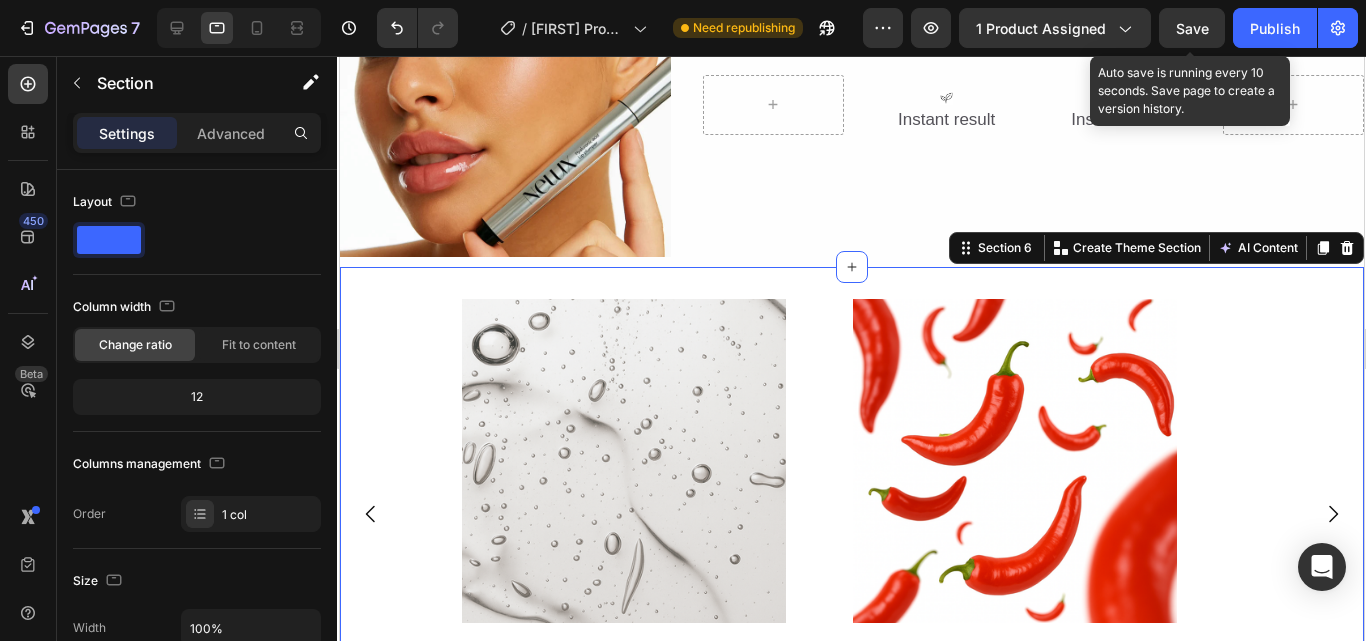 click on "Image Hyaluronic Acid Text Block Intensely moisturizes while creating. a protective barrier that seals in hydration,maintaining plump, smooth lips throughout wear. Text Block Image Capsicum Fruit Extract Text Block Derived from peppers, it creates a mild tingling sensation that temporarily plumps lips by increasing blood flow. Text Block Image Collagen Text Block Improves lip bounce and firmness for a younger, fuller look. Text Block Image Mineral oil Text Block Nourishes and softens,providing a protective barrier that helps retain moisture for supple,healthy-looking lips. Text Block
Carousel Section 6   You can create reusable sections Create Theme Section AI Content Write with GemAI What would you like to describe here? Tone and Voice Persuasive Product Shipping Protection Show more Generate" at bounding box center (851, 528) 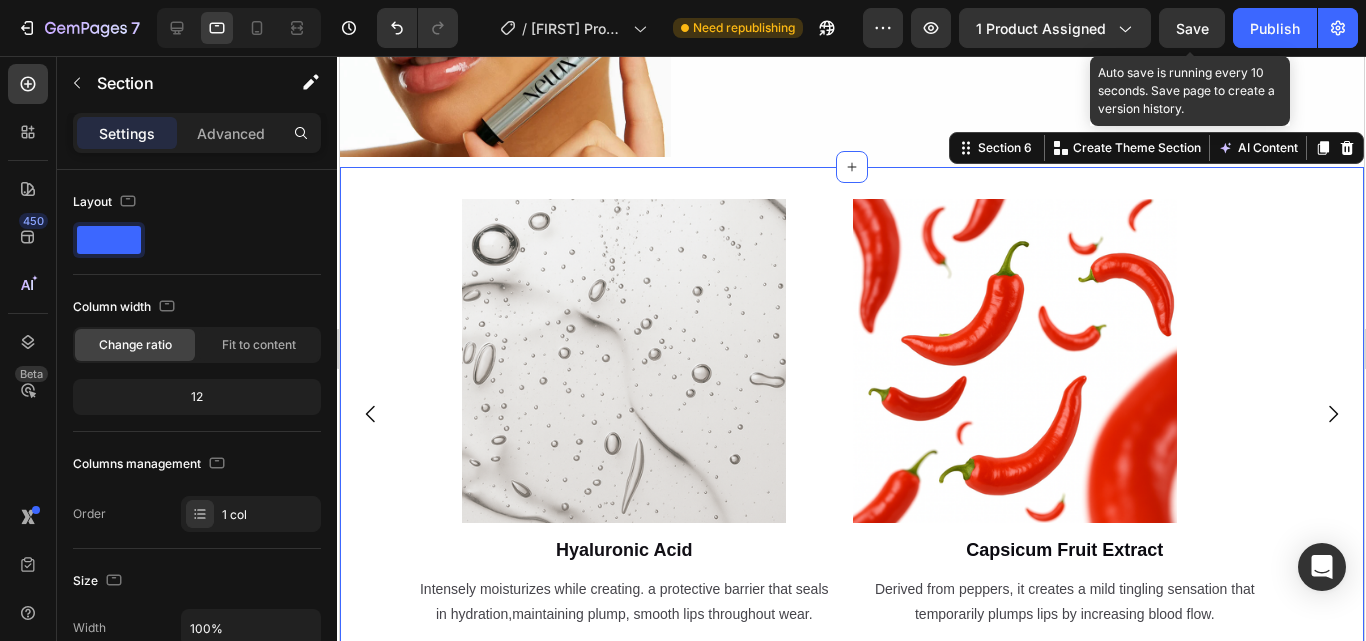 click on "Image Hyaluronic Acid Text Block Intensely moisturizes while creating. a protective barrier that seals in hydration,maintaining plump, smooth lips throughout wear. Text Block Image Capsicum Fruit Extract Text Block Derived from peppers, it creates a mild tingling sensation that temporarily plumps lips by increasing blood flow. Text Block Image Collagen Text Block Improves lip bounce and firmness for a younger, fuller look. Text Block Image Mineral oil Text Block Nourishes and softens,providing a protective barrier that helps retain moisture for supple,healthy-looking lips. Text Block
Carousel Section 6   You can create reusable sections Create Theme Section AI Content Write with GemAI What would you like to describe here? Tone and Voice Persuasive Product Shipping Protection Show more Generate" at bounding box center [851, 428] 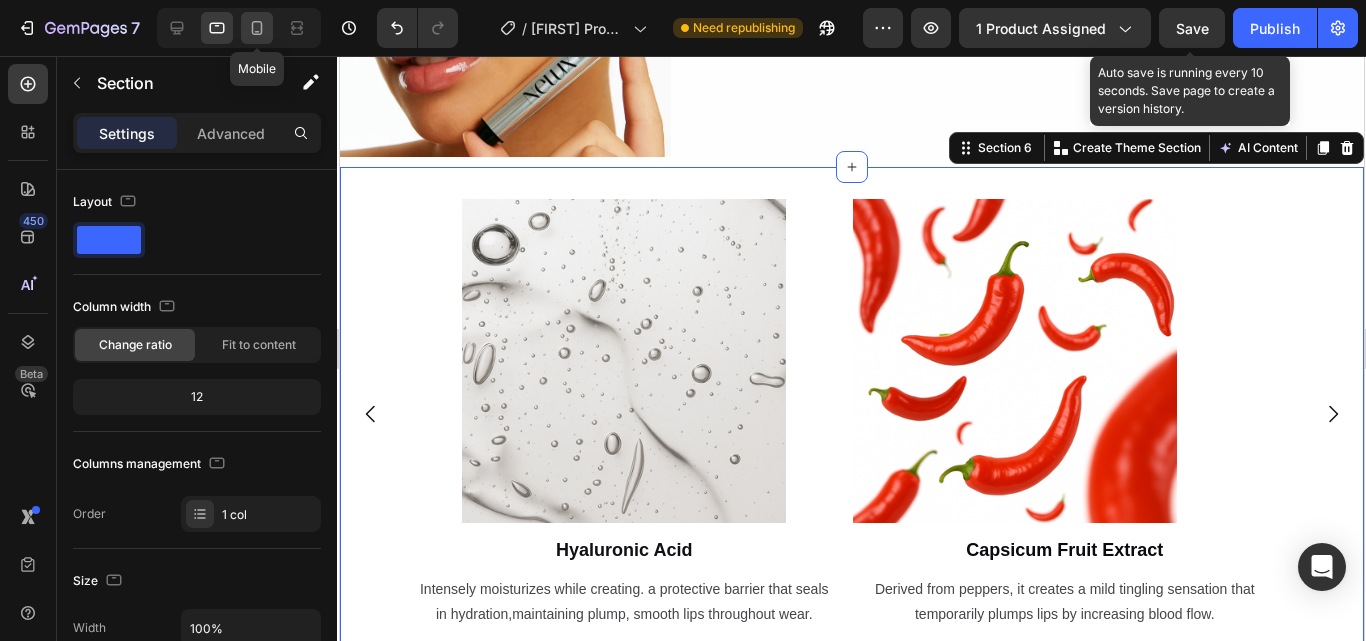 click 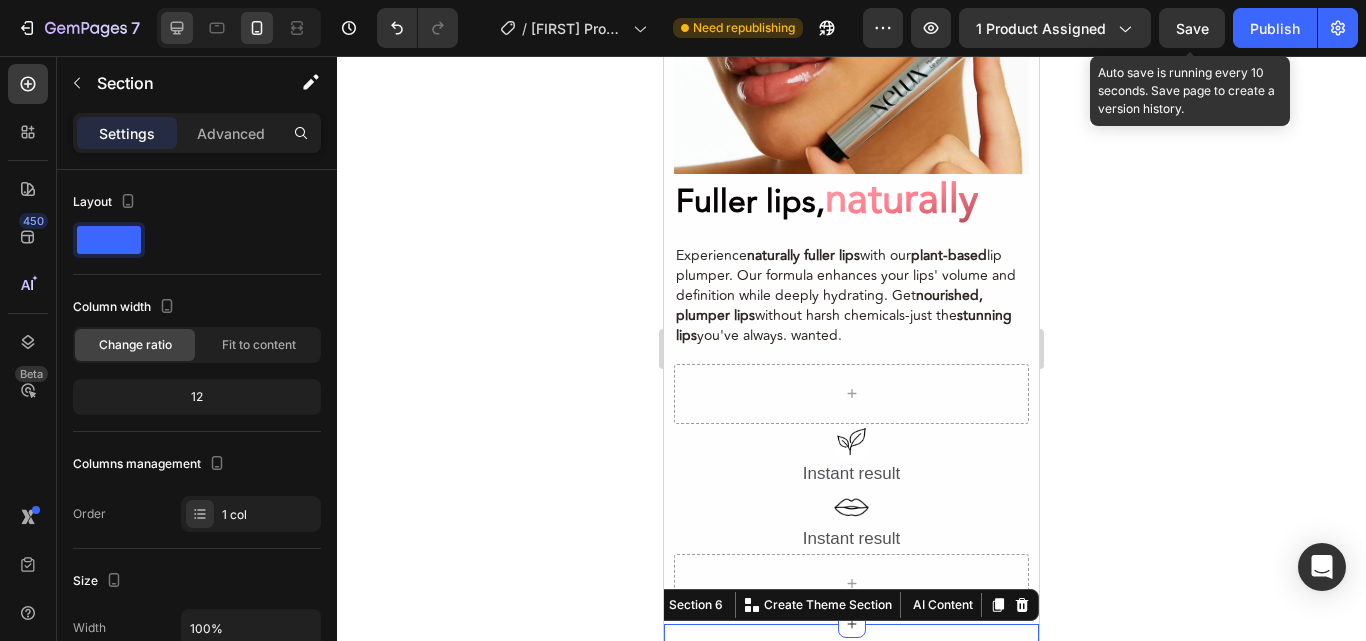 click 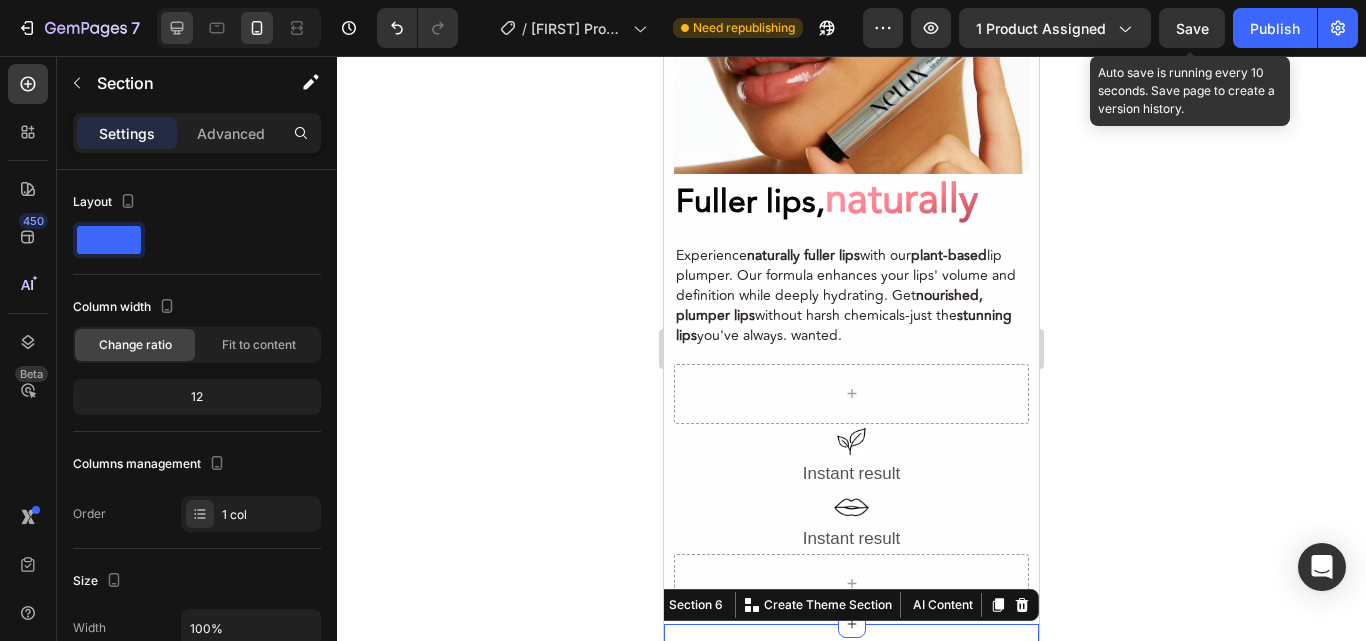 scroll, scrollTop: 3114, scrollLeft: 0, axis: vertical 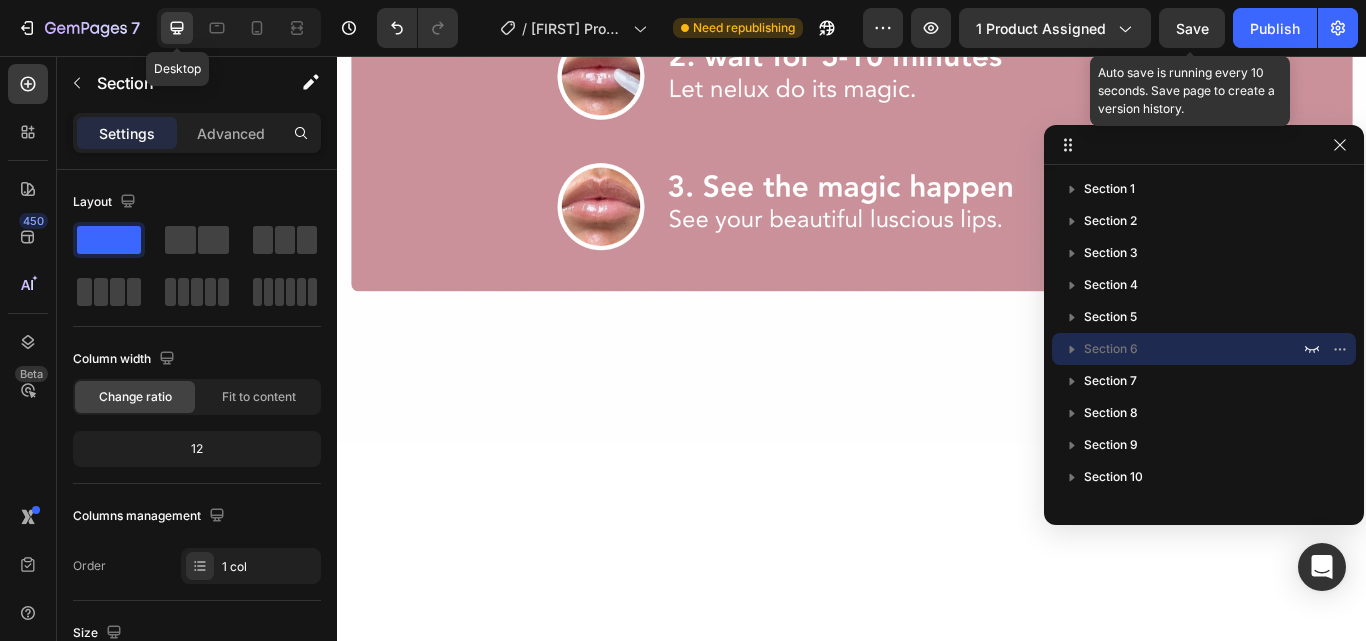 click on "Publish" at bounding box center (1275, 28) 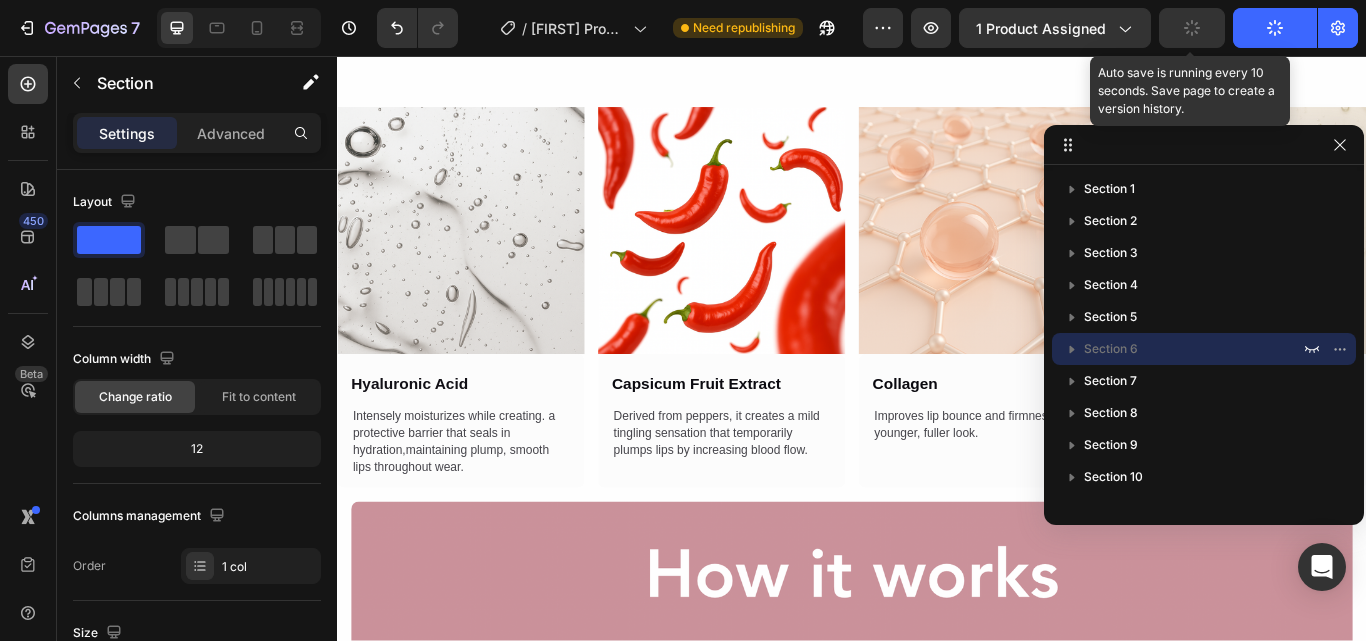 scroll, scrollTop: 2844, scrollLeft: 0, axis: vertical 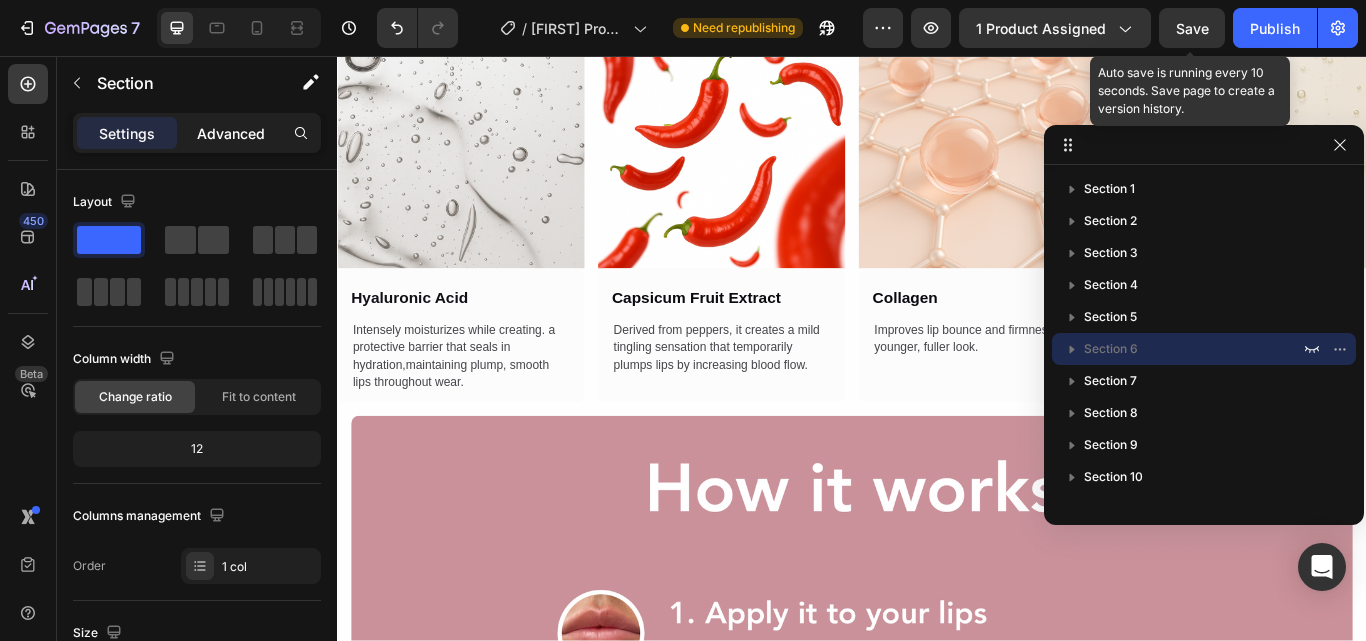 click on "Advanced" at bounding box center [231, 133] 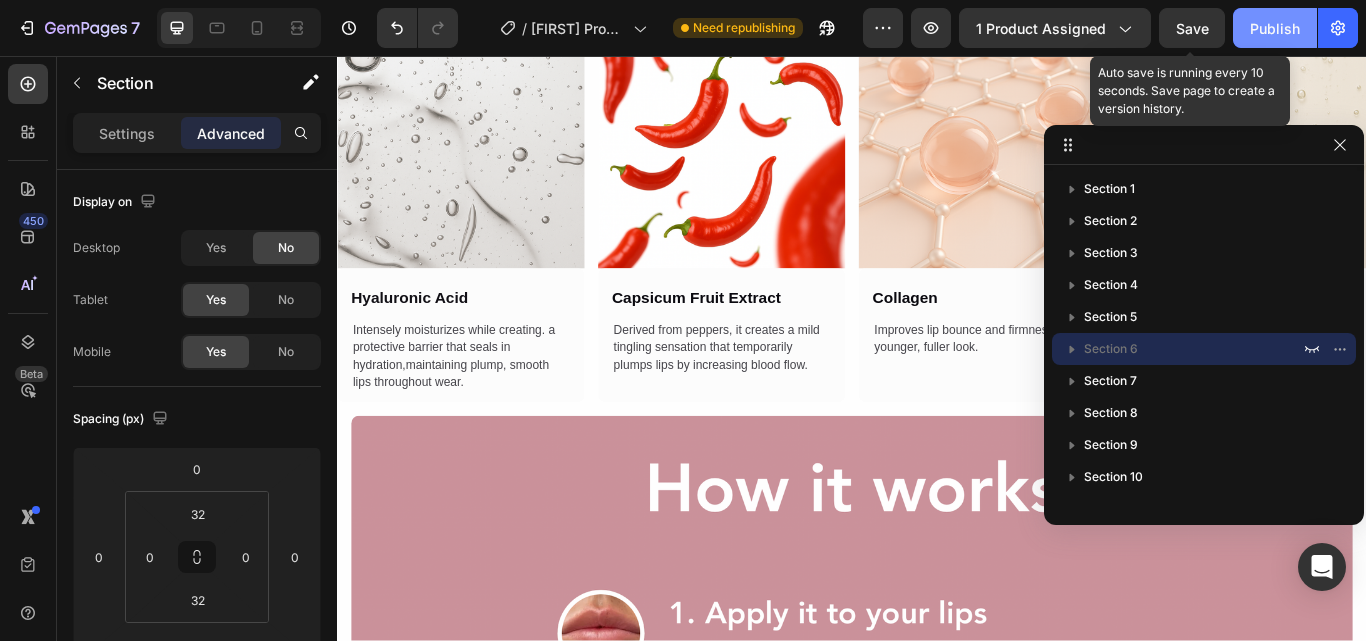 click on "Publish" at bounding box center [1275, 28] 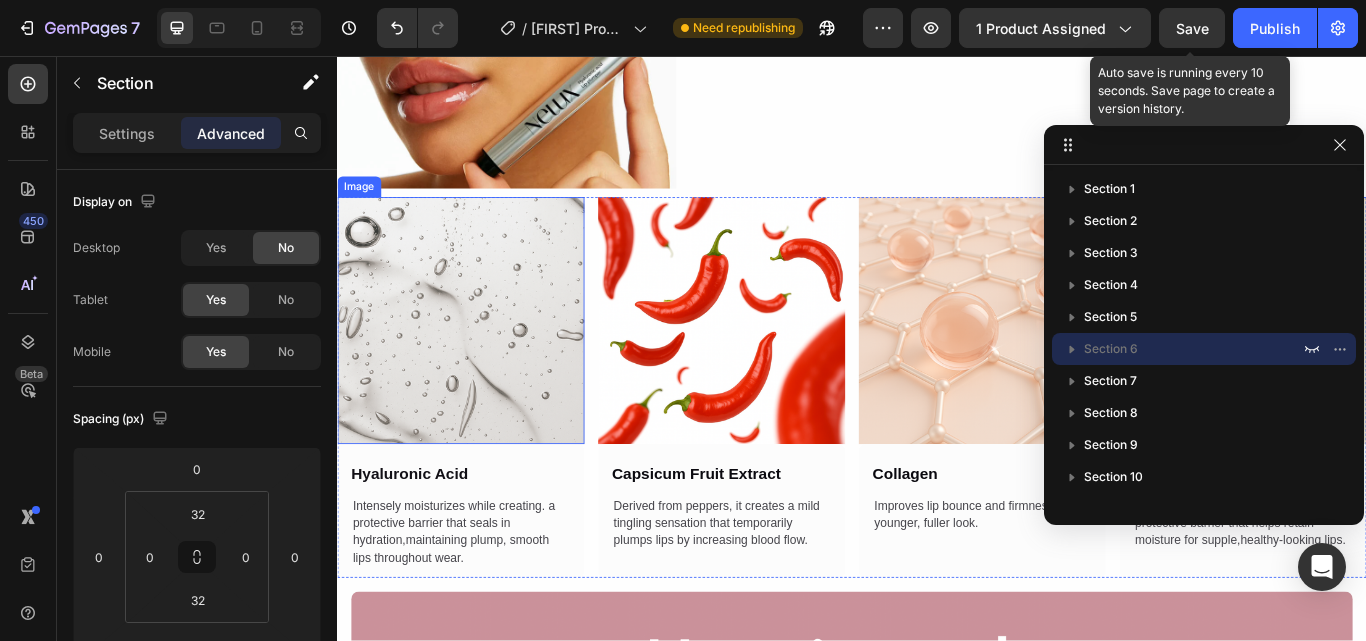 scroll, scrollTop: 2744, scrollLeft: 0, axis: vertical 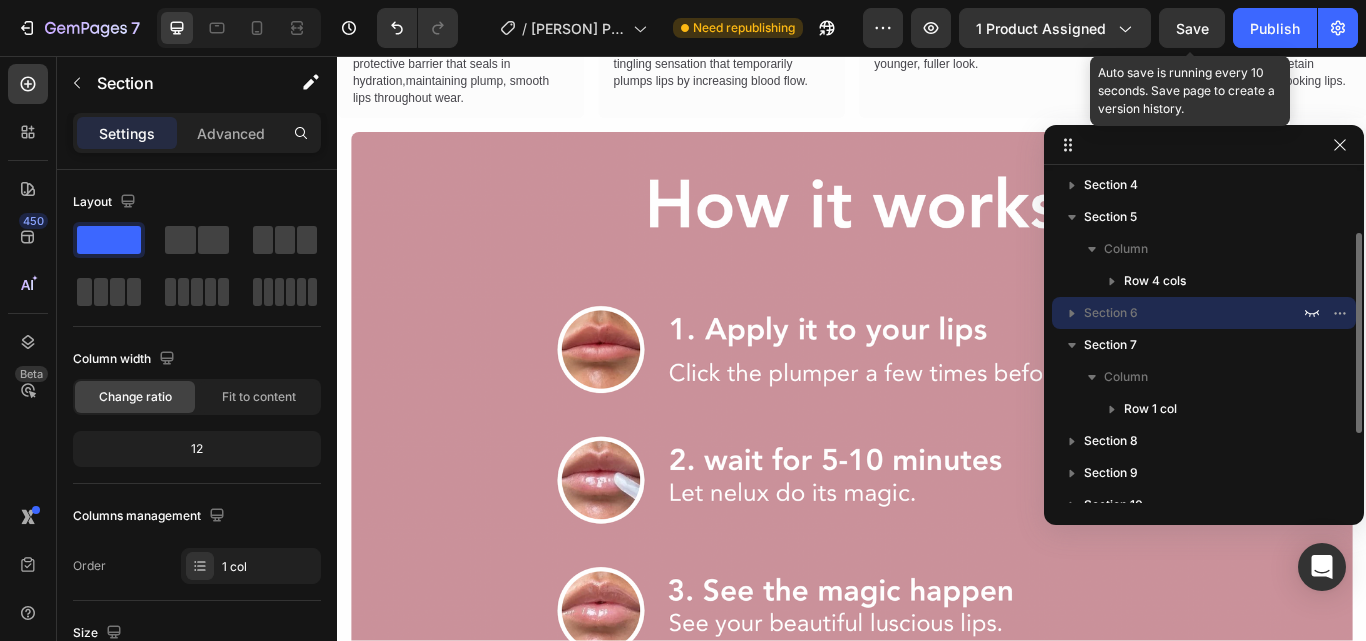 click 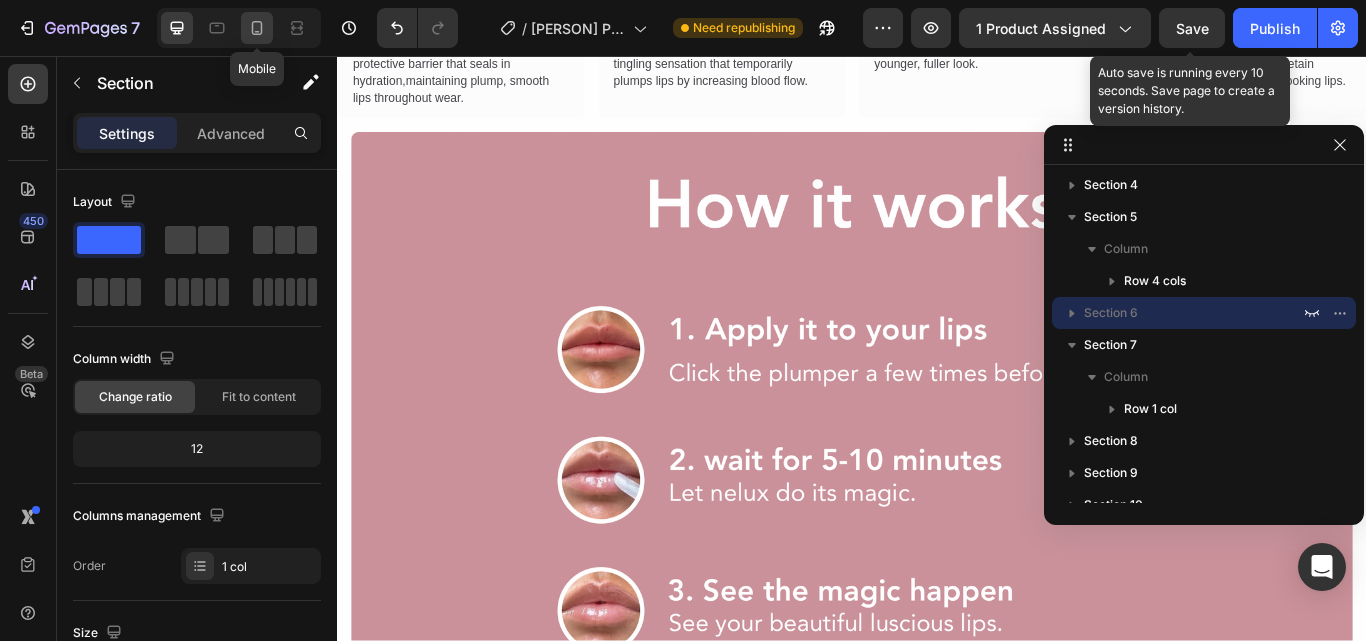 click 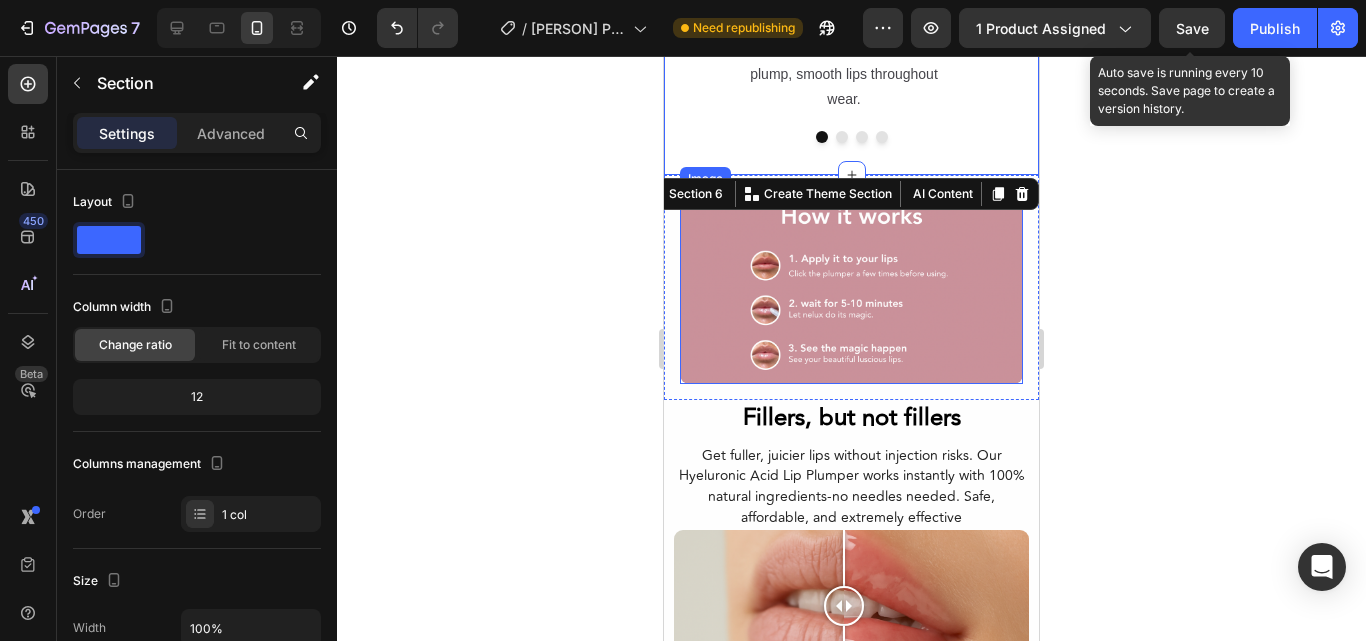 scroll, scrollTop: 2734, scrollLeft: 0, axis: vertical 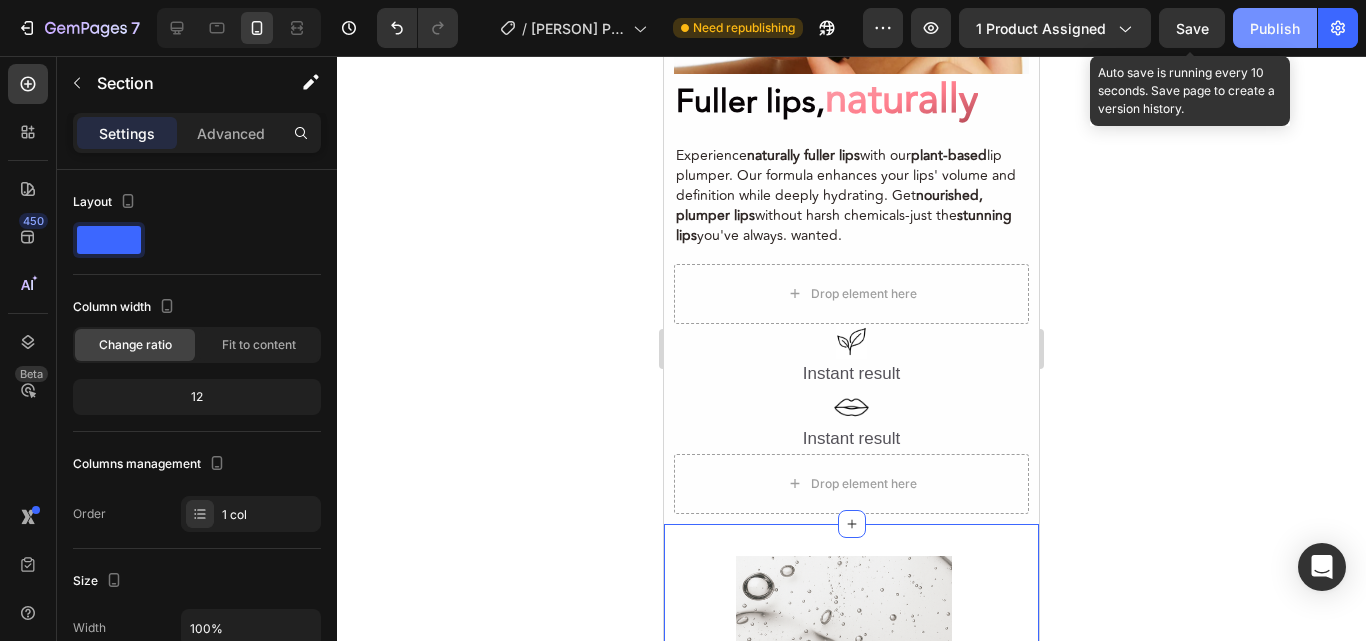click on "Publish" at bounding box center [1275, 28] 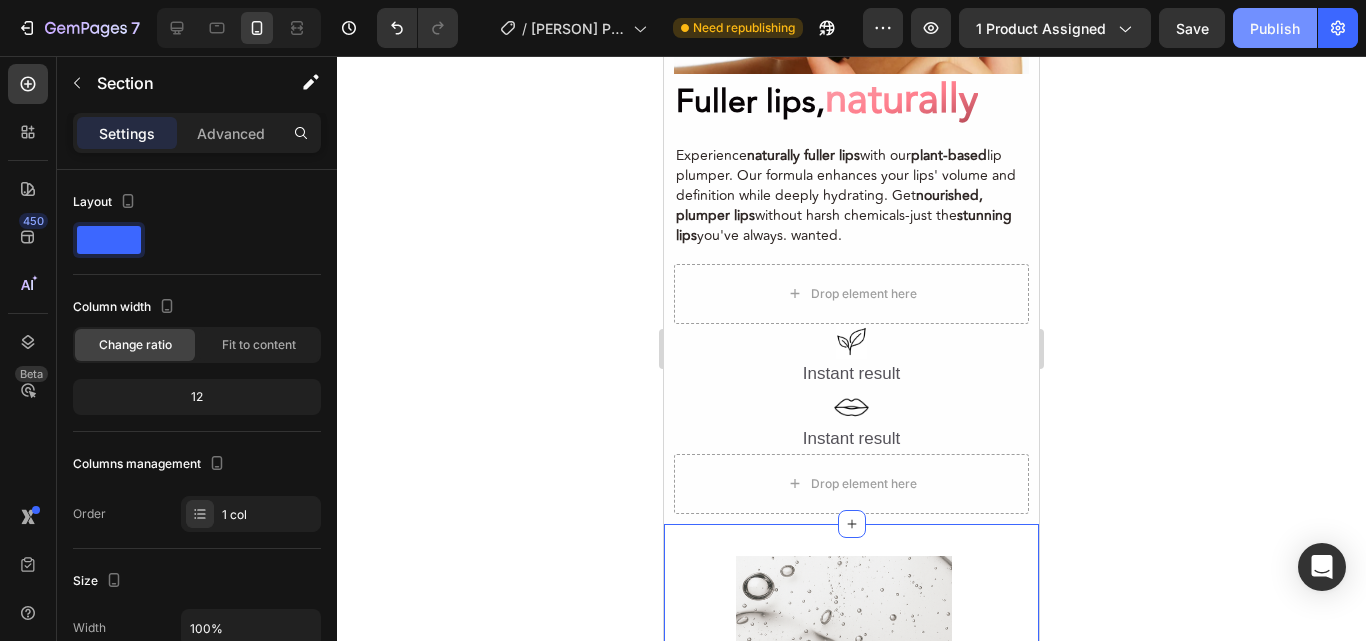 click on "Publish" at bounding box center [1275, 28] 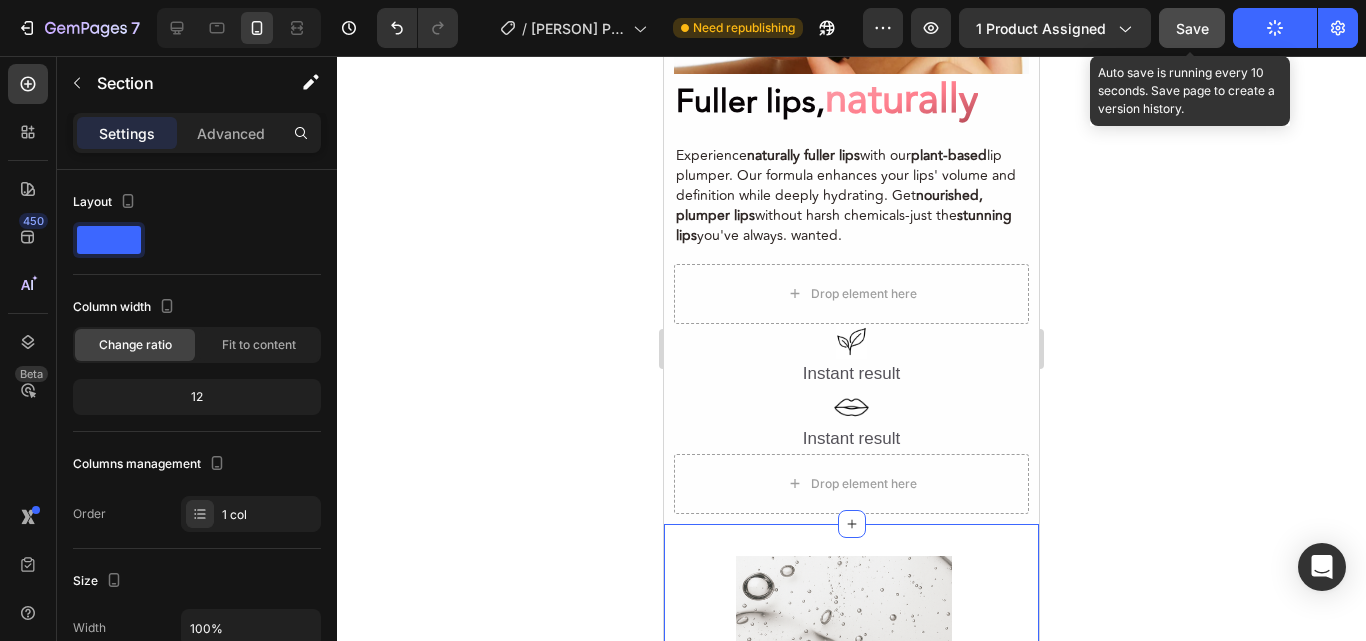 click on "Save" at bounding box center (1192, 28) 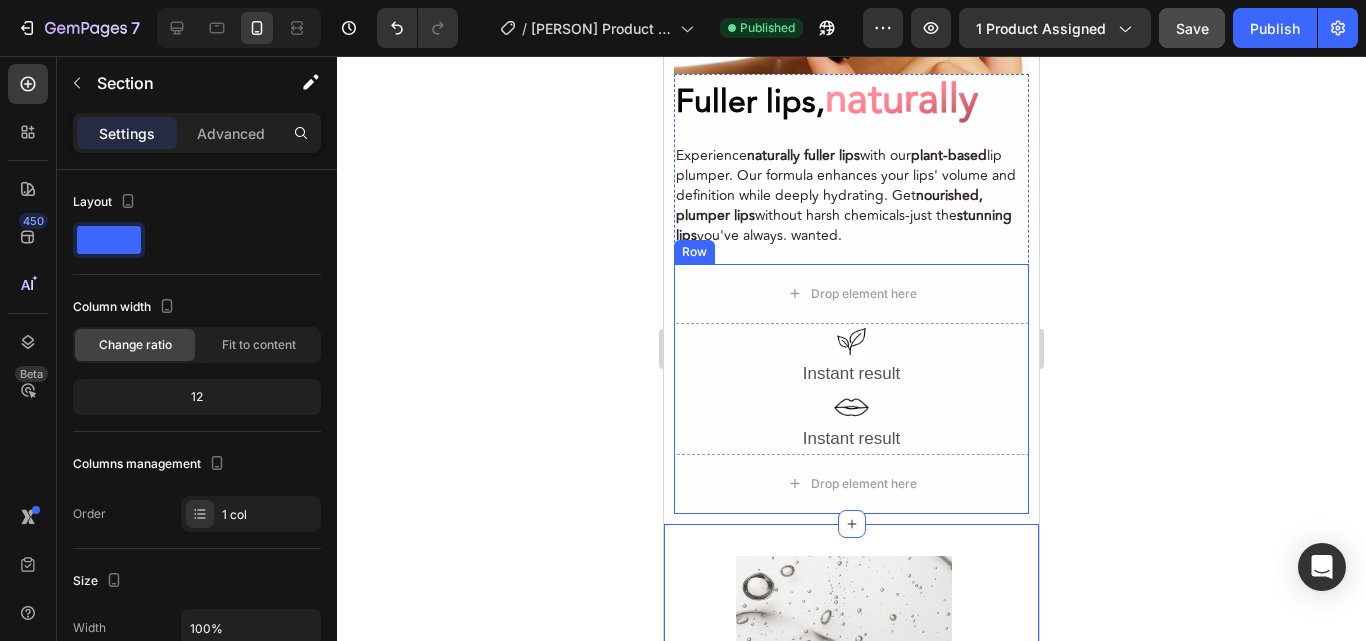 click on "Row" at bounding box center [694, 252] 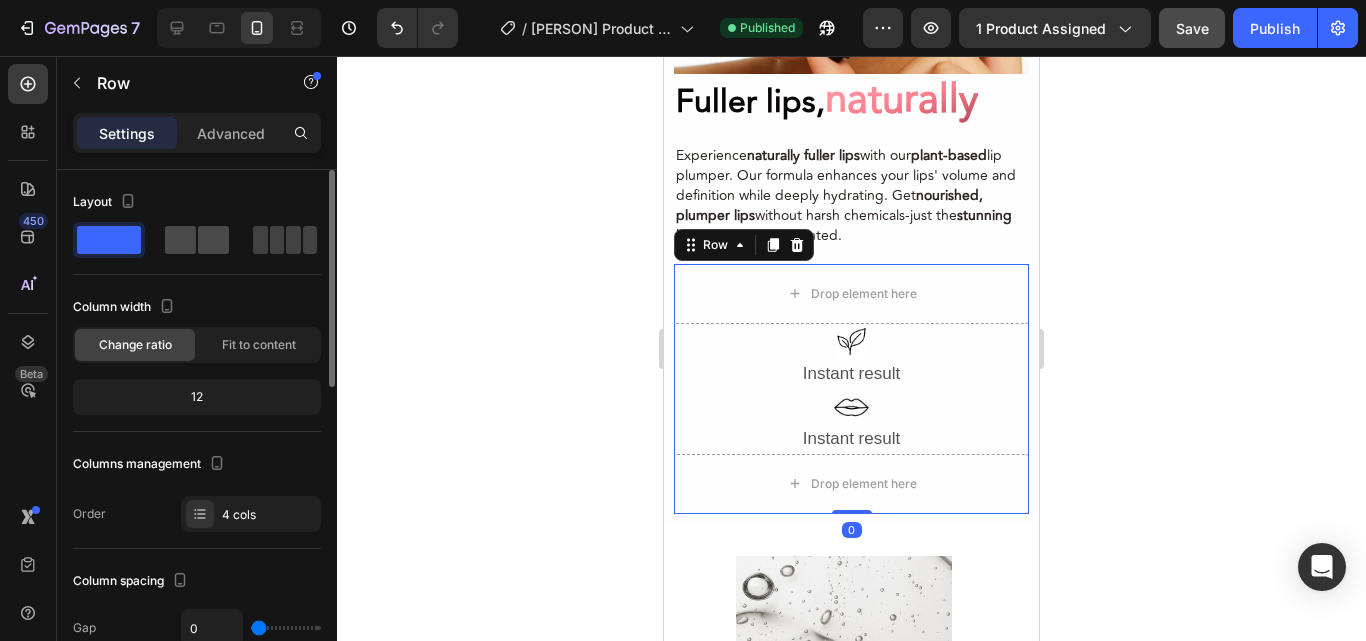 click 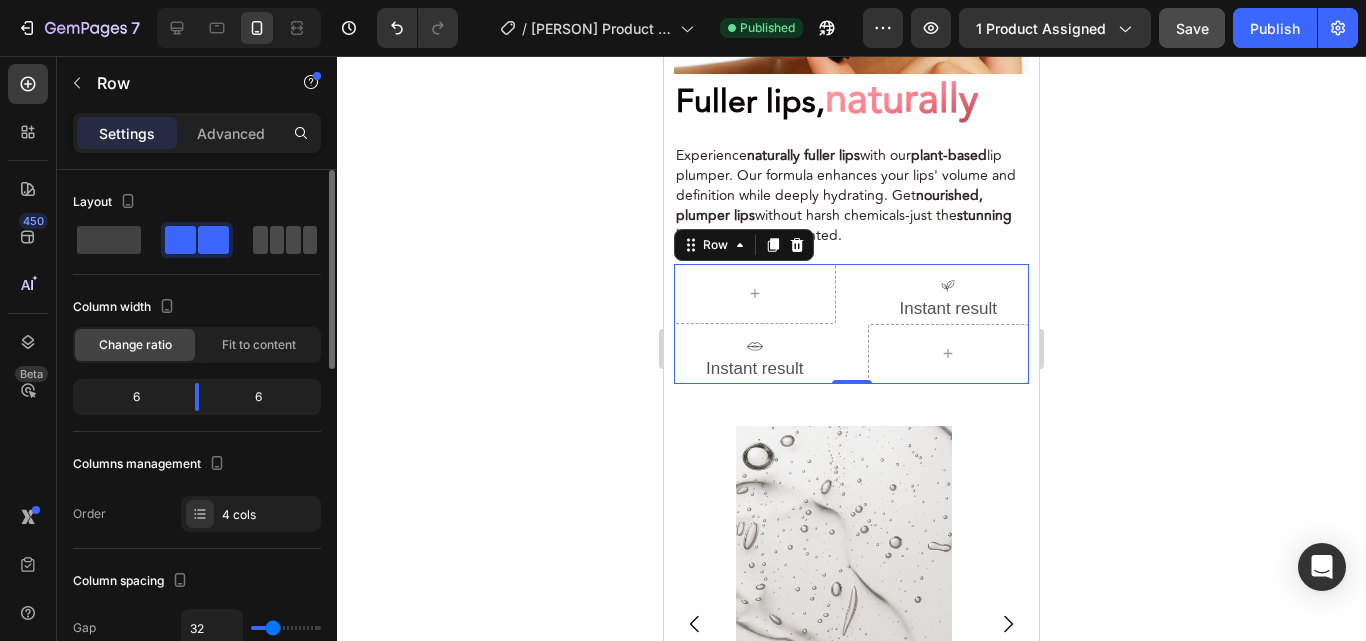 click 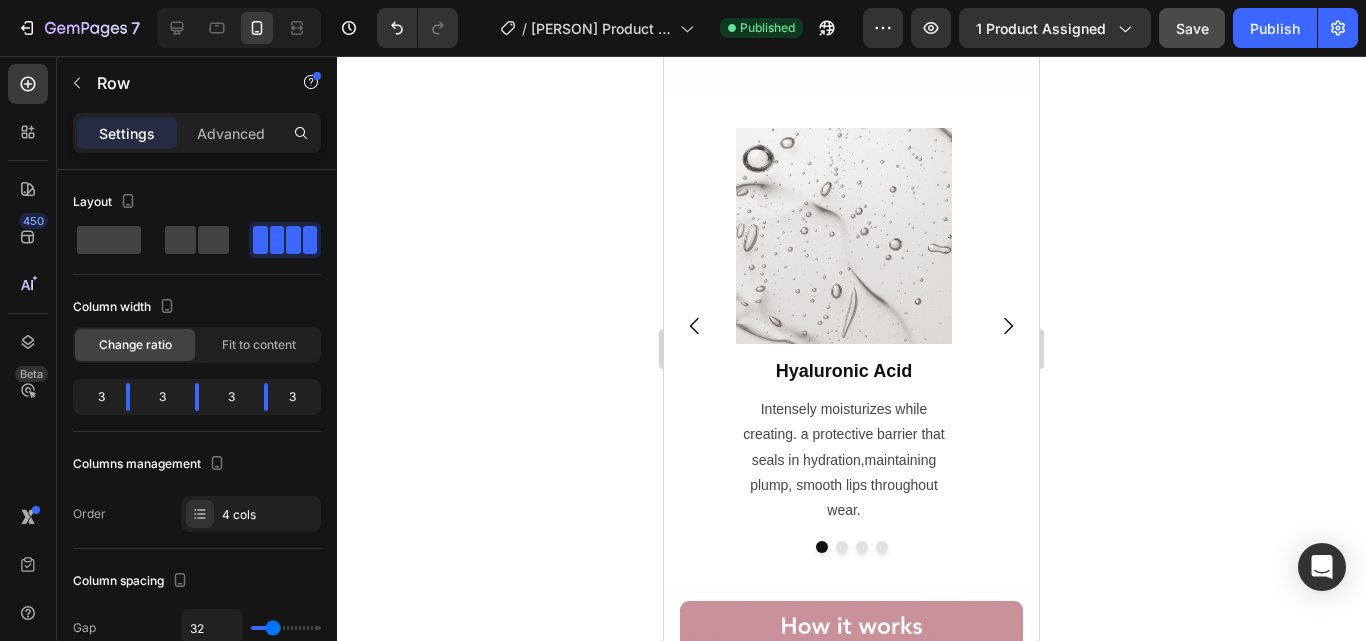 scroll, scrollTop: 3034, scrollLeft: 0, axis: vertical 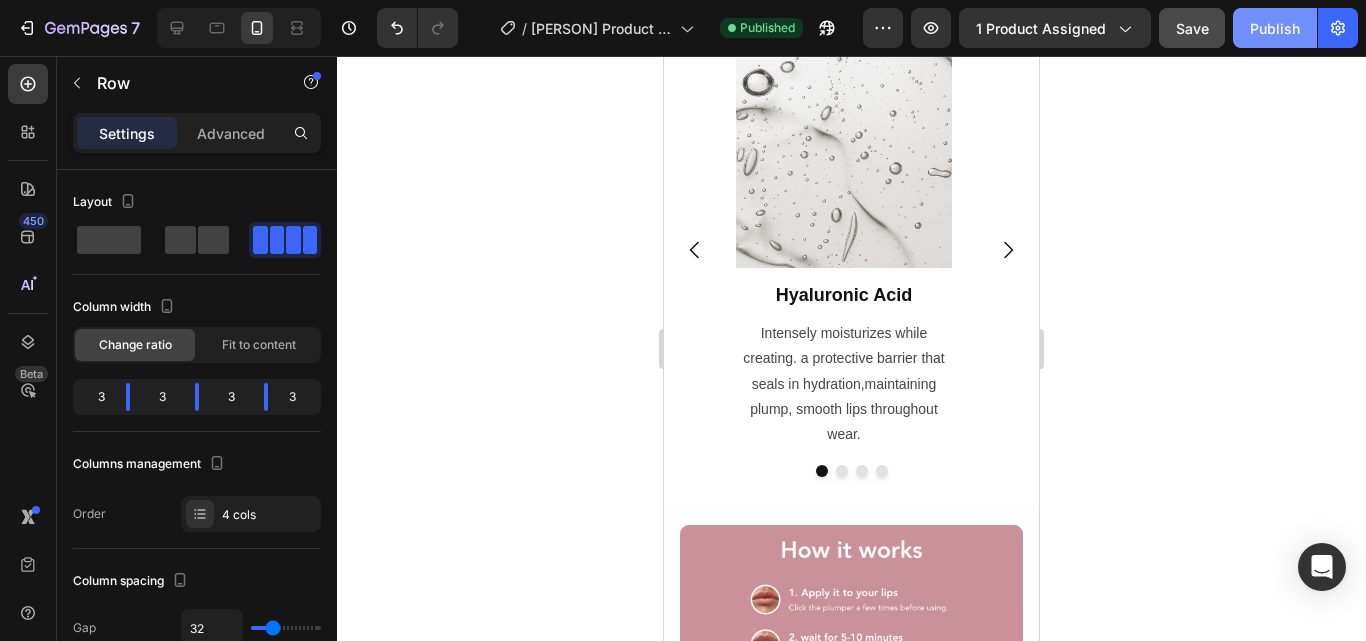 click on "Publish" at bounding box center (1275, 28) 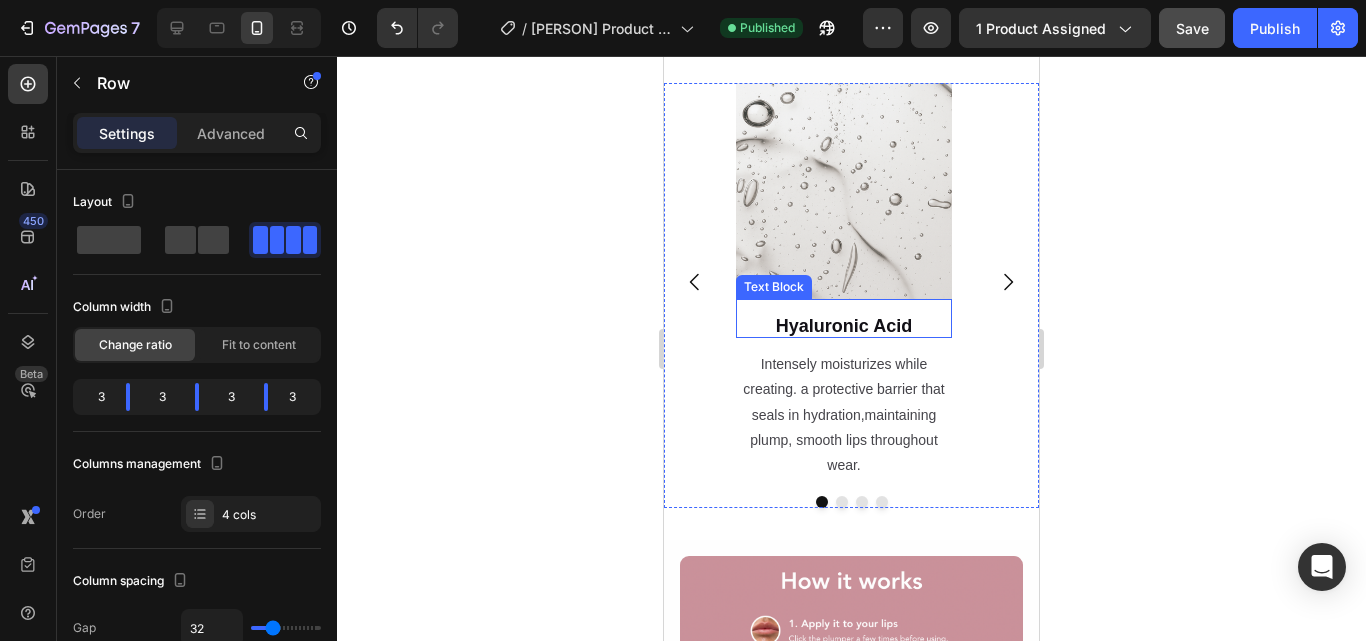 scroll, scrollTop: 4636, scrollLeft: 0, axis: vertical 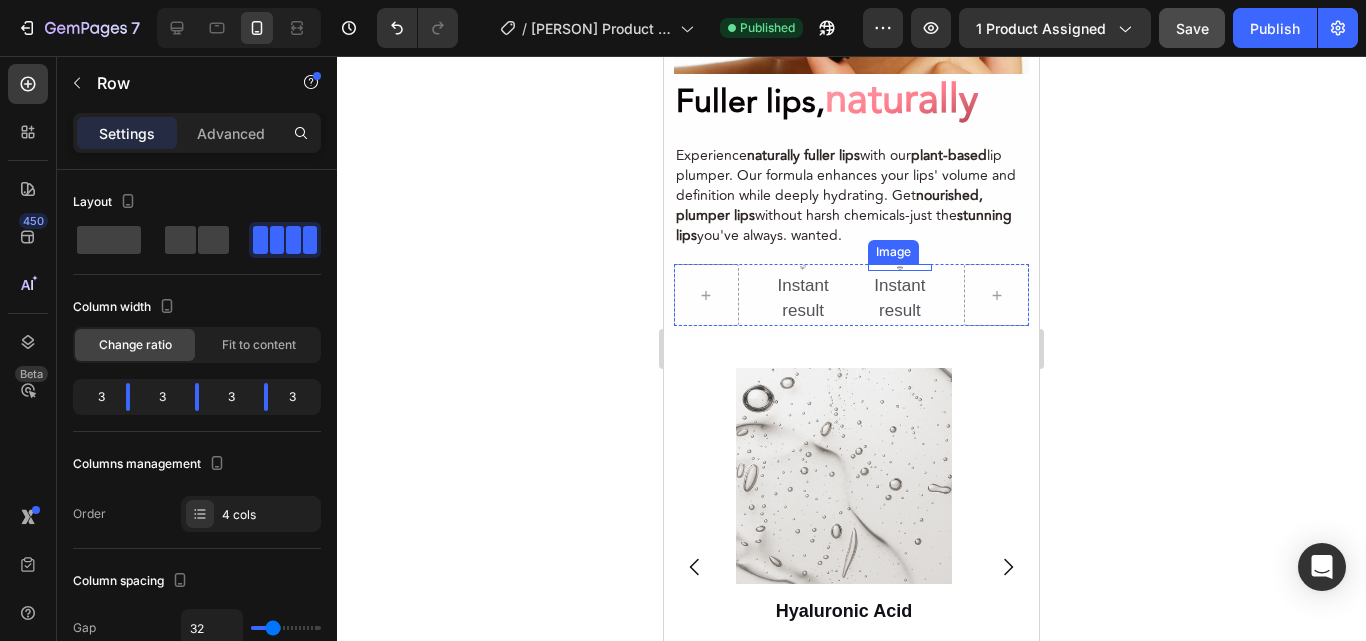 click at bounding box center (900, 267) 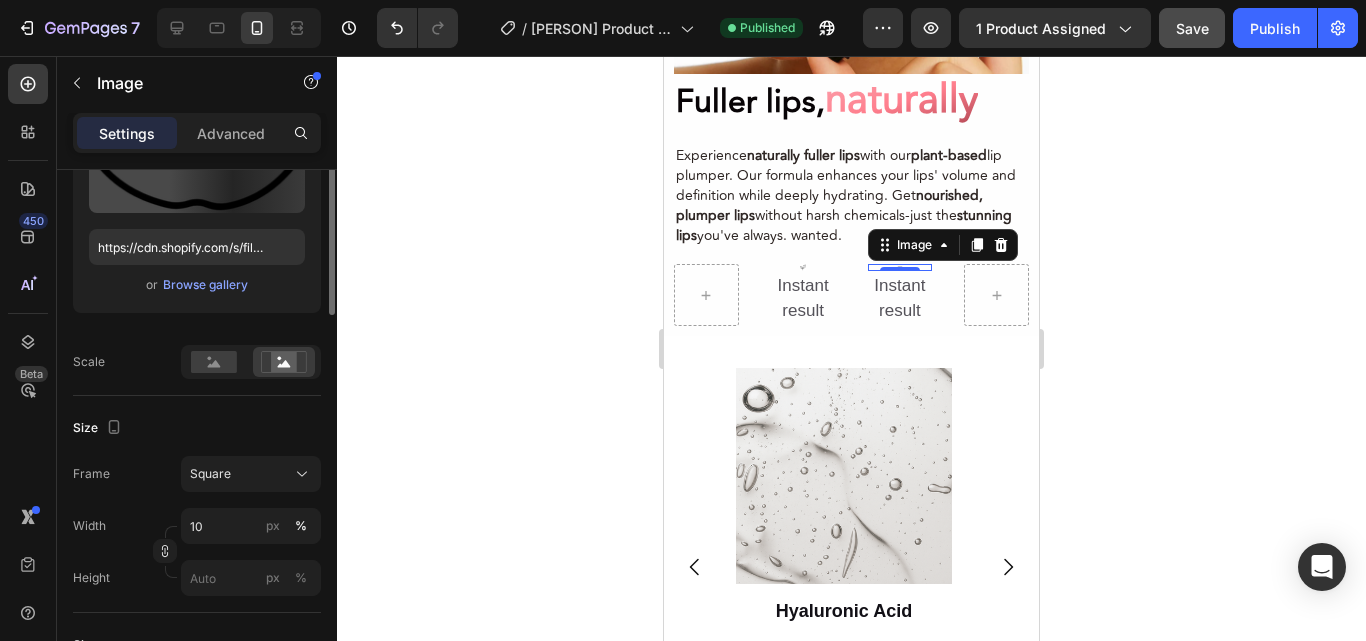 scroll, scrollTop: 400, scrollLeft: 0, axis: vertical 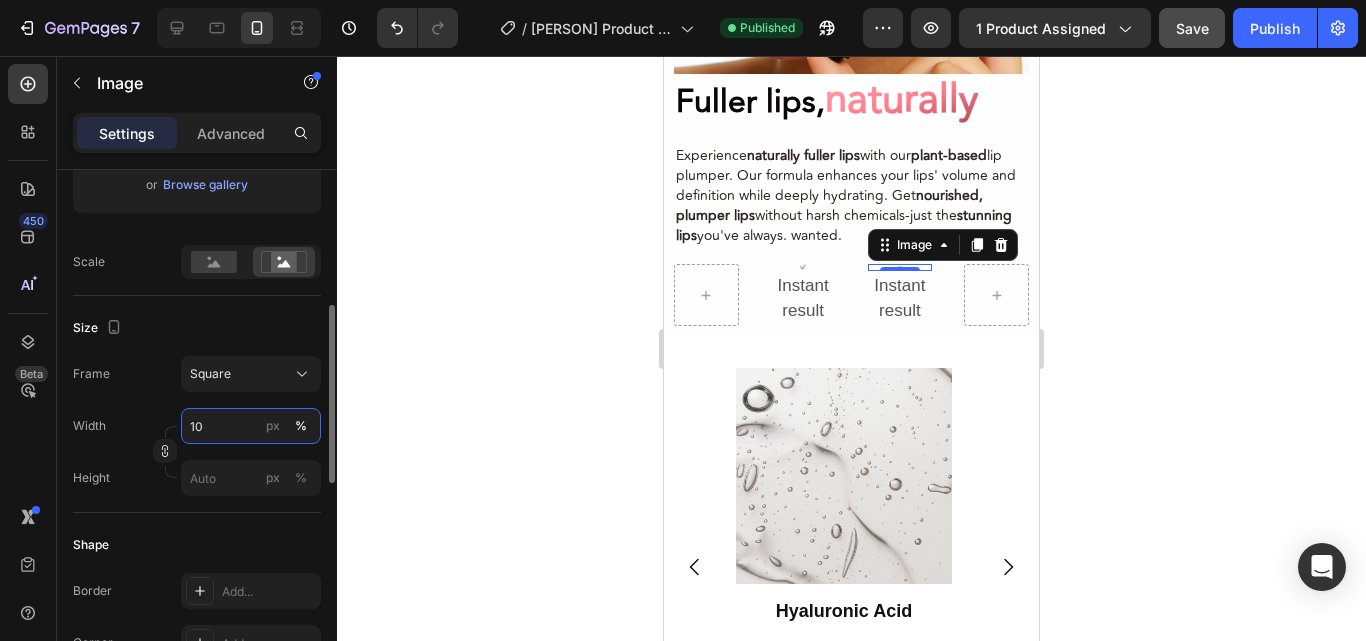 click on "10" at bounding box center (251, 426) 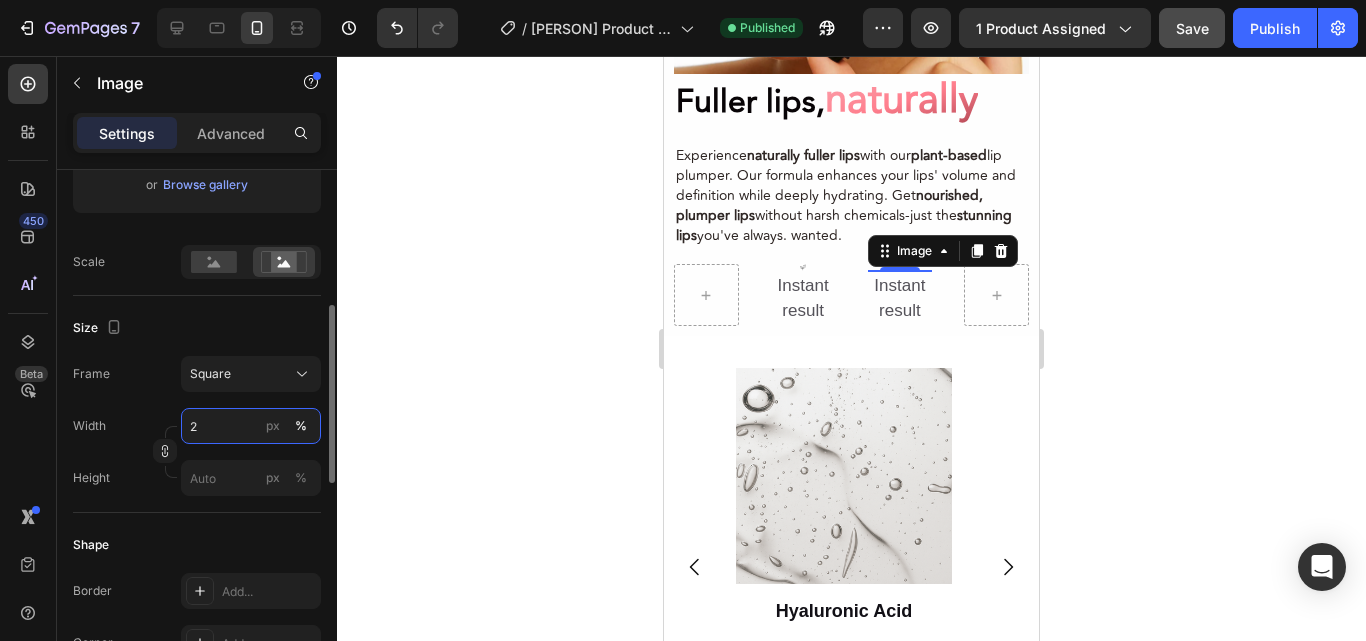 type on "20" 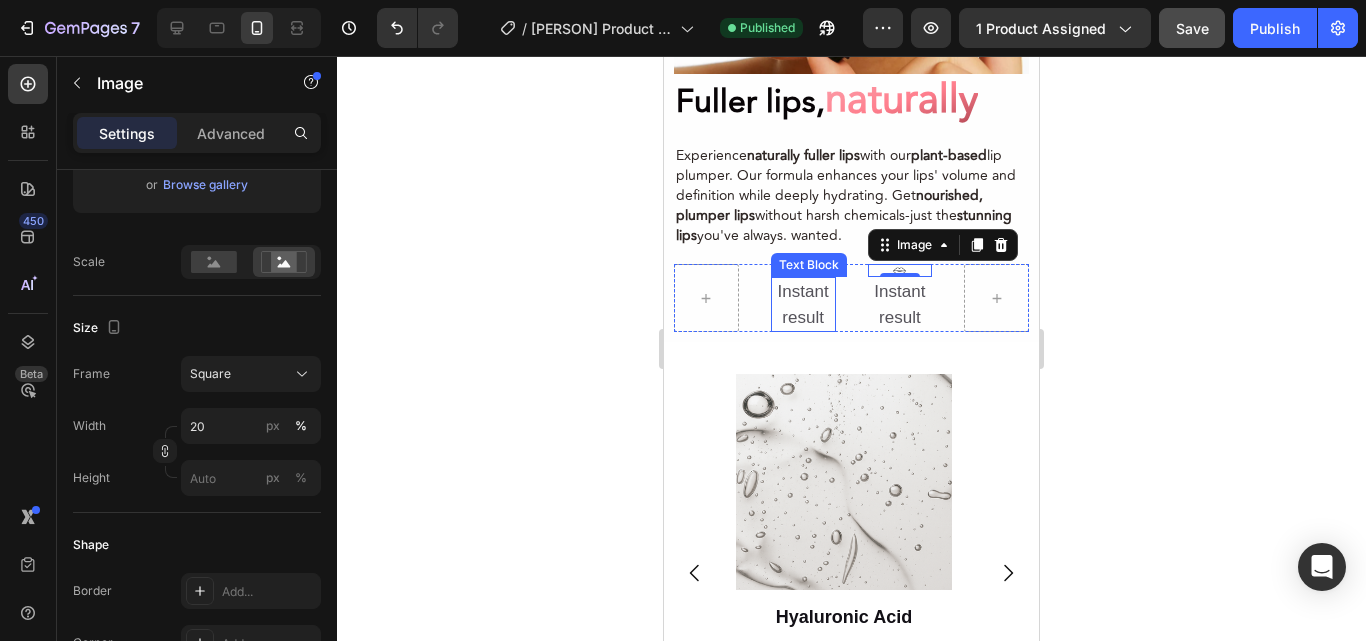click on "Instant result" at bounding box center [803, 304] 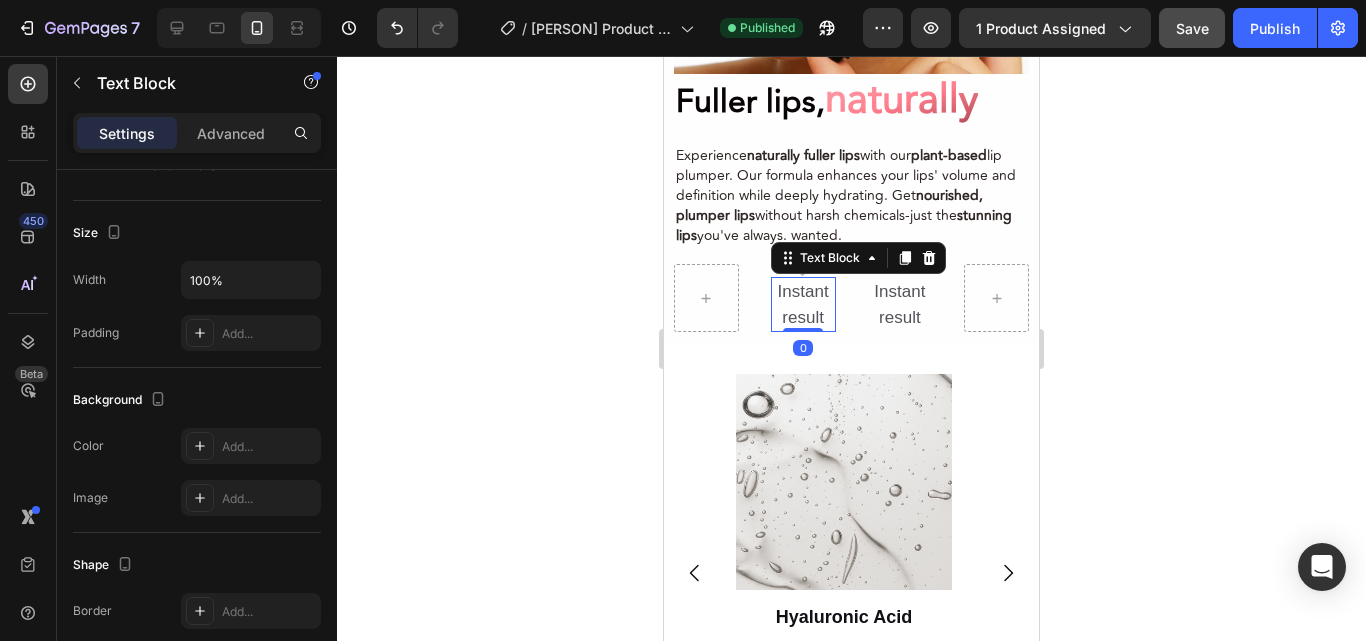 scroll, scrollTop: 0, scrollLeft: 0, axis: both 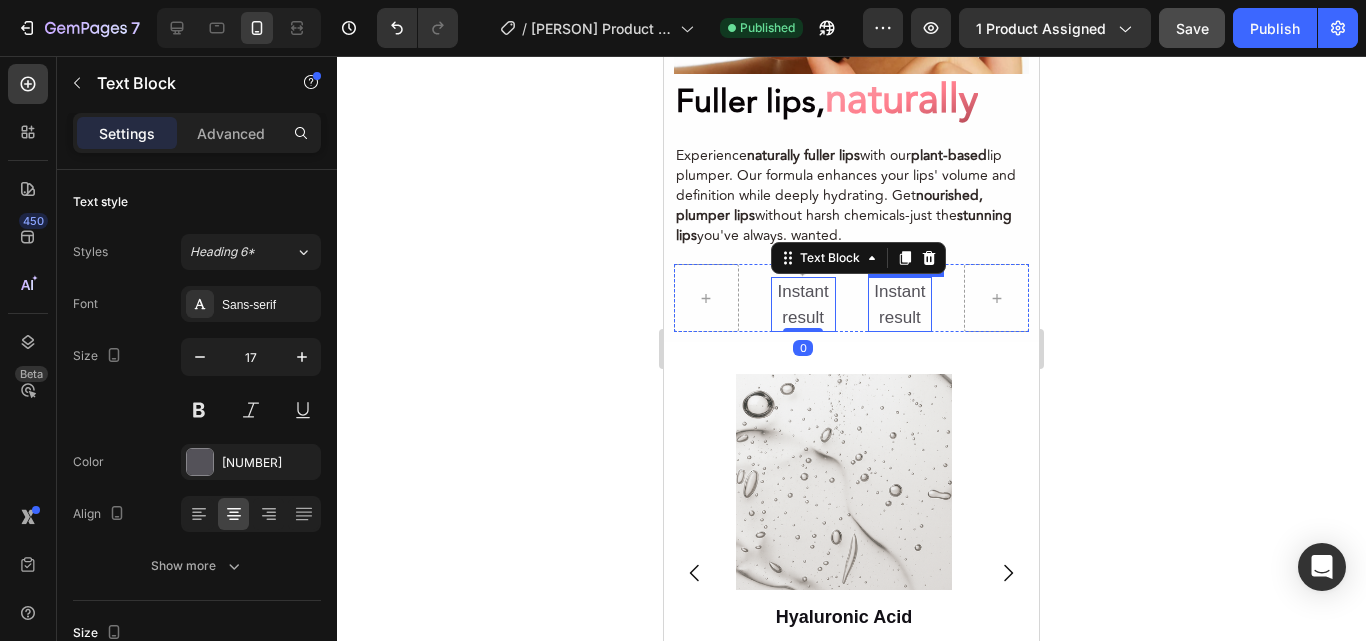 click on "Instant result" at bounding box center (900, 304) 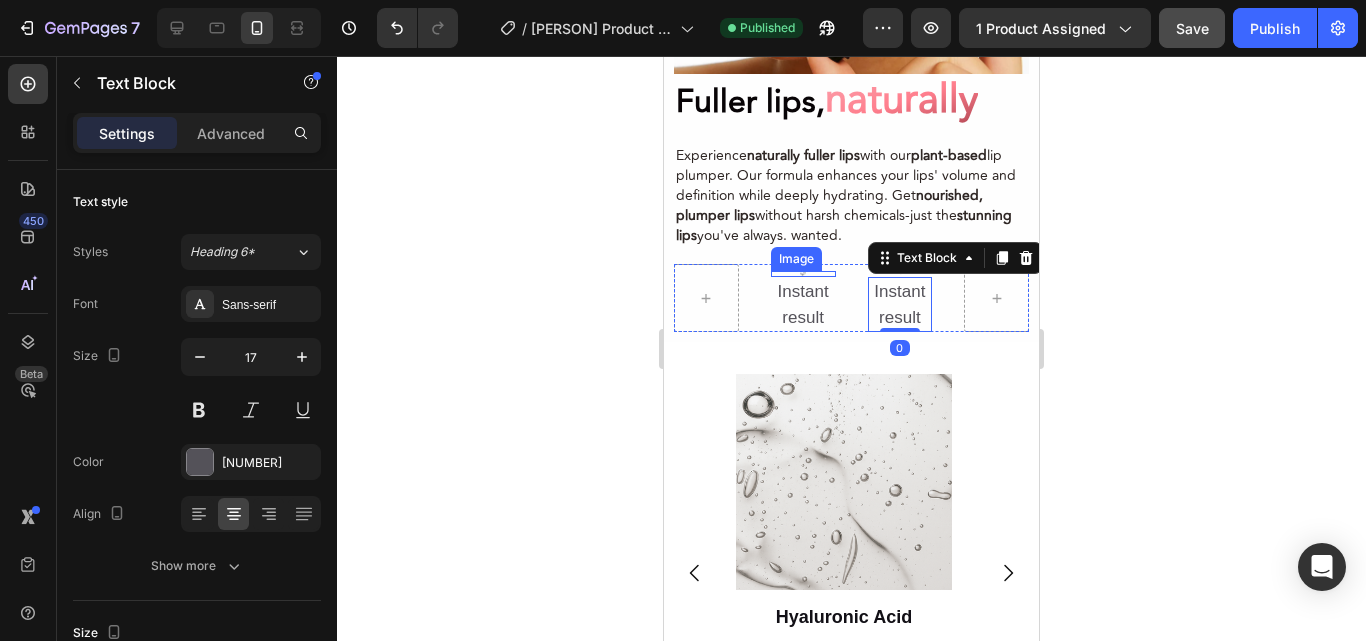 click at bounding box center [803, 274] 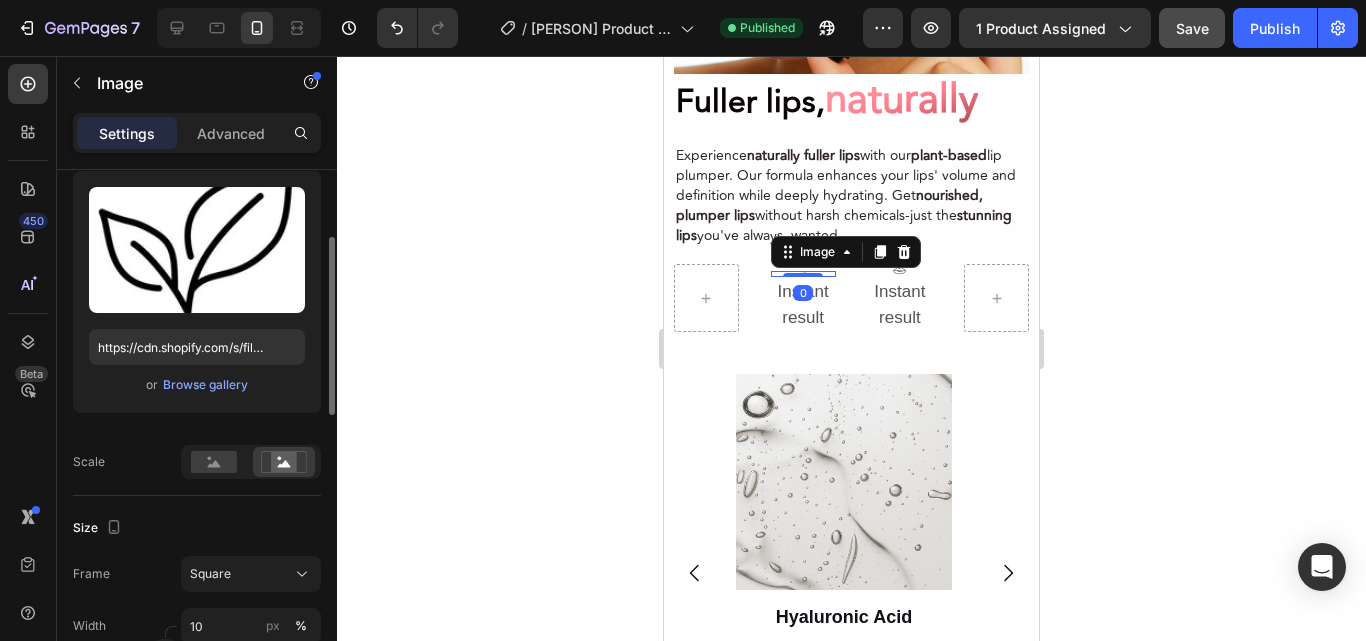 scroll, scrollTop: 500, scrollLeft: 0, axis: vertical 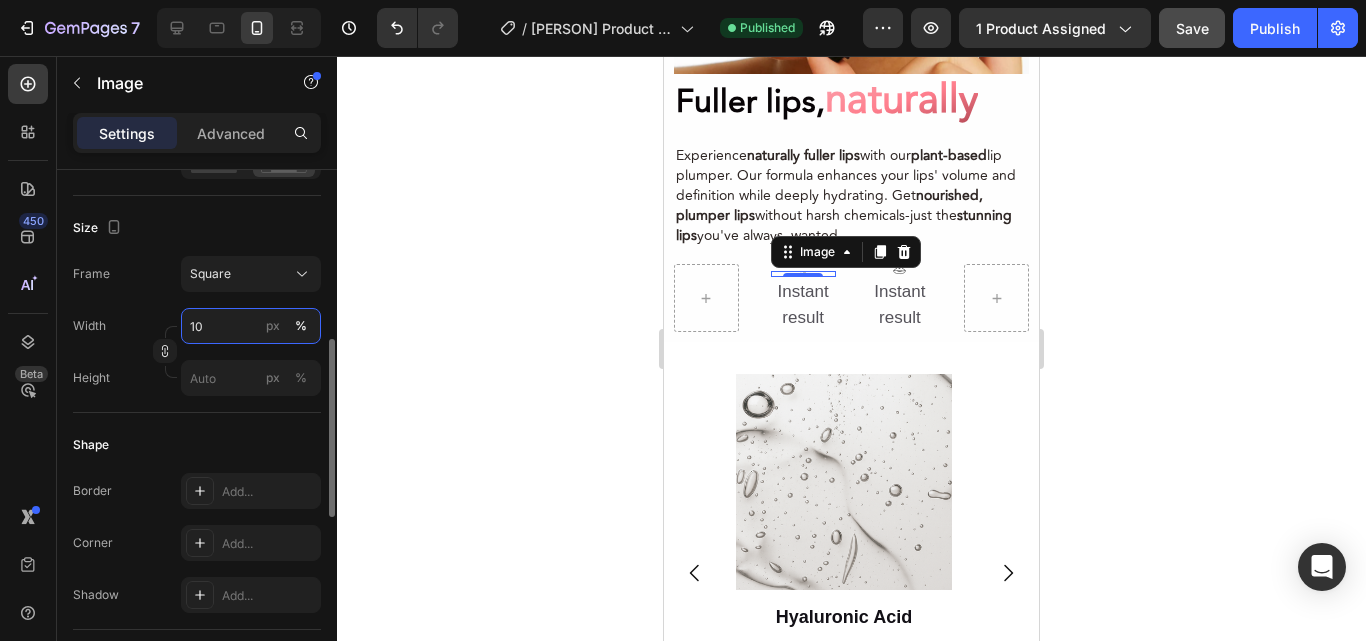 click on "10" at bounding box center (251, 326) 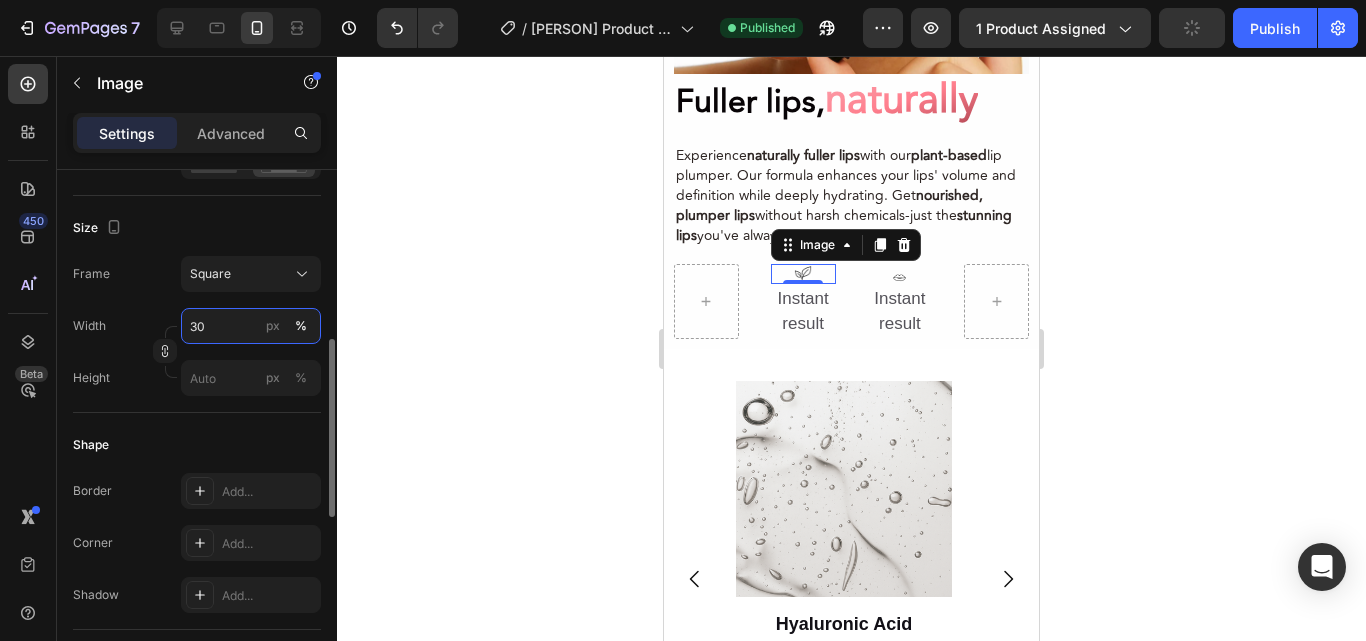 type on "3" 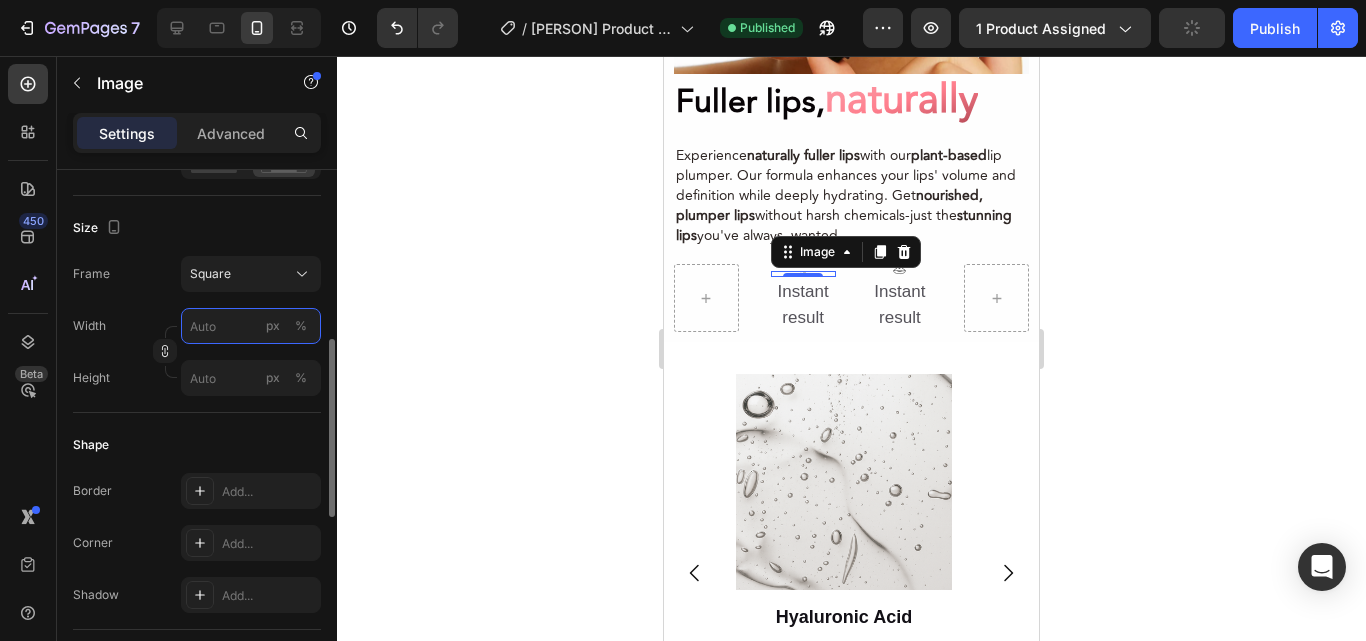 type on "3" 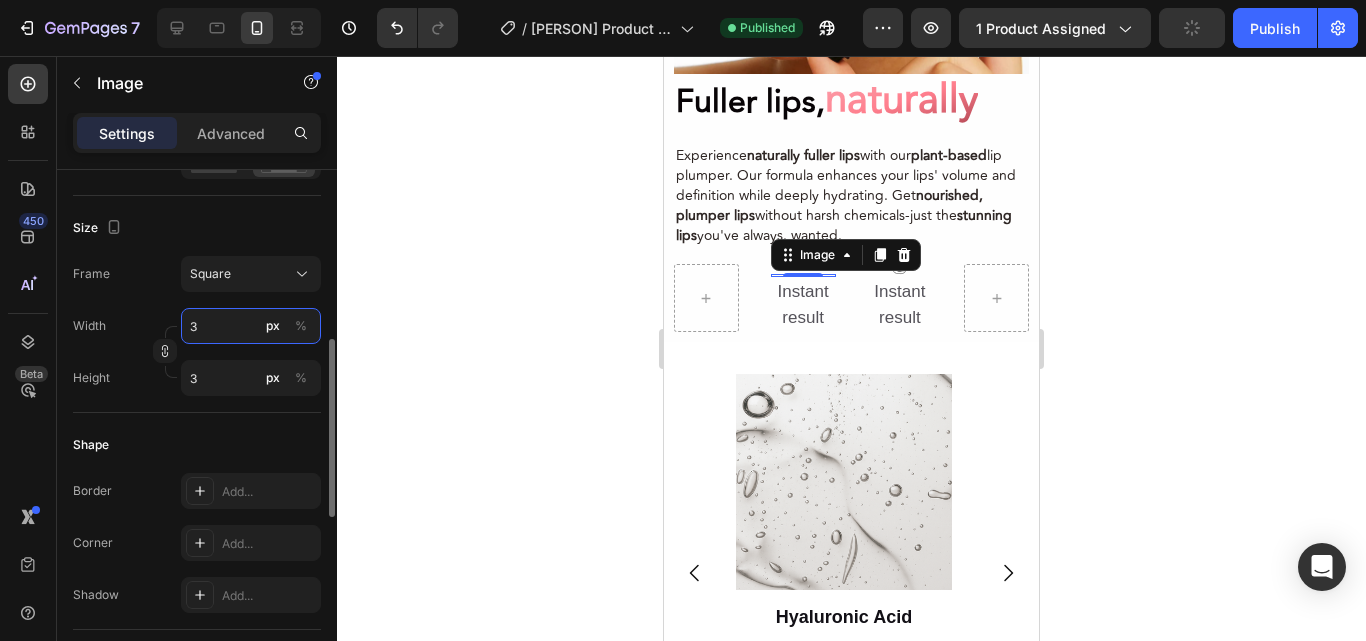type on "30" 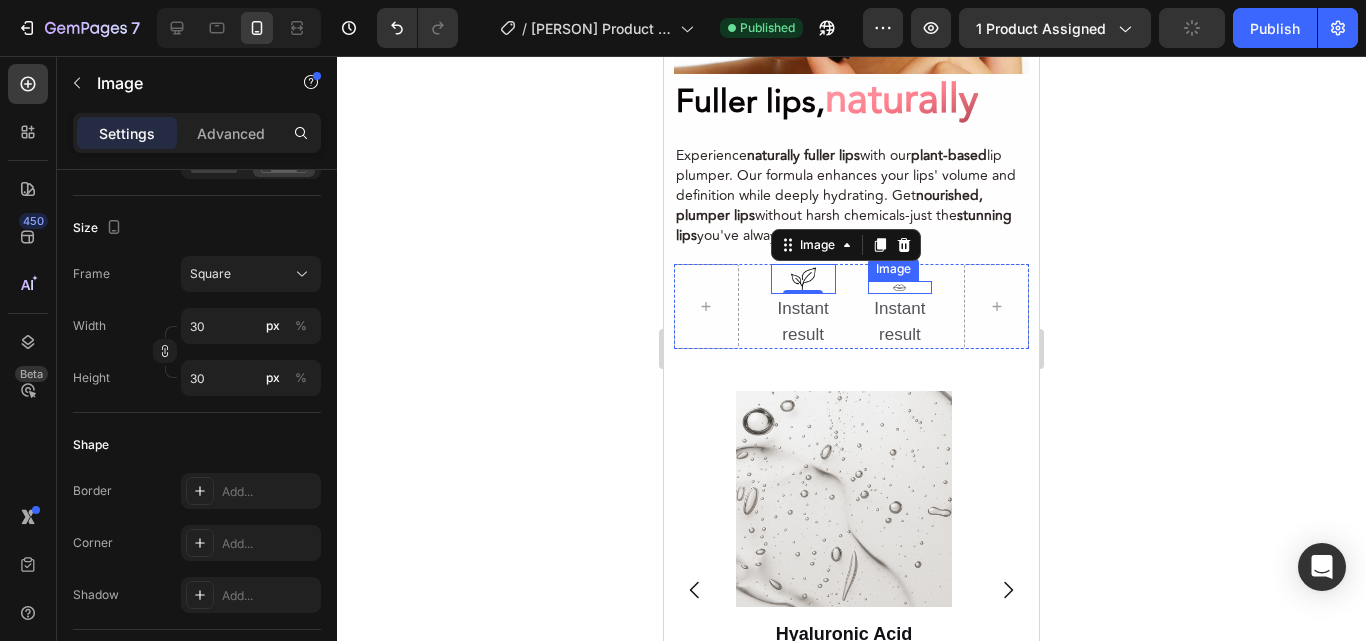 click at bounding box center (900, 287) 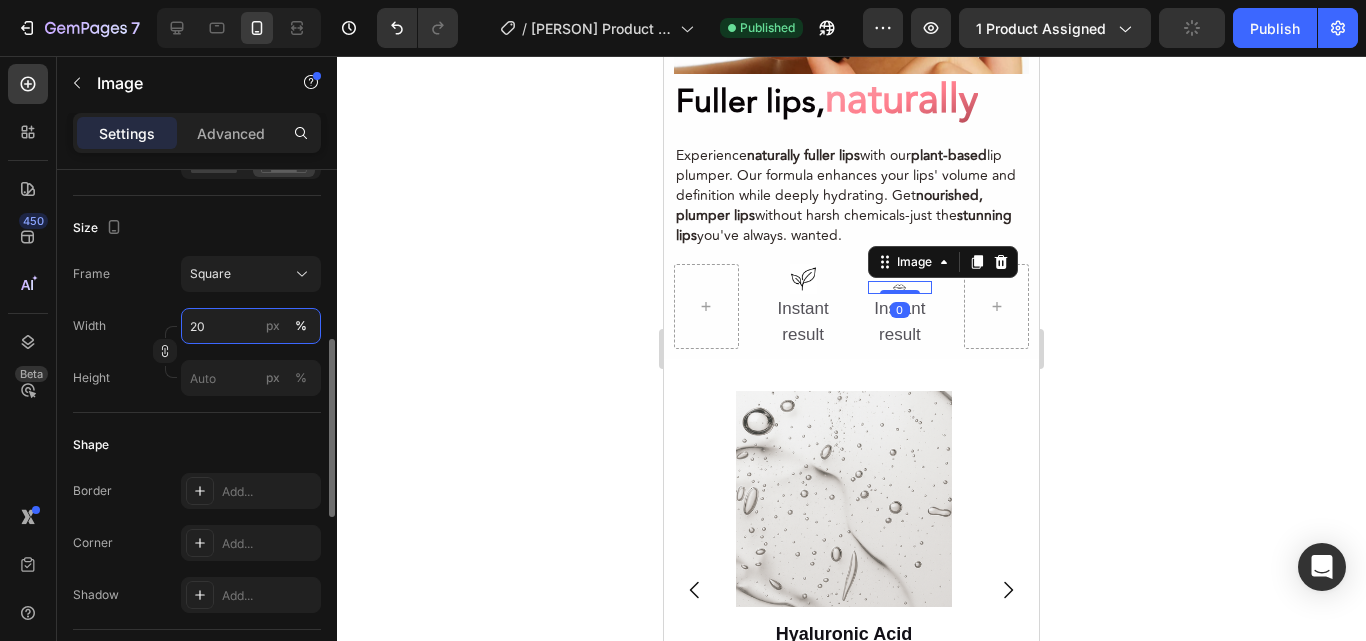 click on "20" at bounding box center (251, 326) 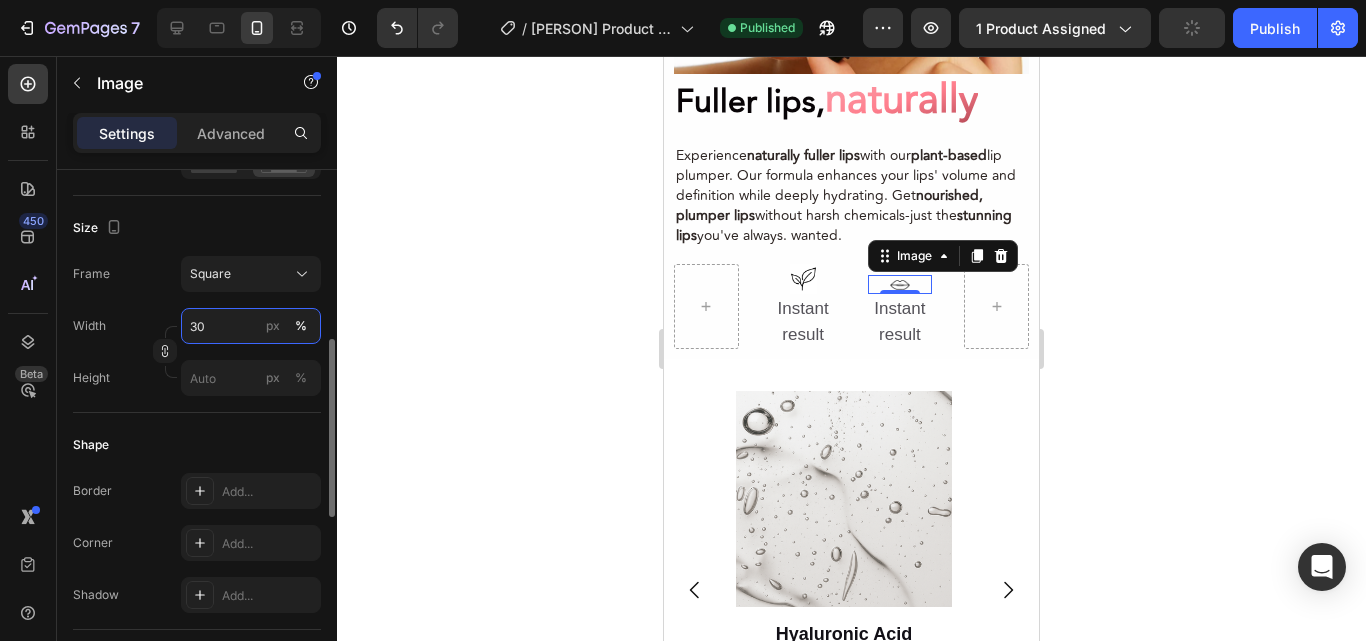 type on "30" 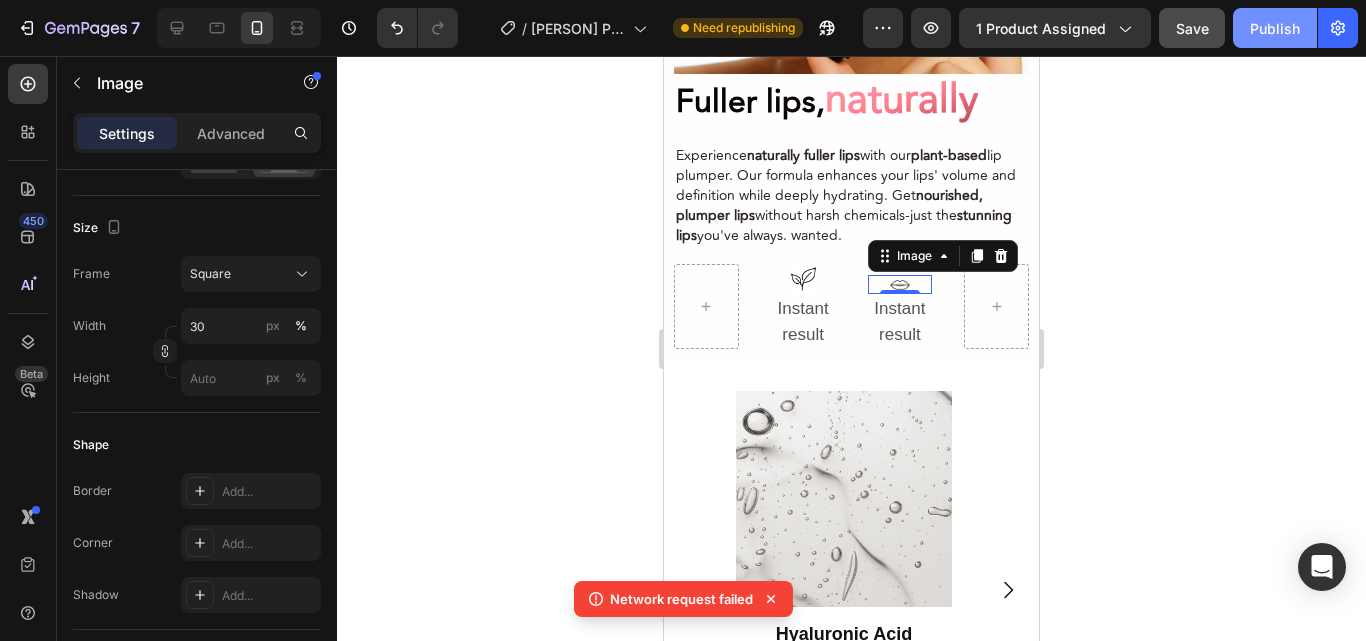 click on "Publish" 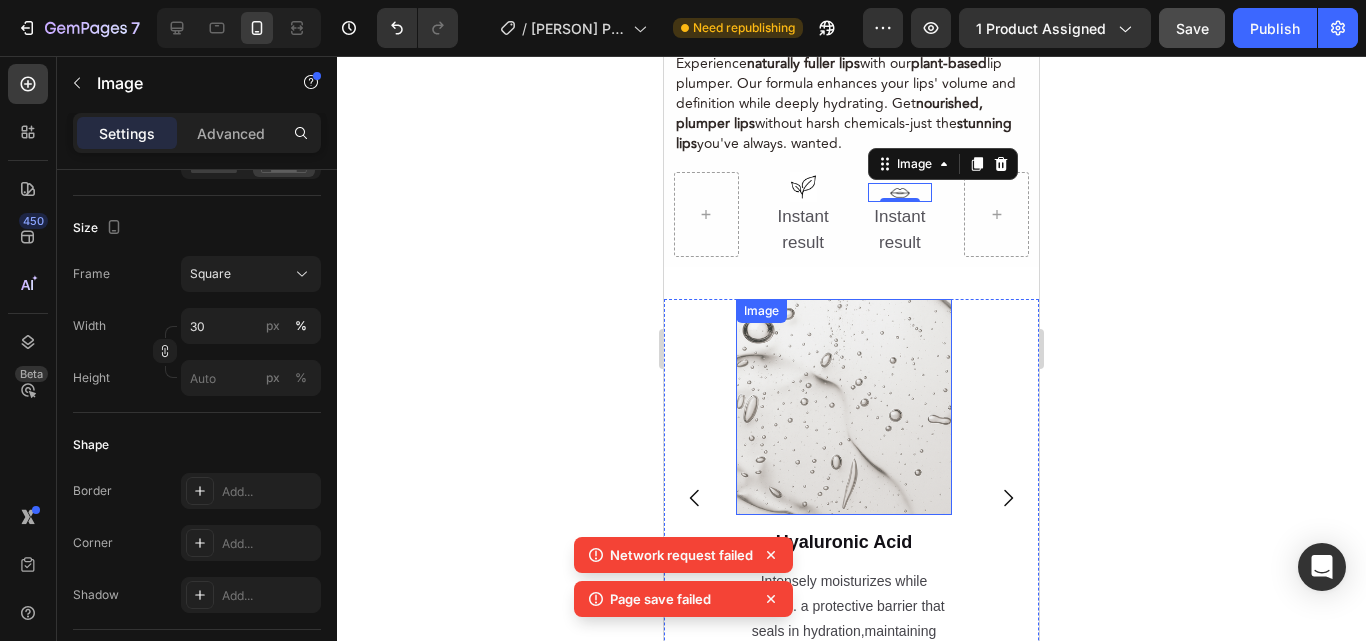 scroll, scrollTop: 4736, scrollLeft: 0, axis: vertical 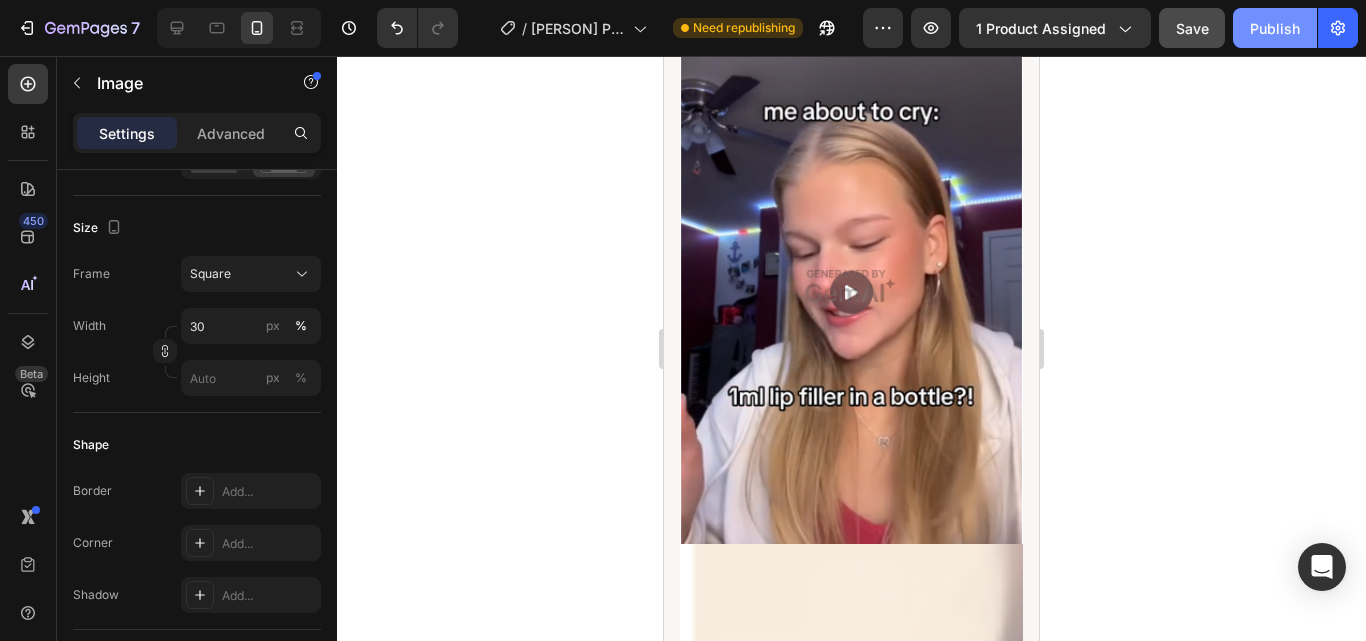click on "Publish" at bounding box center [1275, 28] 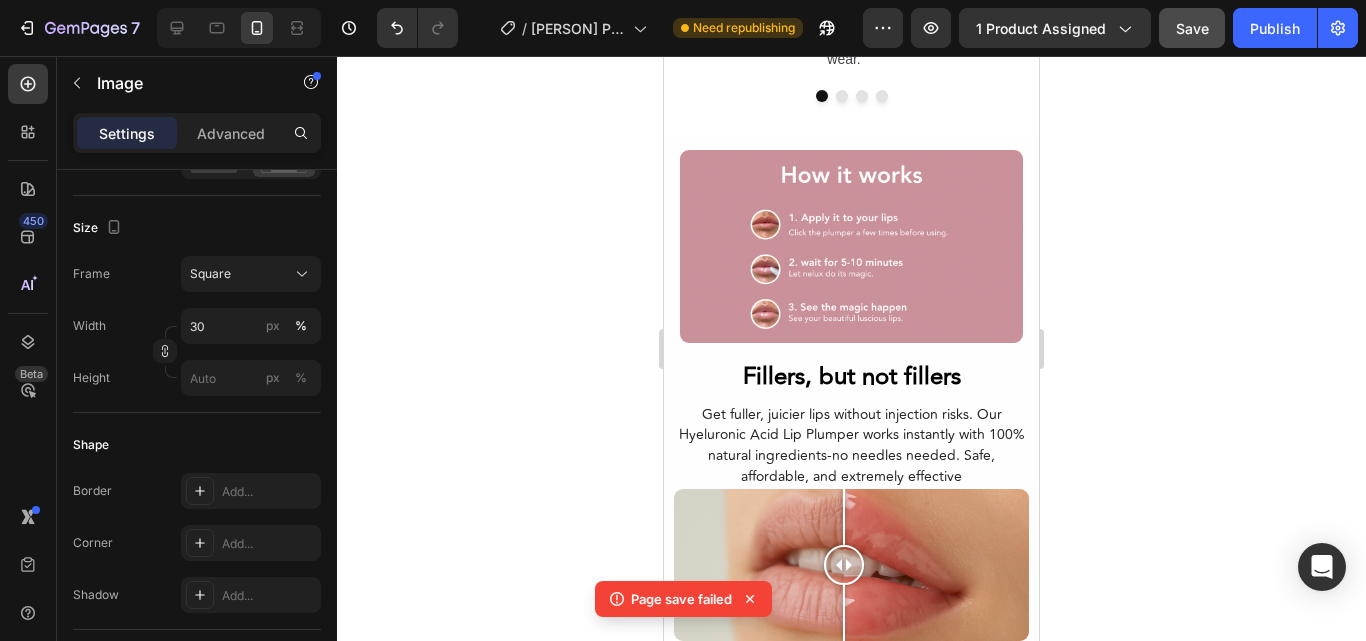 scroll, scrollTop: 5536, scrollLeft: 0, axis: vertical 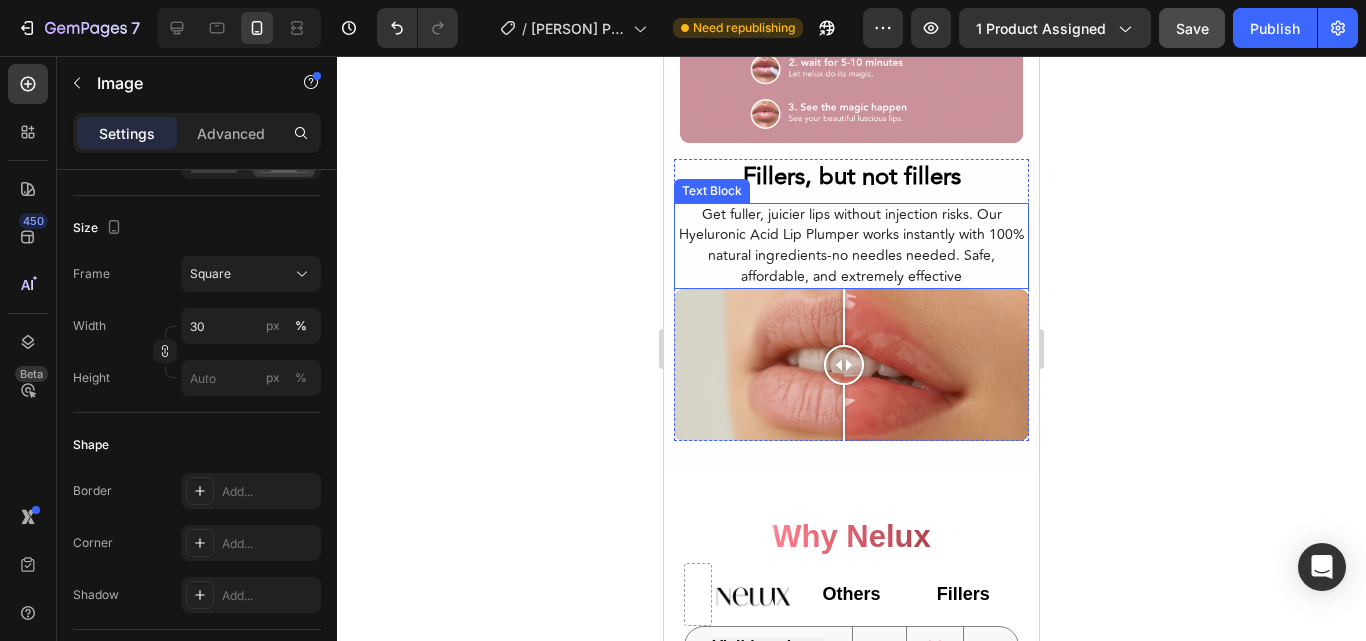 click on "Get fuller, juicier lips without injection risks. Our Hyeluronic Acid Lip Plumper works instantly with 100% natural ingredients-no needles needed. Safe, affordable, and extremely effective" at bounding box center (851, 246) 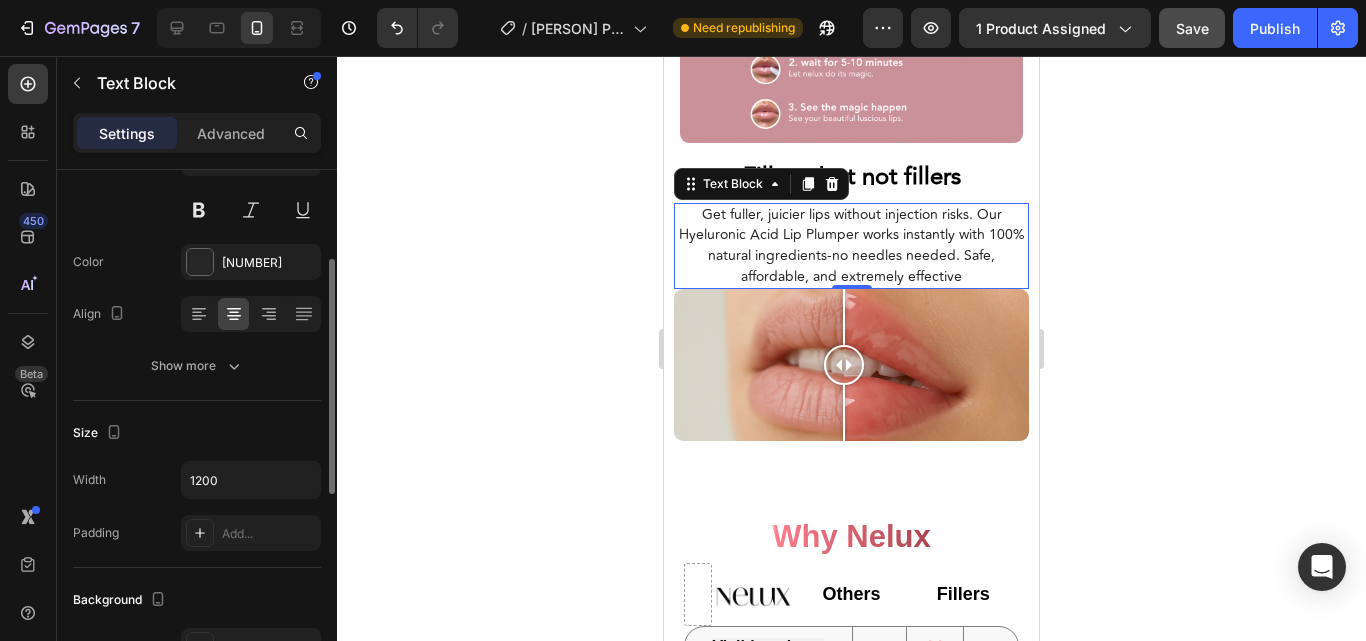 scroll, scrollTop: 400, scrollLeft: 0, axis: vertical 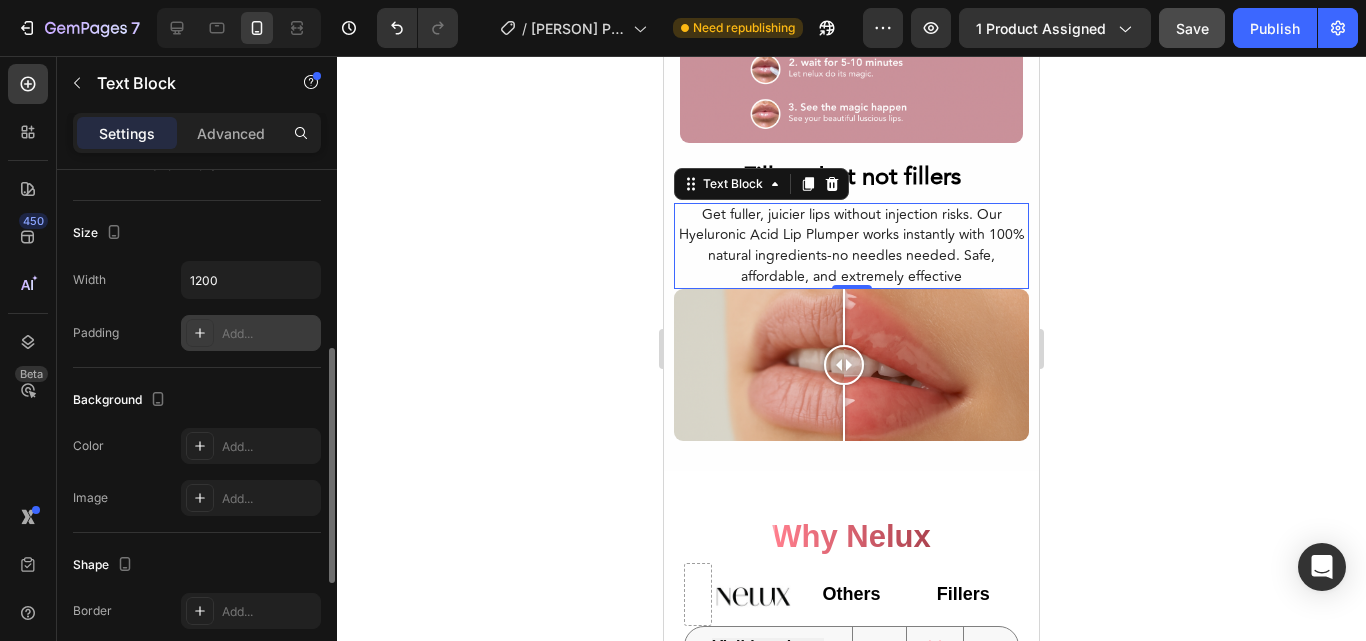 click on "Add..." at bounding box center [269, 334] 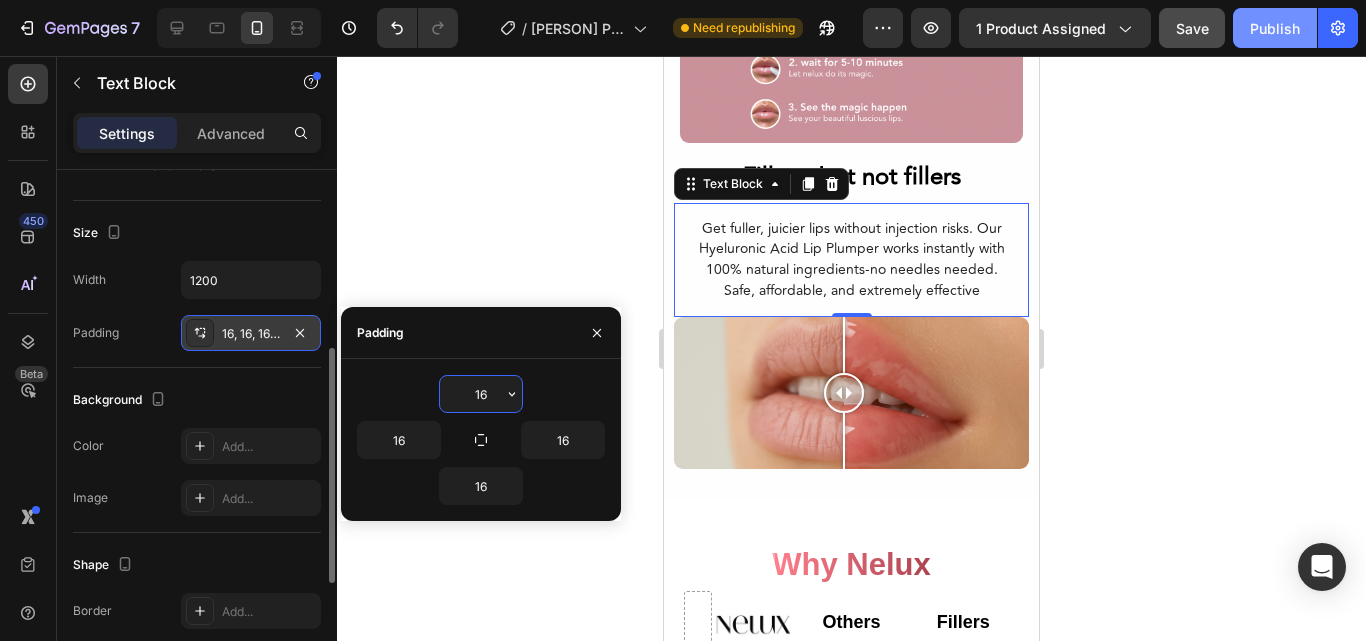 click on "Publish" 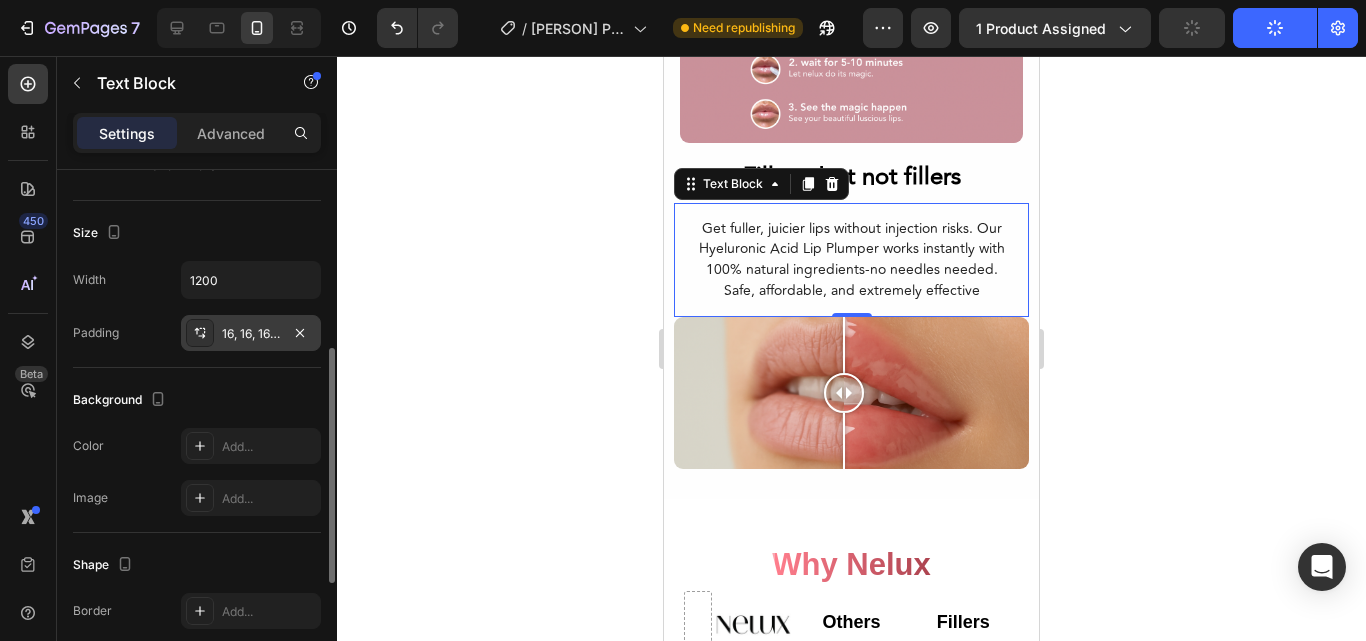 click on "Get fuller, juicier lips without injection risks. Our Hyeluronic Acid Lip Plumper works instantly with 100% natural ingredients-no needles needed. Safe, affordable, and extremely effective" at bounding box center (851, 260) 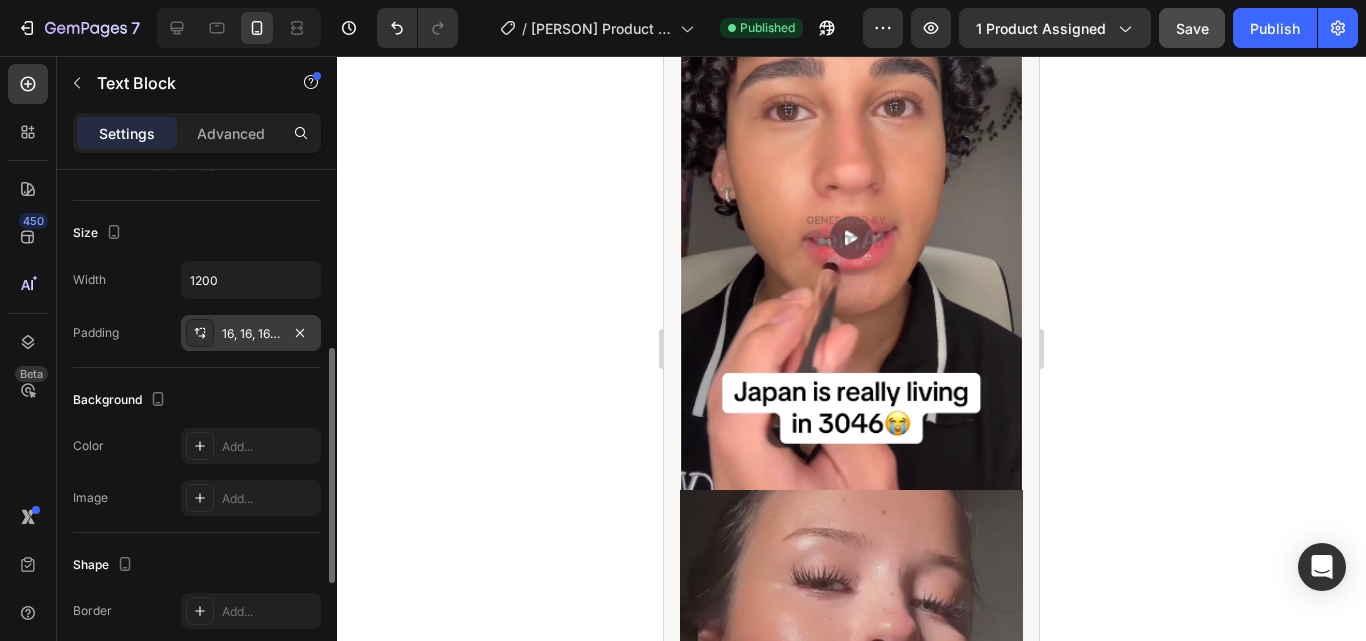 scroll, scrollTop: 400, scrollLeft: 0, axis: vertical 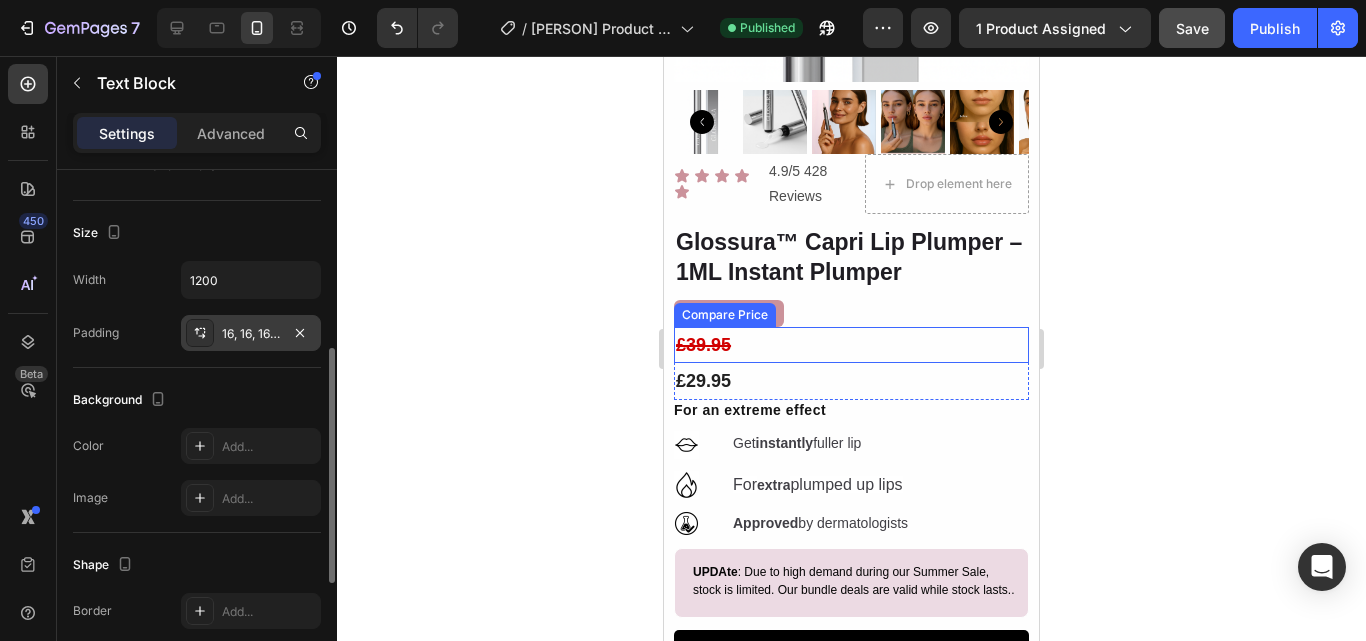 click on "£39.95" at bounding box center (851, 345) 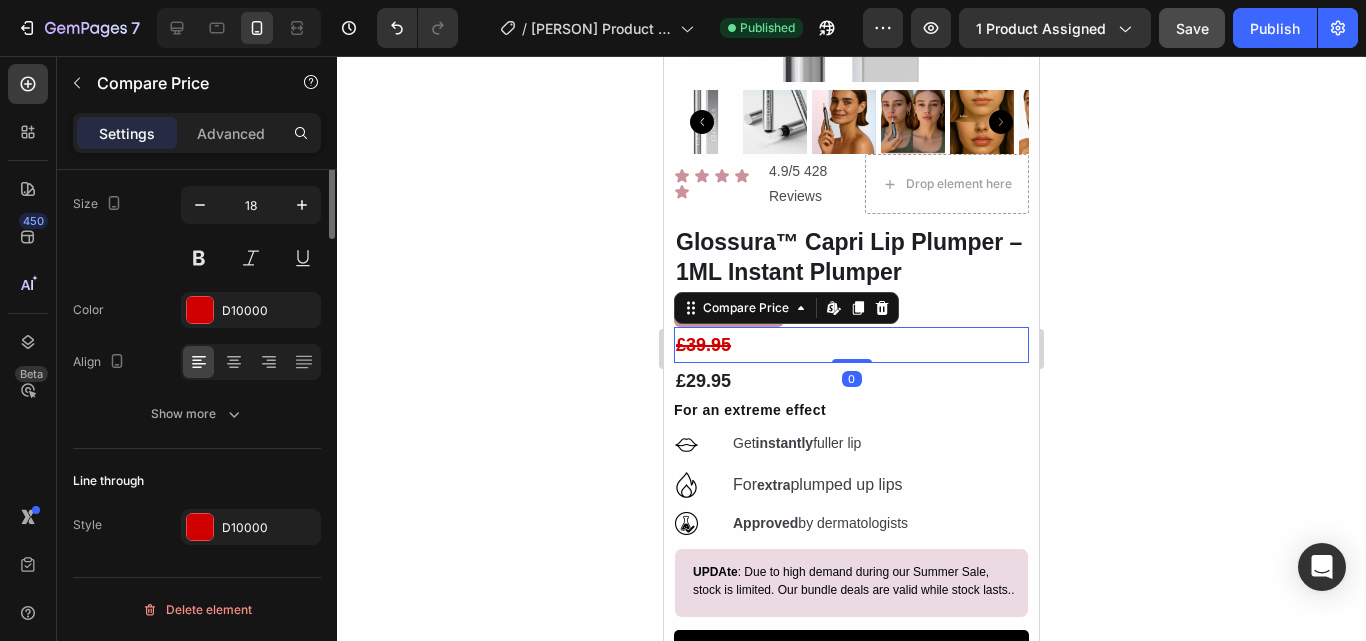 scroll, scrollTop: 0, scrollLeft: 0, axis: both 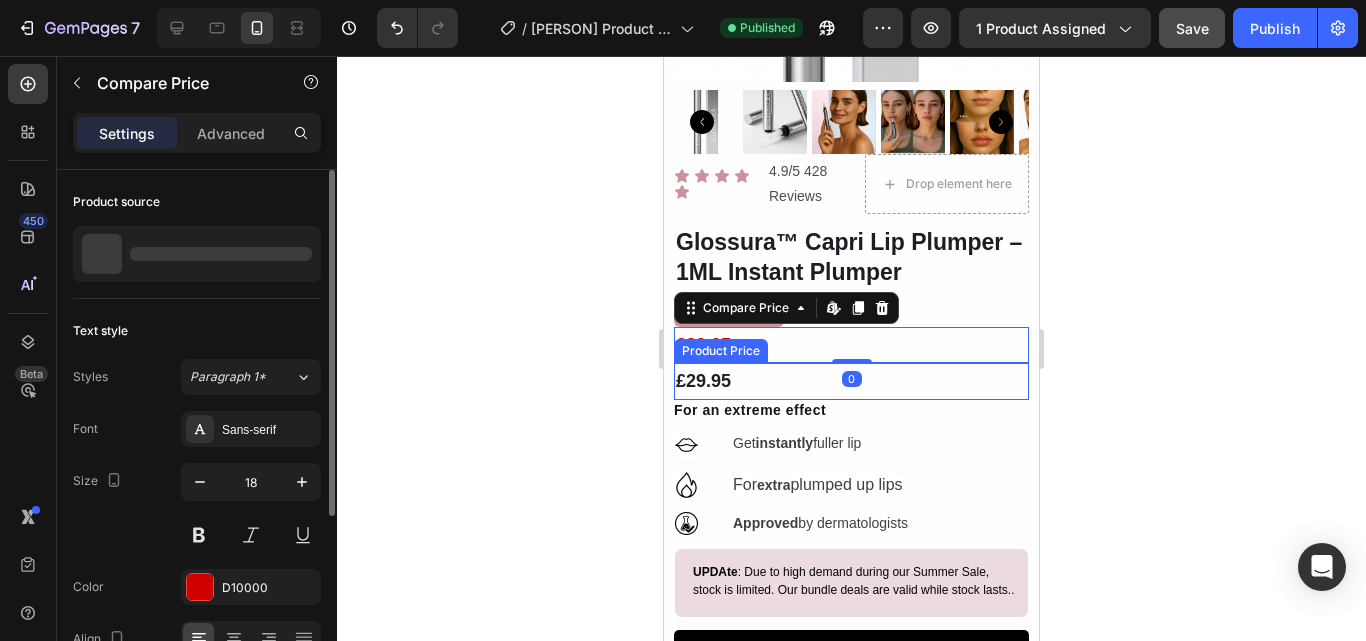 click on "£29.95" at bounding box center [851, 381] 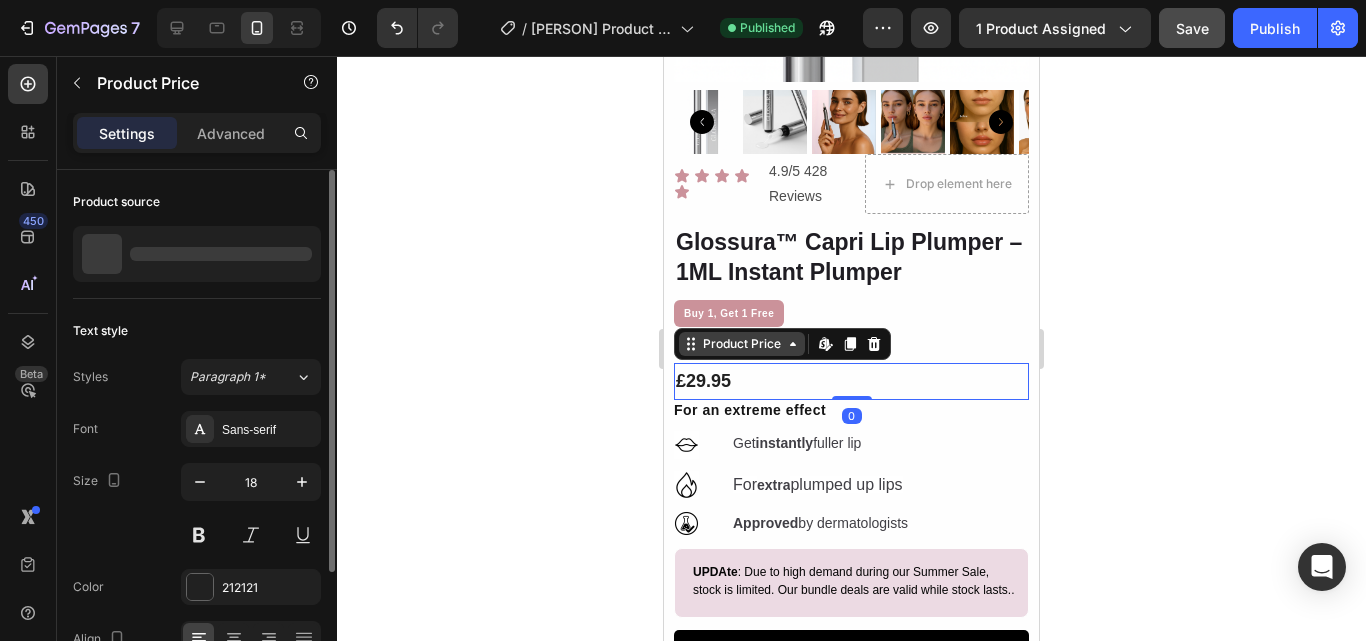 click on "Product Price" at bounding box center [742, 344] 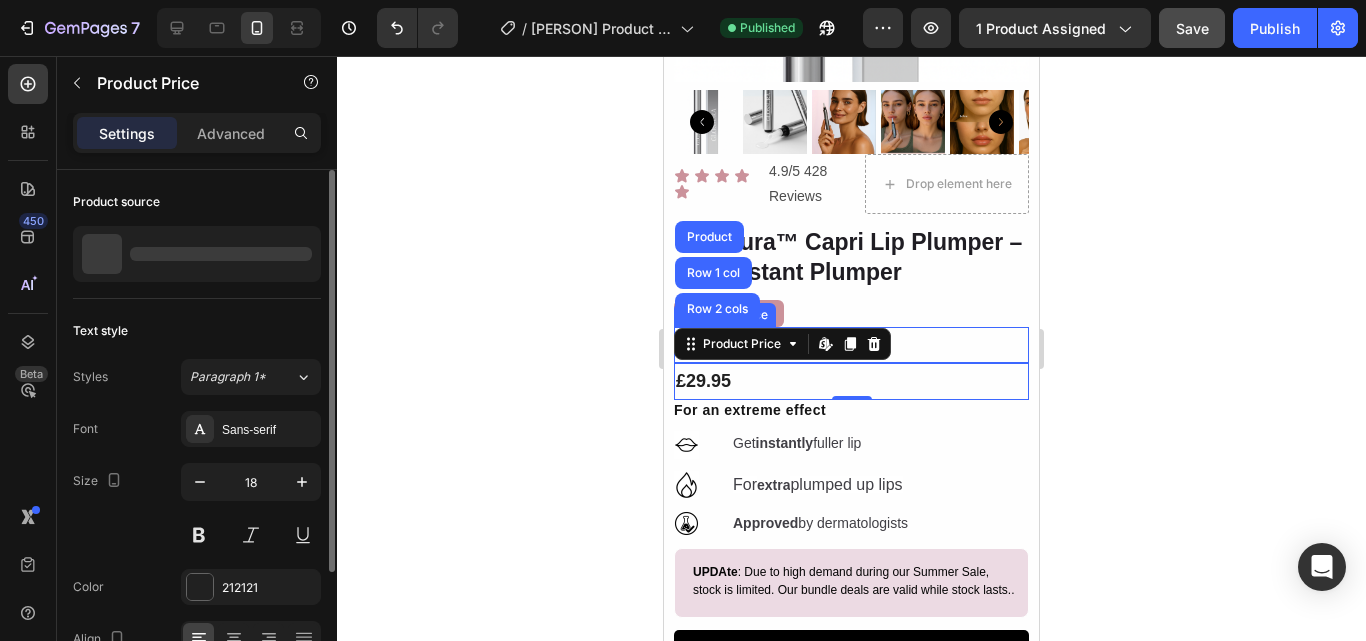 click on "£39.95" at bounding box center (851, 345) 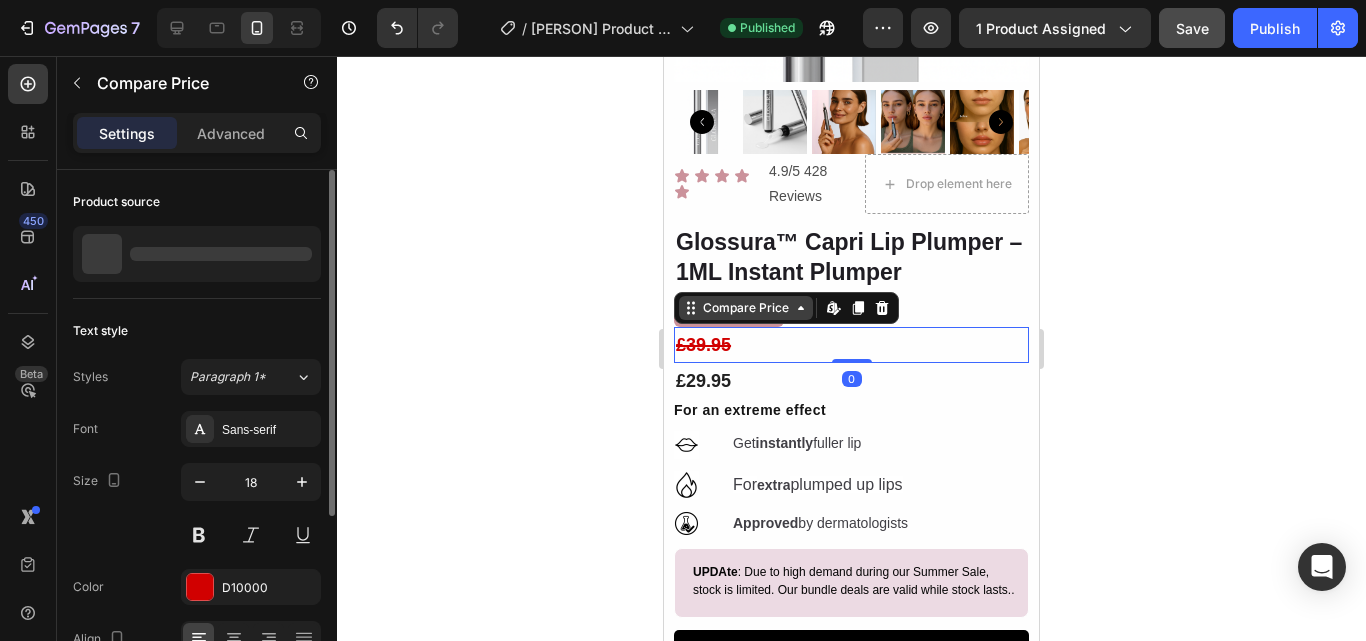 click 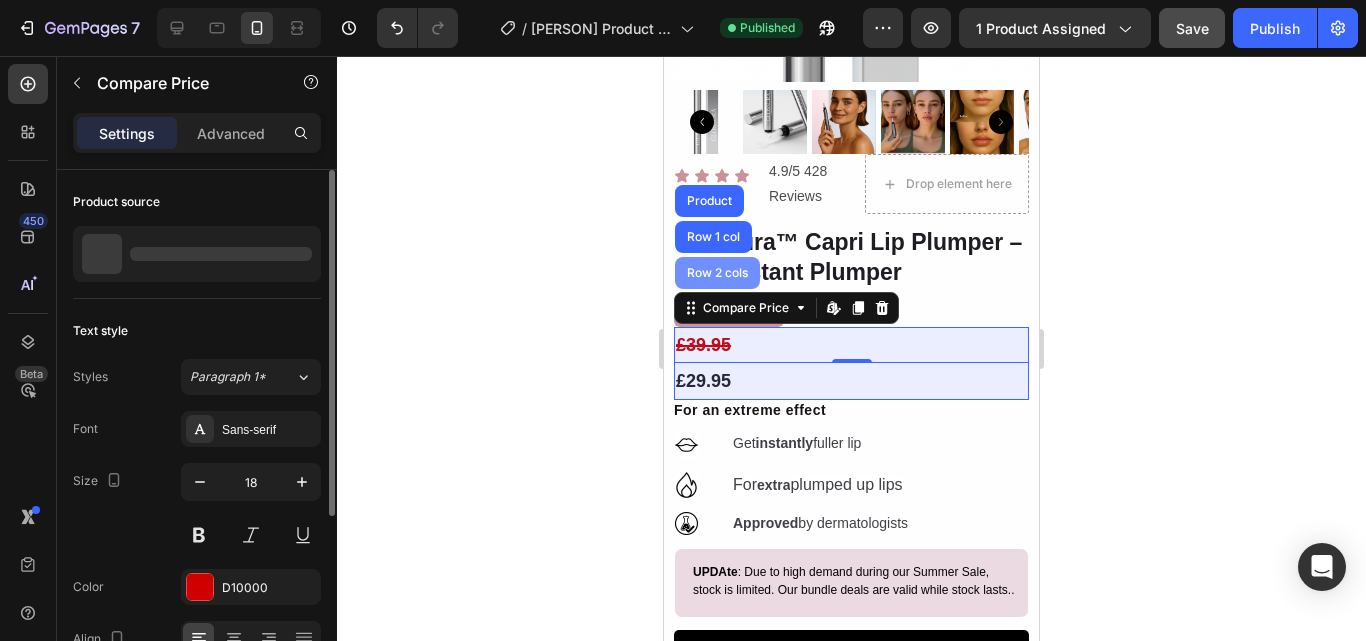 click on "Row 2 cols" at bounding box center (717, 273) 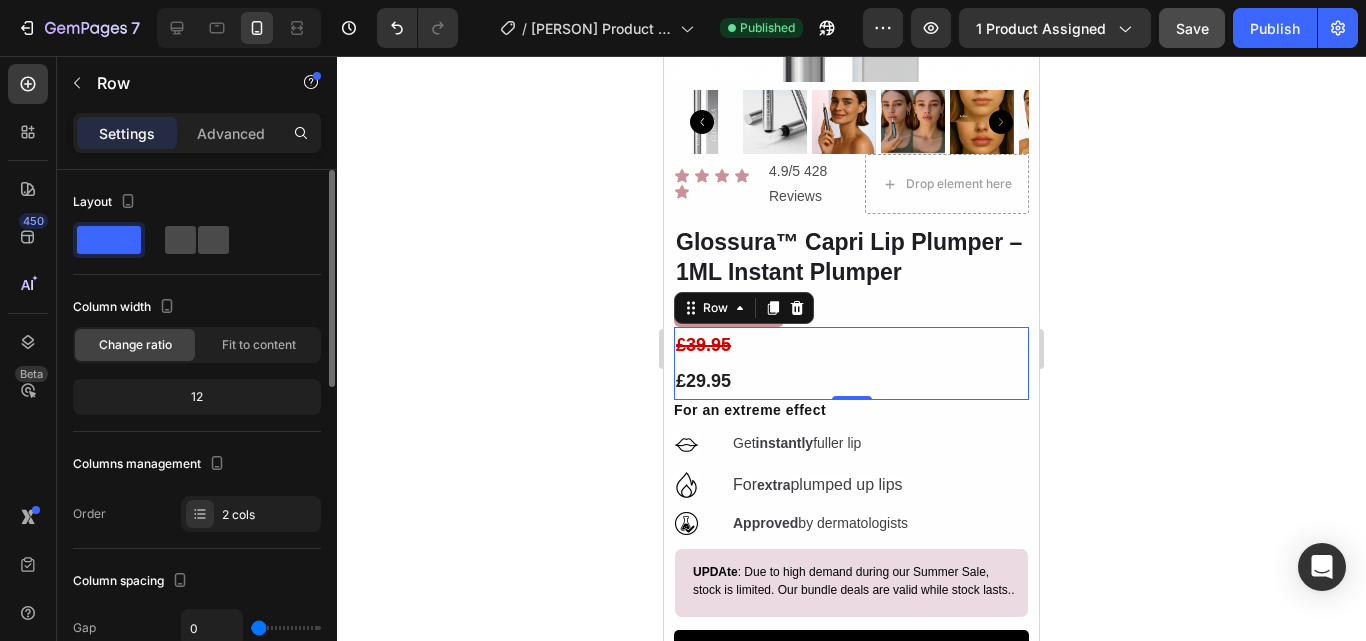 click 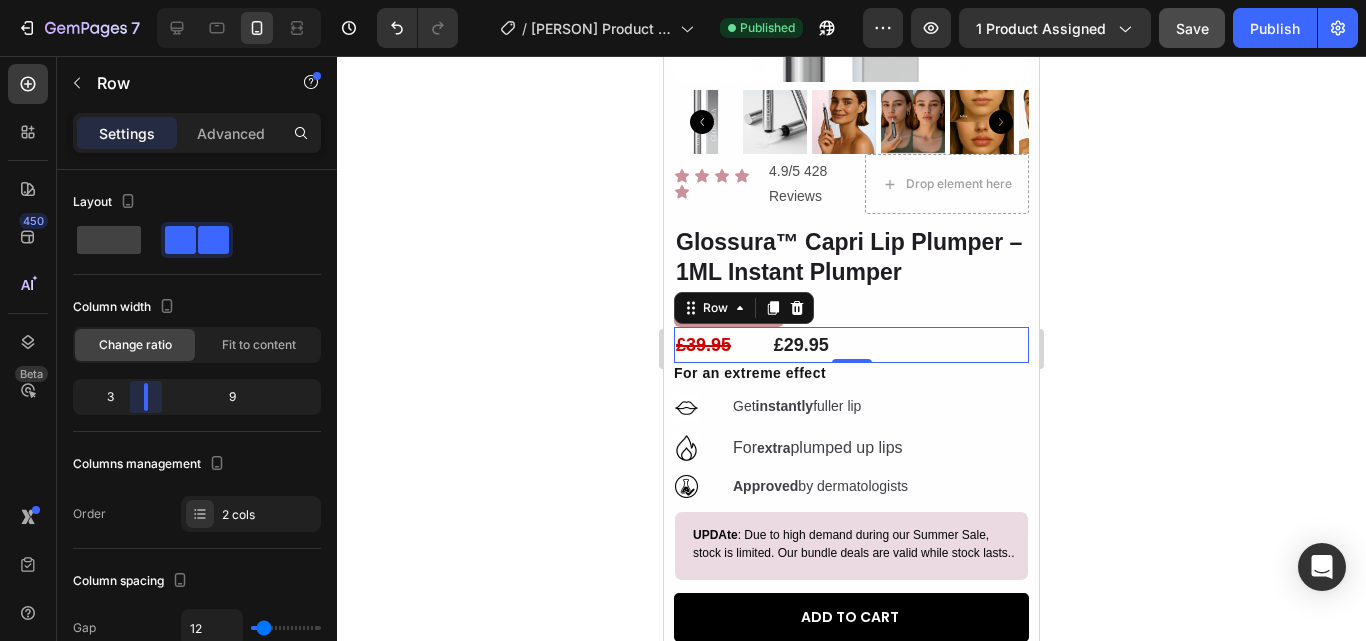 drag, startPoint x: 199, startPoint y: 399, endPoint x: 134, endPoint y: 385, distance: 66.4906 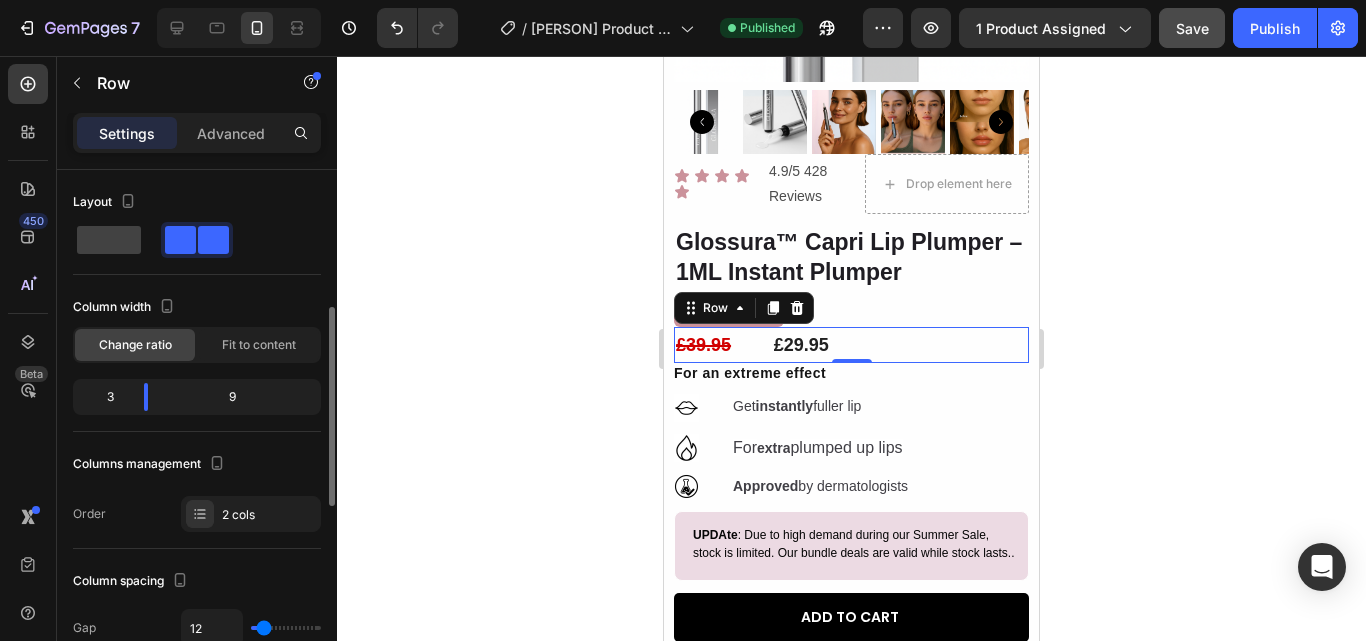 scroll, scrollTop: 100, scrollLeft: 0, axis: vertical 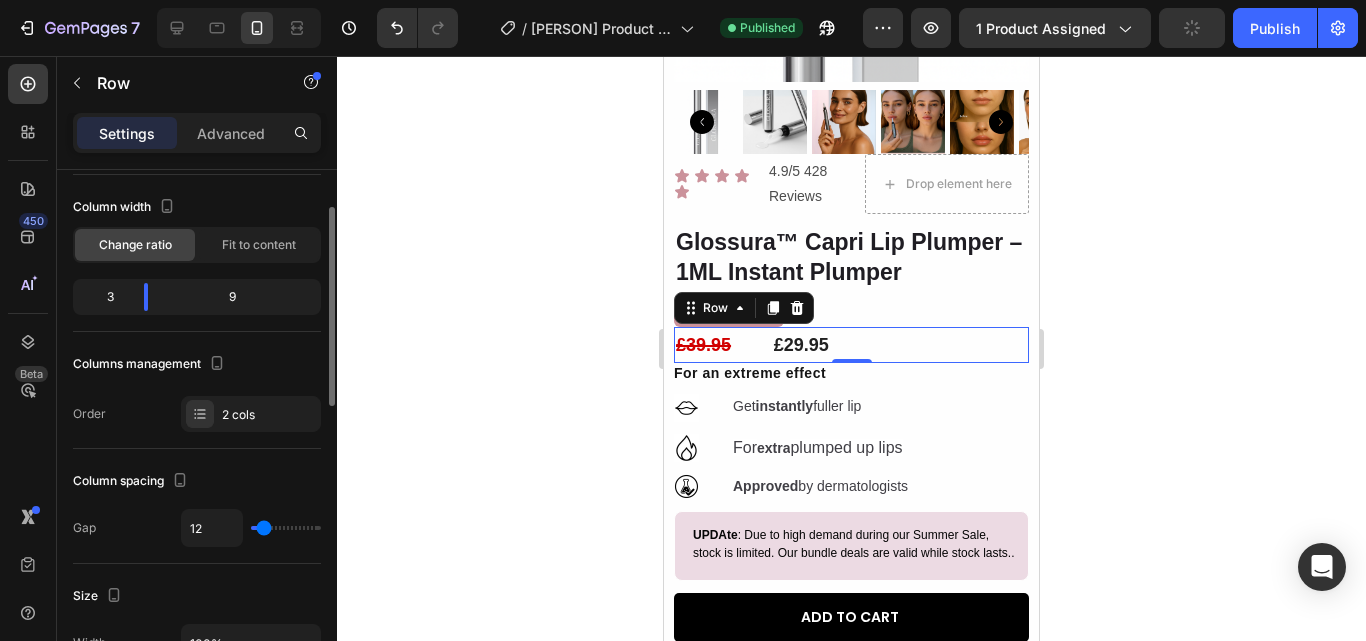 type on "0" 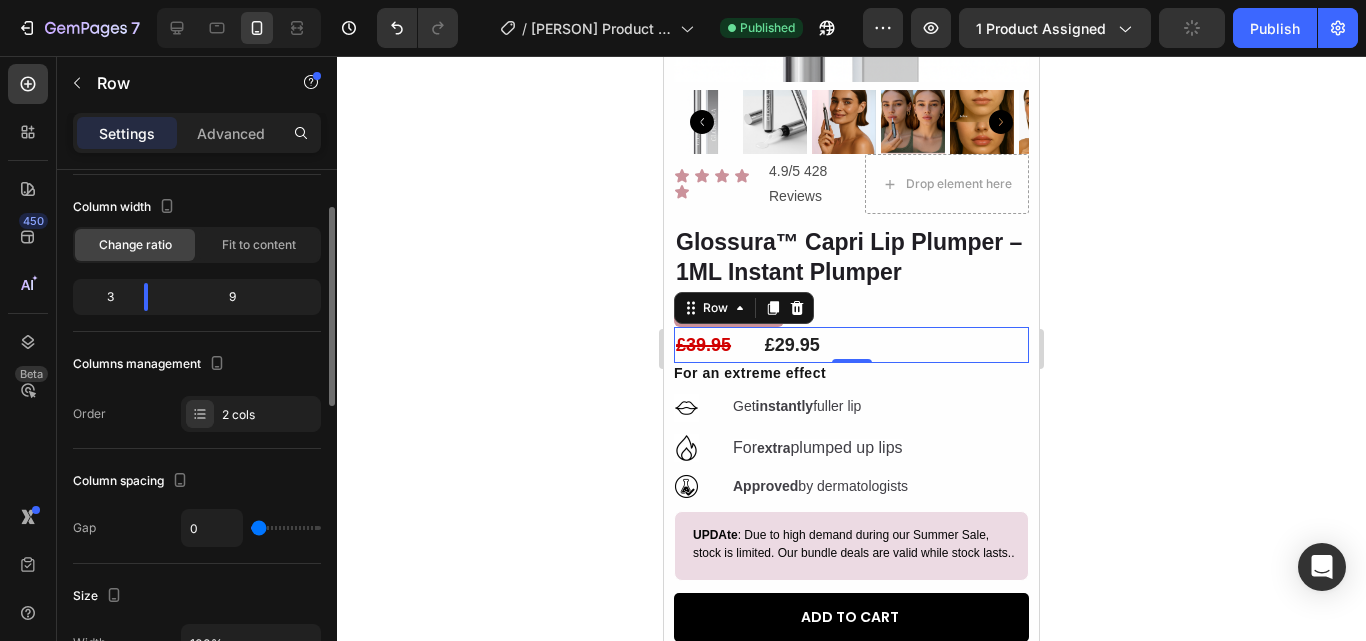 drag, startPoint x: 263, startPoint y: 527, endPoint x: 201, endPoint y: 519, distance: 62.514 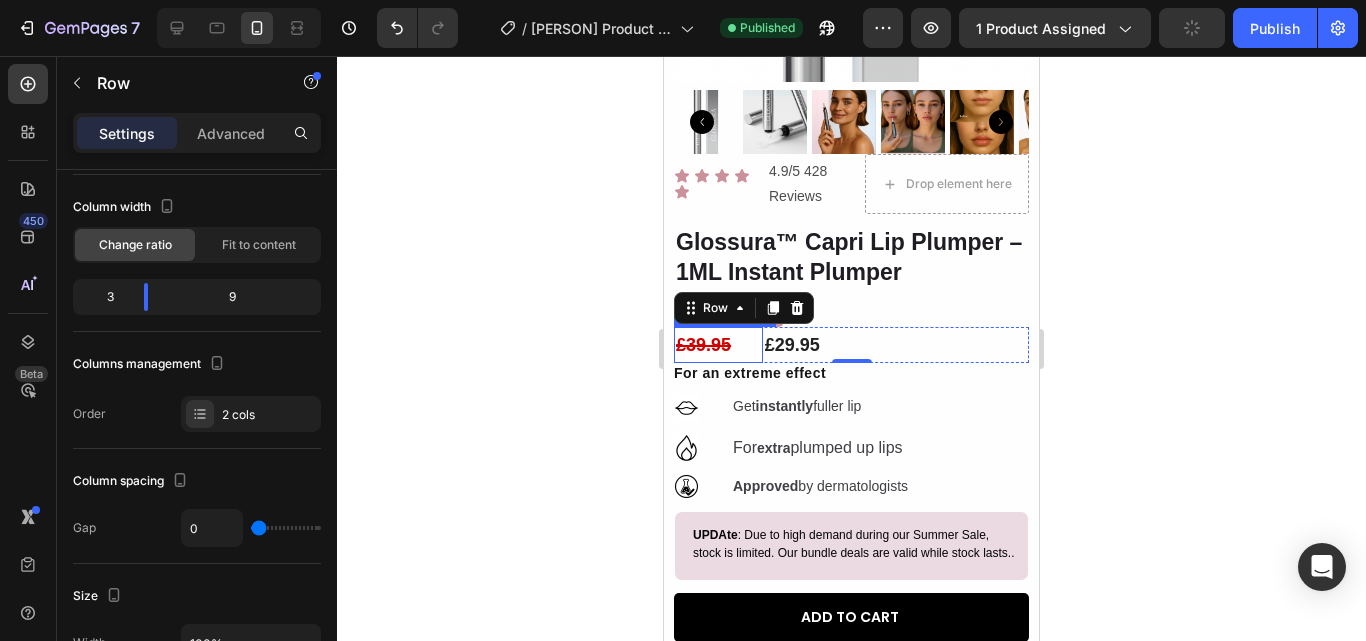 click on "£39.95" at bounding box center [718, 345] 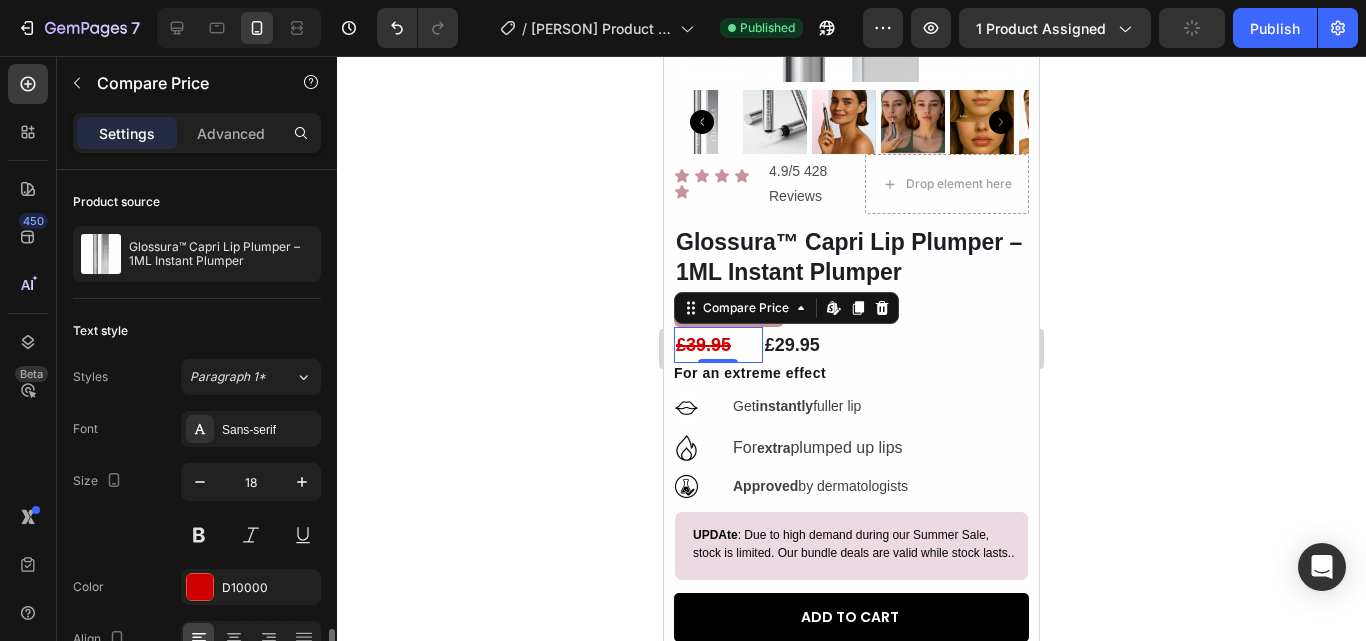scroll, scrollTop: 277, scrollLeft: 0, axis: vertical 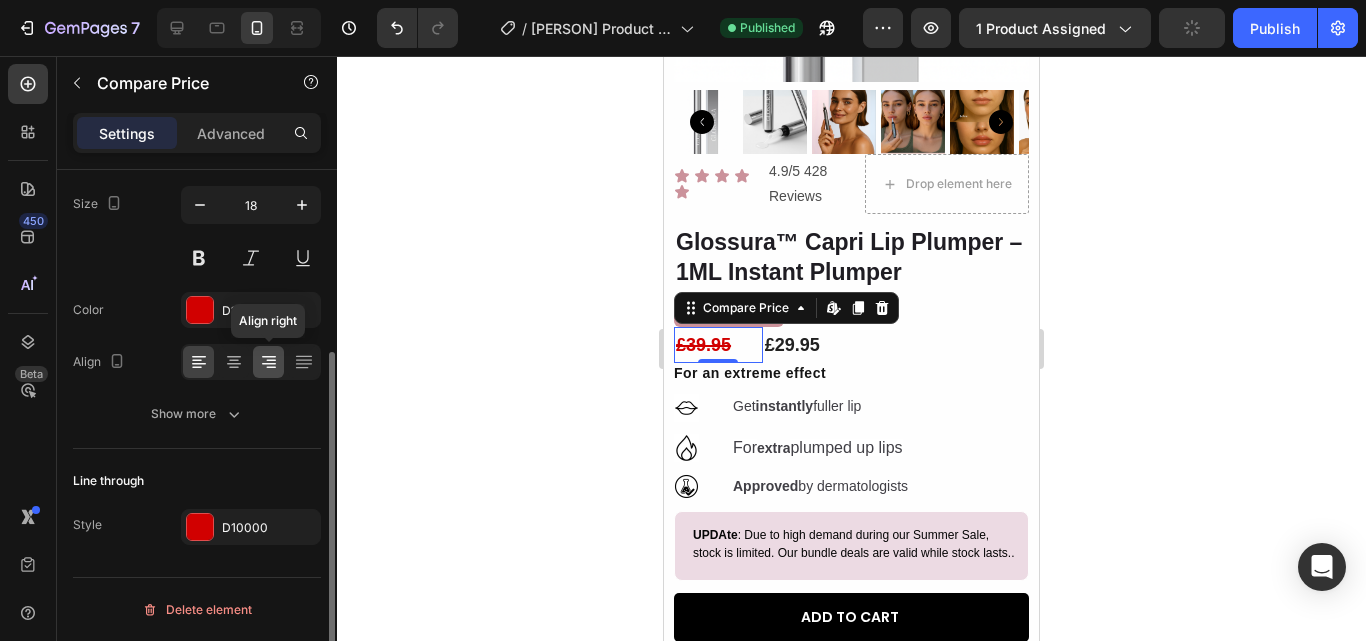 click 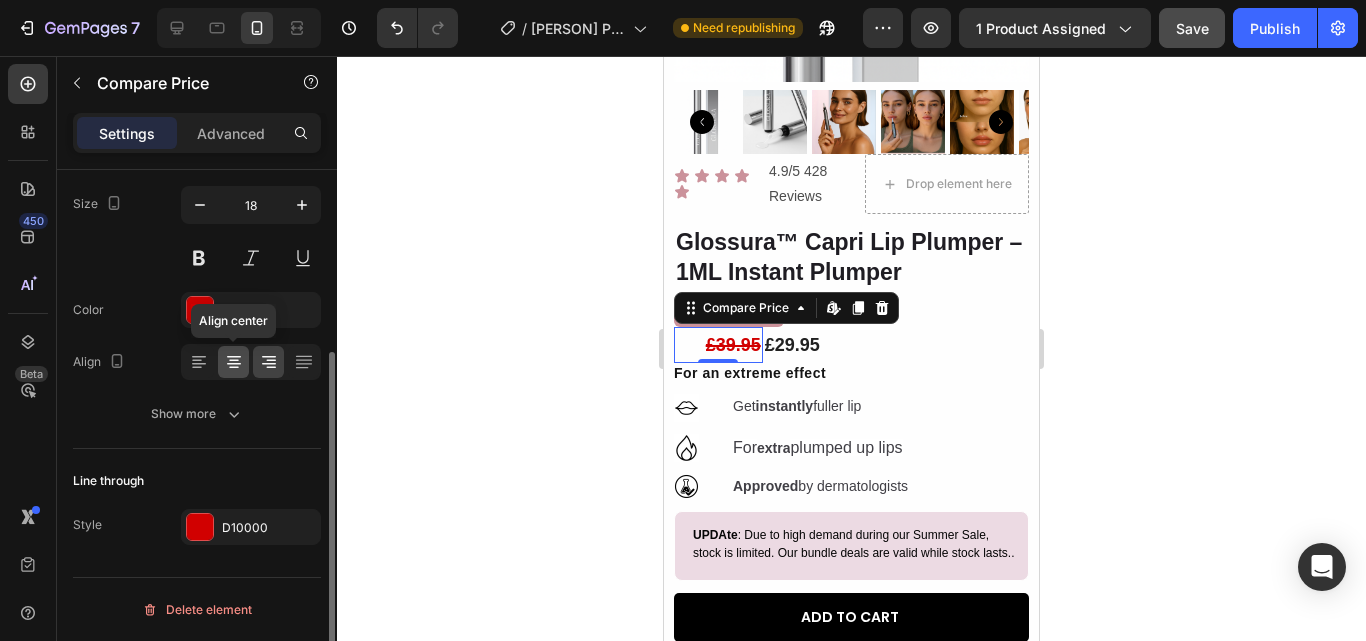click 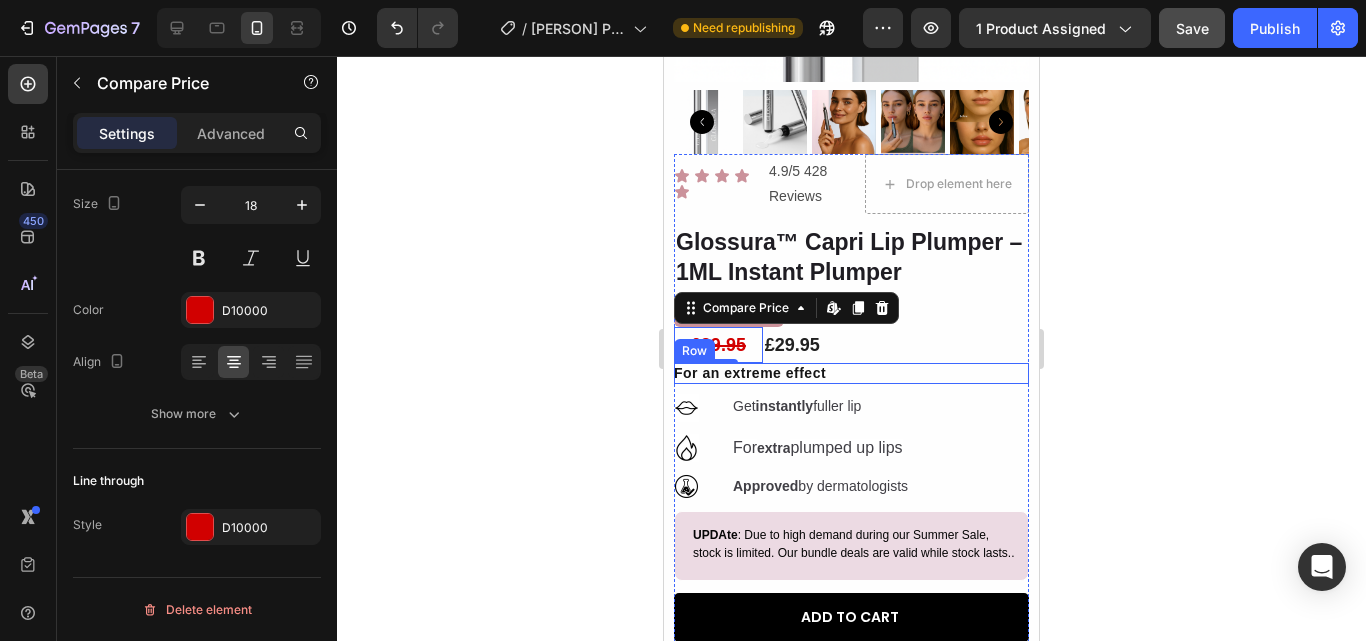 scroll, scrollTop: 500, scrollLeft: 0, axis: vertical 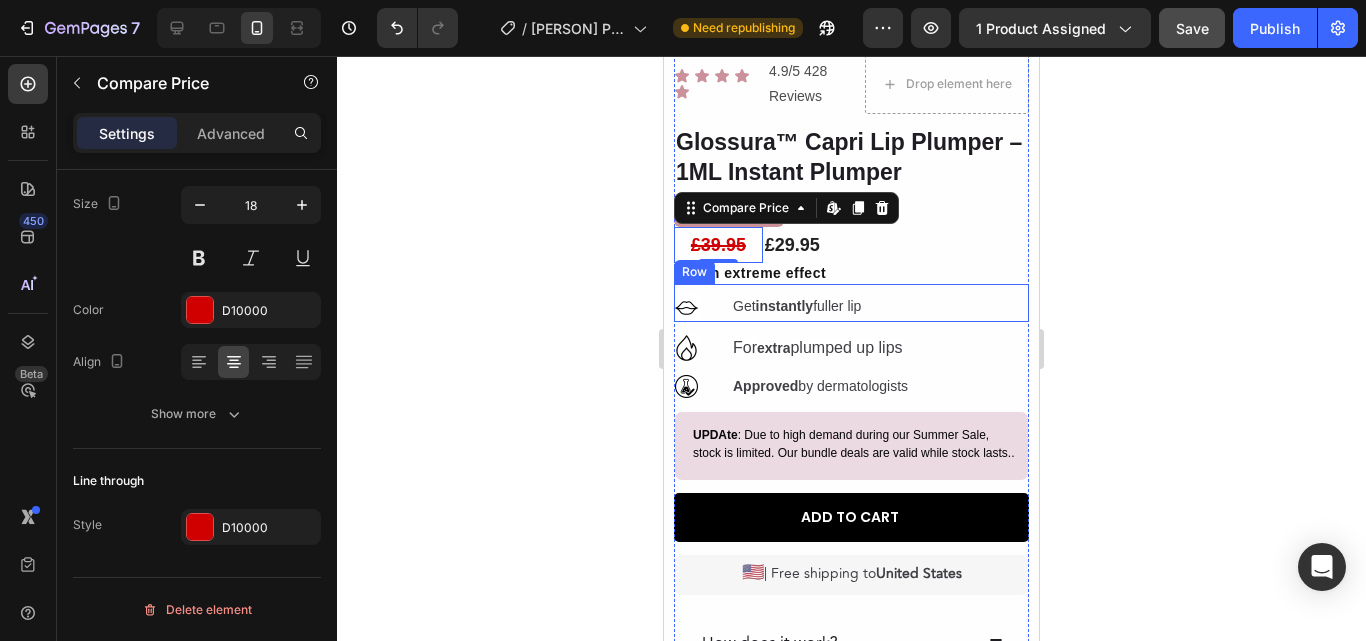 click on "Image Get  instantly  fuller lip Text Block Row" at bounding box center (851, 303) 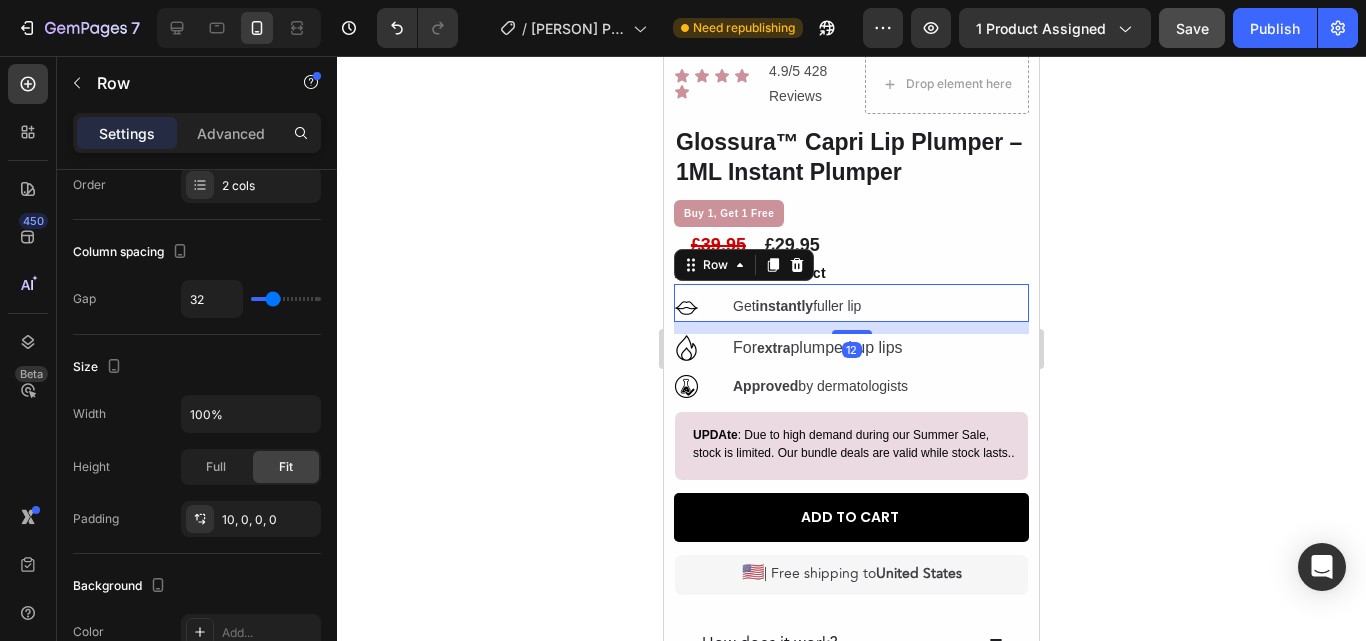 scroll, scrollTop: 0, scrollLeft: 0, axis: both 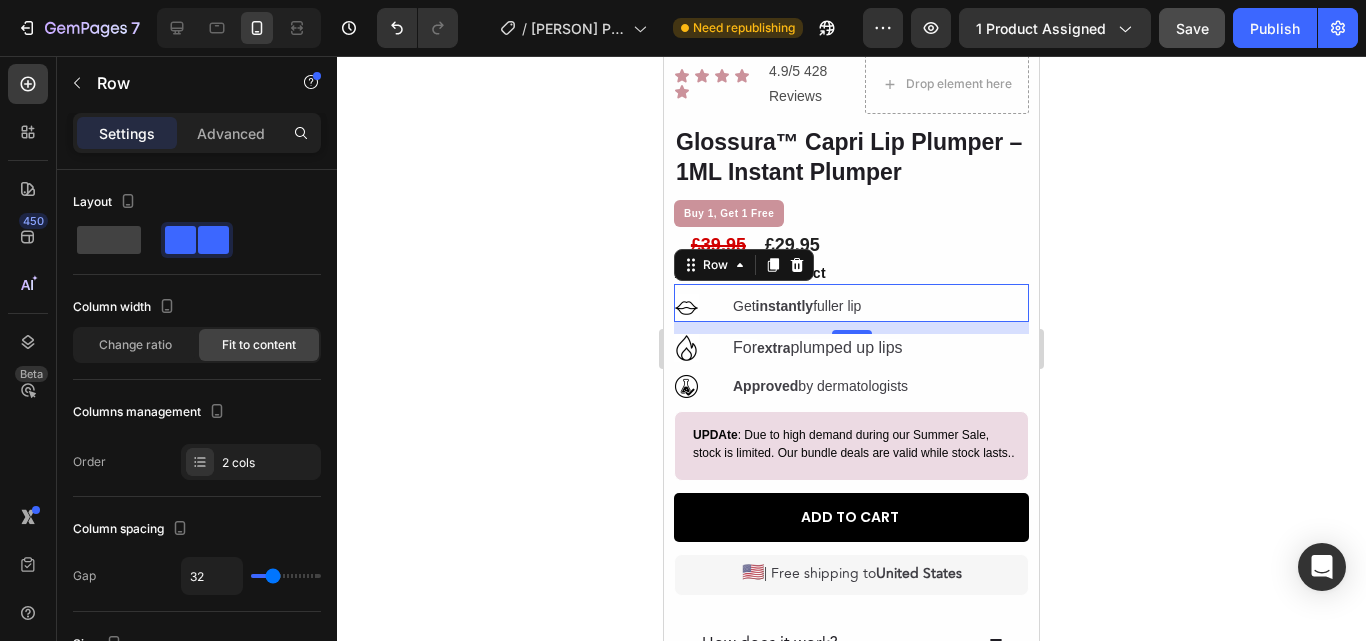 click on "Image Get instantly fuller lip Text Block Row [NUMBER]" at bounding box center [851, 303] 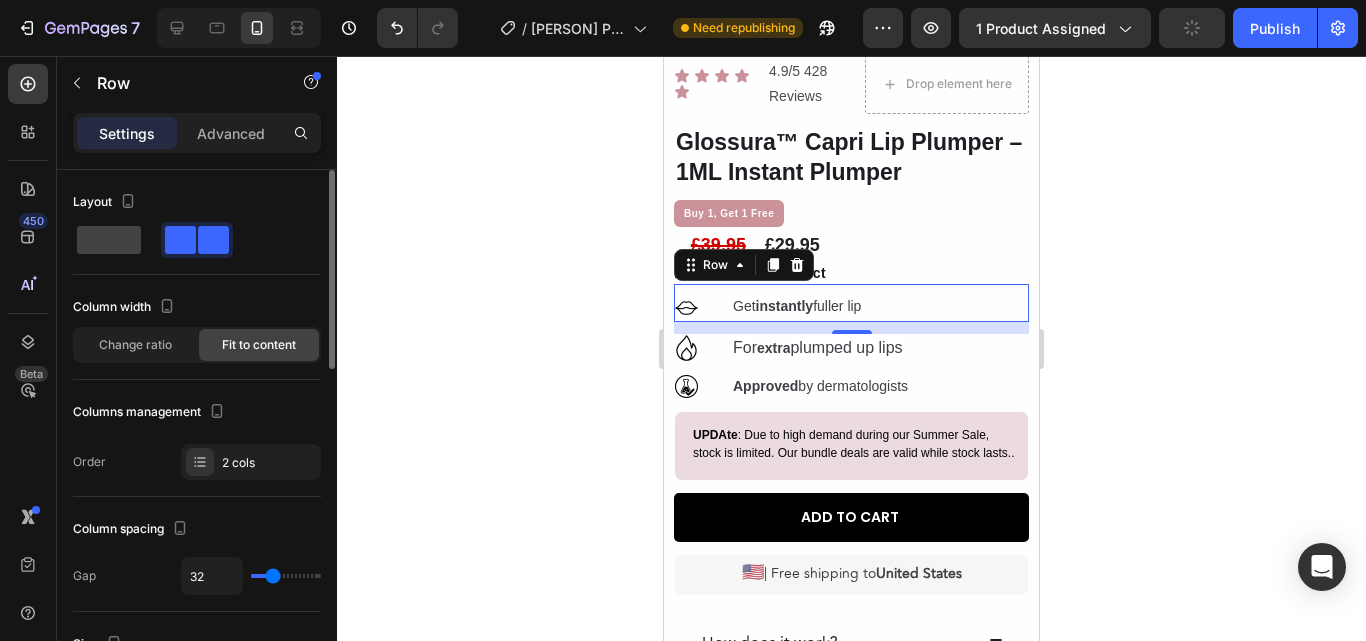 type on "4" 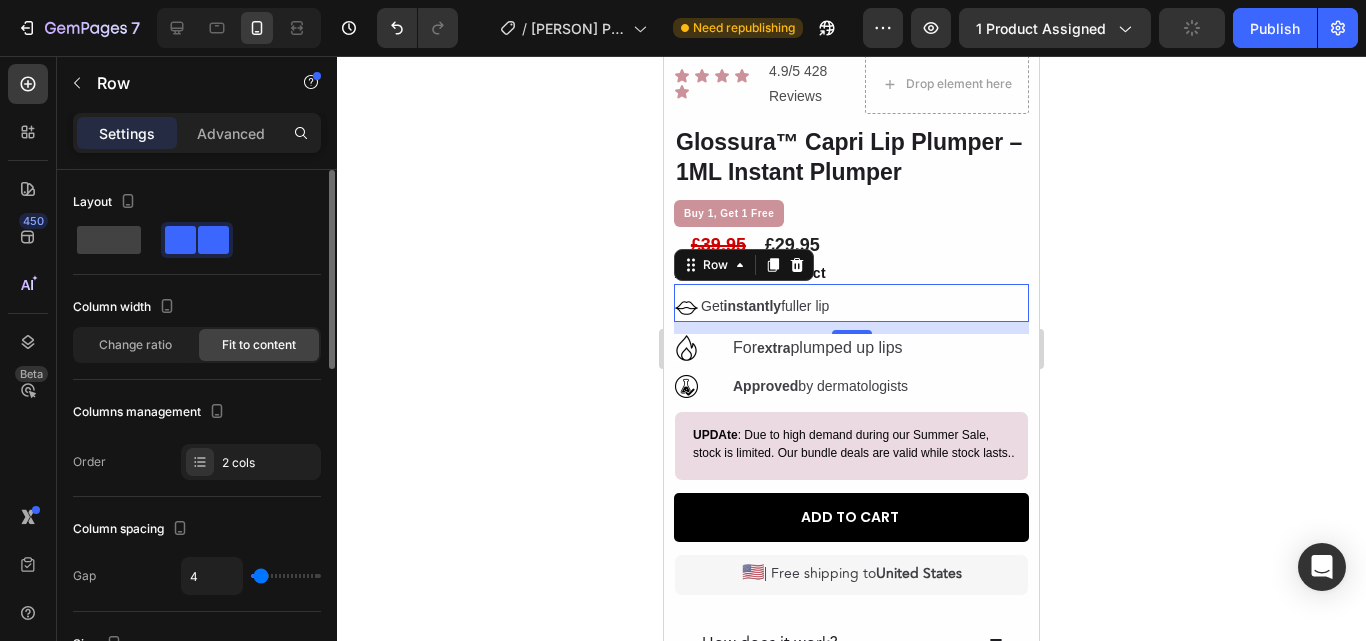 type on "0" 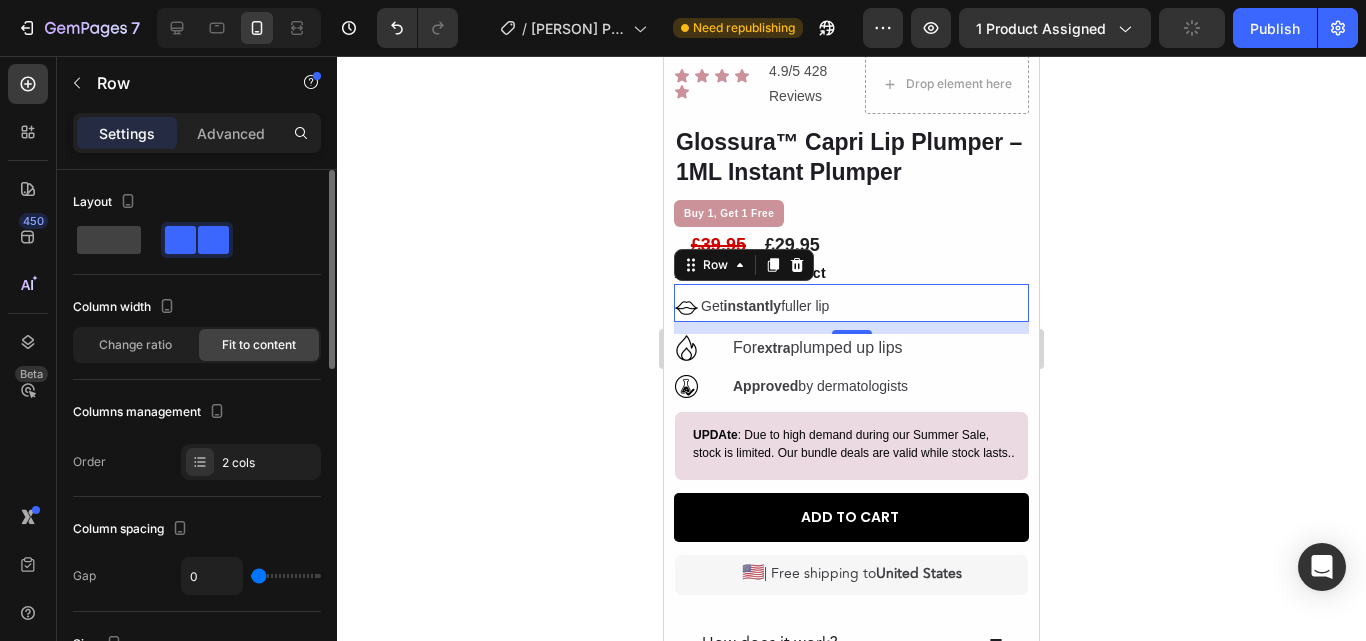 type on "4" 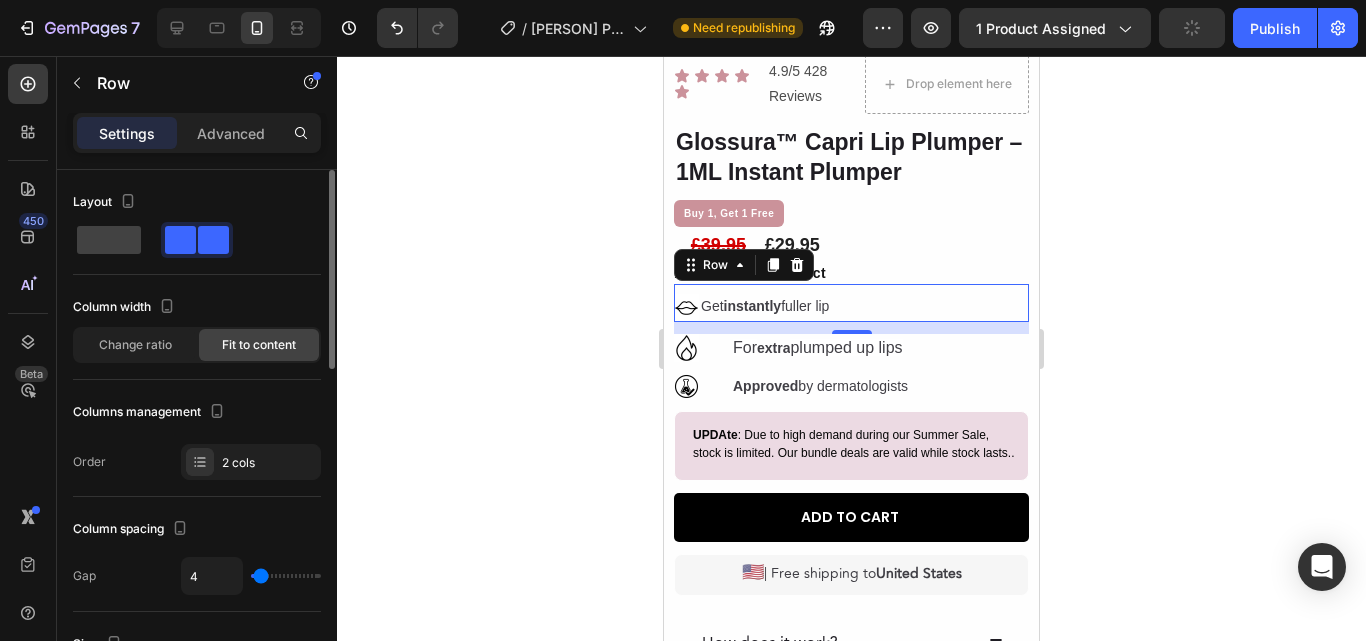 type on "9" 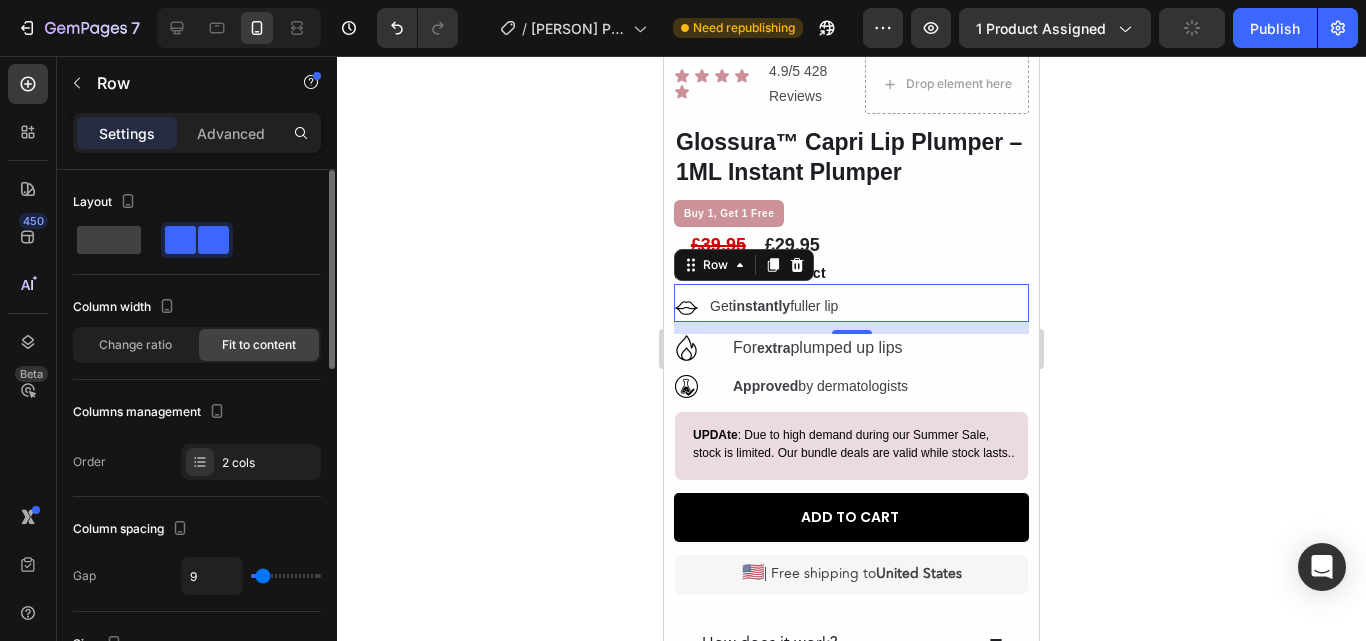 type on "9" 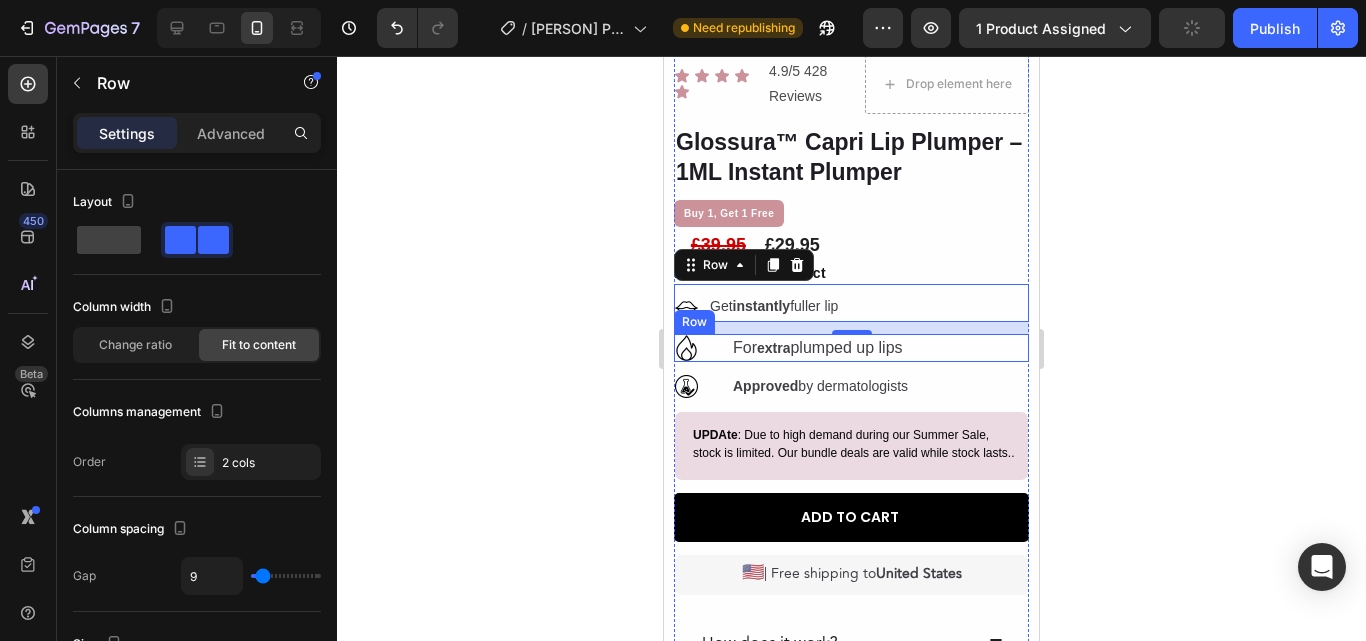 click on "Image For  extra  plumped up lips Text Block Row" at bounding box center [851, 348] 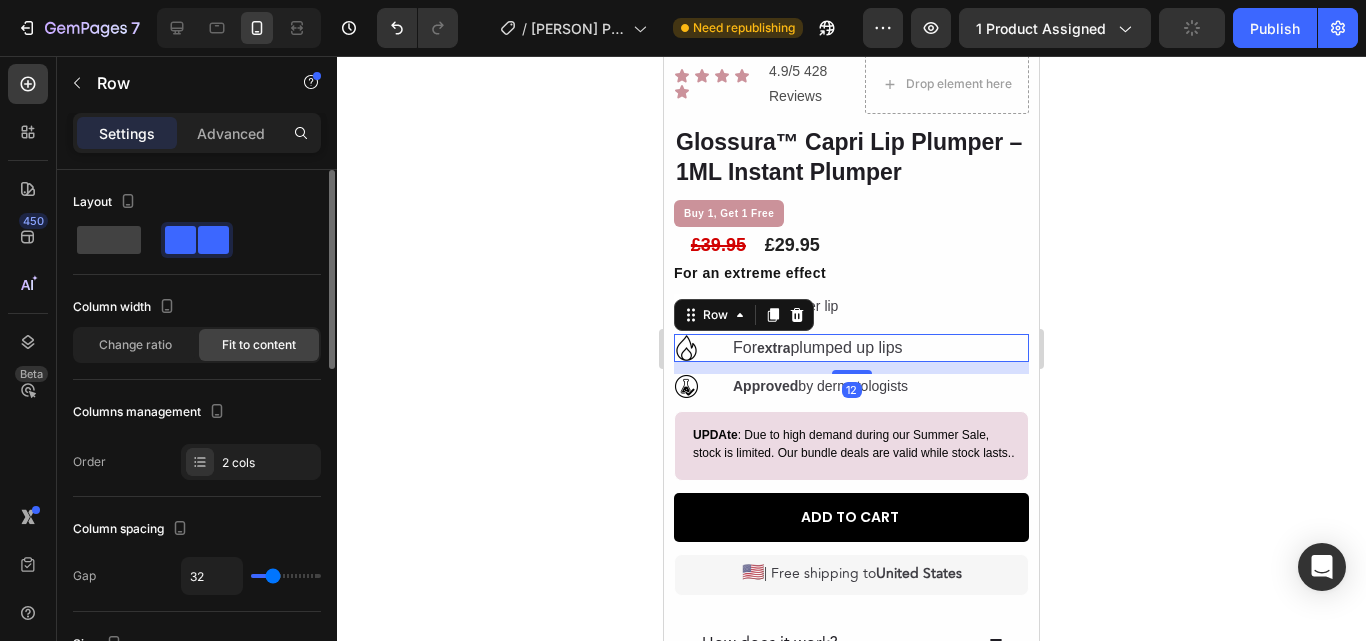 type on "22" 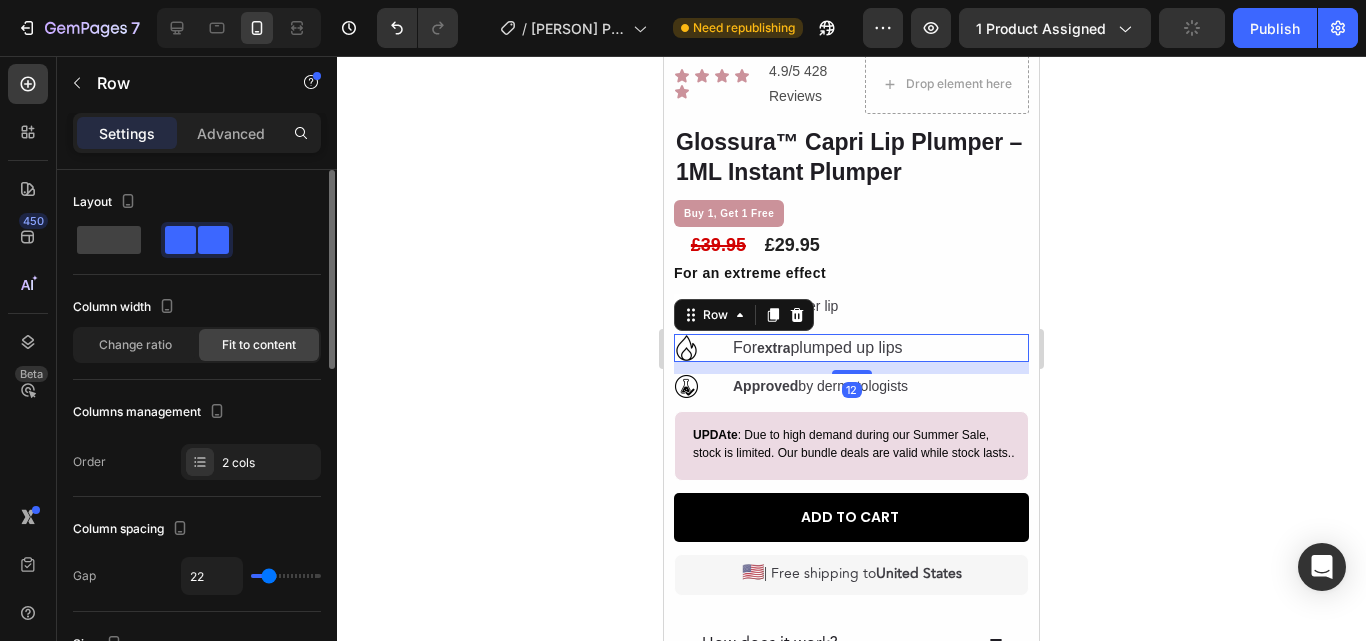 type on "16" 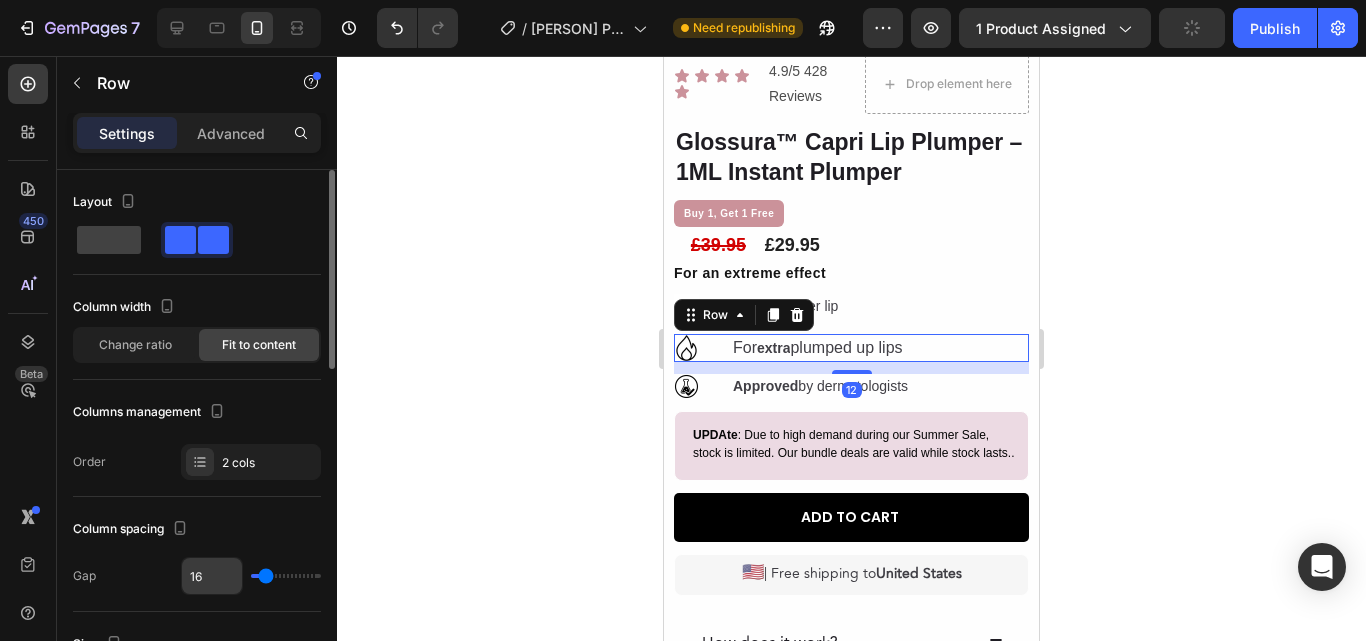 drag, startPoint x: 273, startPoint y: 575, endPoint x: 200, endPoint y: 570, distance: 73.171036 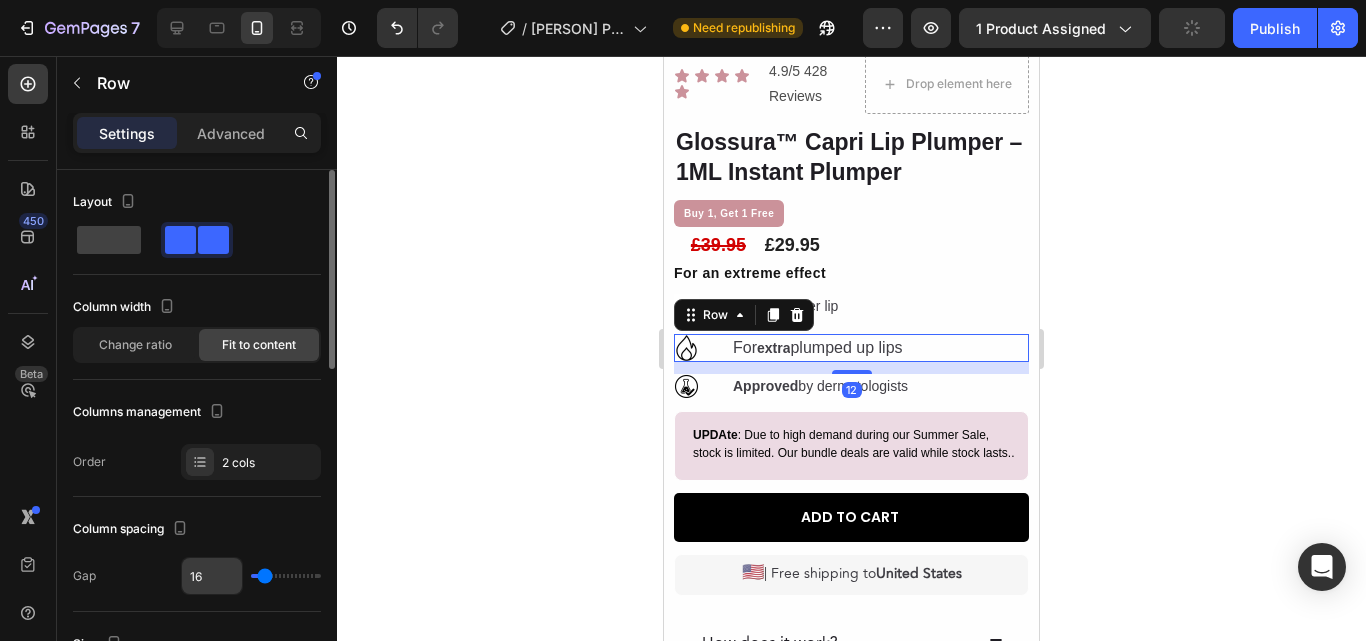 click at bounding box center (286, 576) 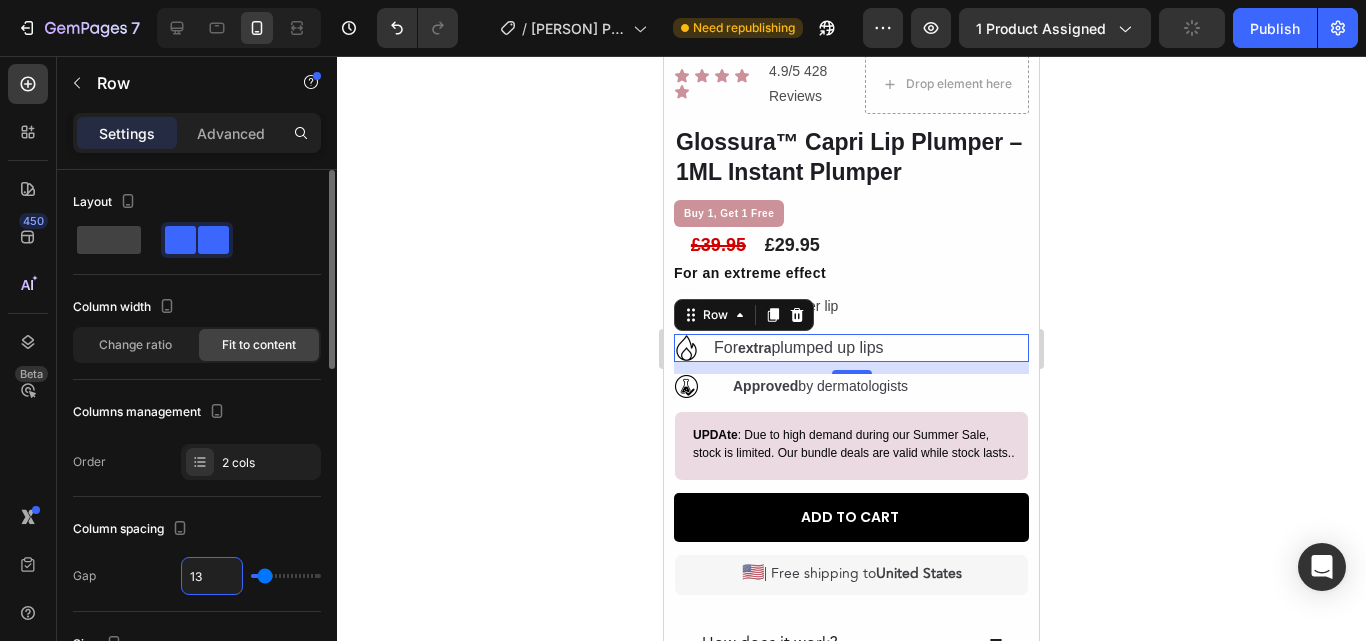 type on "9" 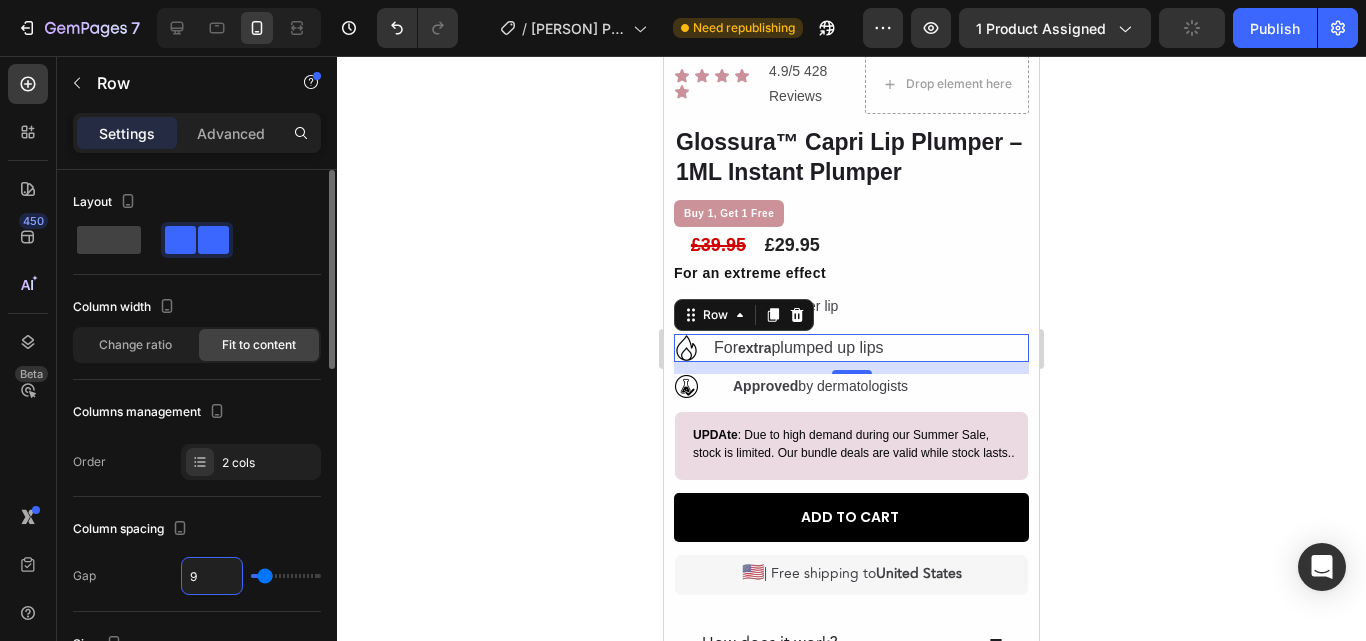 type on "9" 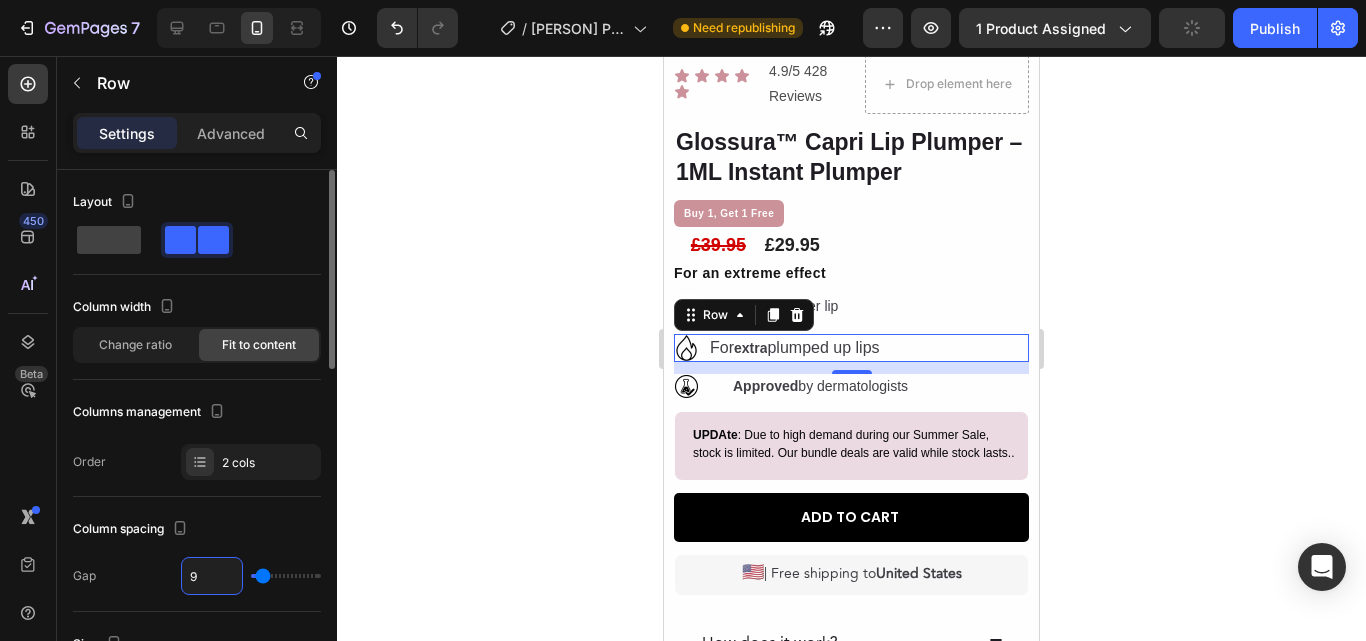 type on "9" 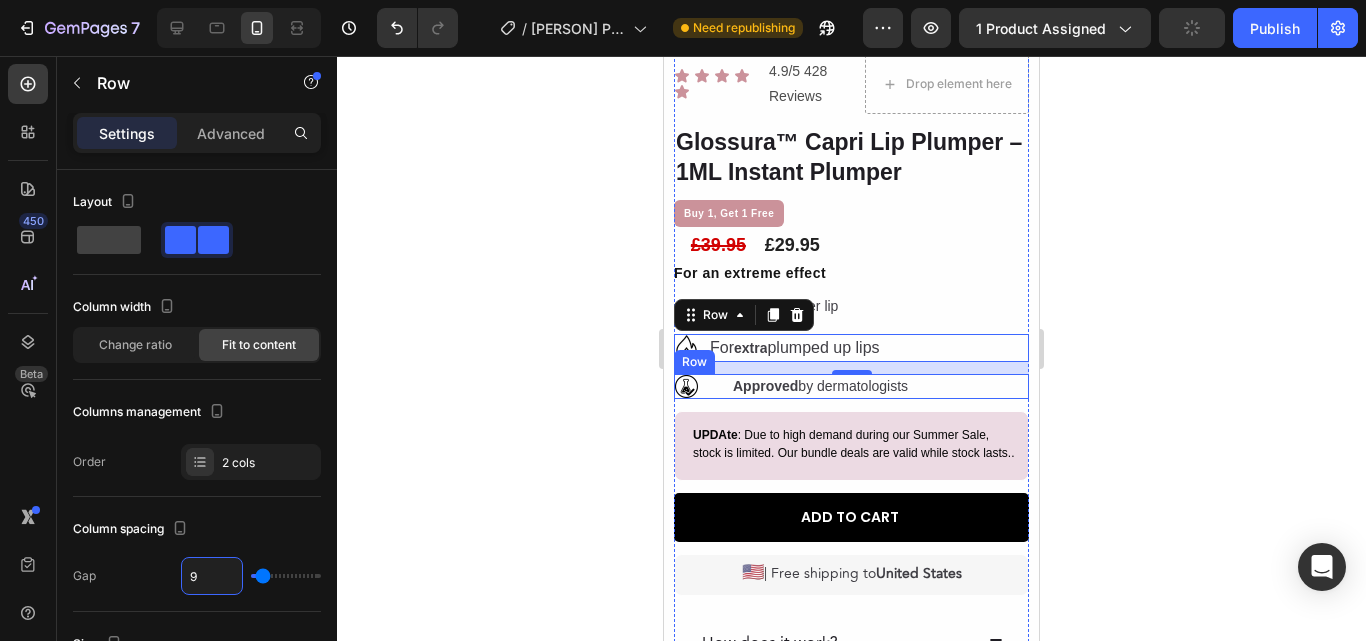 click on "Image Approved  by dermatologists Text Block Row" at bounding box center [851, 386] 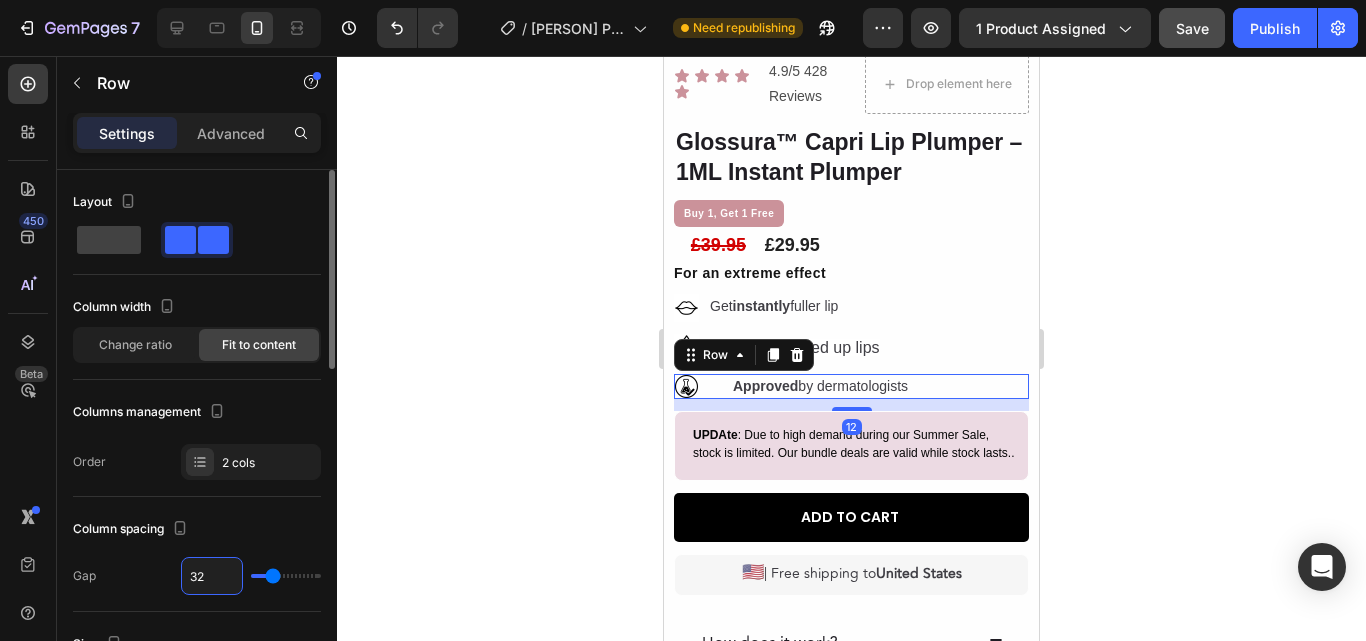 type on "9" 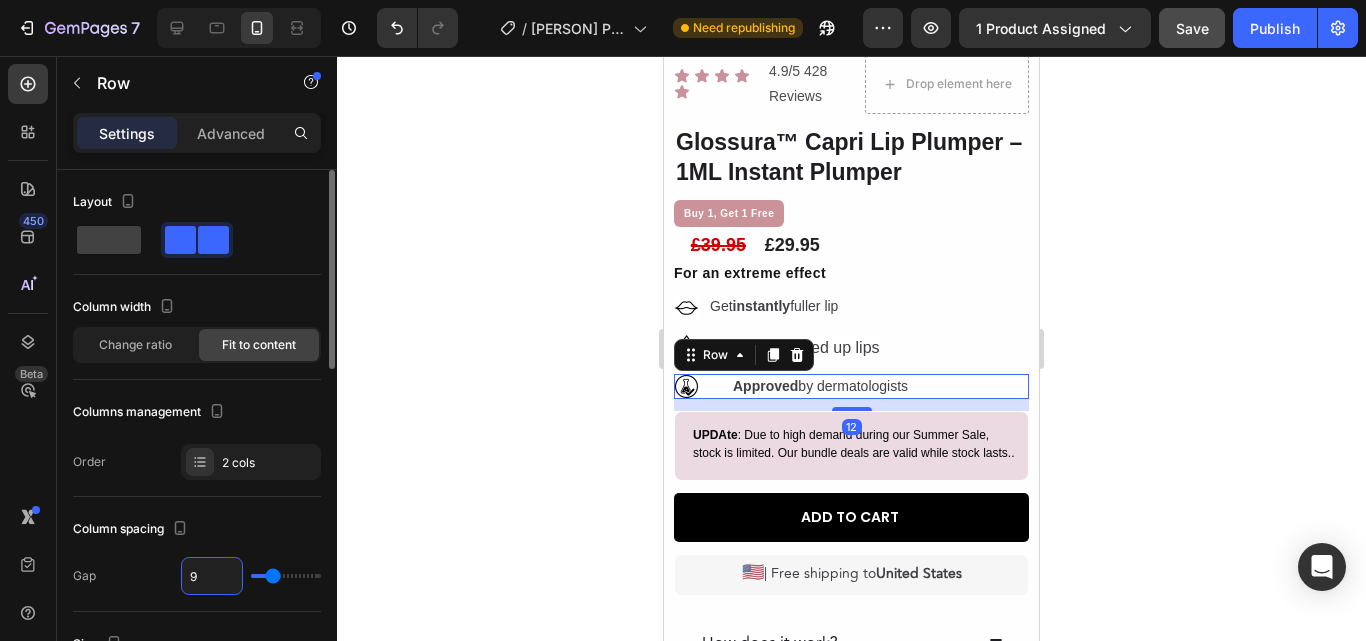 type on "9" 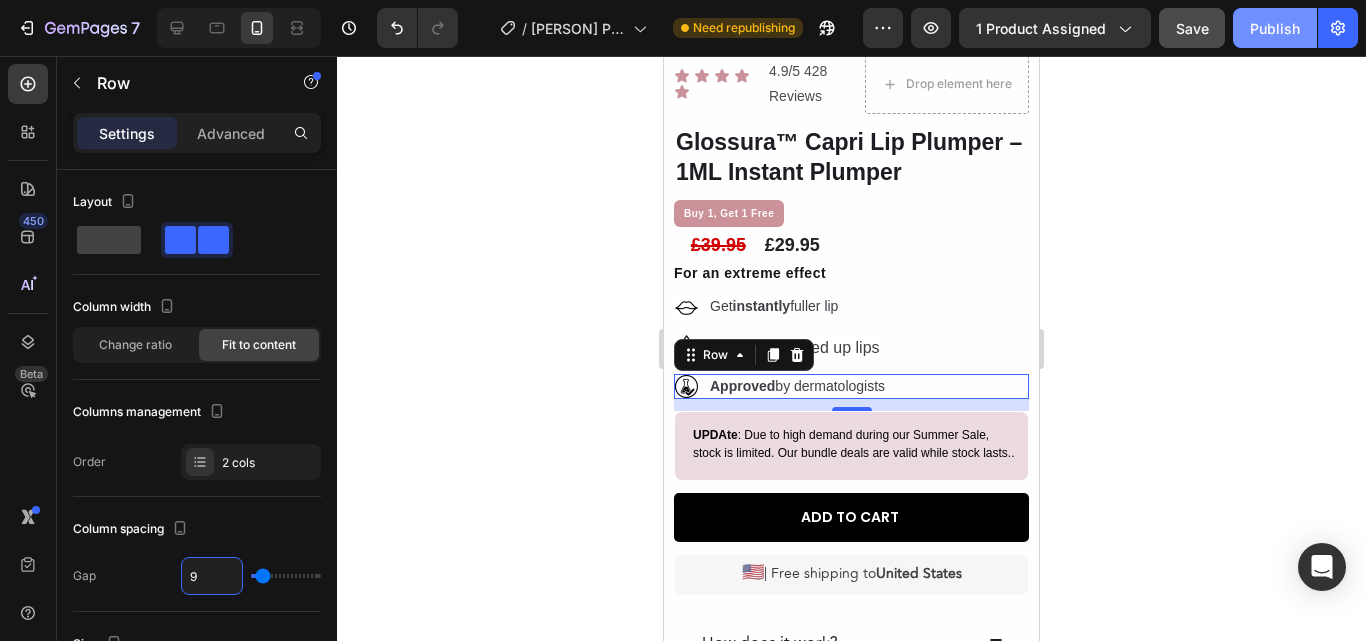 type on "9" 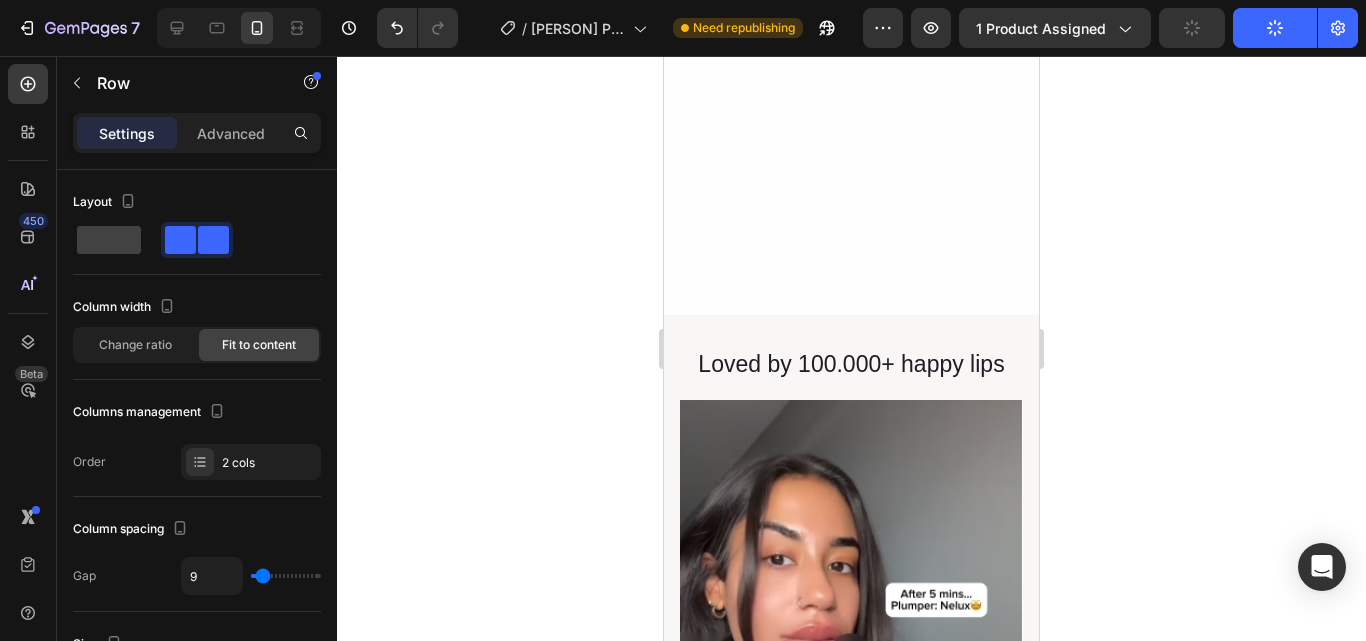 scroll, scrollTop: 1700, scrollLeft: 0, axis: vertical 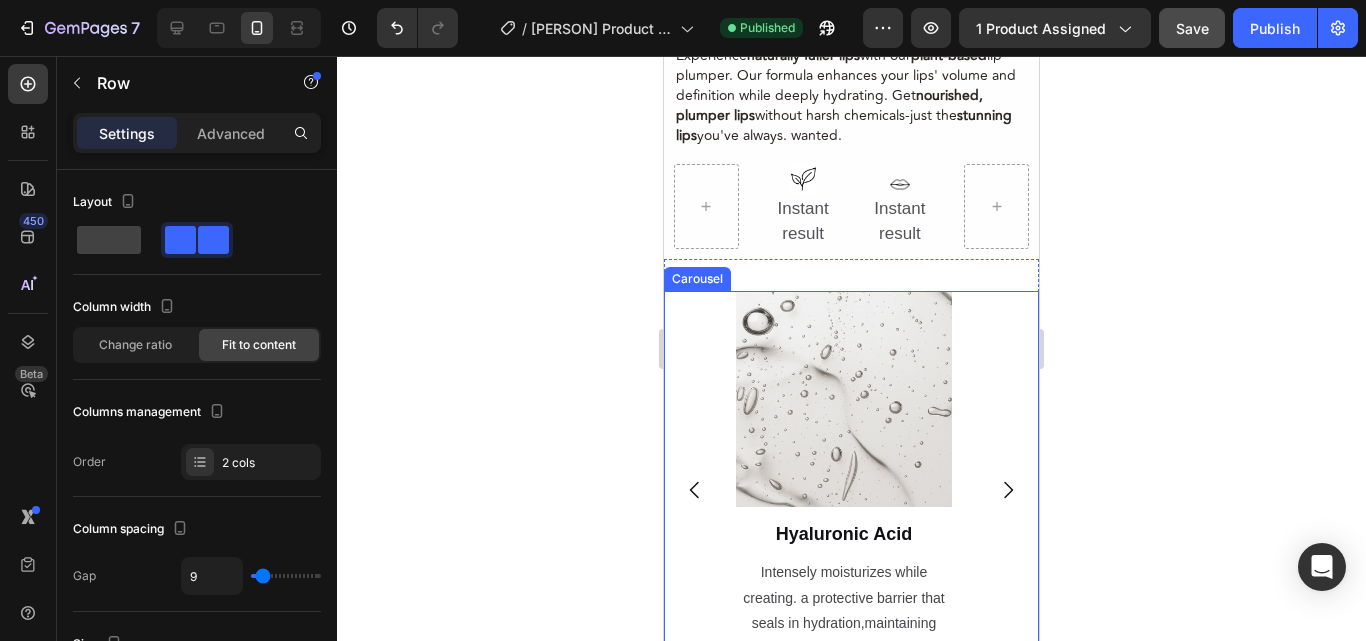 click on "Image Hyaluronic Acid Text Block Intensely moisturizes while creating. a protective barrier that seals in hydration,maintaining plump, smooth lips throughout wear. Text Block Image Capsicum Fruit Extract Text Block Derived from peppers, it creates a mild tingling sensation that temporarily plumps lips by increasing blood flow. Text Block Image Collagen Text Block Improves lip bounce and firmness for a younger, fuller look. Text Block Image Mineral oil Text Block Nourishes and softens,providing a protective barrier that helps retain moisture for supple,healthy-looking lips. Text Block" at bounding box center [851, 489] 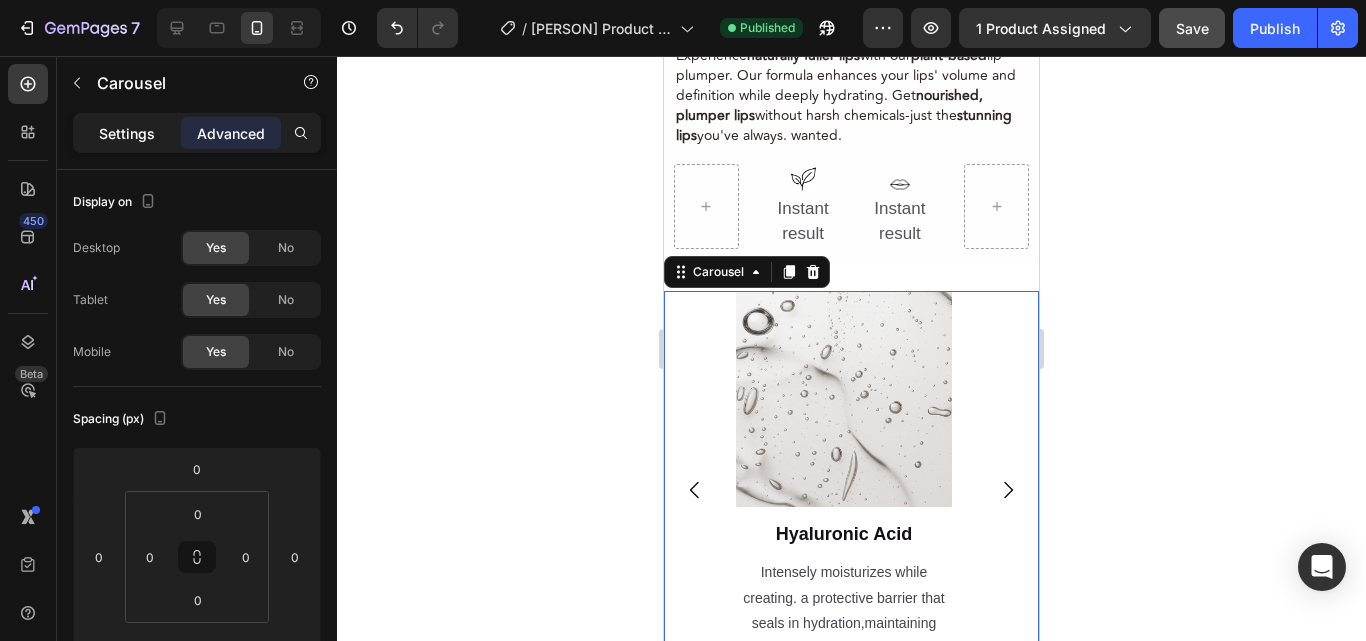 click on "Settings" 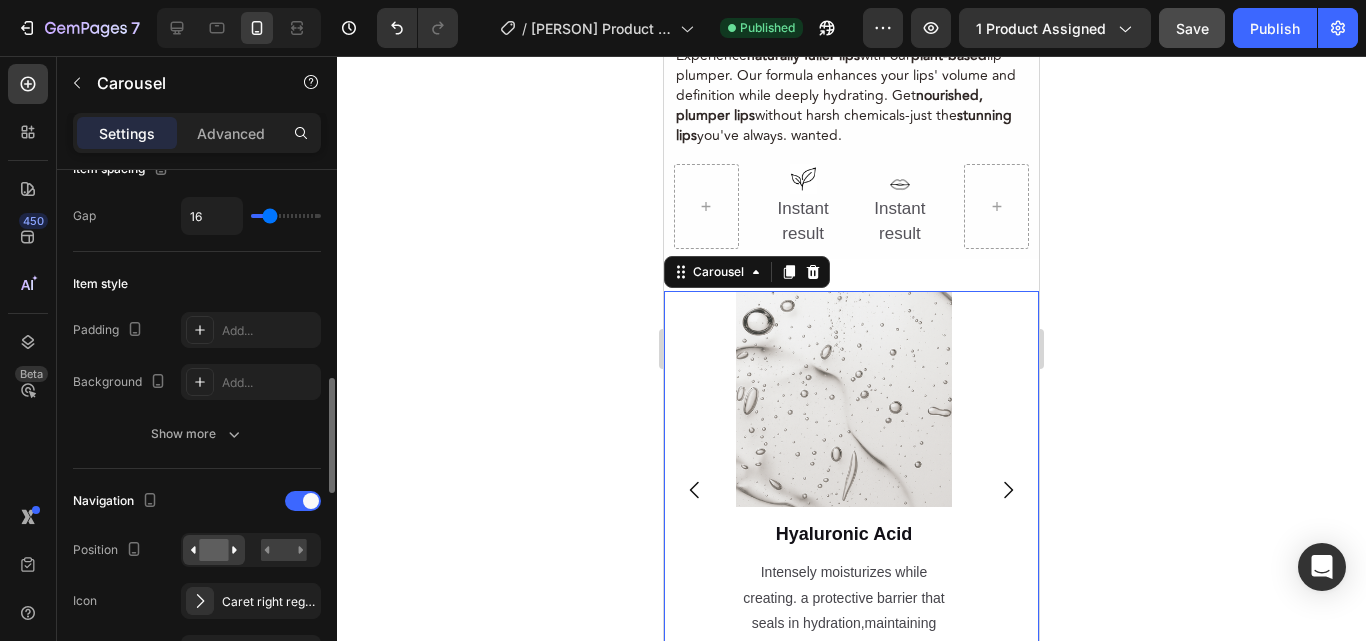 scroll, scrollTop: 500, scrollLeft: 0, axis: vertical 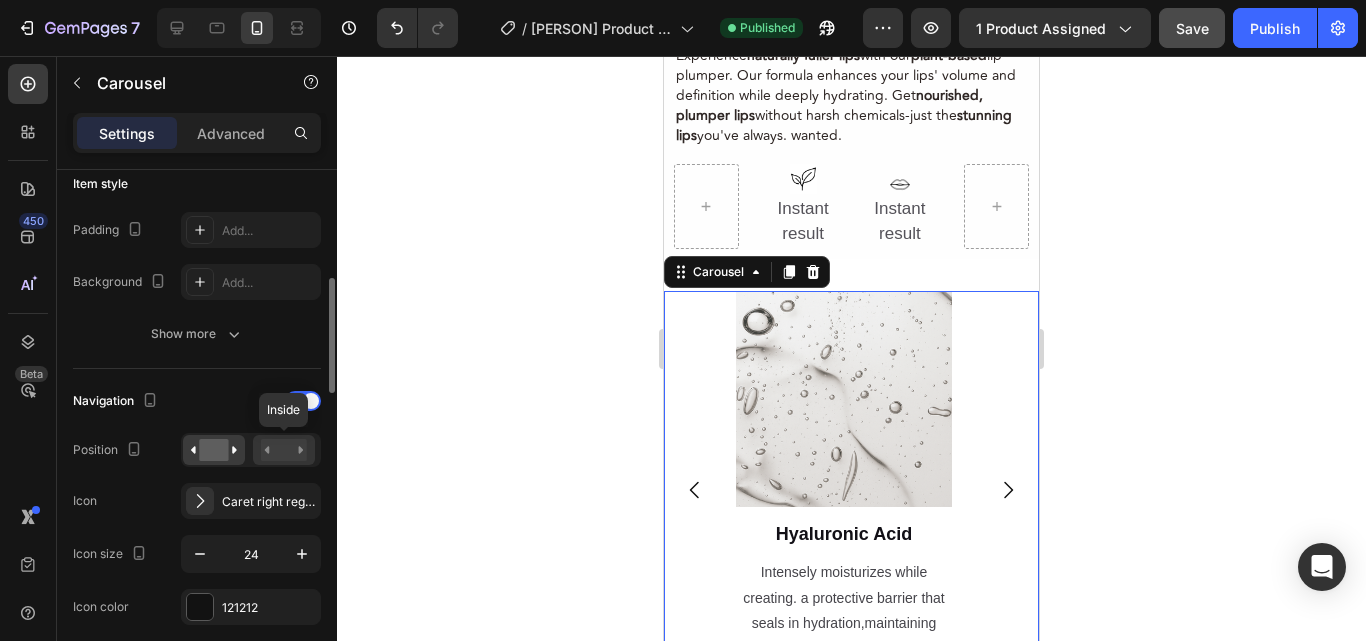 click 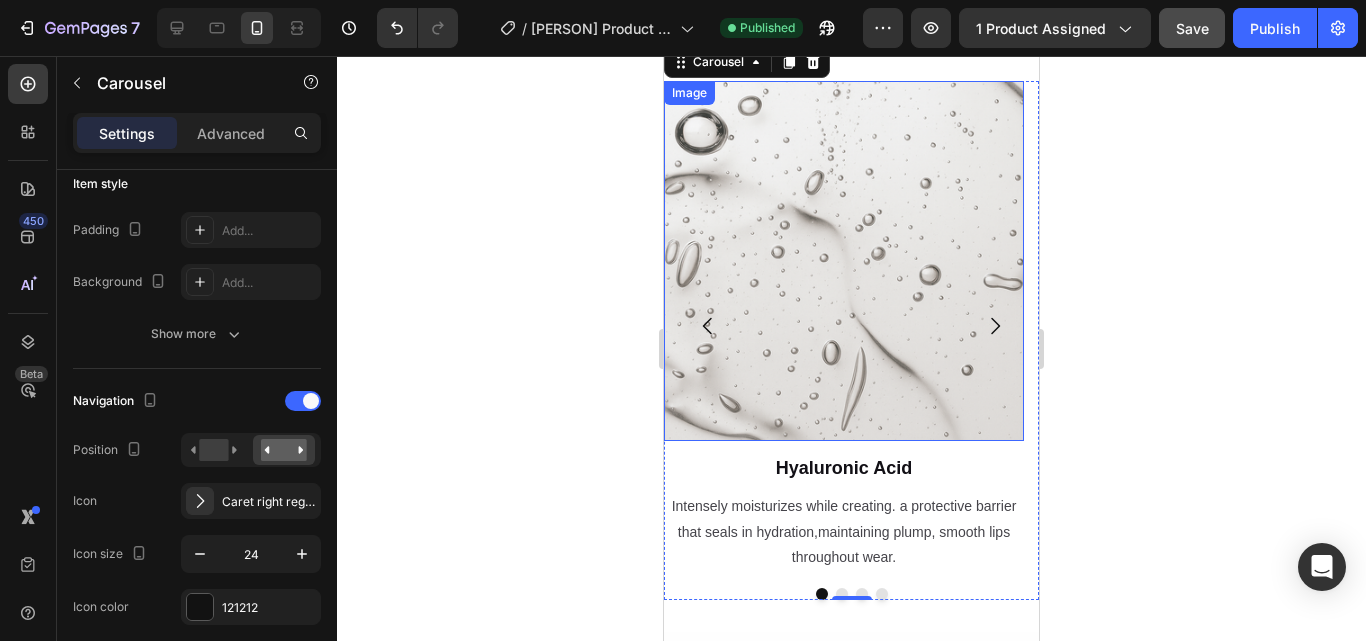 scroll, scrollTop: 4900, scrollLeft: 0, axis: vertical 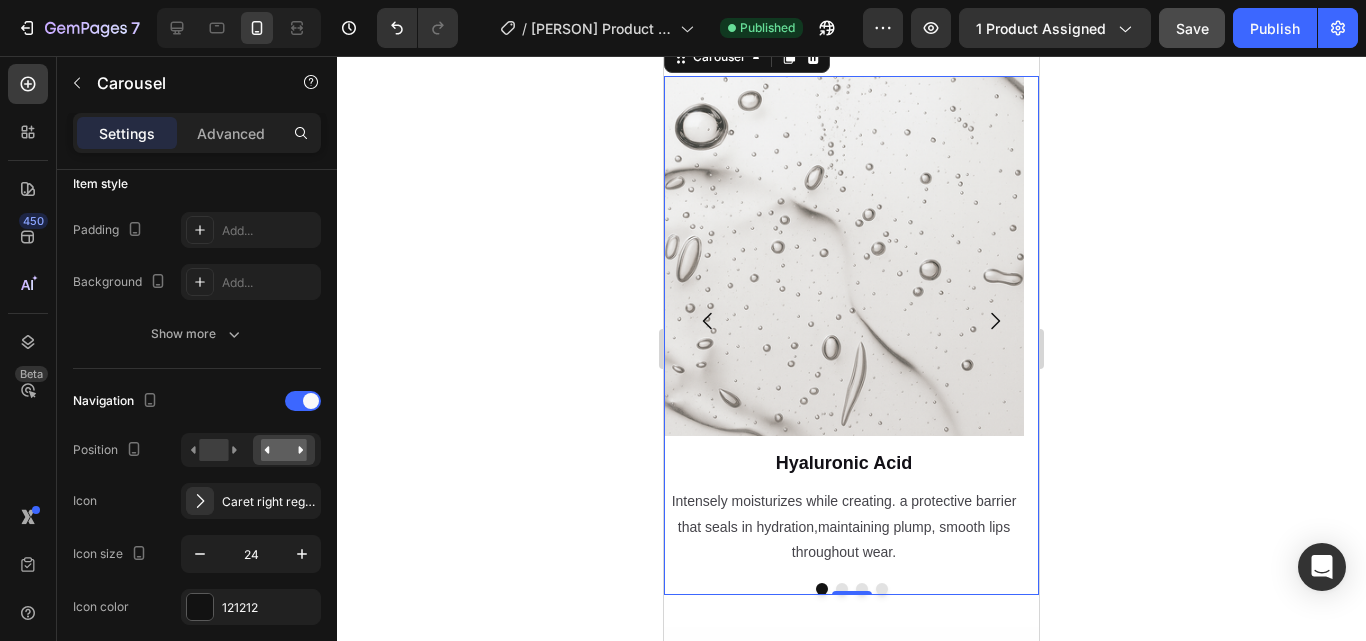 click 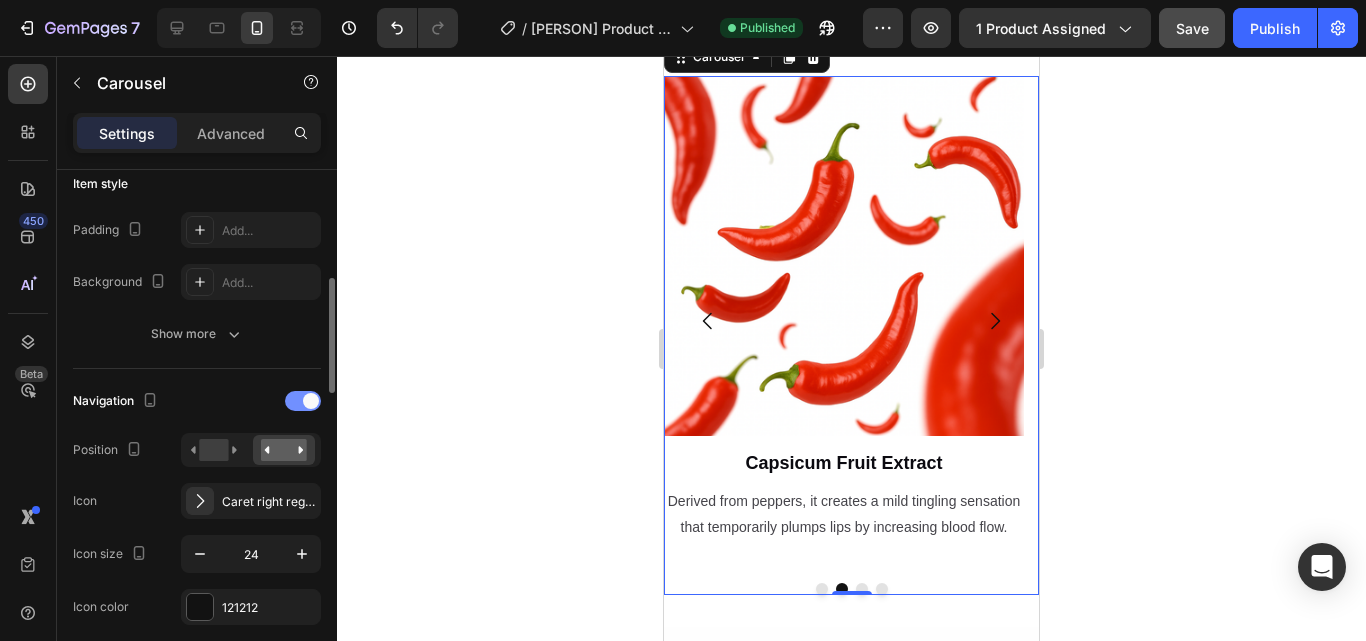 click at bounding box center [303, 401] 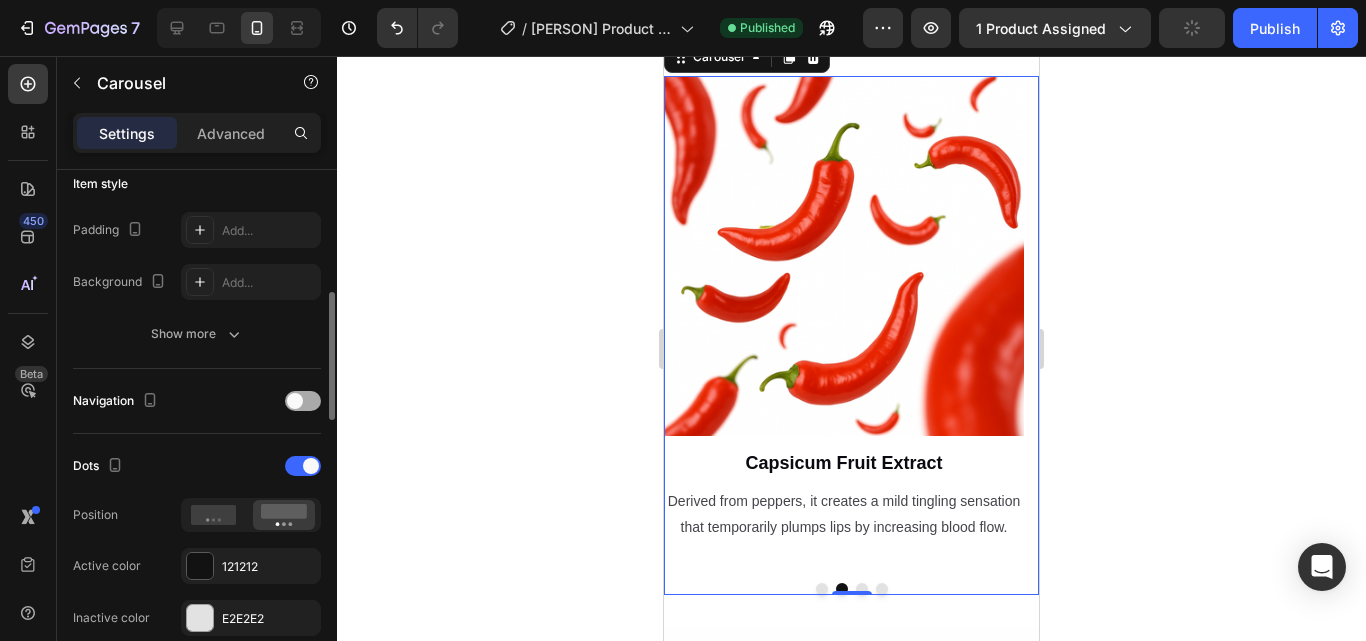 click at bounding box center (295, 401) 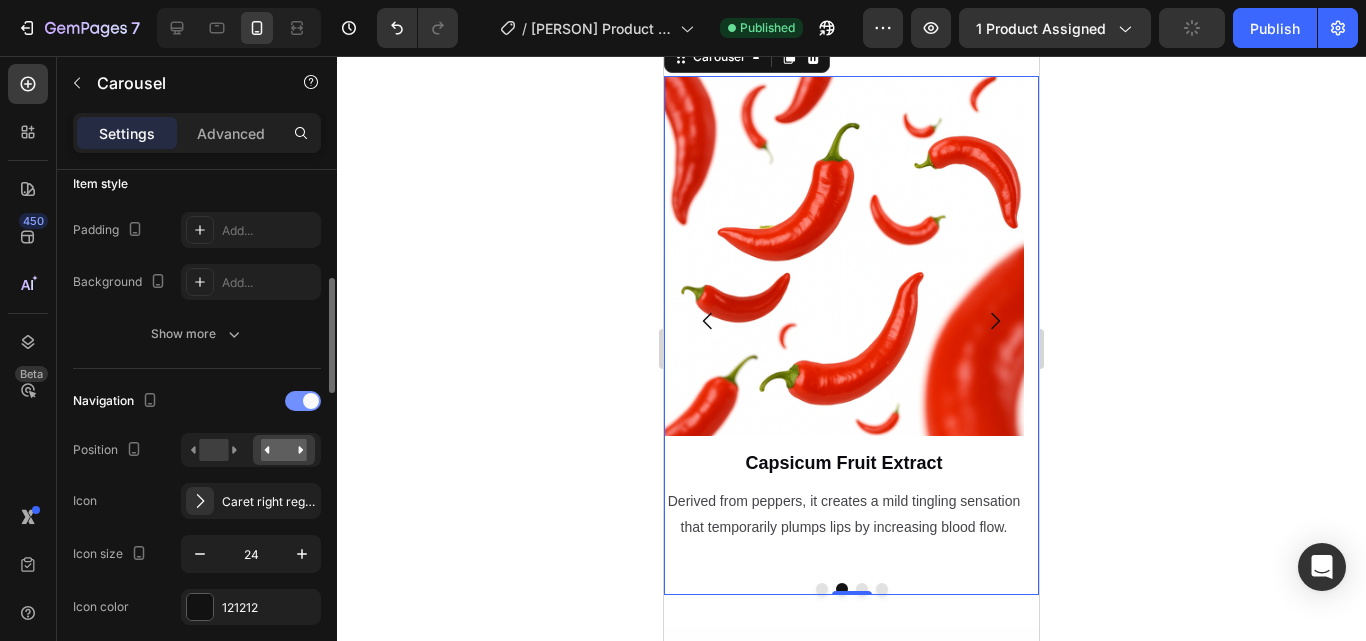 click at bounding box center (303, 401) 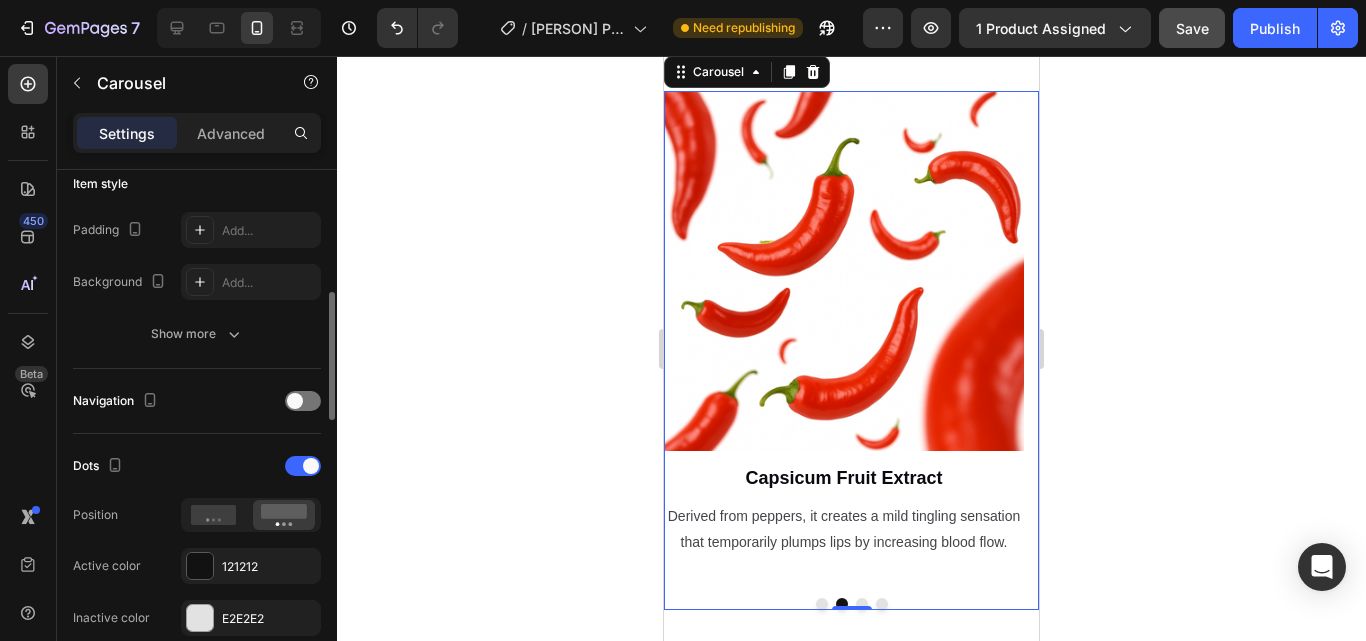 scroll, scrollTop: 4500, scrollLeft: 0, axis: vertical 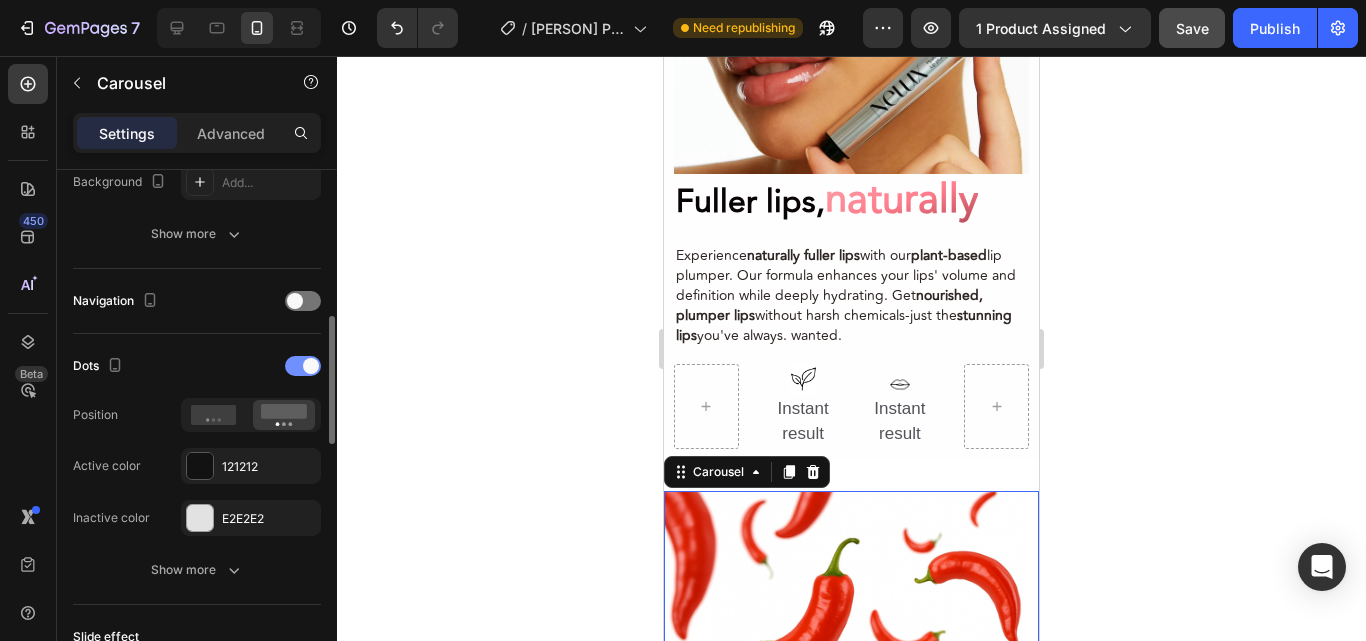 click at bounding box center (311, 366) 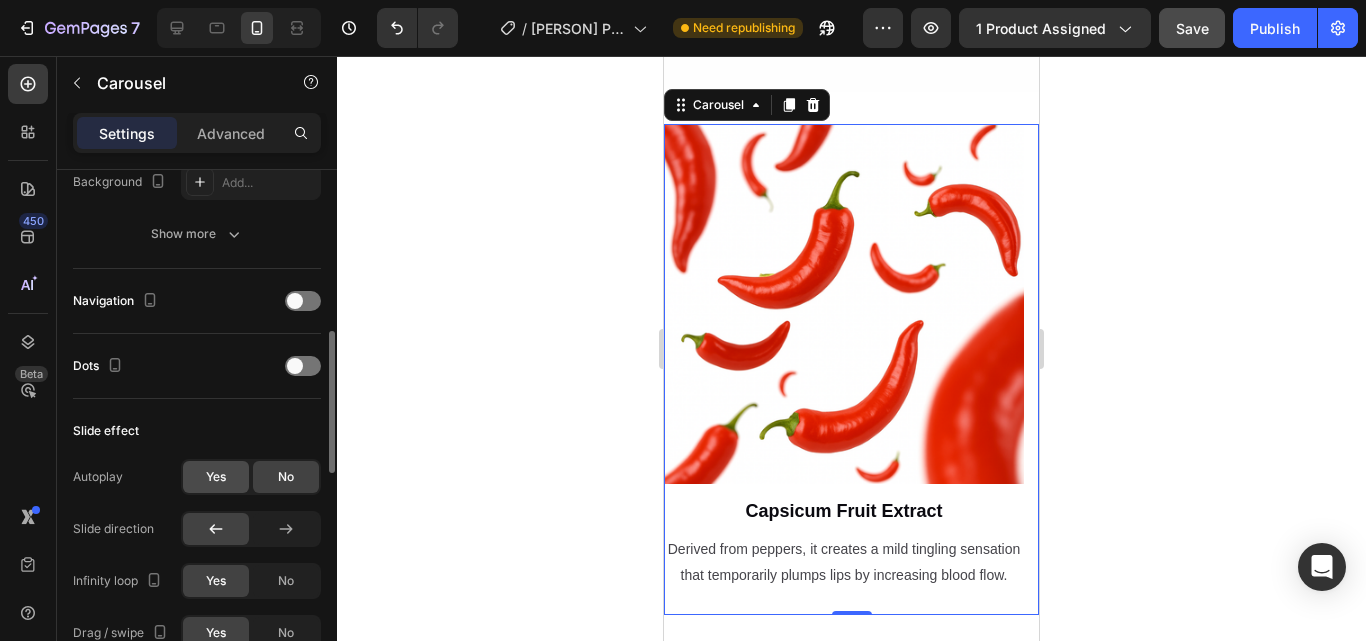 scroll, scrollTop: 4900, scrollLeft: 0, axis: vertical 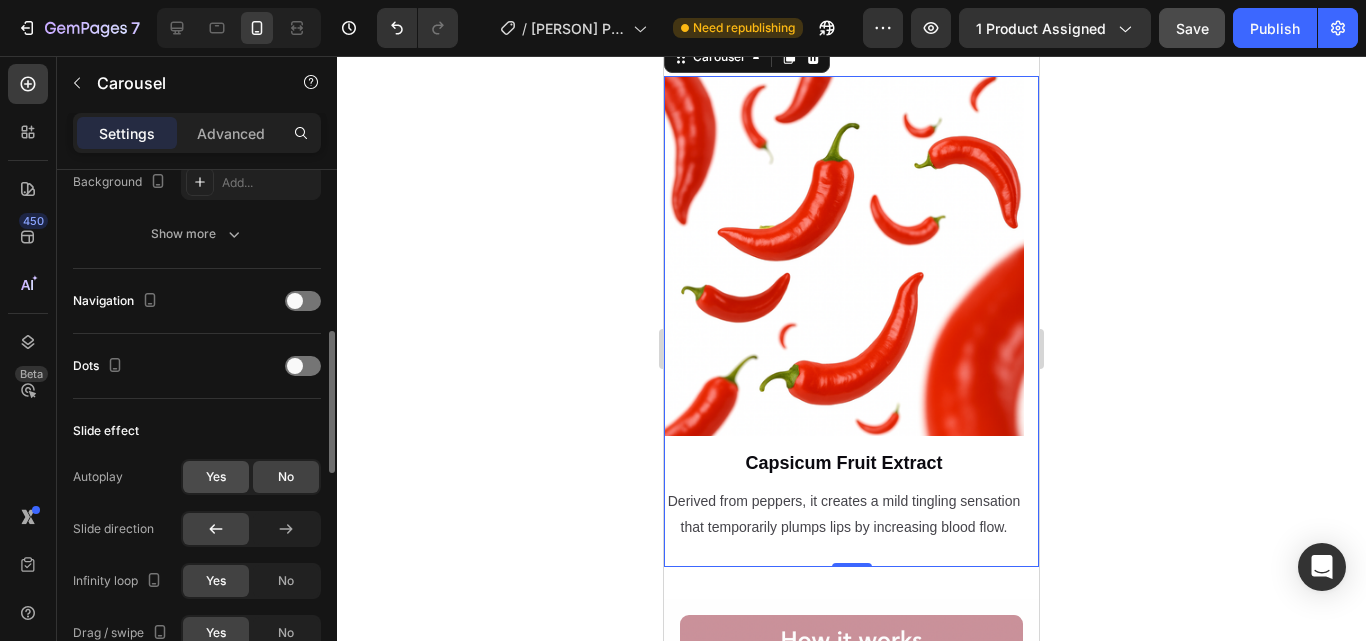 click on "Yes" 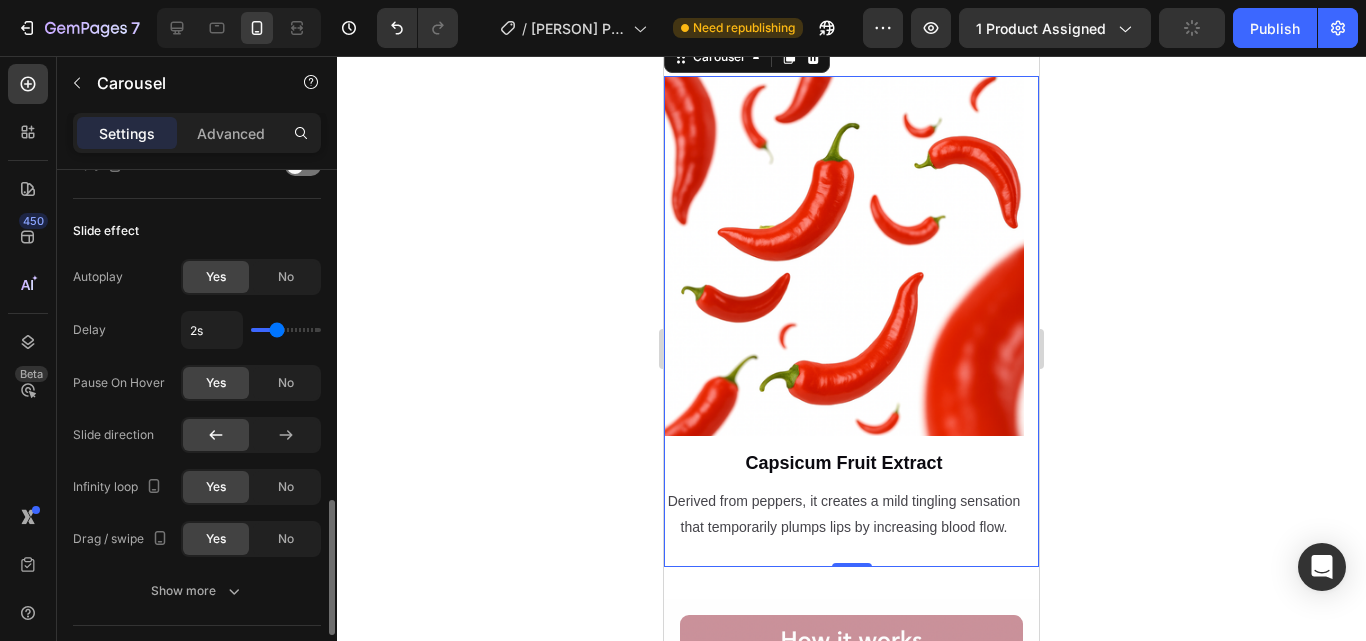 scroll, scrollTop: 900, scrollLeft: 0, axis: vertical 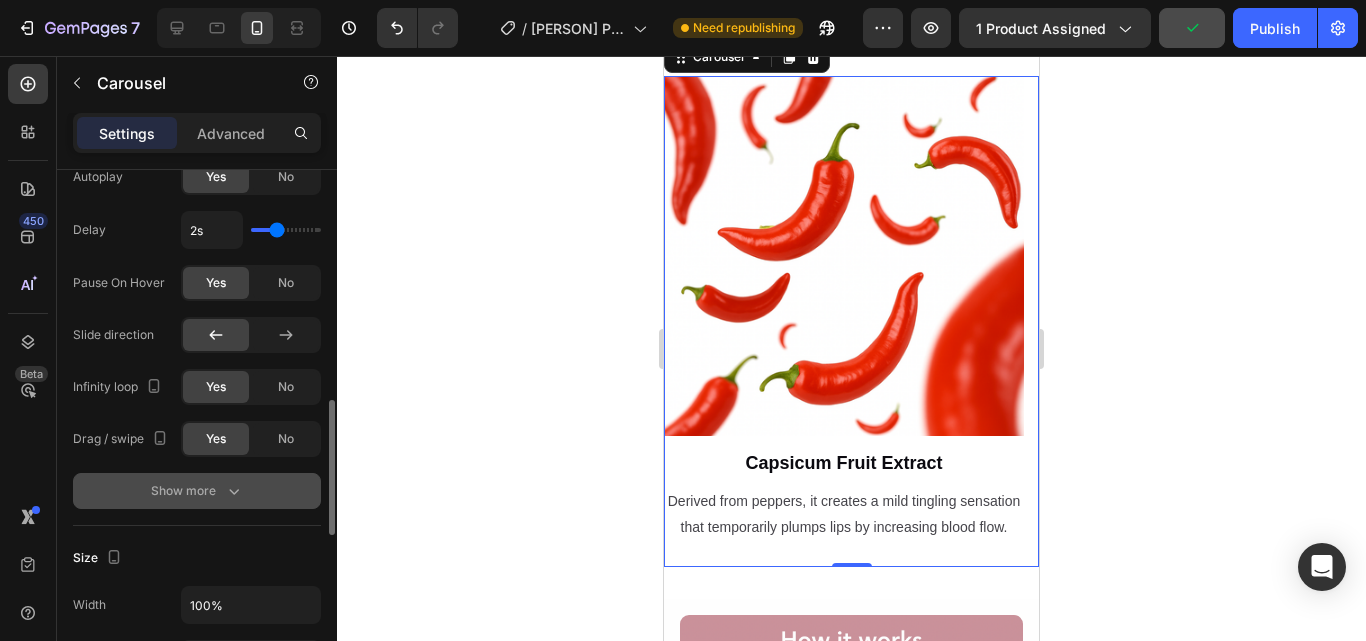 click on "Show more" at bounding box center [197, 491] 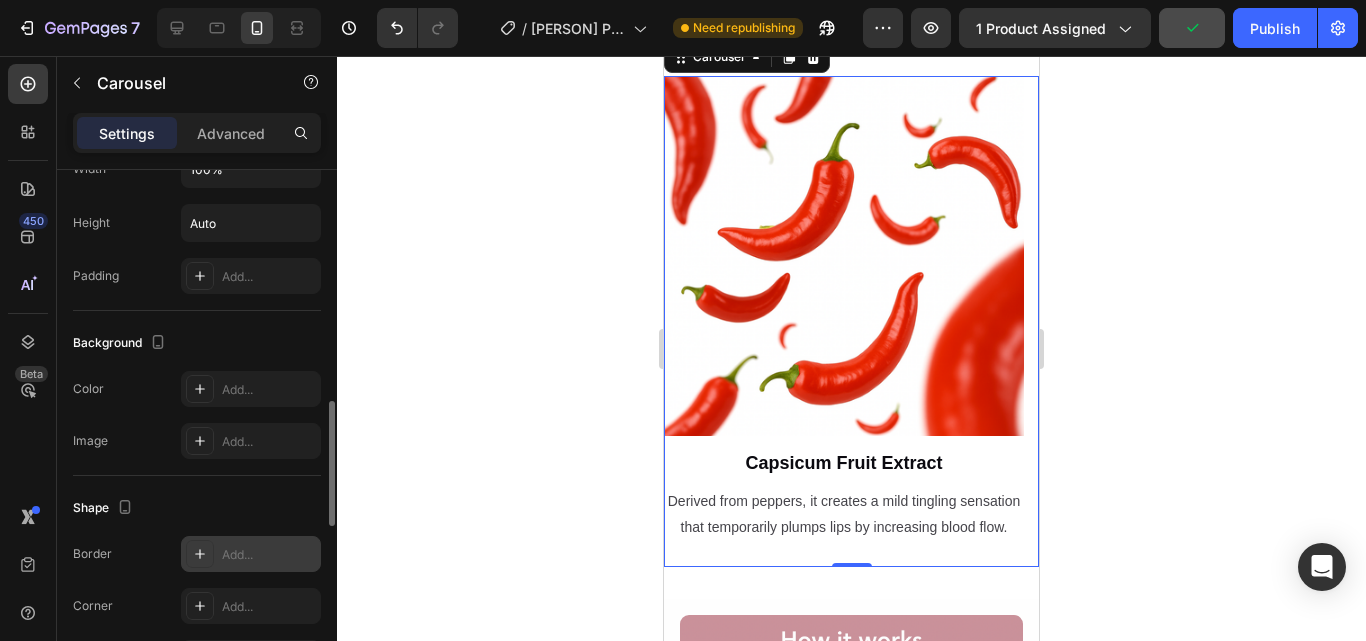 scroll, scrollTop: 1394, scrollLeft: 0, axis: vertical 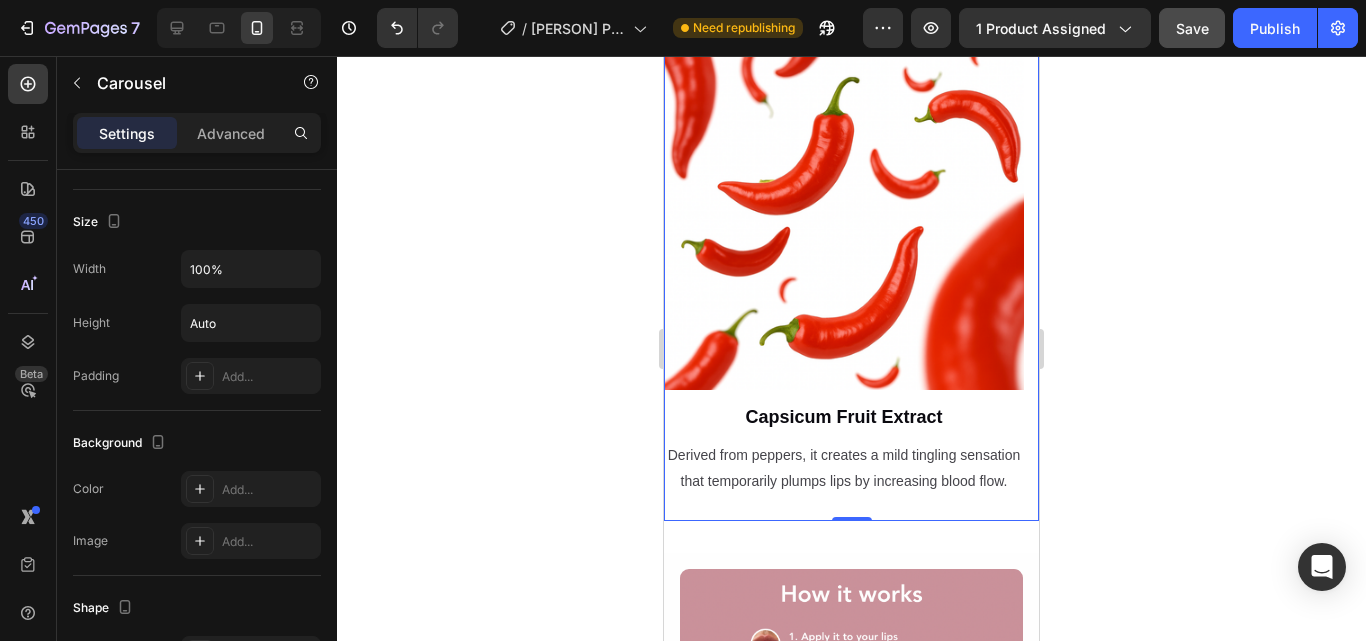 click at bounding box center (844, 210) 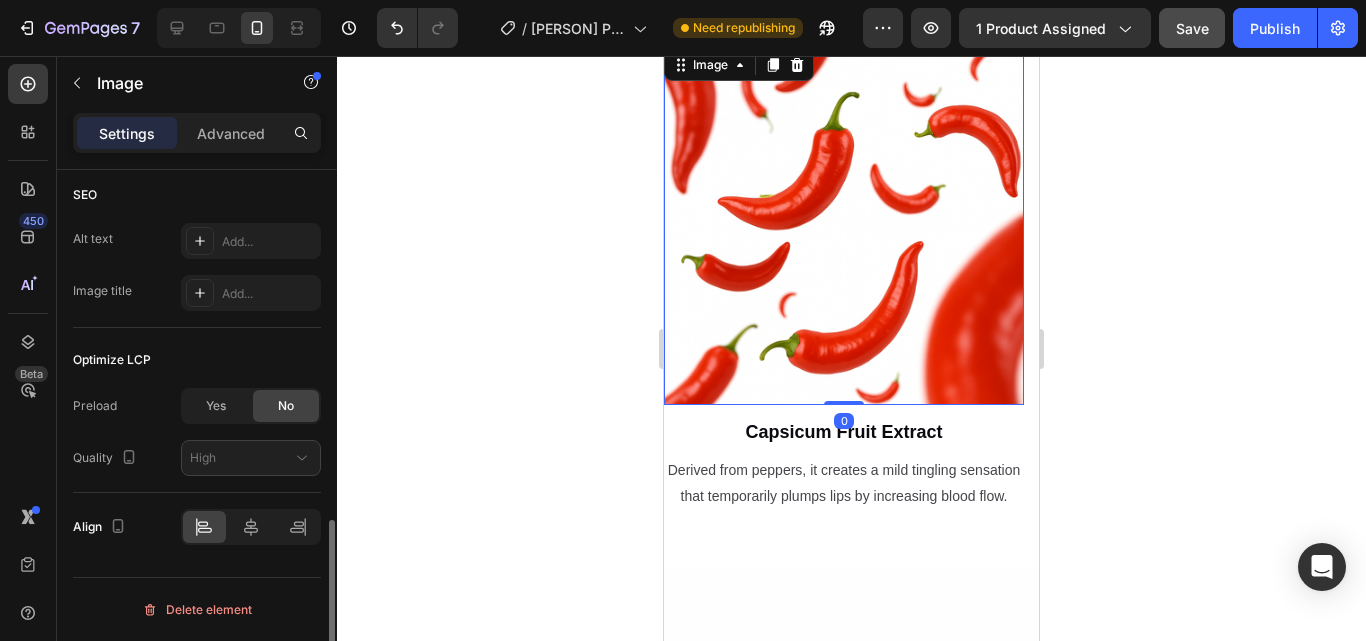 scroll, scrollTop: 4802, scrollLeft: 0, axis: vertical 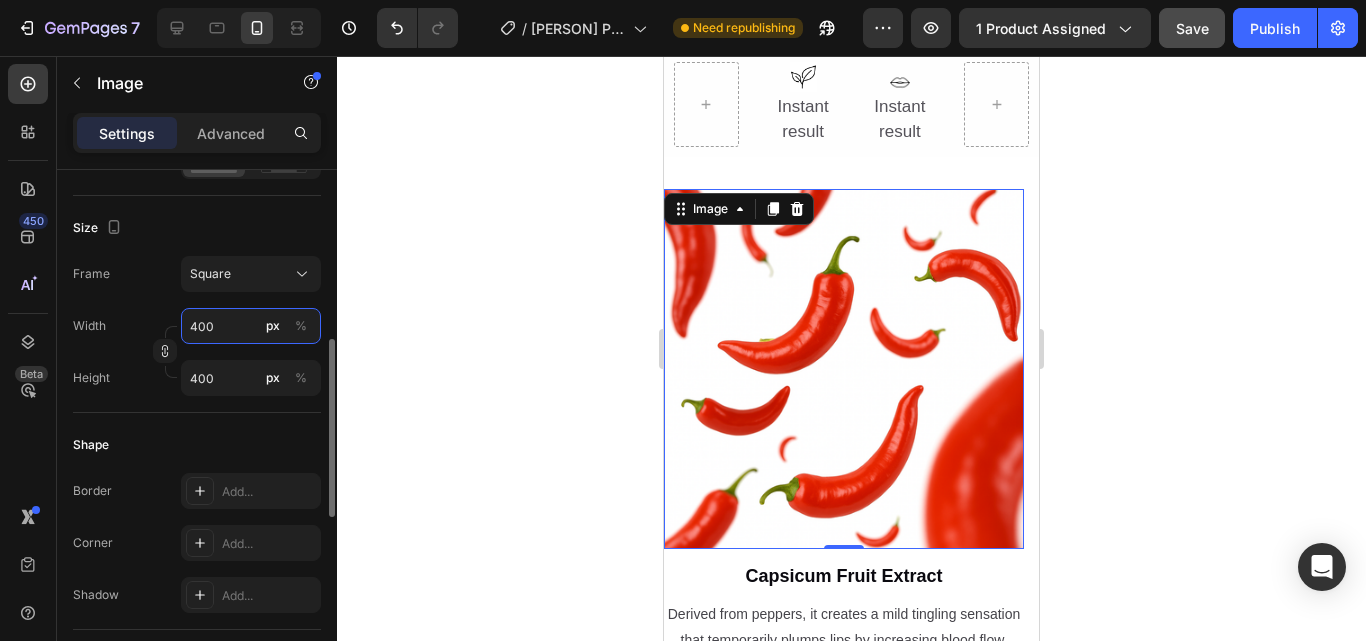 click on "400" at bounding box center (251, 326) 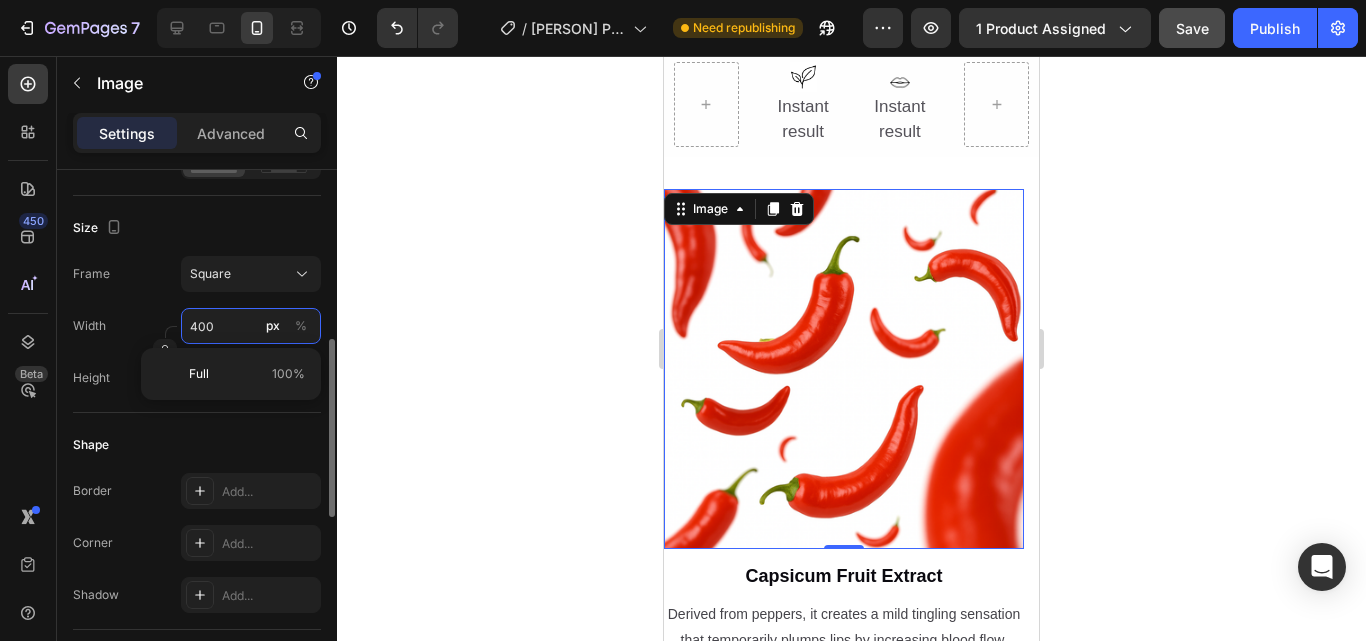 type on "3" 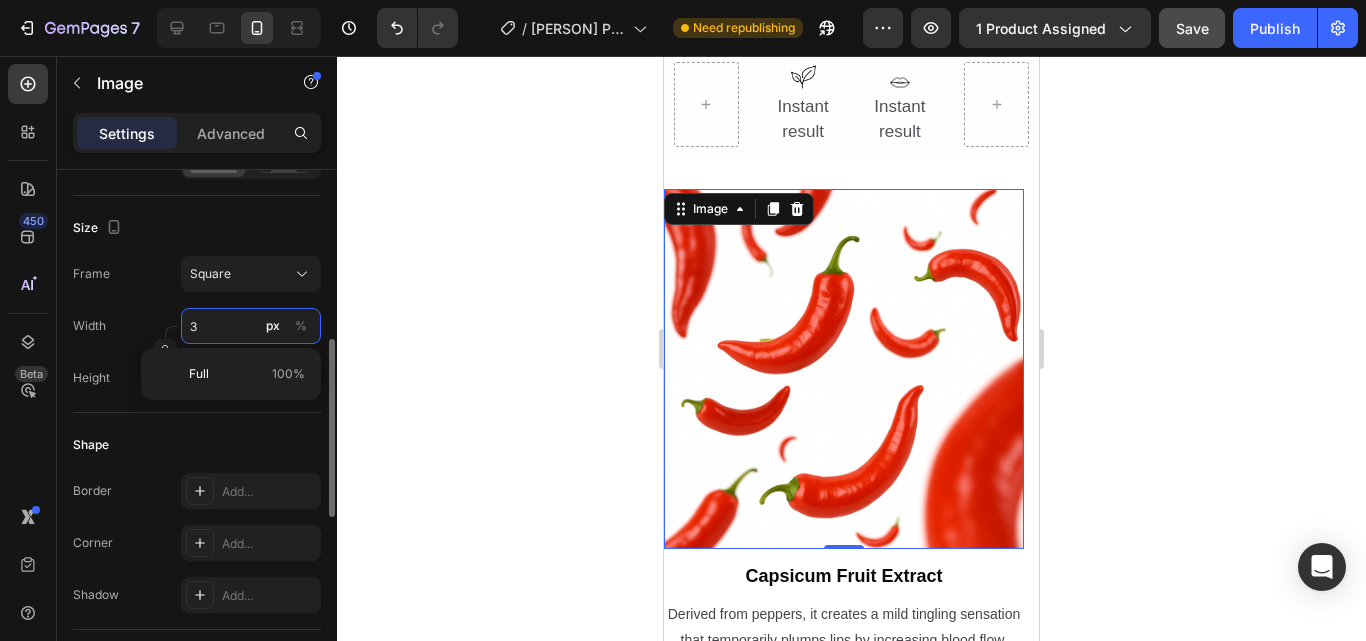 type on "3" 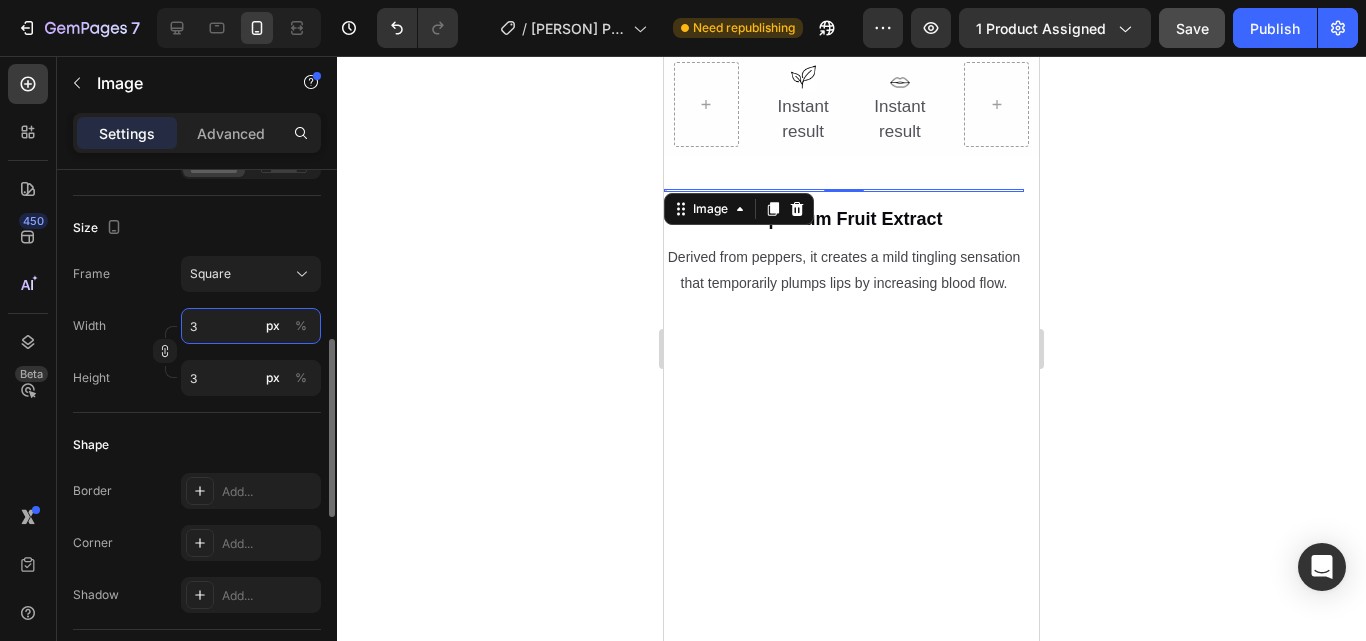 type on "30" 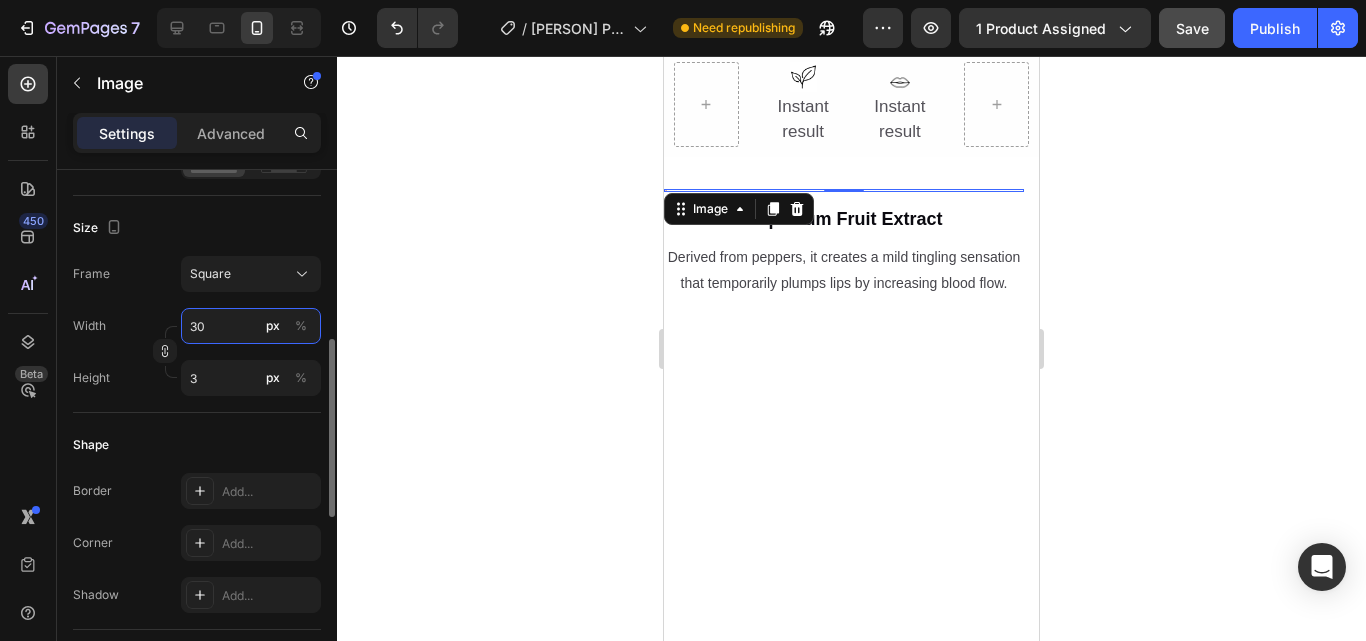 type on "30" 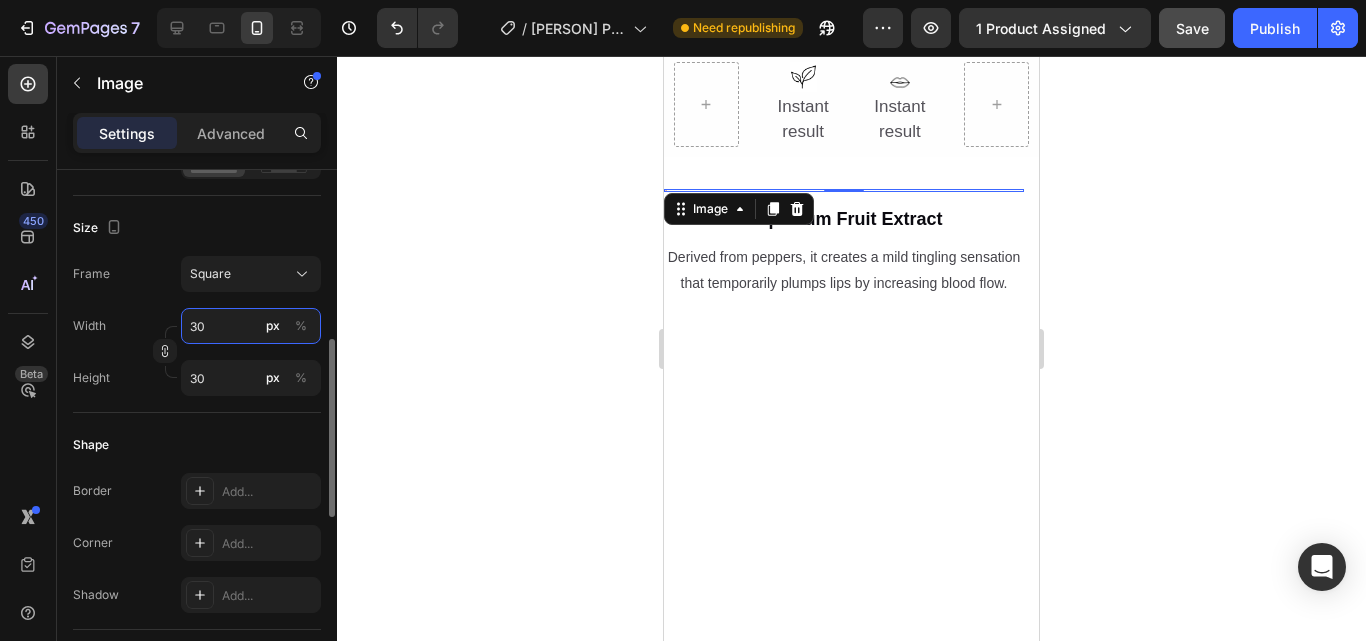 type on "300" 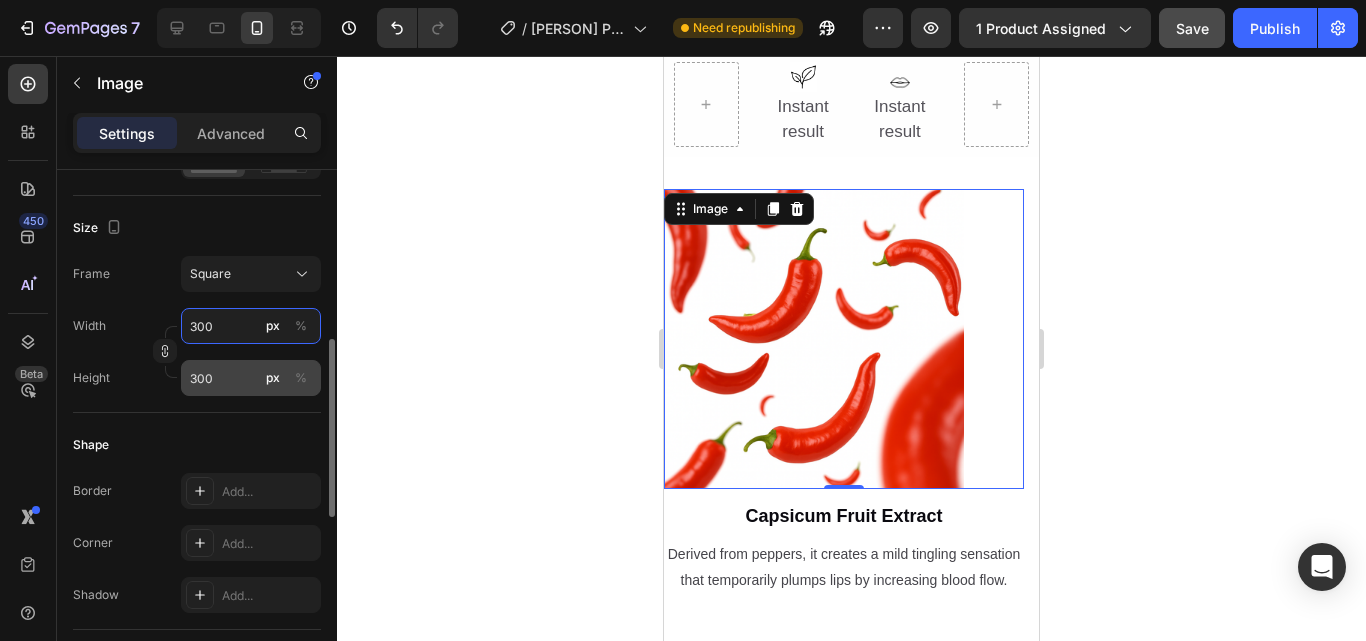 type on "300" 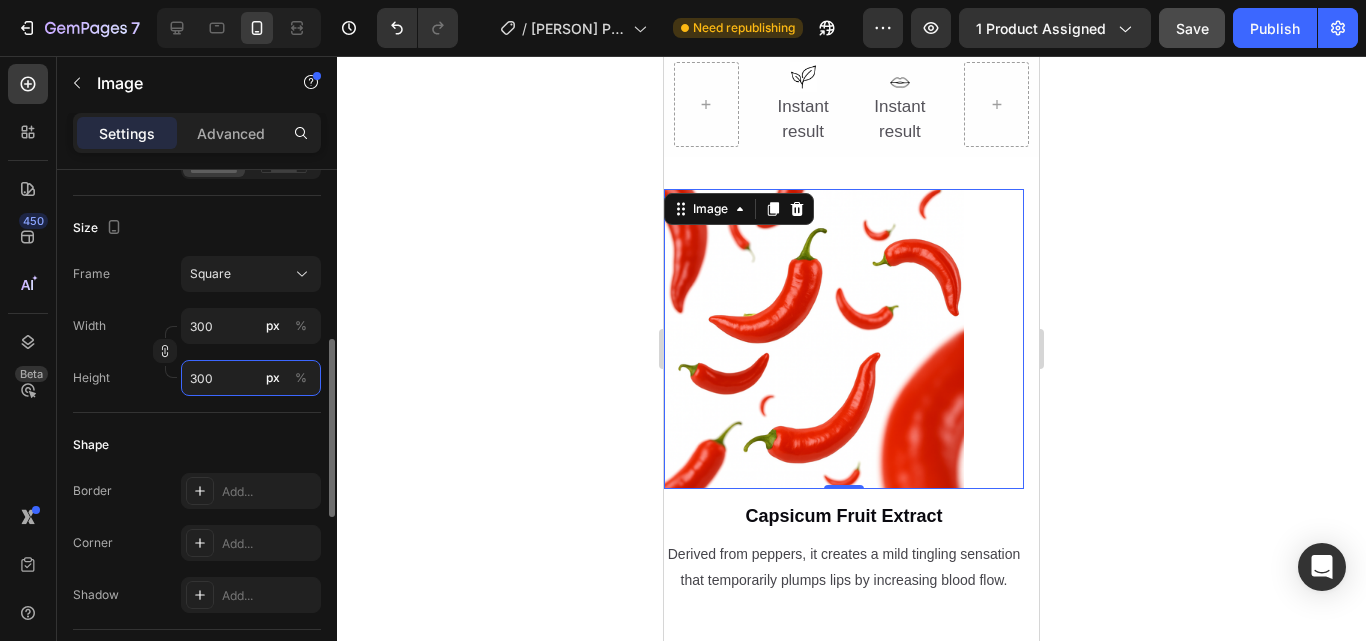 click on "300" at bounding box center (251, 378) 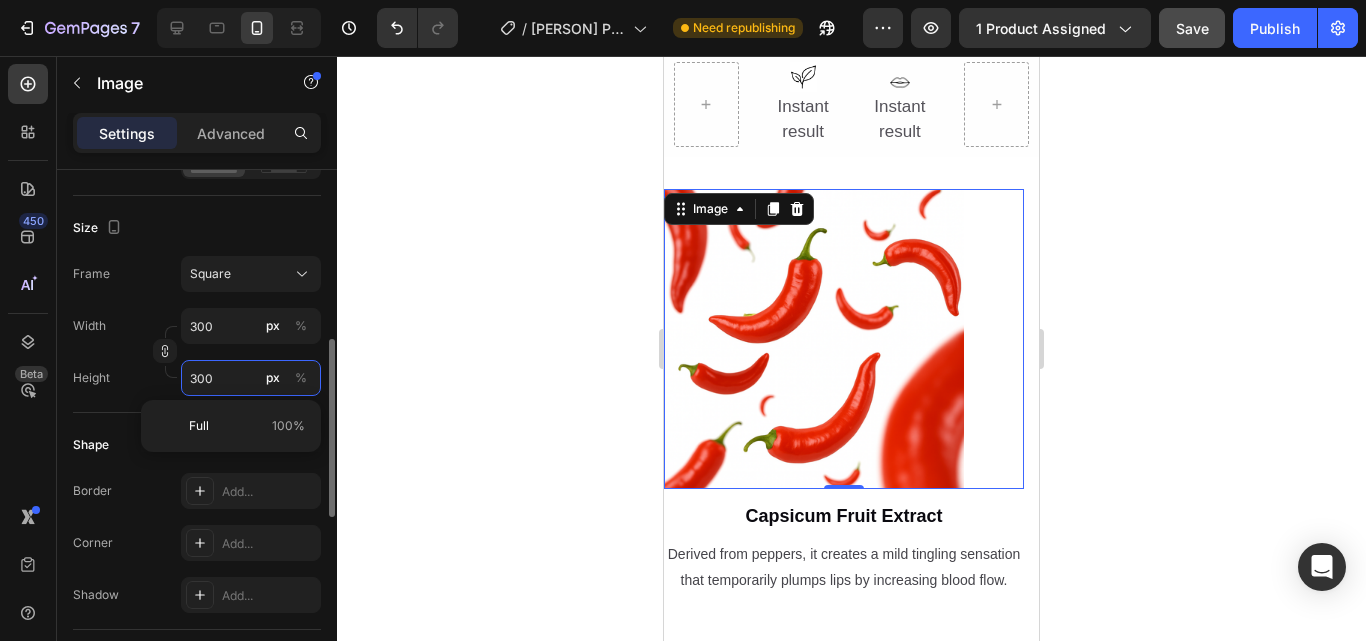 type on "3" 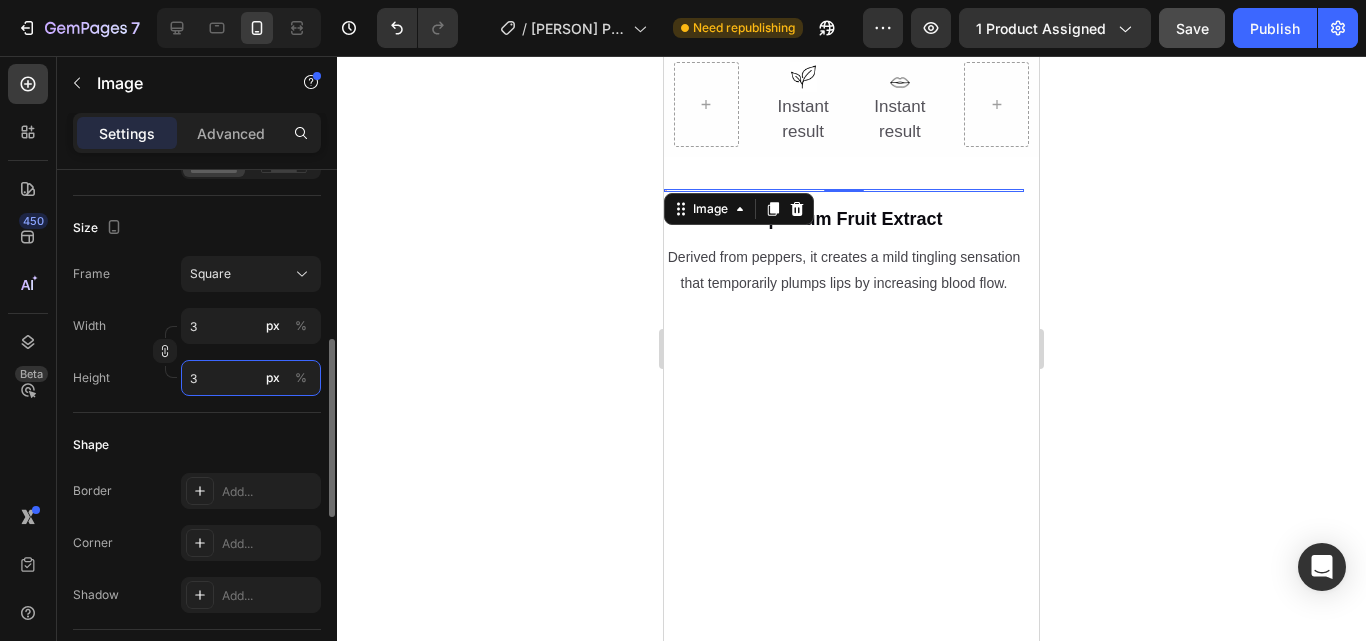 type on "30" 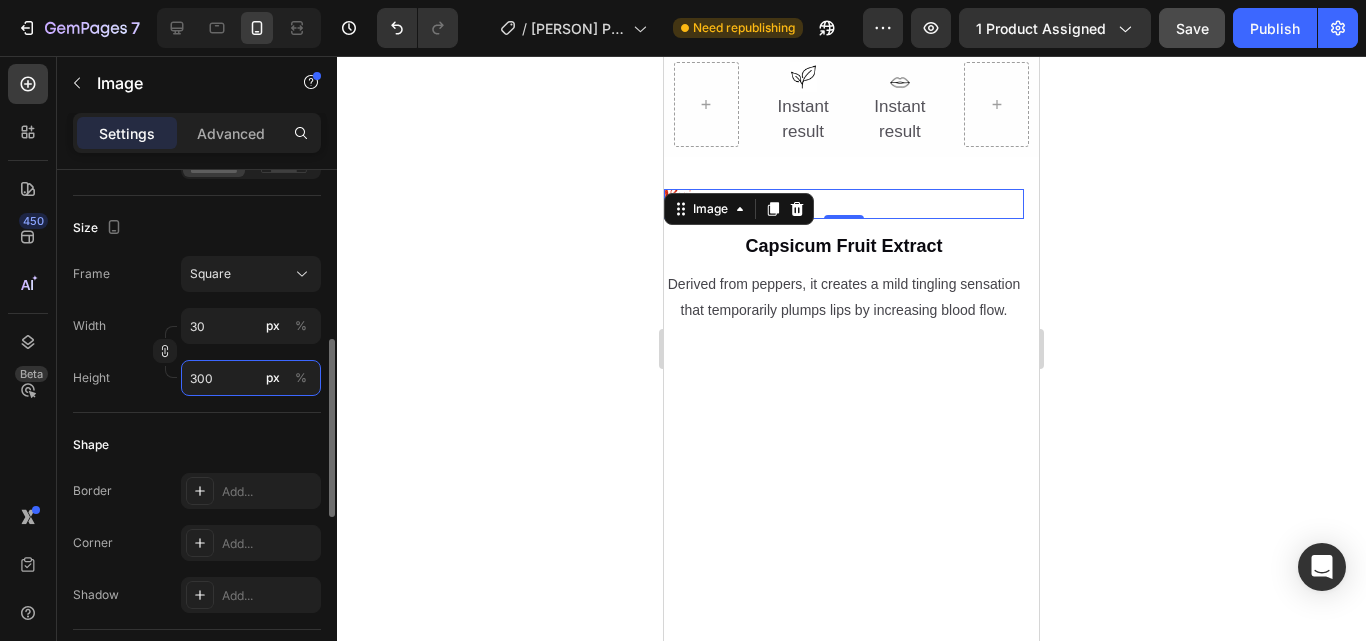 type on "30" 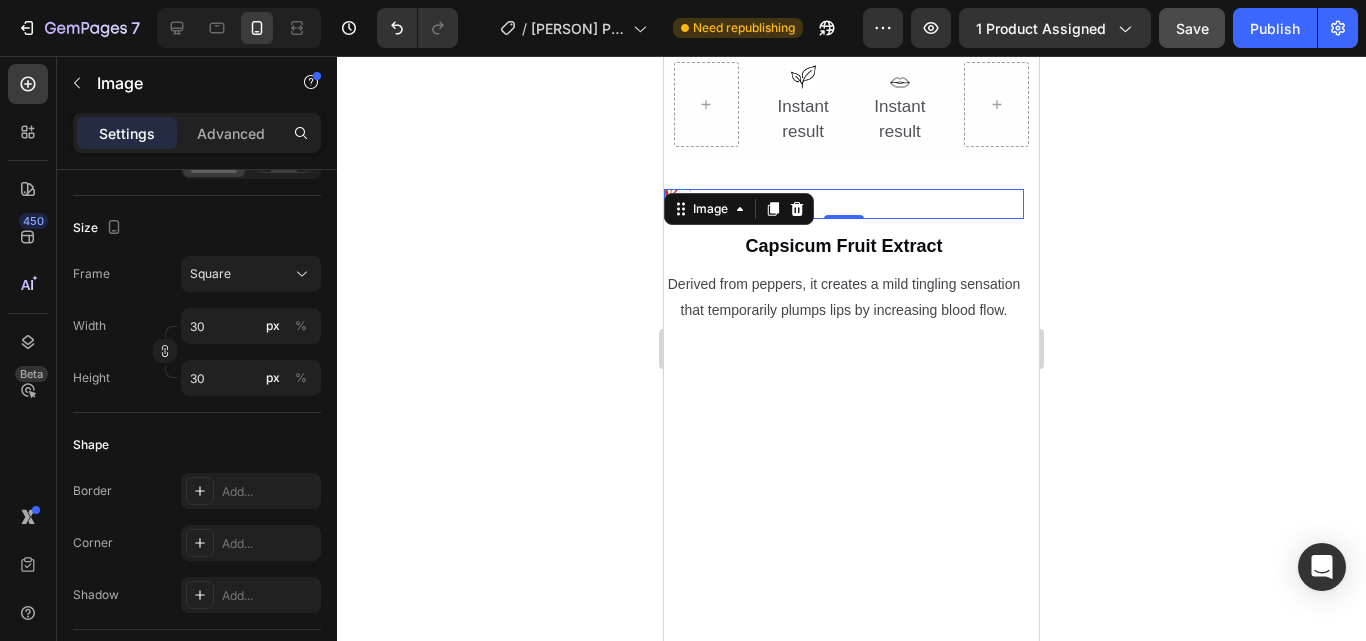 click at bounding box center [844, 204] 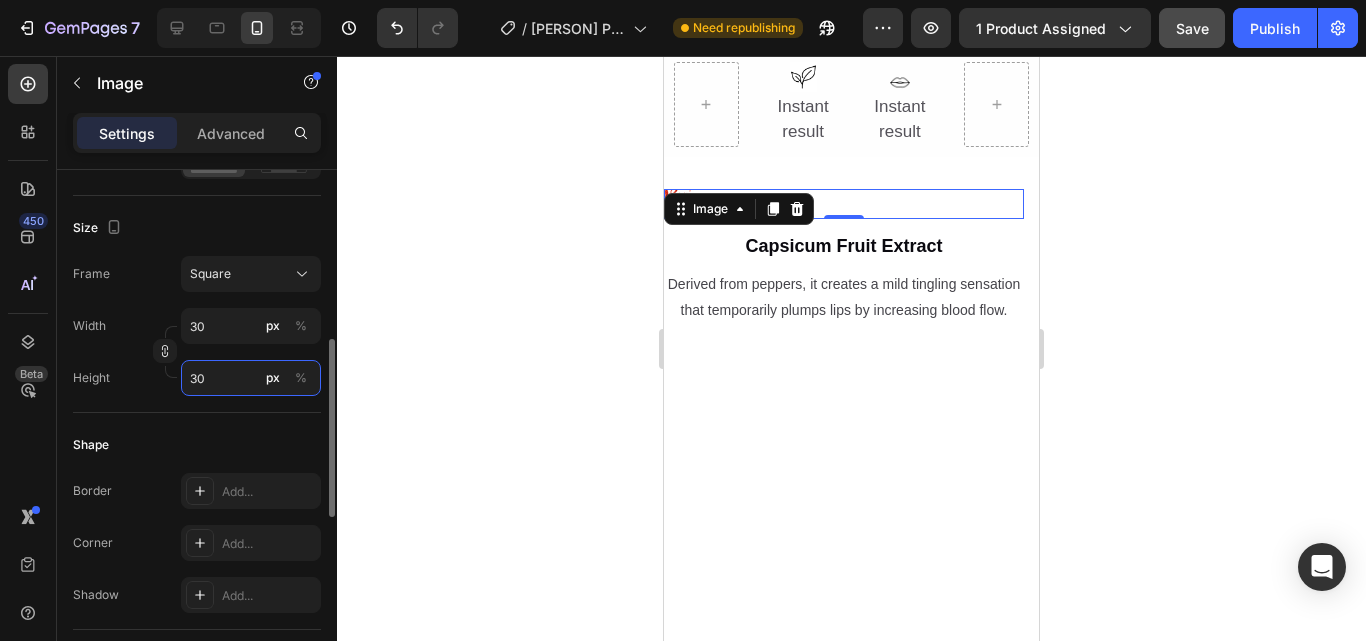 click on "30" at bounding box center [251, 378] 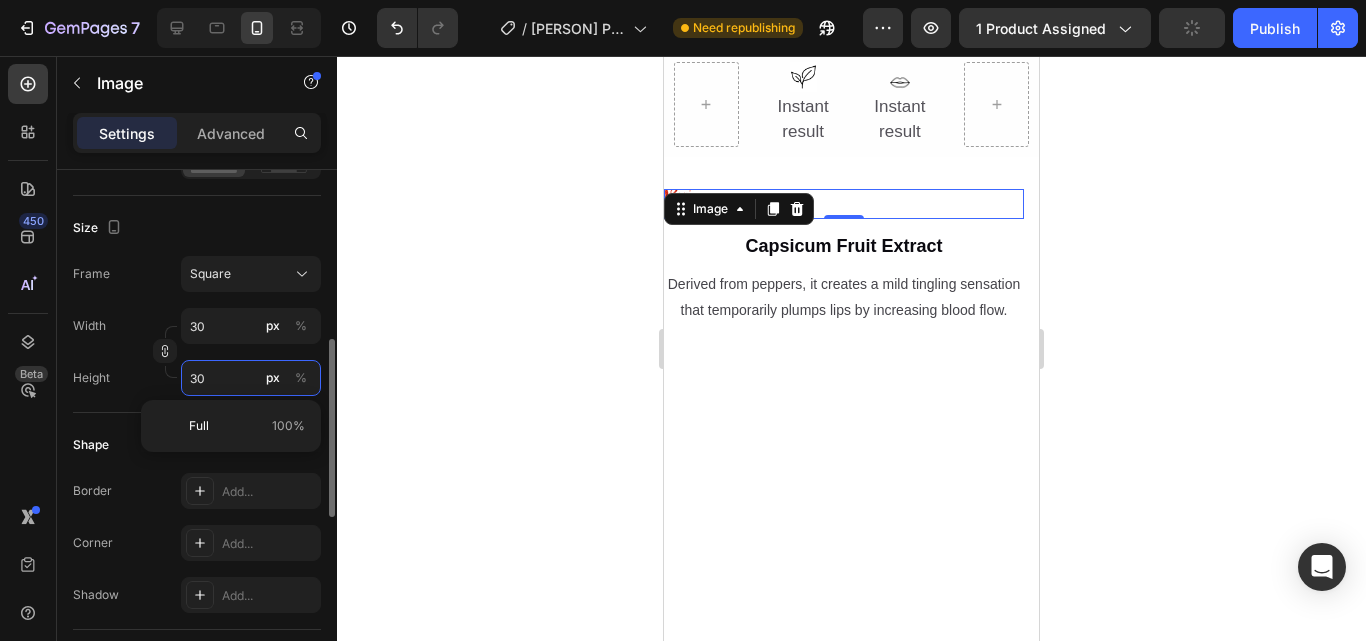 type on "300" 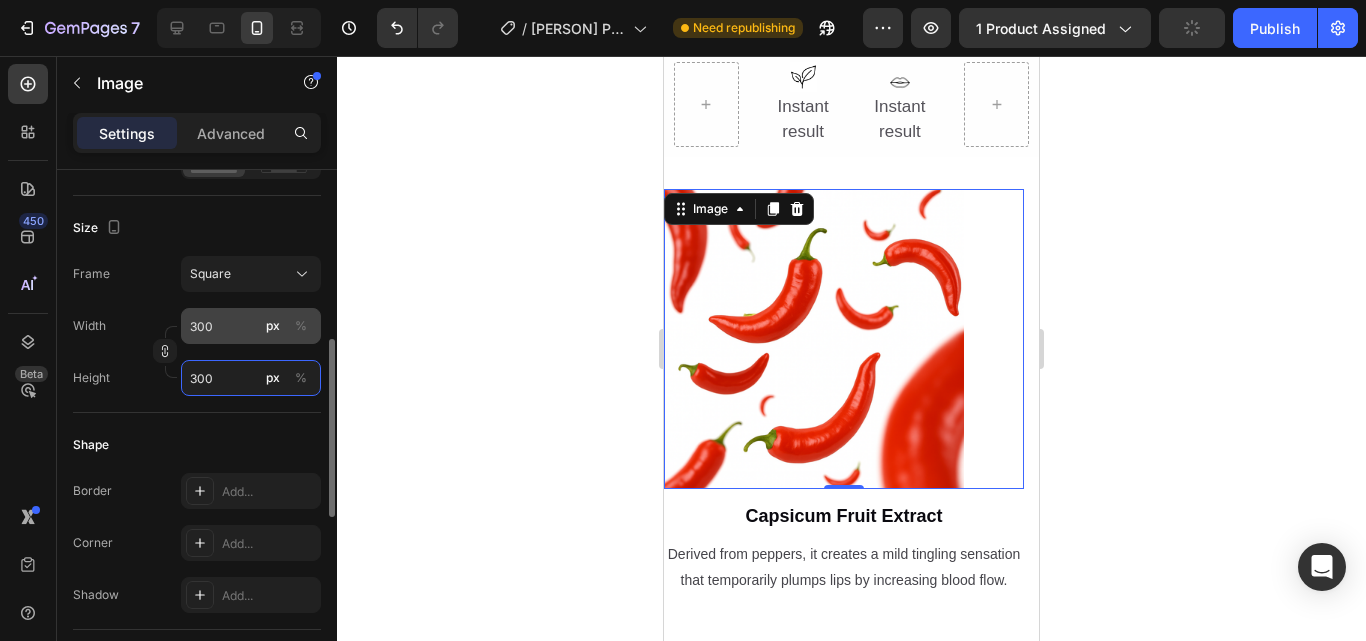 type on "300" 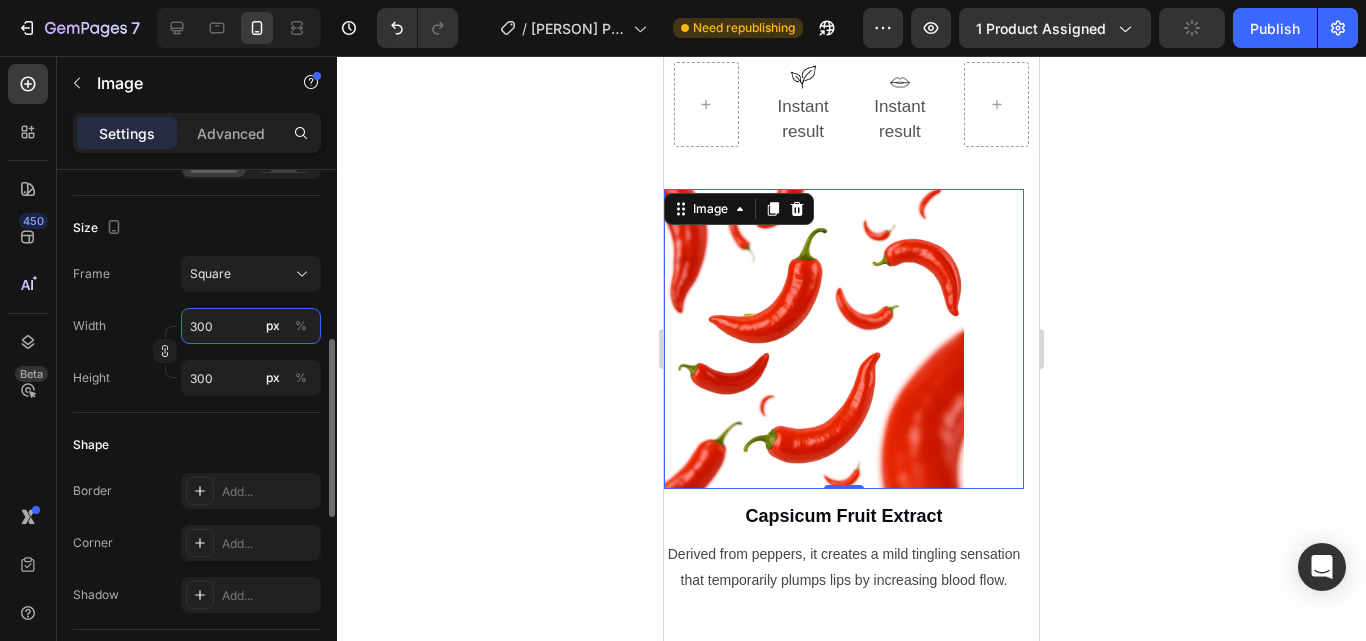 click on "300" at bounding box center (251, 326) 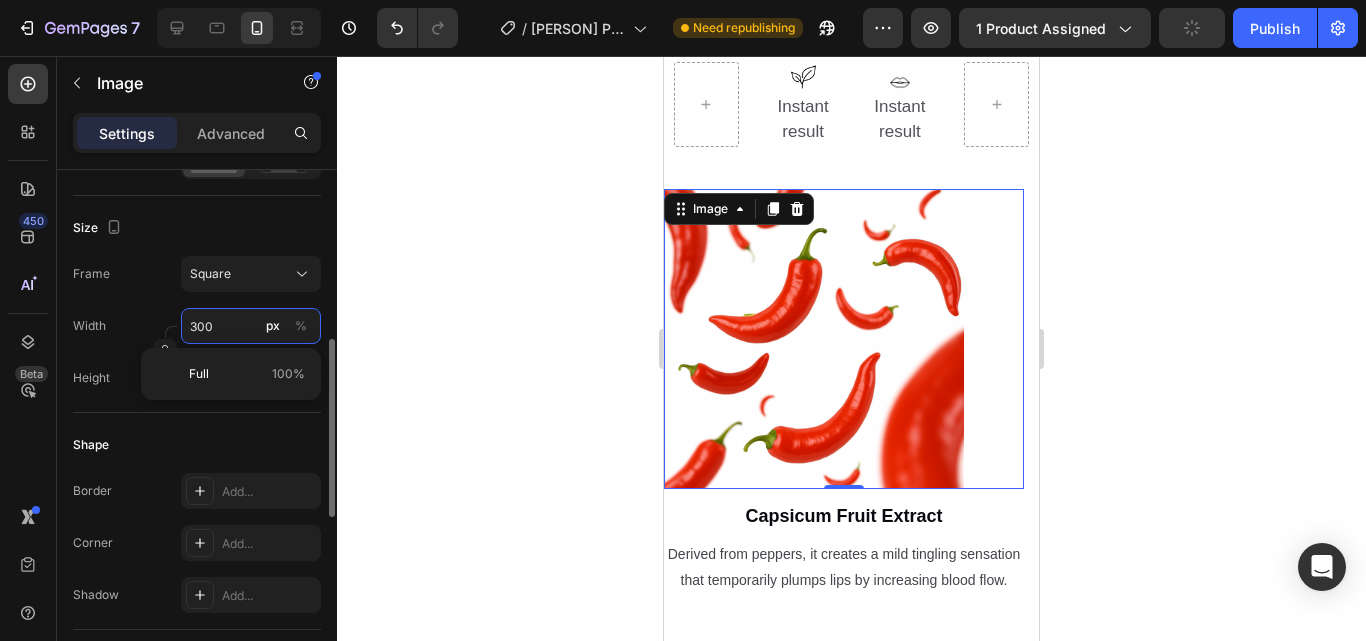 type on "1" 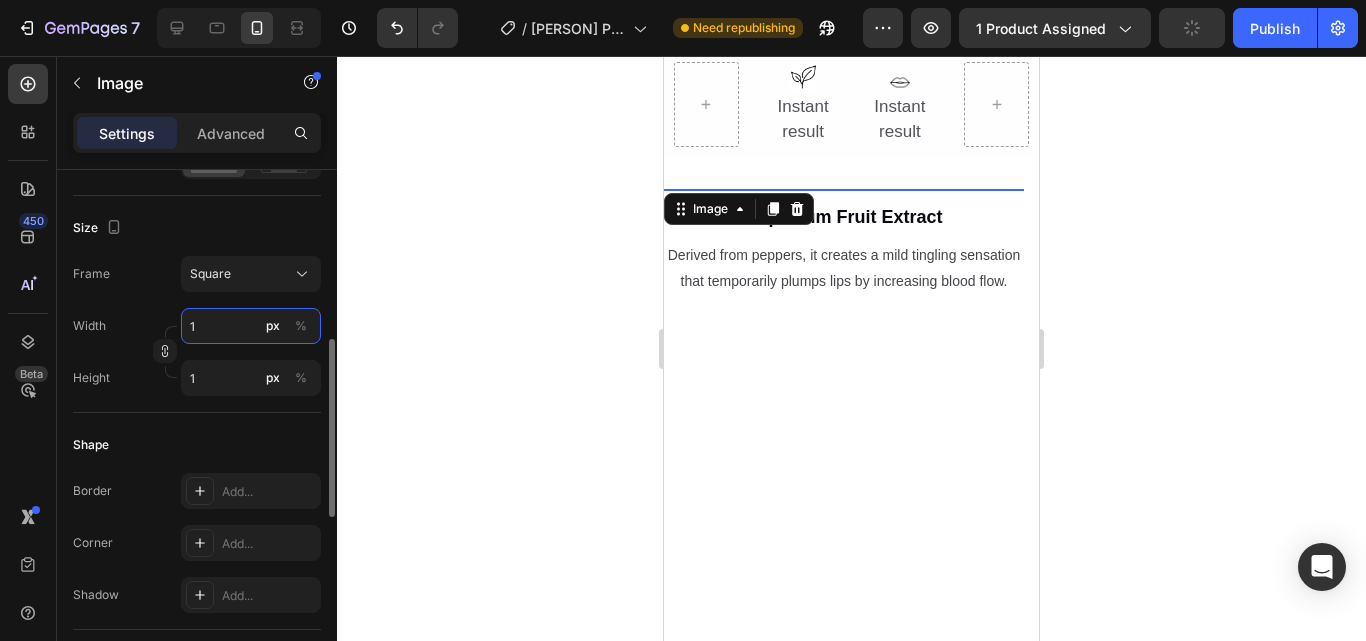 type on "10" 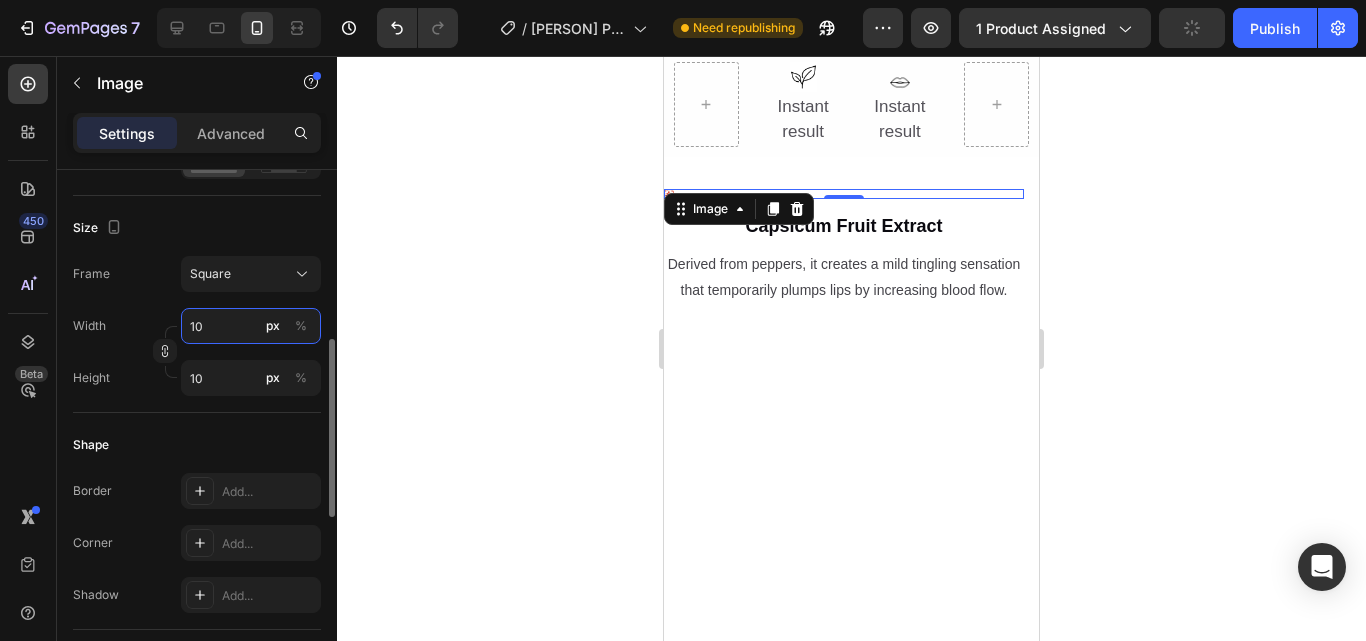 type on "100" 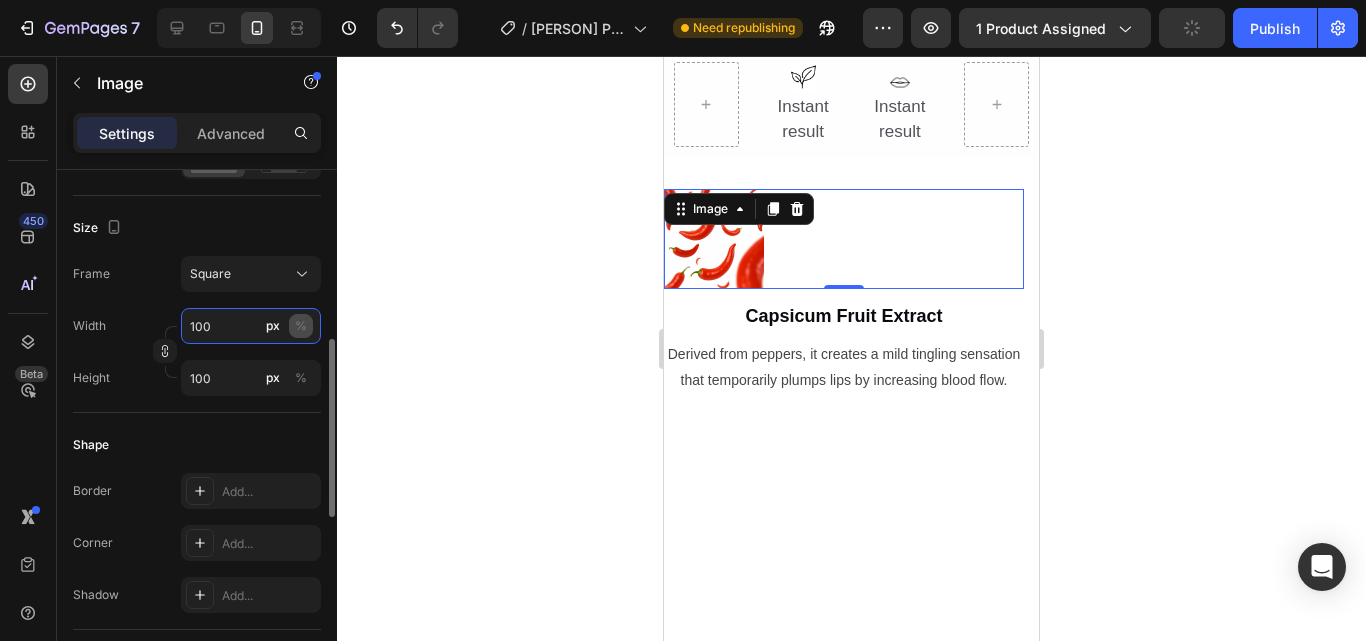 type on "100" 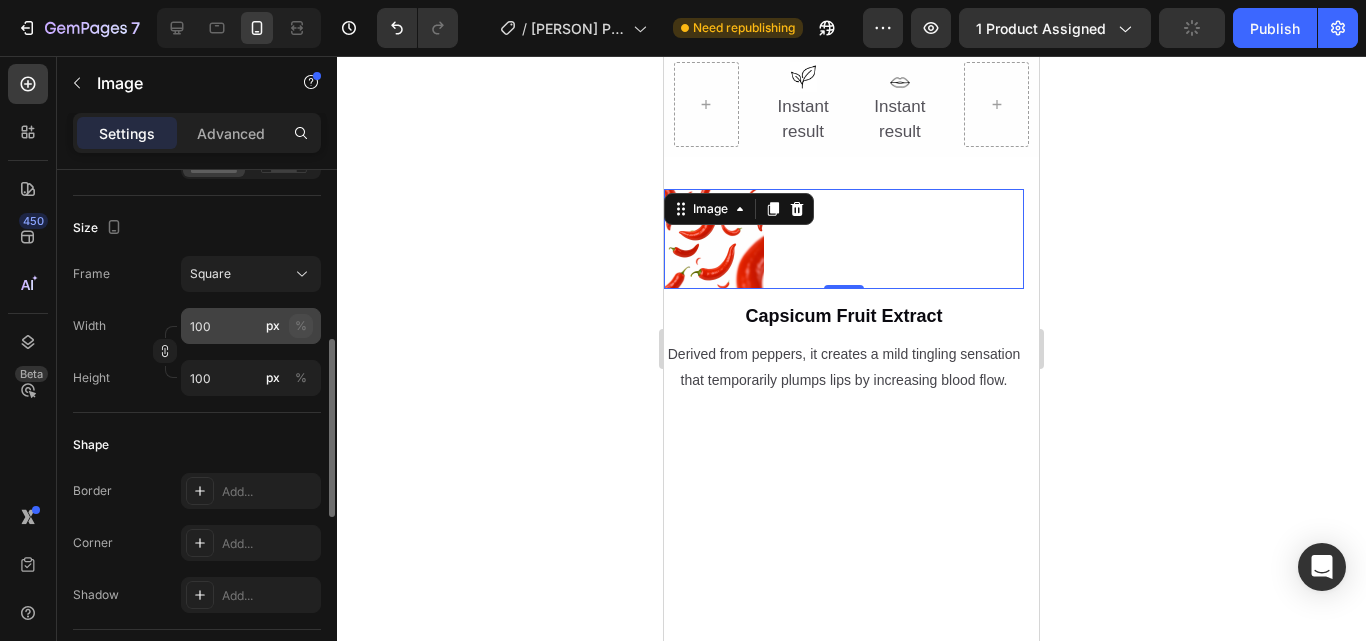 click on "%" 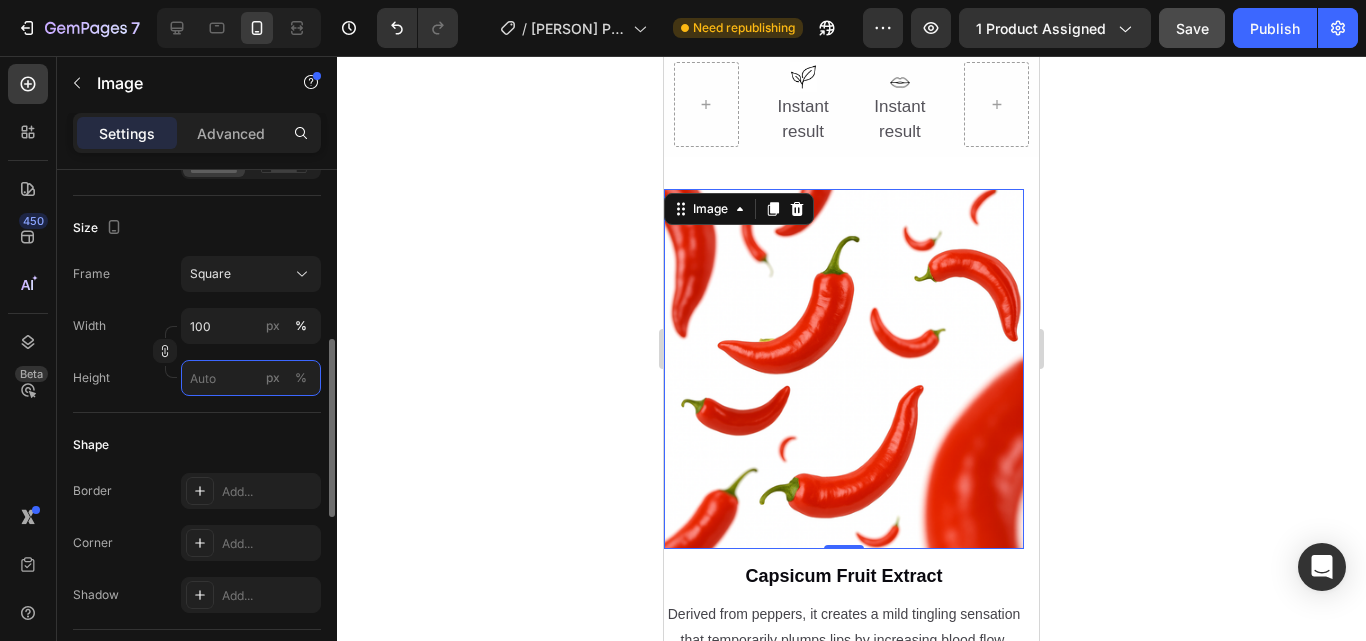 click on "px %" at bounding box center (251, 378) 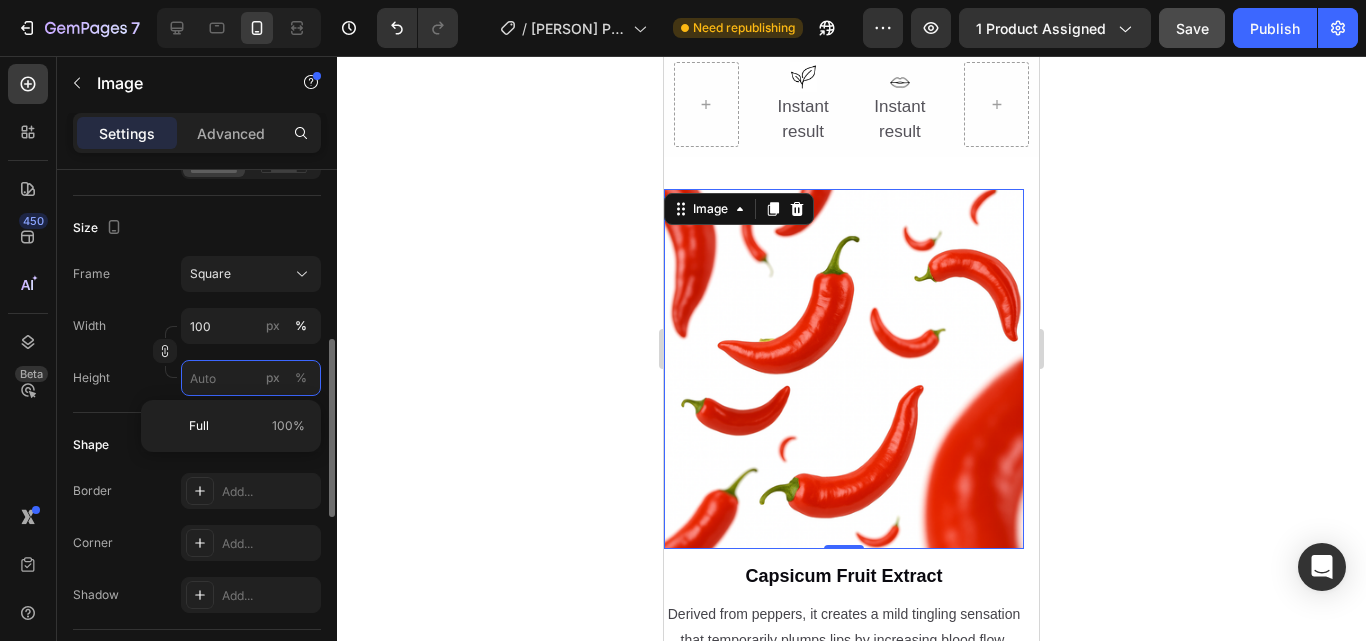 type on "3" 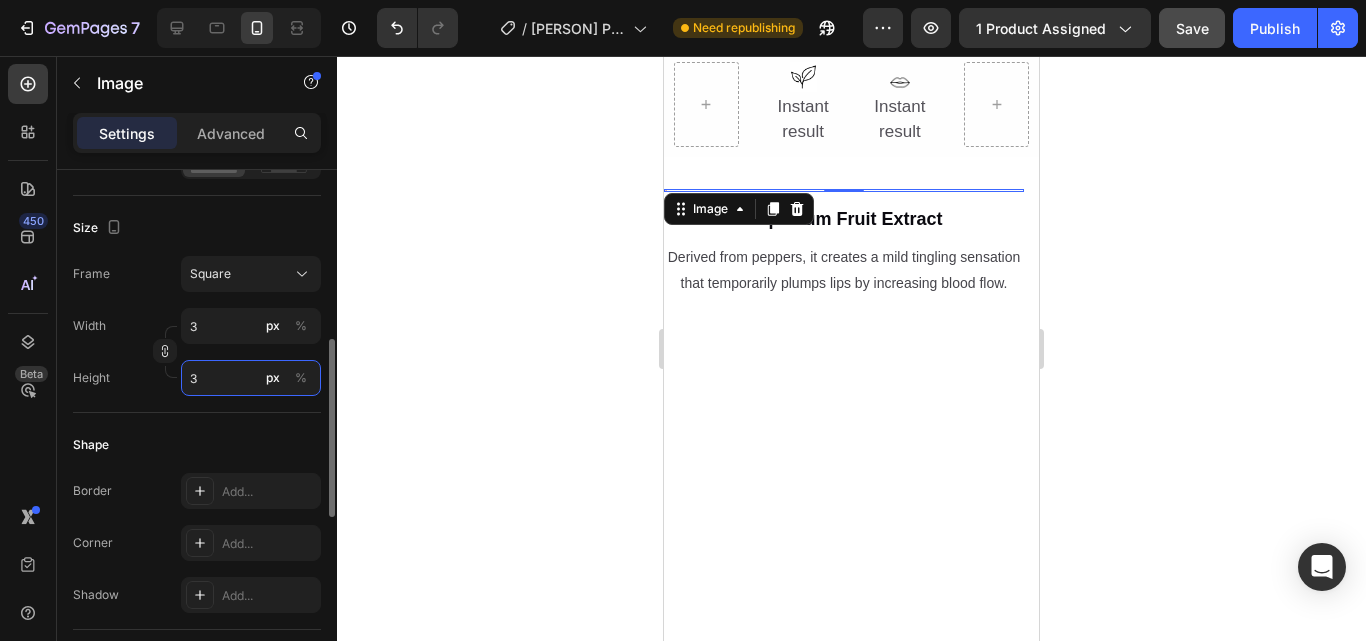 type on "30" 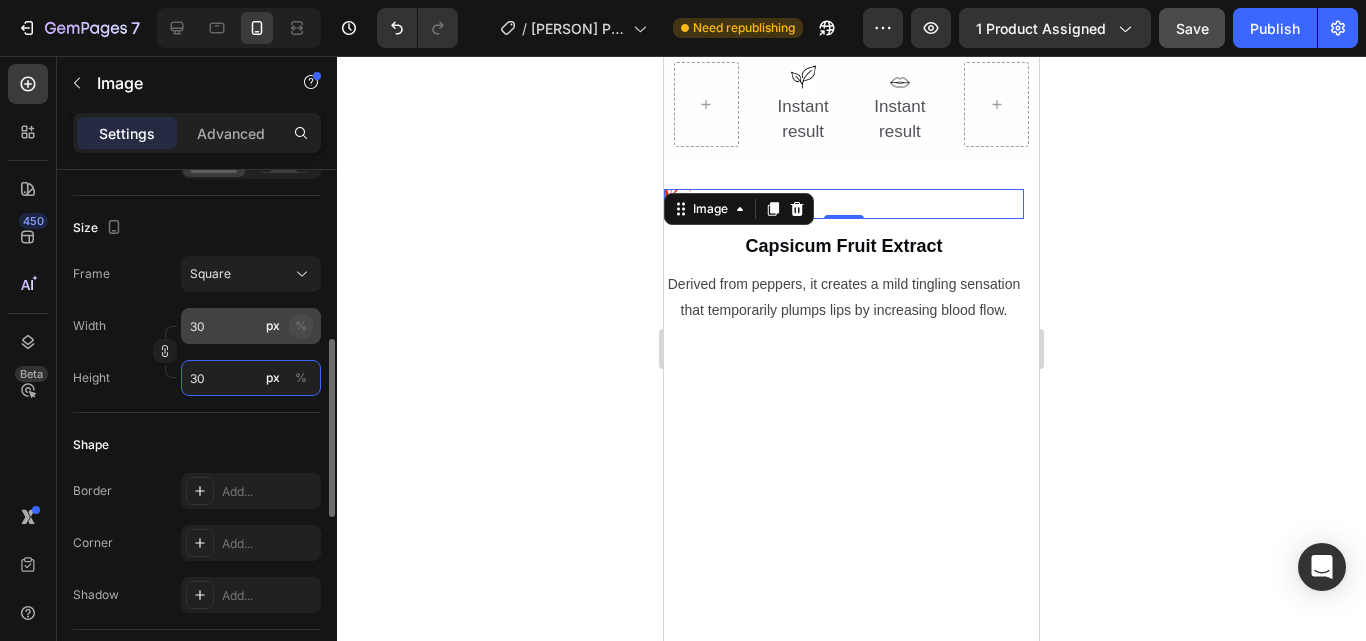 type on "30" 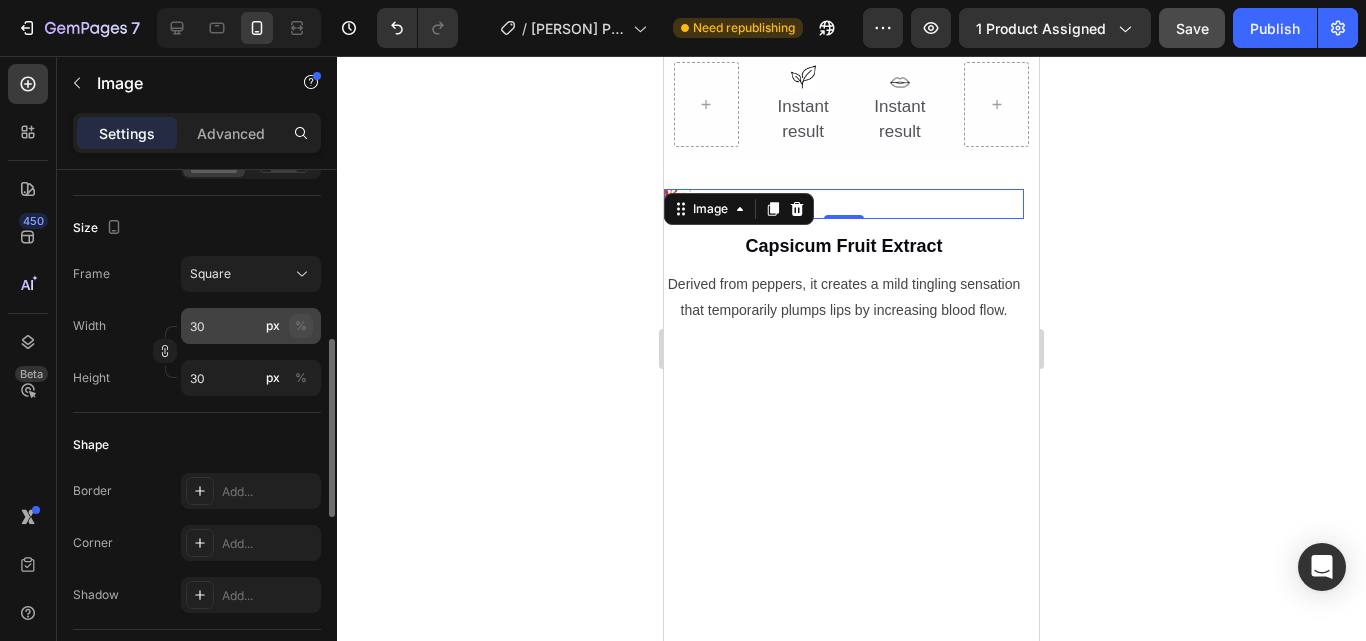 click on "%" at bounding box center (301, 326) 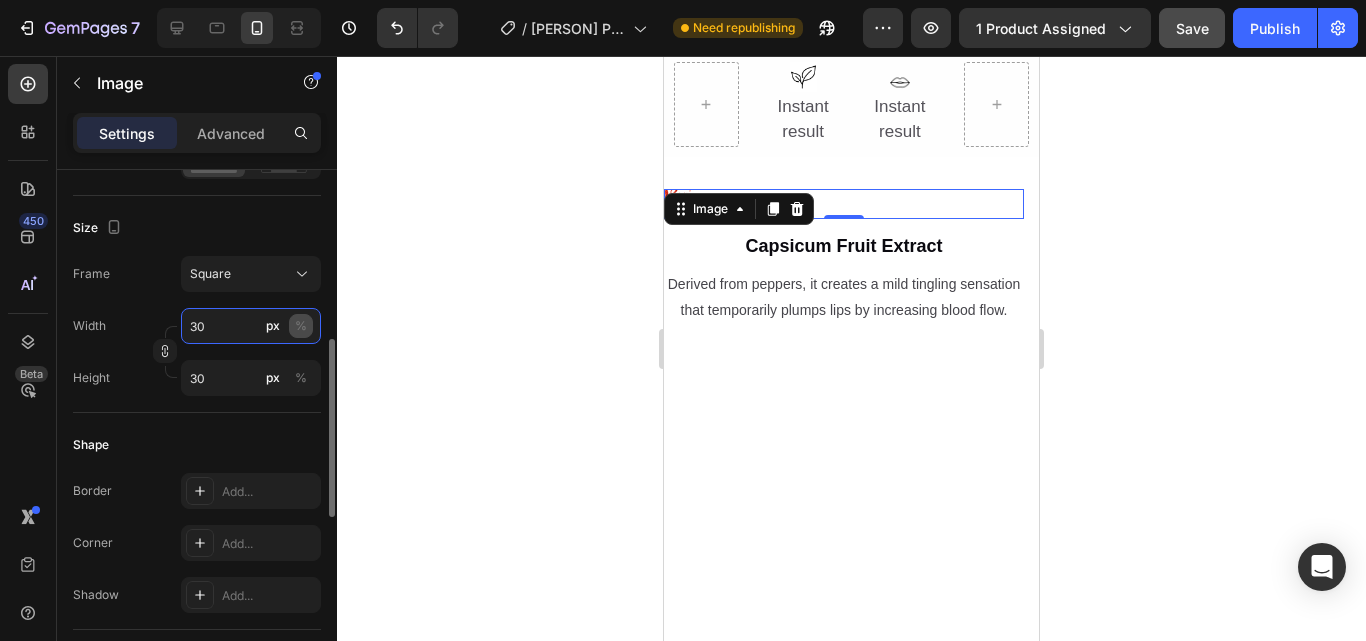 type 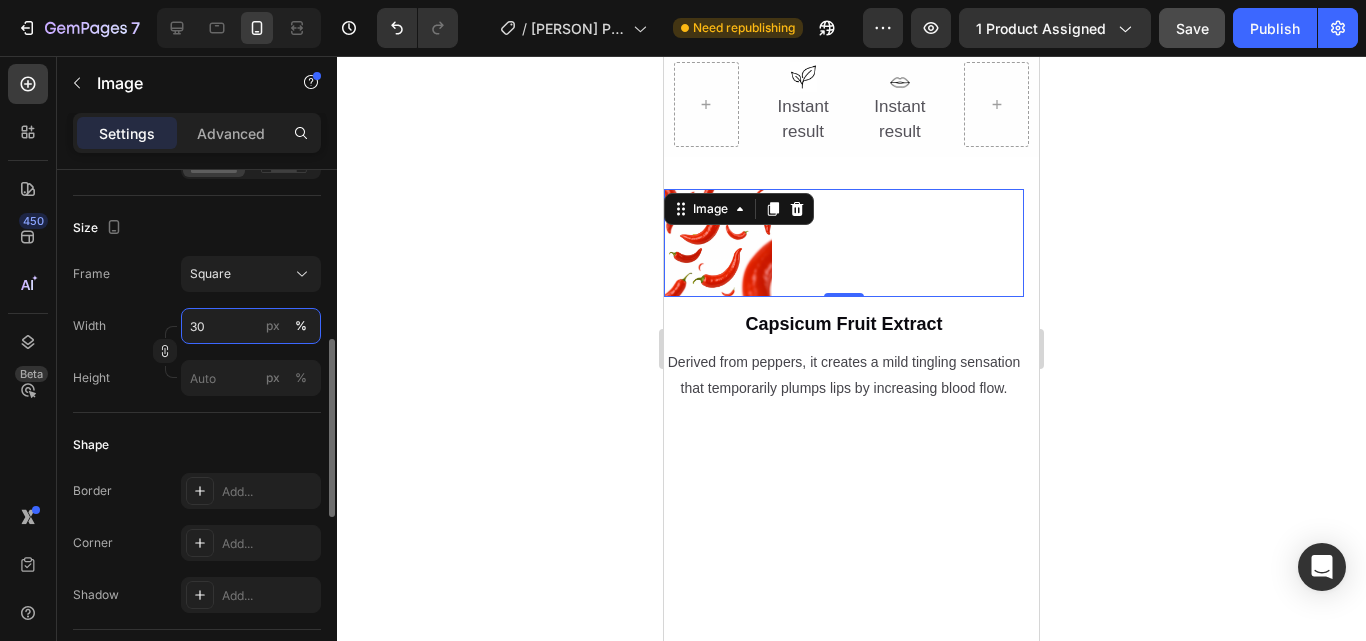 click on "30" at bounding box center [251, 326] 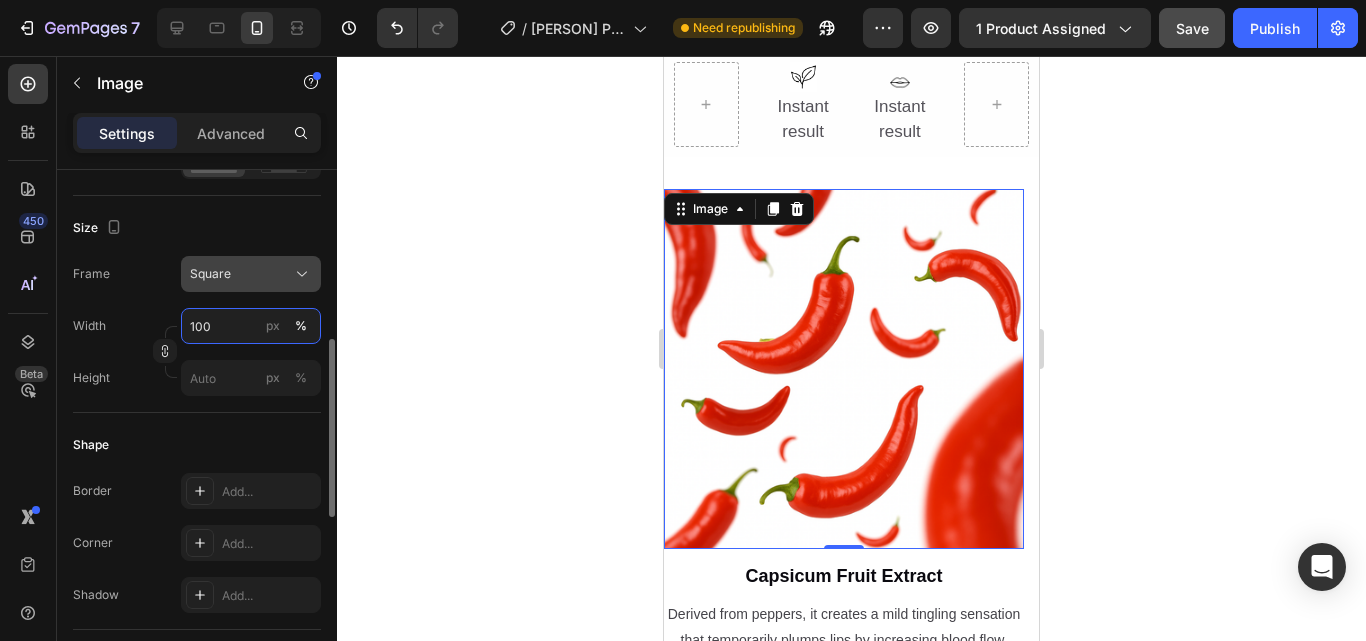 type on "100" 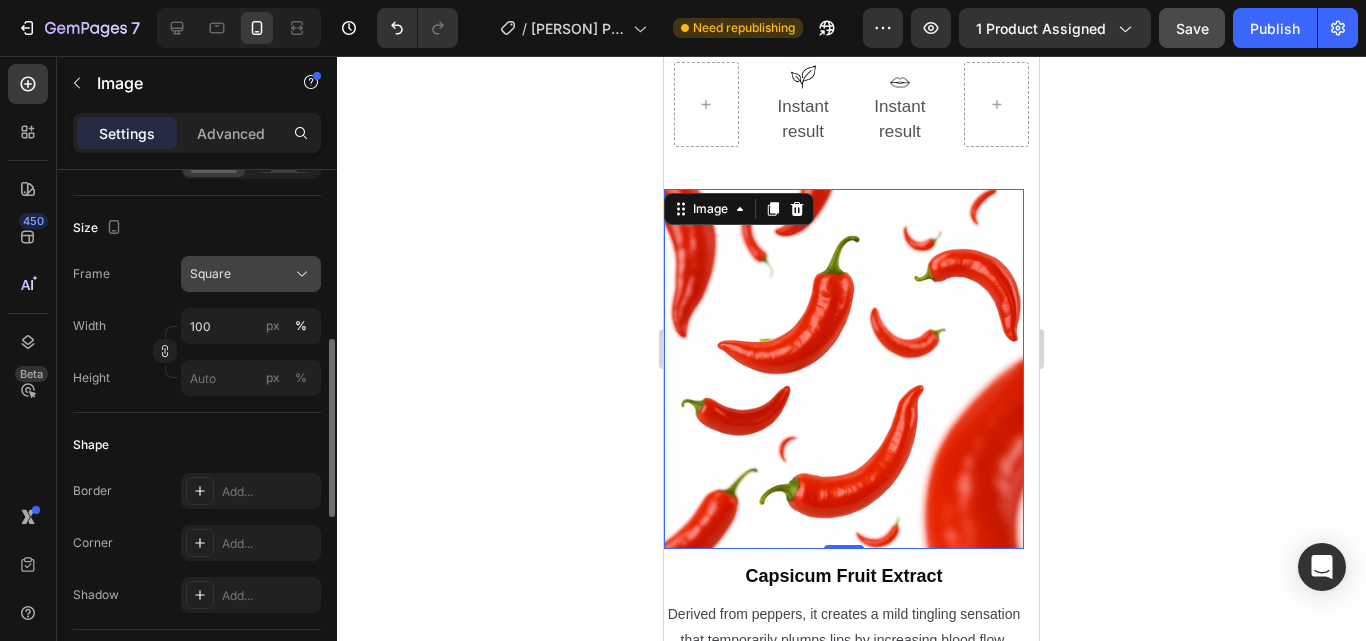 click on "Square" 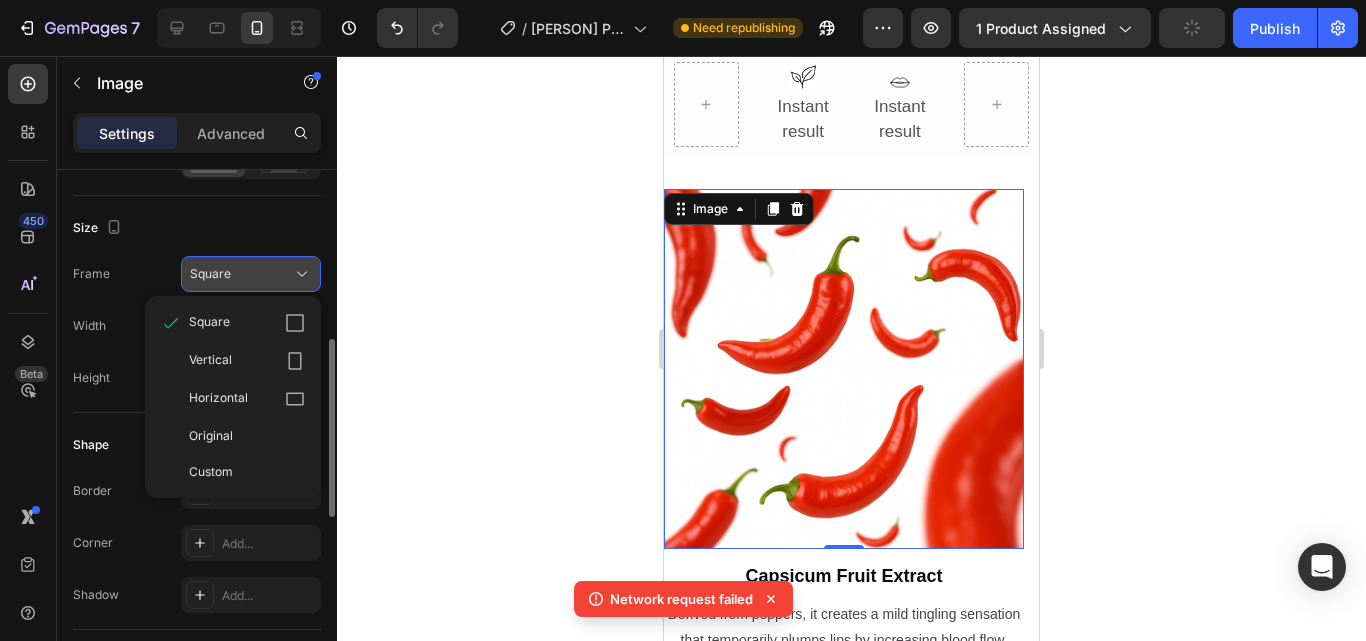 click on "Square" 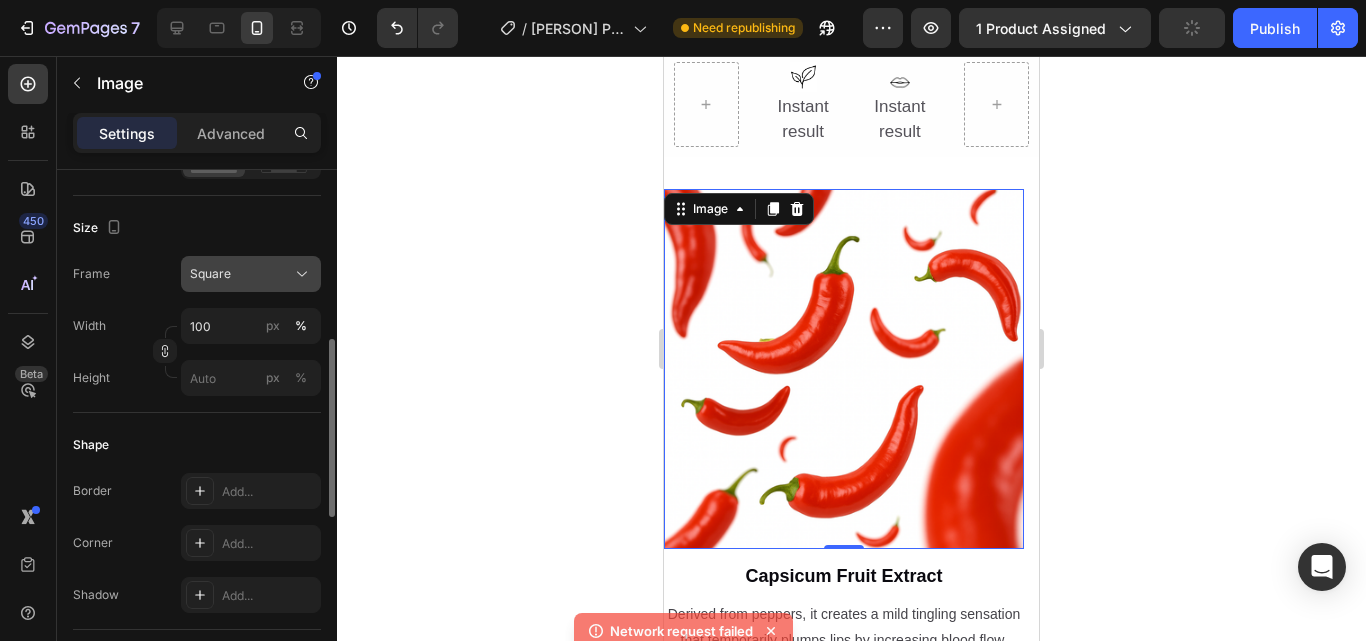 click on "Square" 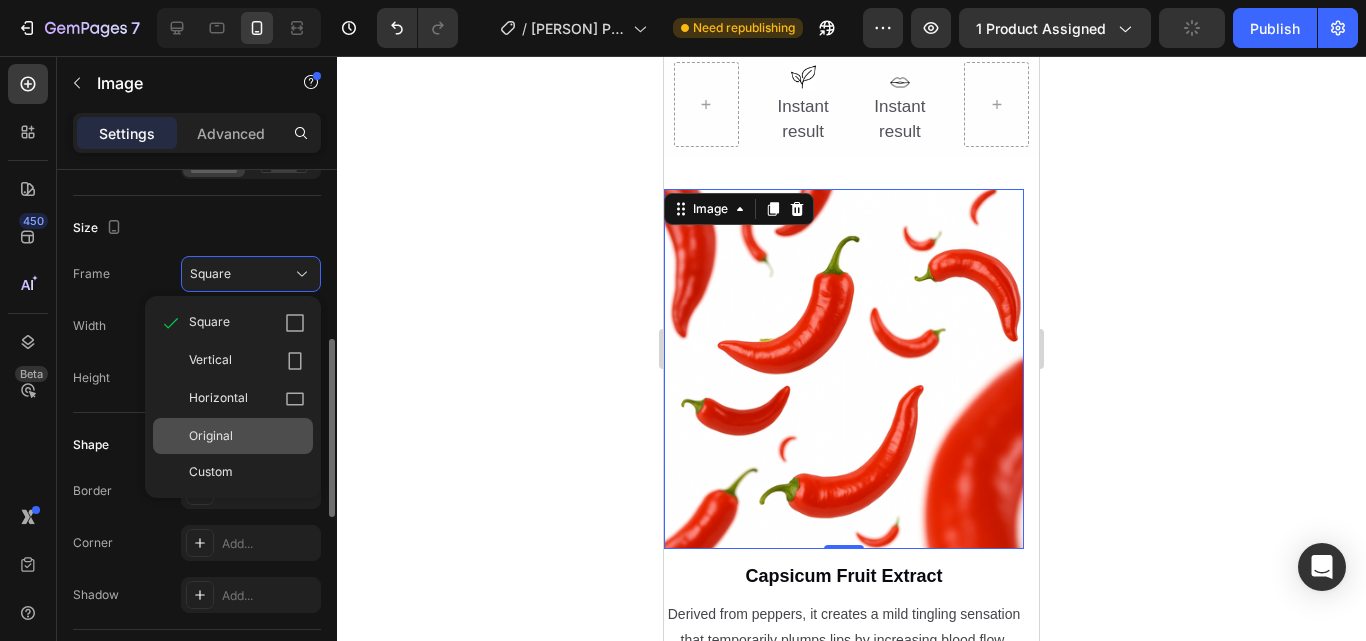 click on "Original" at bounding box center (247, 436) 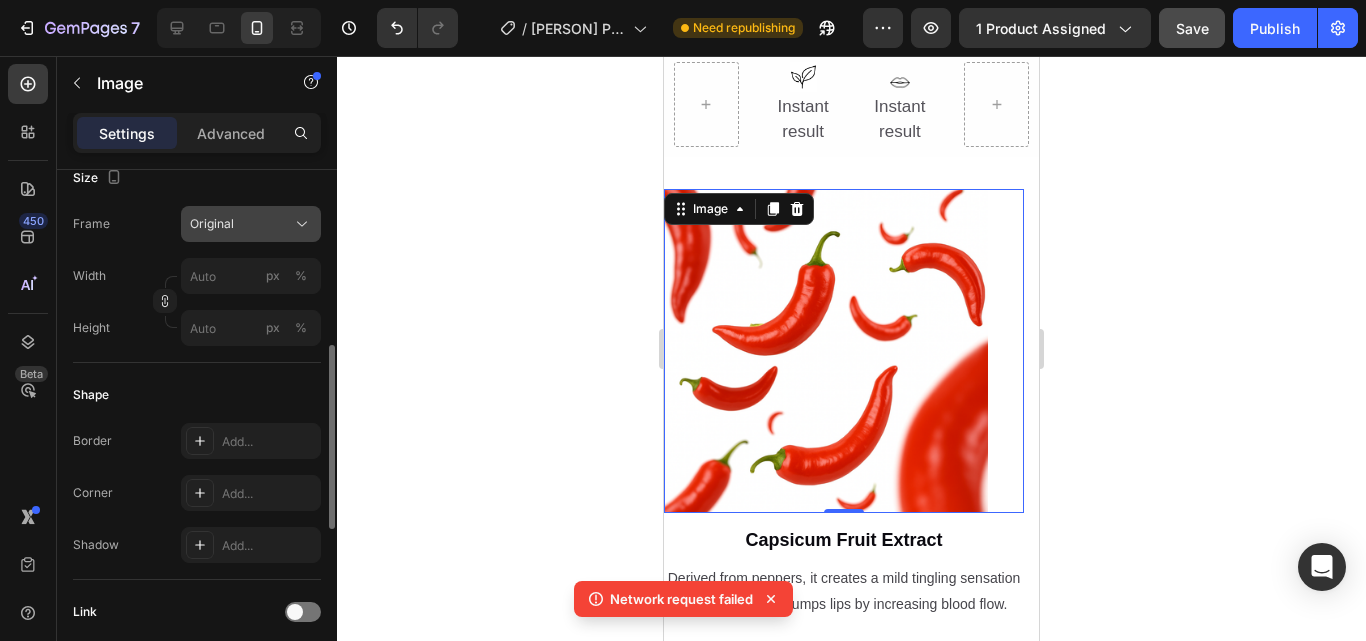 click on "Original" 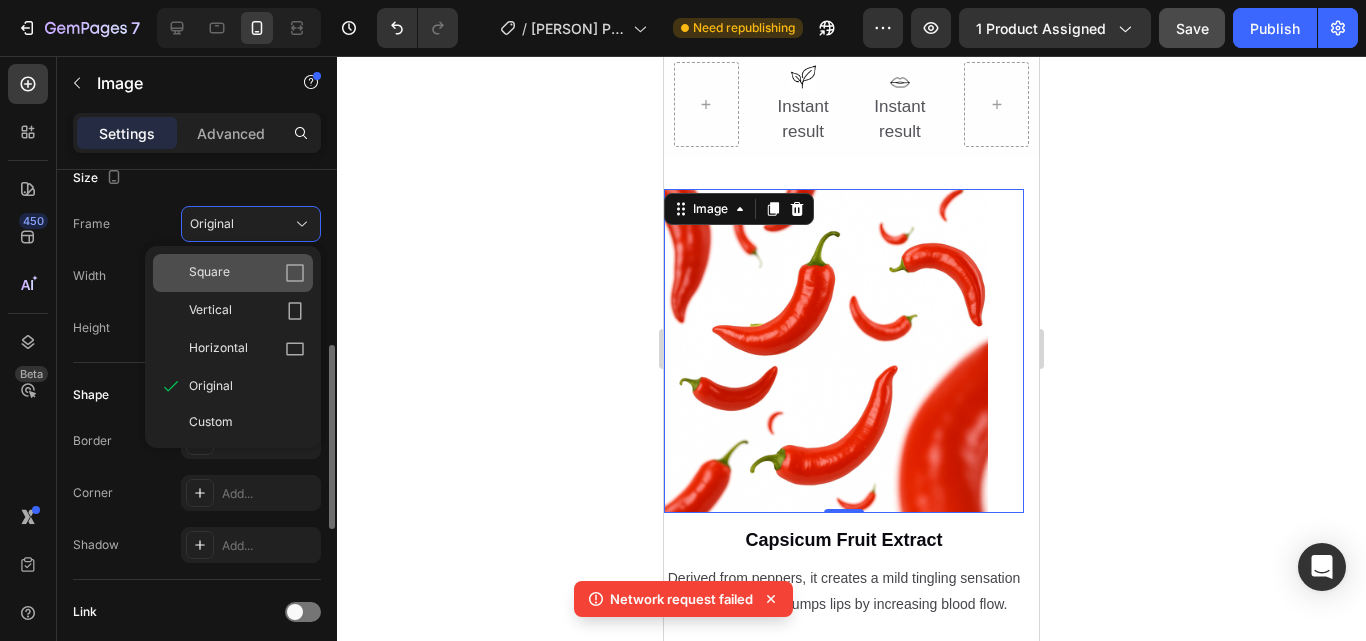 click on "Square" at bounding box center (247, 273) 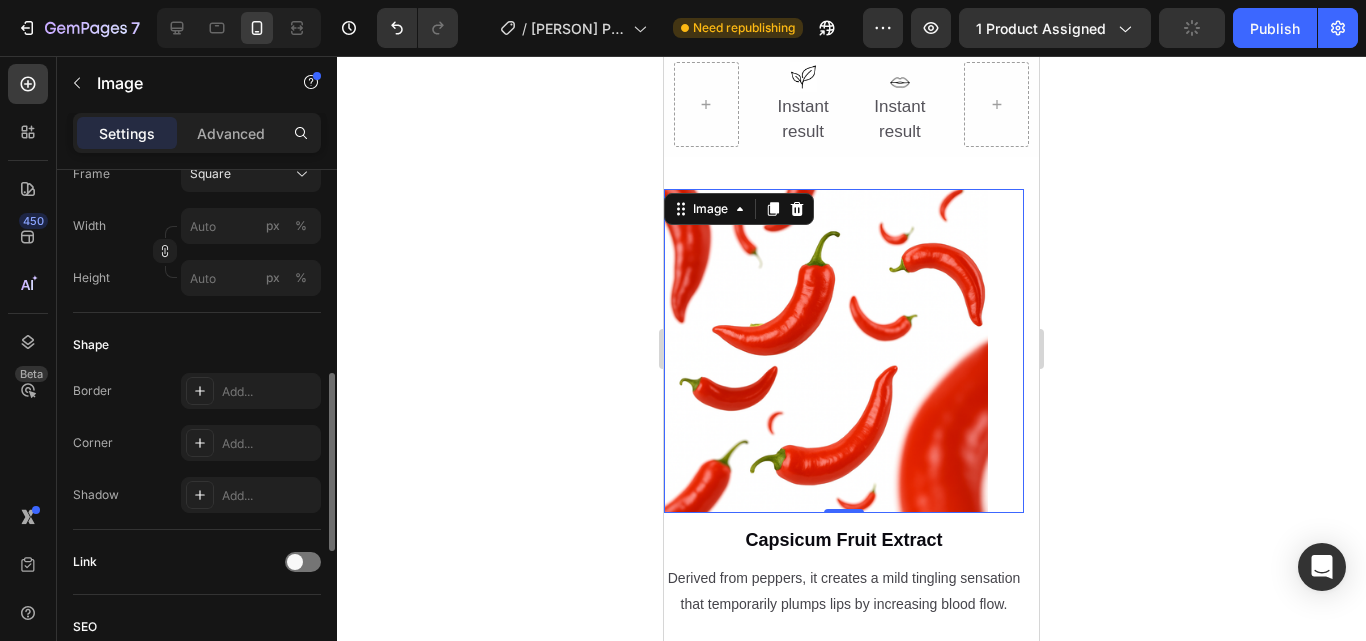 scroll, scrollTop: 500, scrollLeft: 0, axis: vertical 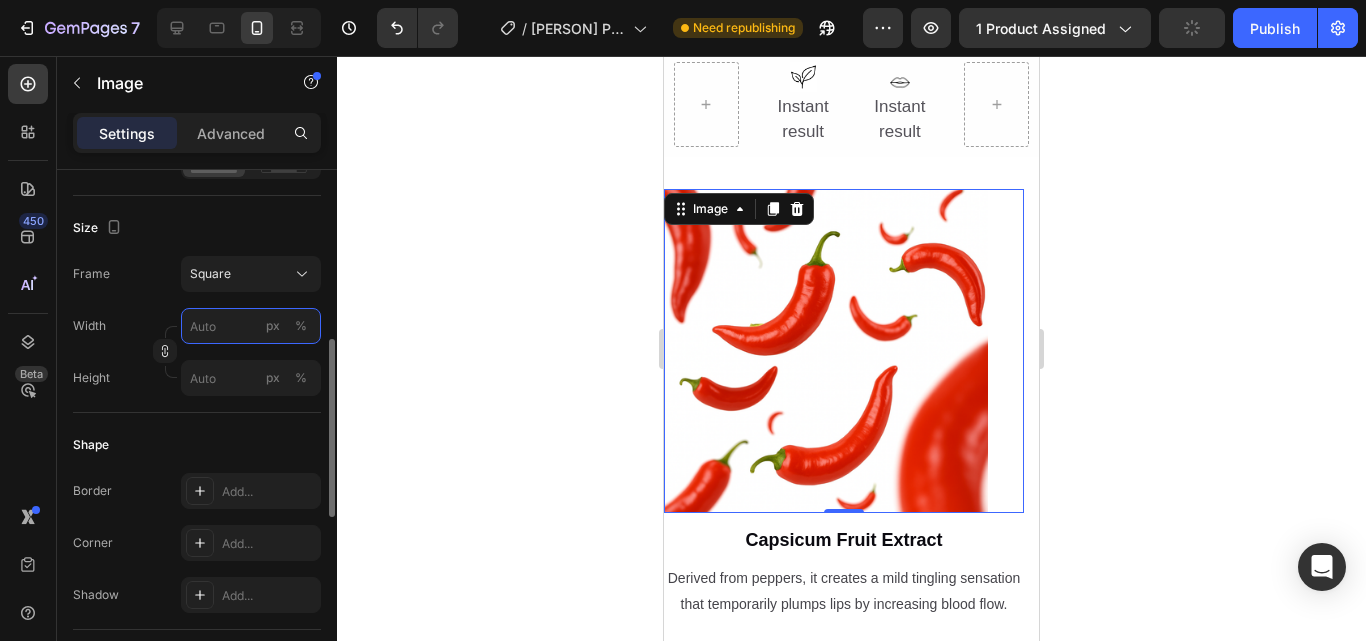 click on "px %" at bounding box center [251, 326] 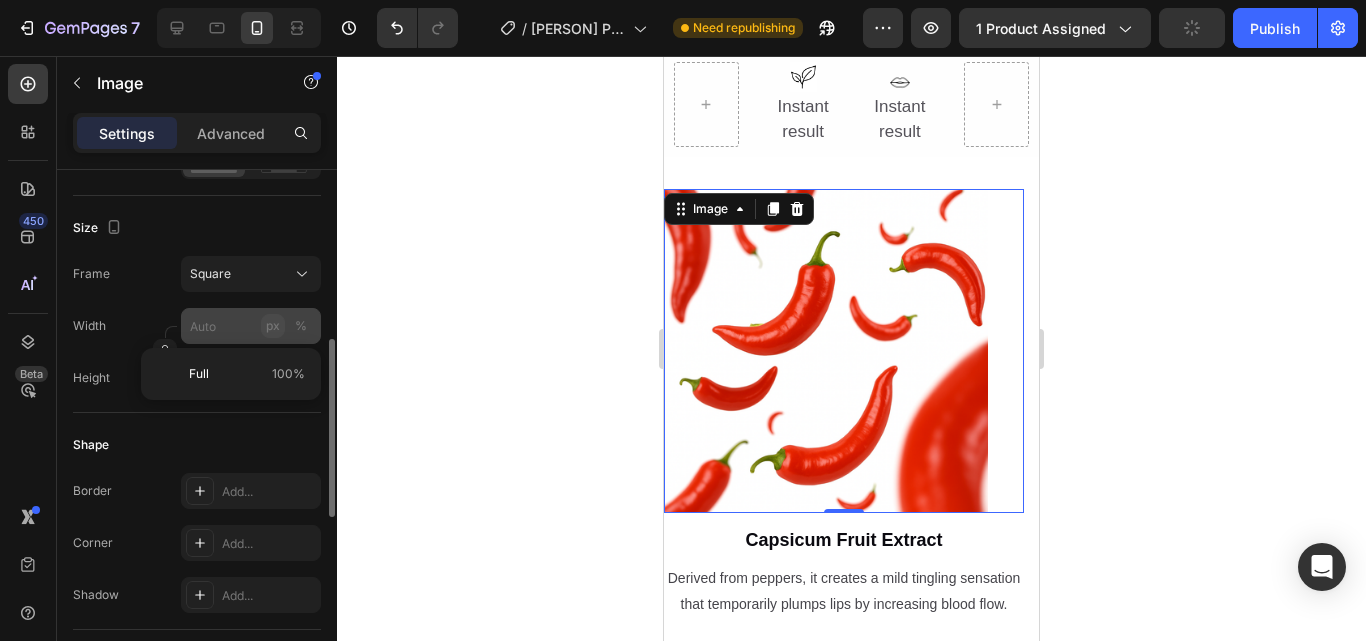 click on "px" at bounding box center [273, 326] 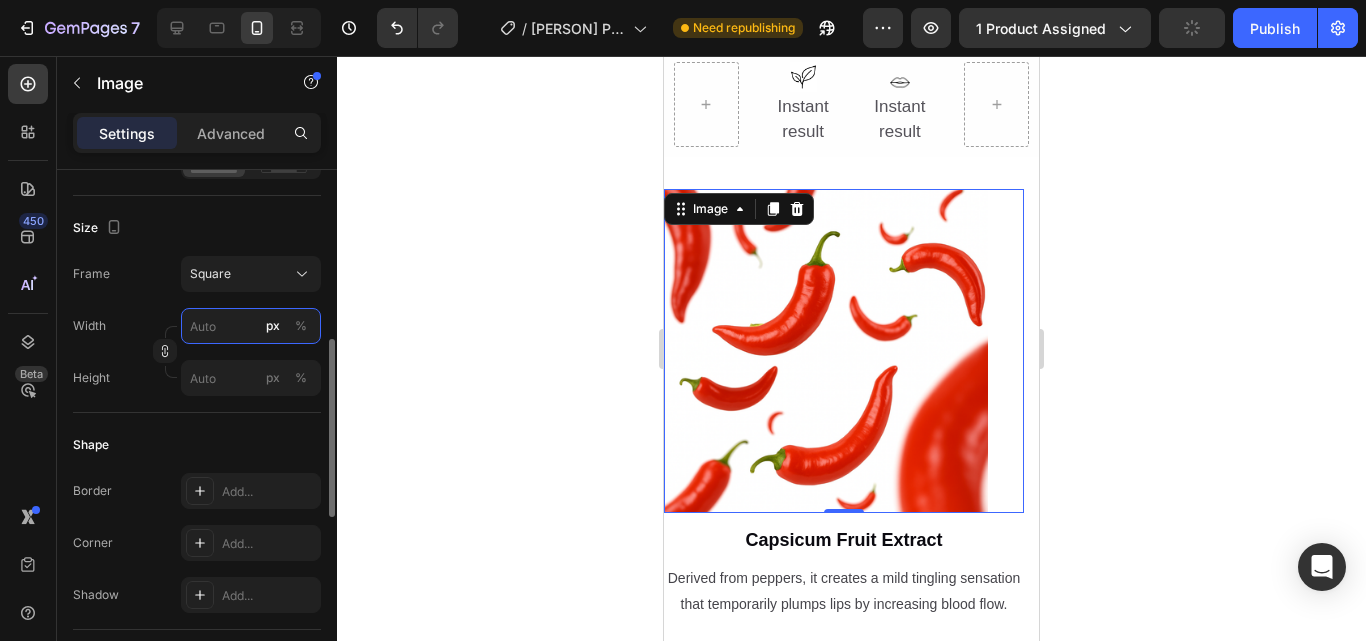 click on "px %" at bounding box center (251, 326) 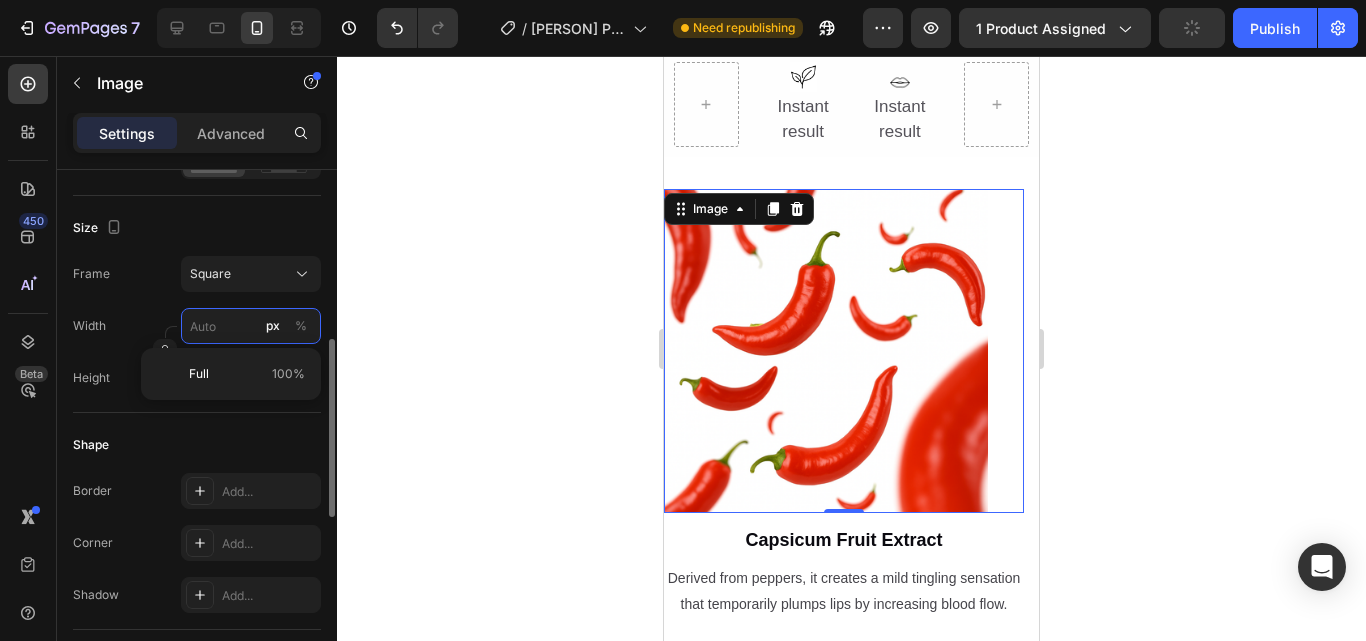 type on "3" 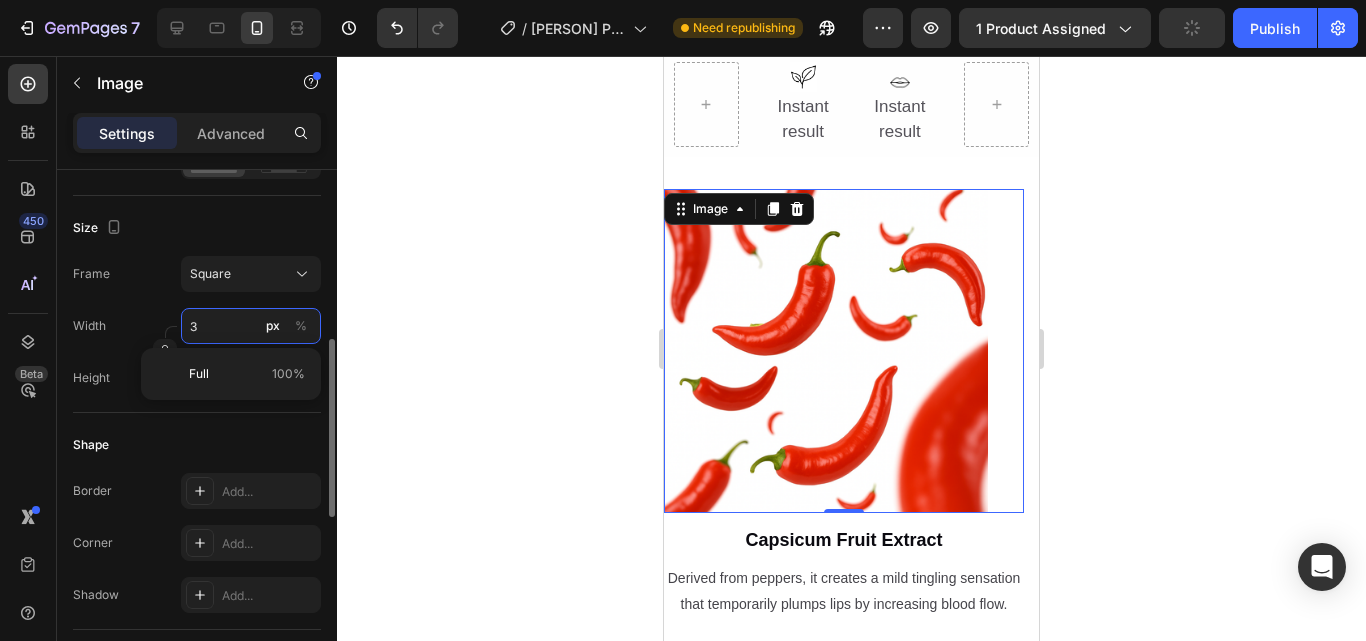 type on "3" 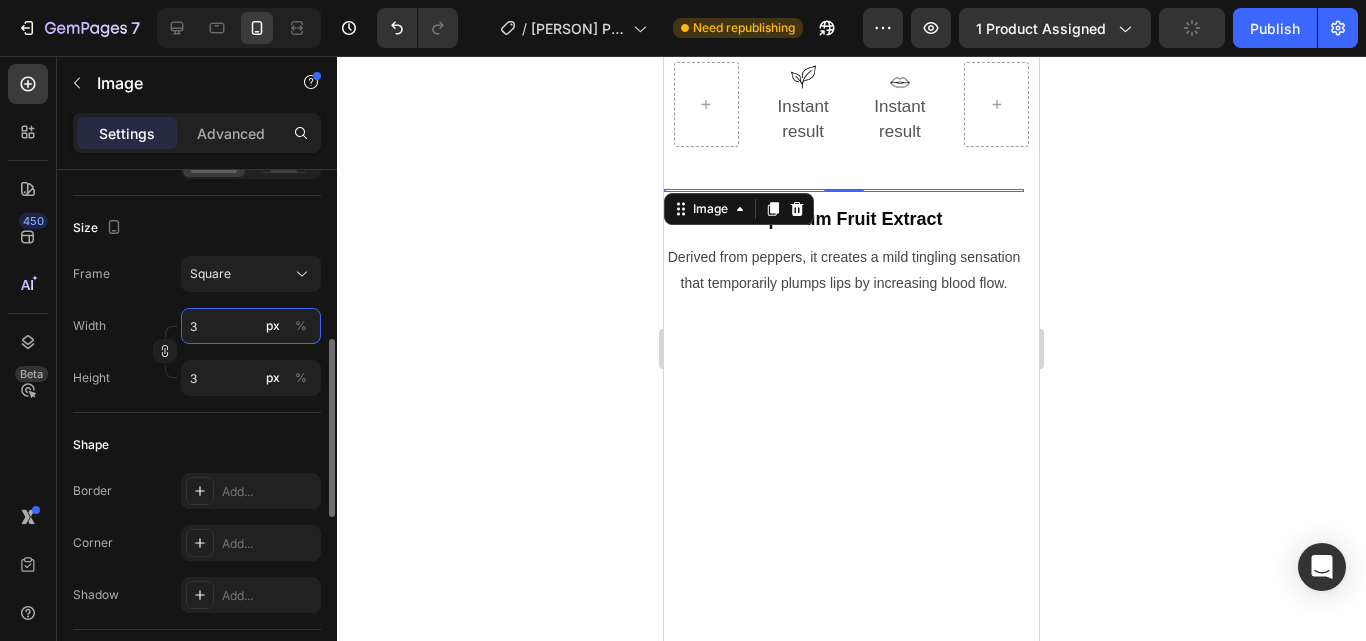 type on "30" 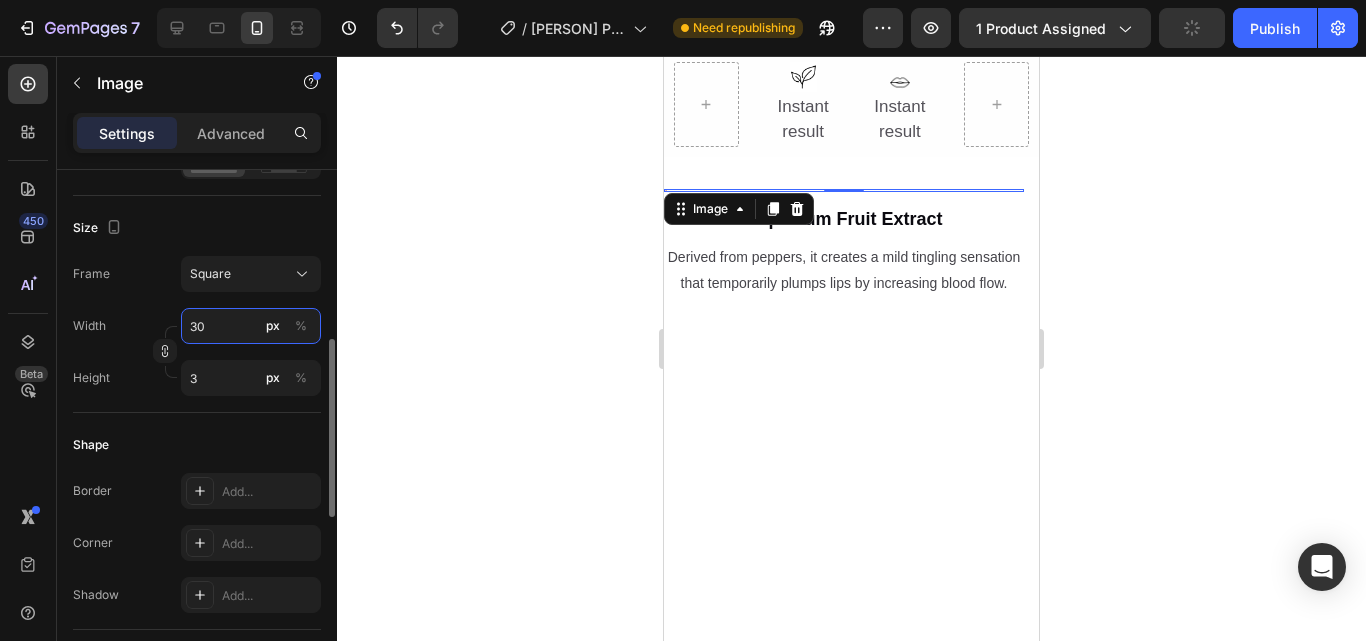 type on "30" 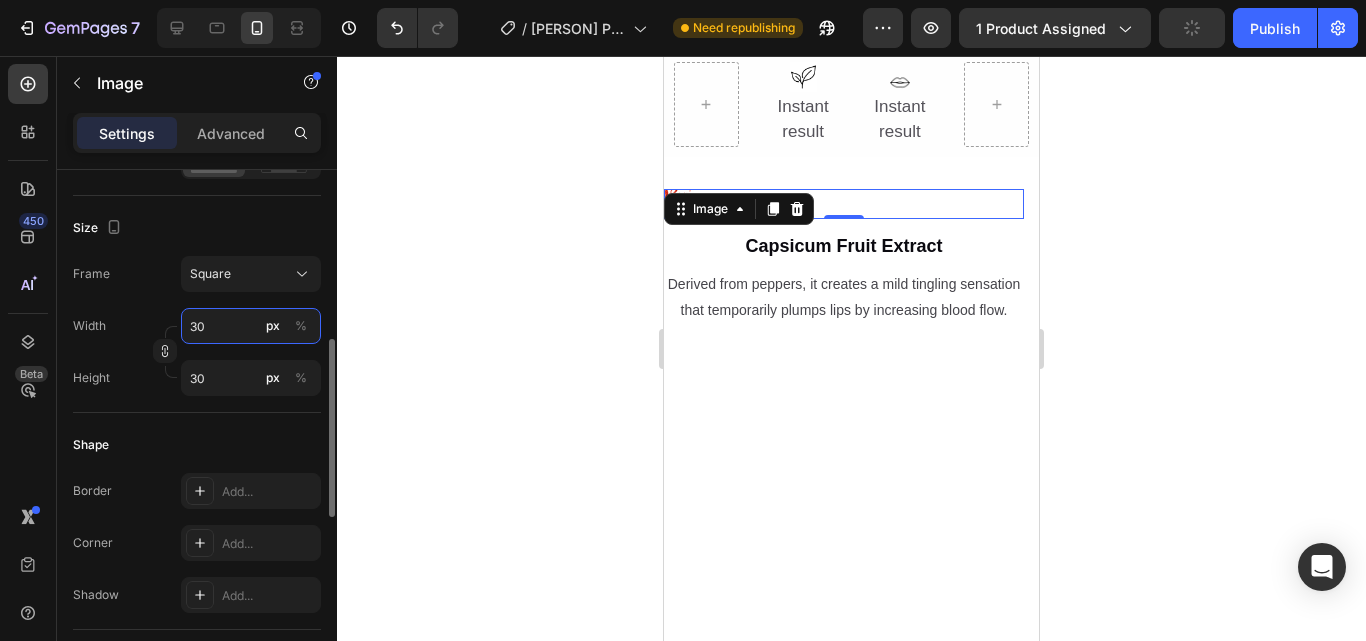 type on "300" 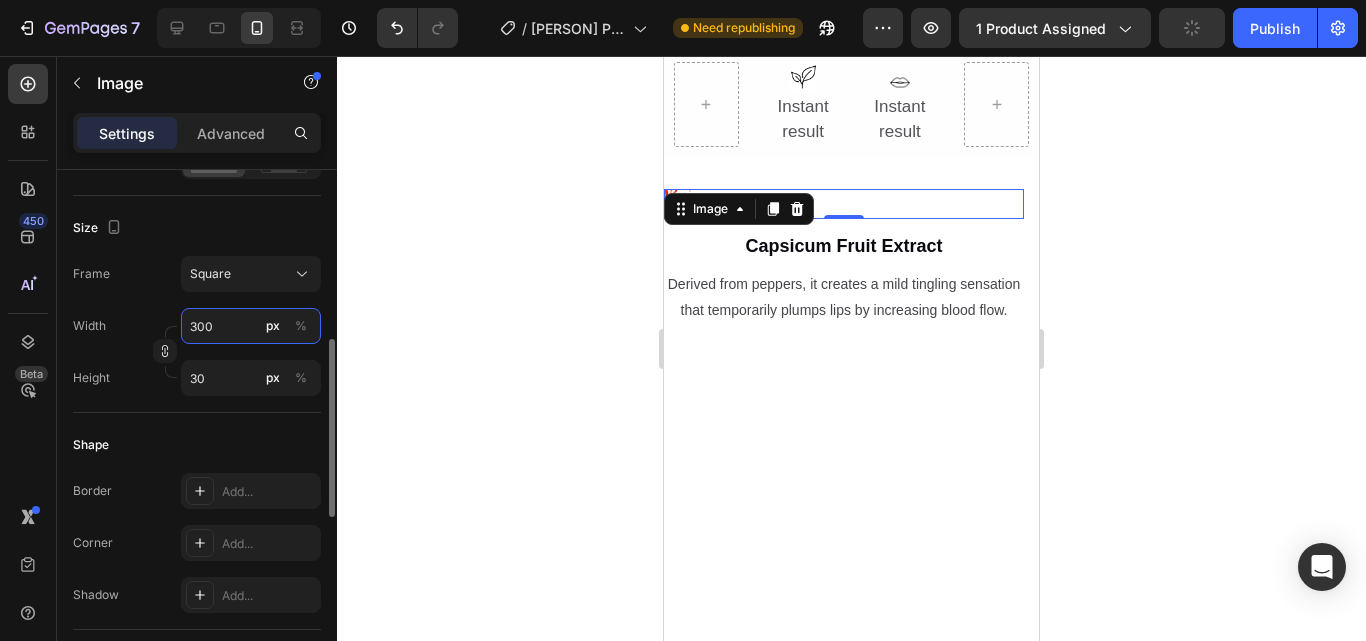 type on "300" 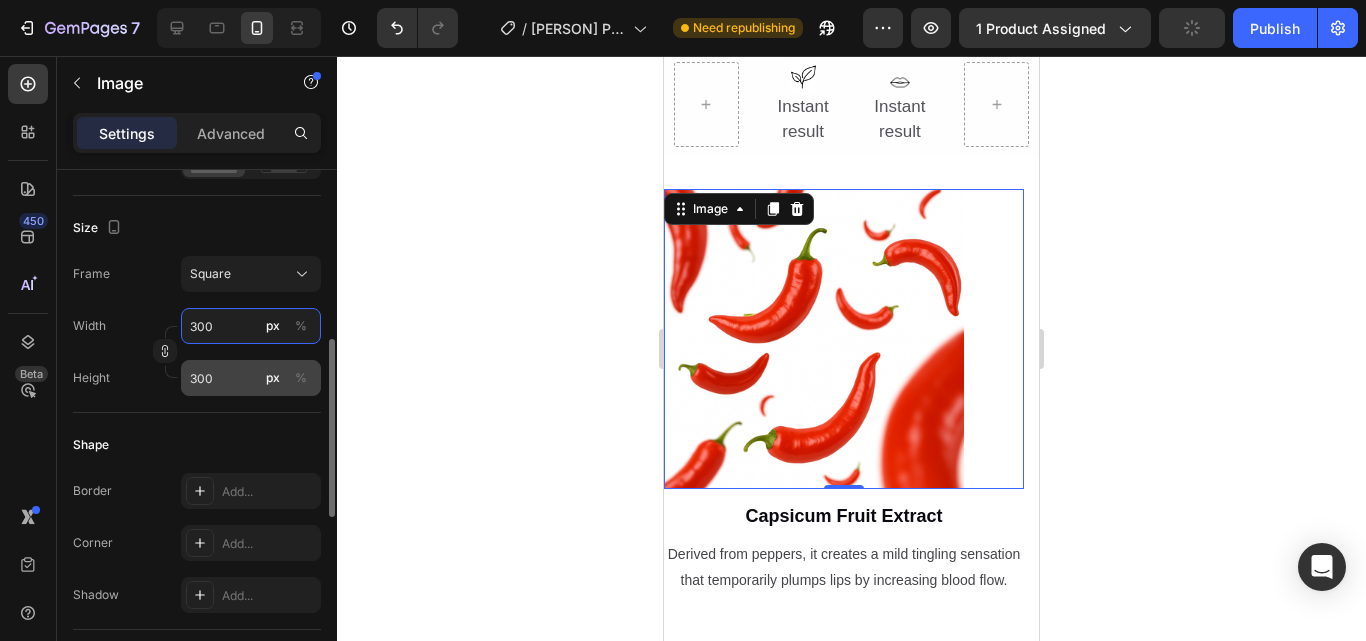 type on "300" 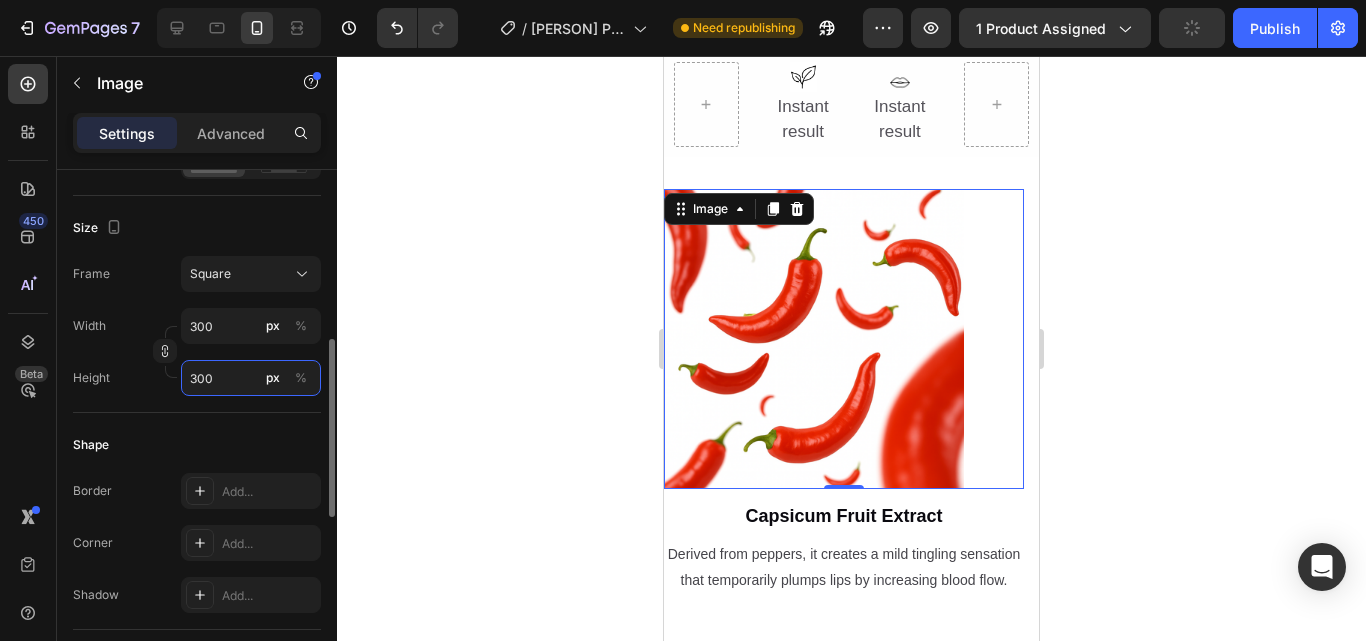 click on "300" at bounding box center [251, 378] 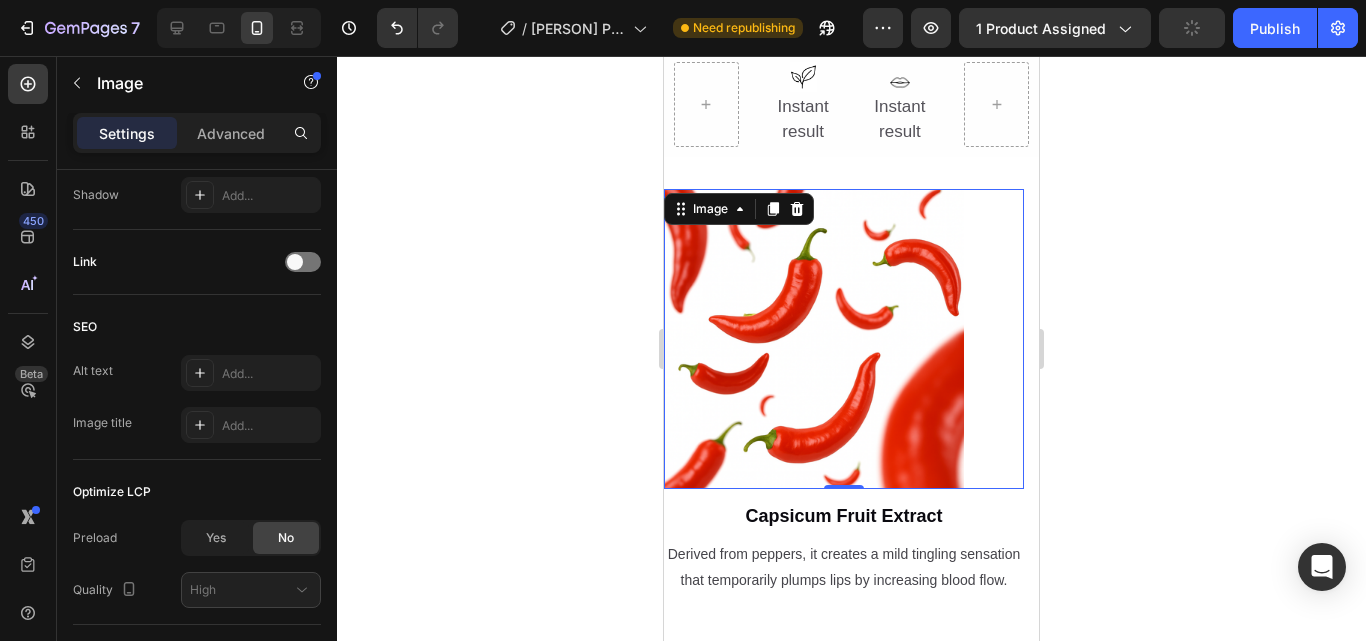 scroll, scrollTop: 1032, scrollLeft: 0, axis: vertical 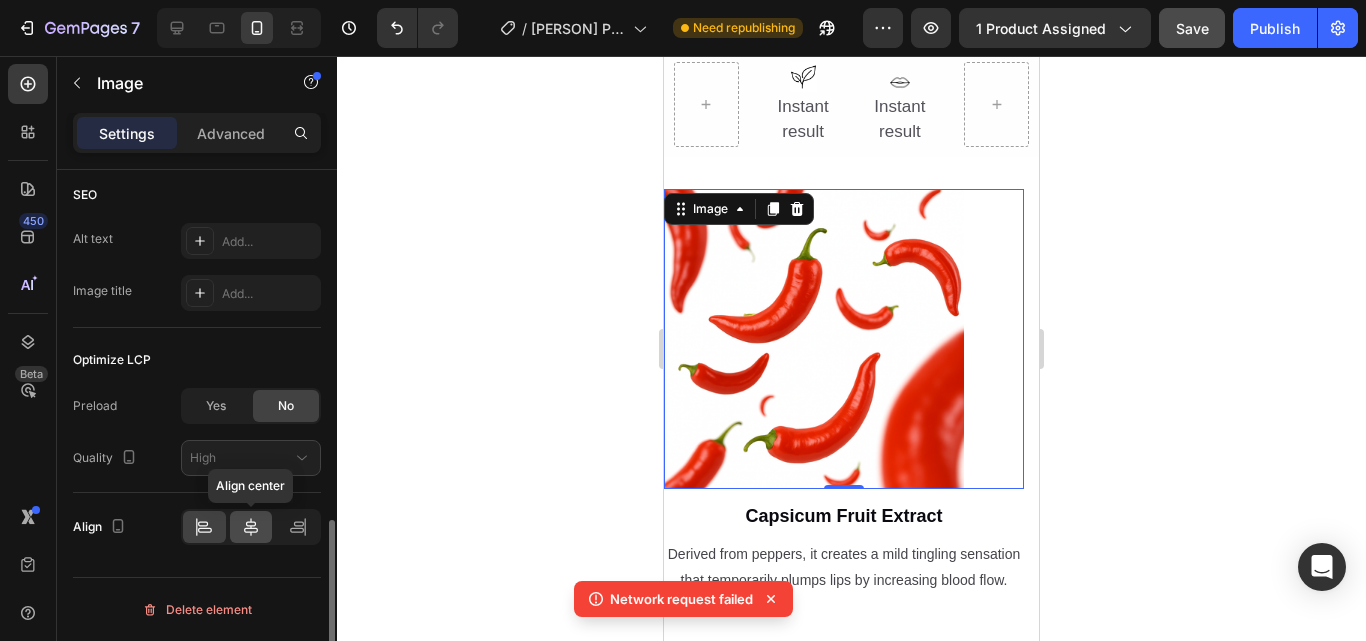 click 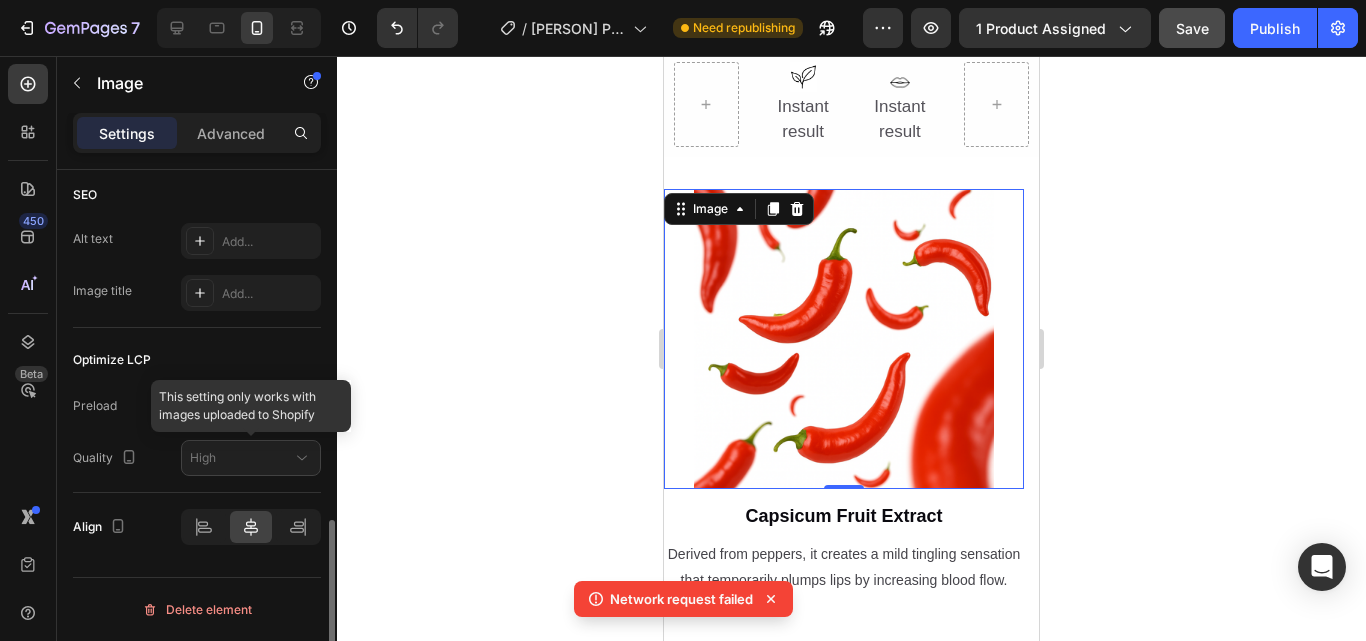 click 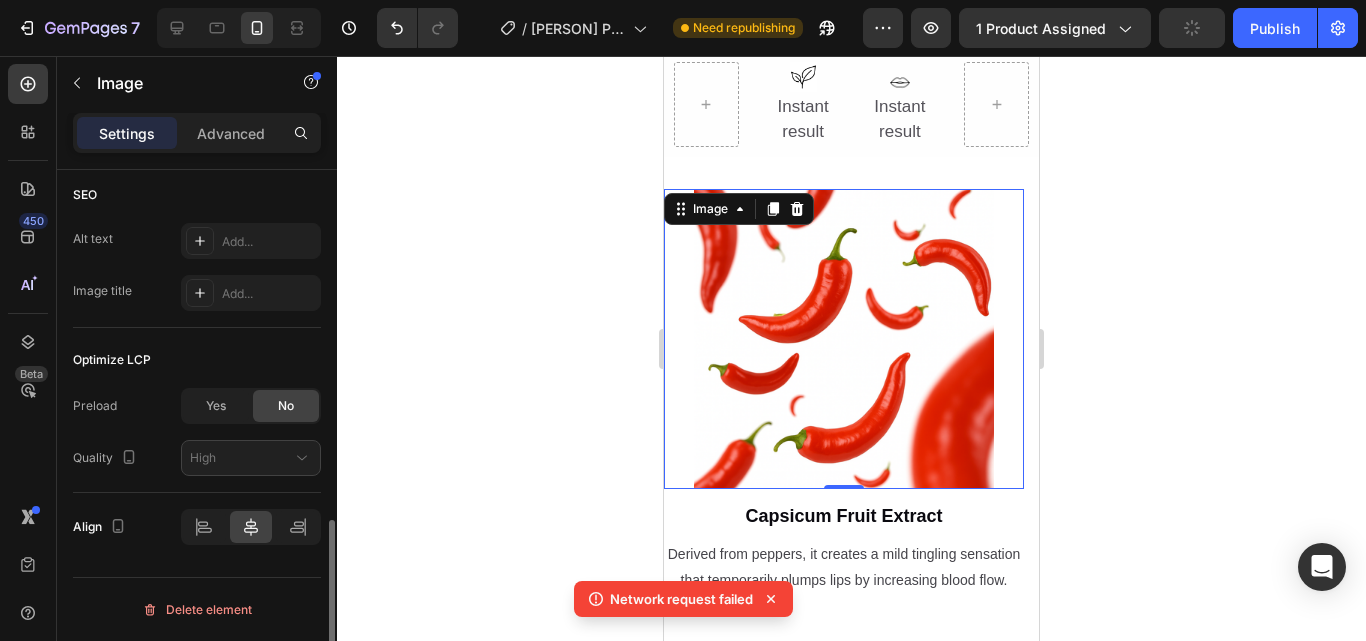 click on "Optimize LCP Preload Yes No Quality High" 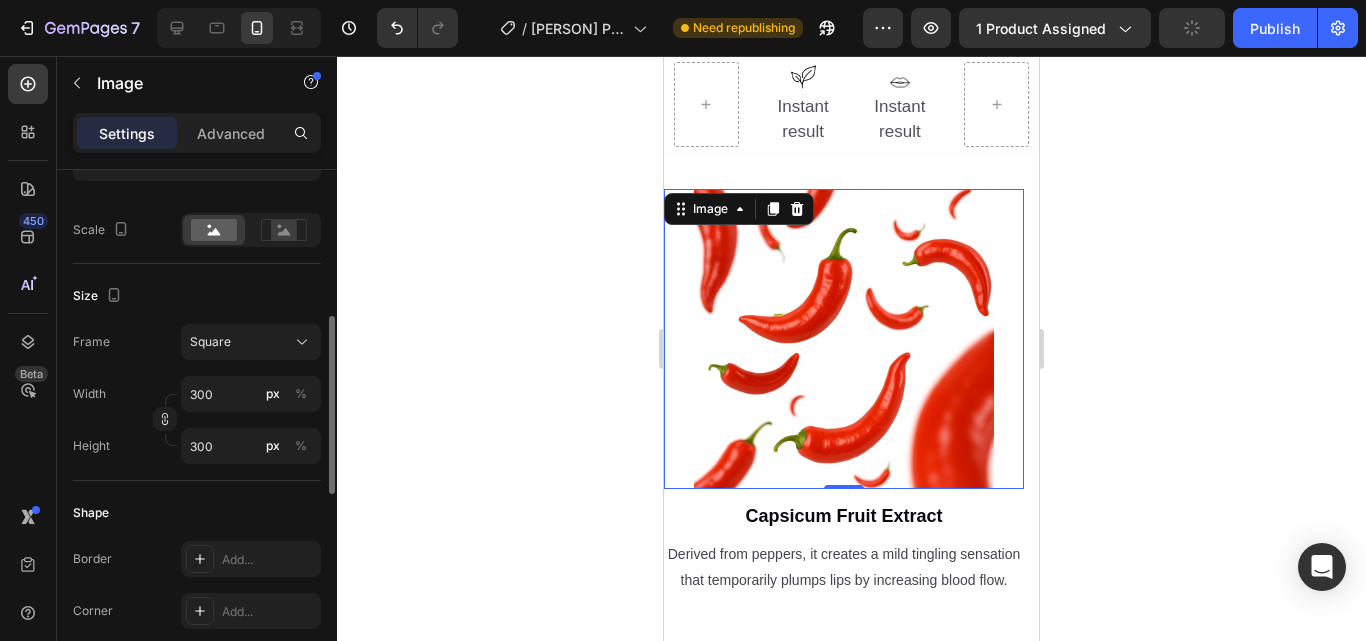 scroll, scrollTop: 232, scrollLeft: 0, axis: vertical 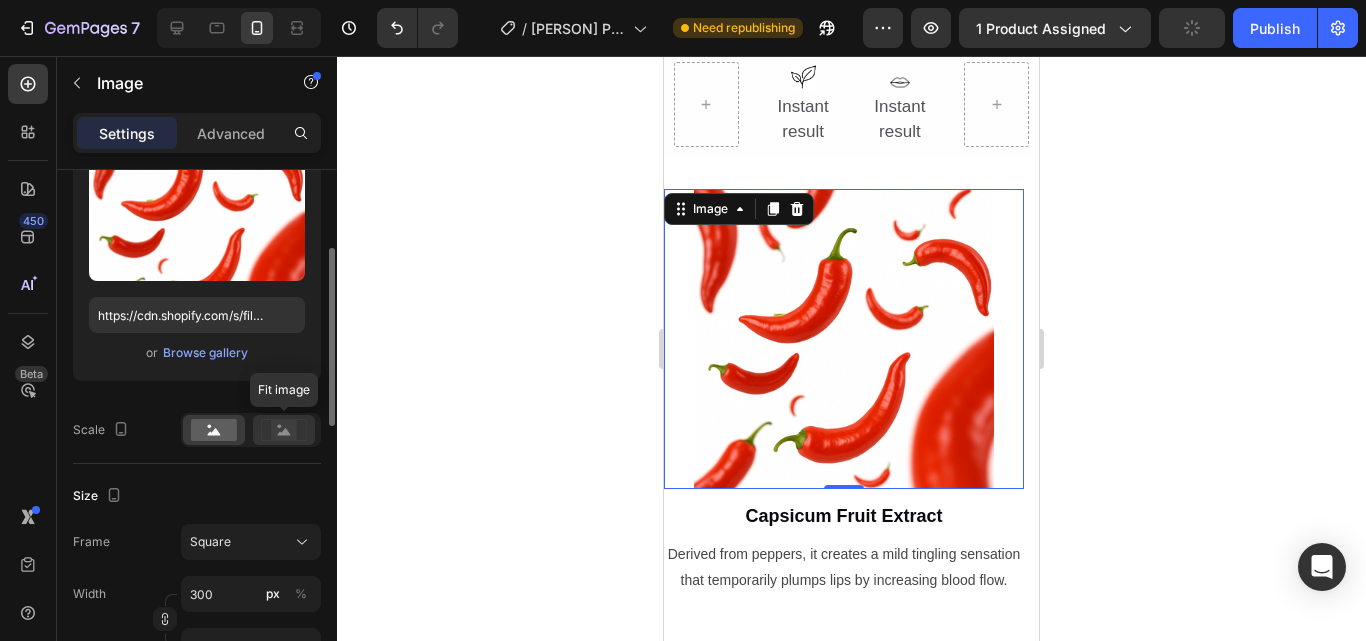 click 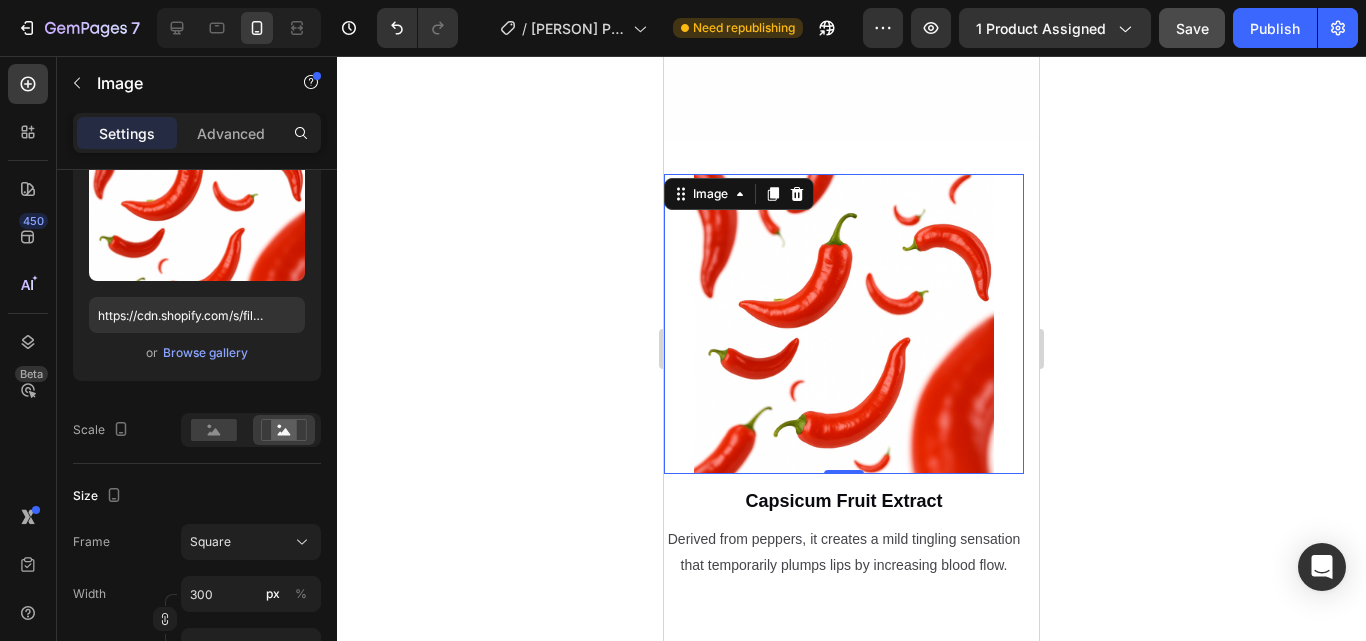 scroll, scrollTop: 5102, scrollLeft: 0, axis: vertical 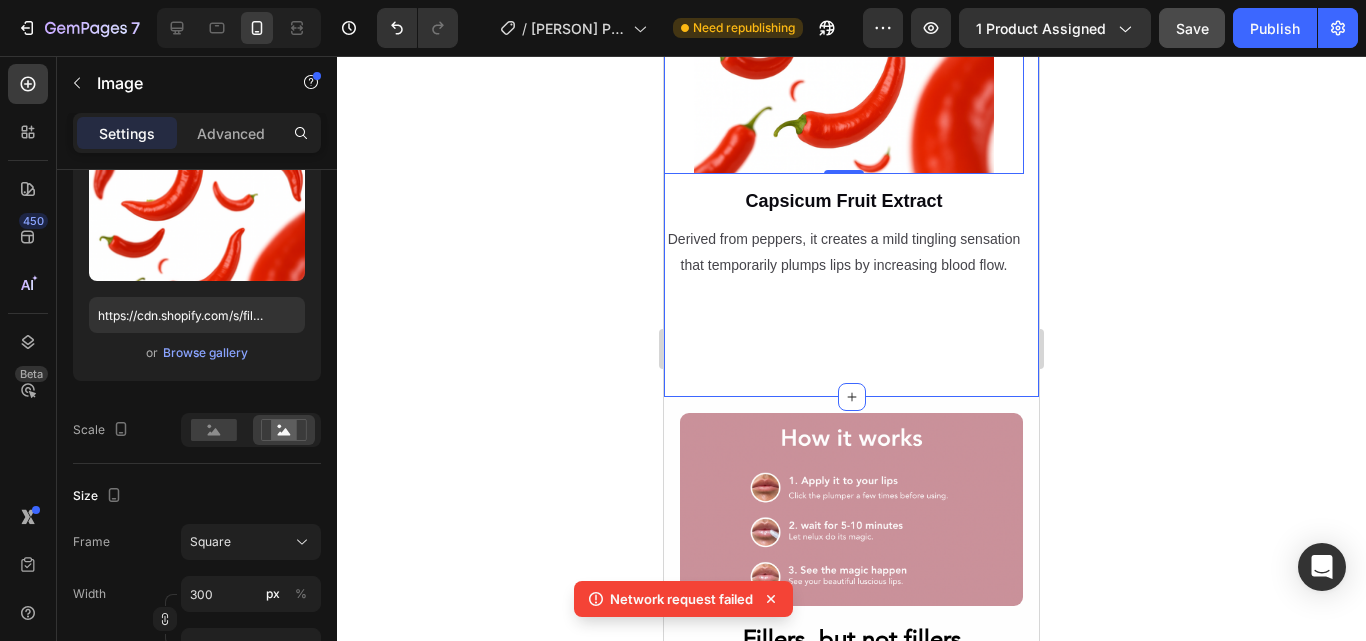 click on "Image Hyaluronic Acid Text Block Intensely moisturizes while creating. a protective barrier that seals in hydration,maintaining plump, smooth lips throughout wear. Text Block Image   0 Capsicum Fruit Extract Text Block Derived from peppers, it creates a mild tingling sensation that temporarily plumps lips by increasing blood flow. Text Block Image Collagen Text Block Improves lip bounce and firmness for a younger, fuller look. Text Block Image Mineral oil Text Block Nourishes and softens,providing a protective barrier that helps retain moisture for supple,healthy-looking lips. Text Block Carousel Section 6" at bounding box center (851, 119) 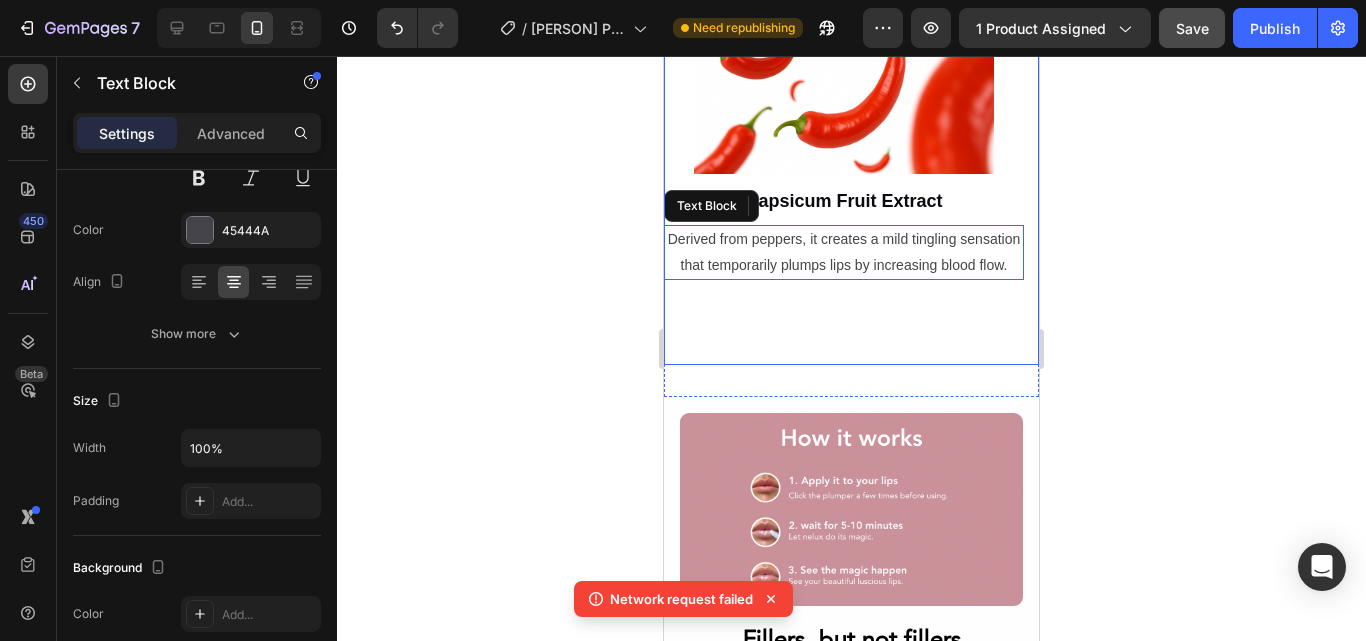 drag, startPoint x: 925, startPoint y: 229, endPoint x: 873, endPoint y: 224, distance: 52.23983 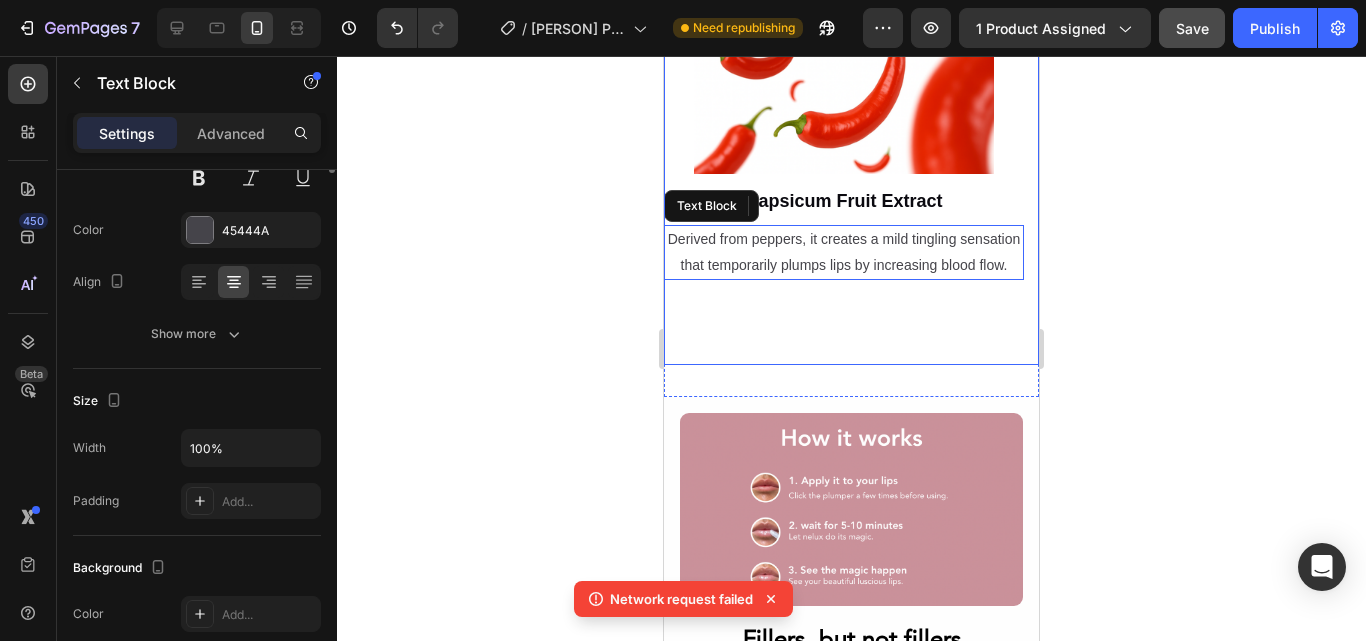 scroll, scrollTop: 0, scrollLeft: 0, axis: both 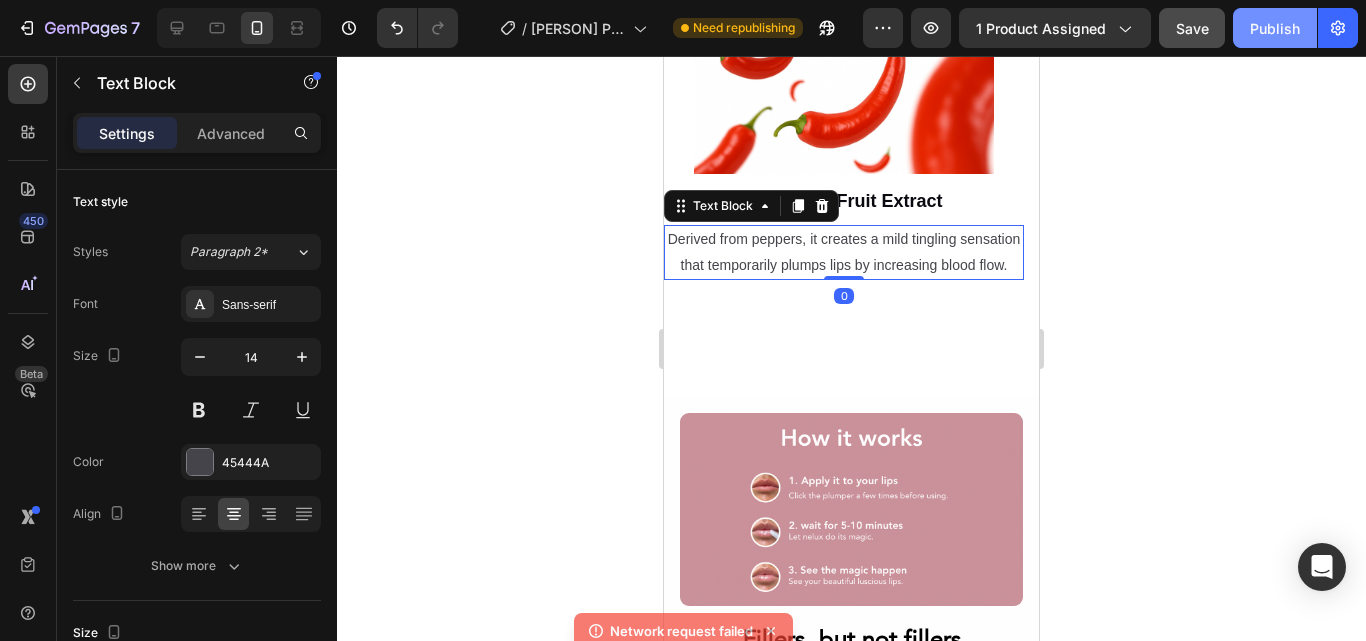 click on "Publish" at bounding box center [1275, 28] 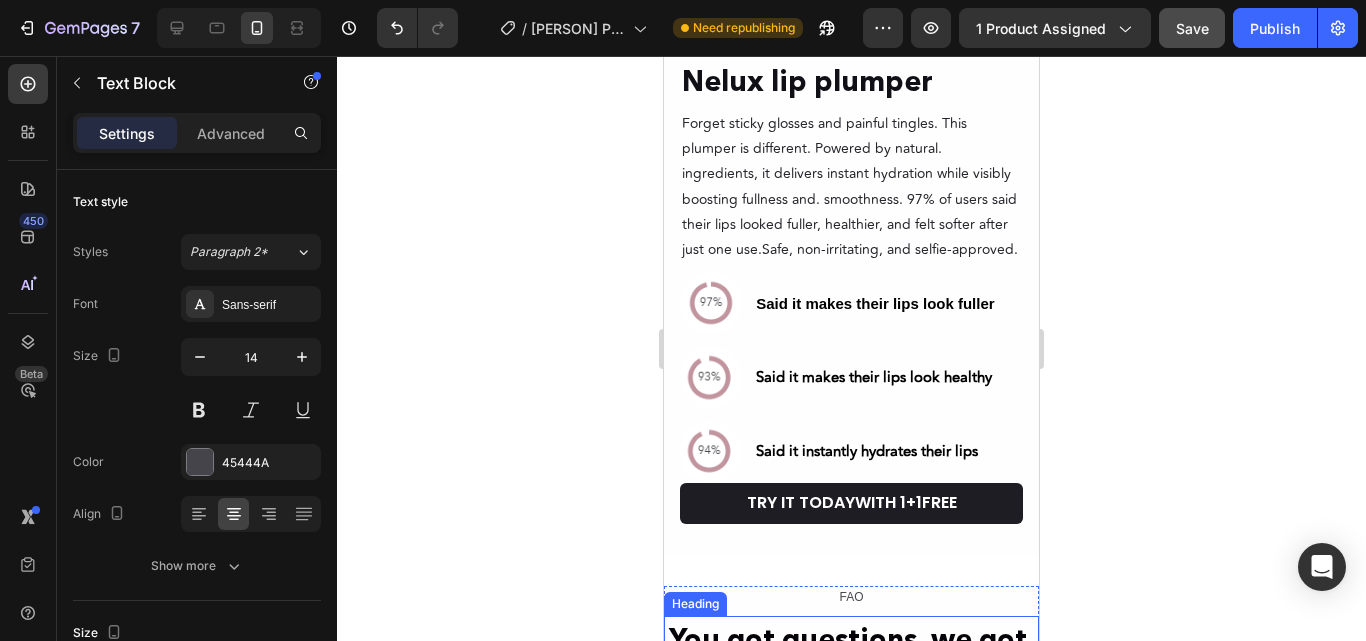 scroll, scrollTop: 6902, scrollLeft: 0, axis: vertical 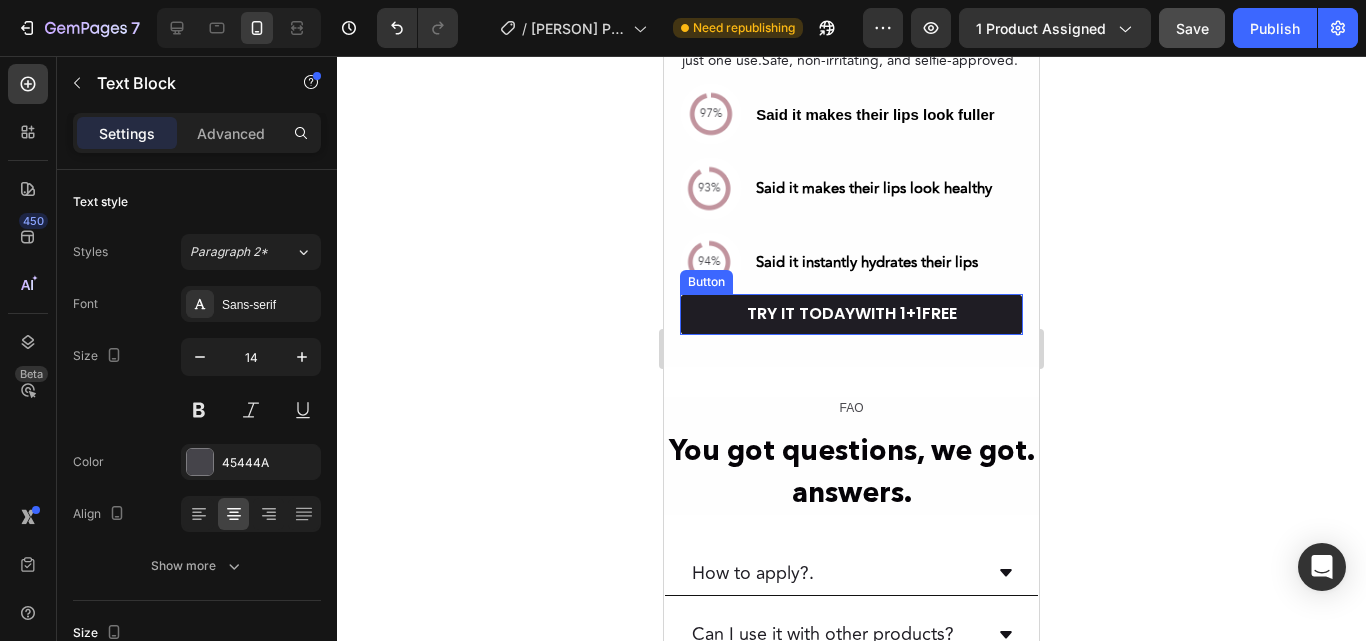 click on "TRY IT TODAYWITH 1+1FREE" at bounding box center (851, 314) 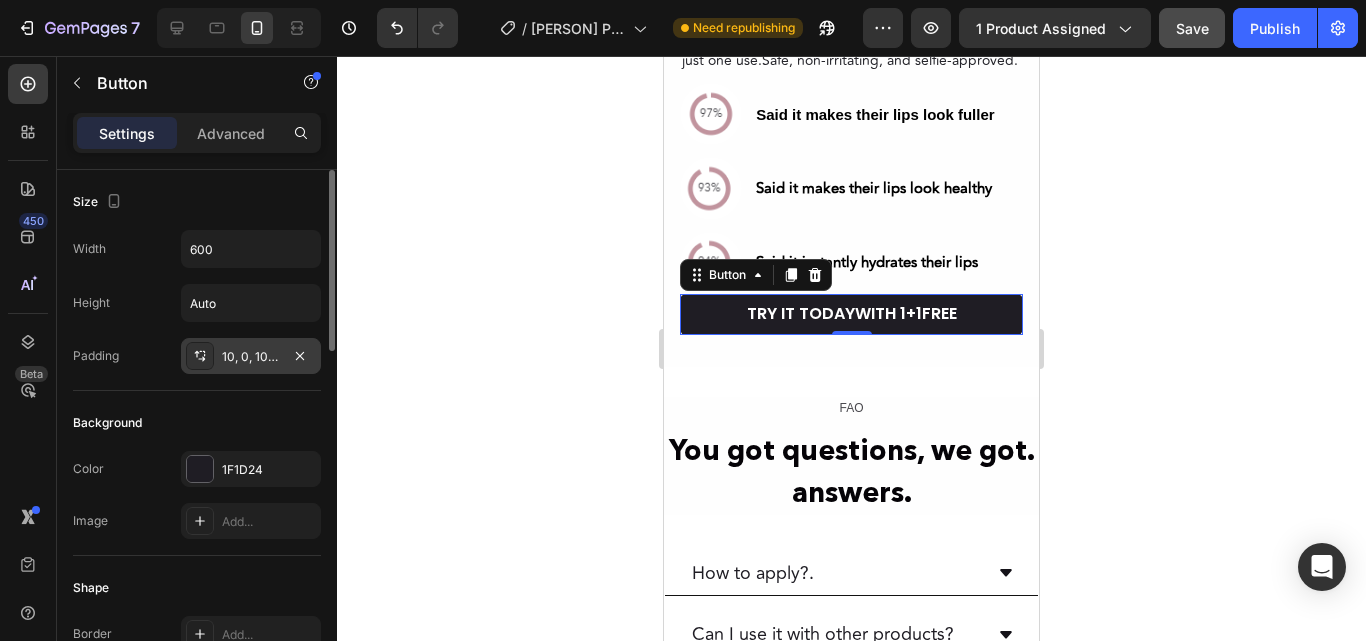 click on "10, 0, 10, 0" at bounding box center (251, 357) 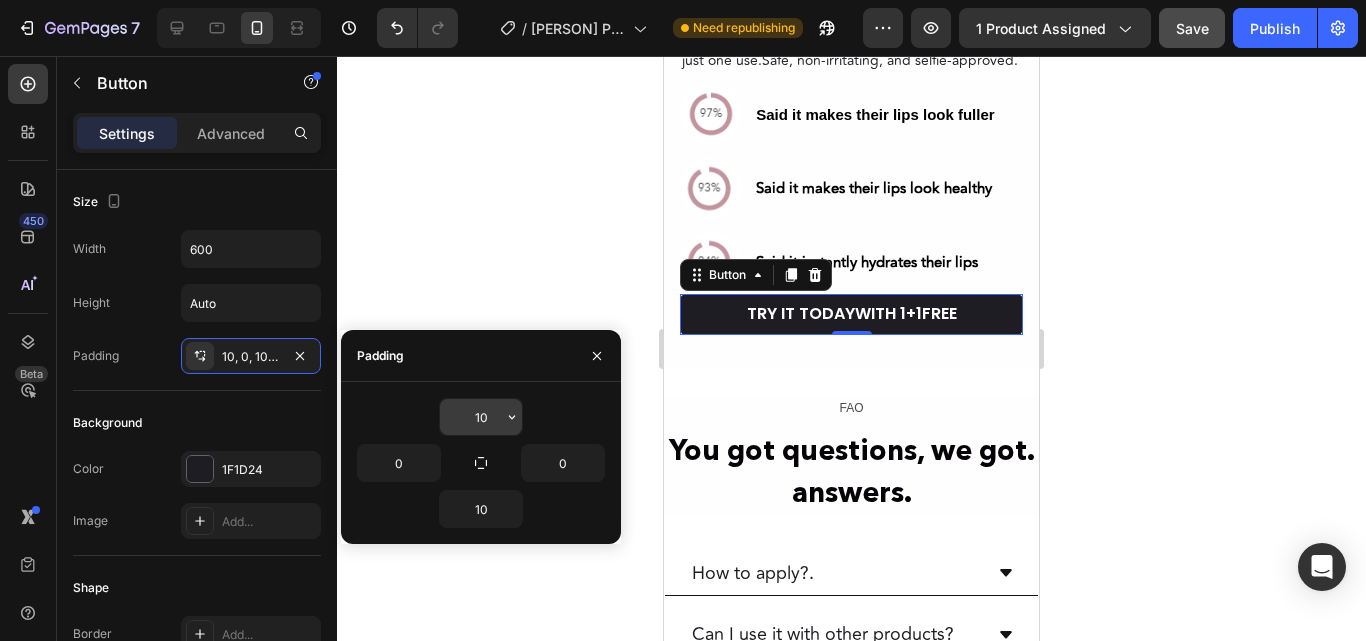 click on "10" at bounding box center [481, 417] 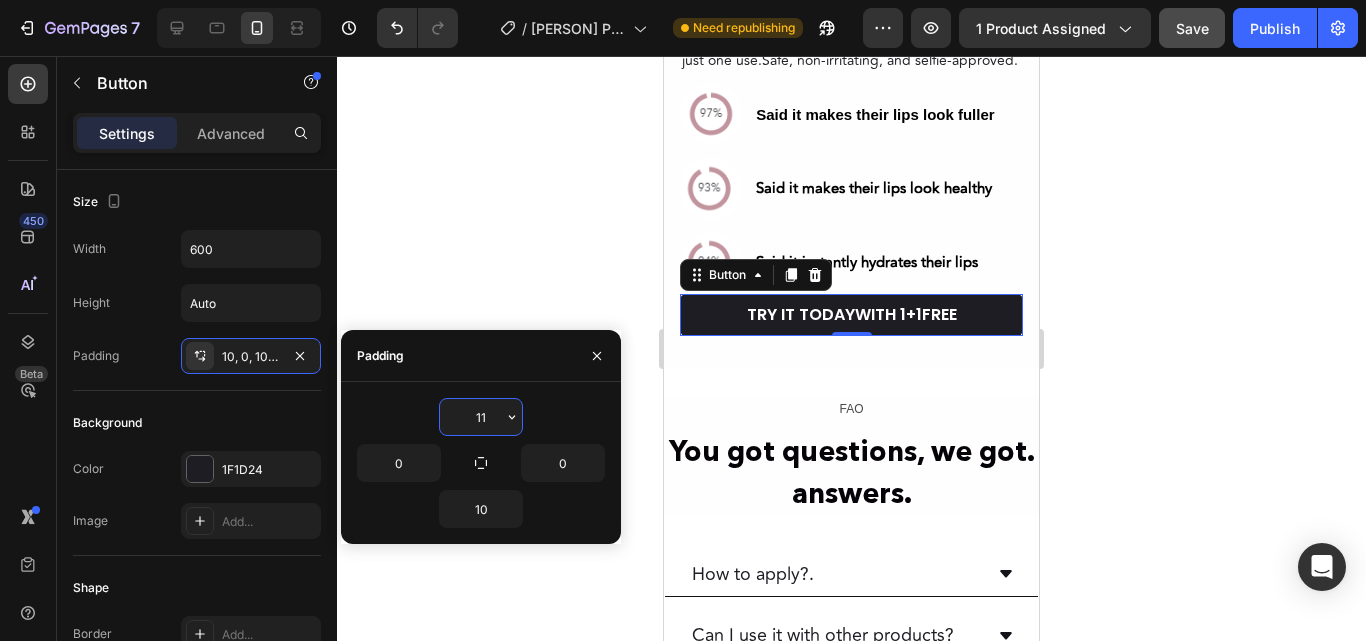 type on "12" 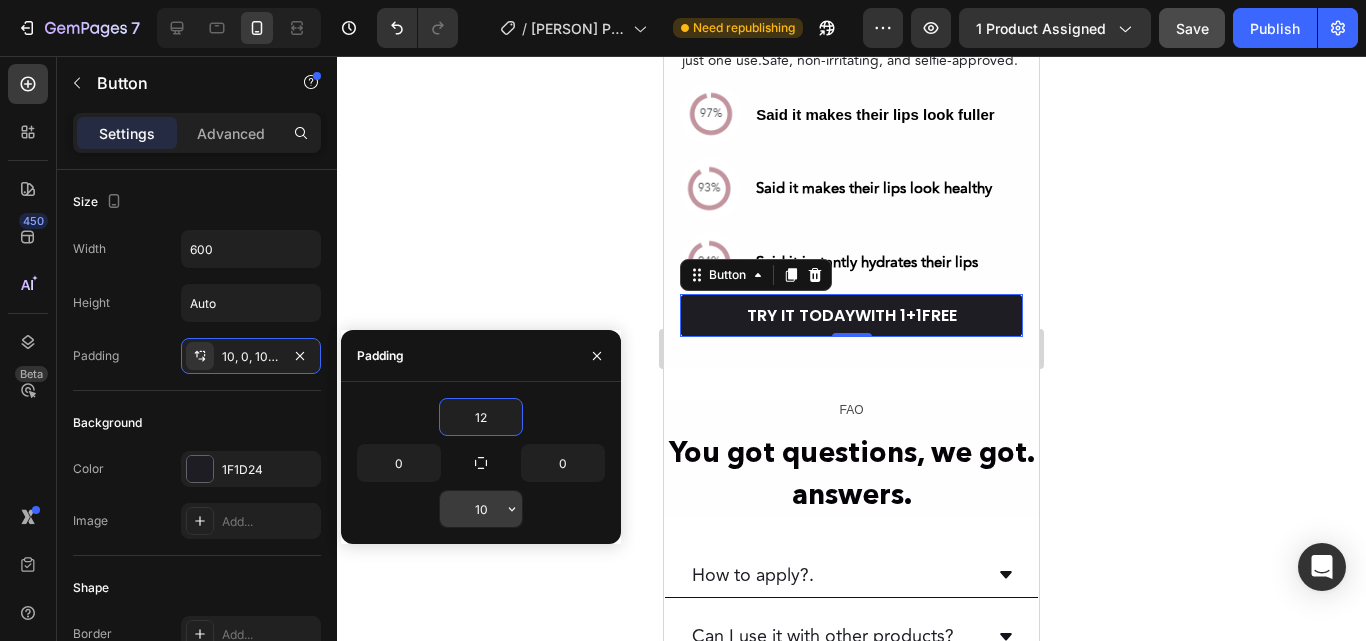 click on "10" at bounding box center (481, 509) 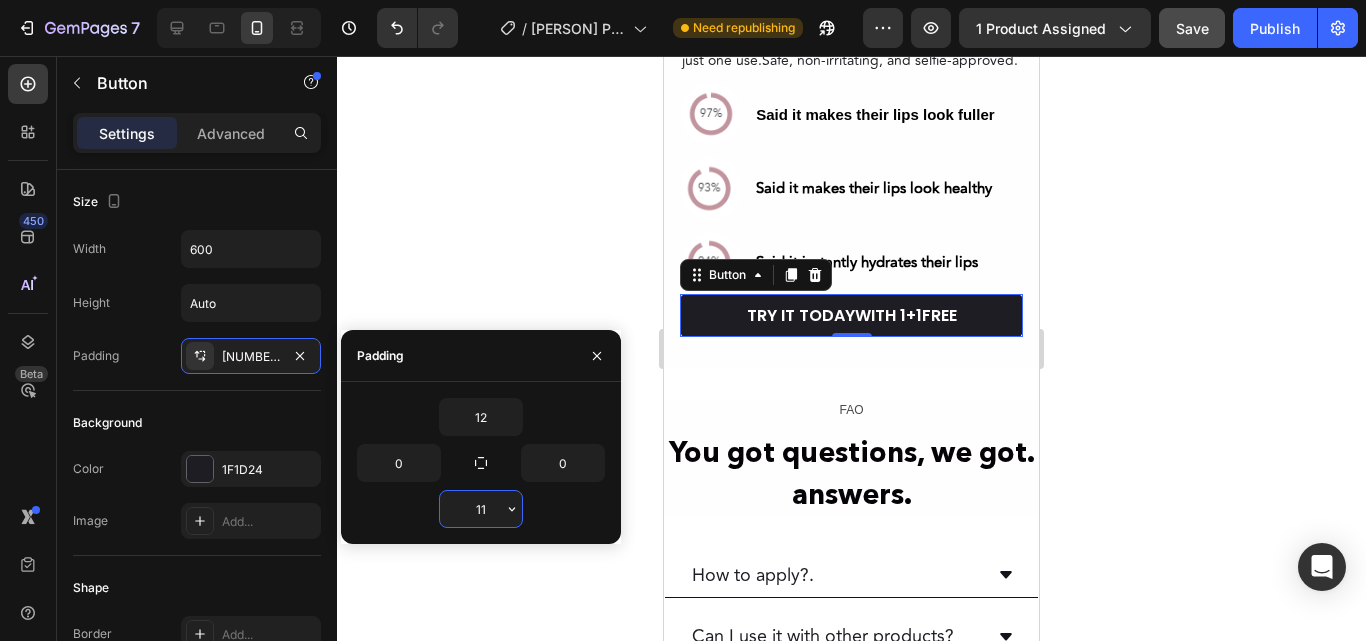 type on "12" 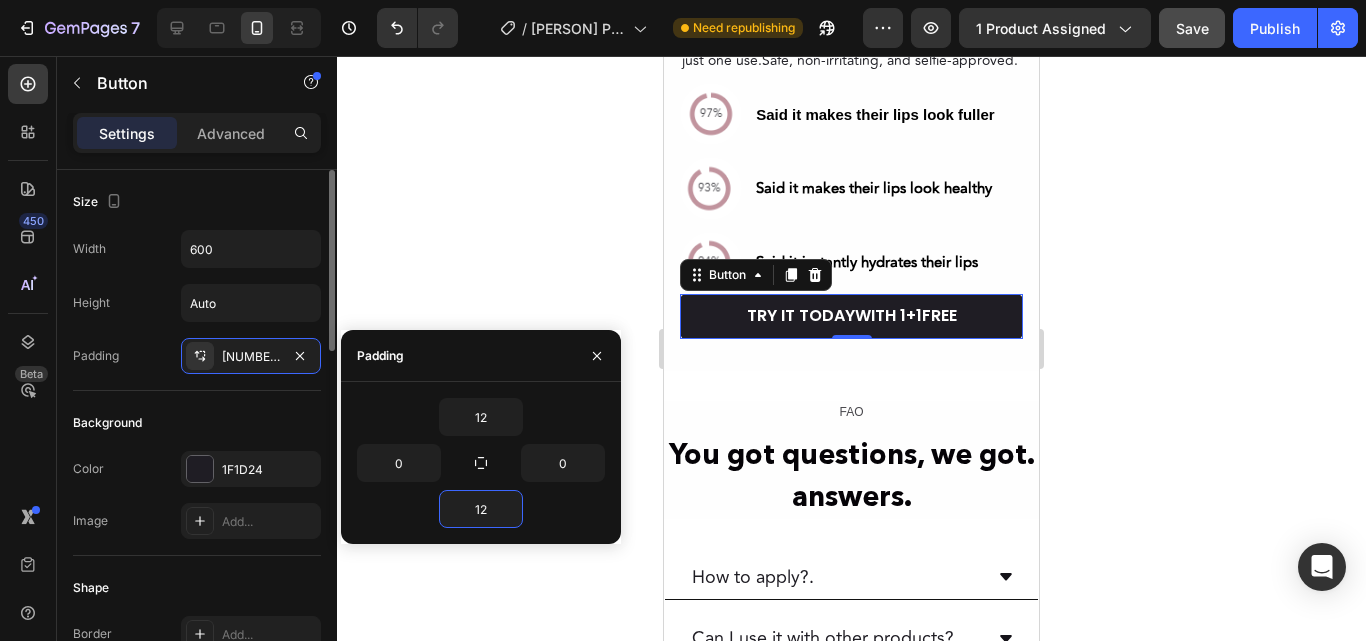 click on "Background" at bounding box center [197, 423] 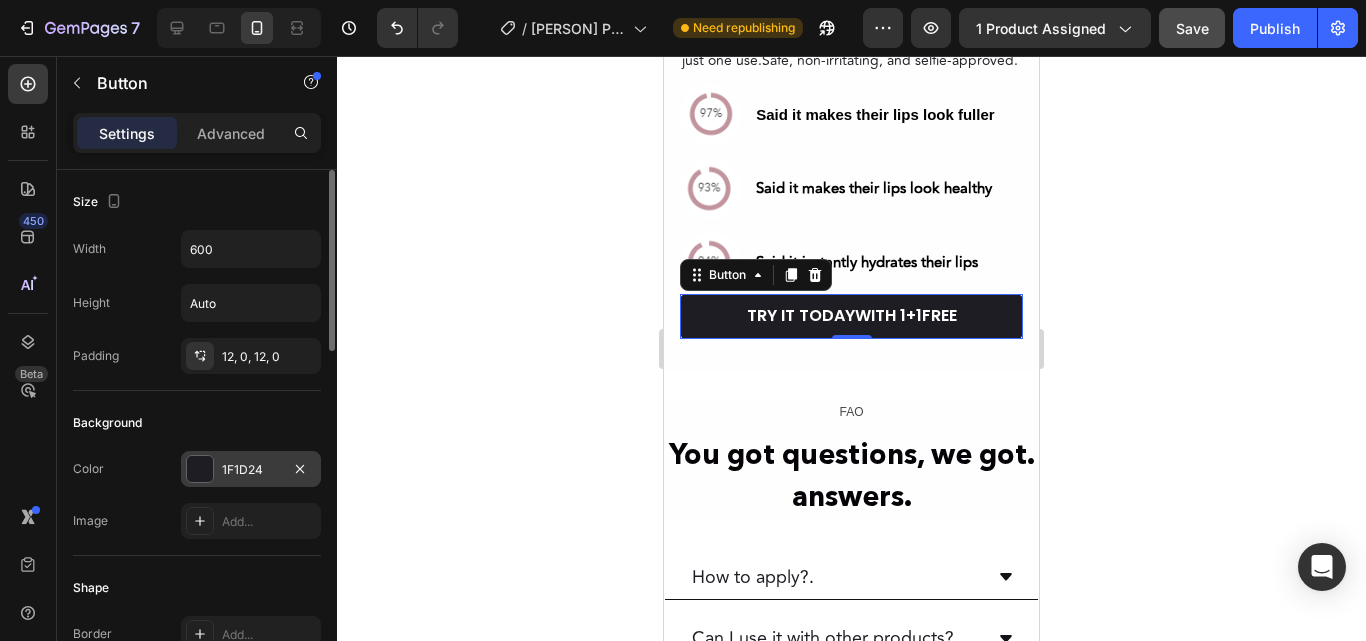 scroll, scrollTop: 200, scrollLeft: 0, axis: vertical 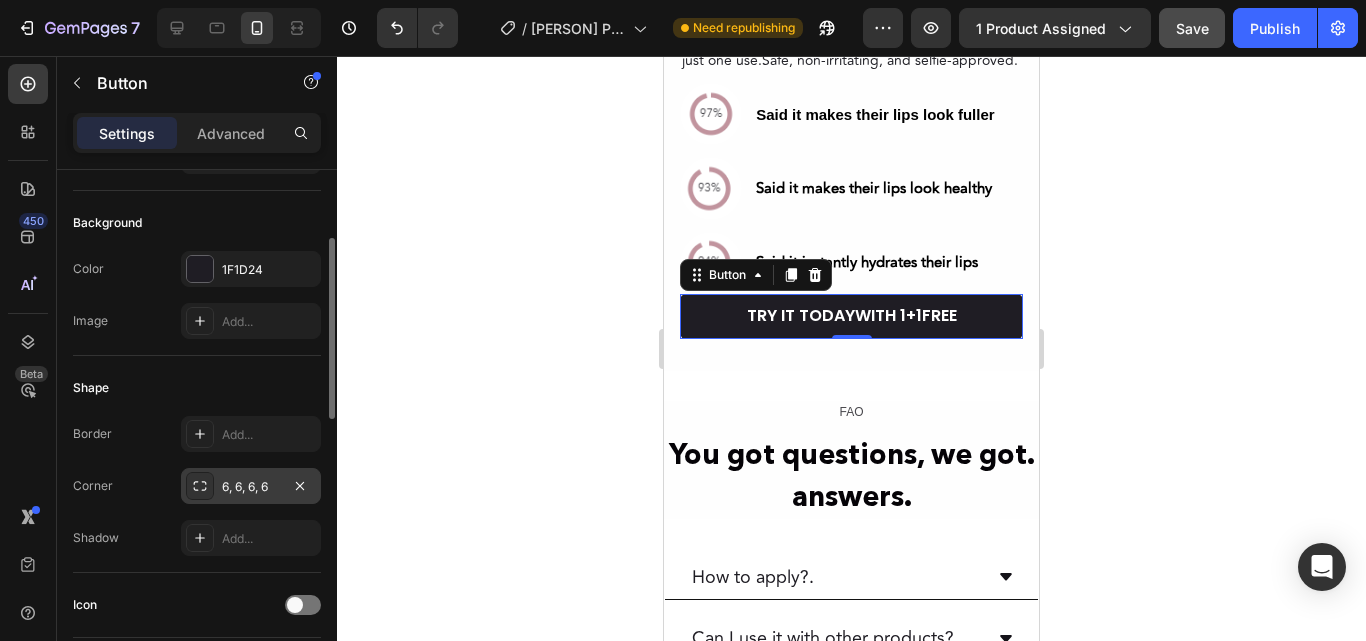 click on "6, 6, 6, 6" at bounding box center [251, 487] 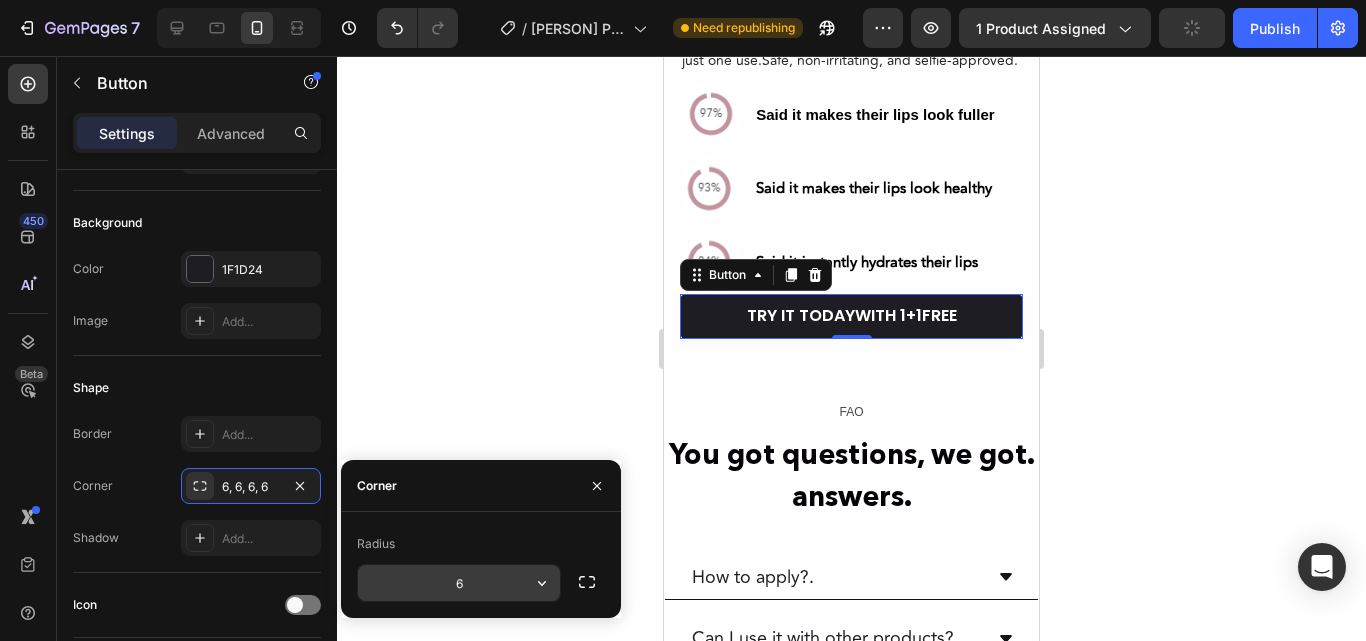 click on "6" at bounding box center [459, 583] 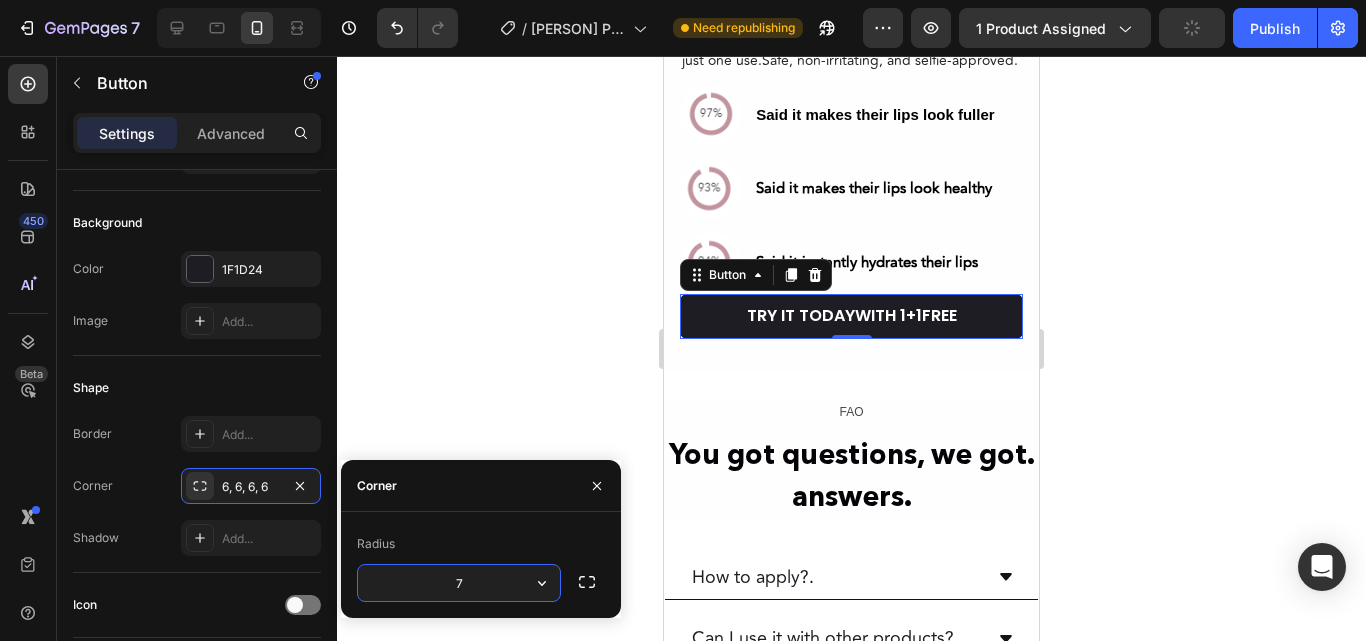 type on "8" 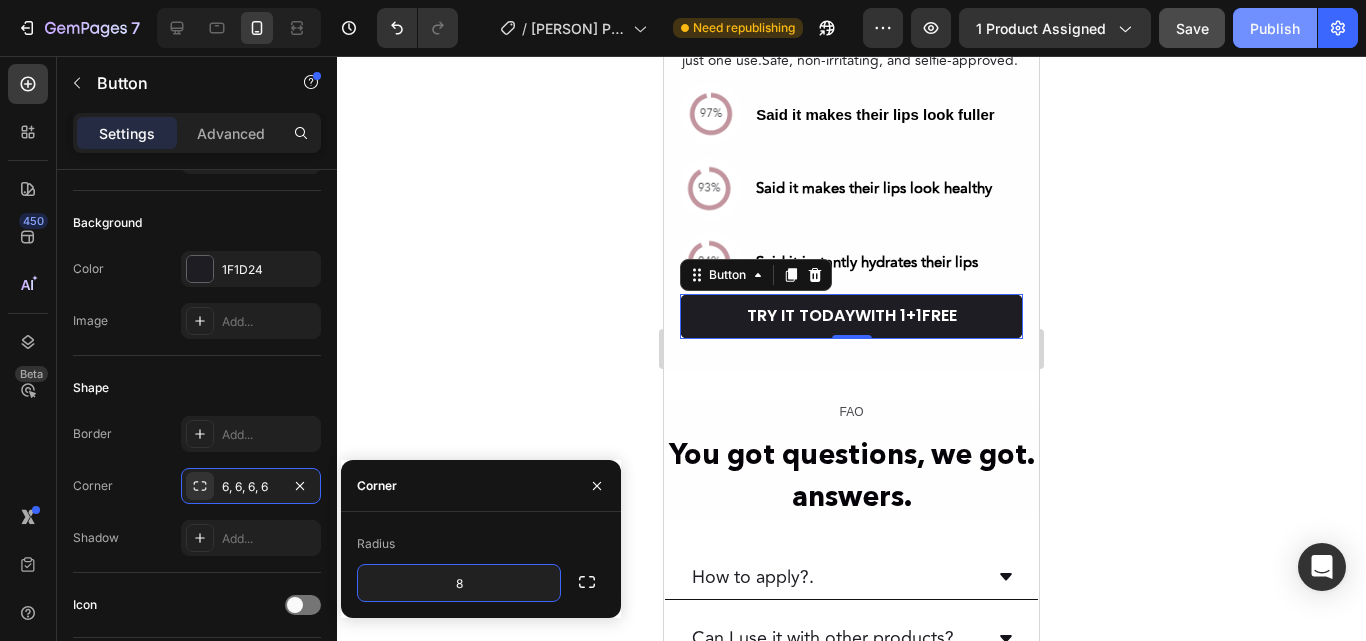 click on "Publish" at bounding box center [1275, 28] 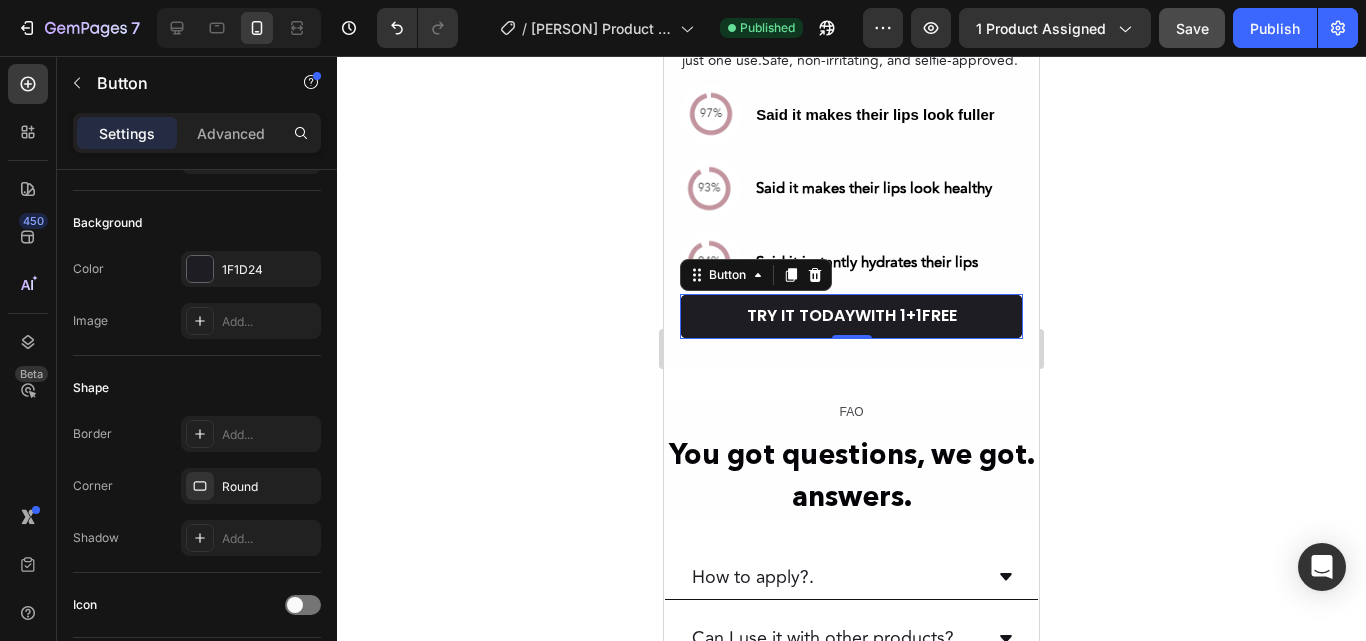 click on "TRY IT TODAYWITH 1+1FREE" at bounding box center (851, 316) 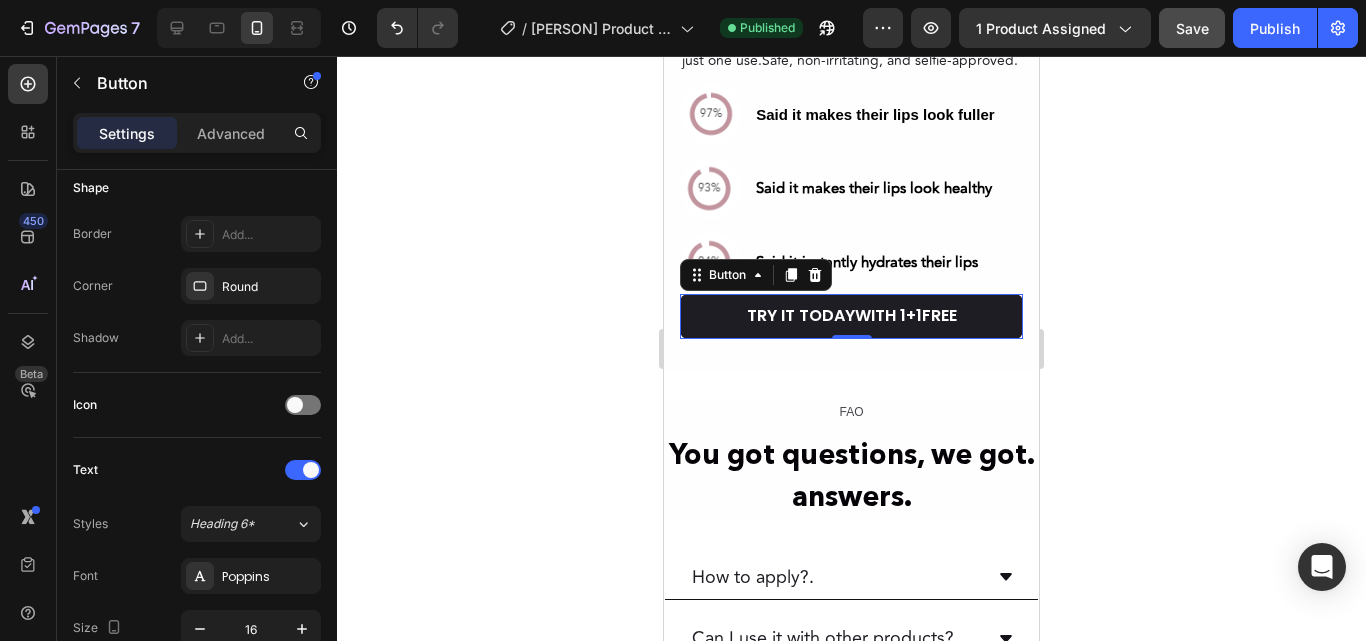 scroll, scrollTop: 0, scrollLeft: 0, axis: both 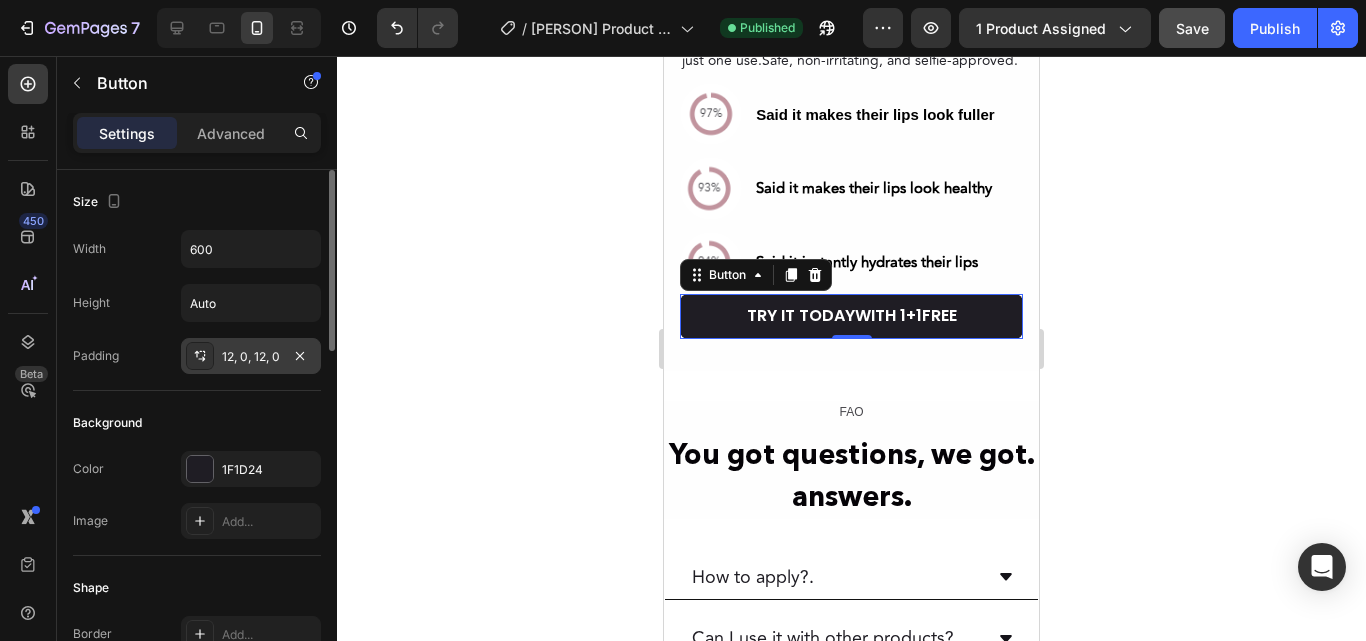 click on "12, 0, 12, 0" at bounding box center (251, 357) 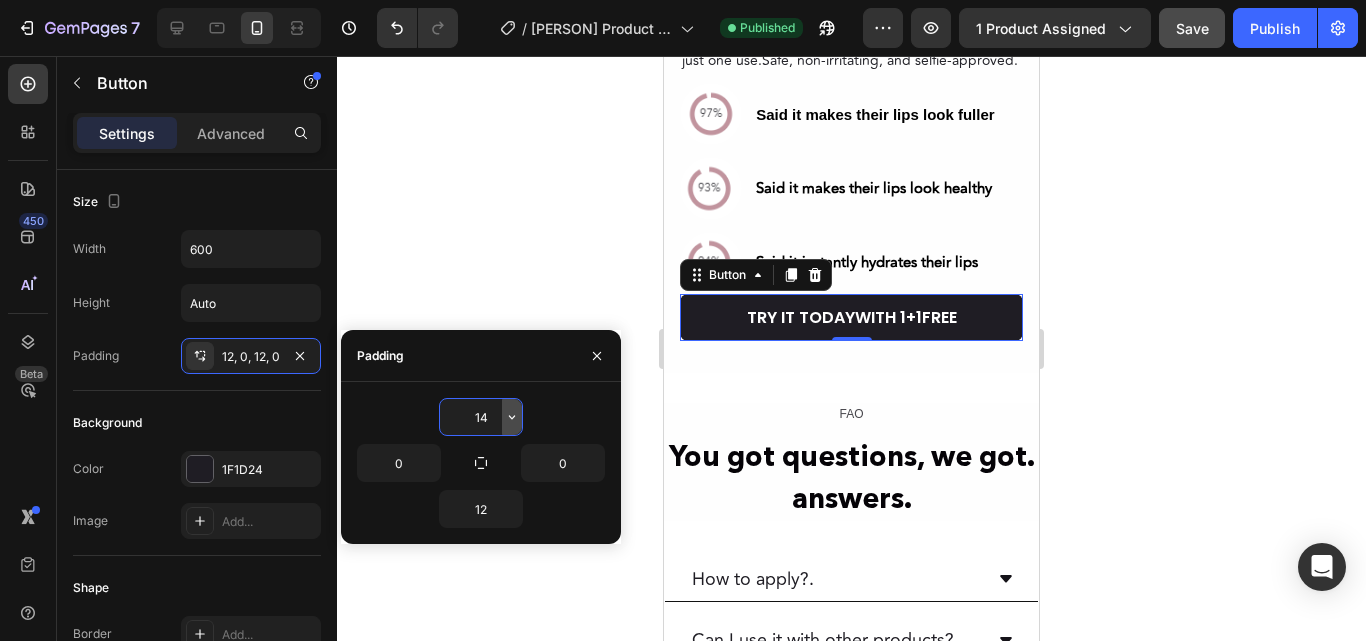type on "15" 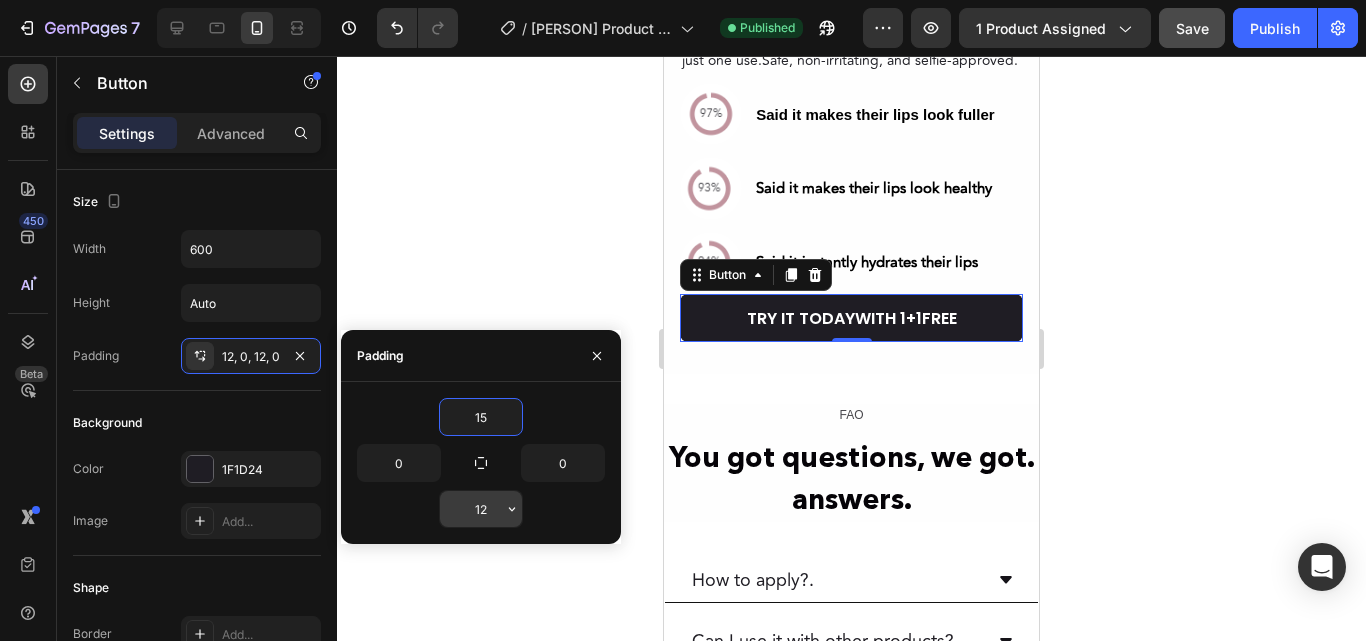 click on "12" at bounding box center [481, 509] 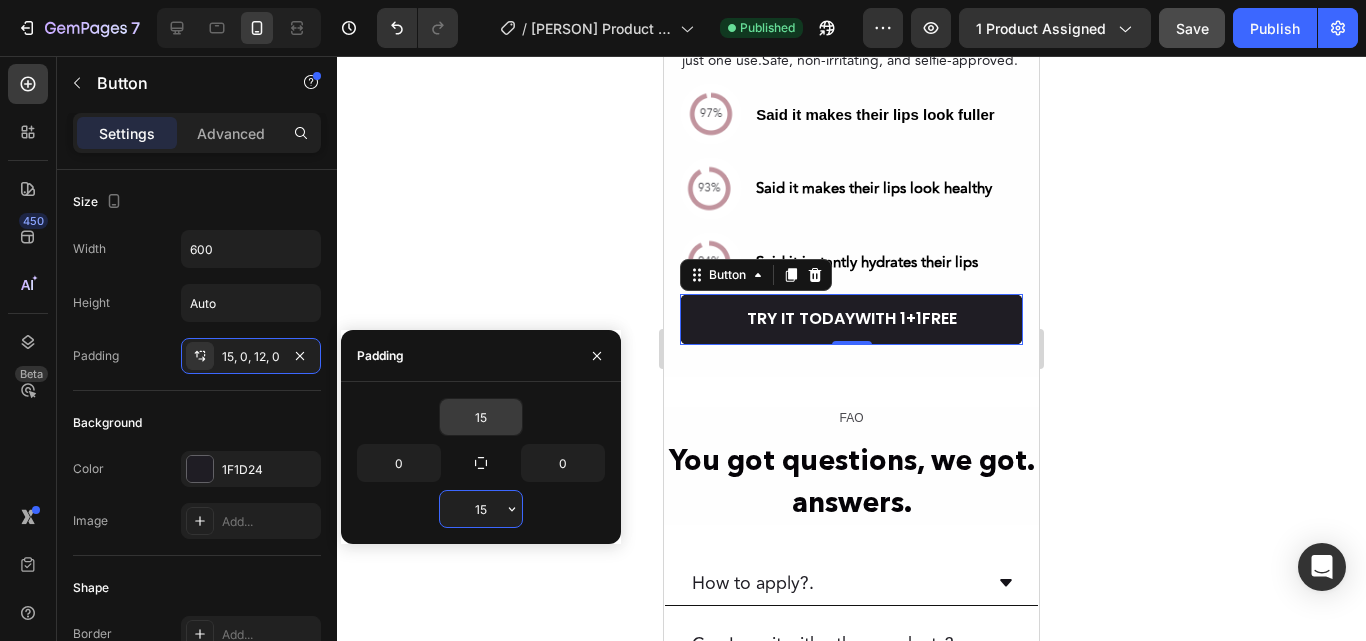 type on "14" 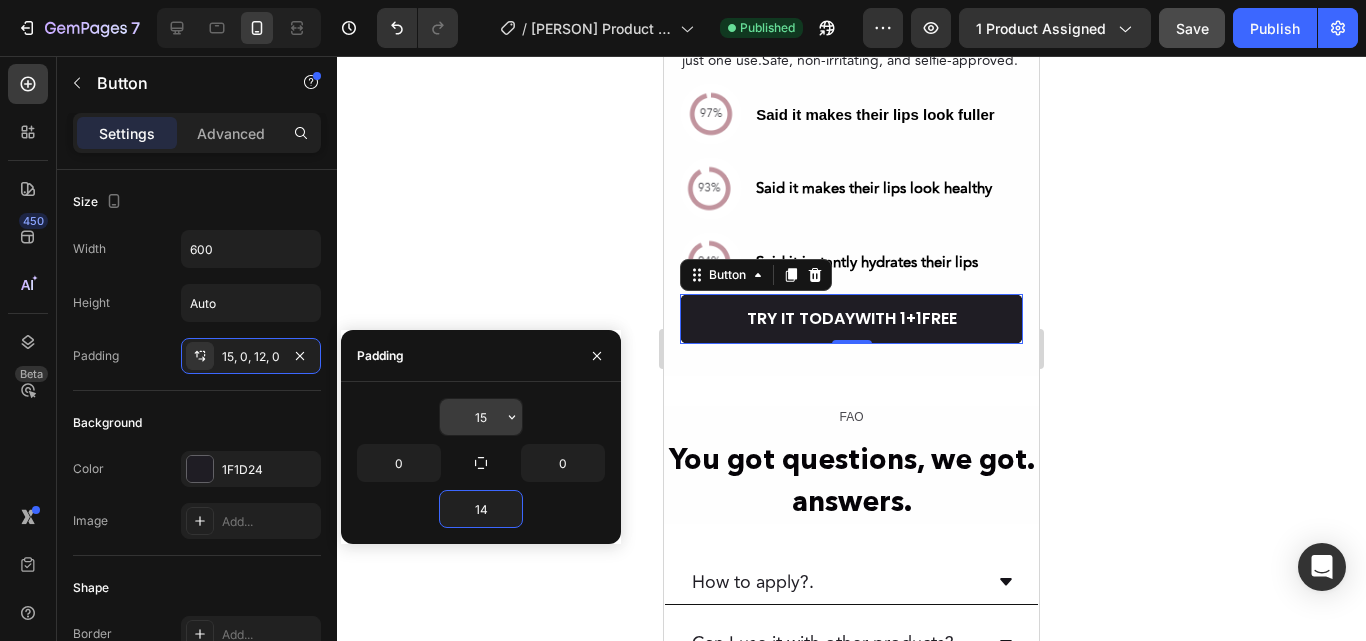 click on "15" at bounding box center [481, 417] 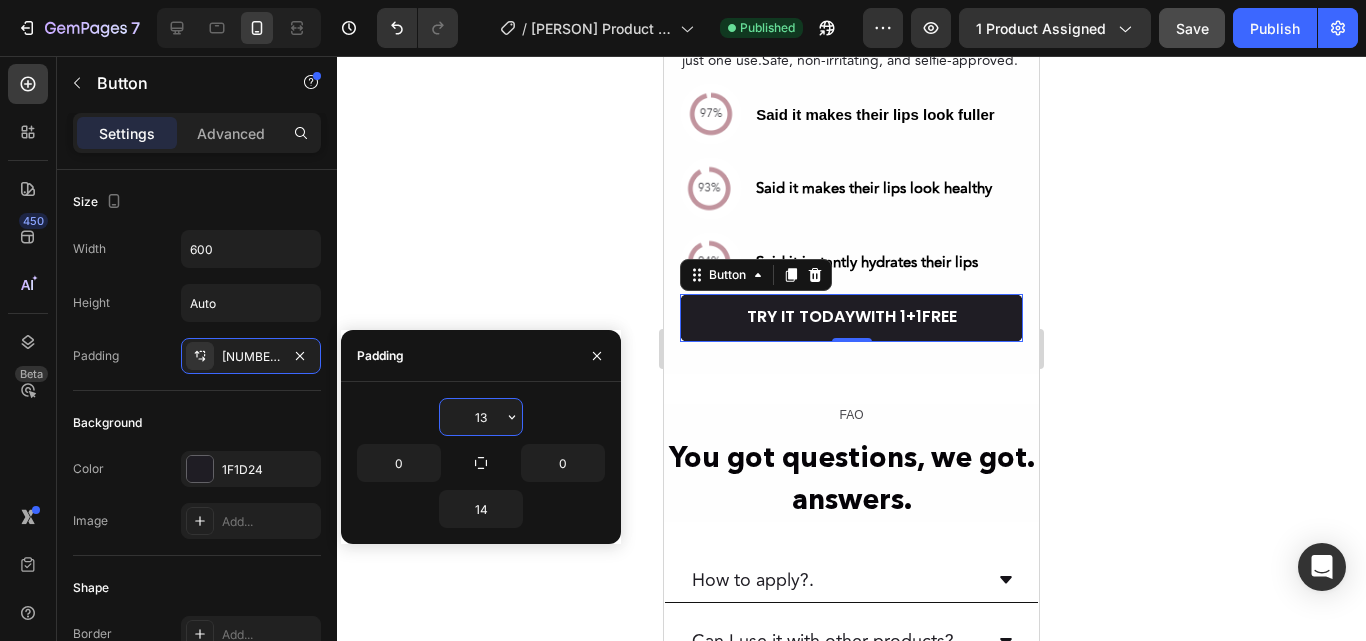 type on "14" 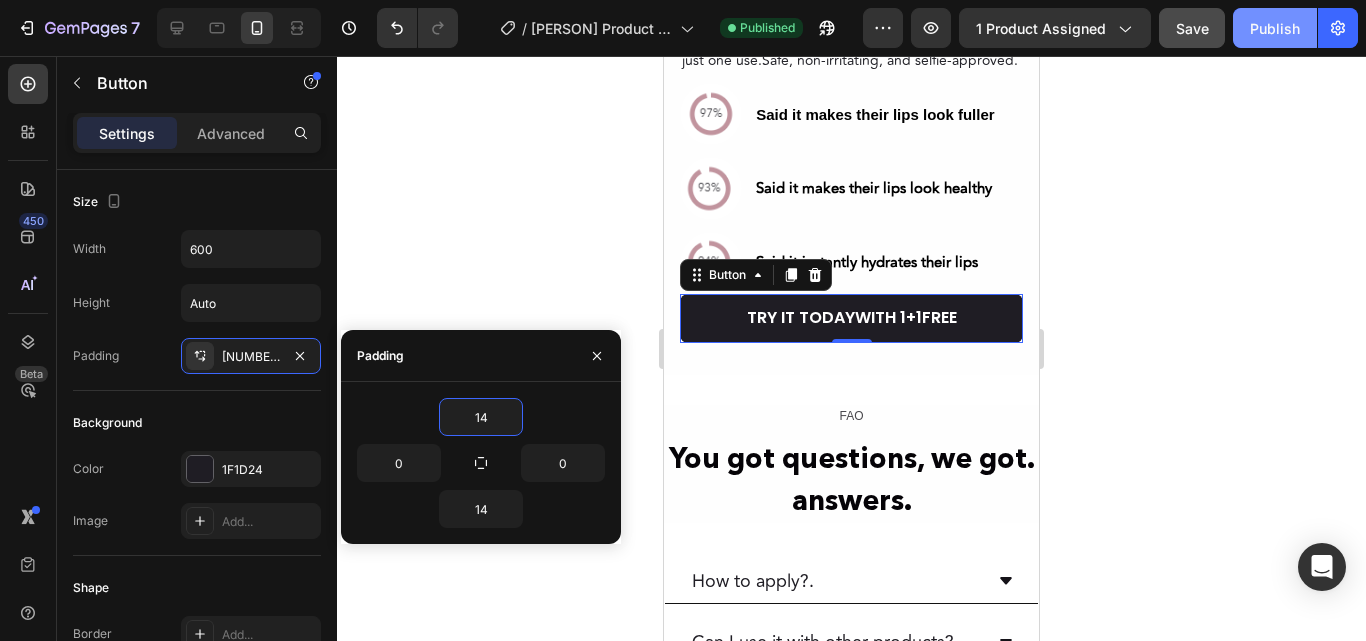 click on "Publish" 